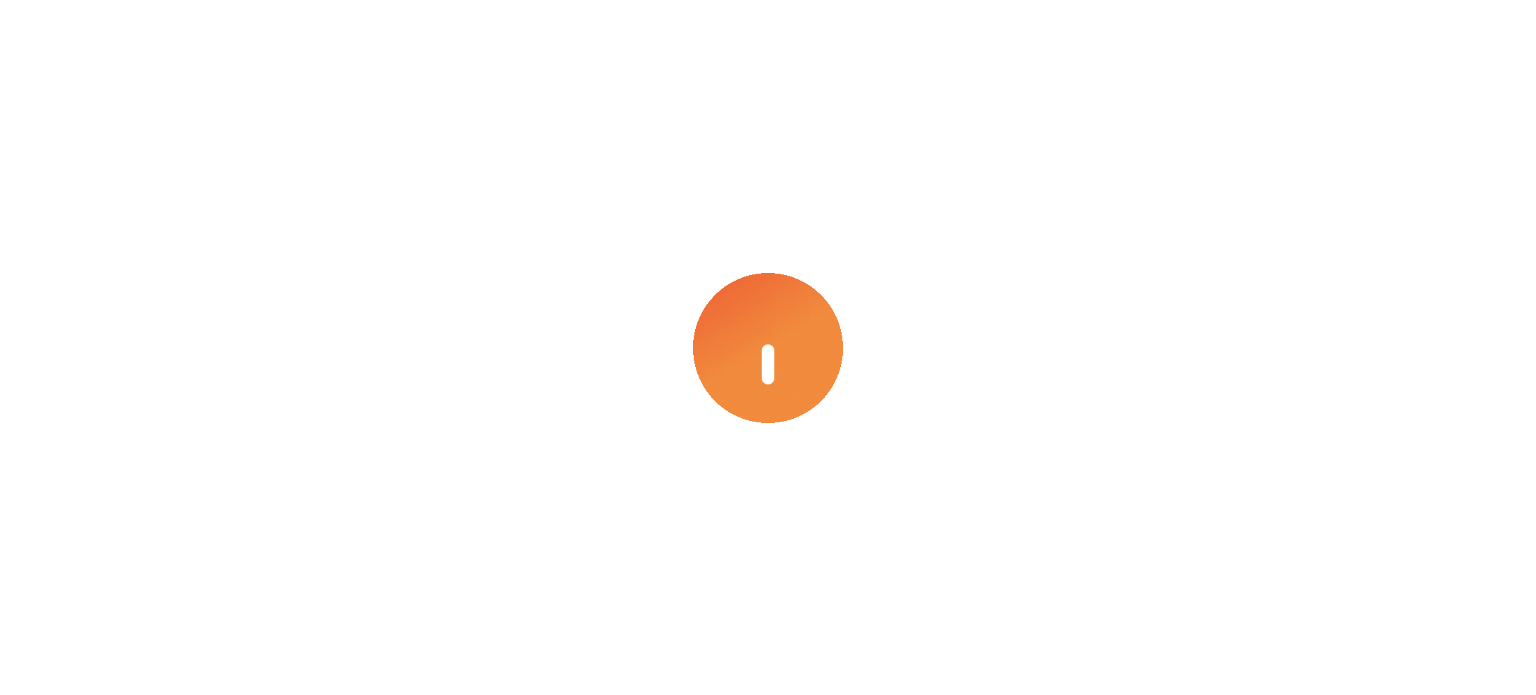 scroll, scrollTop: 0, scrollLeft: 0, axis: both 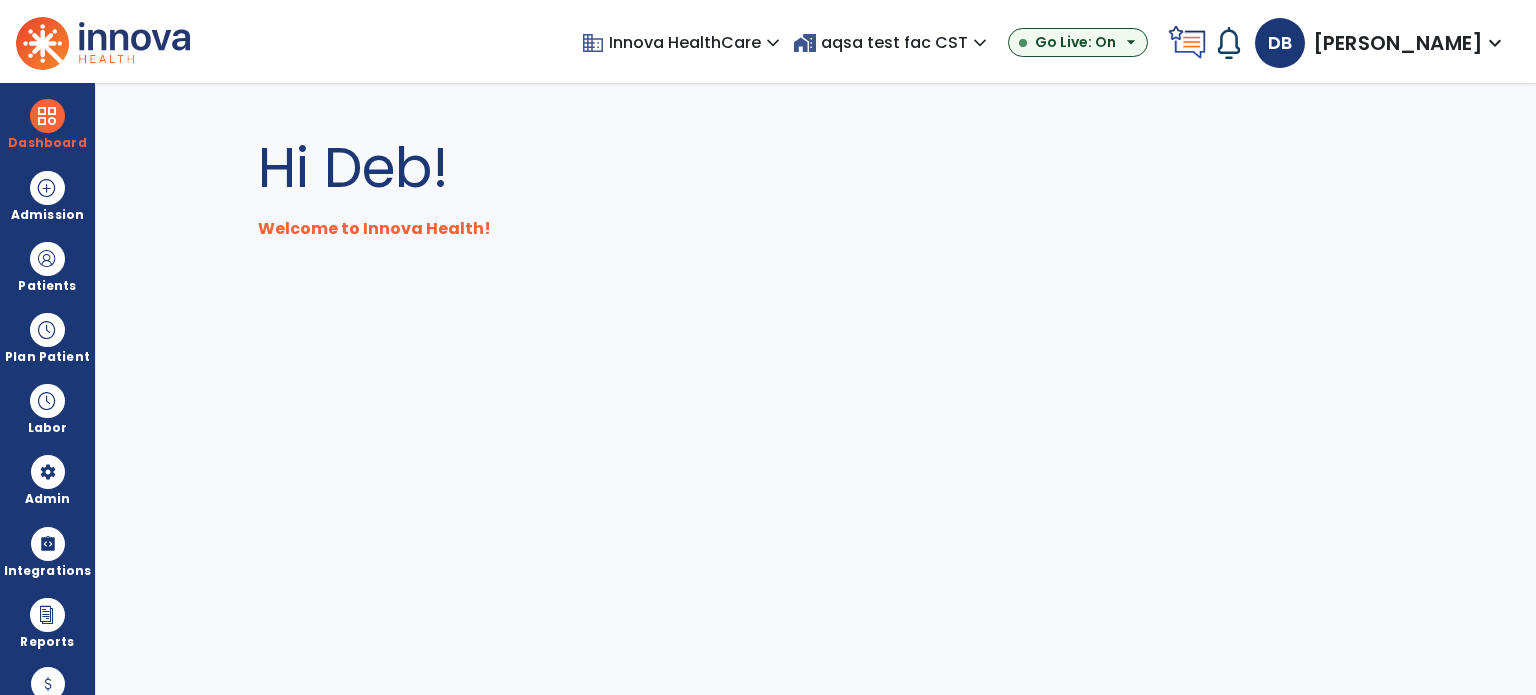 click on "expand_more" at bounding box center [980, 43] 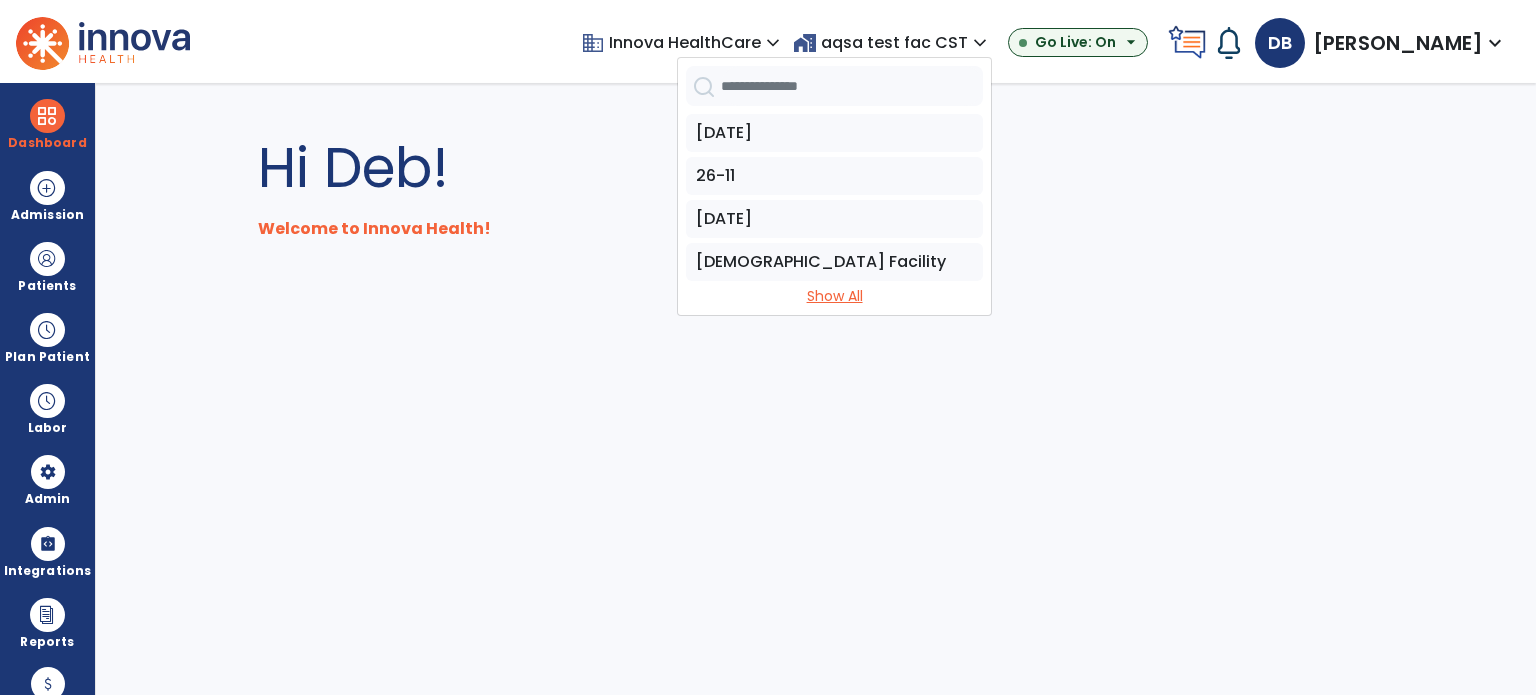 click on "Show All" at bounding box center [834, 296] 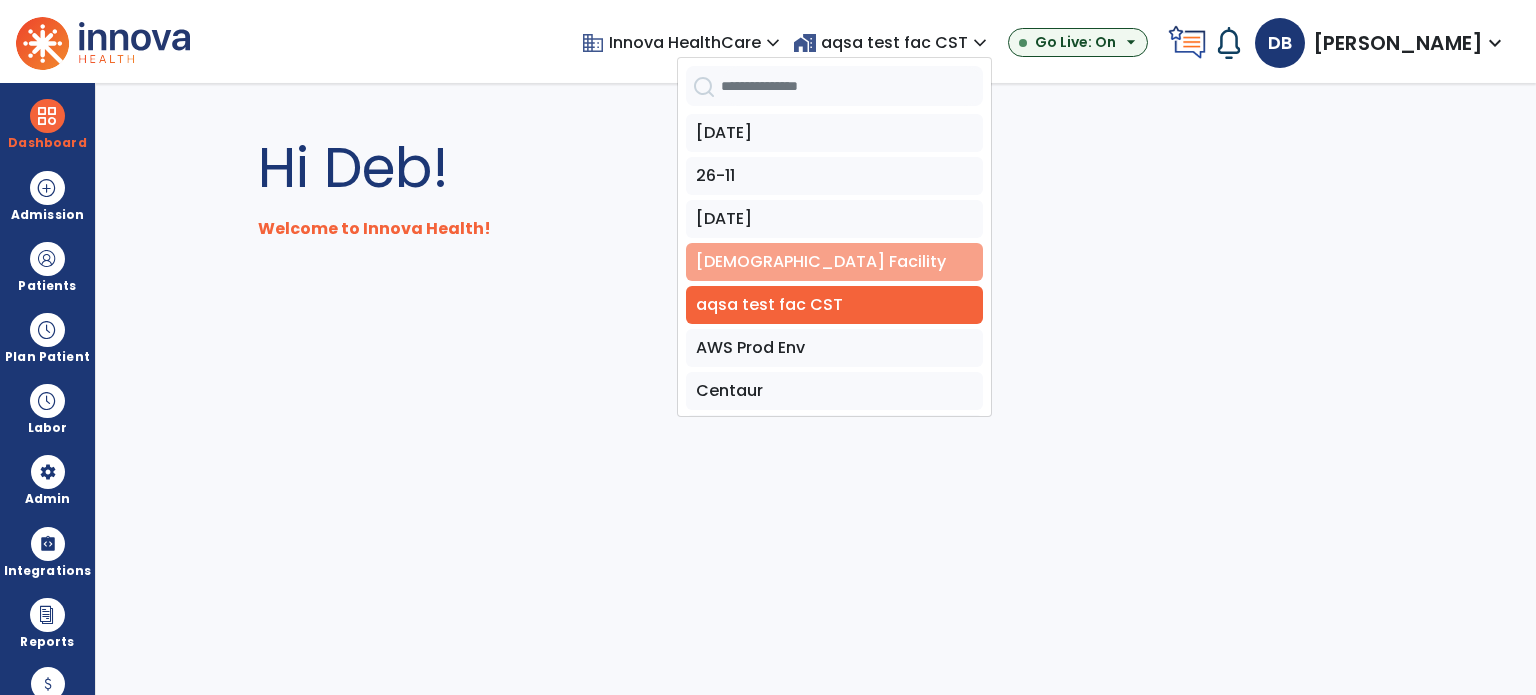 scroll, scrollTop: 400, scrollLeft: 0, axis: vertical 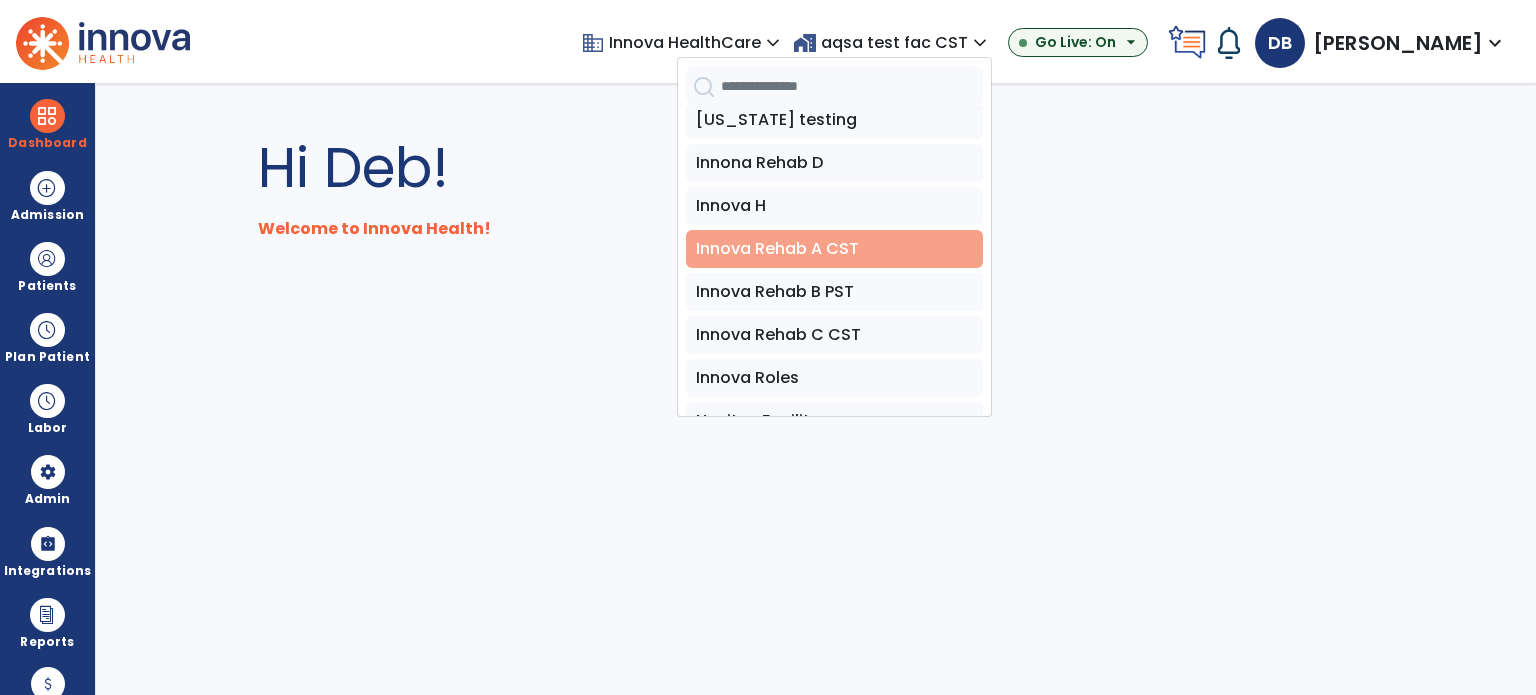 click on "Innova Rehab A CST" at bounding box center (834, 249) 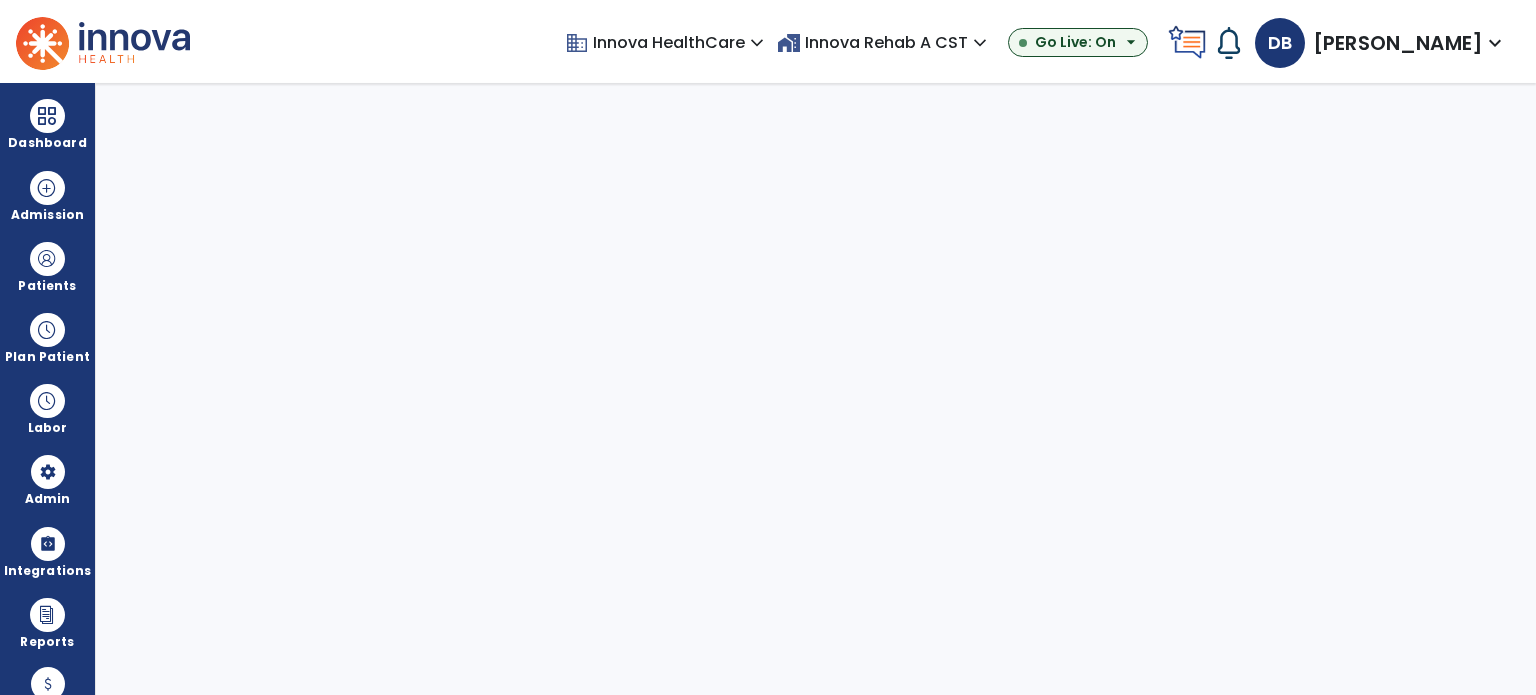 select on "***" 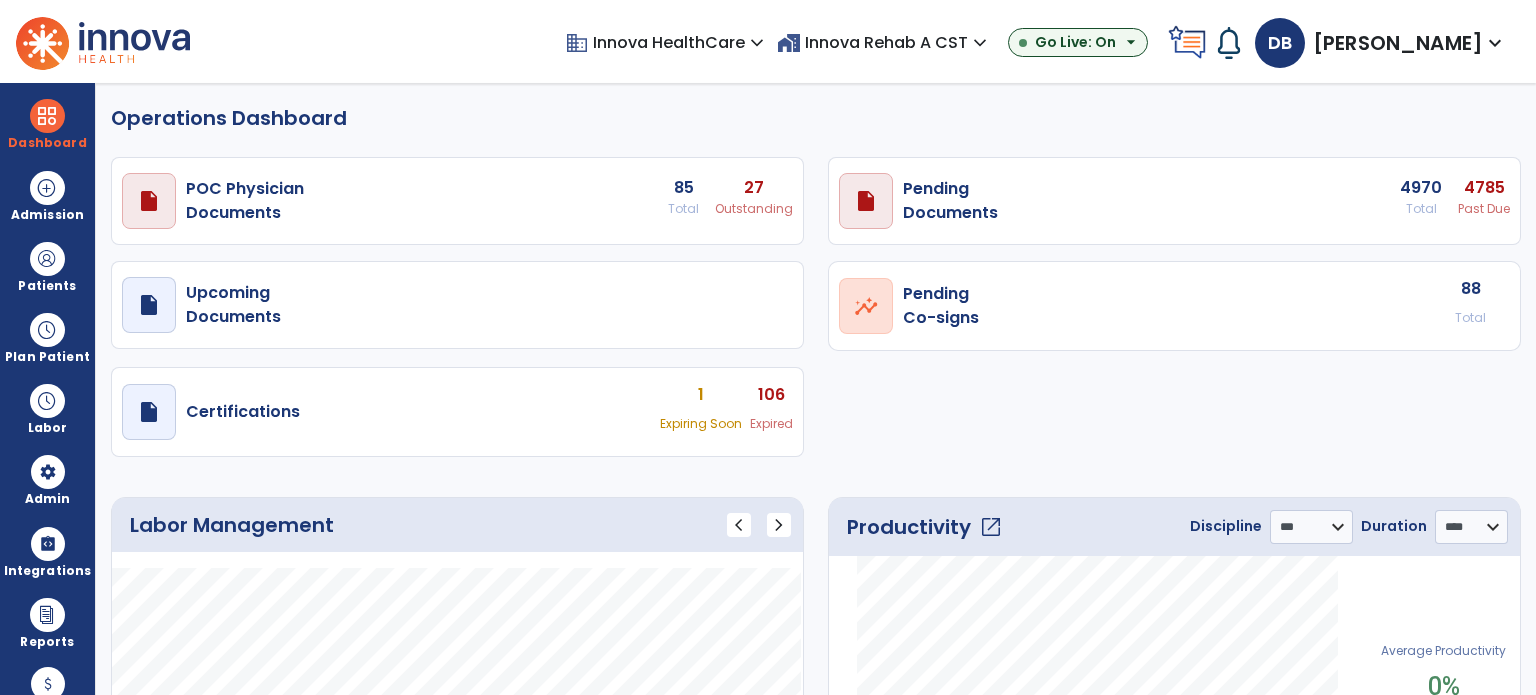 scroll, scrollTop: 0, scrollLeft: 0, axis: both 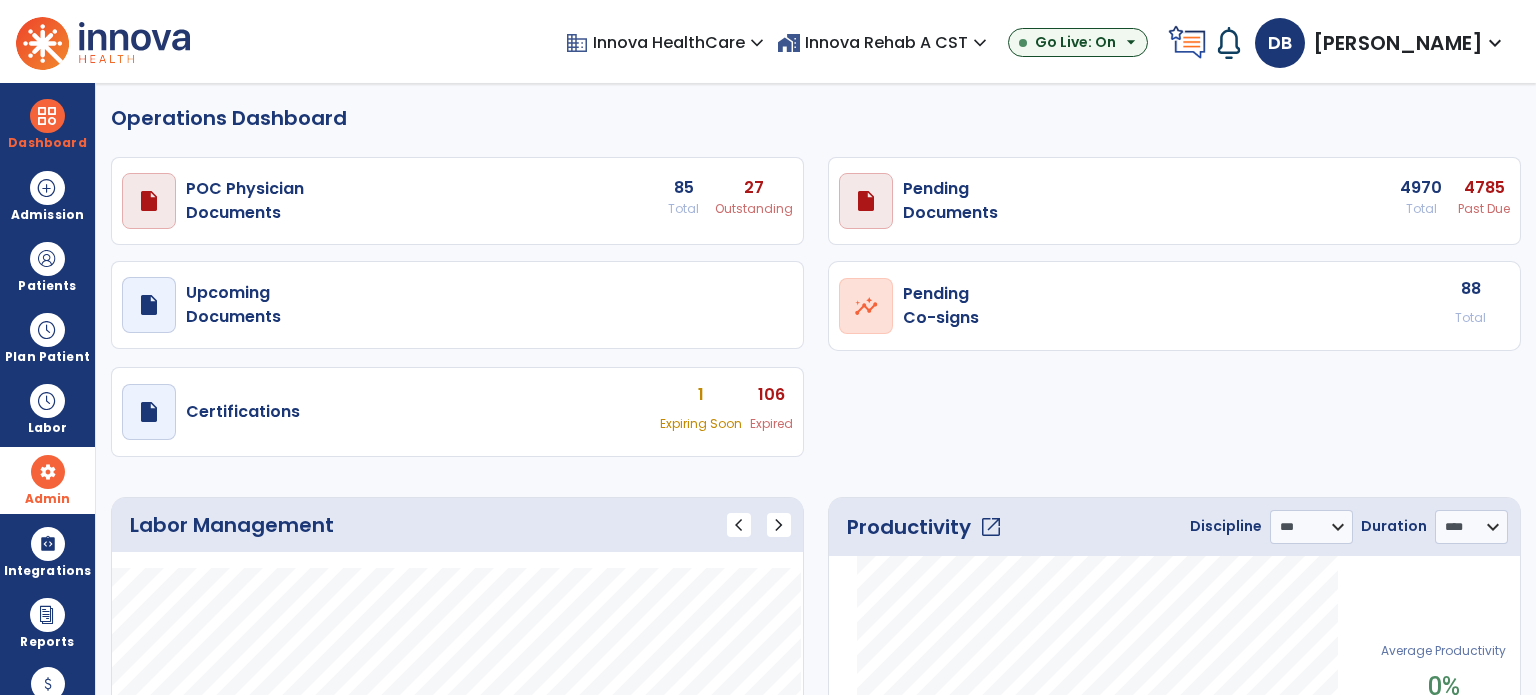 click on "Admin" at bounding box center (47, 266) 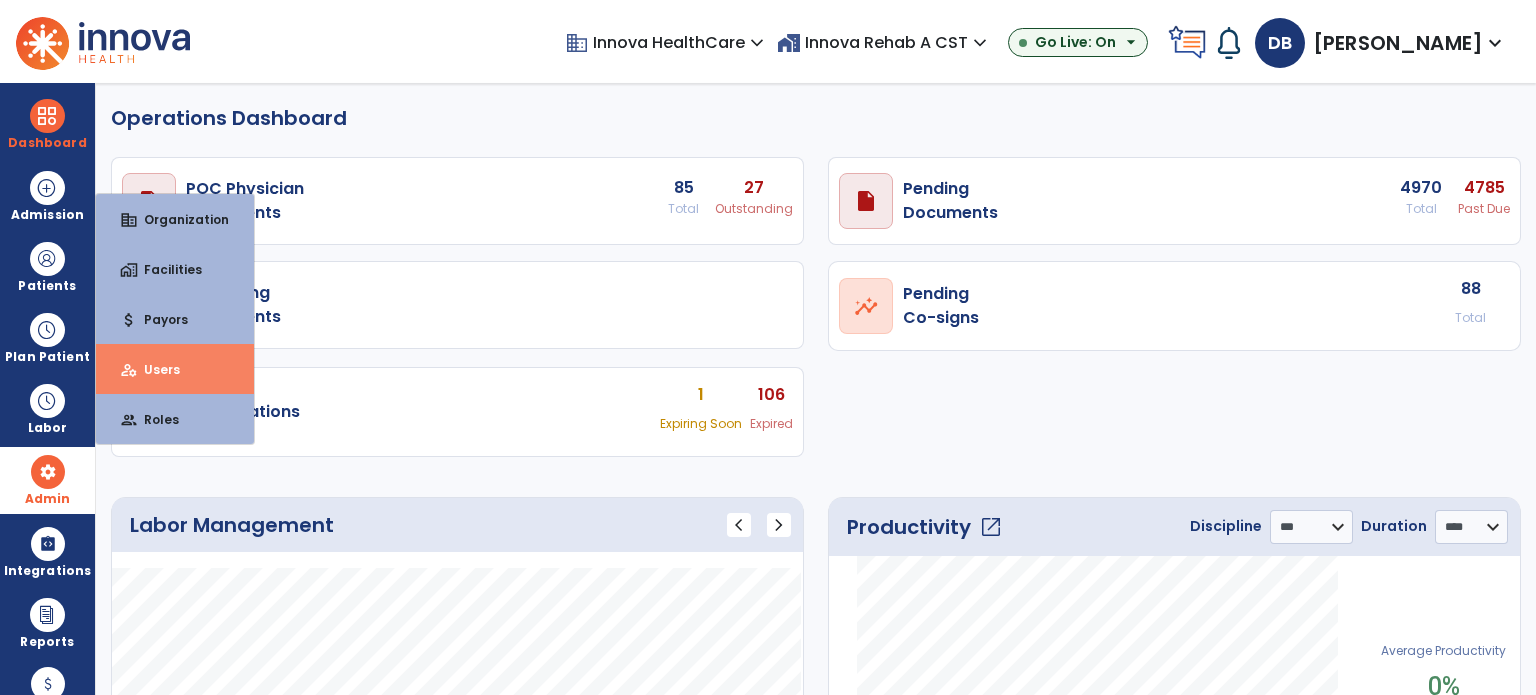 click on "manage_accounts  Users" at bounding box center (175, 369) 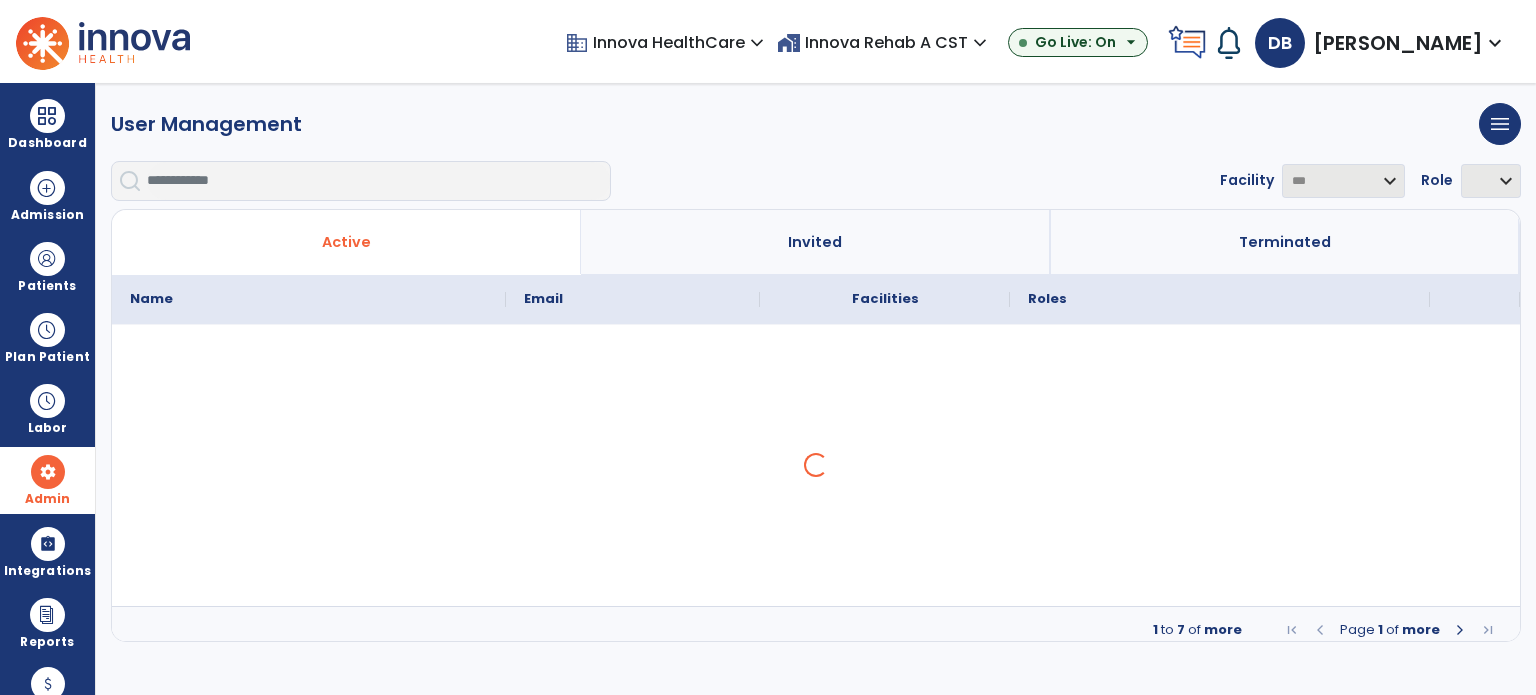 select on "***" 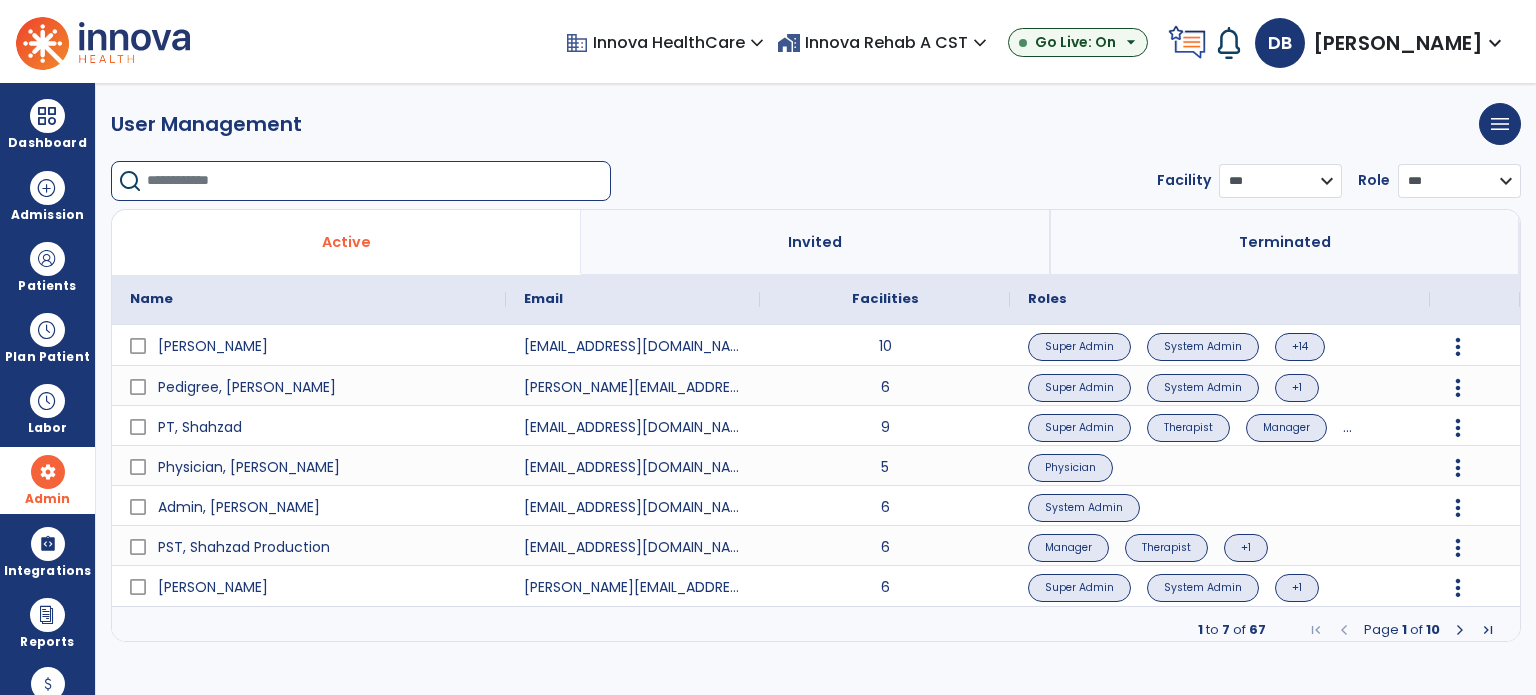 click at bounding box center (378, 181) 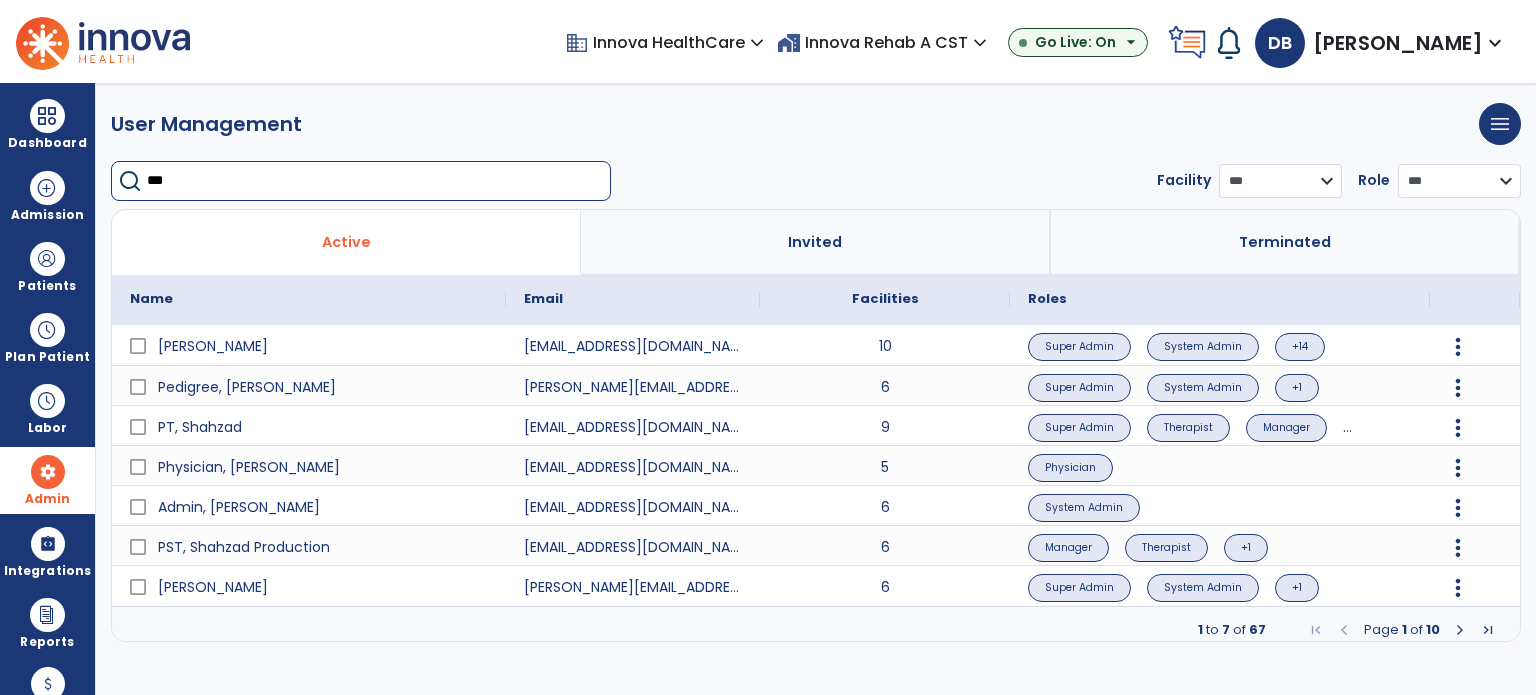 type on "***" 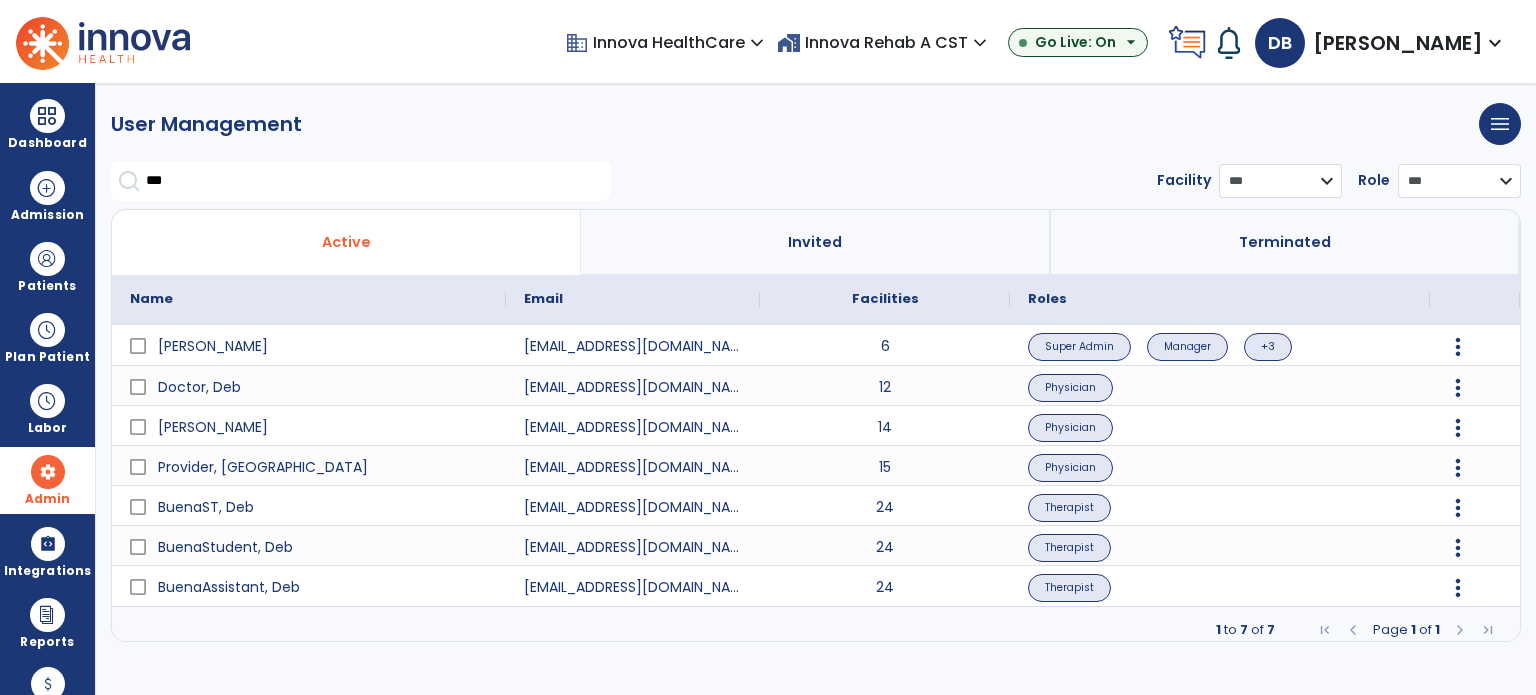 click on "[PERSON_NAME]" at bounding box center (1398, 43) 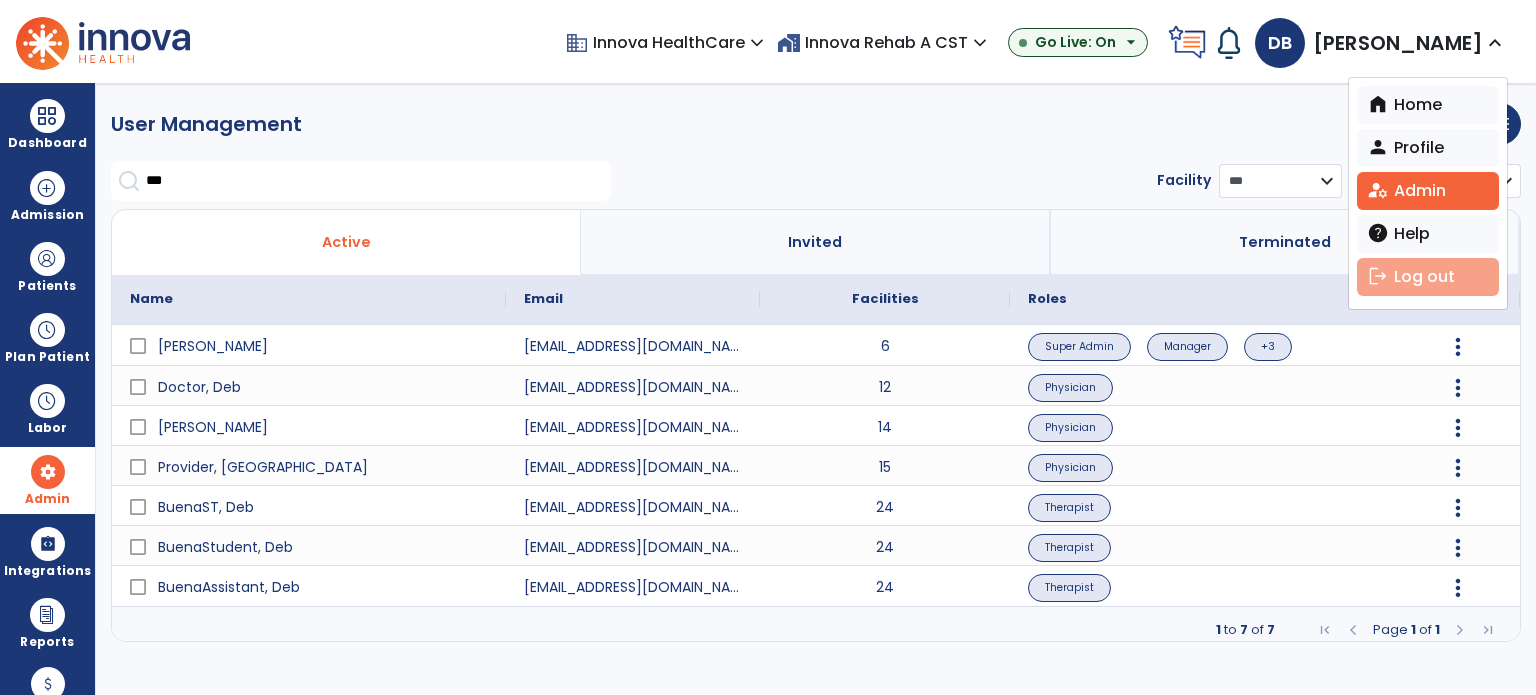 click on "logout   Log out" at bounding box center (1428, 277) 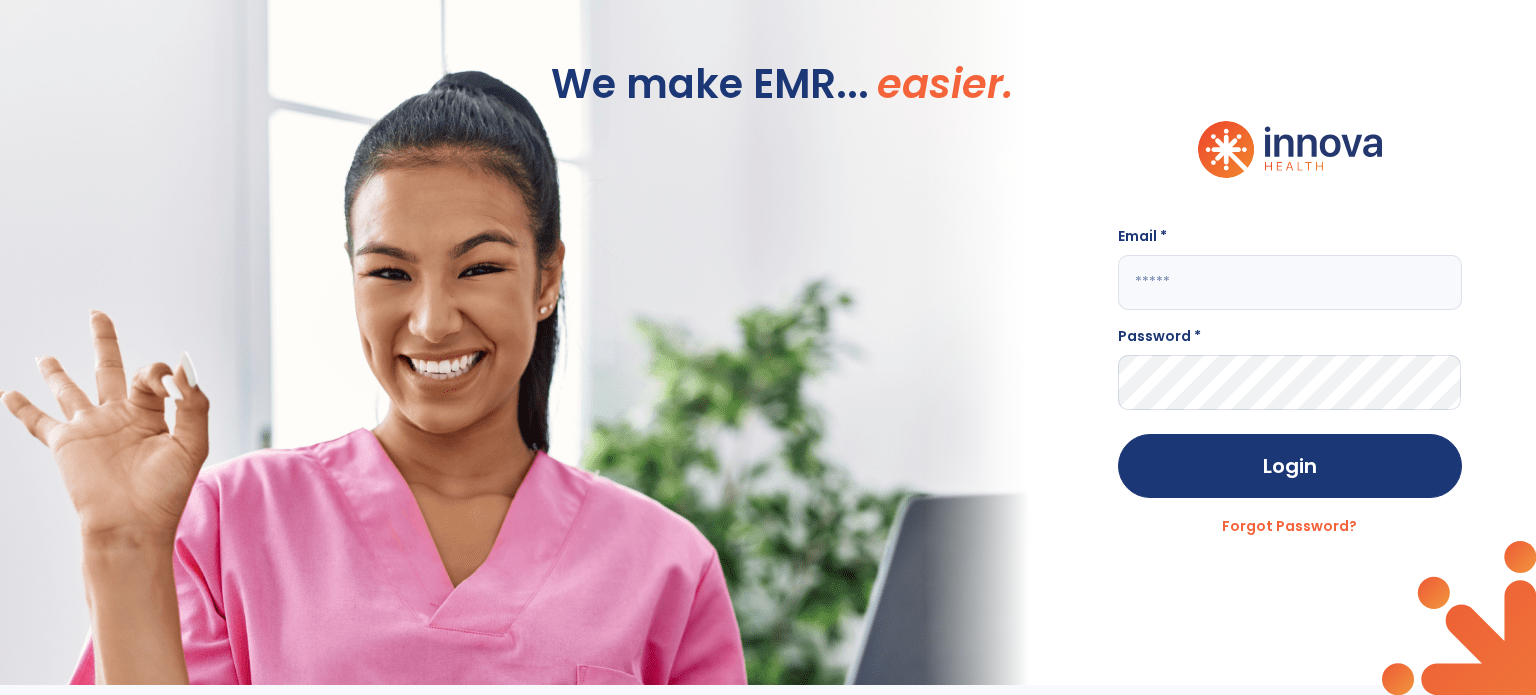 click 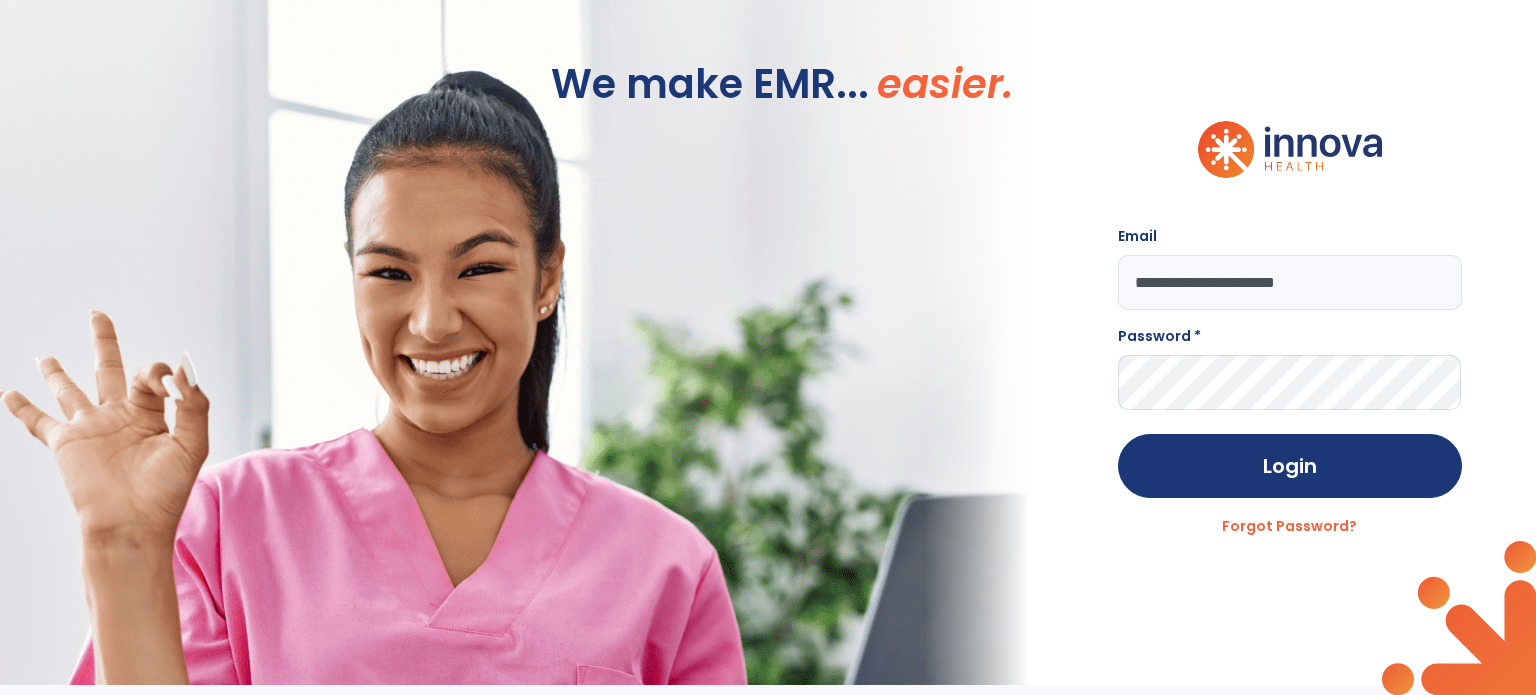 type on "**********" 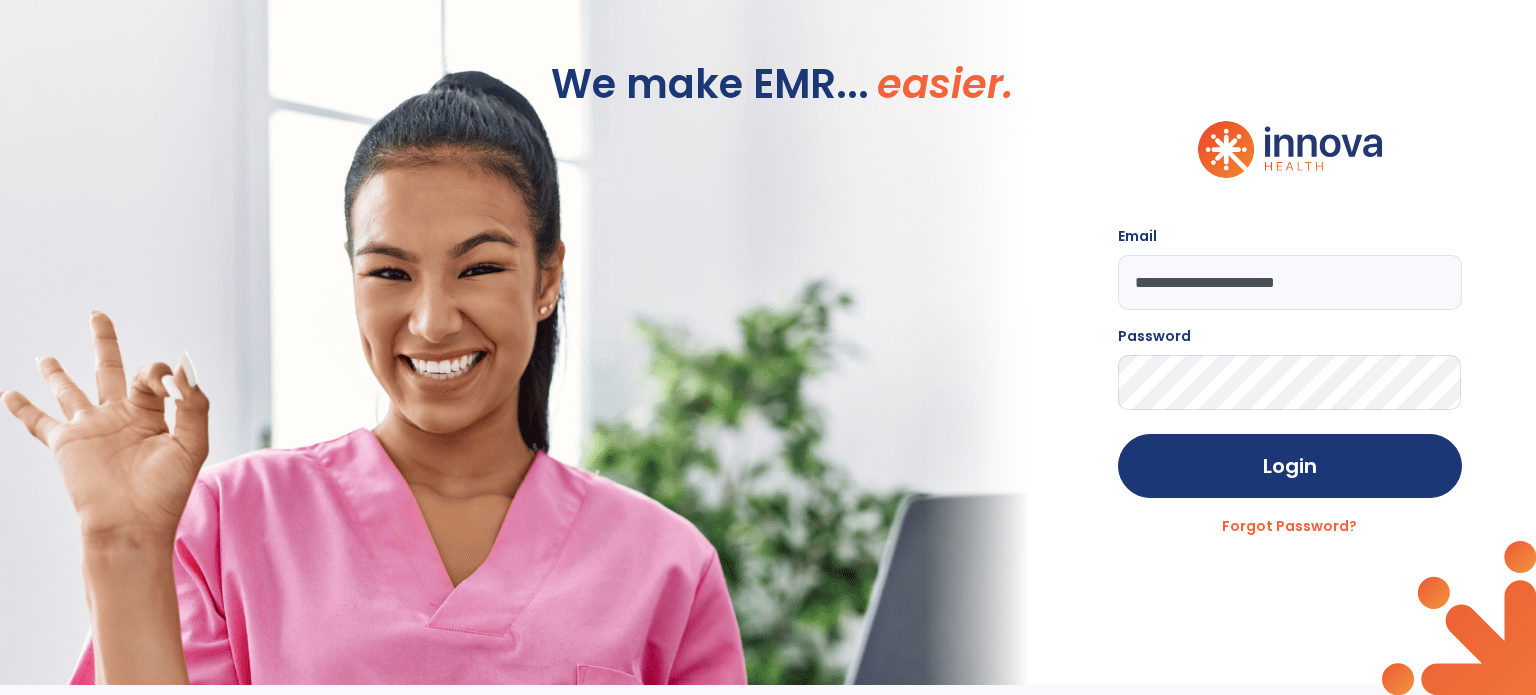 click on "Login" 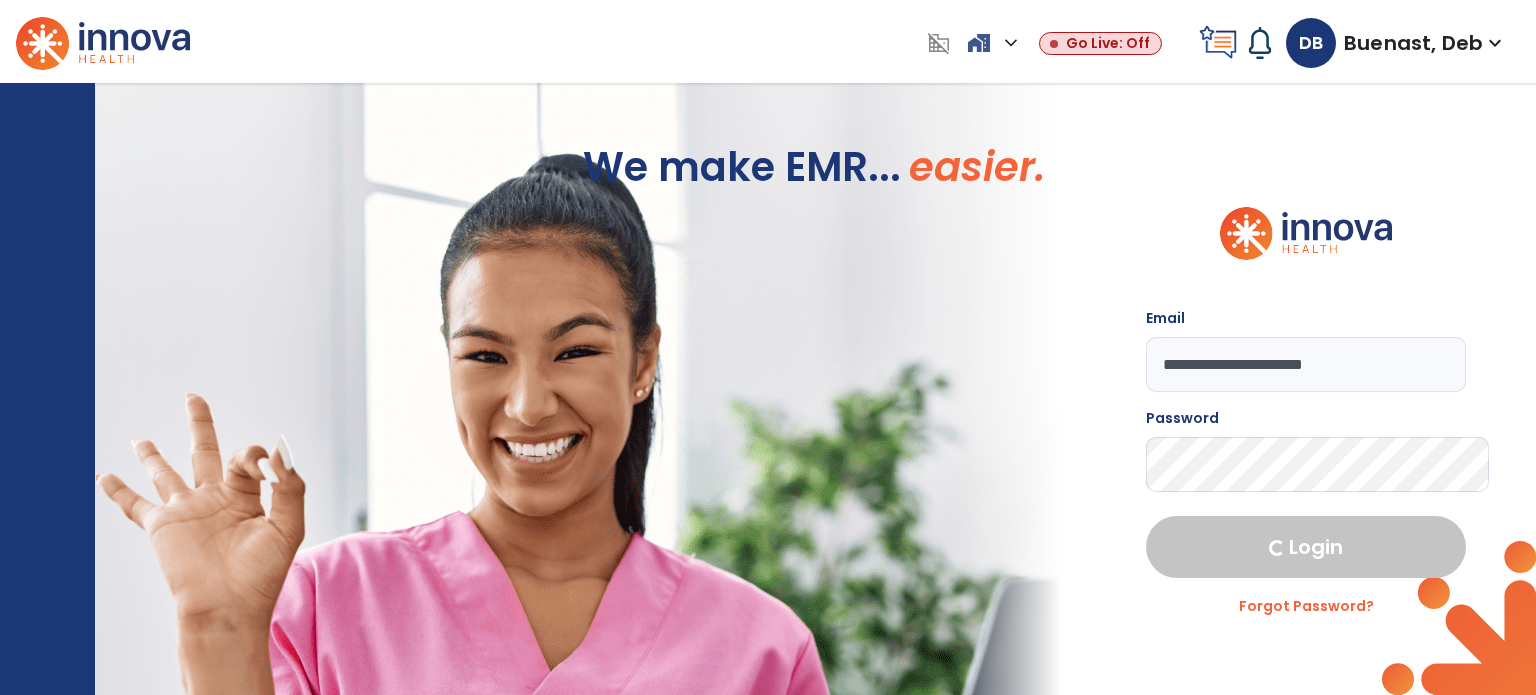 select on "****" 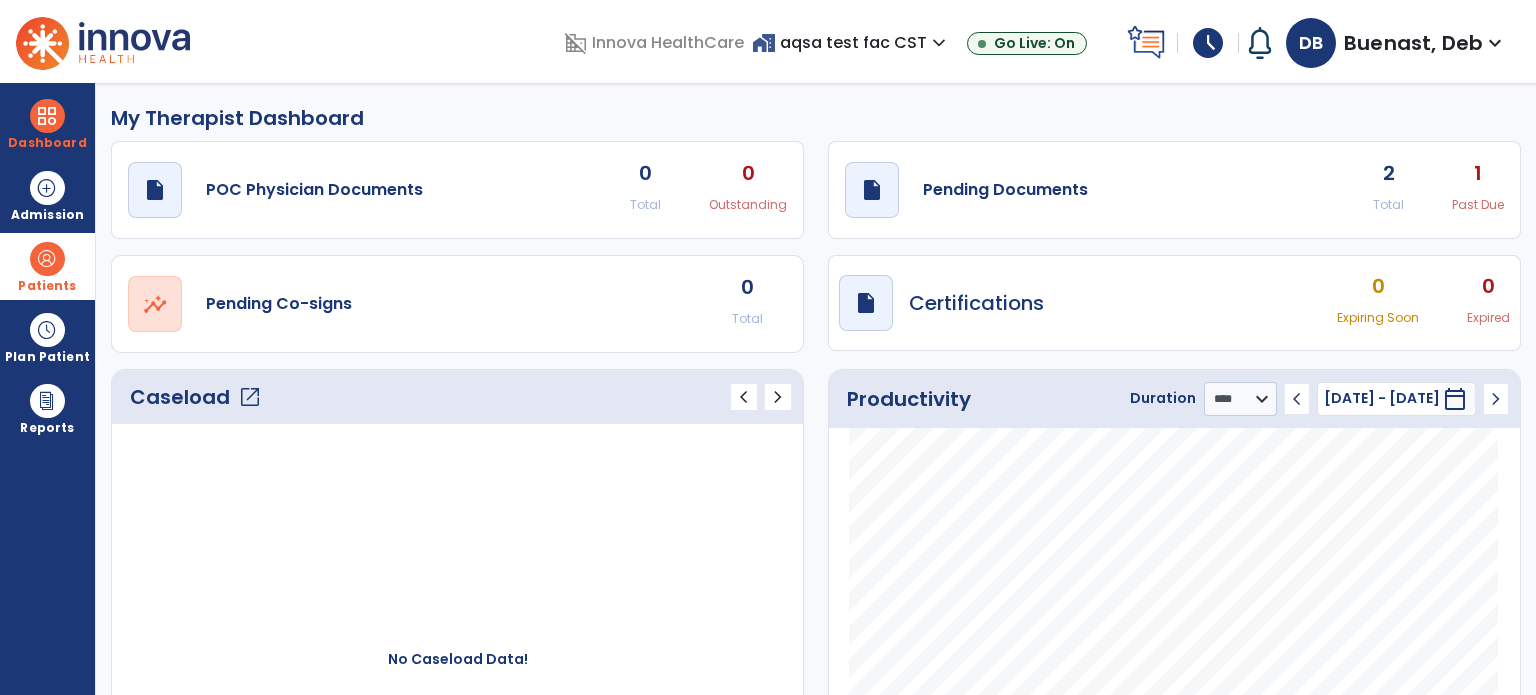 click at bounding box center (47, 259) 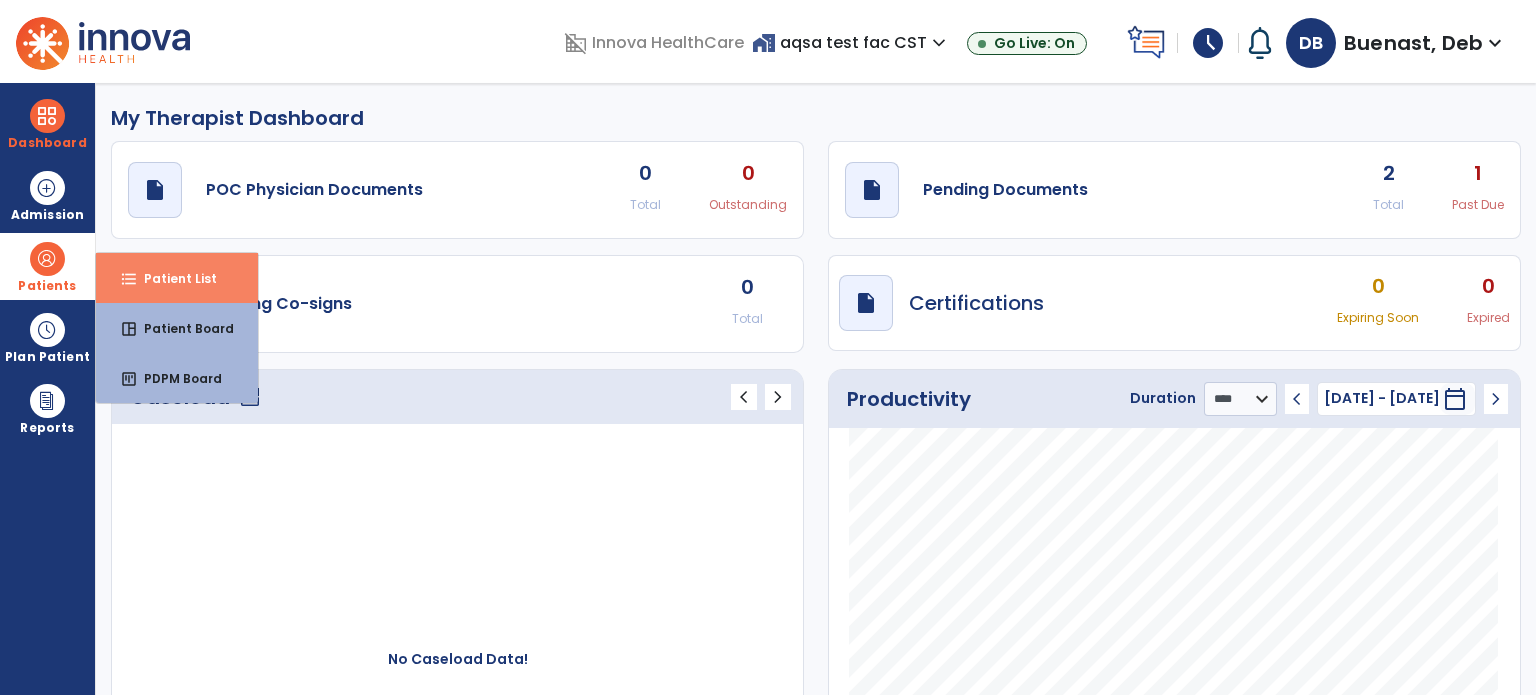 click on "Patient List" at bounding box center [172, 278] 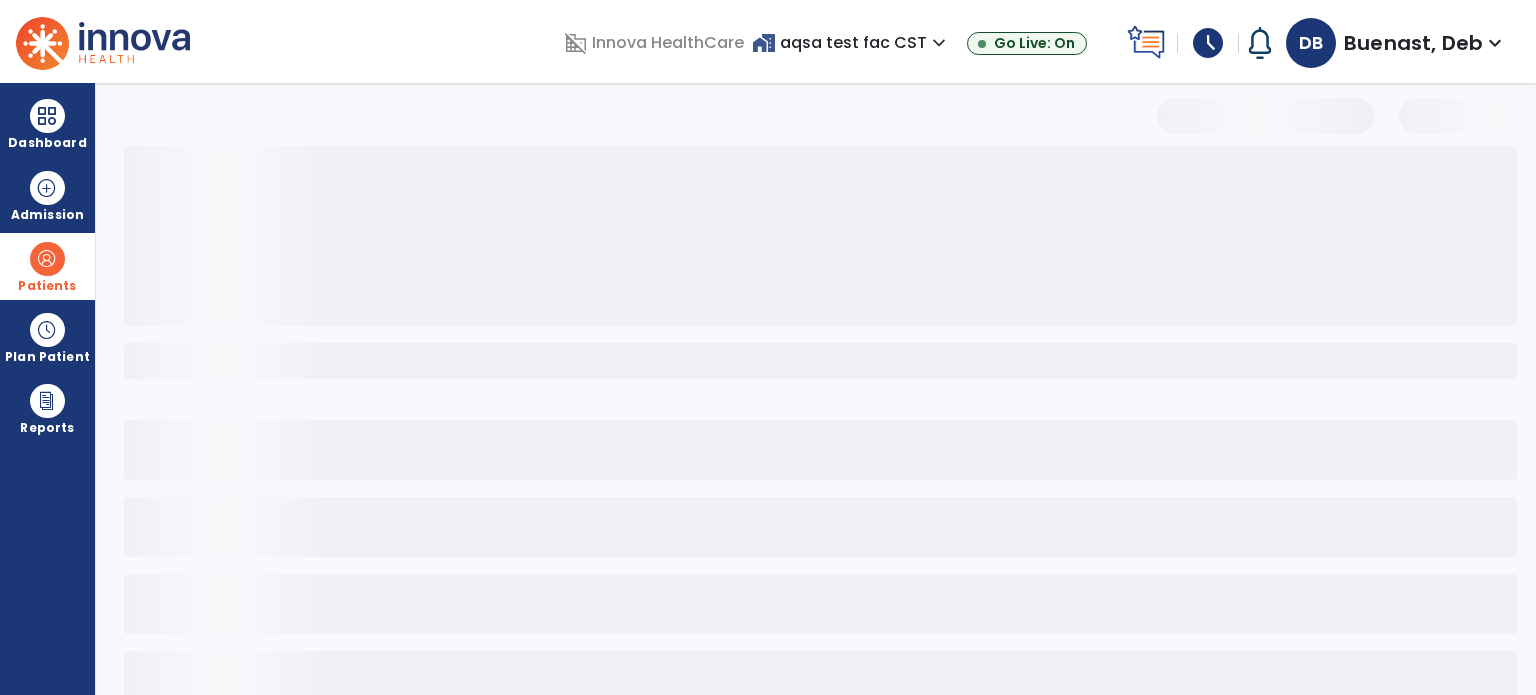 select on "***" 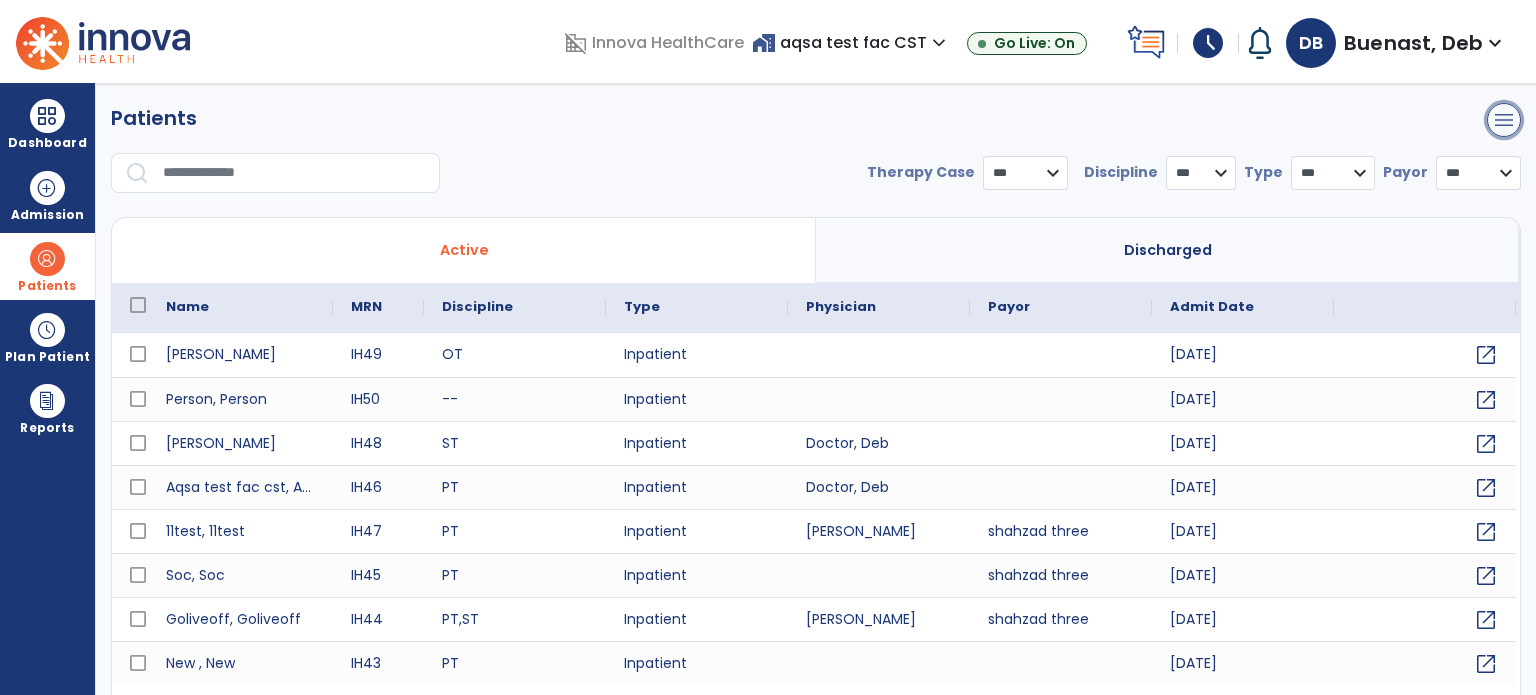 click on "menu" at bounding box center [1504, 120] 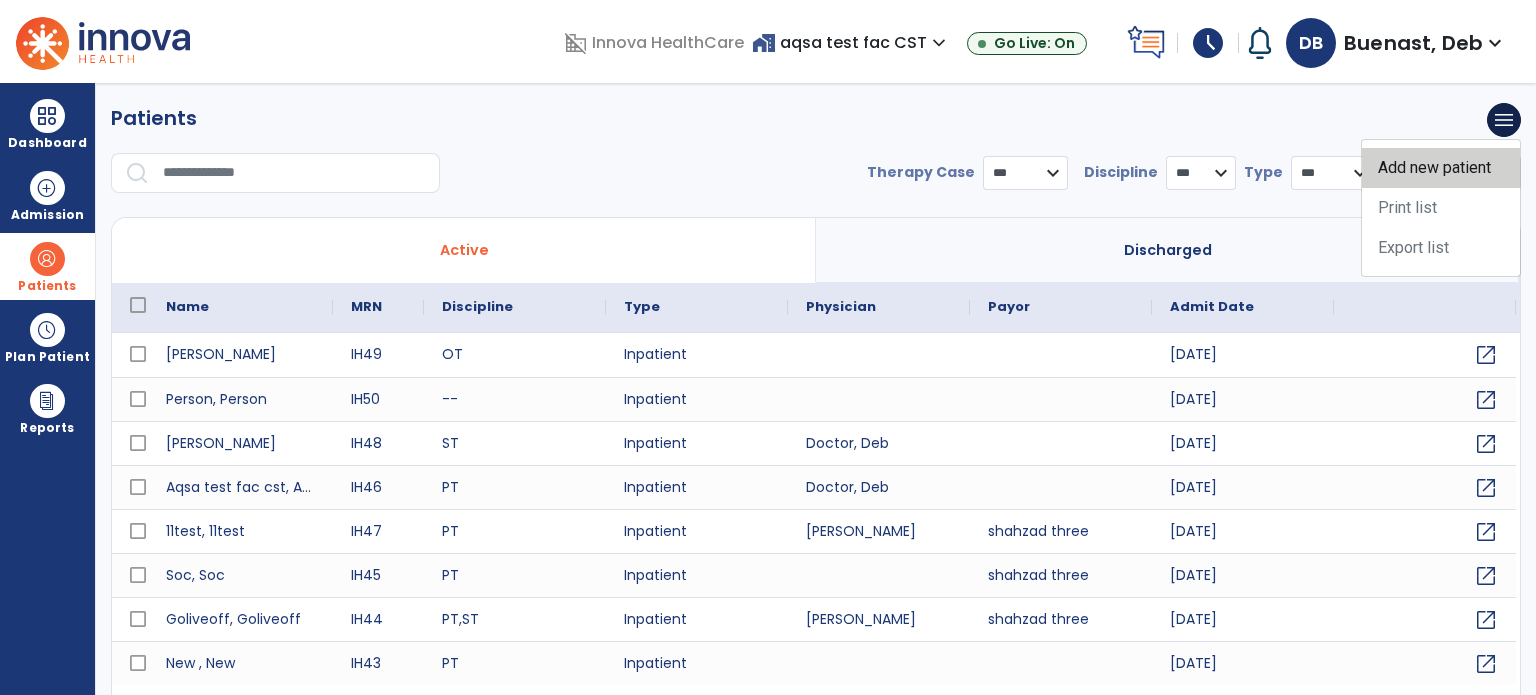 click on "Add new patient" at bounding box center (1441, 168) 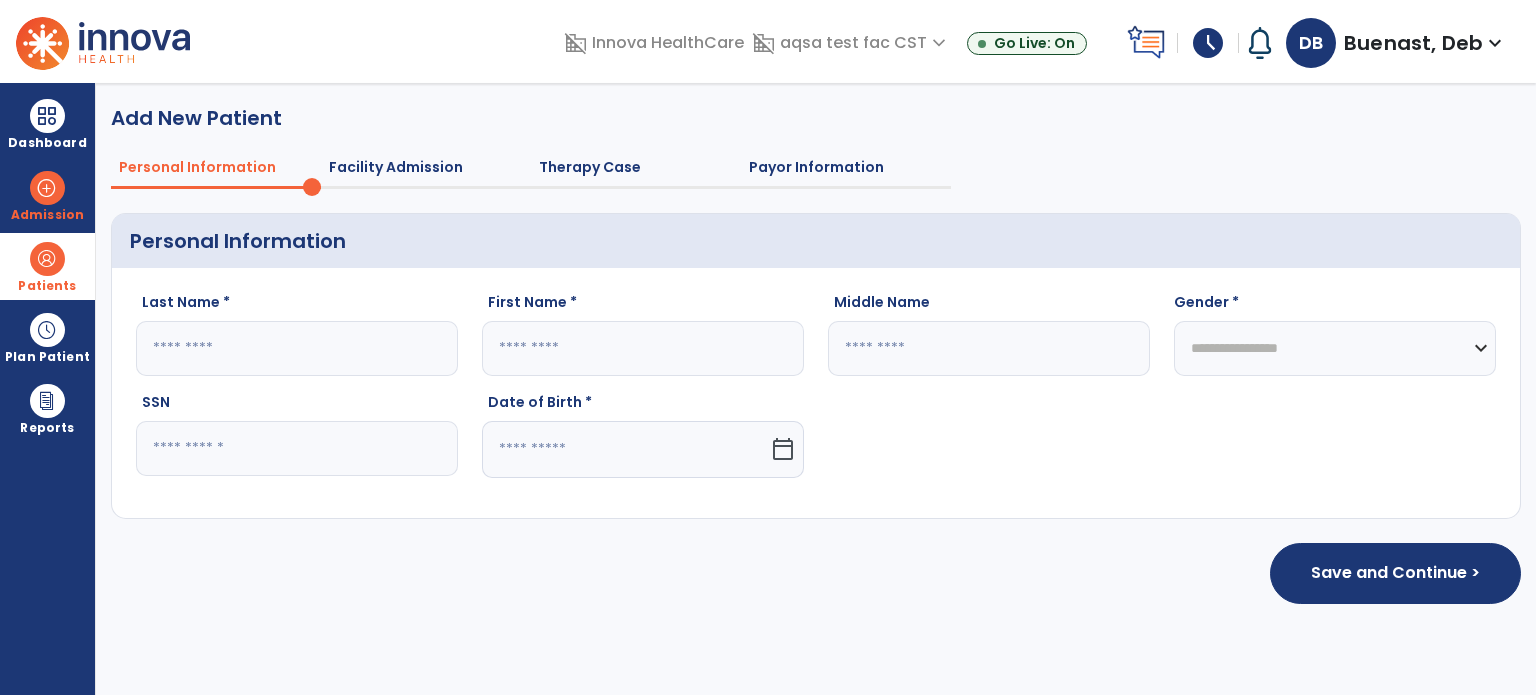 click 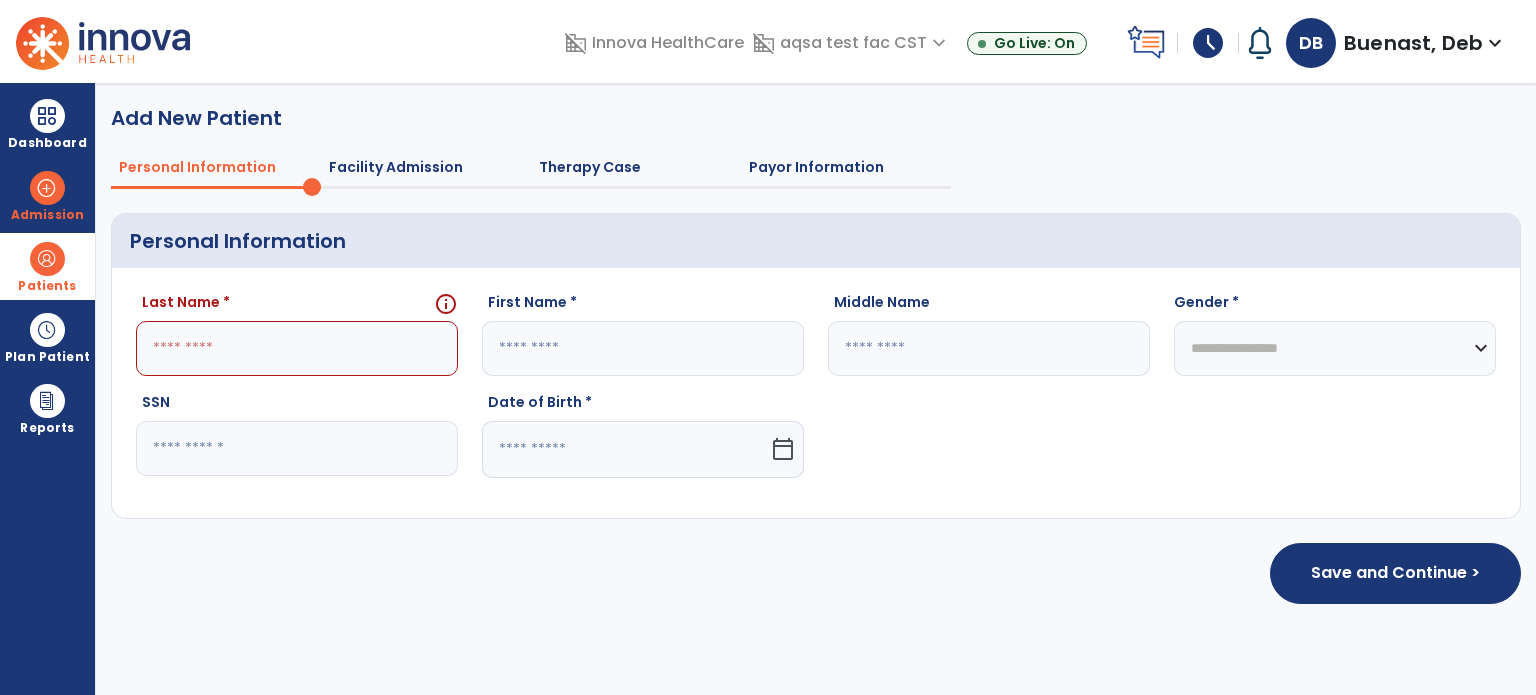 click on "domain_disabled   aqsa test fac CST   expand_more   10-08-24   26-11   27-09-24   Aqsa Facility  Show All" at bounding box center (851, 43) 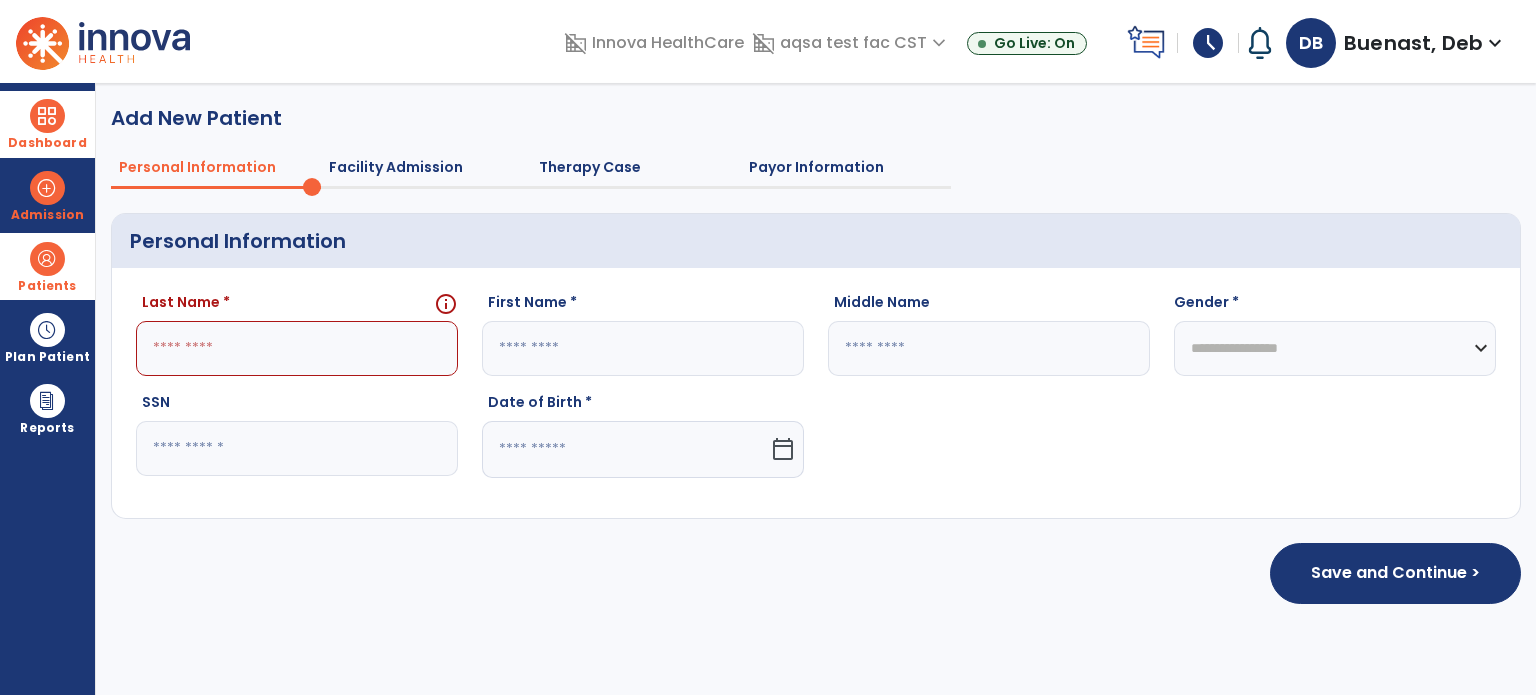 click at bounding box center (47, 116) 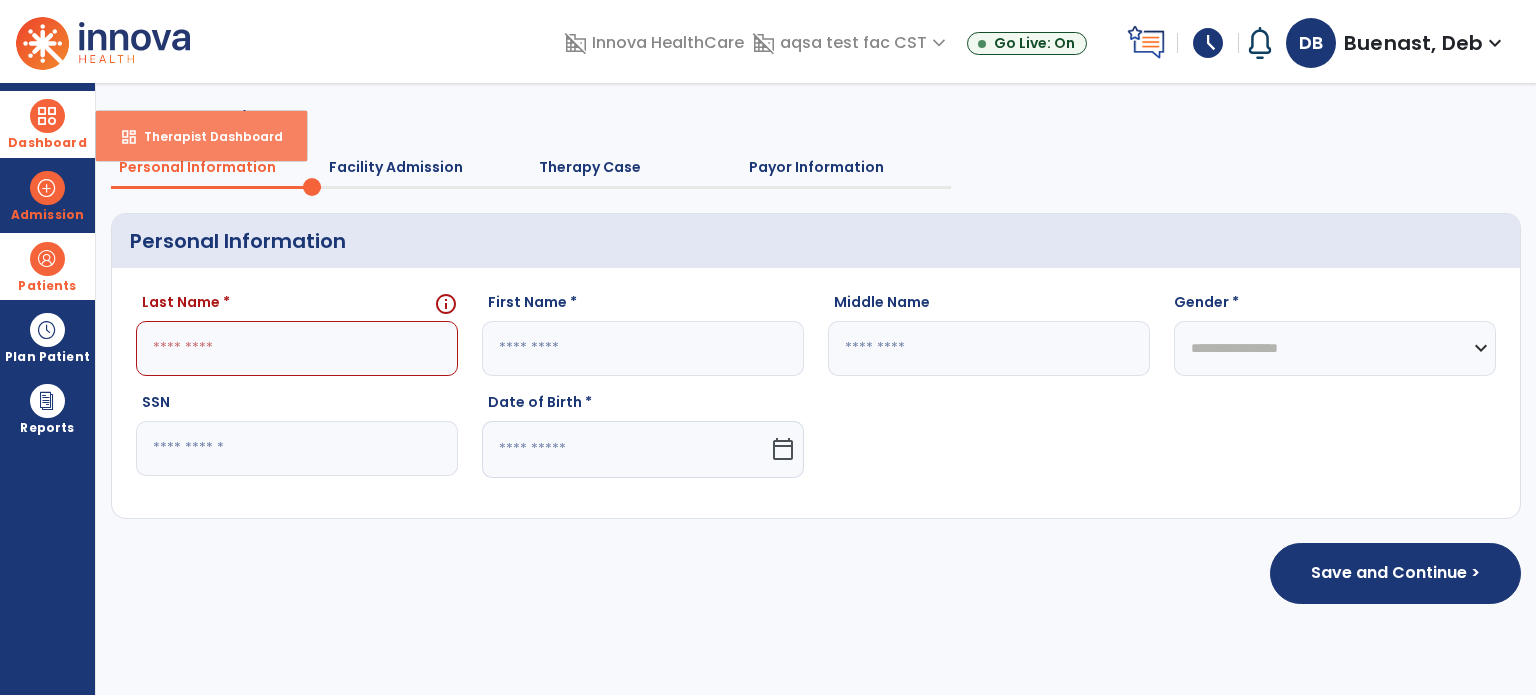 click on "dashboard  Therapist Dashboard" at bounding box center [201, 136] 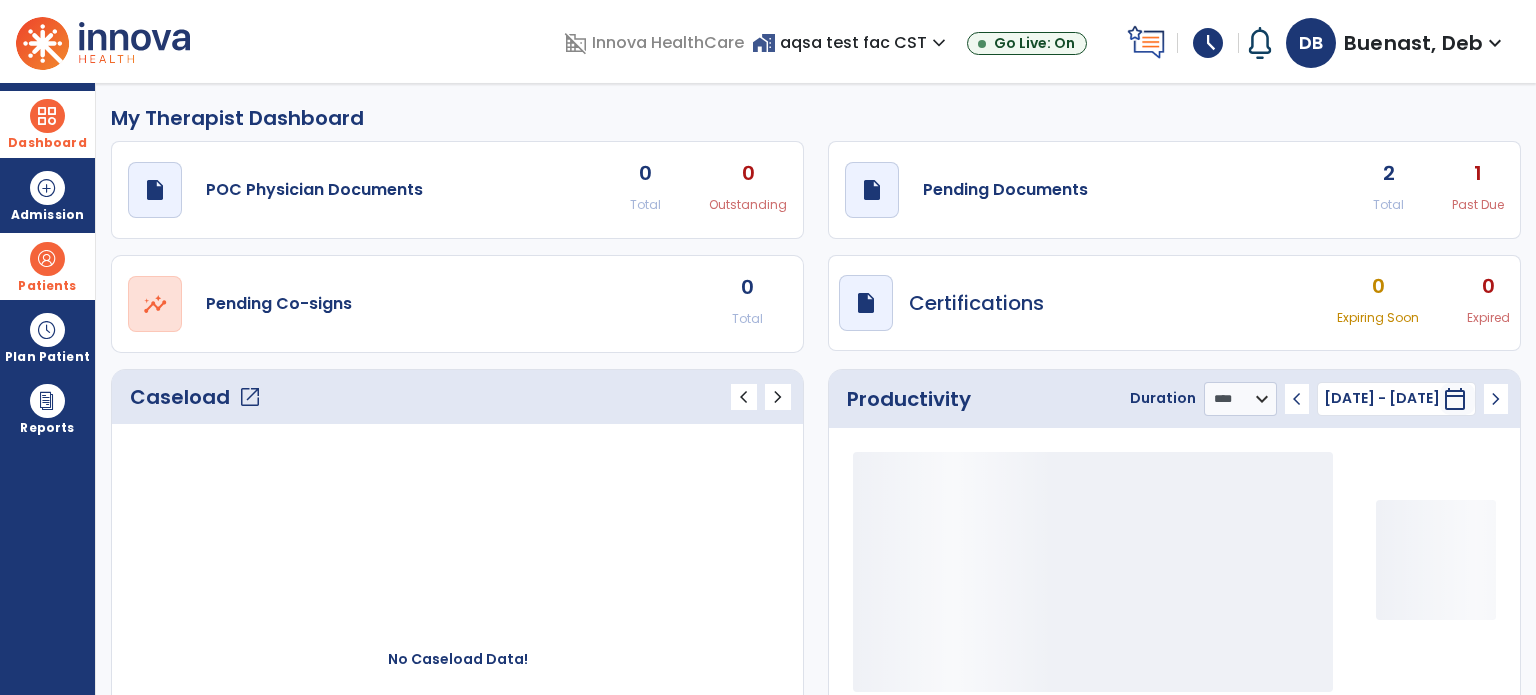 drag, startPoint x: 947, startPoint y: 42, endPoint x: 916, endPoint y: 133, distance: 96.13532 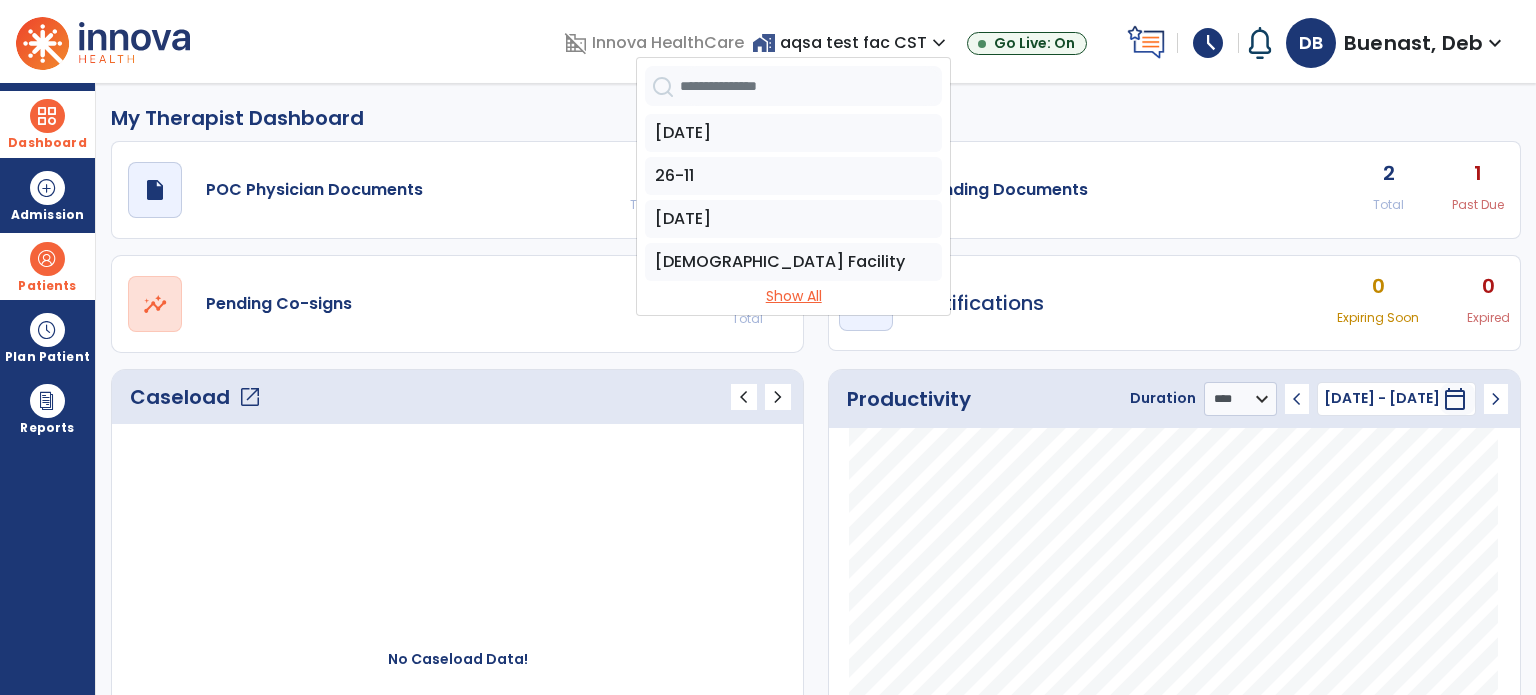 click on "Show All" at bounding box center [793, 296] 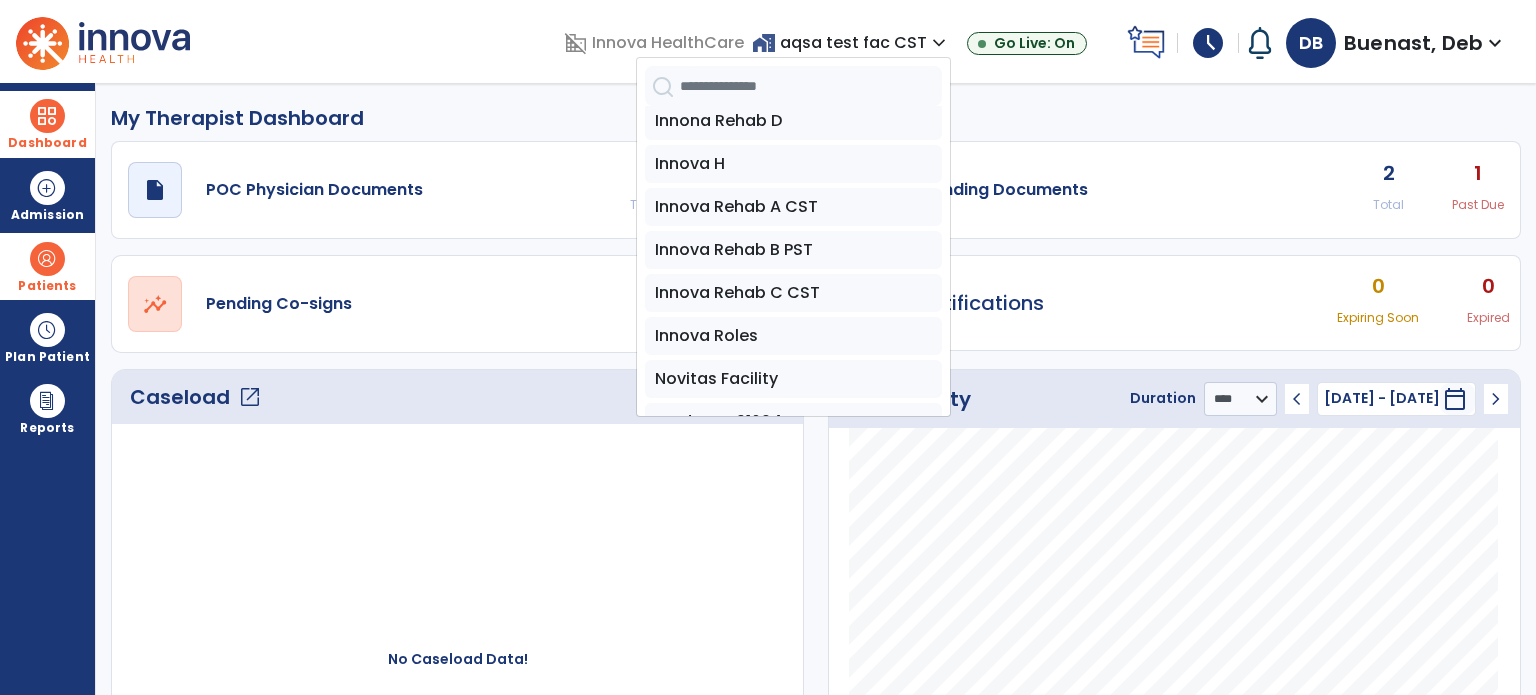 scroll, scrollTop: 400, scrollLeft: 0, axis: vertical 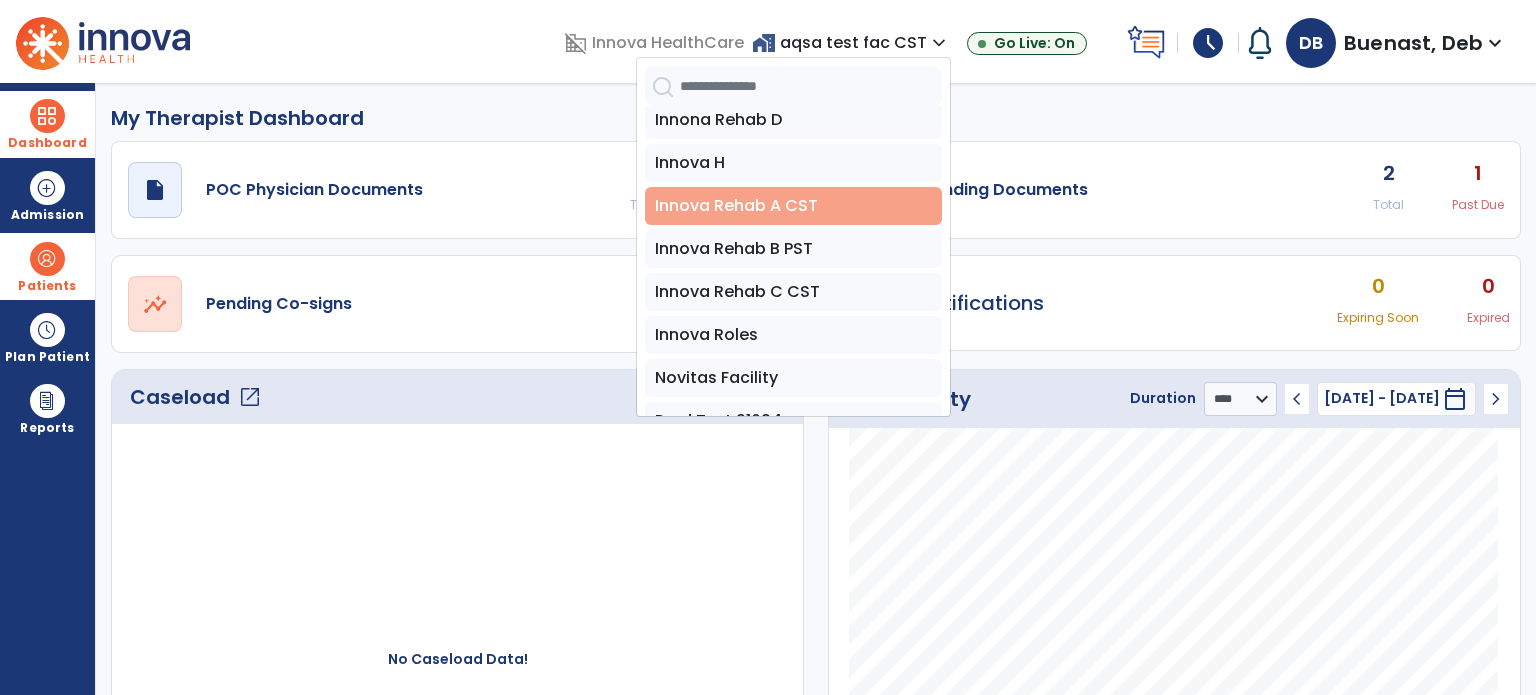 click on "Innova Rehab A CST" at bounding box center (793, 206) 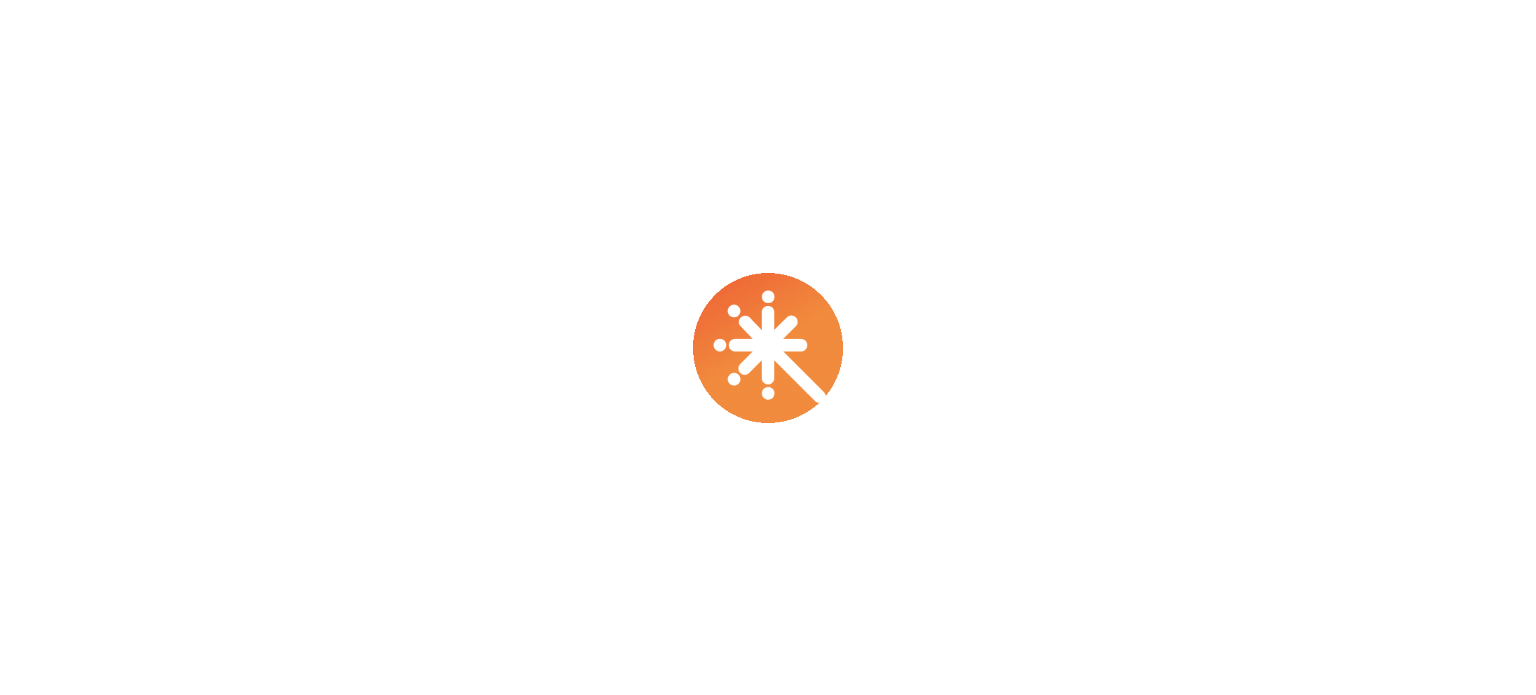 scroll, scrollTop: 0, scrollLeft: 0, axis: both 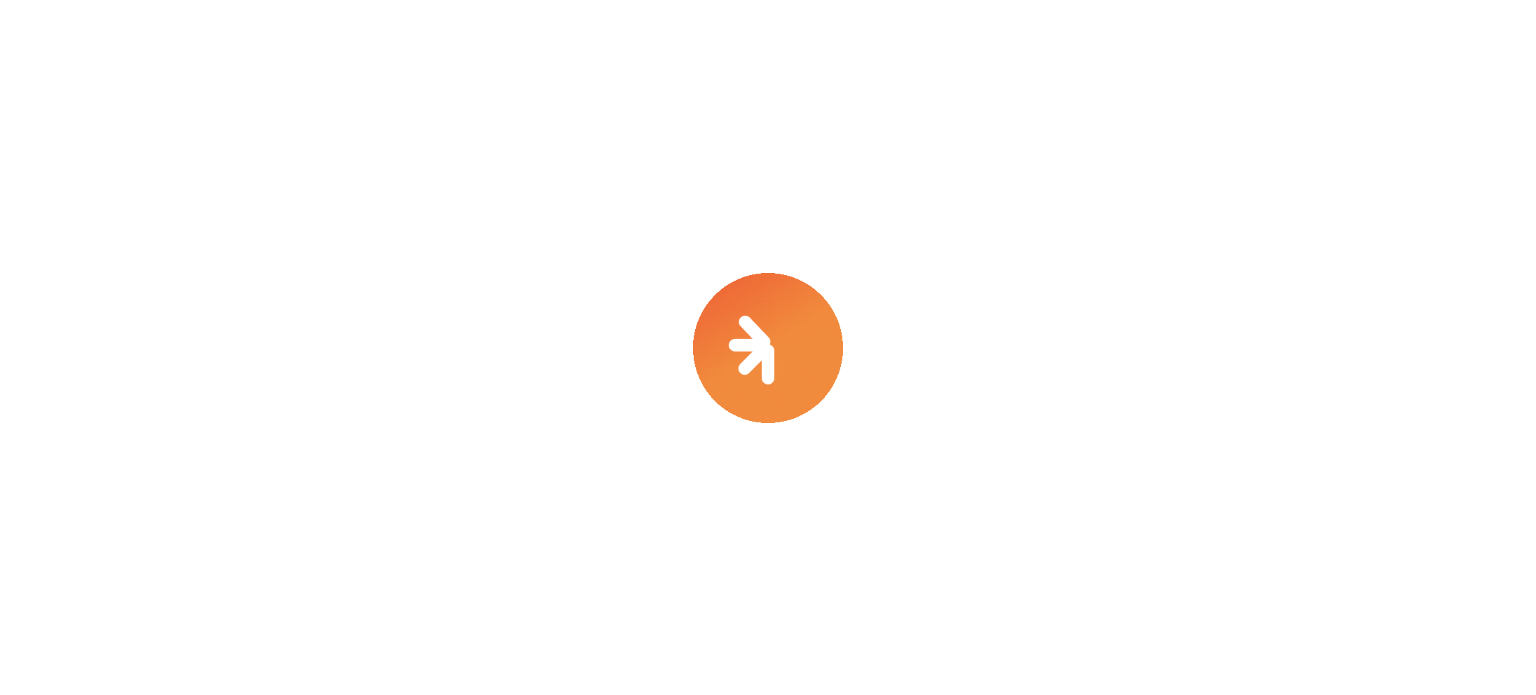 select on "****" 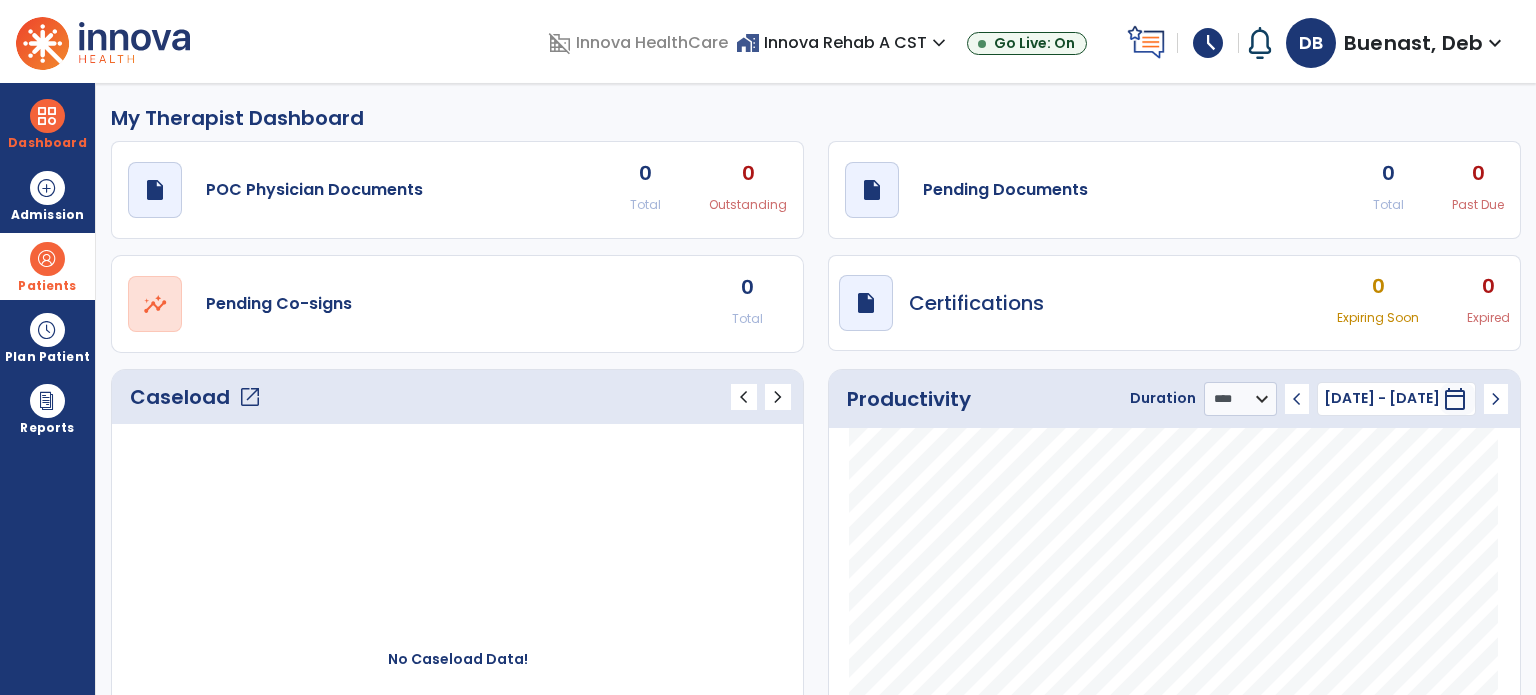 click at bounding box center (47, 259) 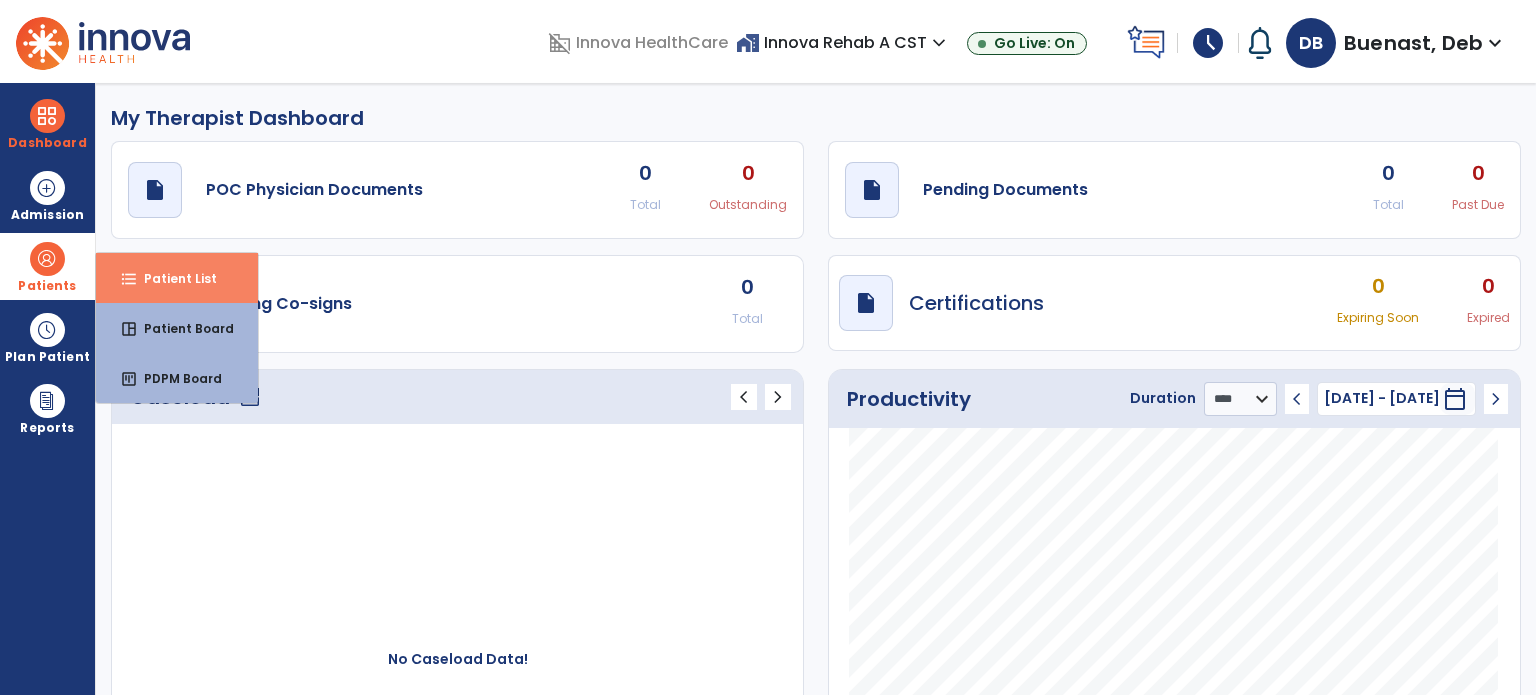 click on "format_list_bulleted  Patient List" at bounding box center (177, 278) 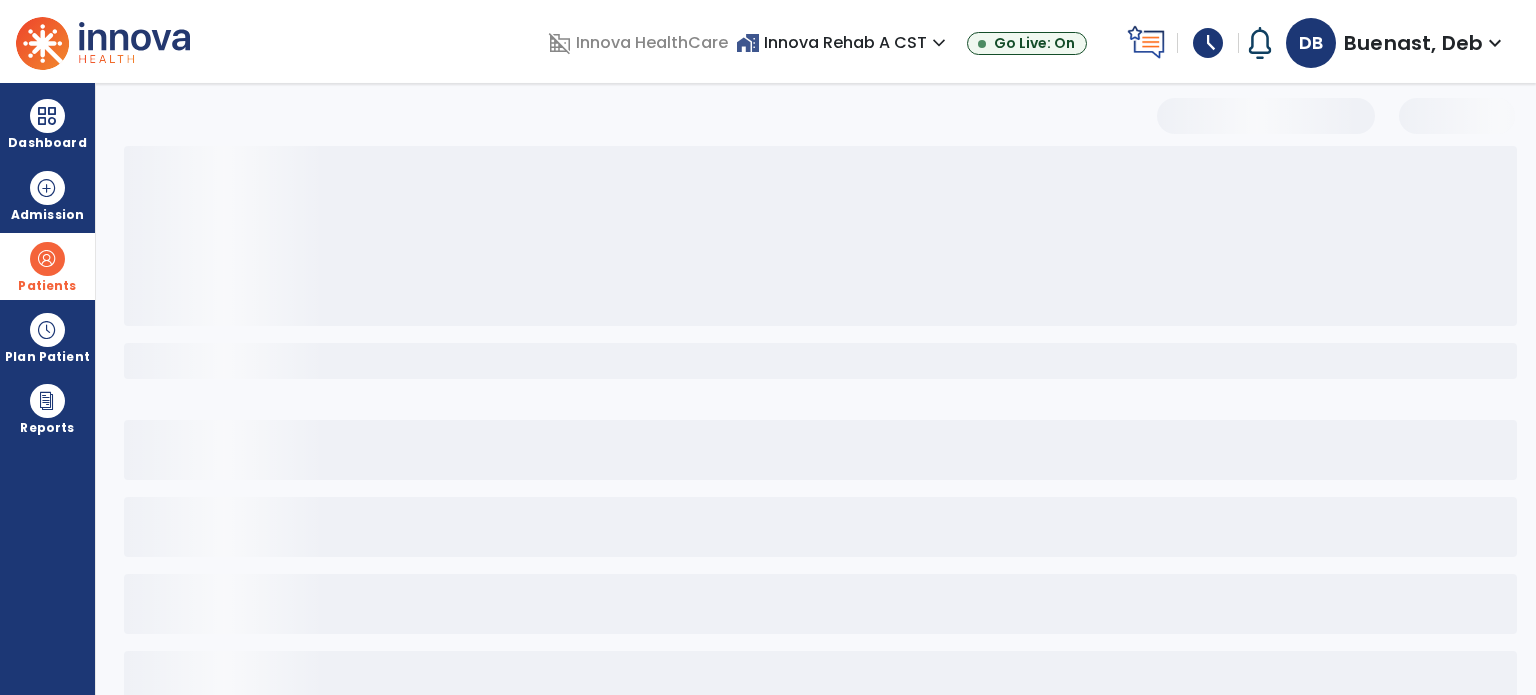 select on "***" 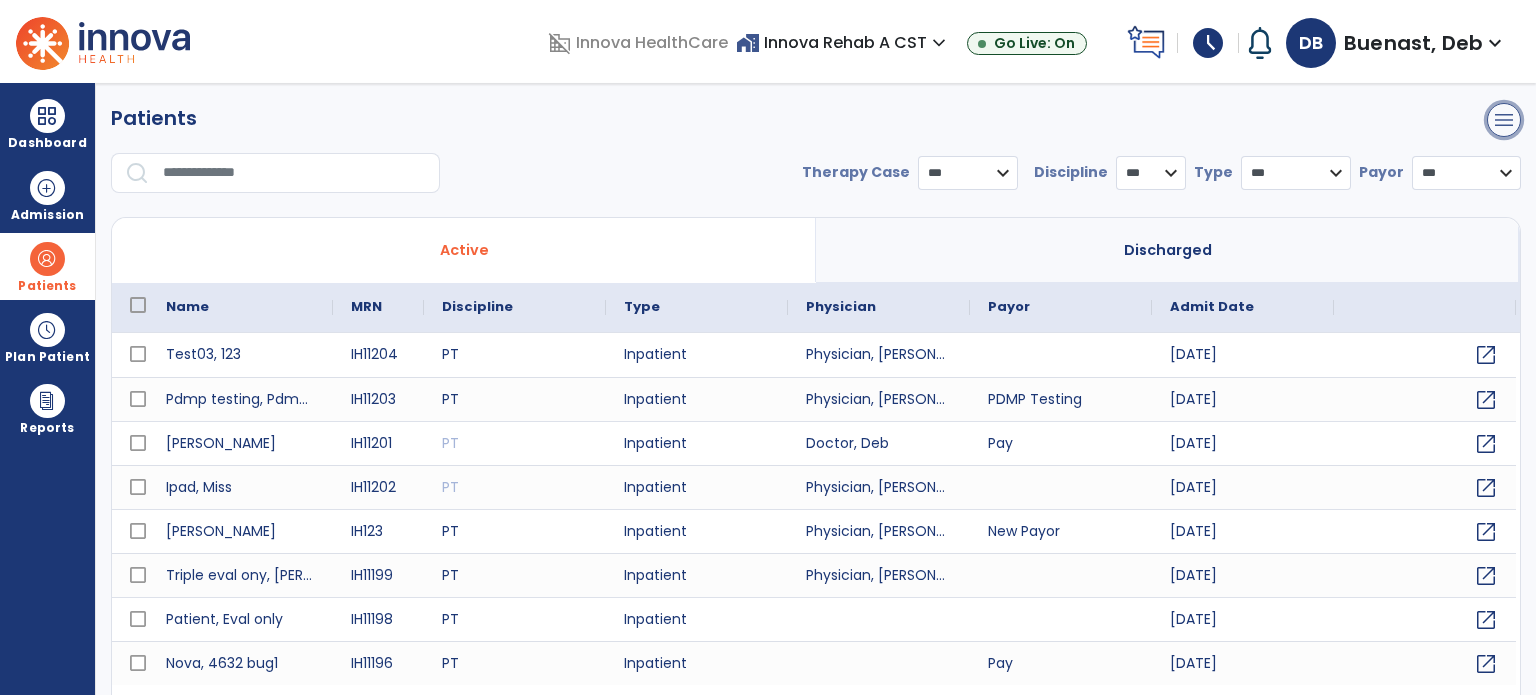 click on "menu" at bounding box center (1504, 120) 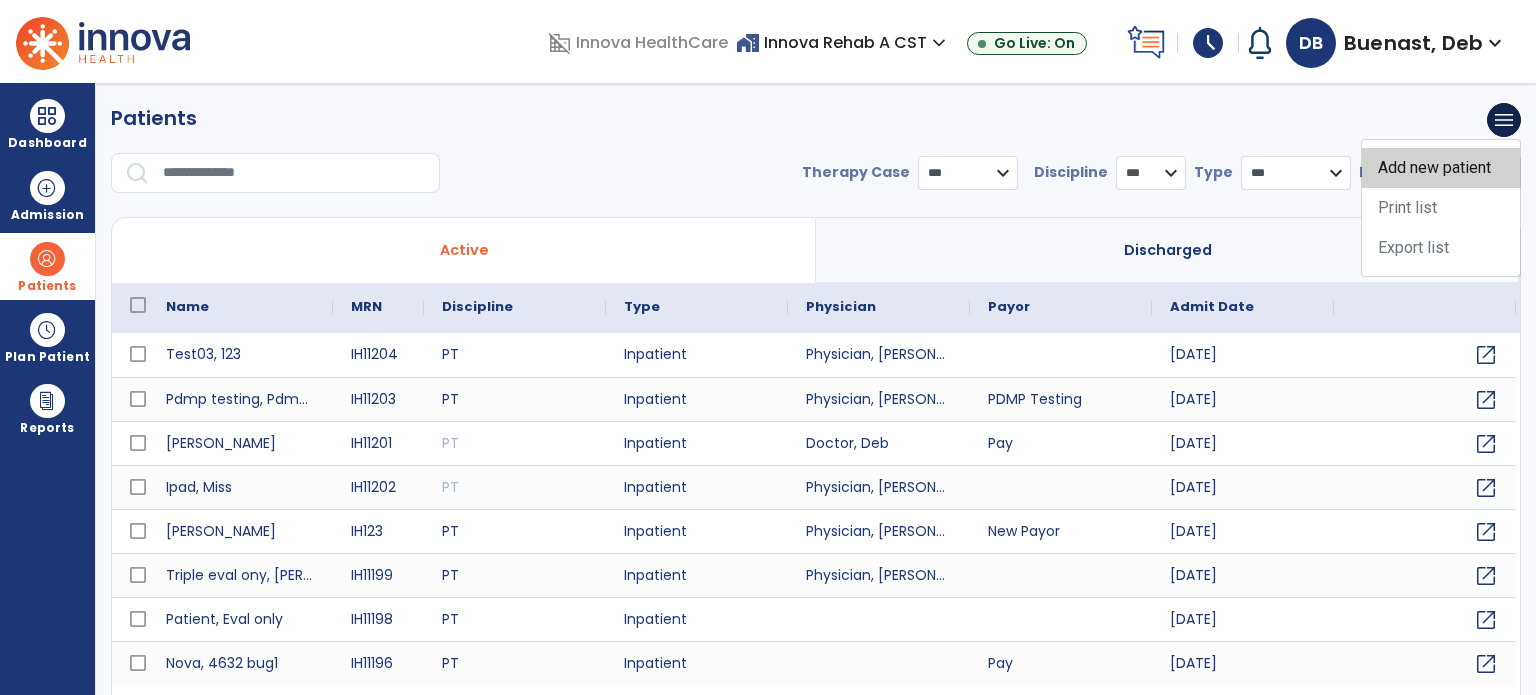 click on "Add new patient" at bounding box center [1441, 168] 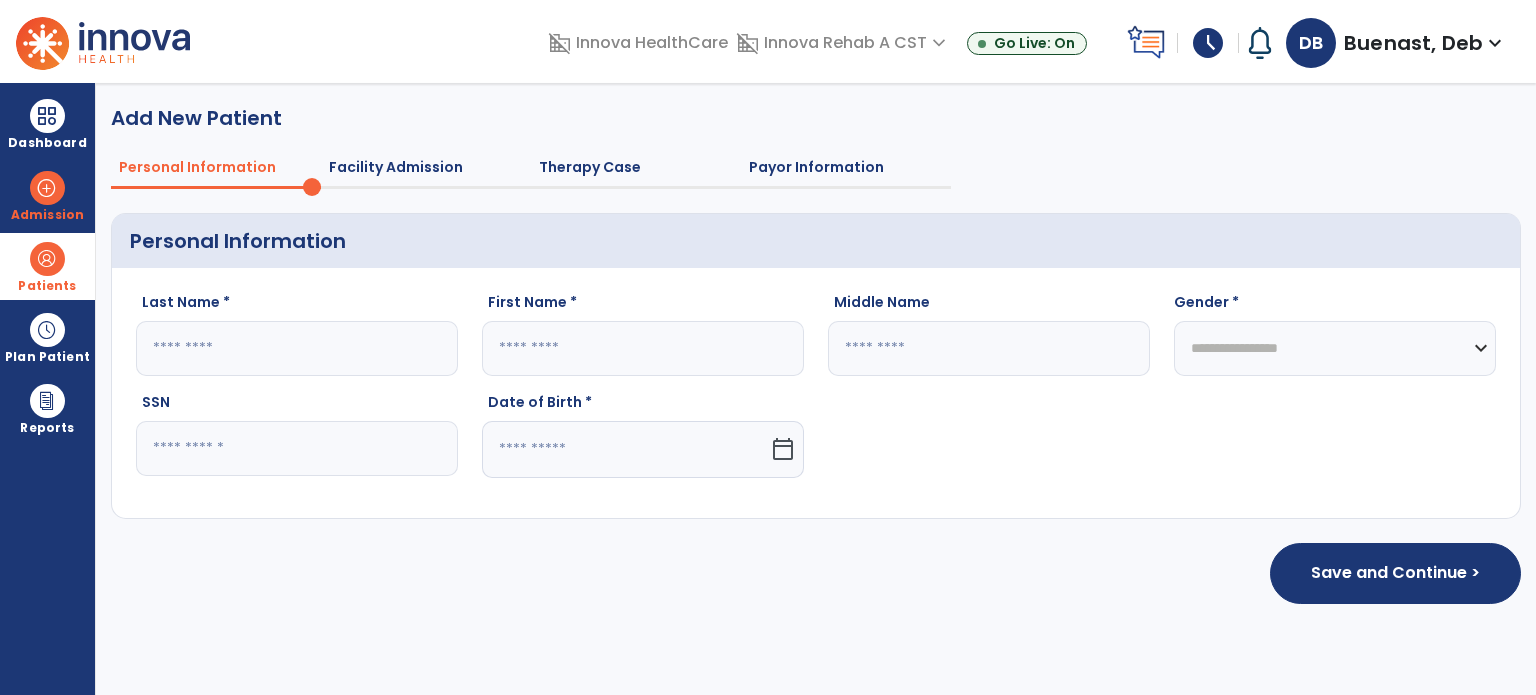 click 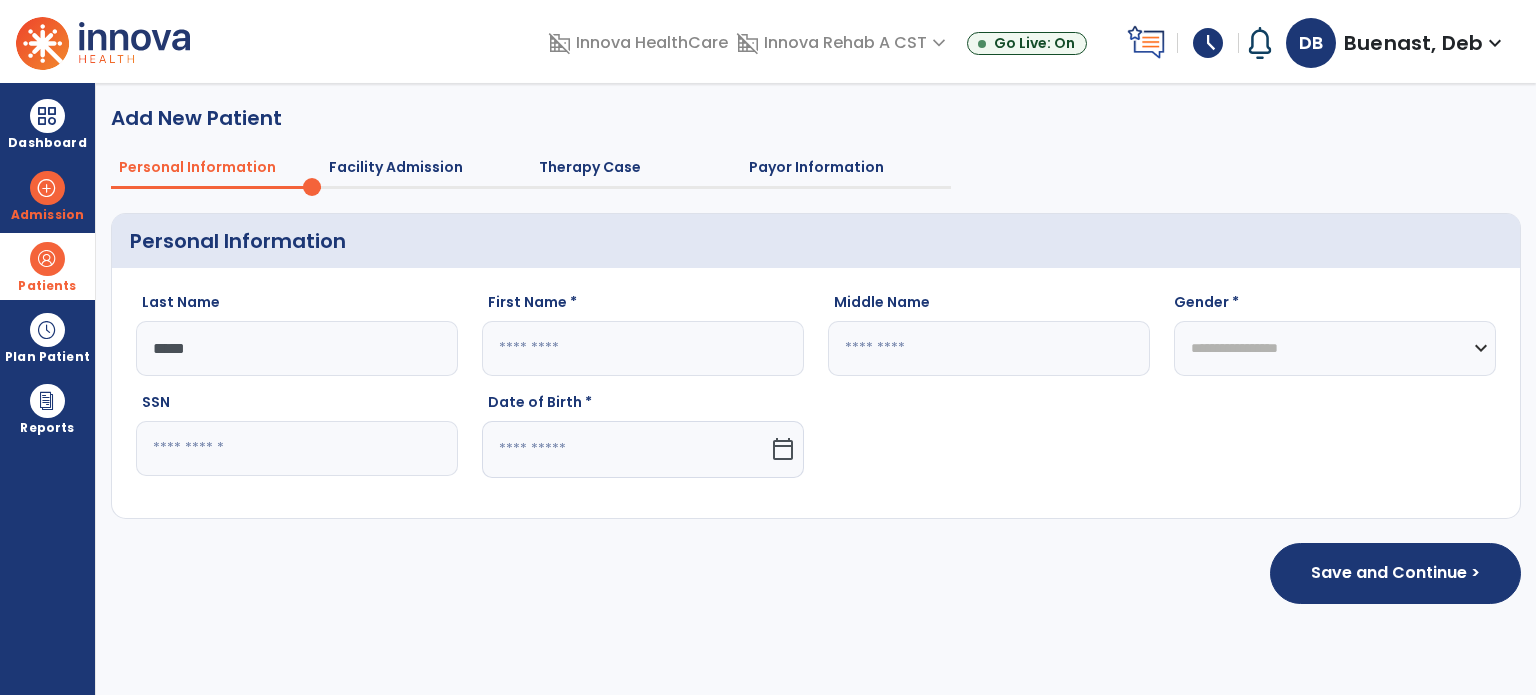 type on "*****" 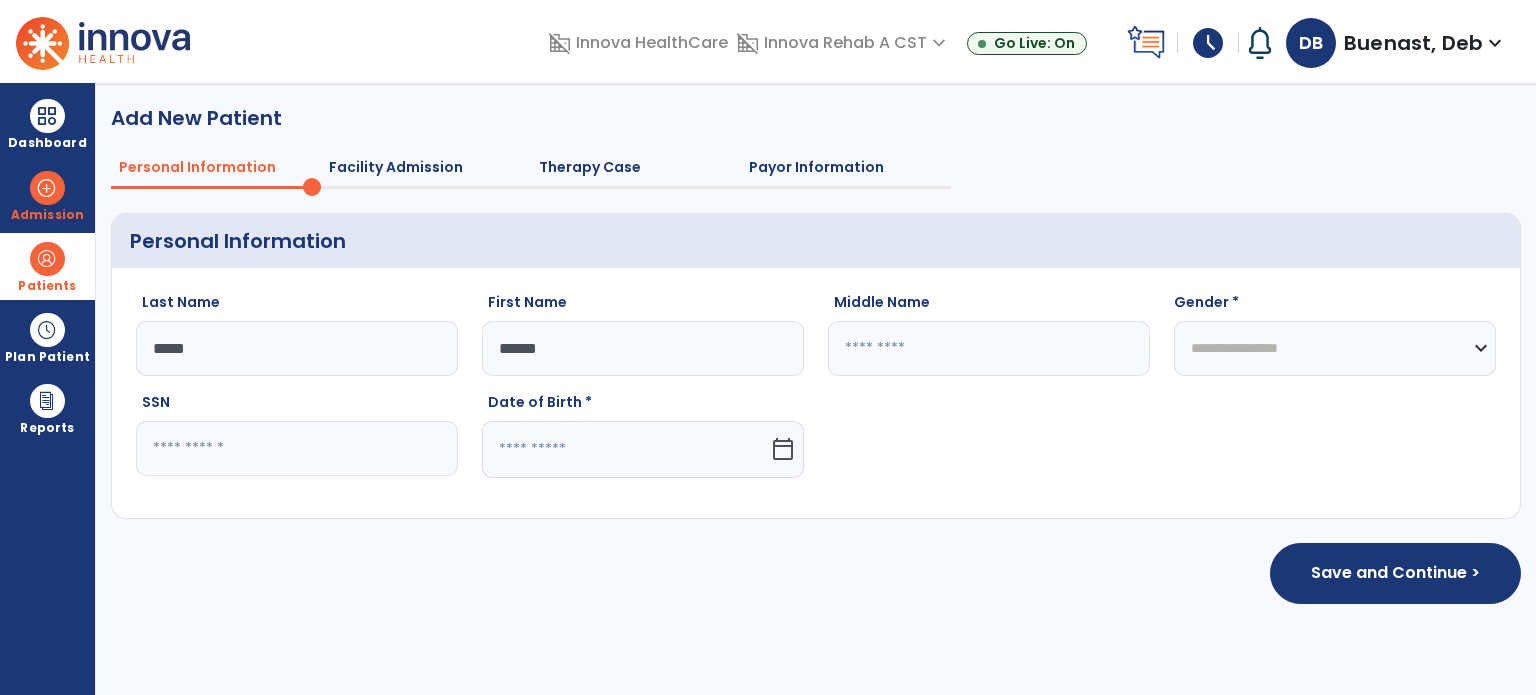 type on "******" 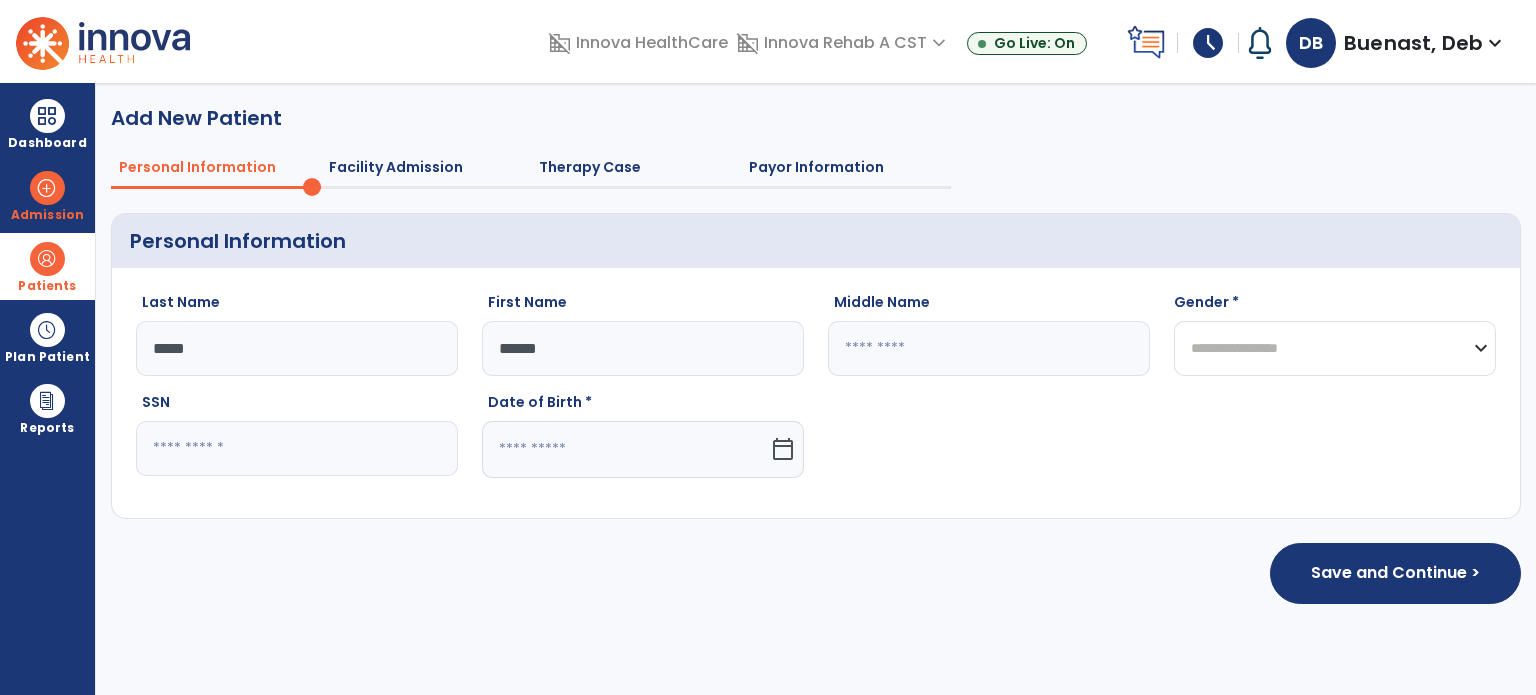 drag, startPoint x: 1291, startPoint y: 352, endPoint x: 1295, endPoint y: 375, distance: 23.345236 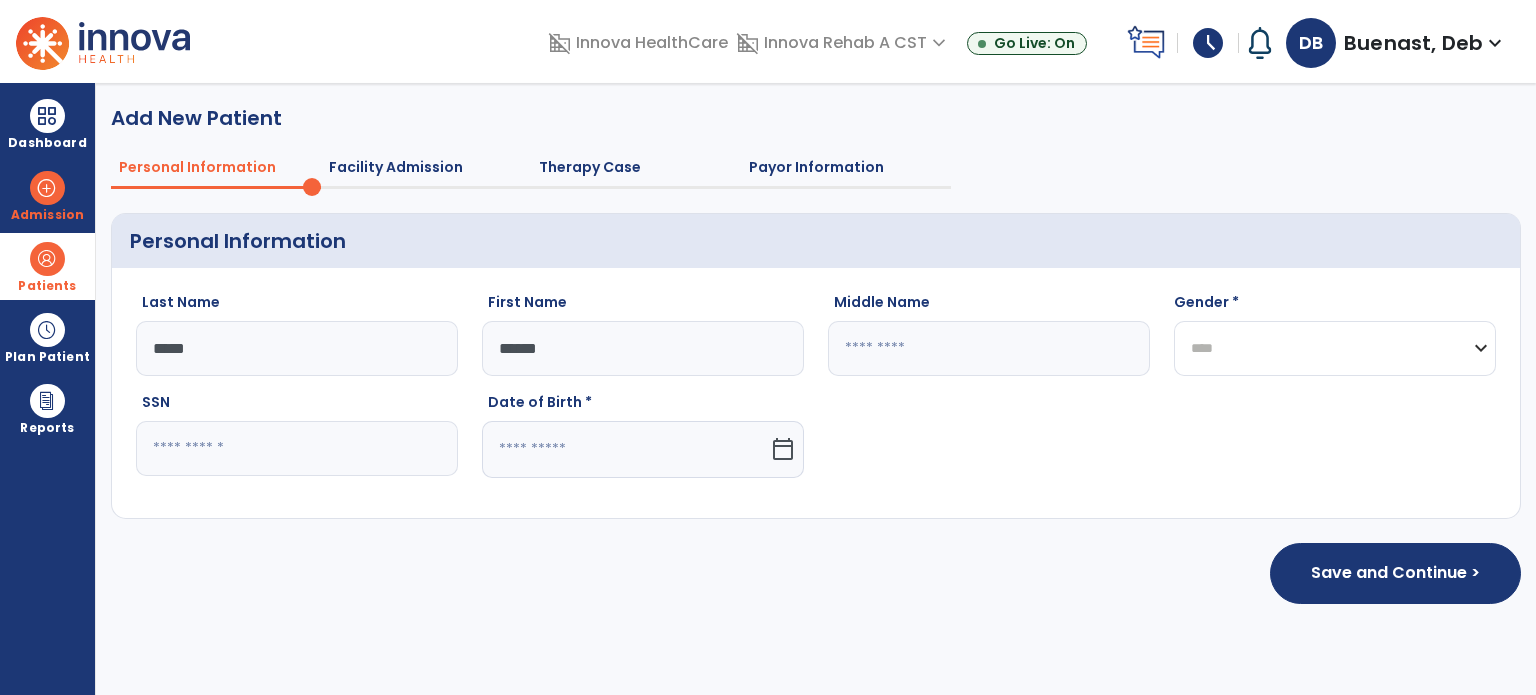 click on "**********" 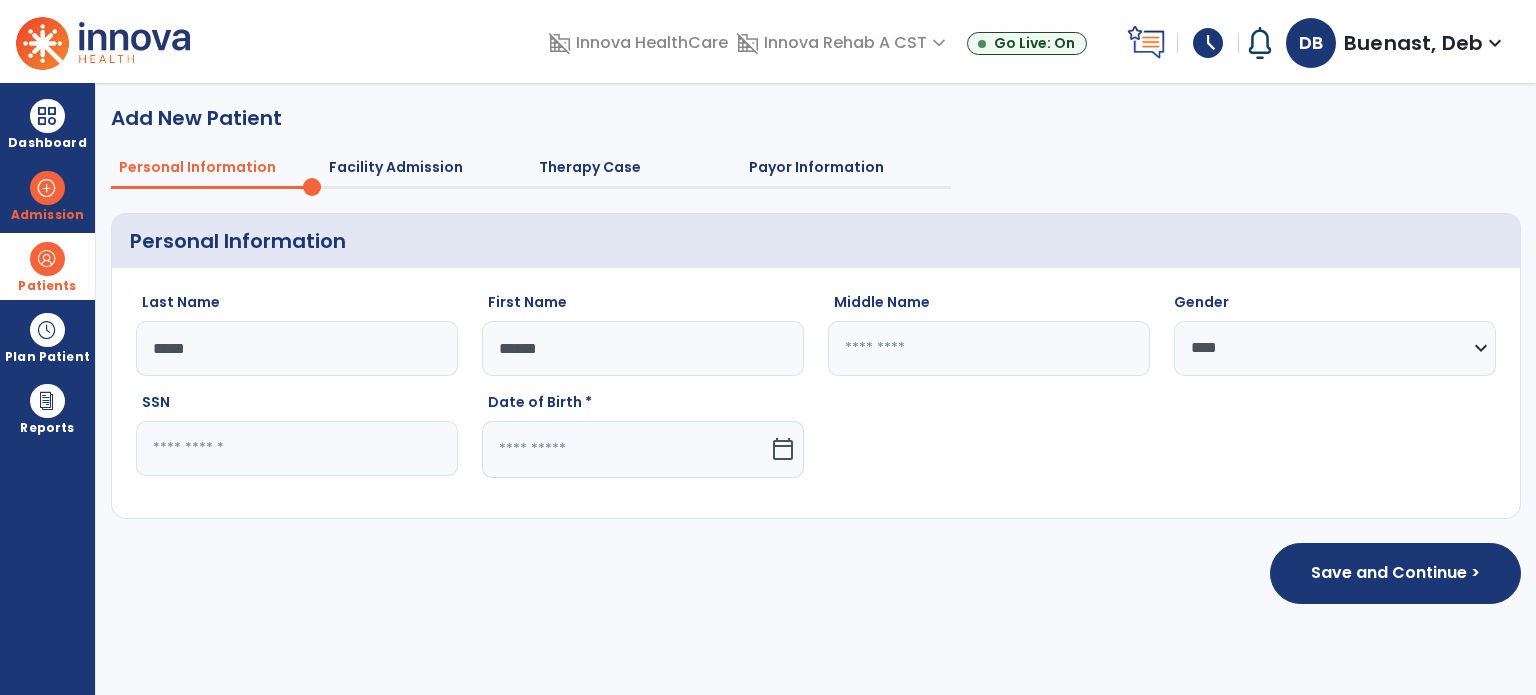 click on "calendar_today" 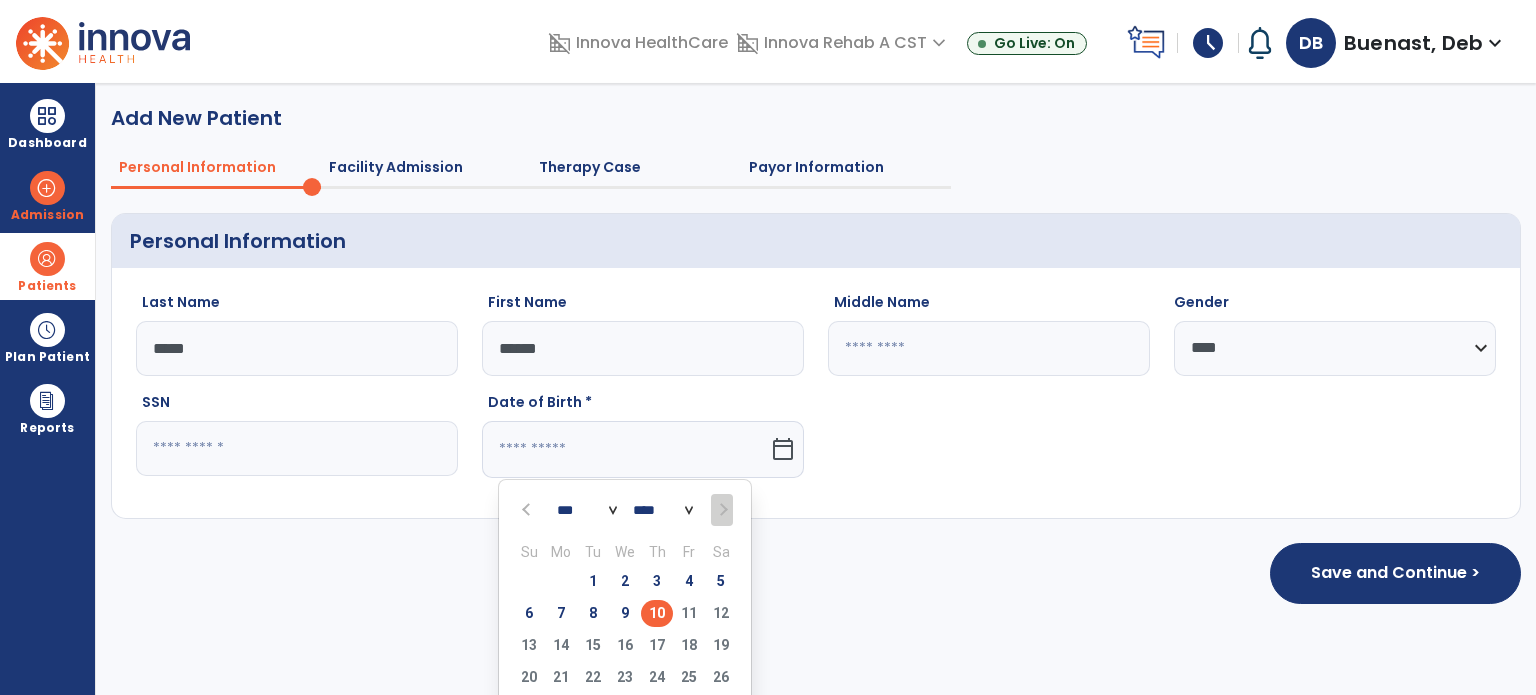 drag, startPoint x: 681, startPoint y: 506, endPoint x: 679, endPoint y: 495, distance: 11.18034 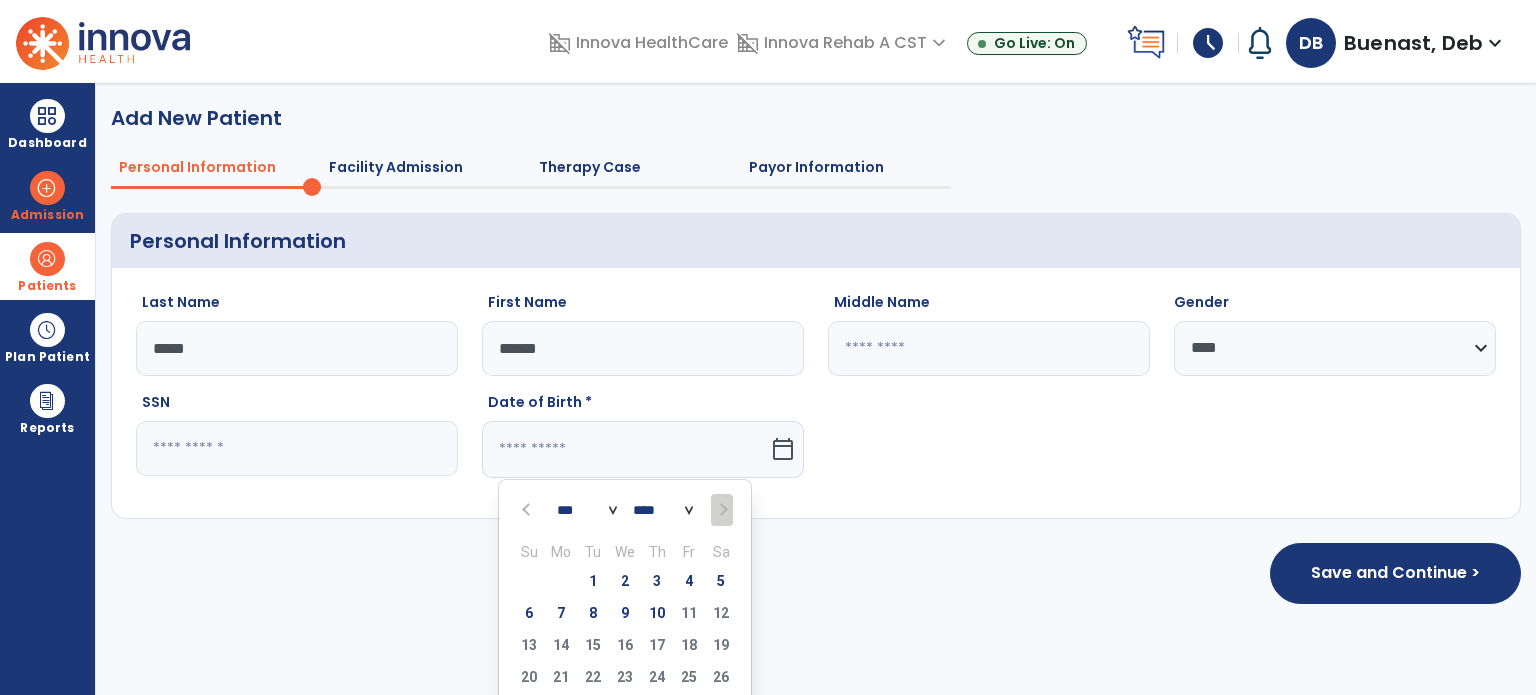 select on "****" 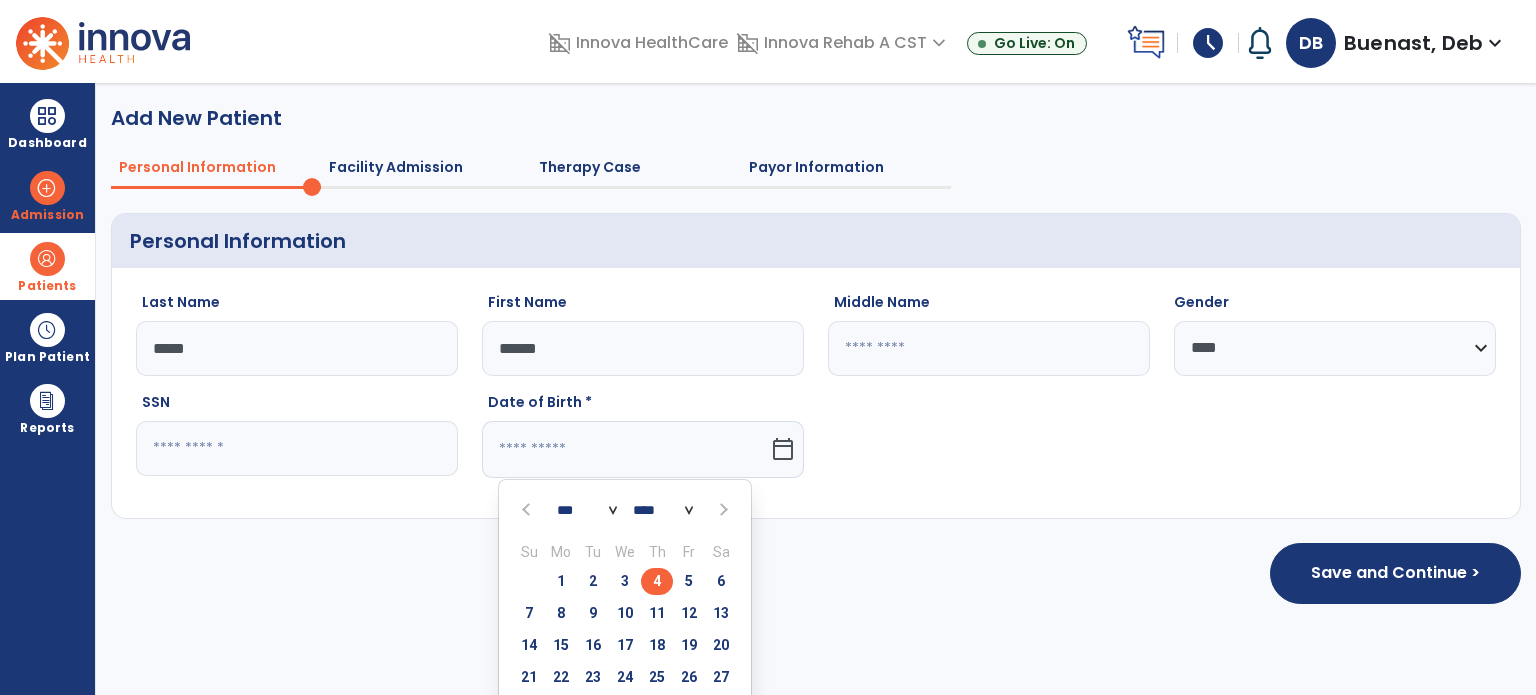 click on "4" 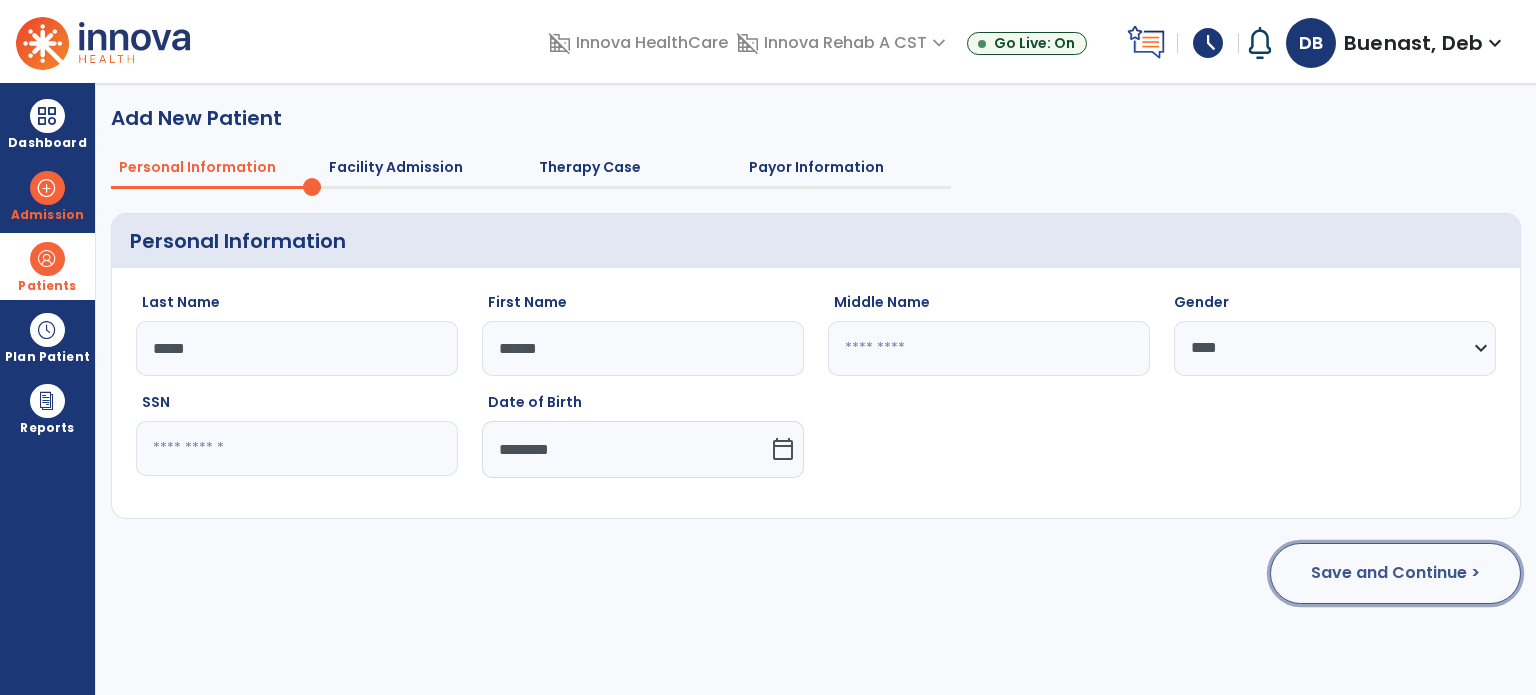 click on "Save and Continue >" 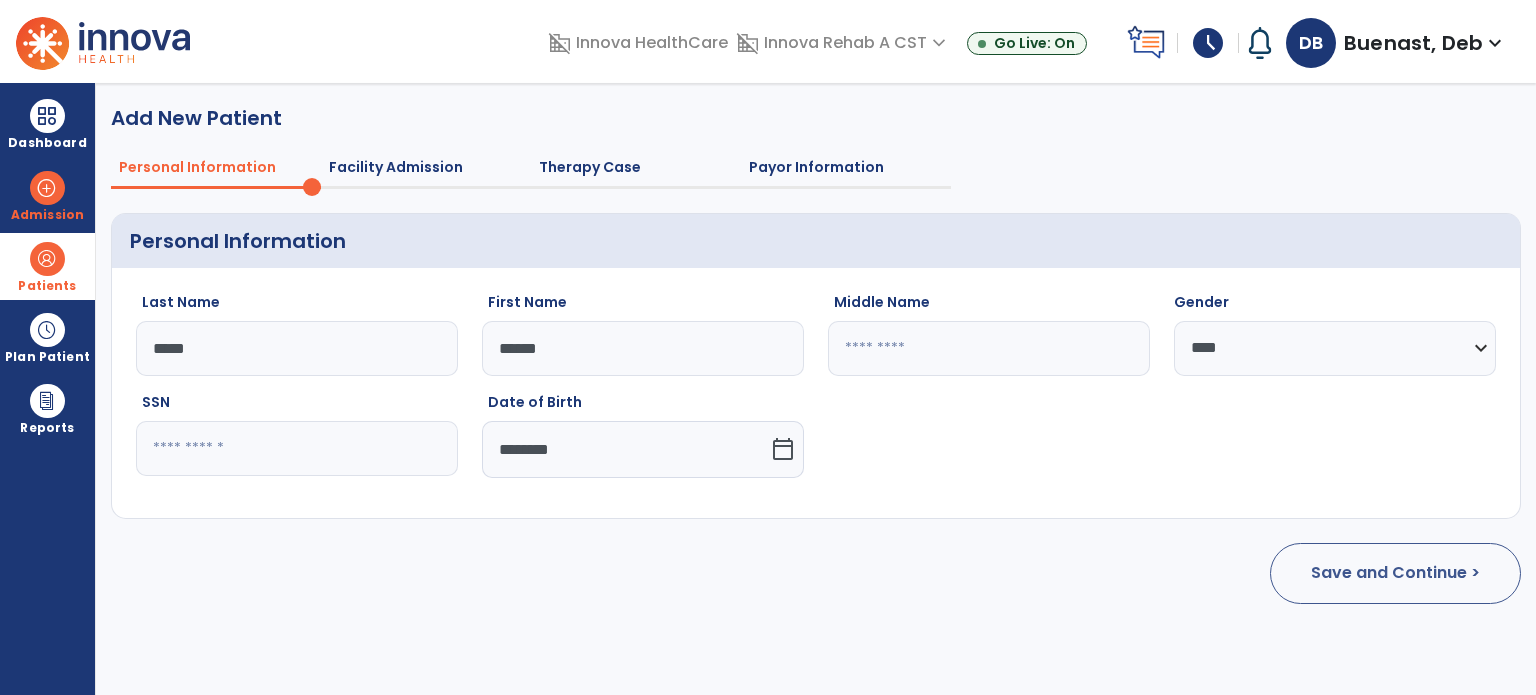 select on "**********" 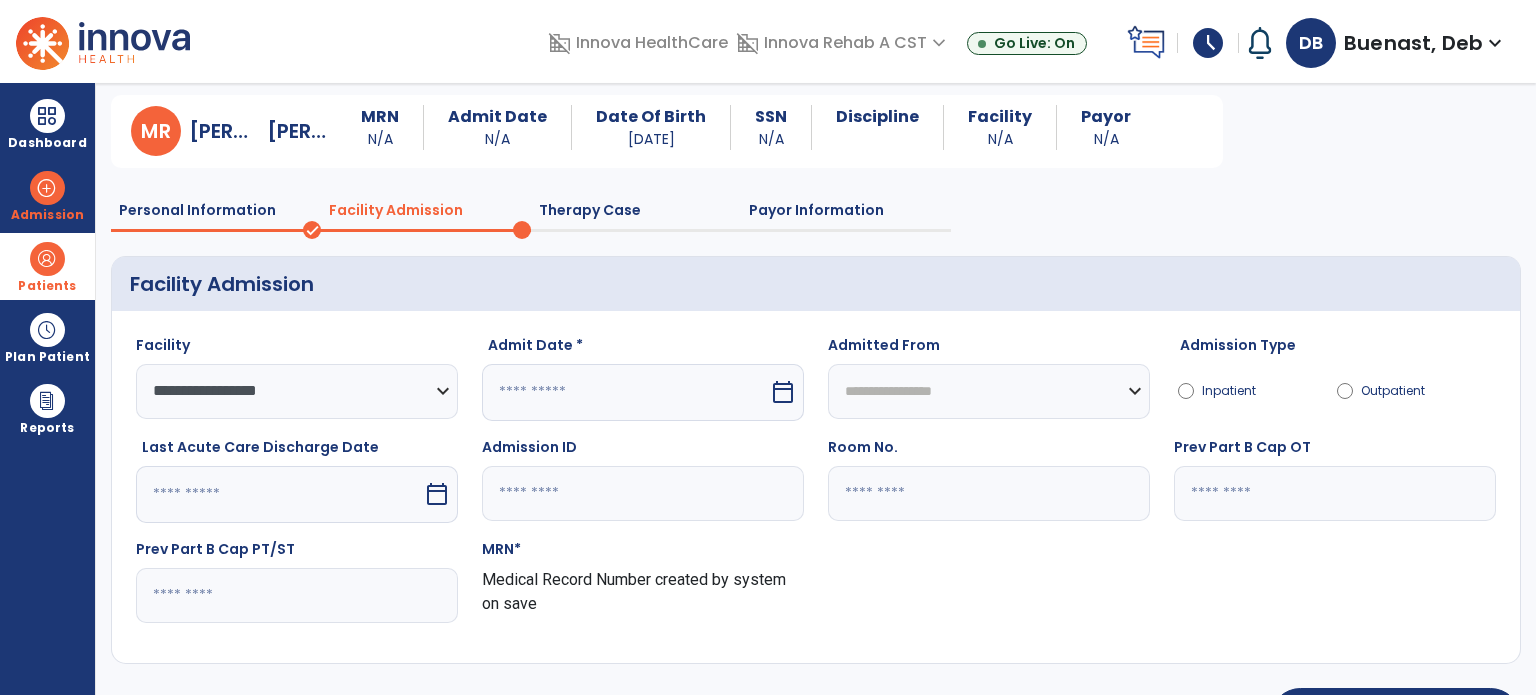 scroll, scrollTop: 100, scrollLeft: 0, axis: vertical 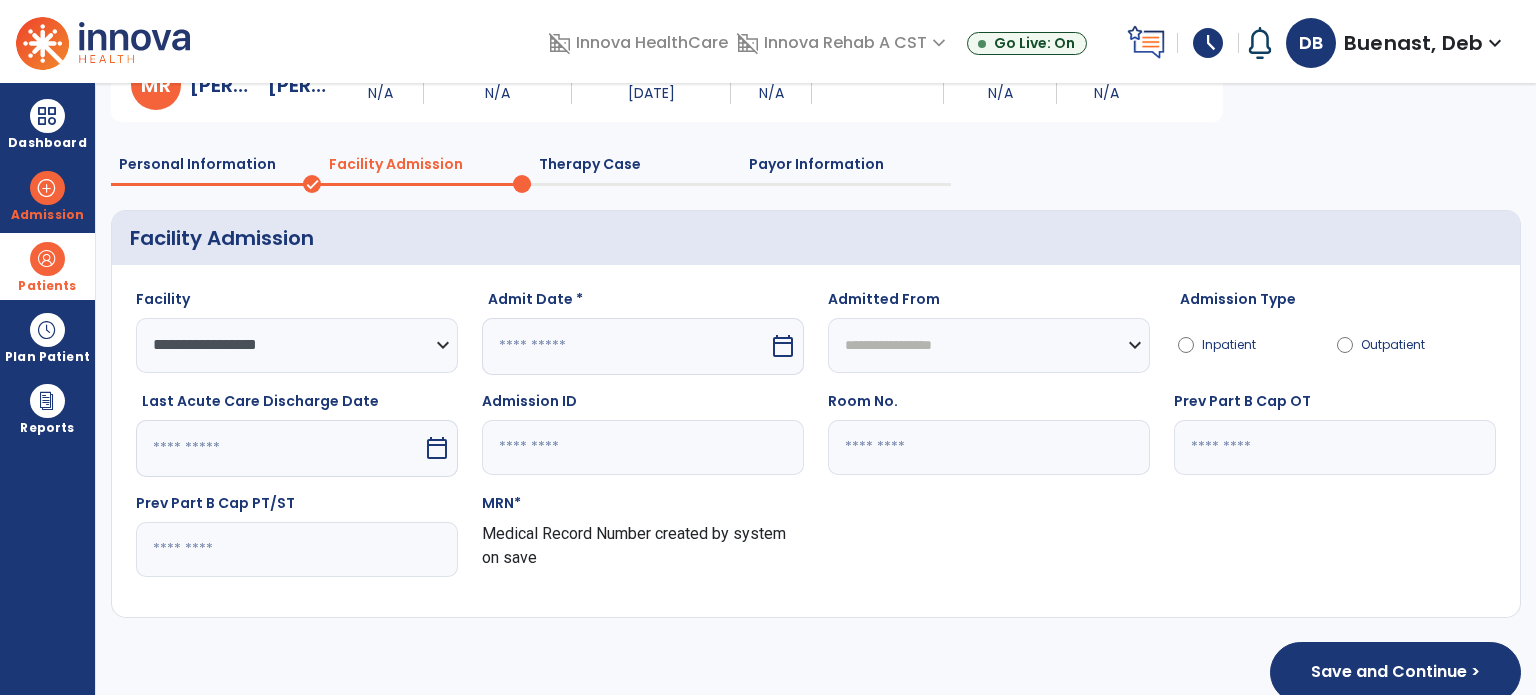 click on "calendar_today" at bounding box center [783, 346] 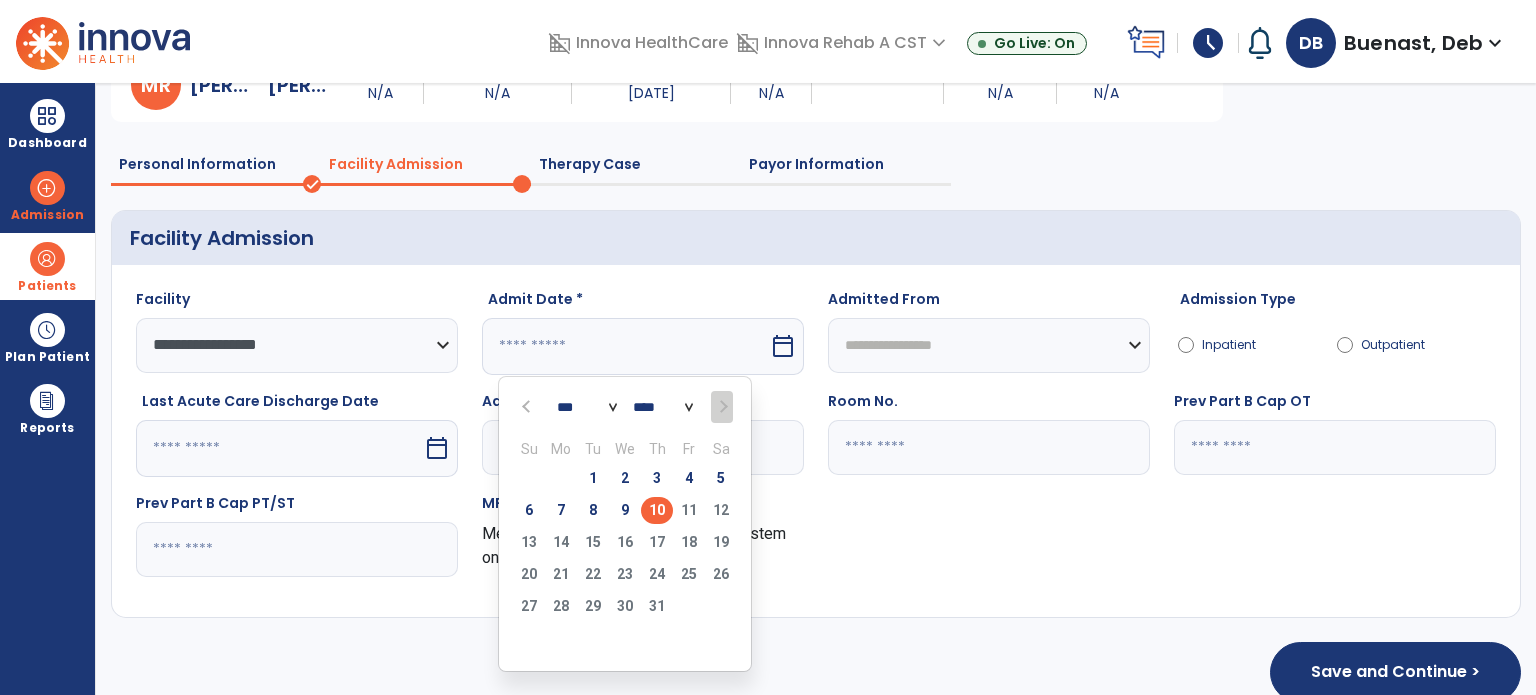 click on "10" at bounding box center [657, 510] 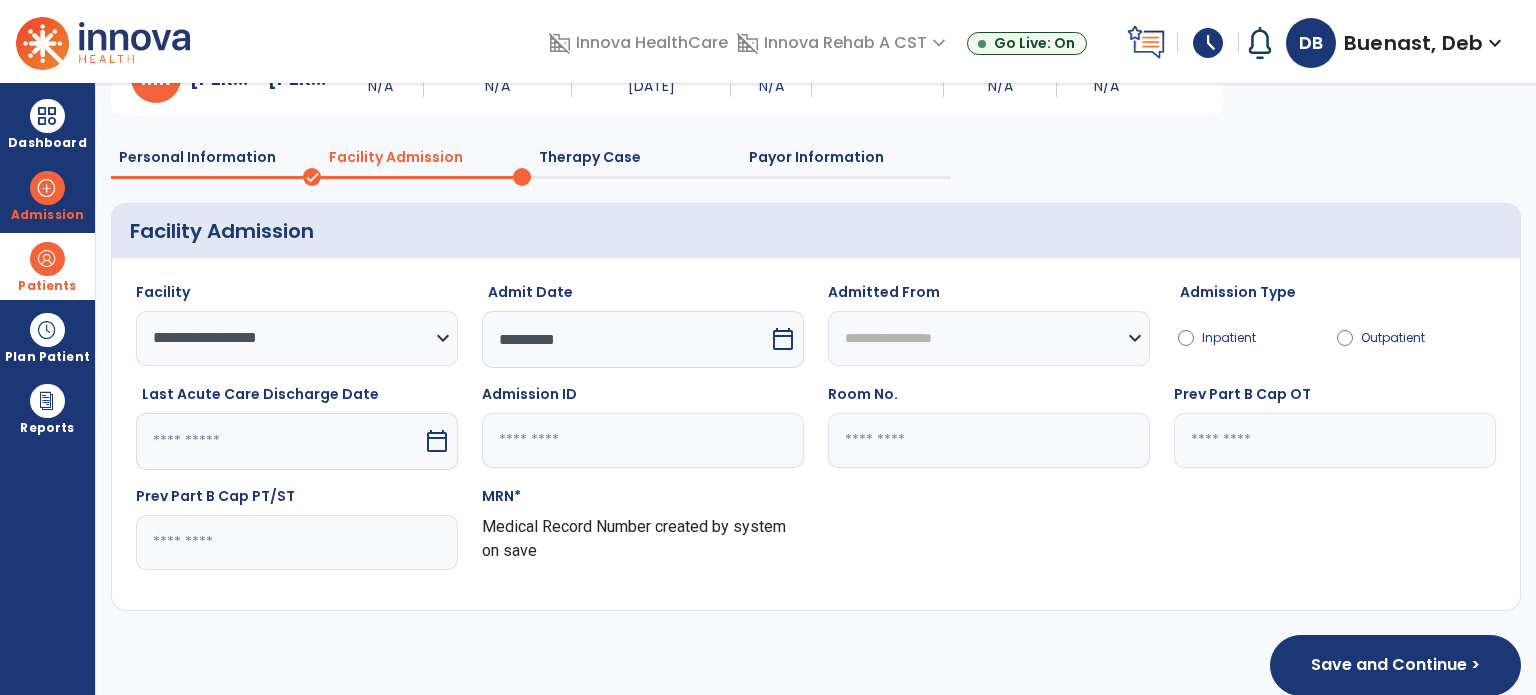 scroll, scrollTop: 130, scrollLeft: 0, axis: vertical 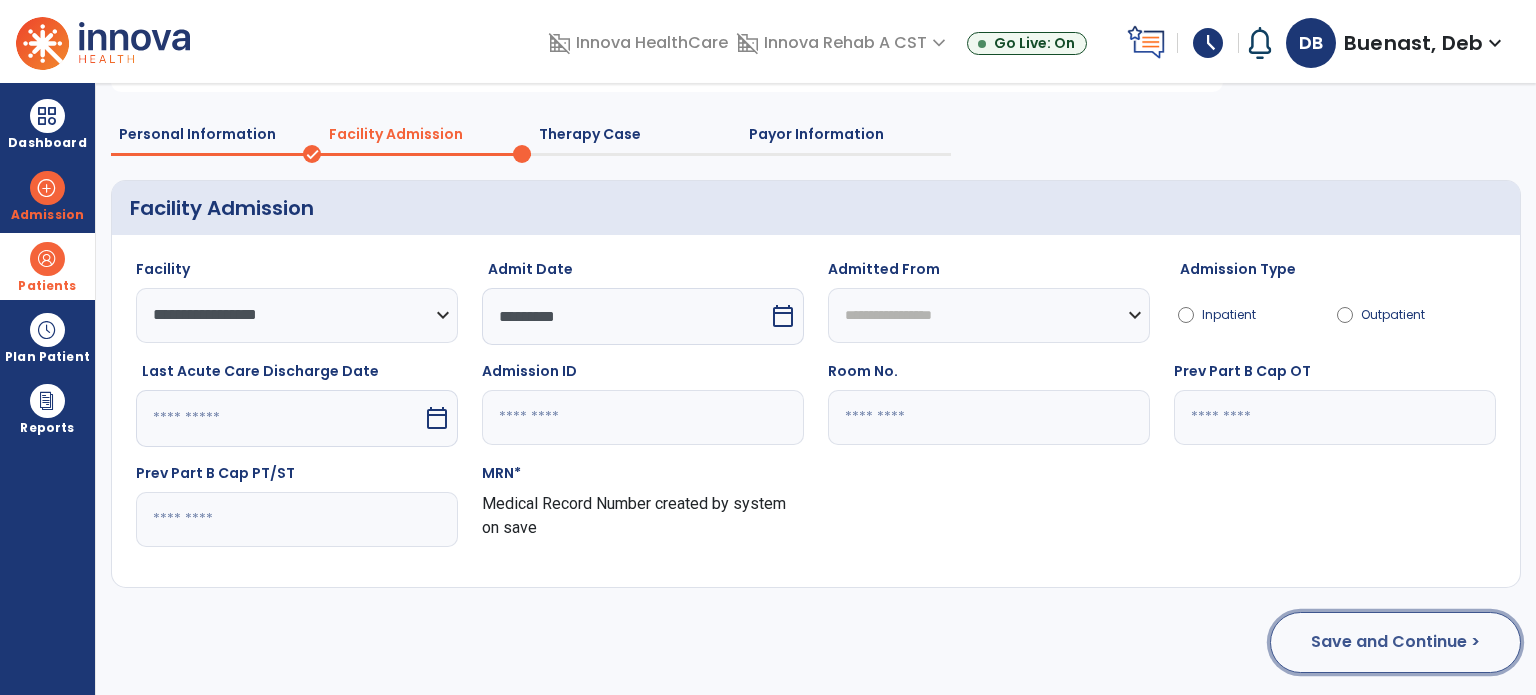 click on "Save and Continue >" 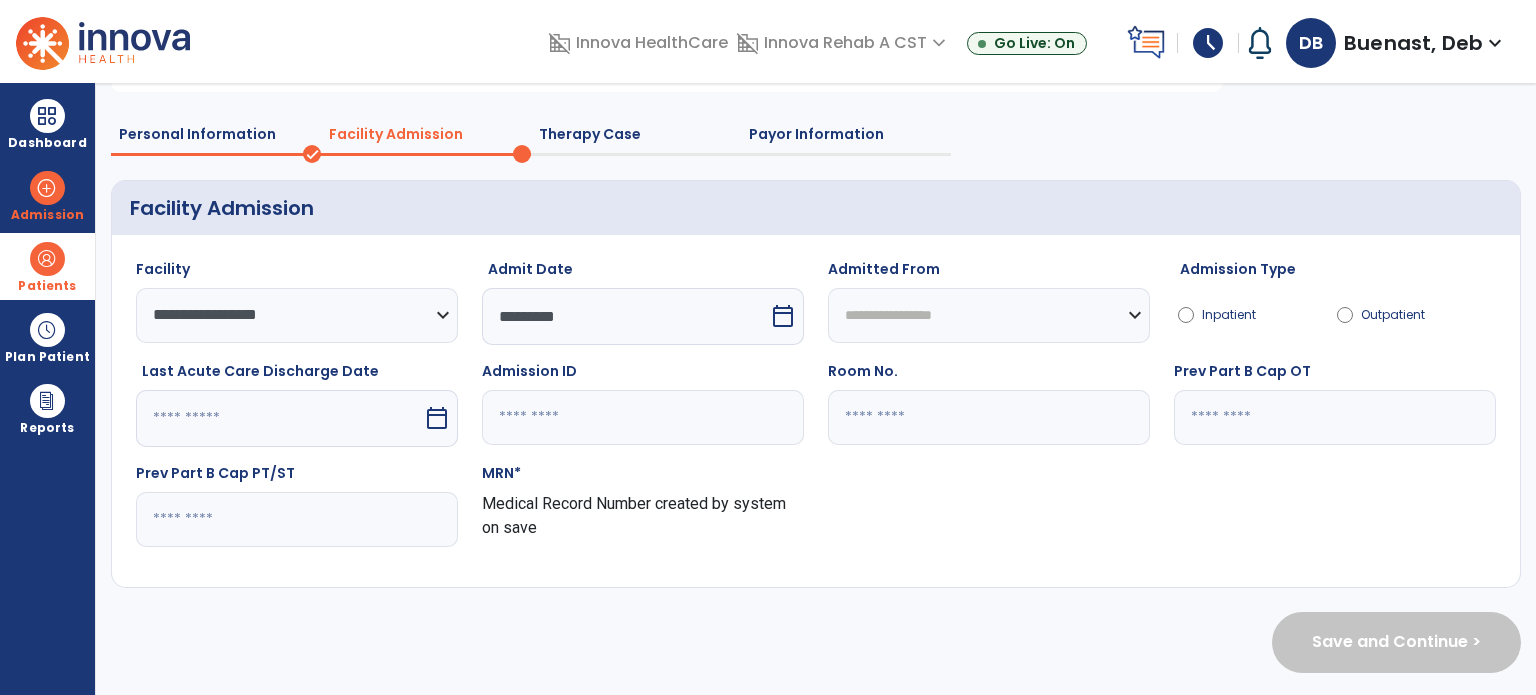 scroll, scrollTop: 0, scrollLeft: 0, axis: both 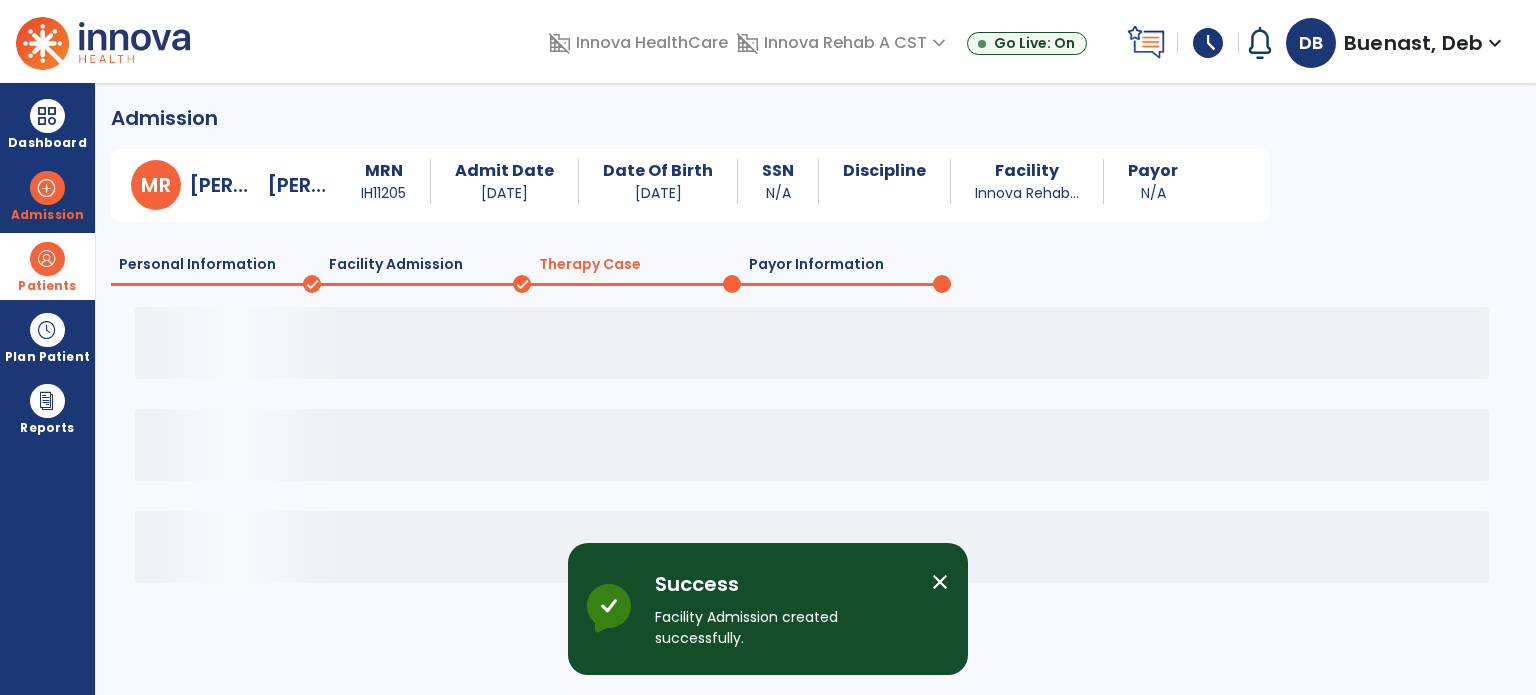 click on "close" at bounding box center [948, 609] 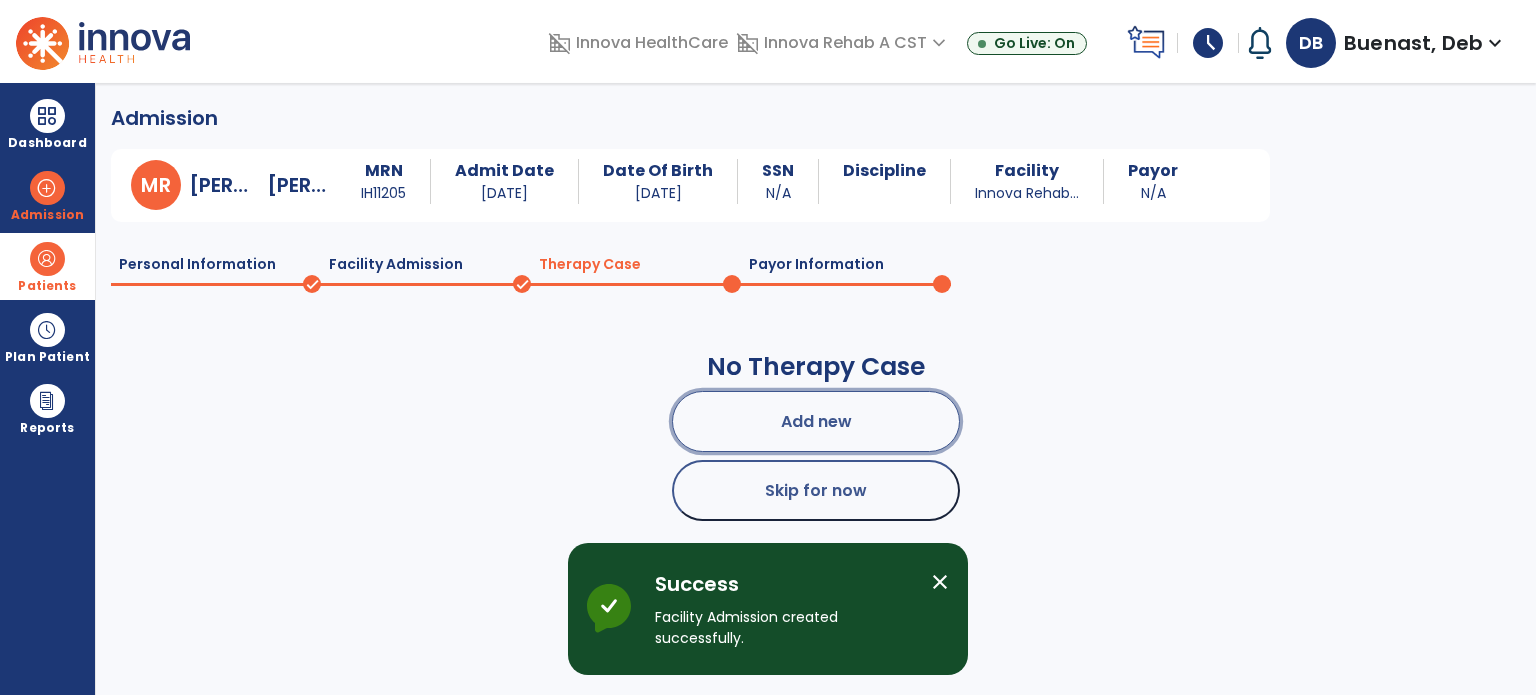 click on "Add new" at bounding box center (816, 421) 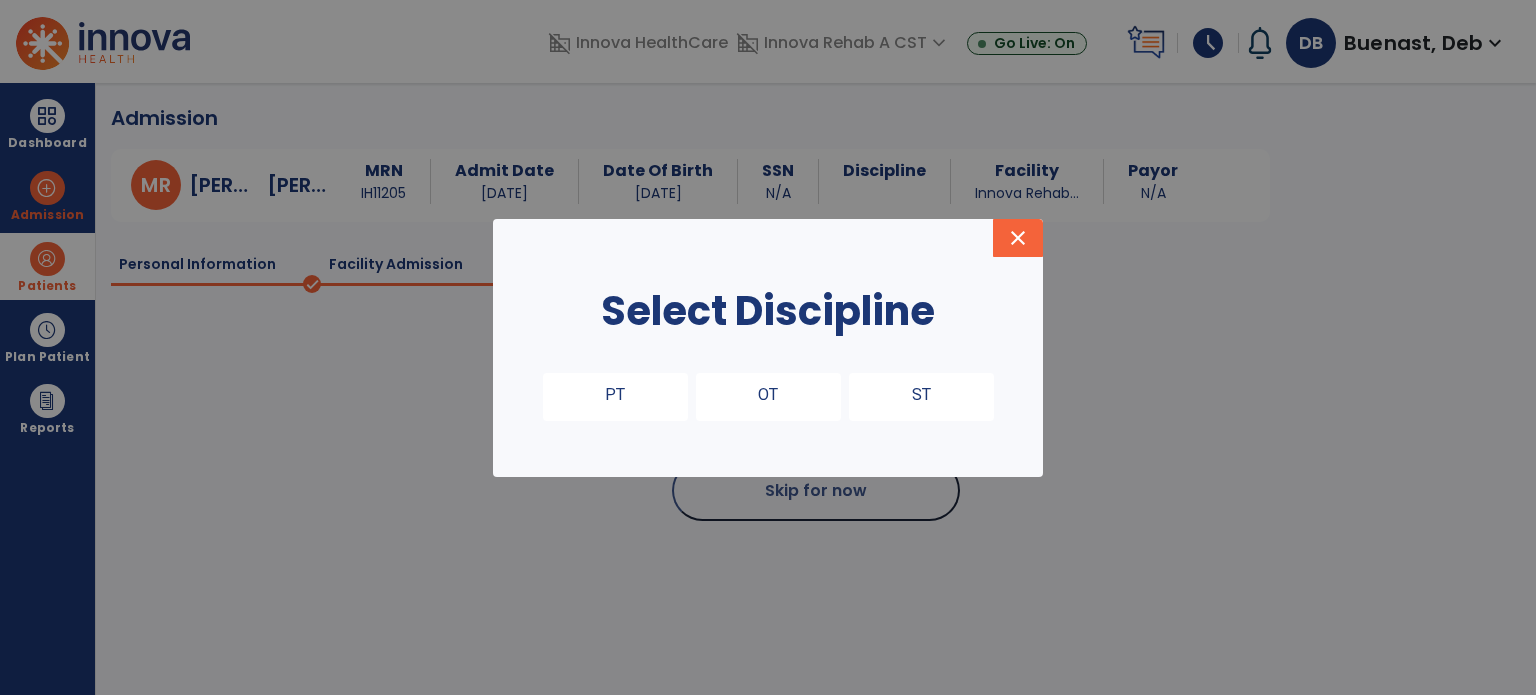 click on "ST" at bounding box center (921, 397) 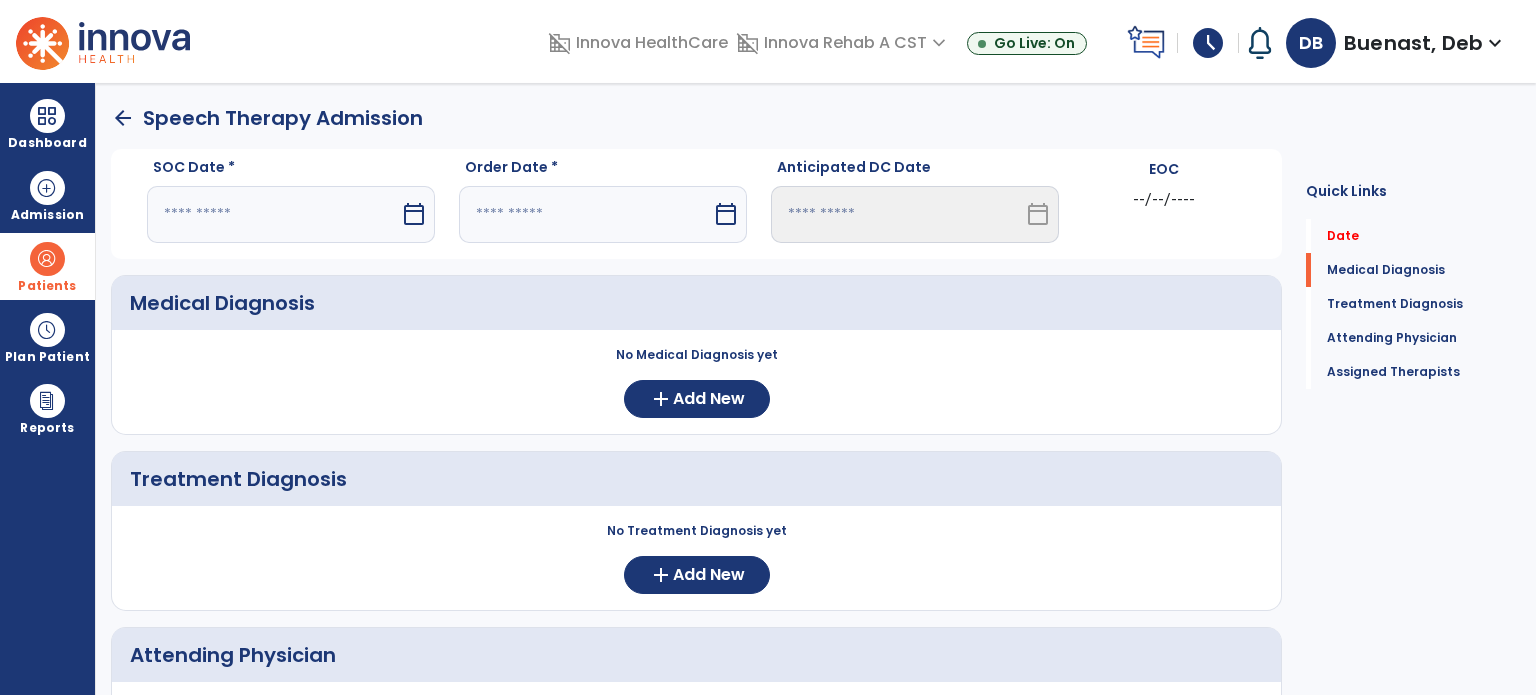 click on "calendar_today" at bounding box center (414, 214) 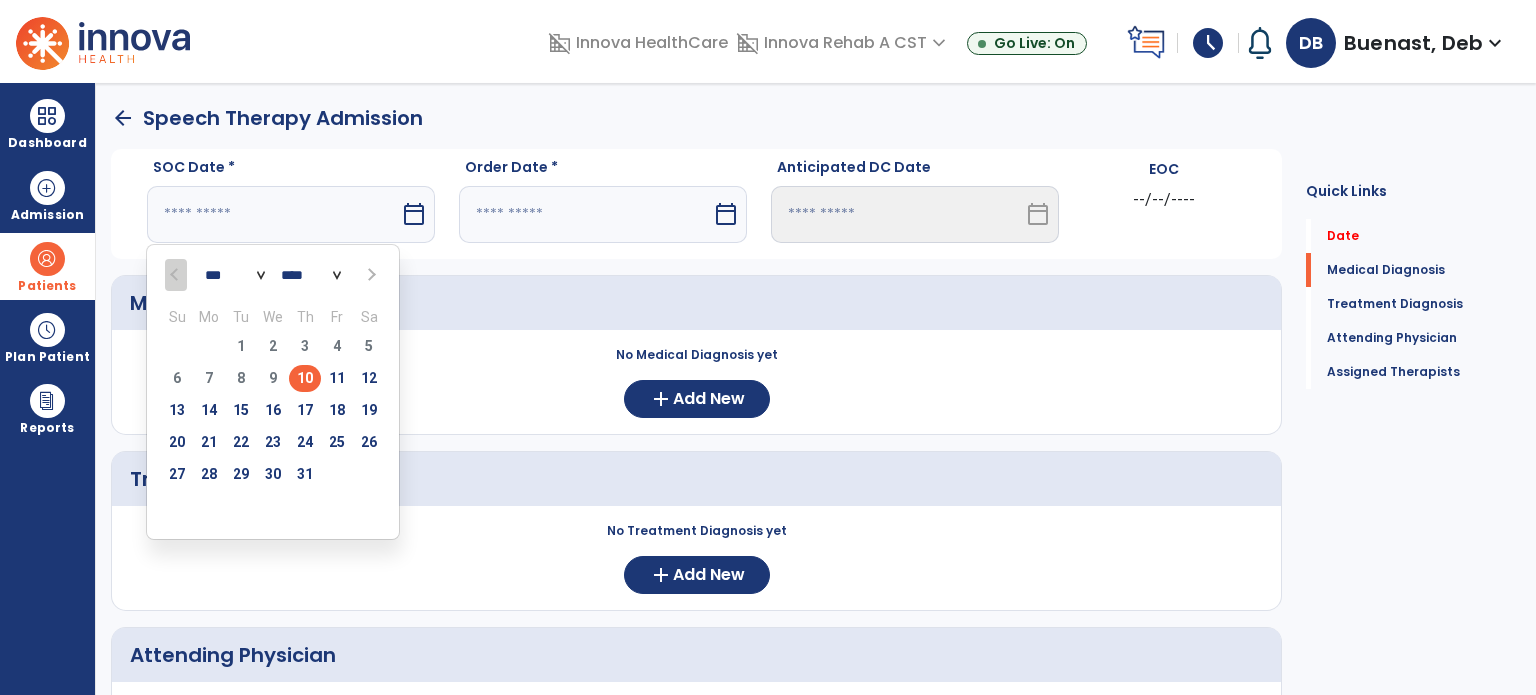 click on "10" at bounding box center (305, 378) 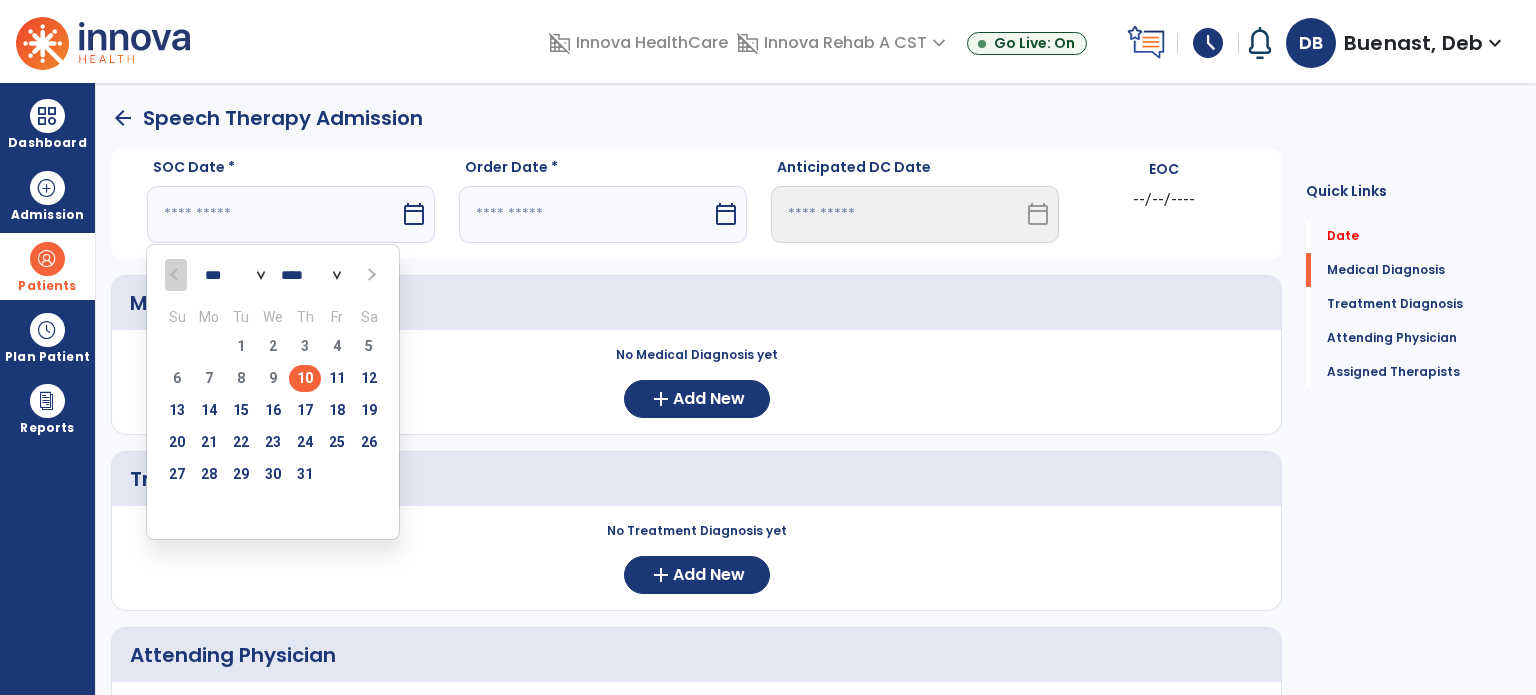 type on "*********" 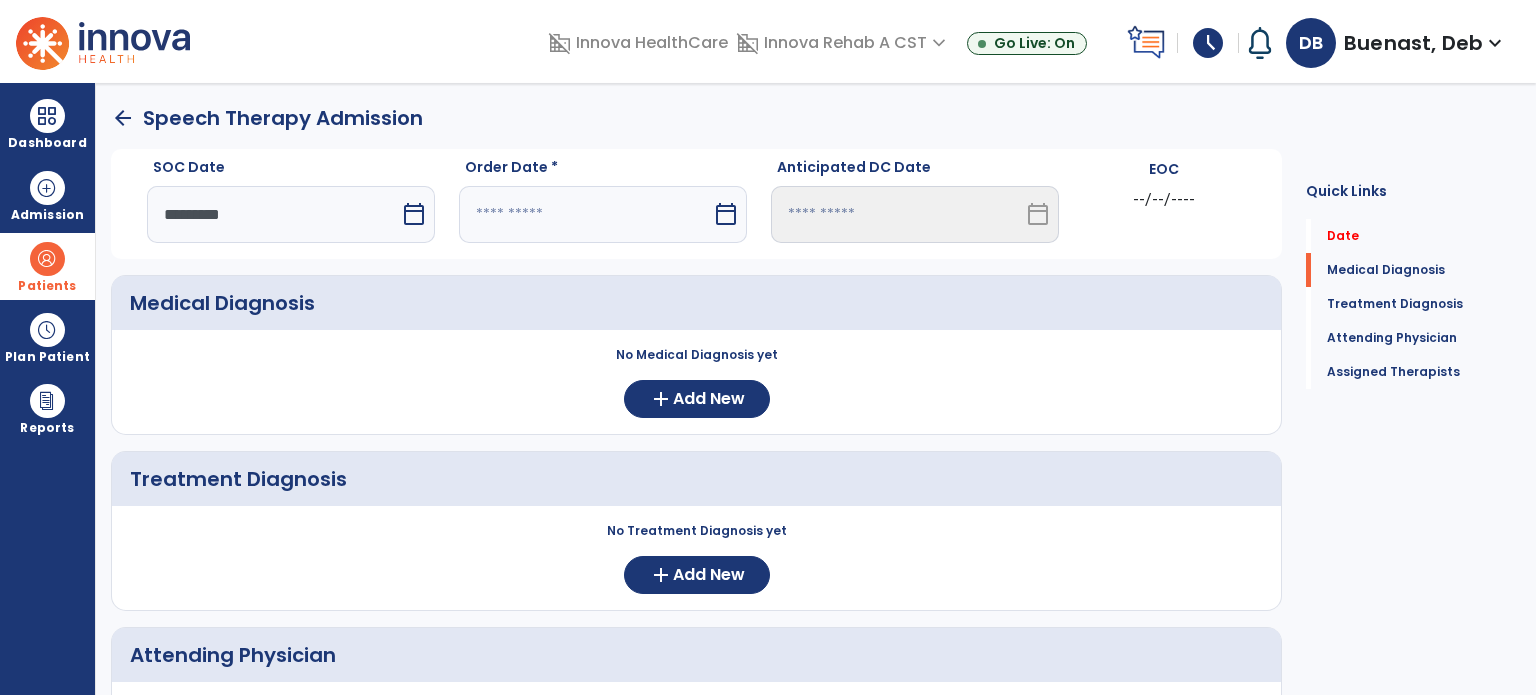 click at bounding box center (585, 214) 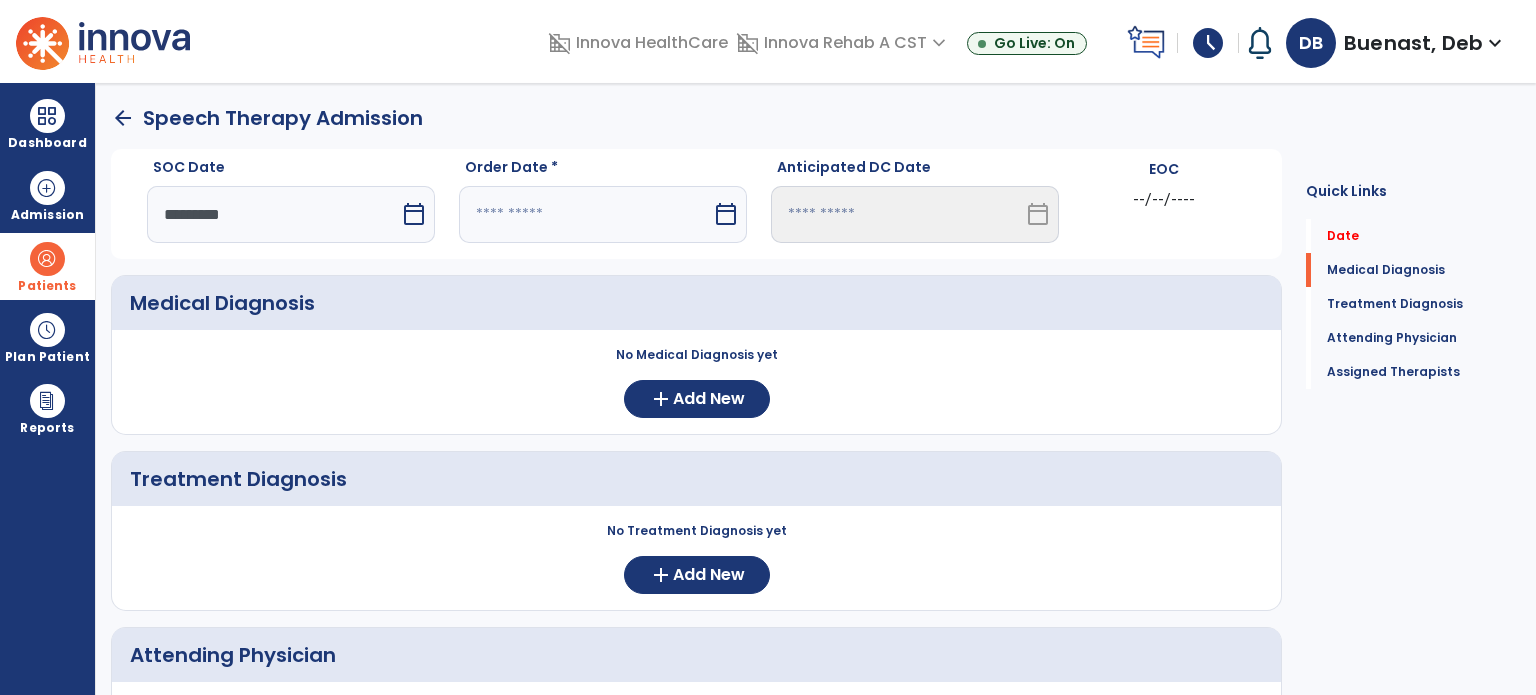 select on "*" 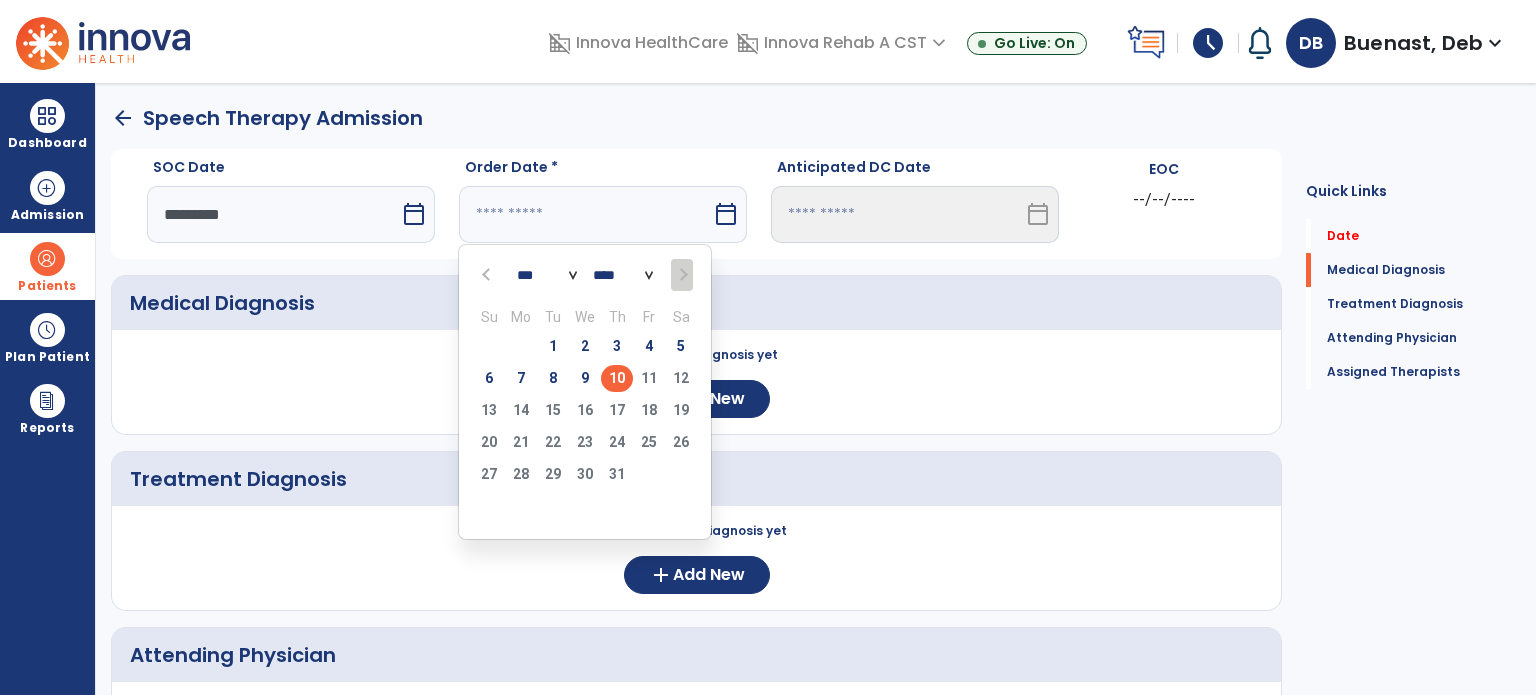 click on "10" at bounding box center [617, 378] 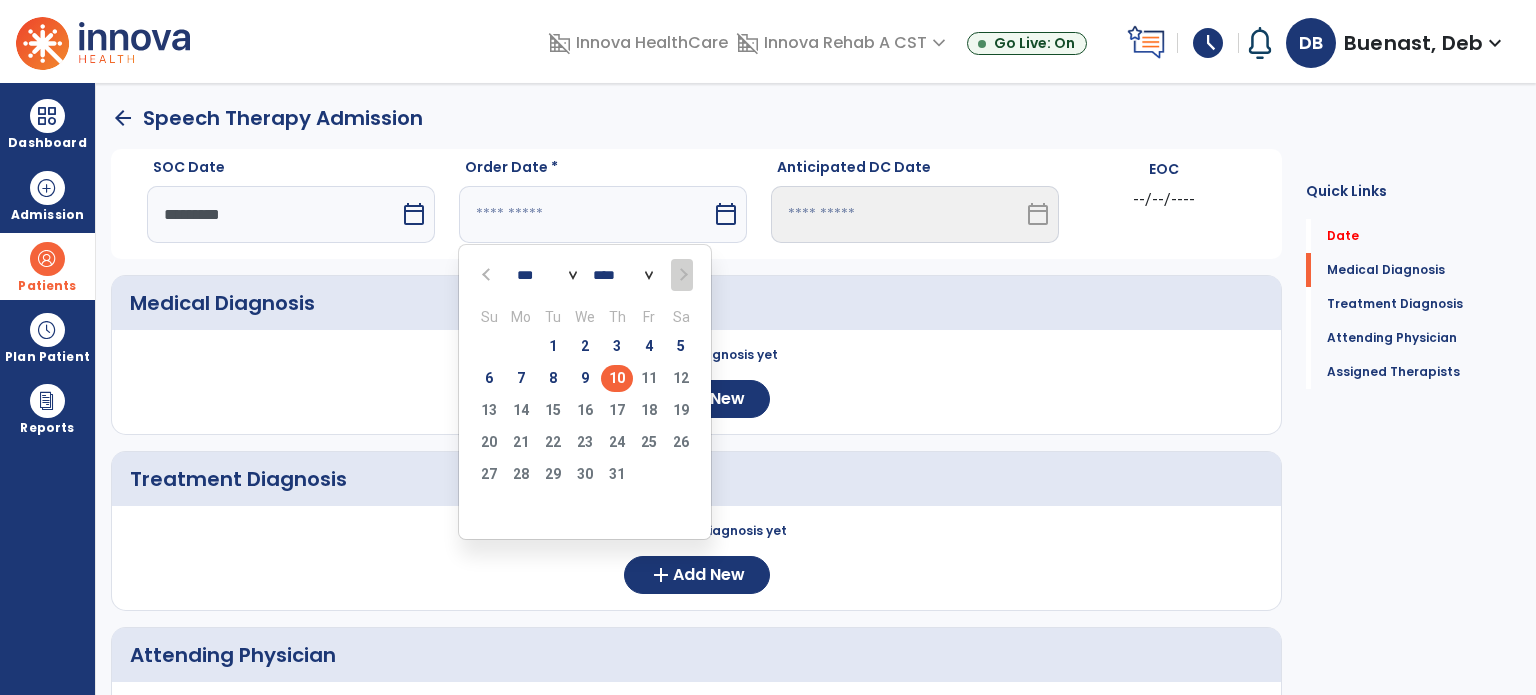 type on "*********" 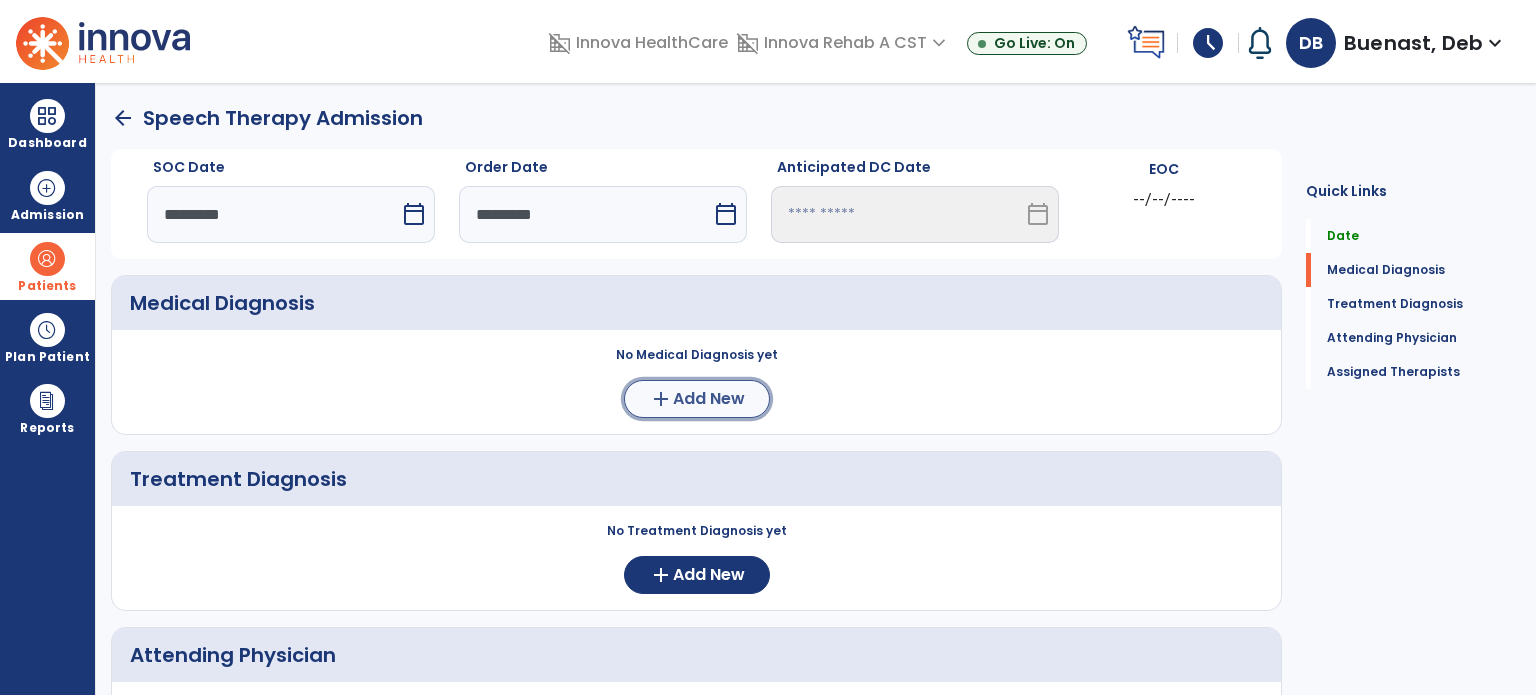click on "add  Add New" 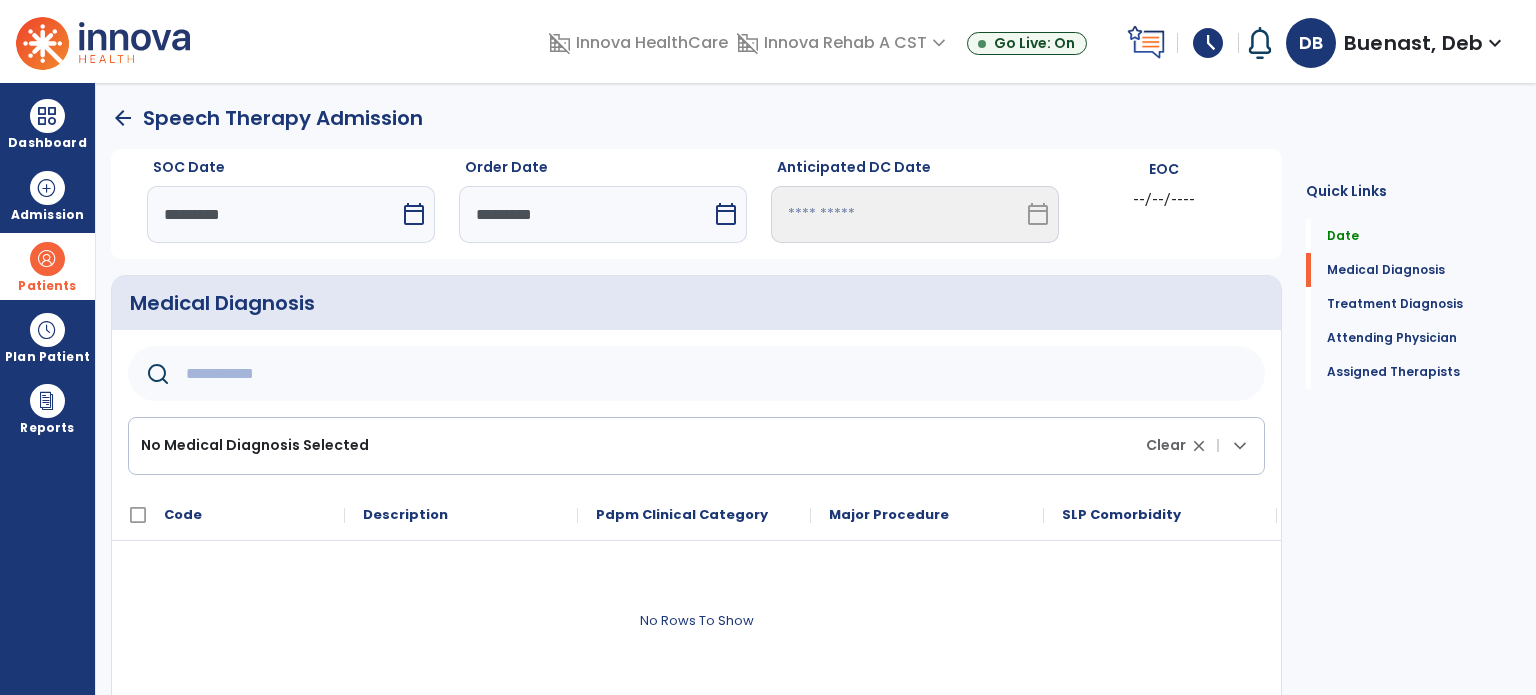 click 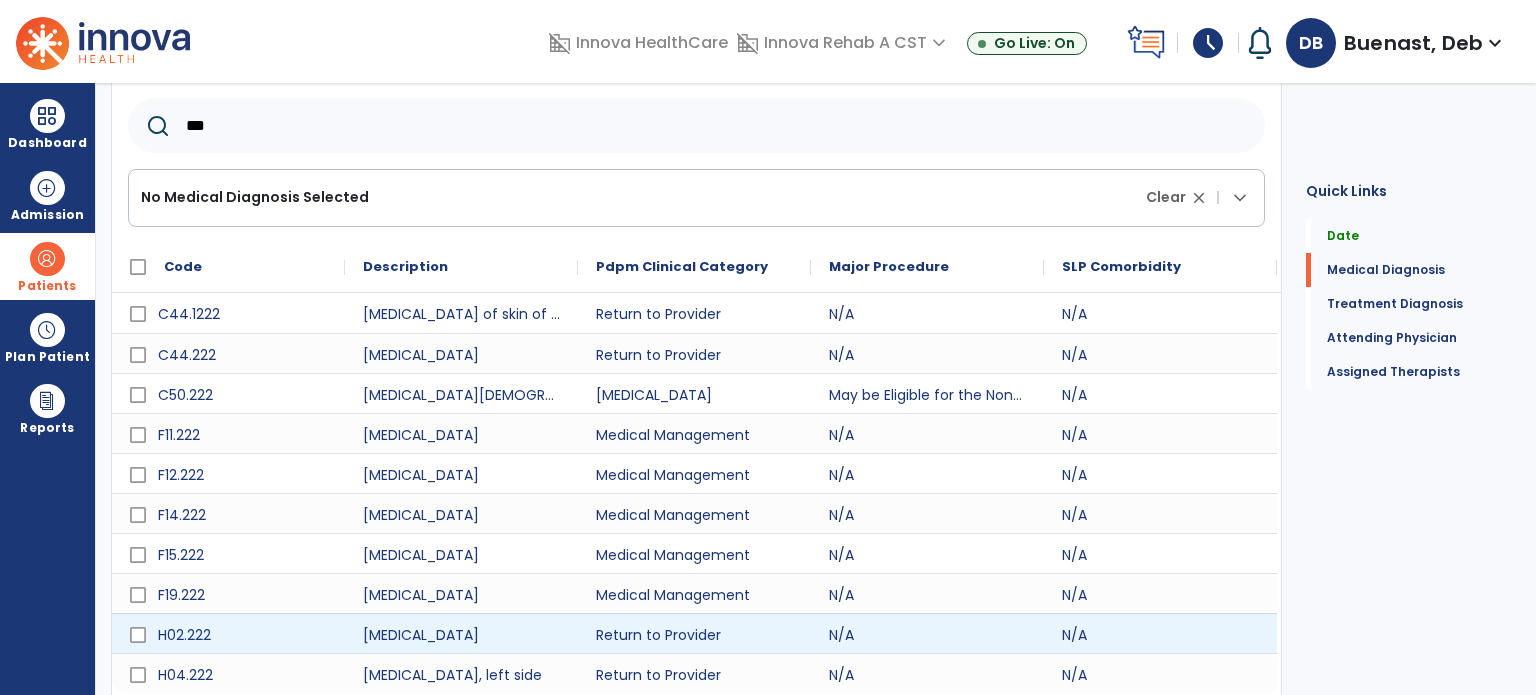 scroll, scrollTop: 290, scrollLeft: 0, axis: vertical 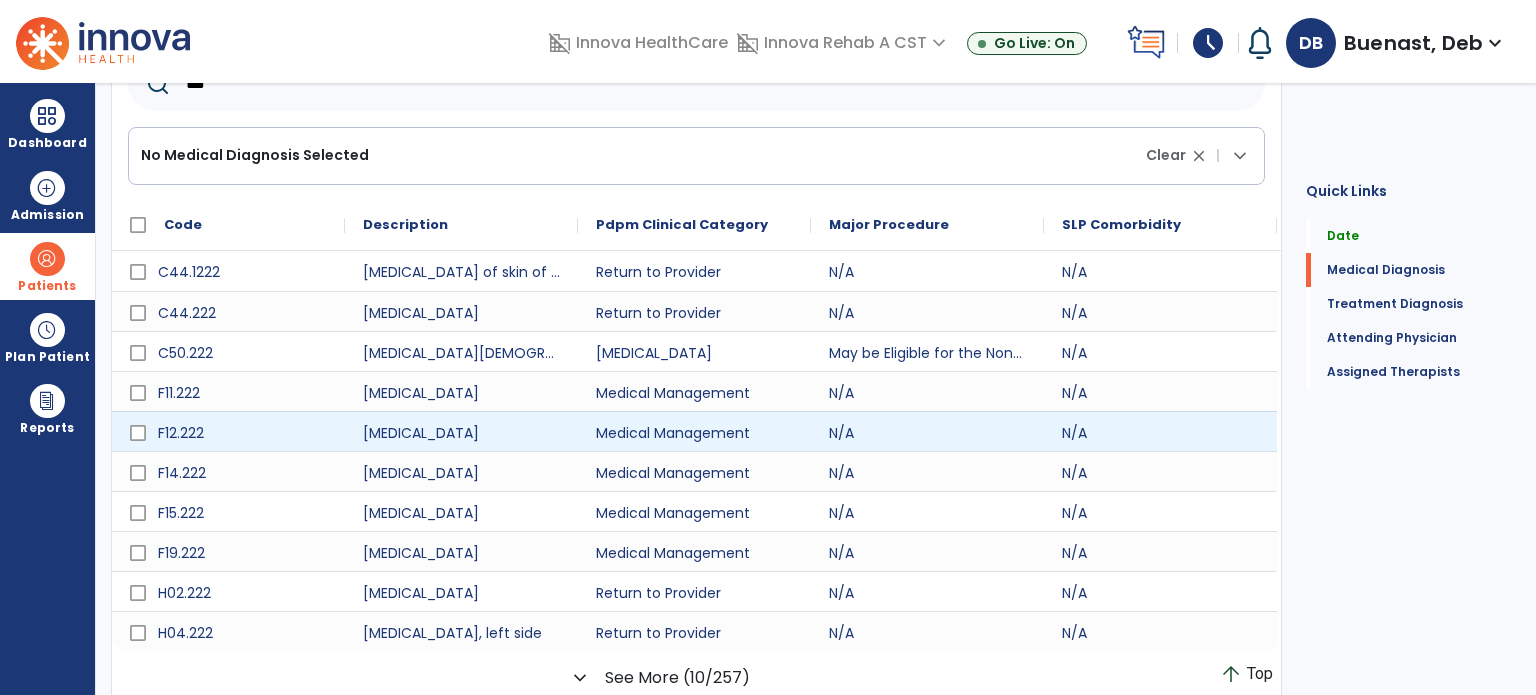 type on "***" 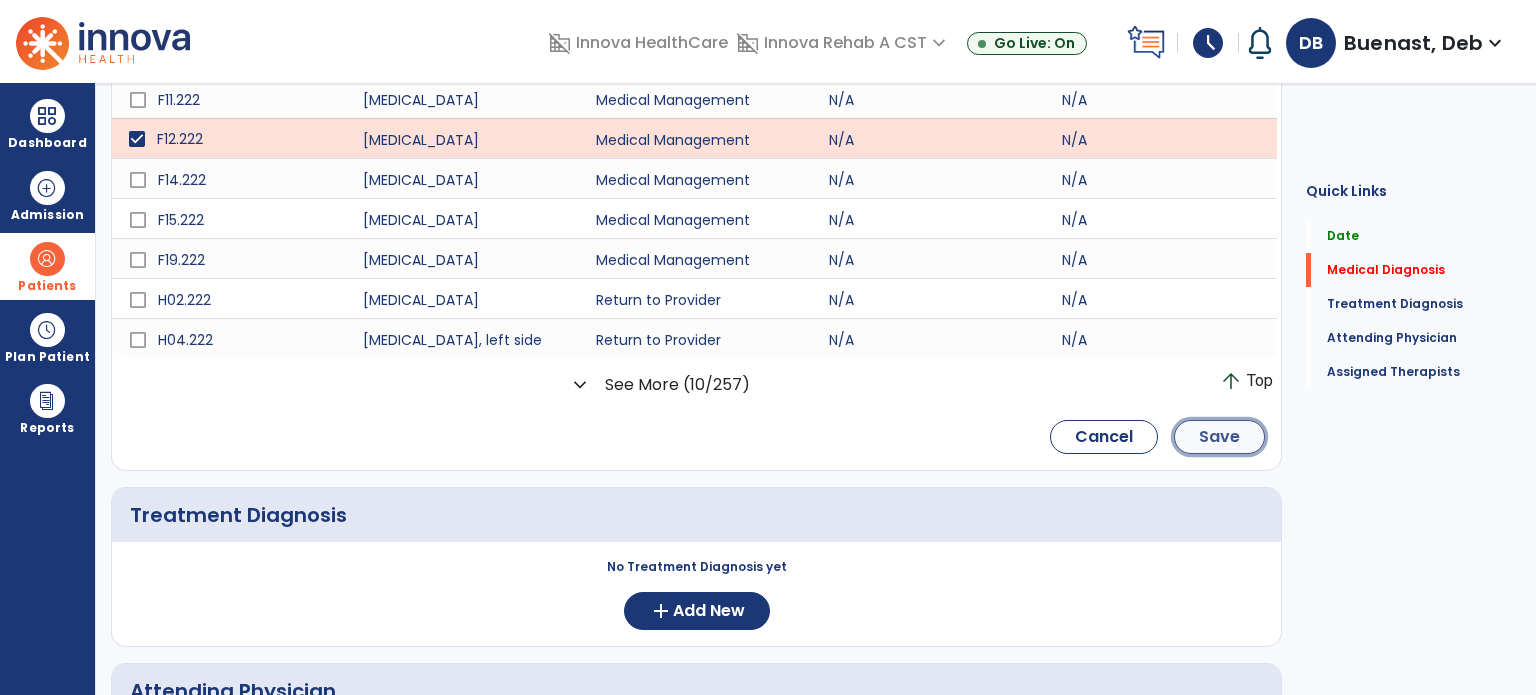 click on "Save" 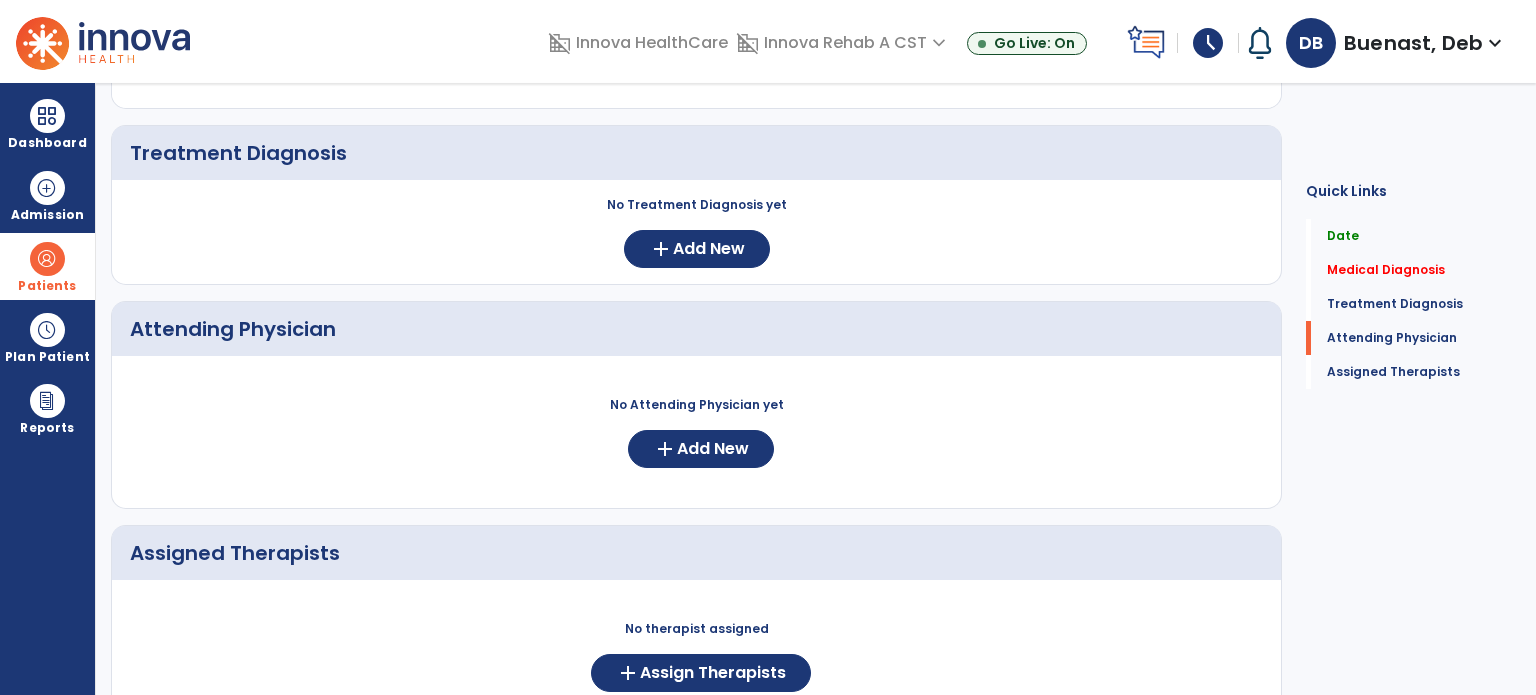 scroll, scrollTop: 224, scrollLeft: 0, axis: vertical 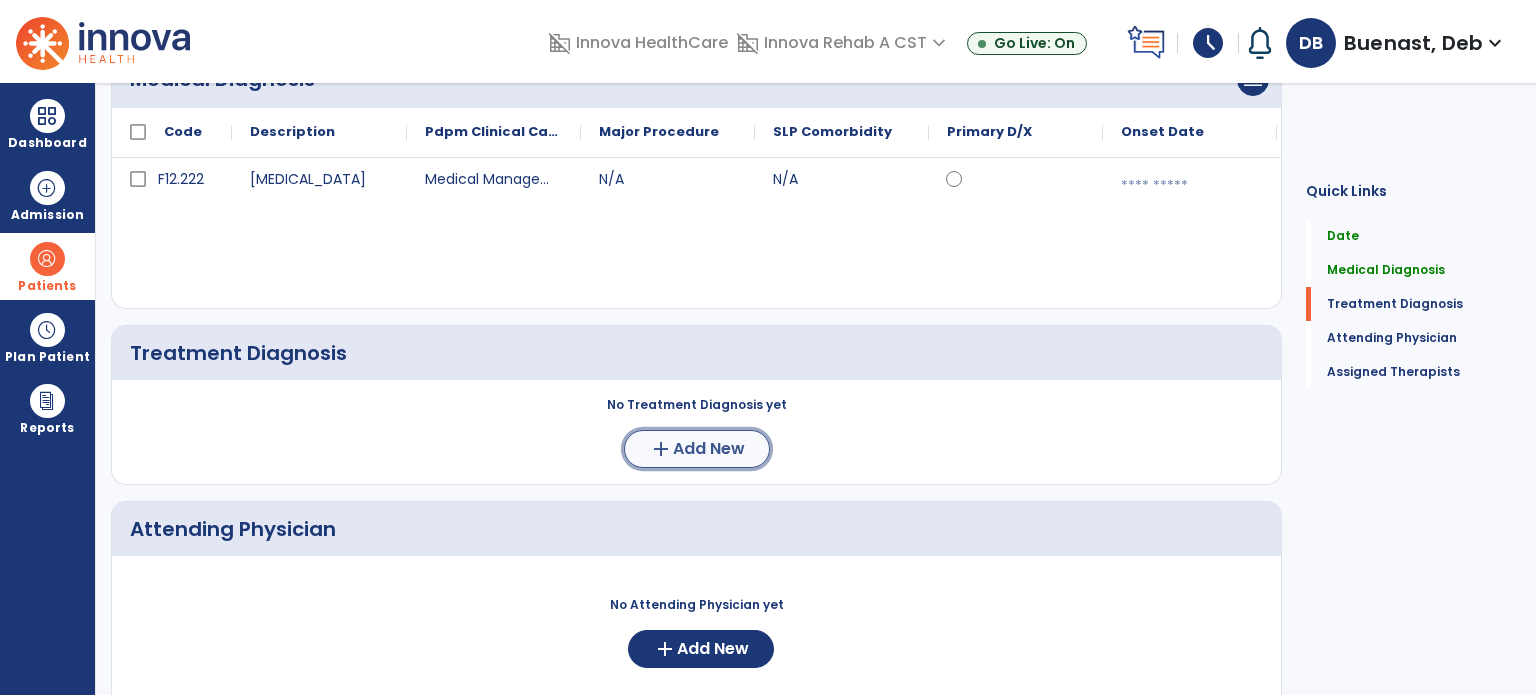 click on "add  Add New" 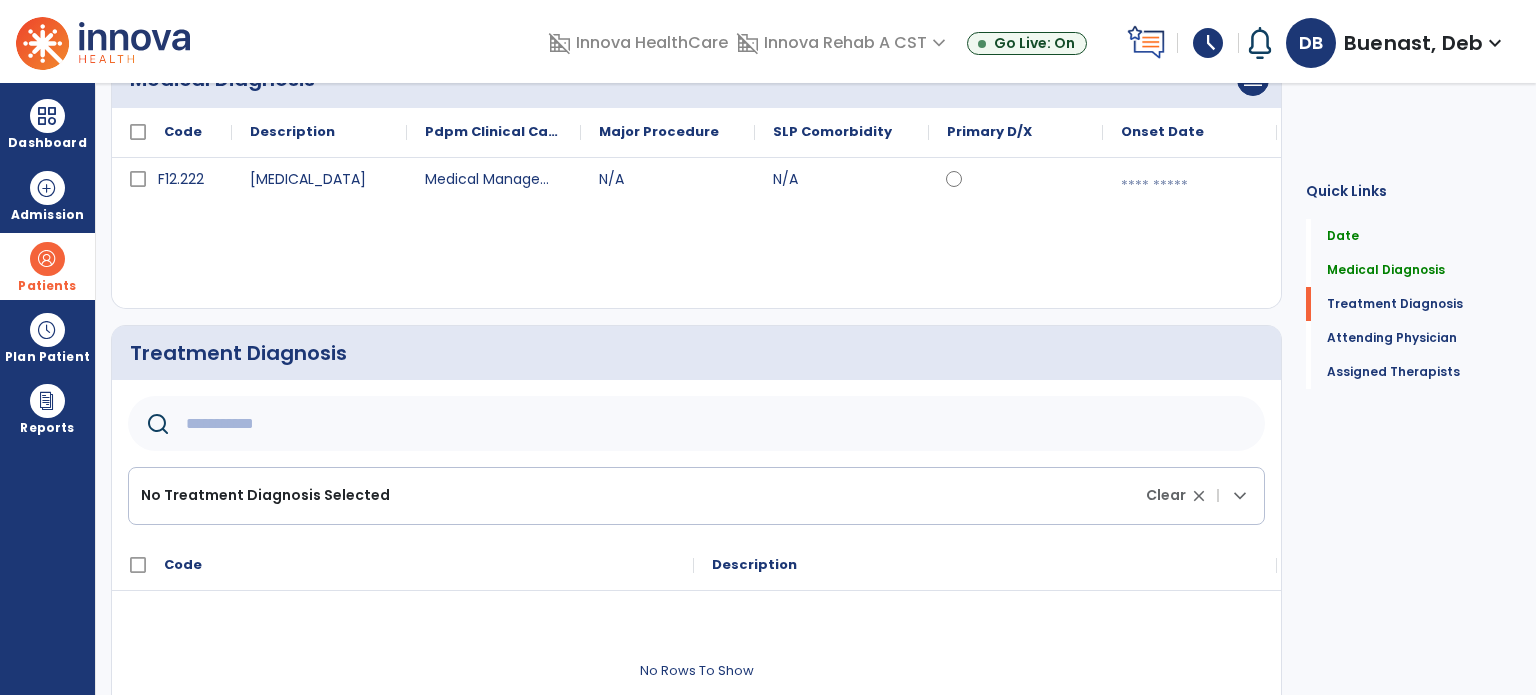 click 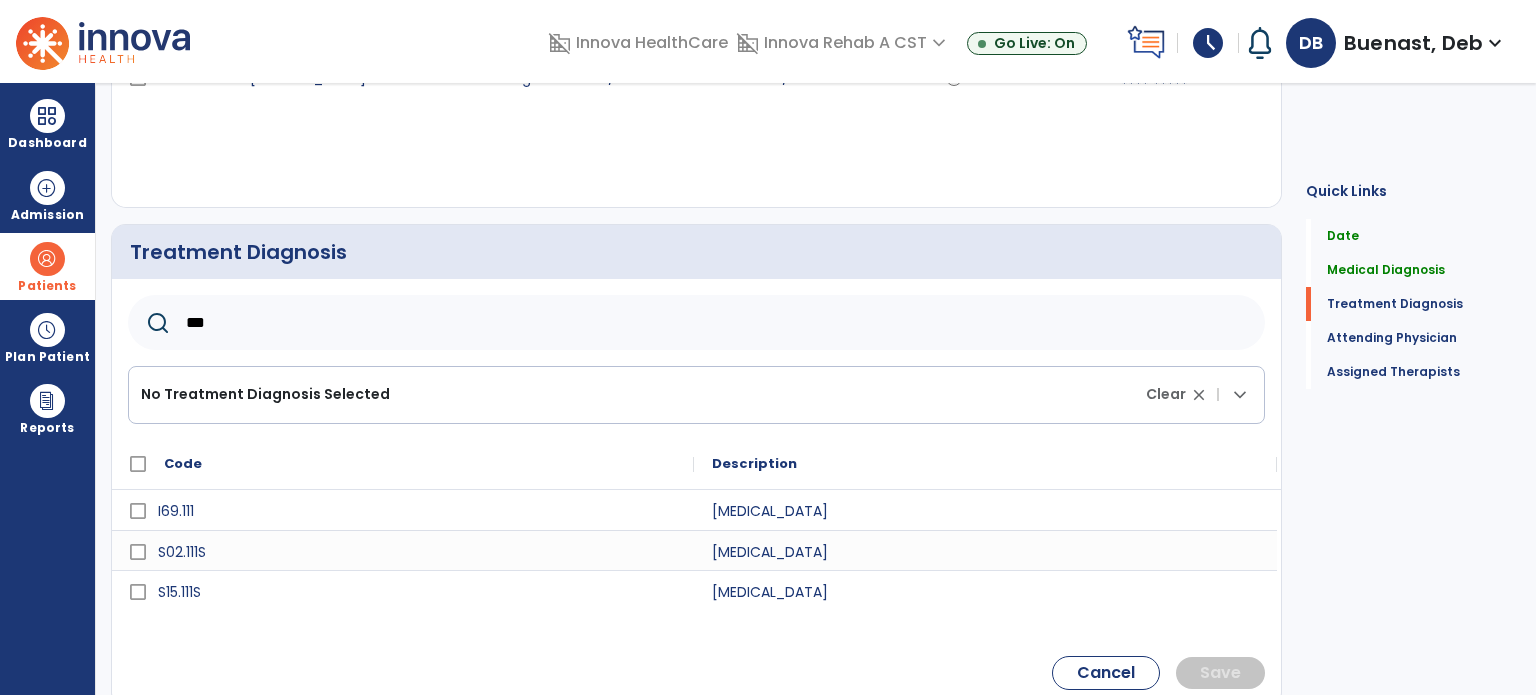 scroll, scrollTop: 424, scrollLeft: 0, axis: vertical 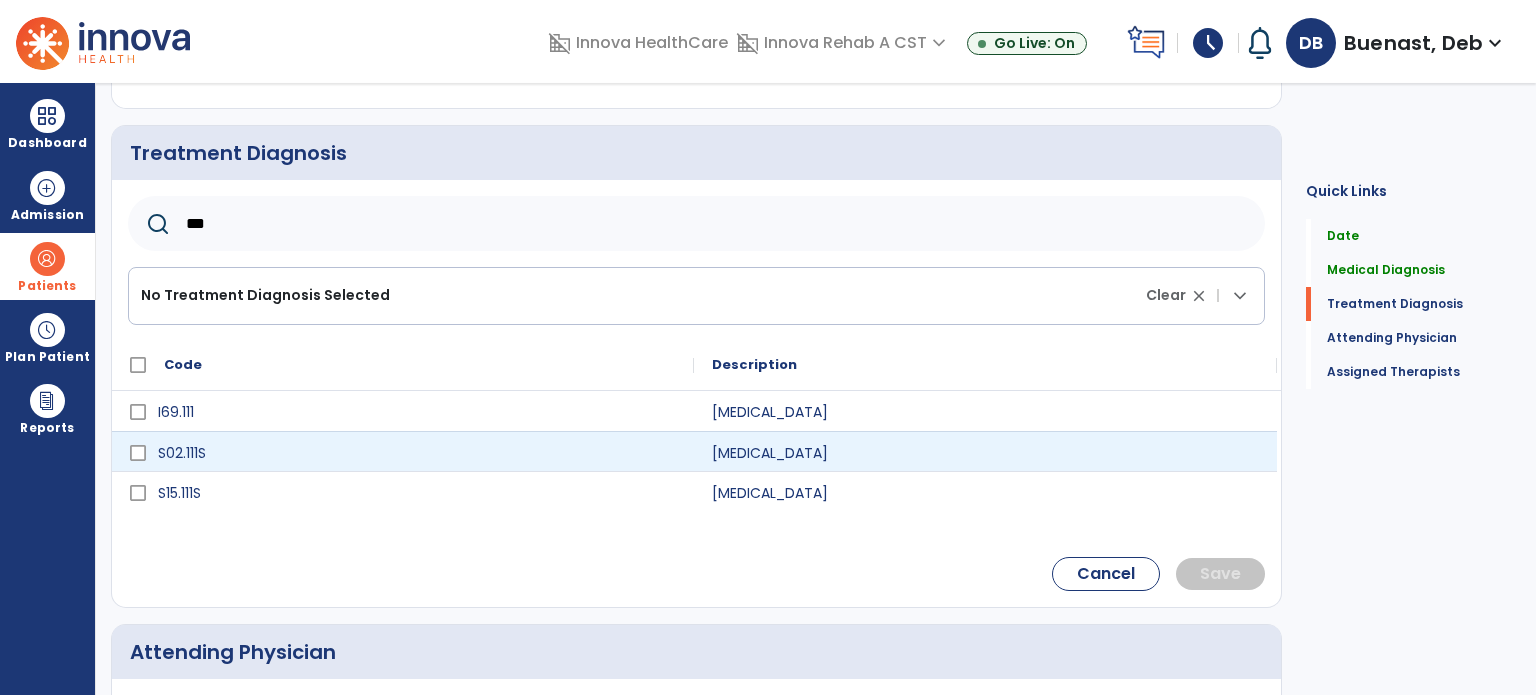 type on "***" 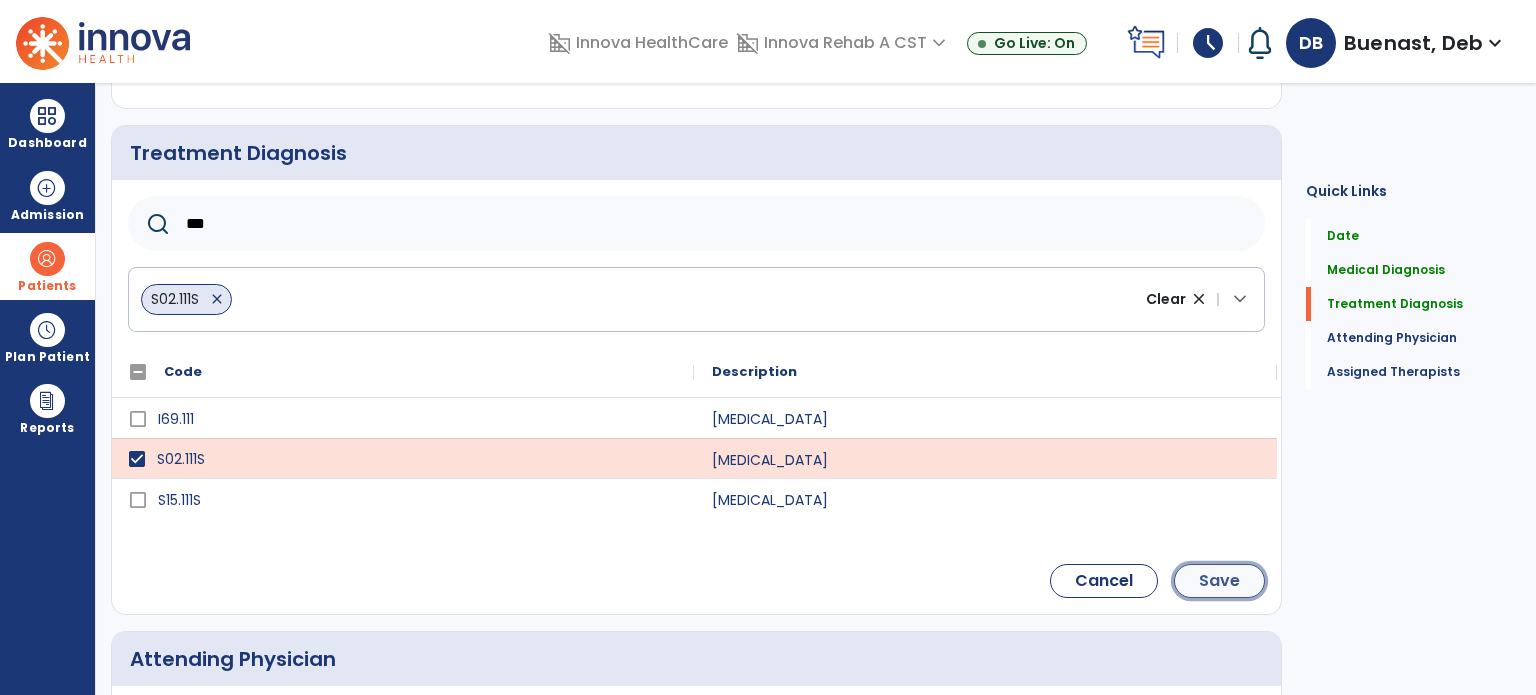 click on "Save" 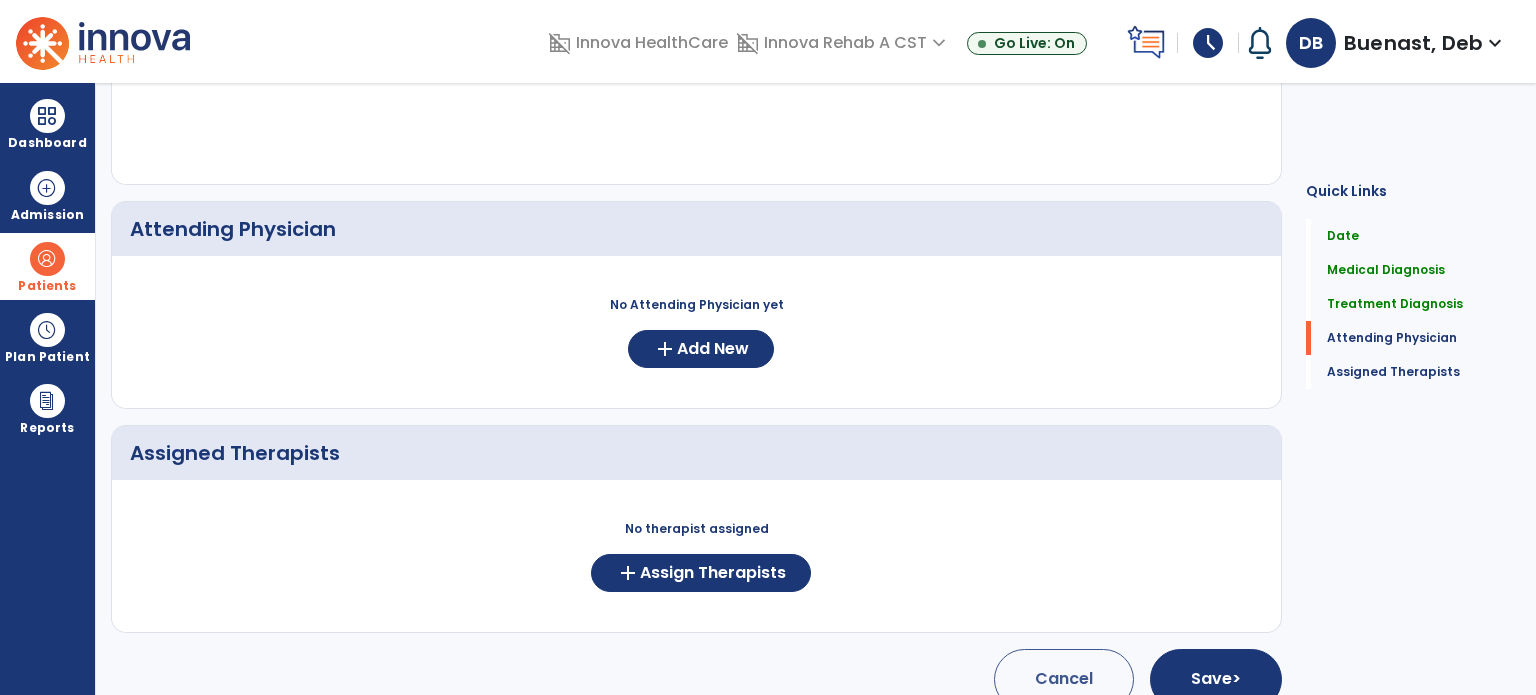 scroll, scrollTop: 624, scrollLeft: 0, axis: vertical 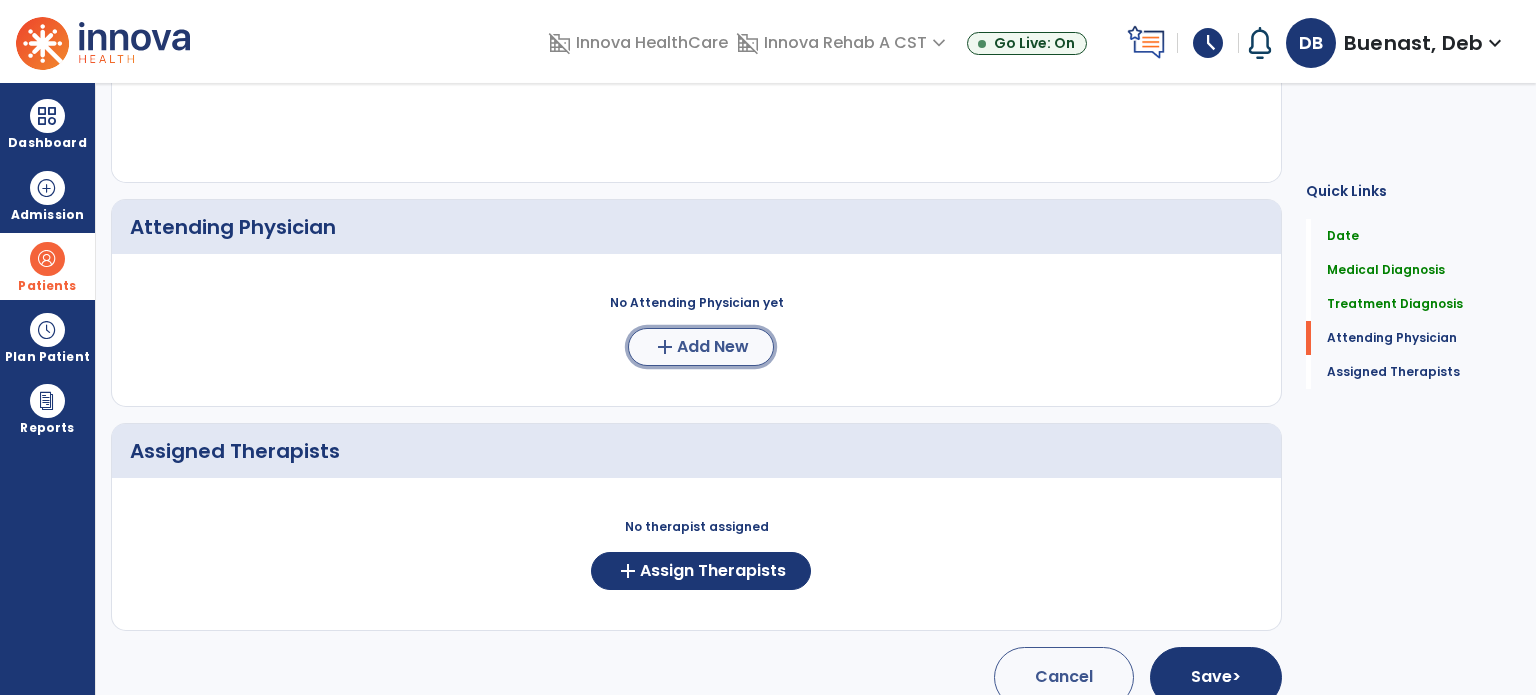 click on "Add New" 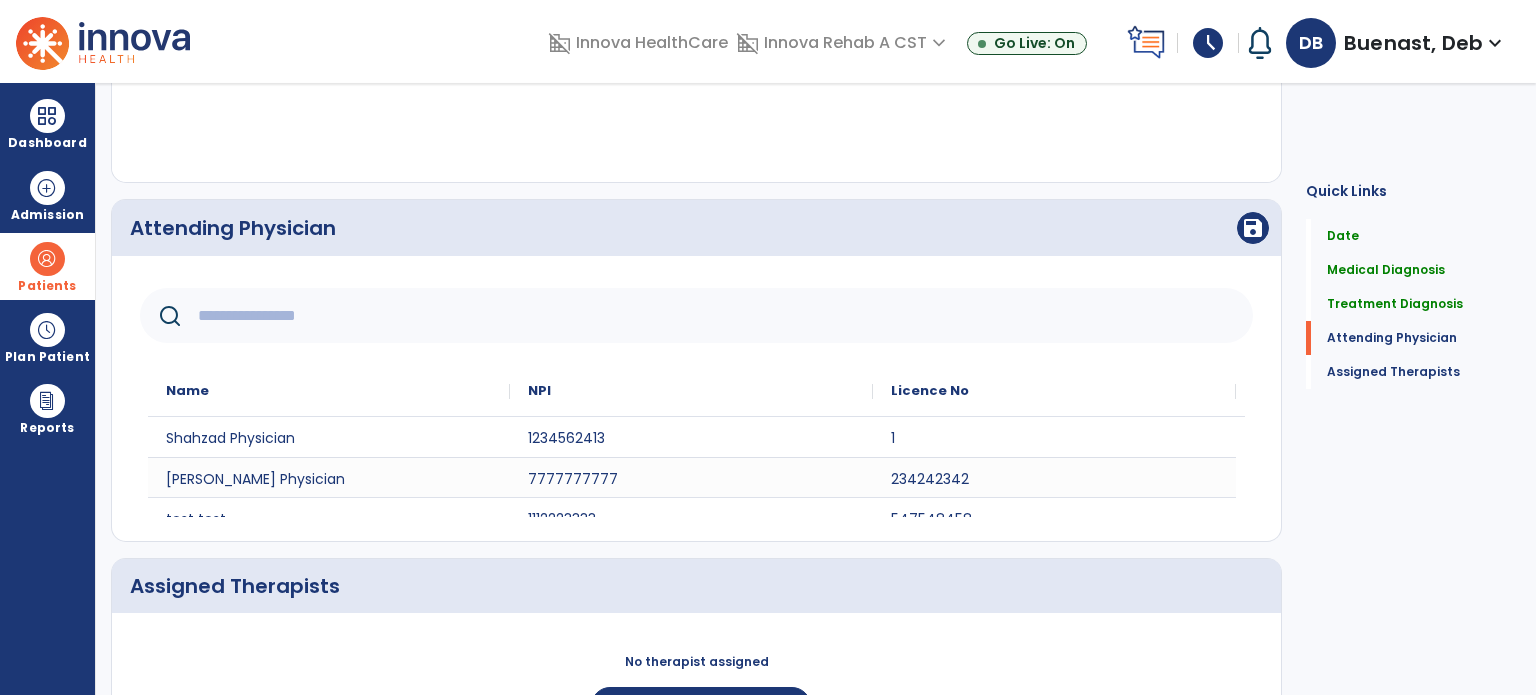 click 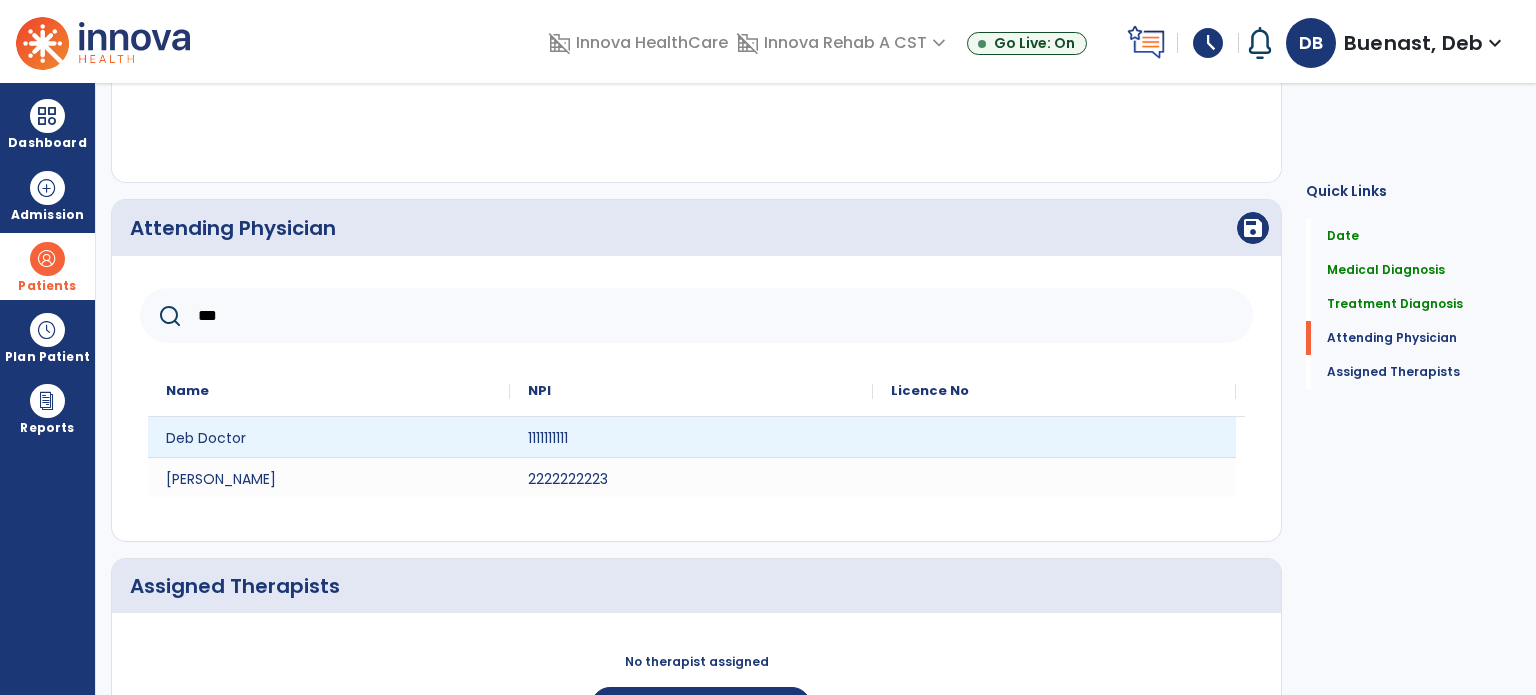 type on "***" 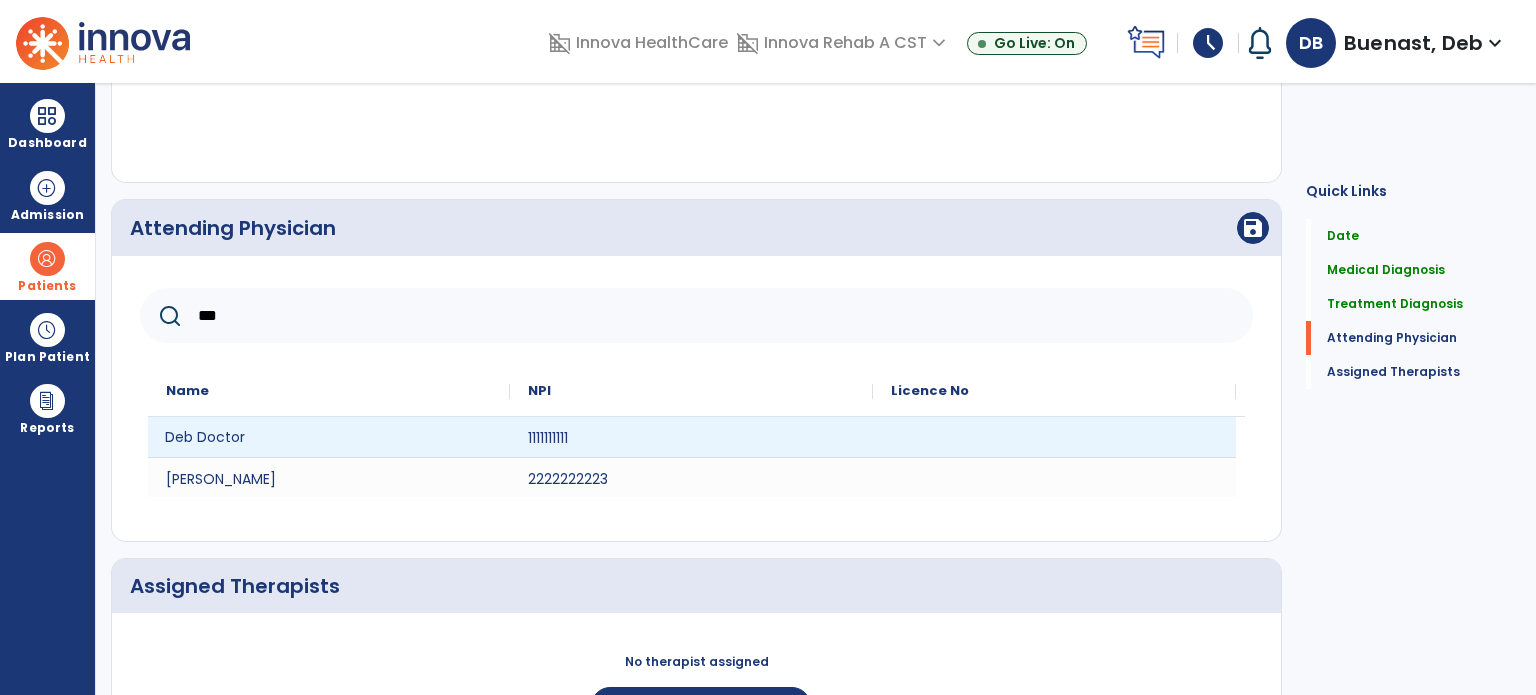 click on "Deb Doctor" 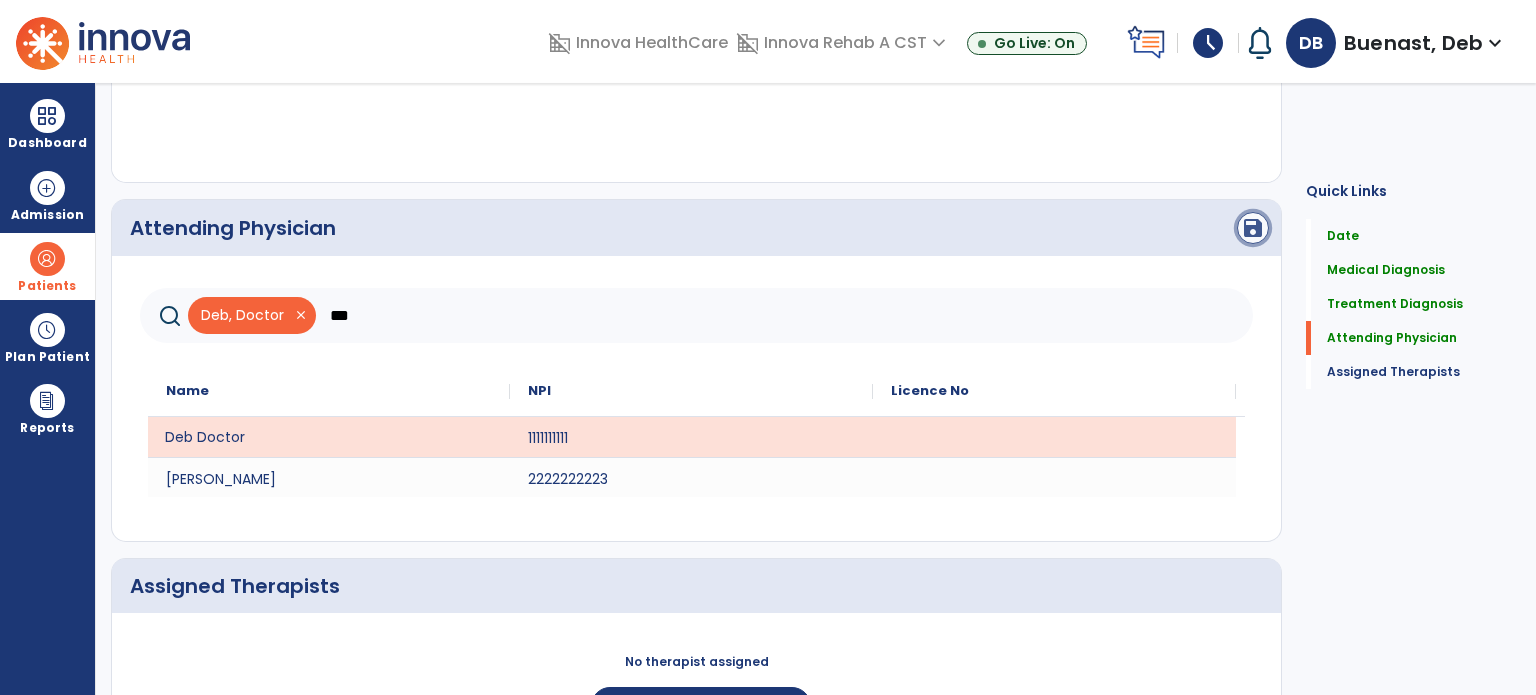 click on "save" 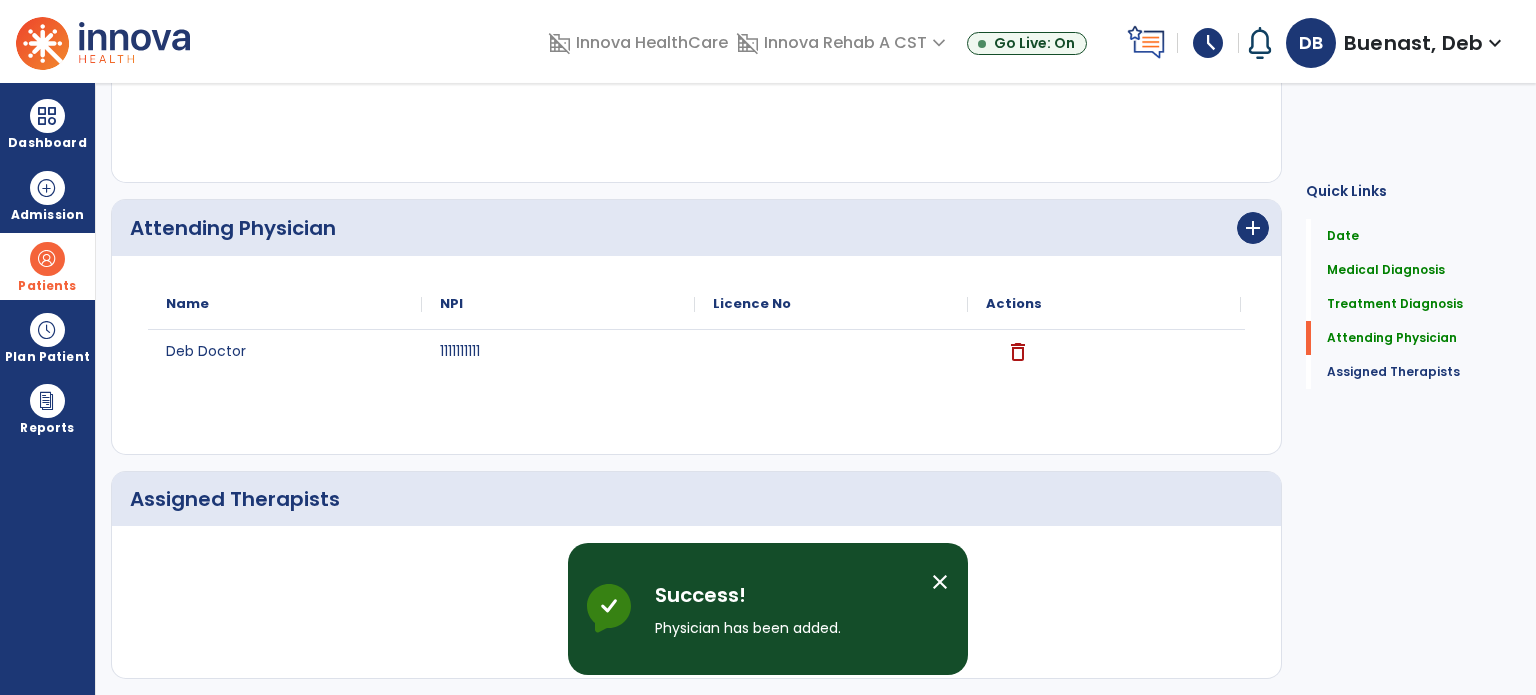 scroll, scrollTop: 697, scrollLeft: 0, axis: vertical 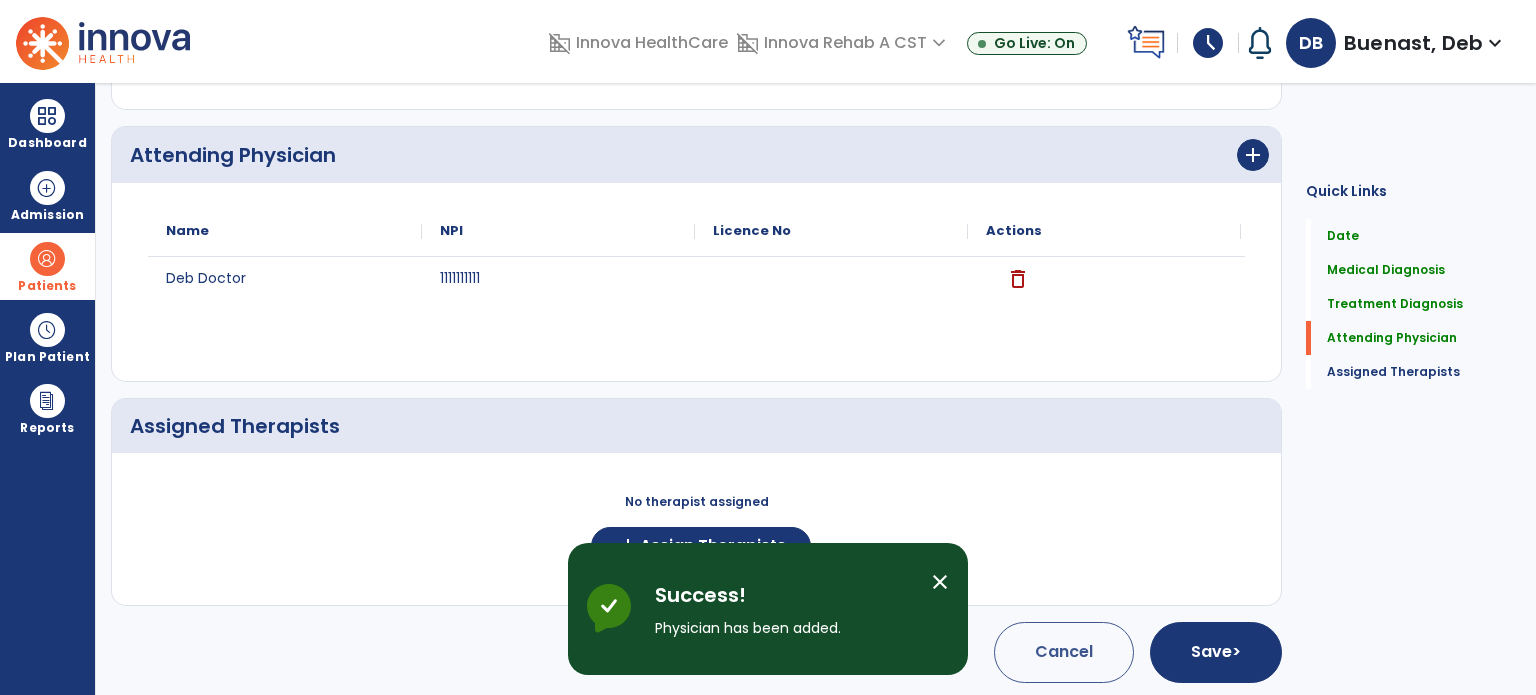 click on "close" at bounding box center [940, 582] 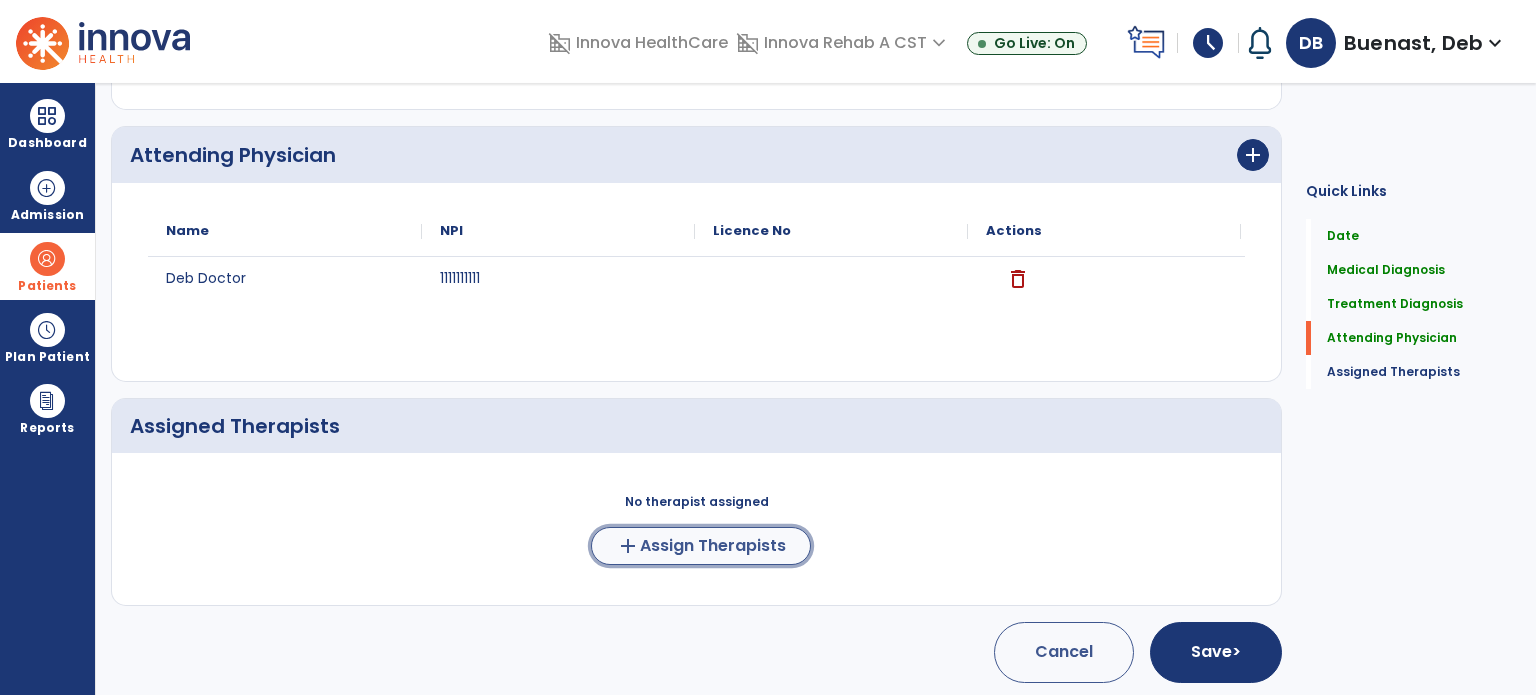 click on "Assign Therapists" 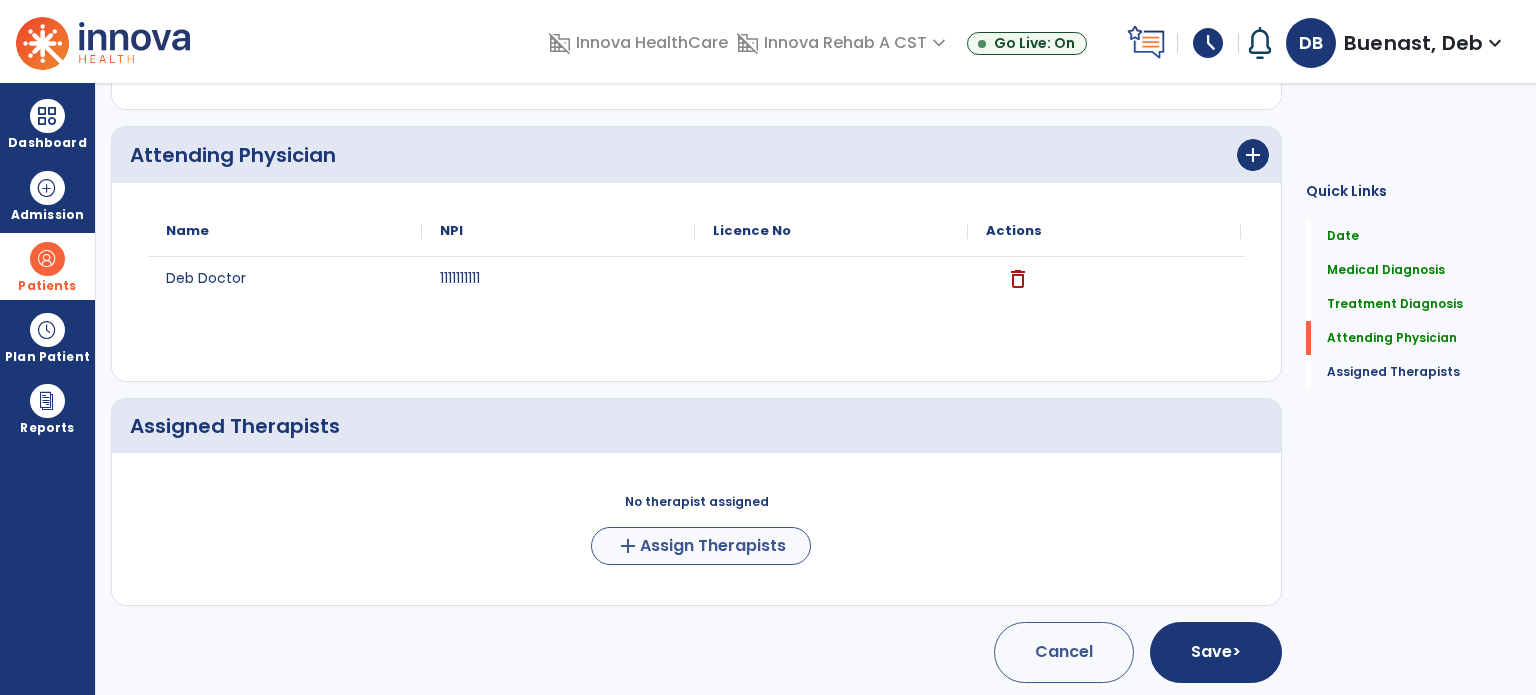 scroll, scrollTop: 694, scrollLeft: 0, axis: vertical 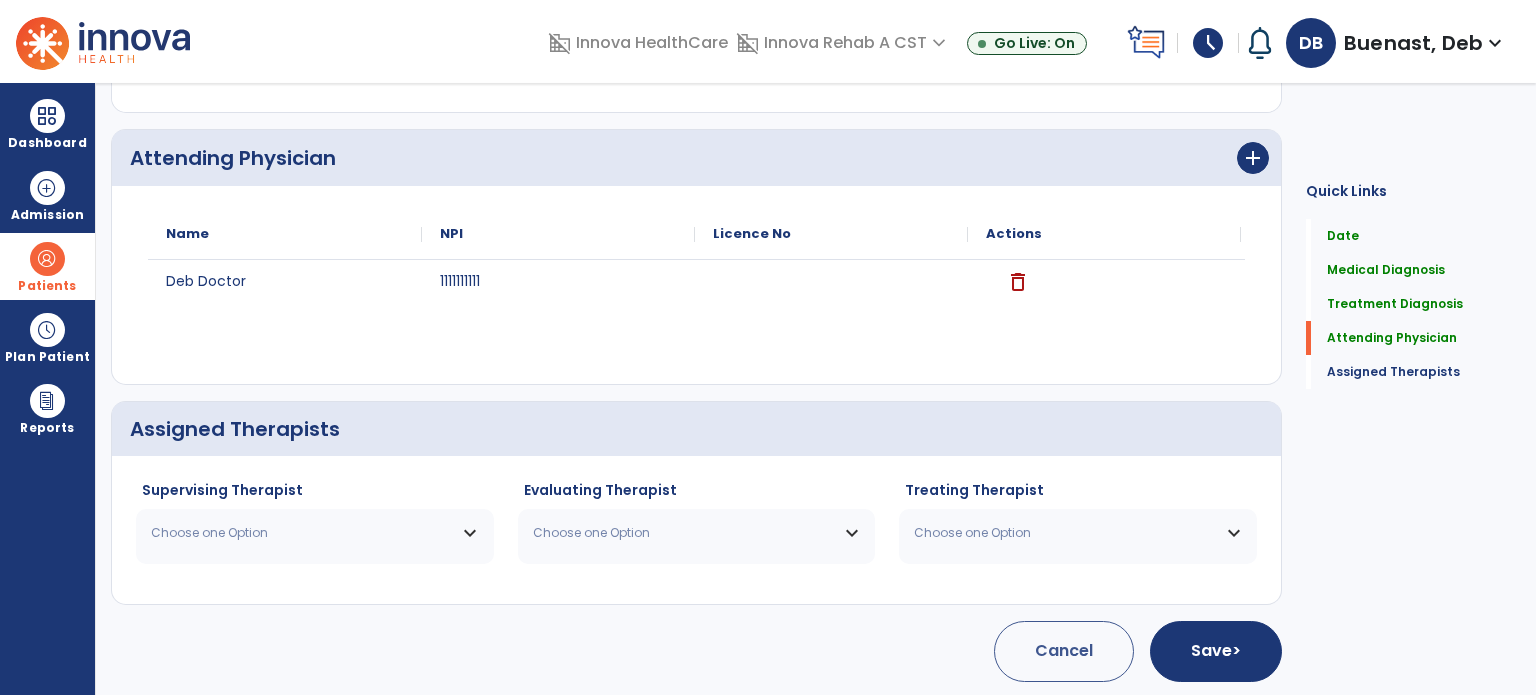 click on "Choose one Option" at bounding box center [302, 533] 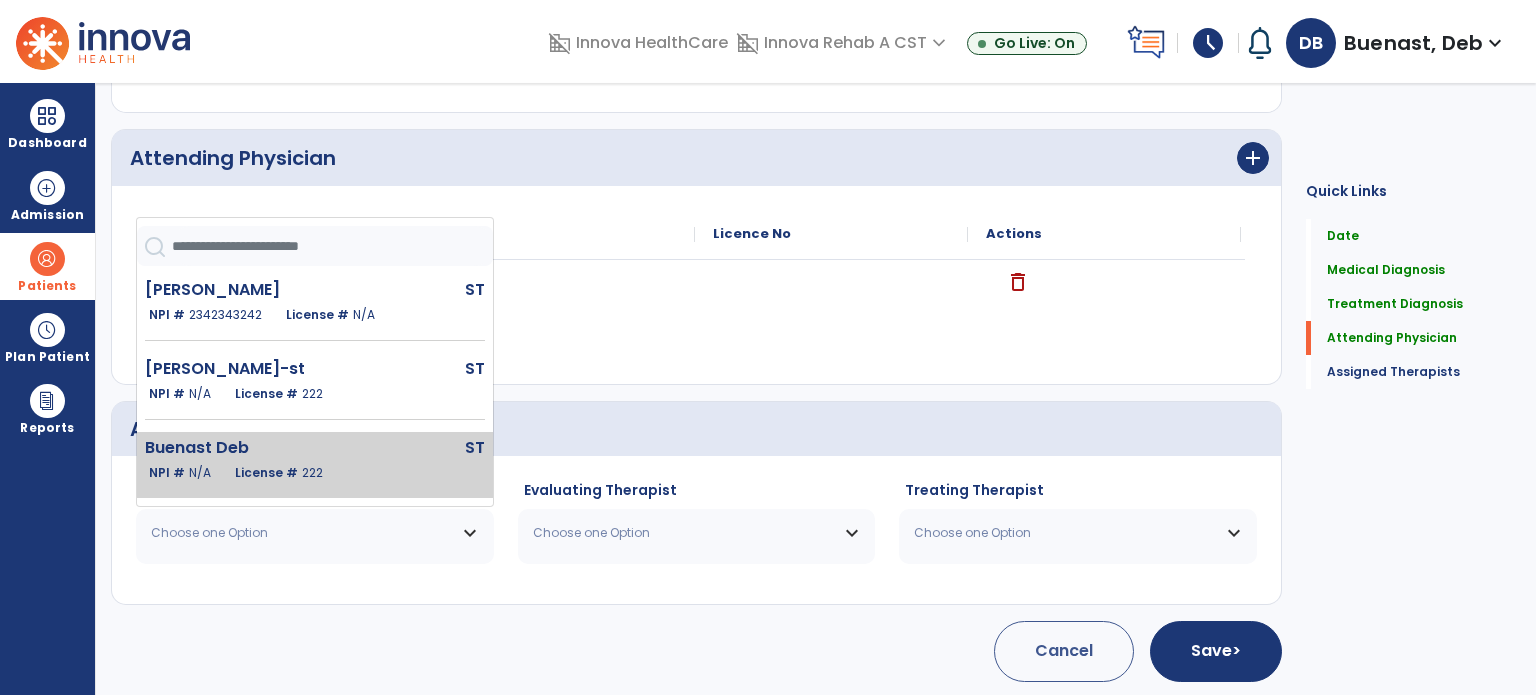 click on "Buenast Deb" 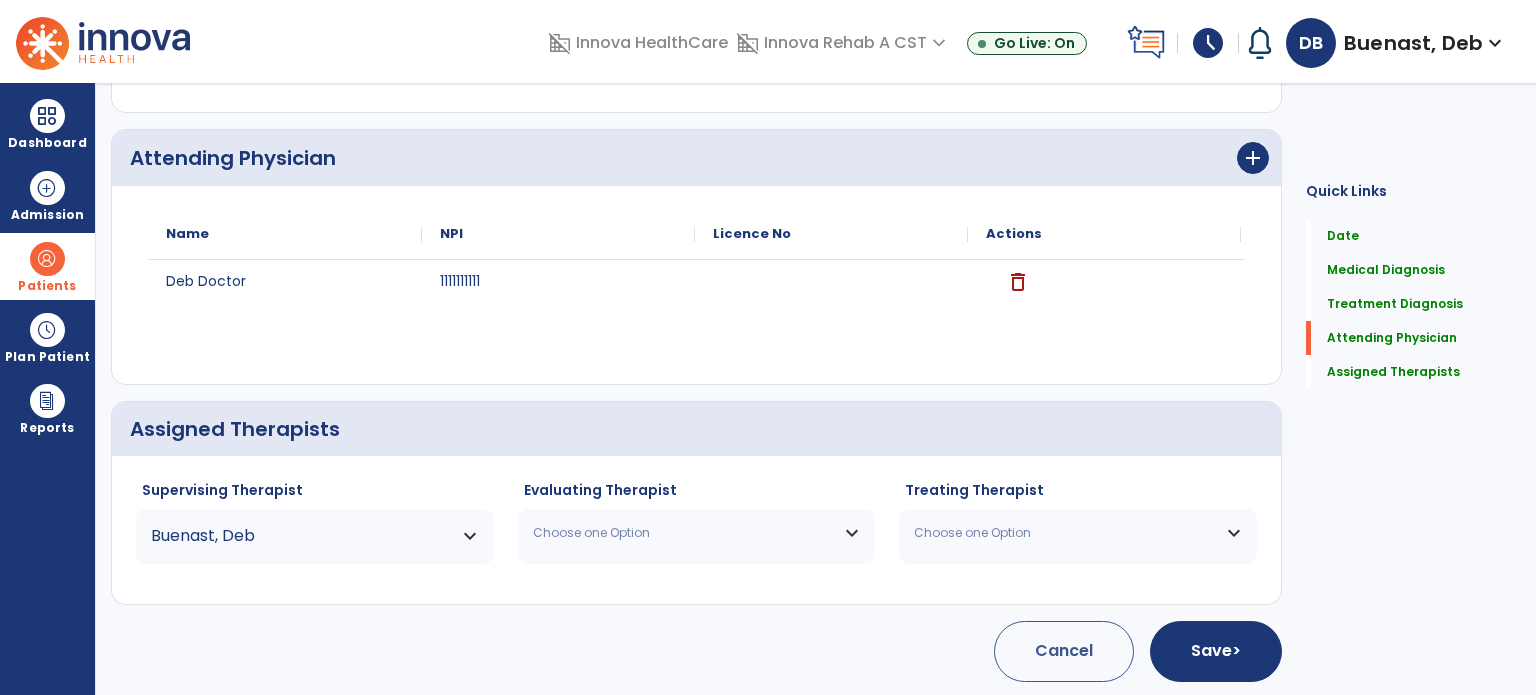 click on "Choose one Option" at bounding box center (684, 533) 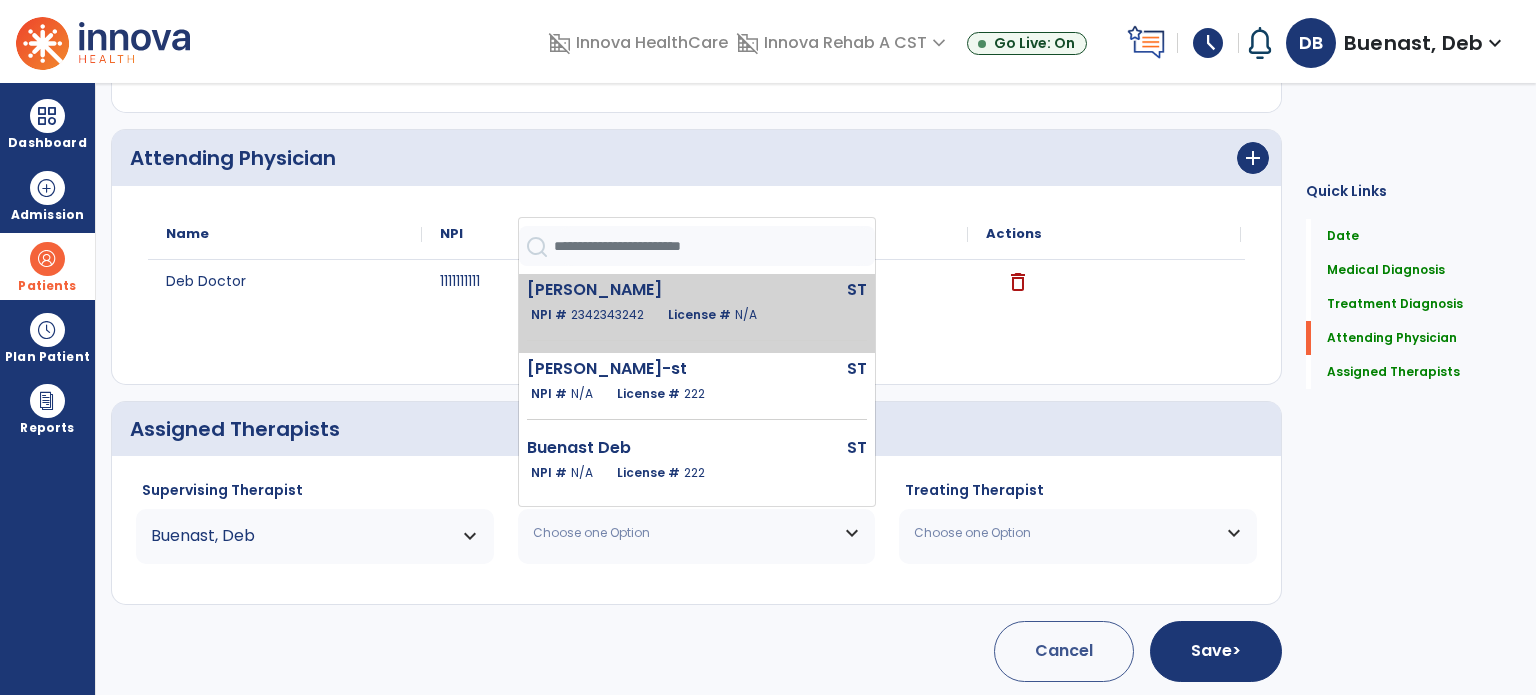 click on "License #  N/A" 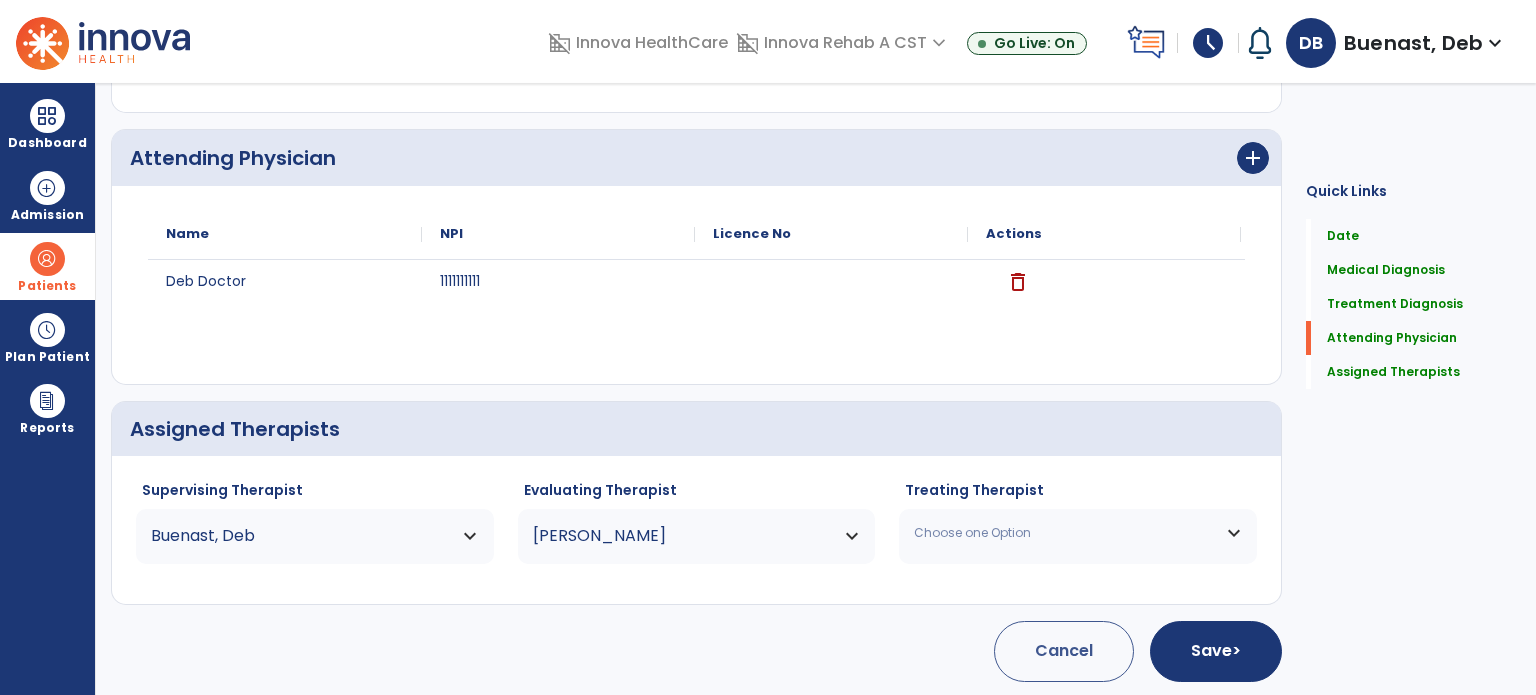 click on "Choose one Option" at bounding box center (1065, 533) 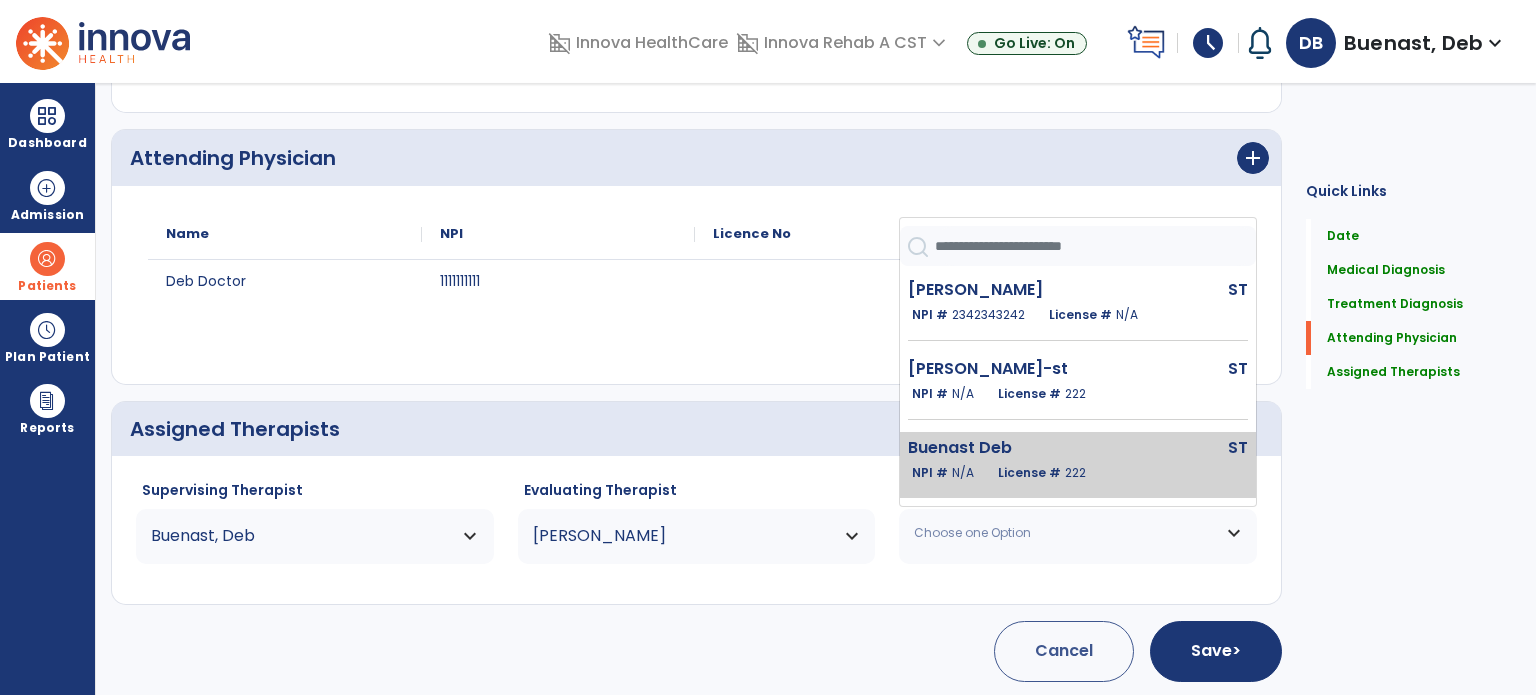 click on "License #  222" 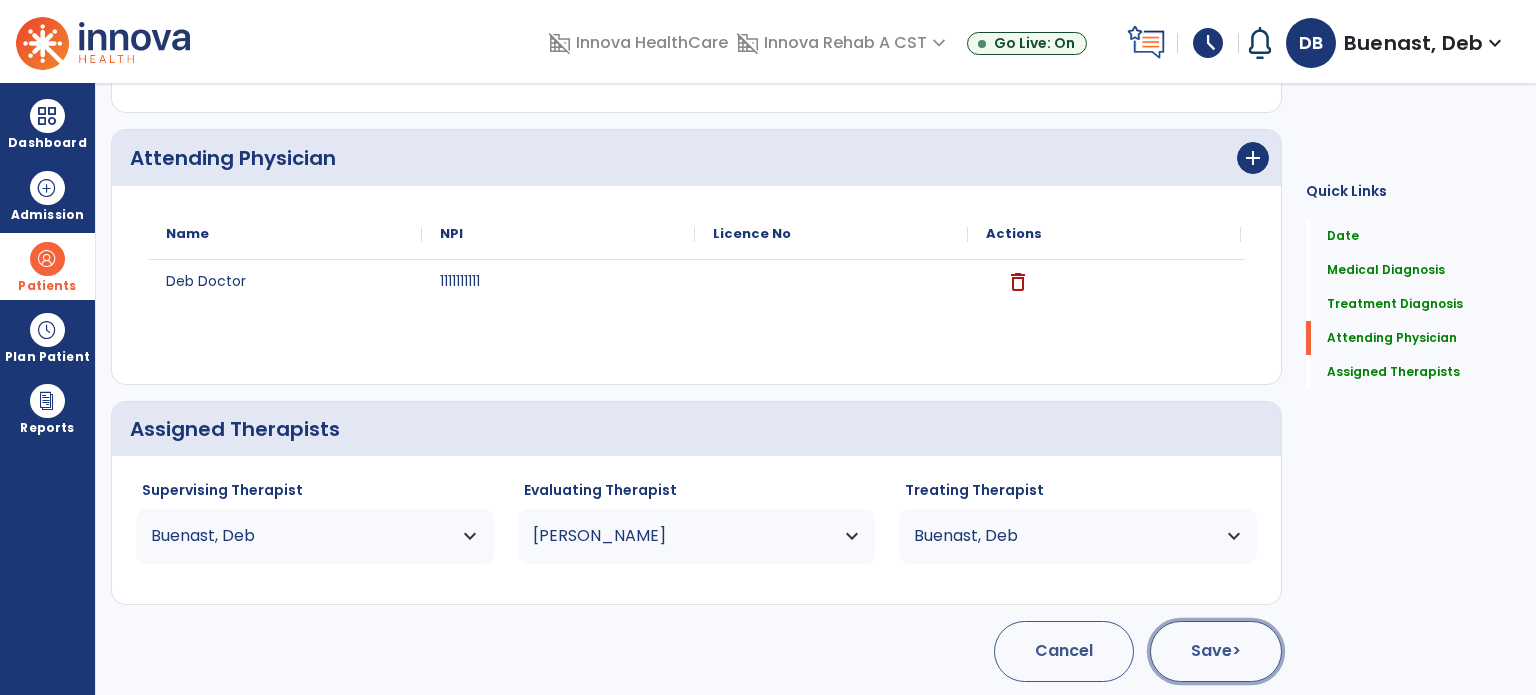 click on "Save  >" 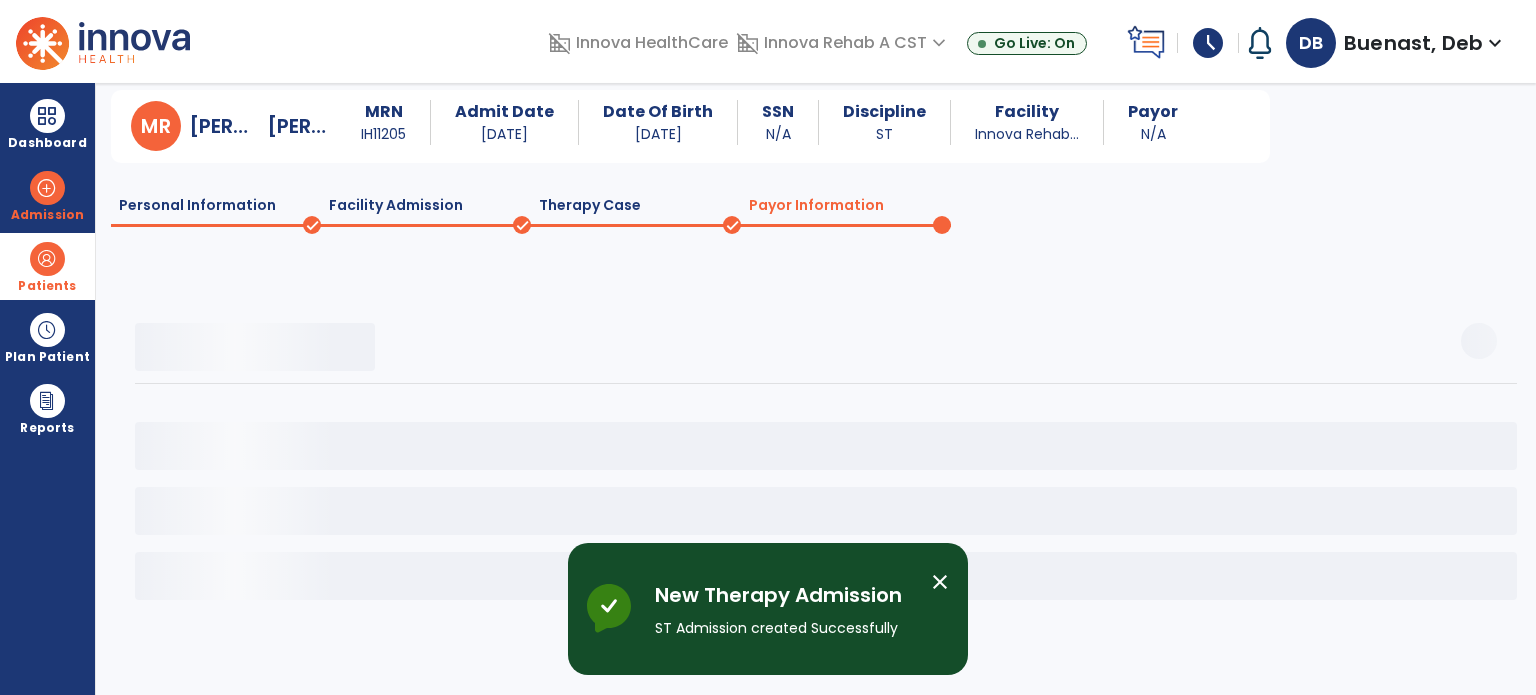 scroll, scrollTop: 58, scrollLeft: 0, axis: vertical 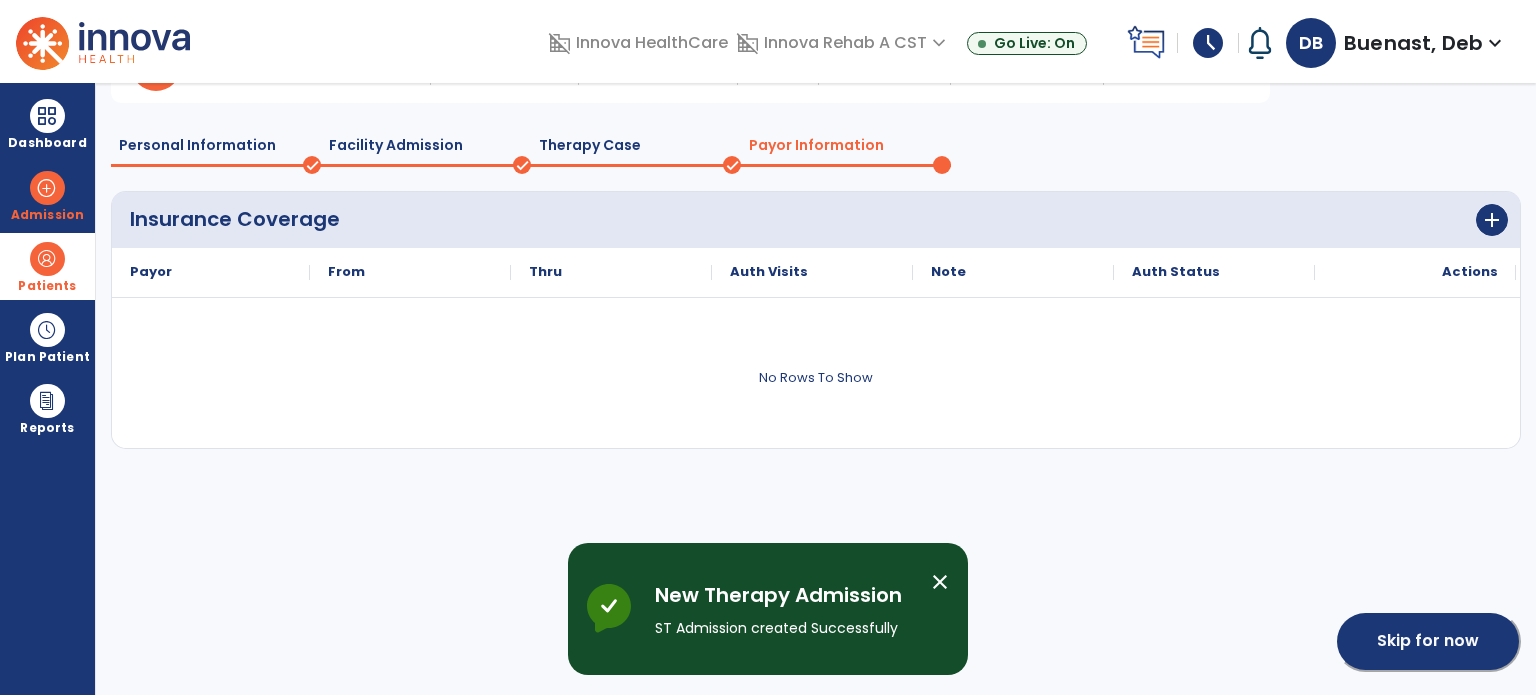 click on "Skip for now" 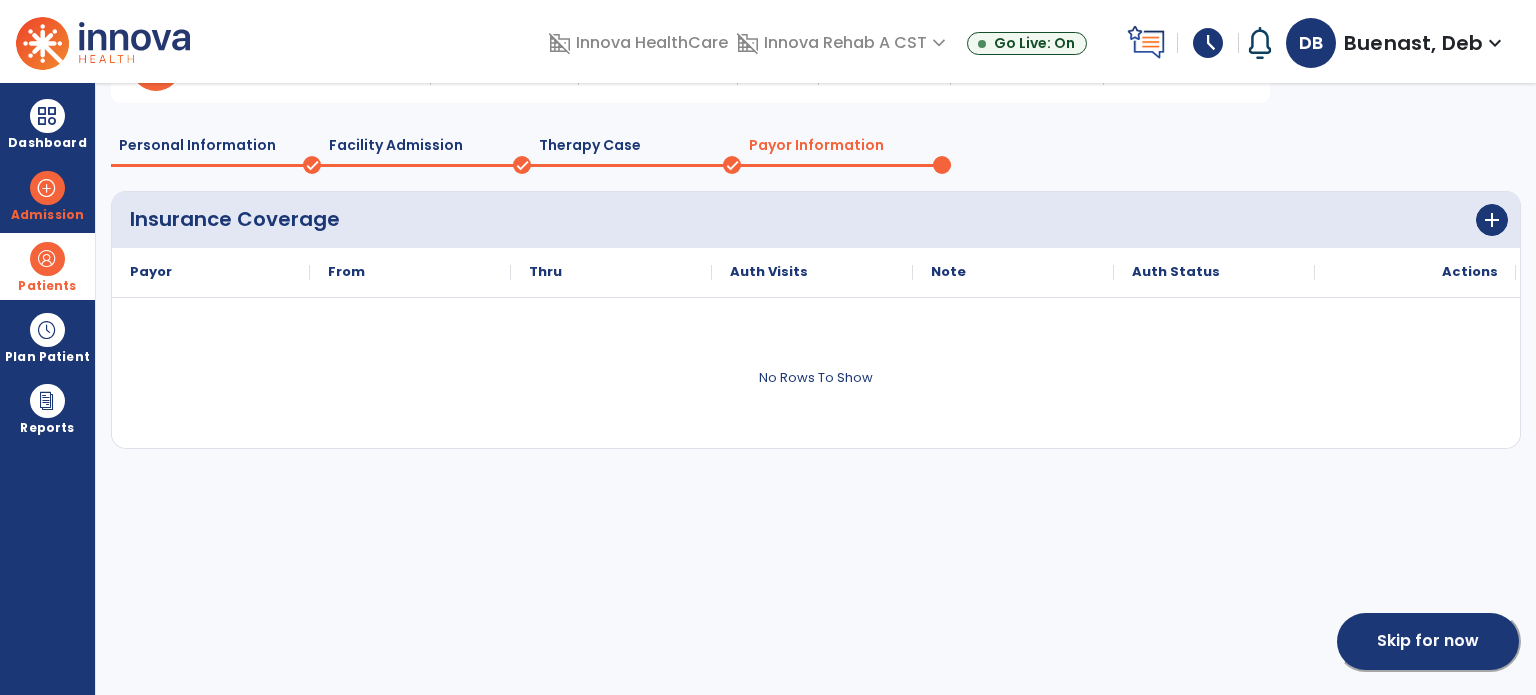 scroll, scrollTop: 62, scrollLeft: 0, axis: vertical 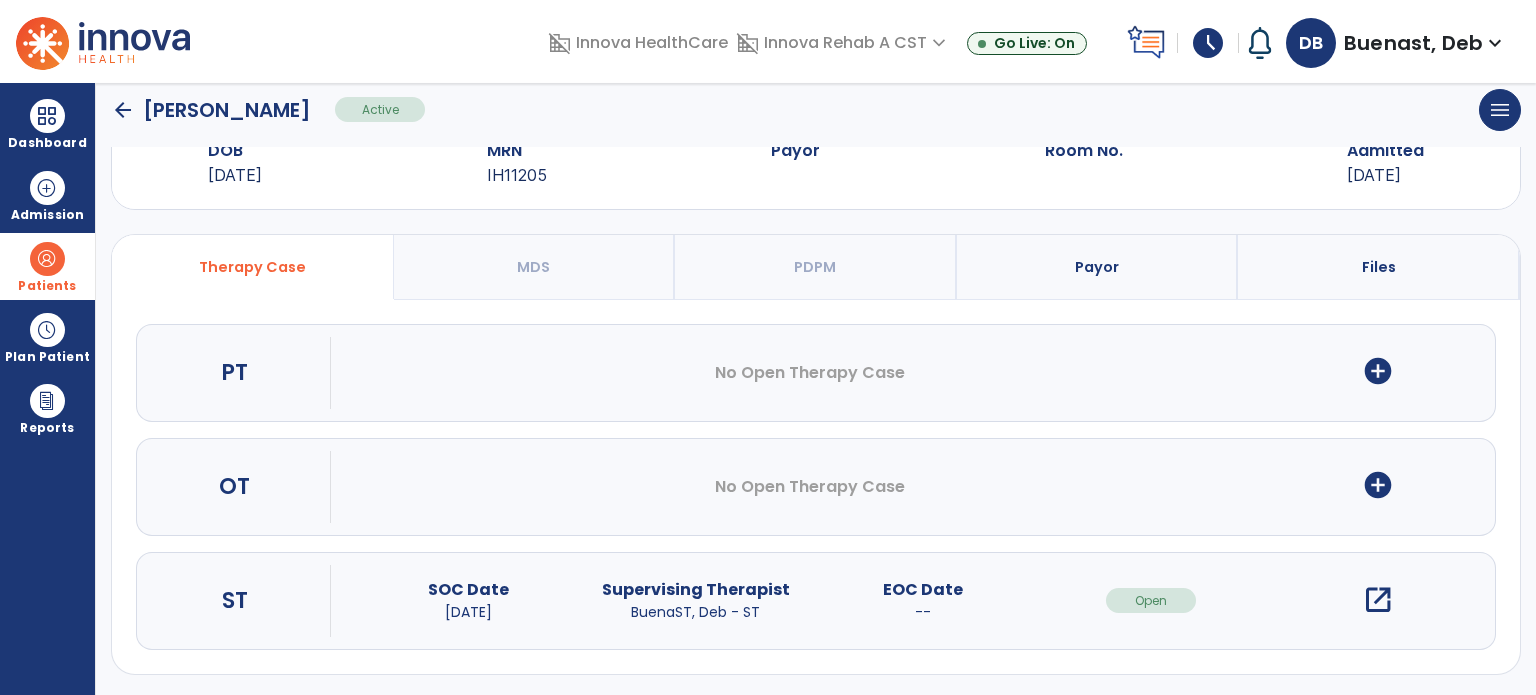 click on "open_in_new" at bounding box center (1378, 600) 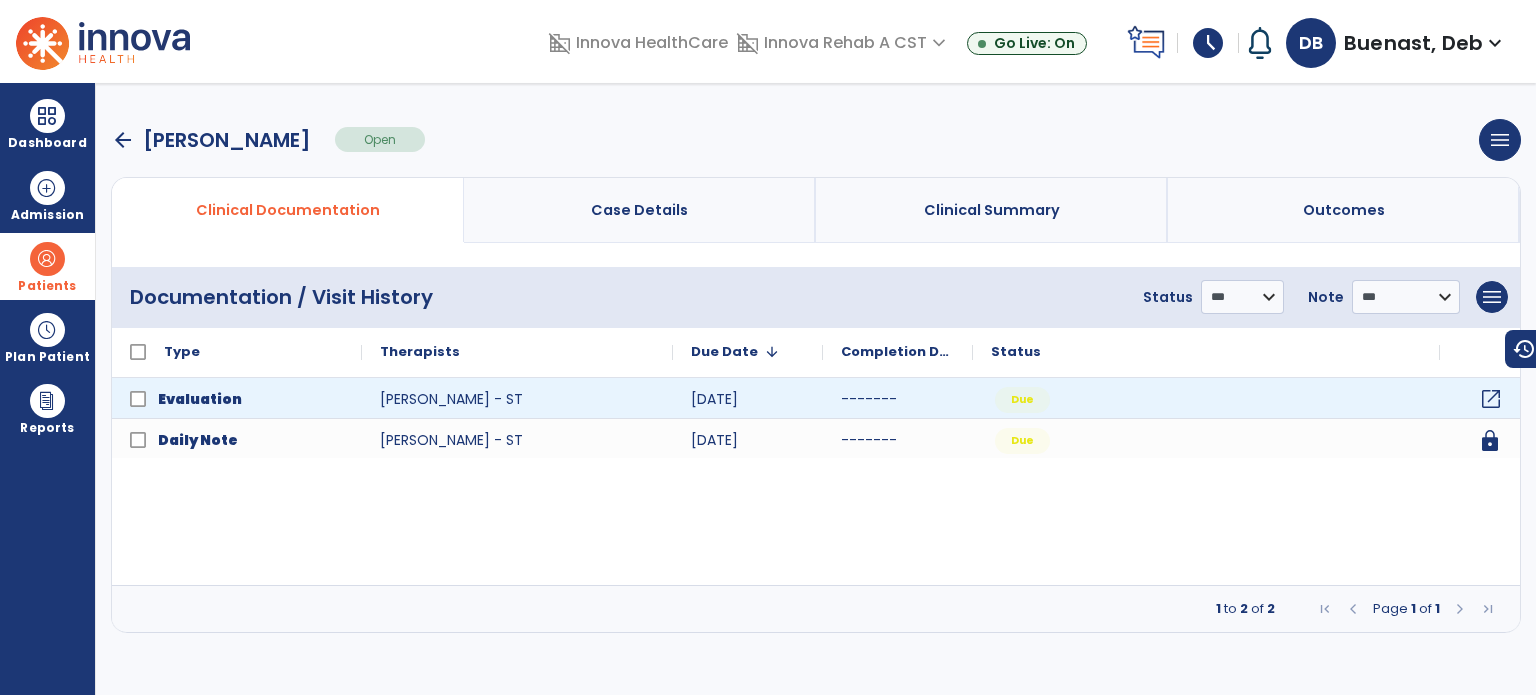 click on "open_in_new" 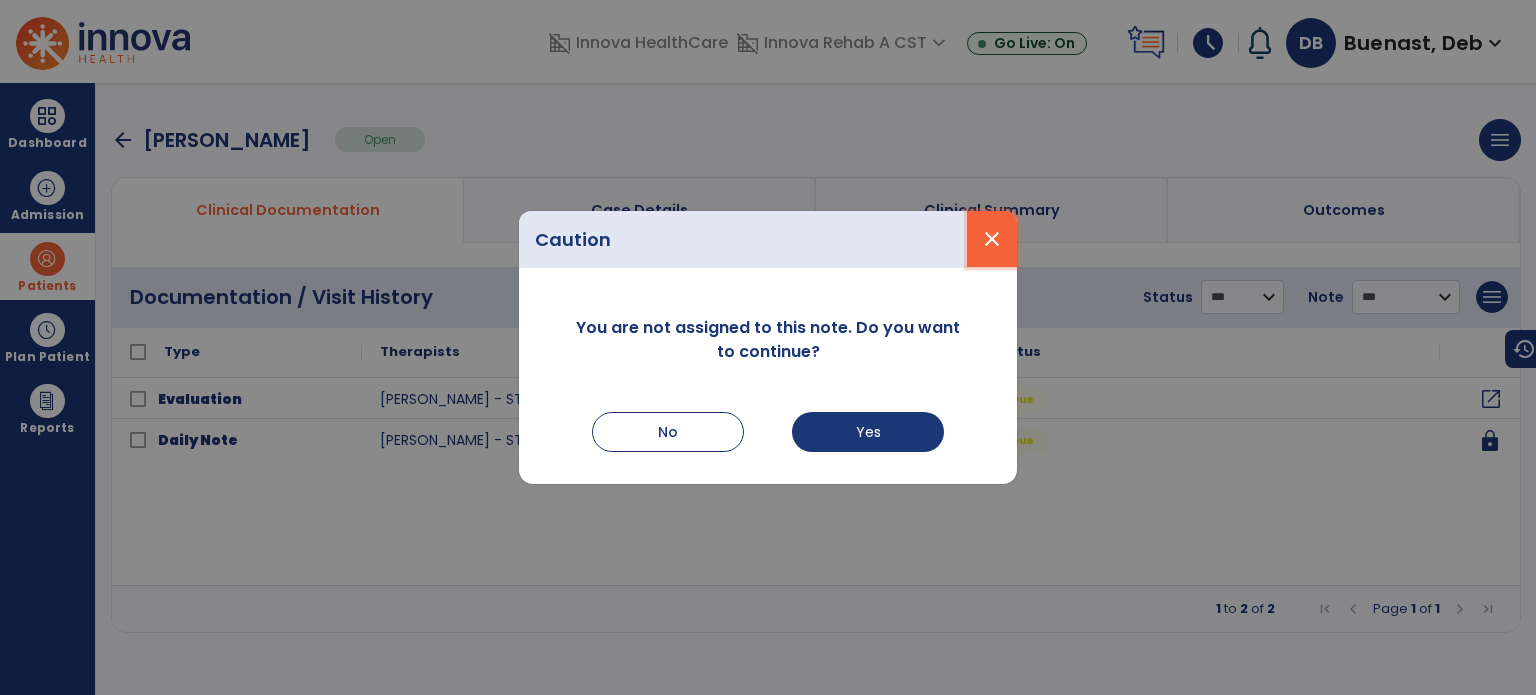 click on "close" at bounding box center [992, 239] 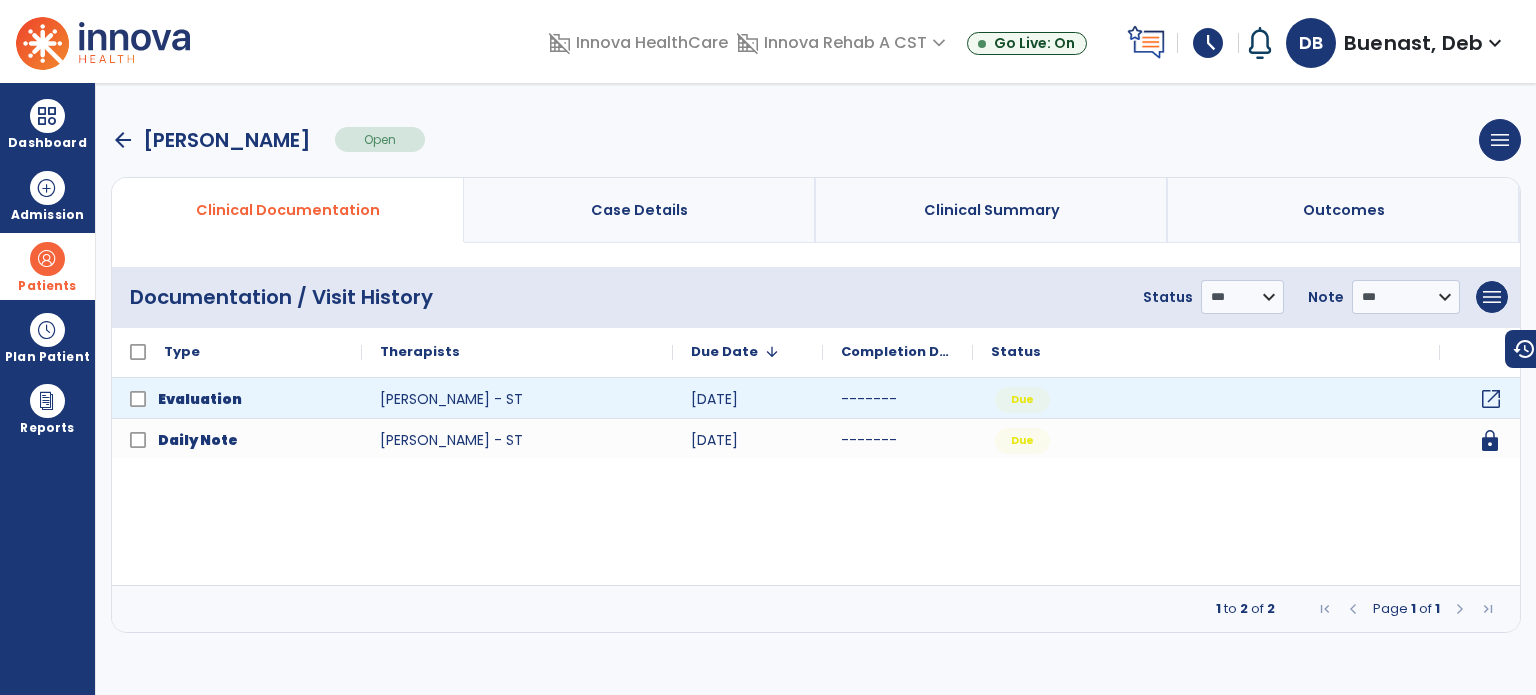 click on "open_in_new" 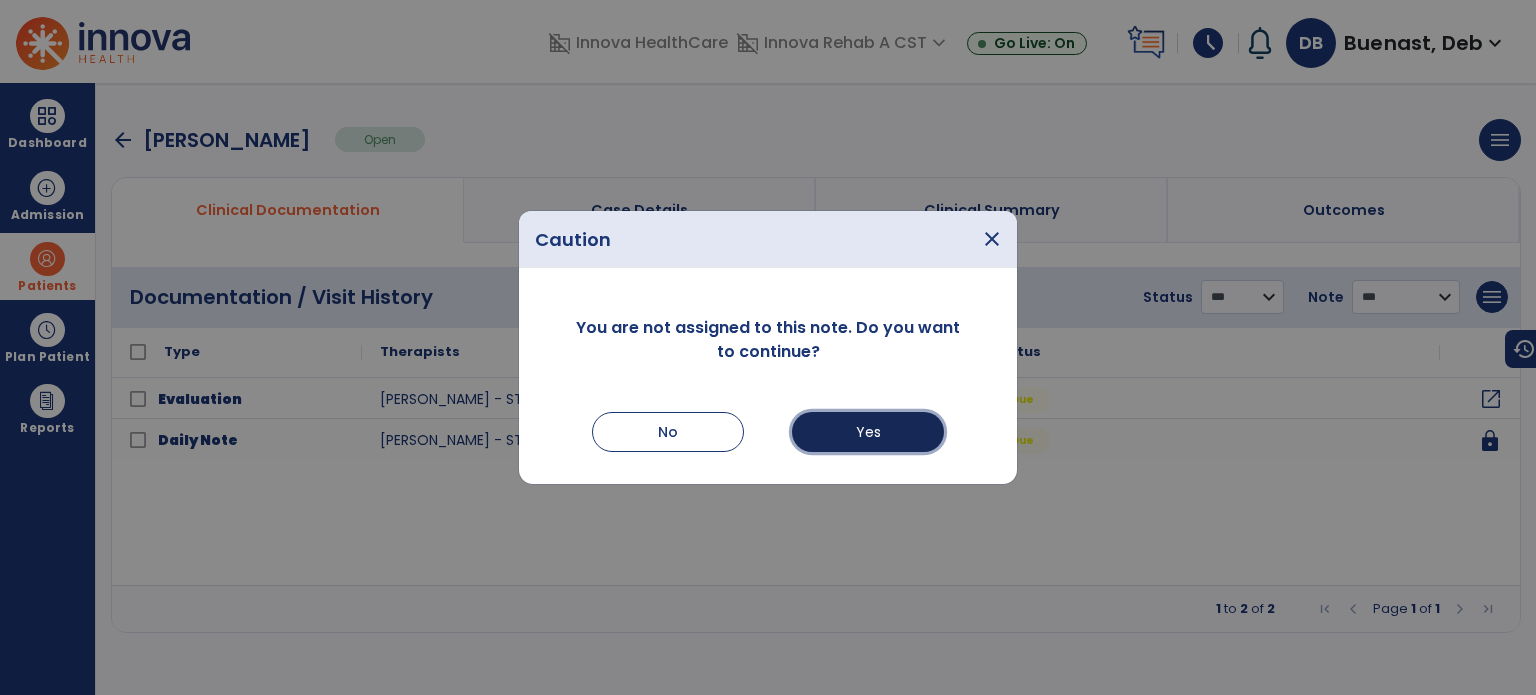 click on "Yes" at bounding box center (868, 432) 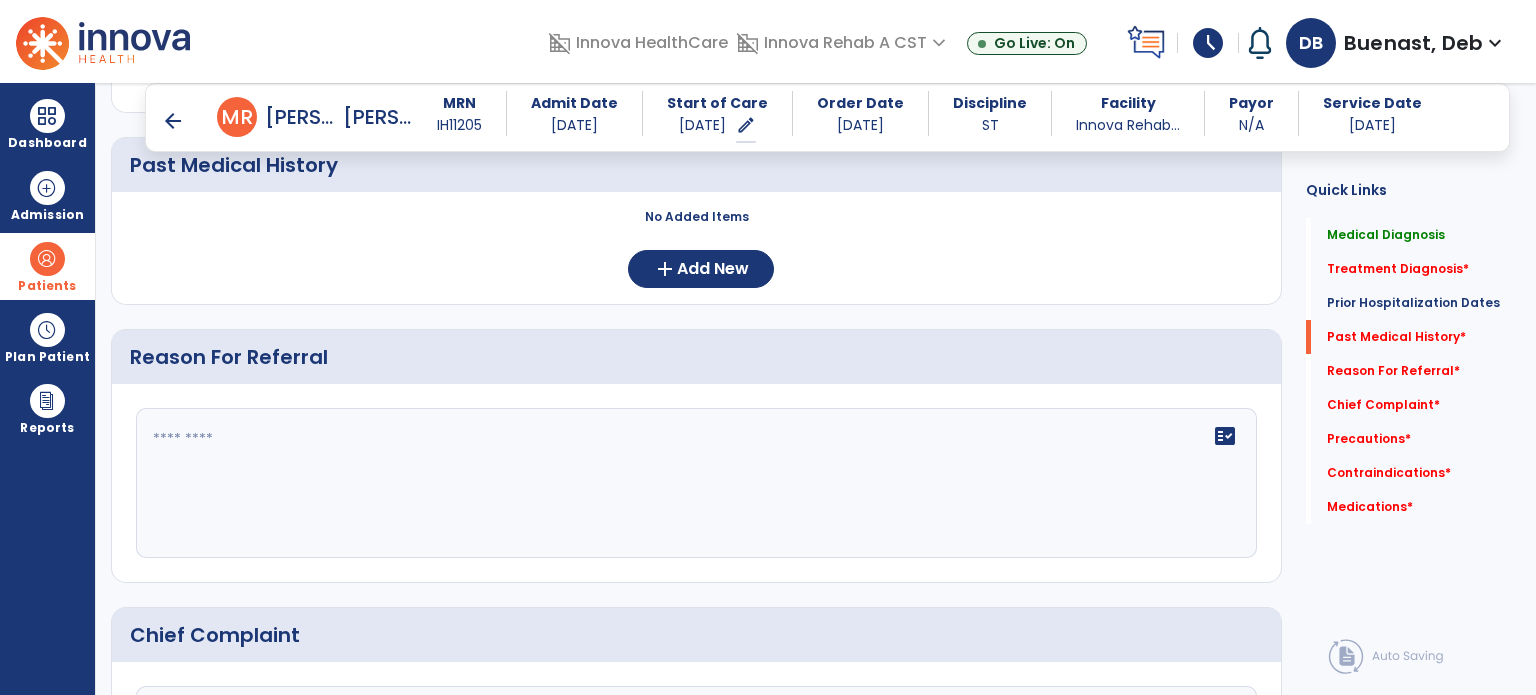 scroll, scrollTop: 1000, scrollLeft: 0, axis: vertical 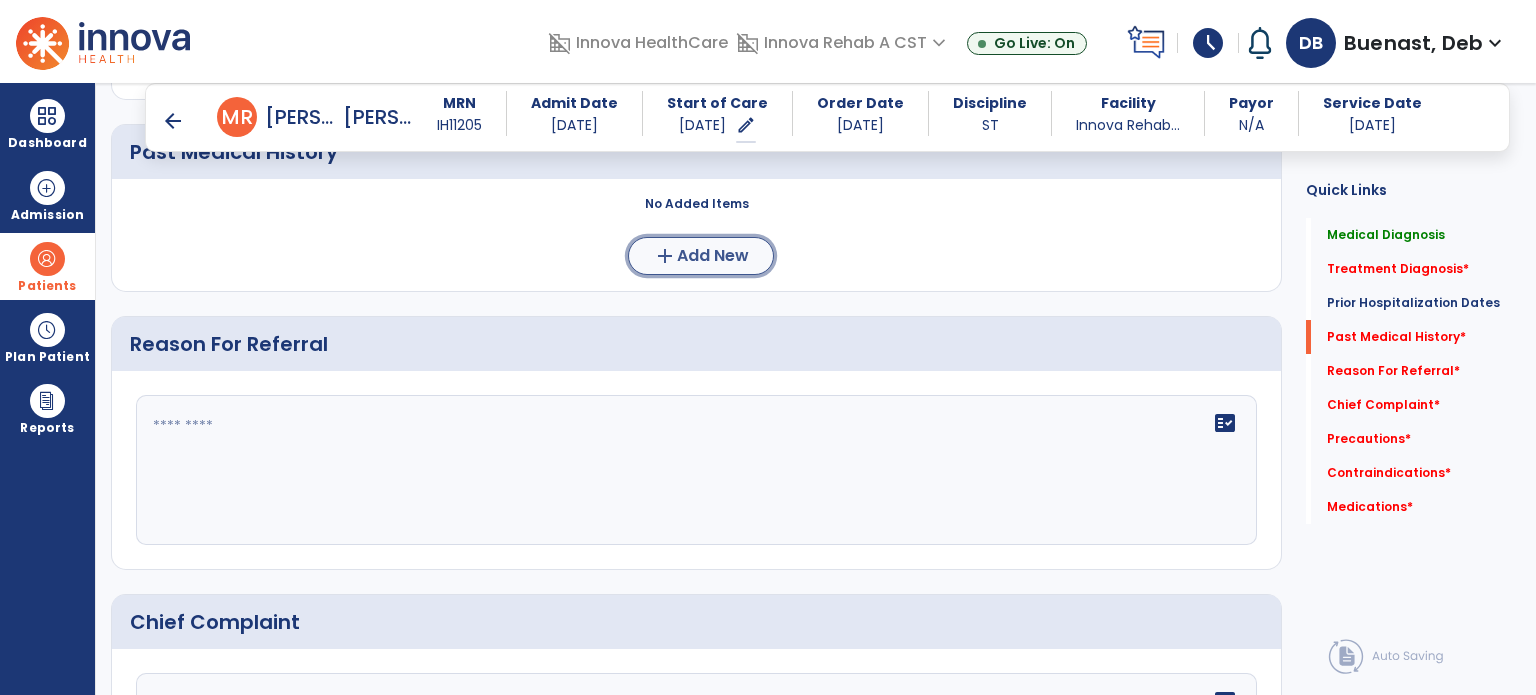 click on "Add New" 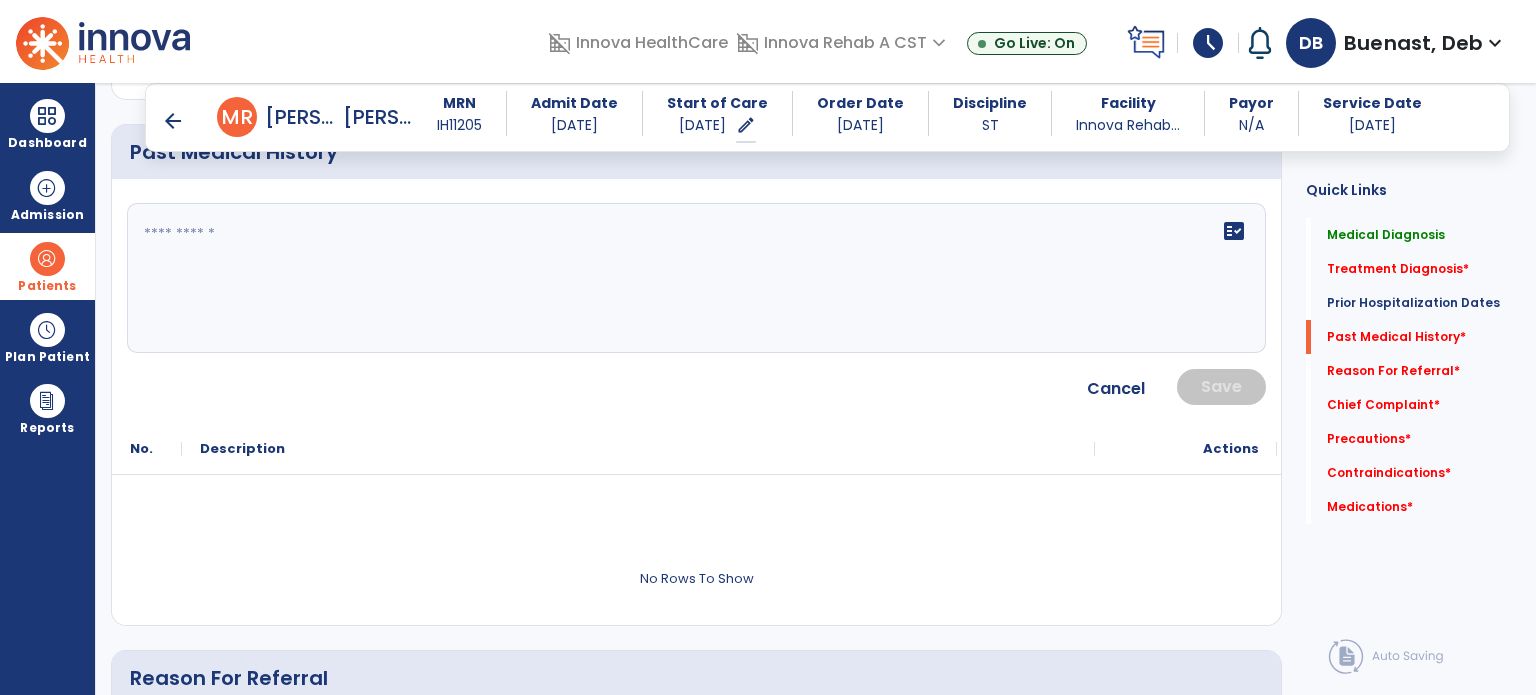 click on "fact_check" 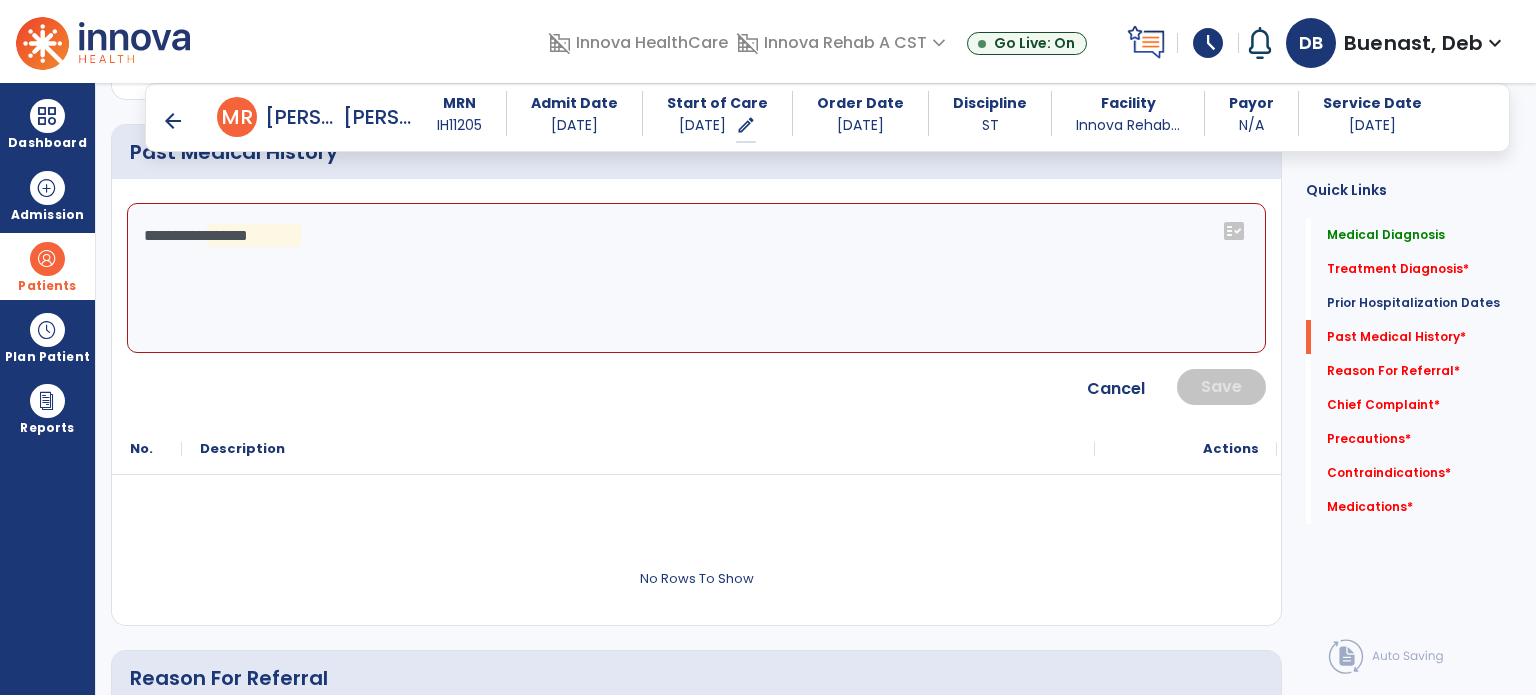 click on "**********" 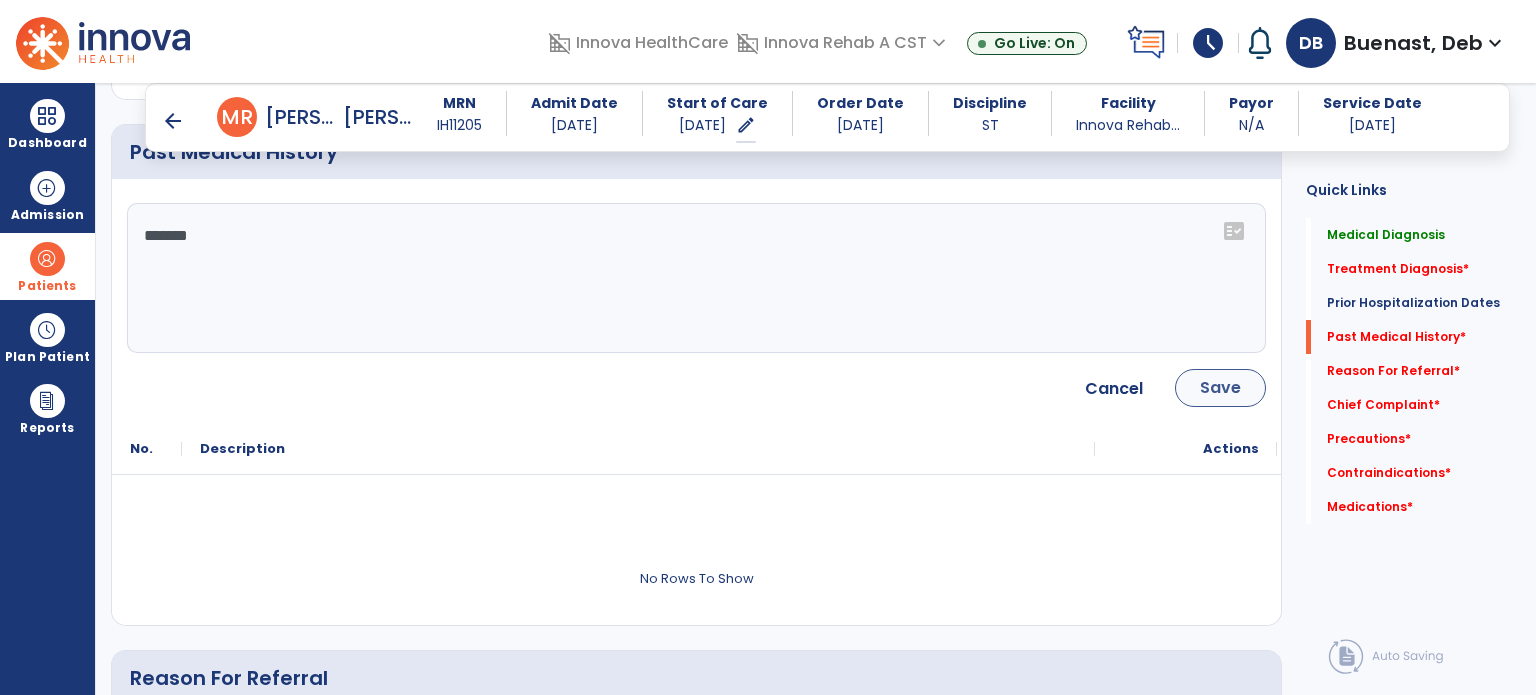 type on "******" 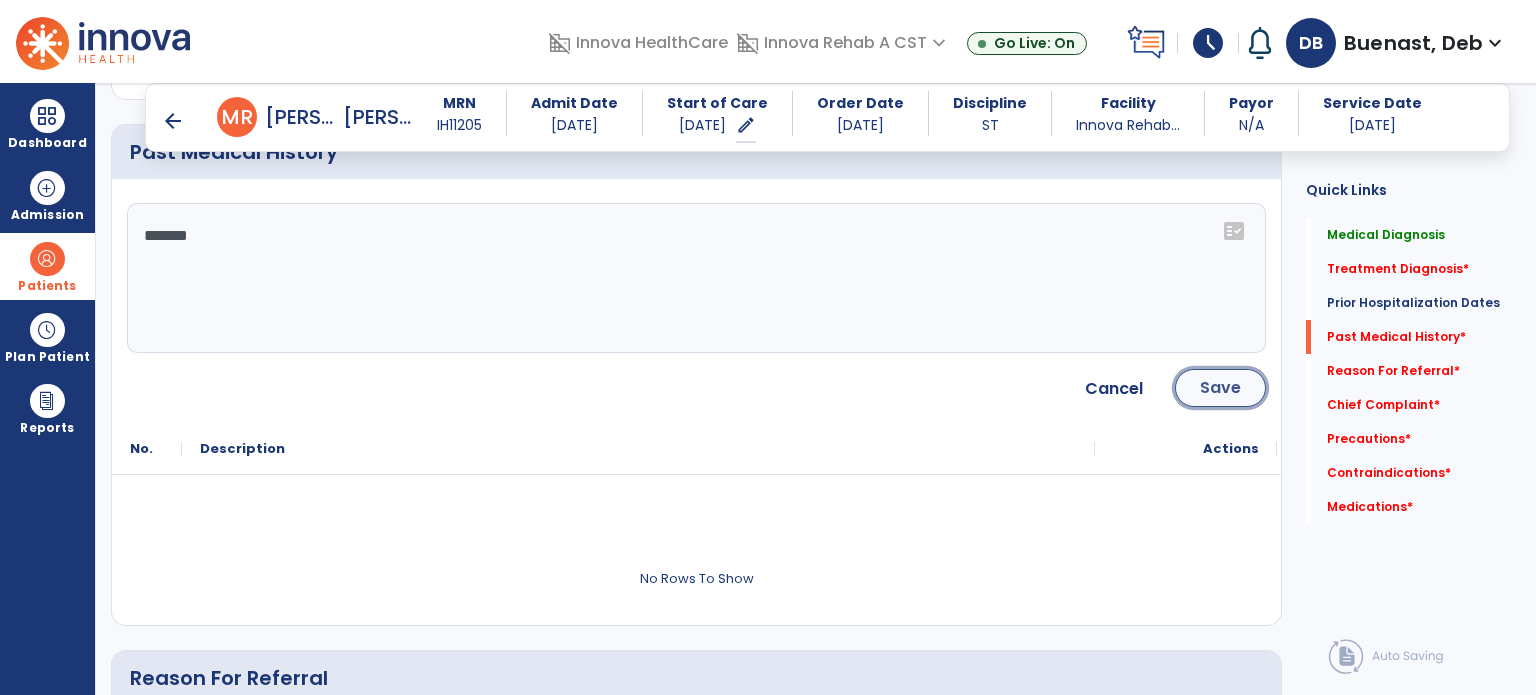 click on "Save" 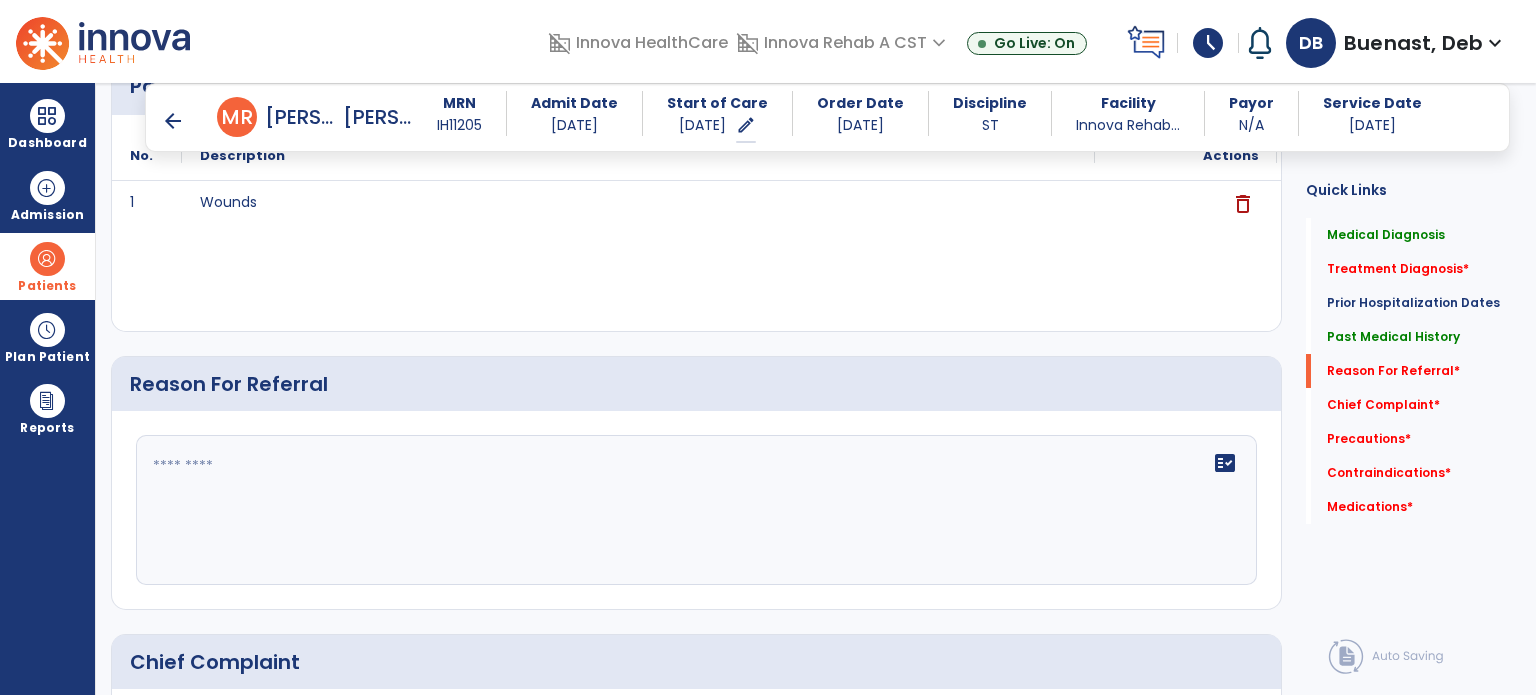 scroll, scrollTop: 1200, scrollLeft: 0, axis: vertical 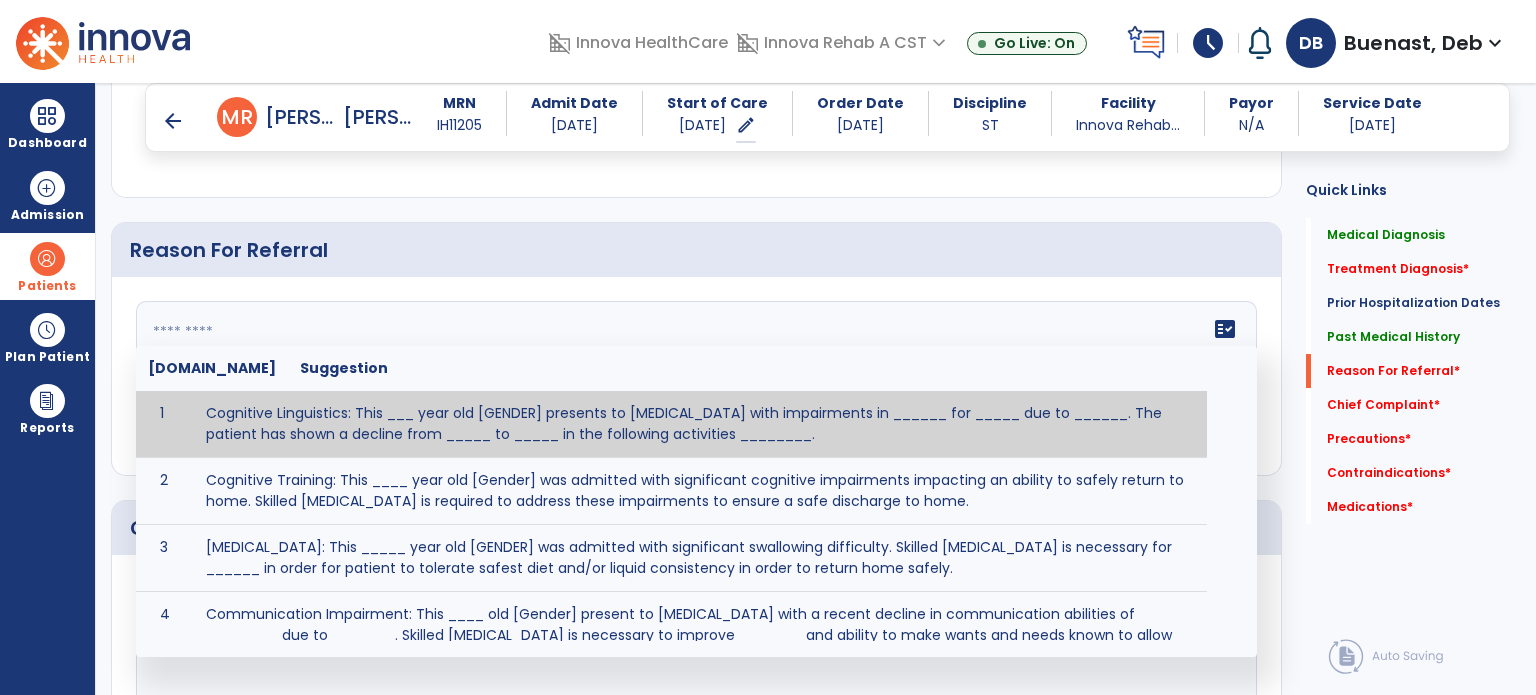 click on "fact_check  Sr.No Suggestion 1 Cognitive Linguistics: This ___ year old [GENDER] presents to speech therapy with impairments in ______ for _____ due to ______.  The patient has shown a decline from _____ to _____ in the following activities ________. 2 Cognitive Training: This ____ year old [Gender] was admitted with significant cognitive impairments impacting an ability to safely return to home.  Skilled Speech Therapy is required to address these impairments to ensure a safe discharge to home. 3 Dysphagia: This _____ year old [GENDER] was admitted with significant swallowing difficulty. Skilled Speech Therapy is necessary for ______ in order for patient to tolerate safest diet and/or liquid consistency in order to return home safely. 4 5 6 Post Surgical: This ____ year old ____ [GENDER] underwent [SURGERY] on [DATE].The patient reports complaints of ________ and impaired ability to perform ___________. 7 8" 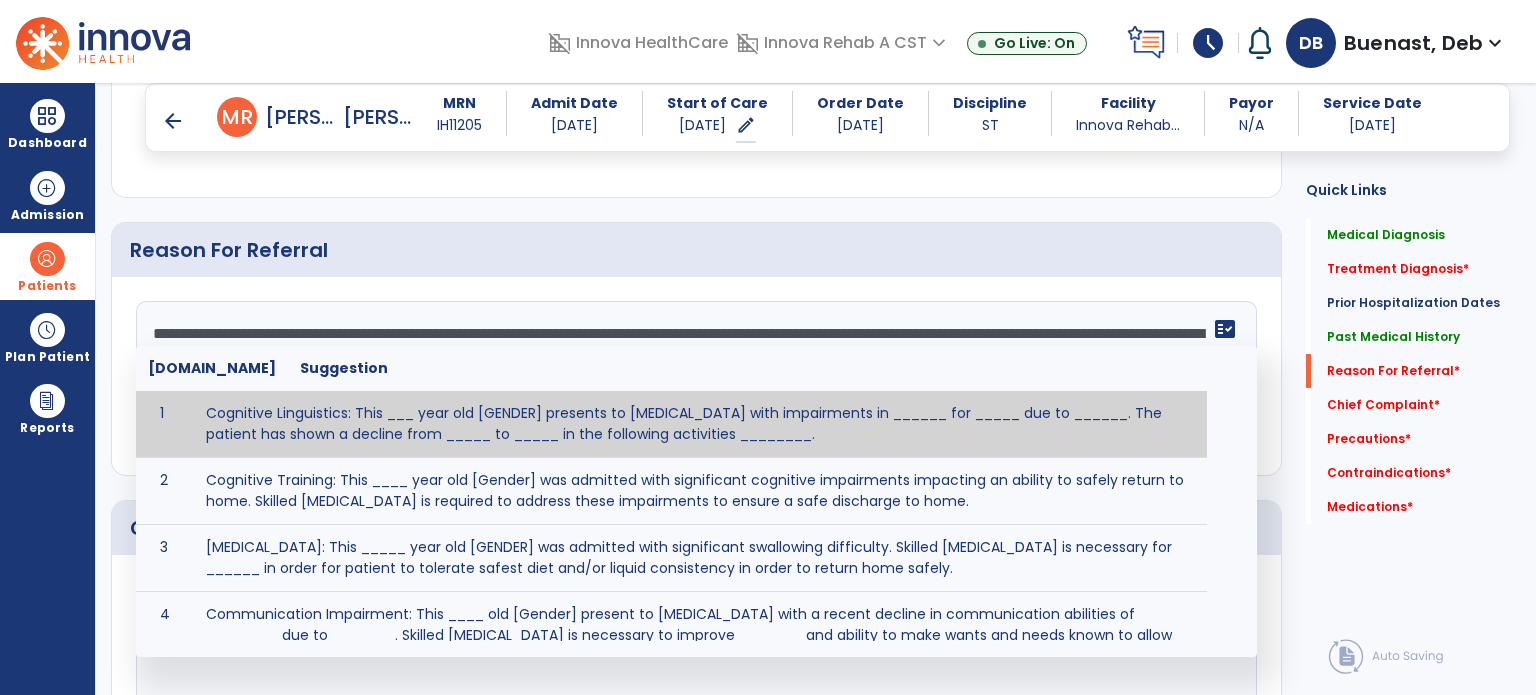 drag, startPoint x: 715, startPoint y: 423, endPoint x: 678, endPoint y: 382, distance: 55.226807 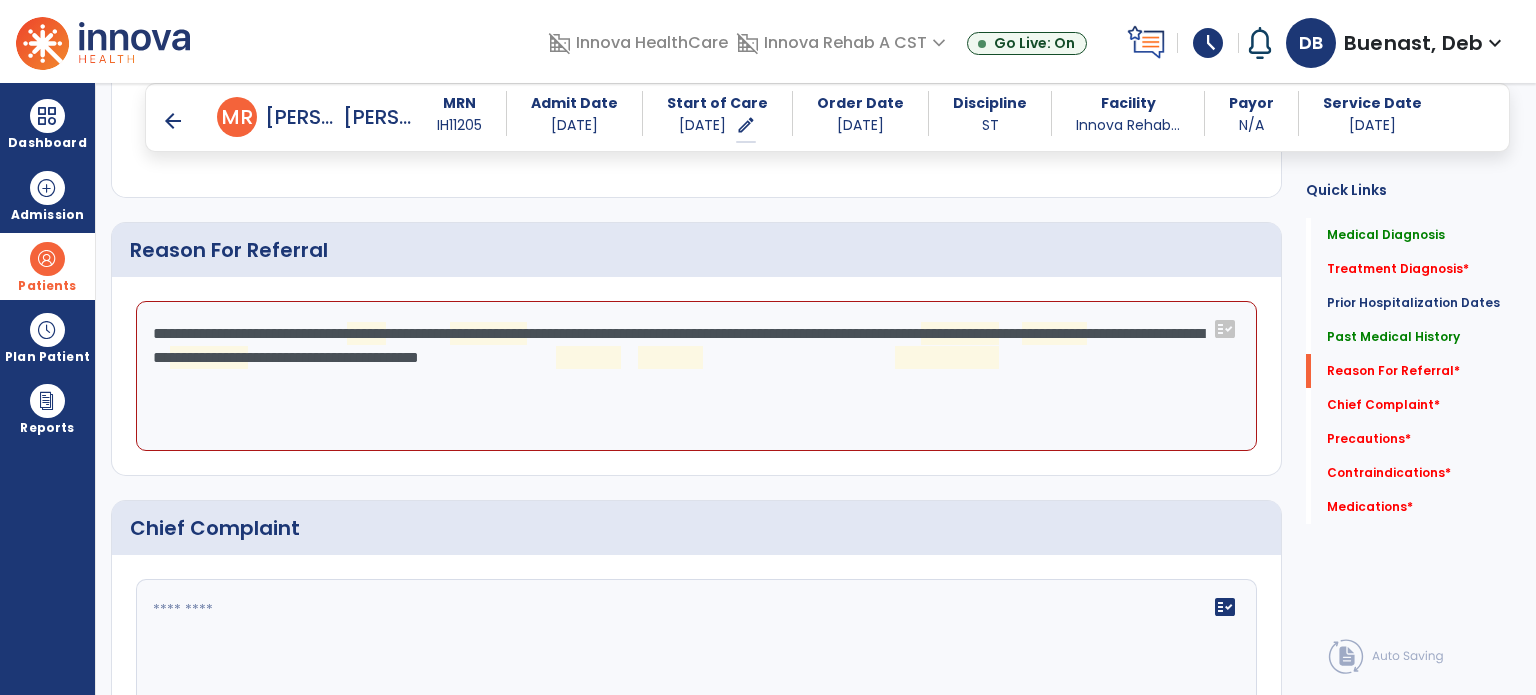 click on "**********" 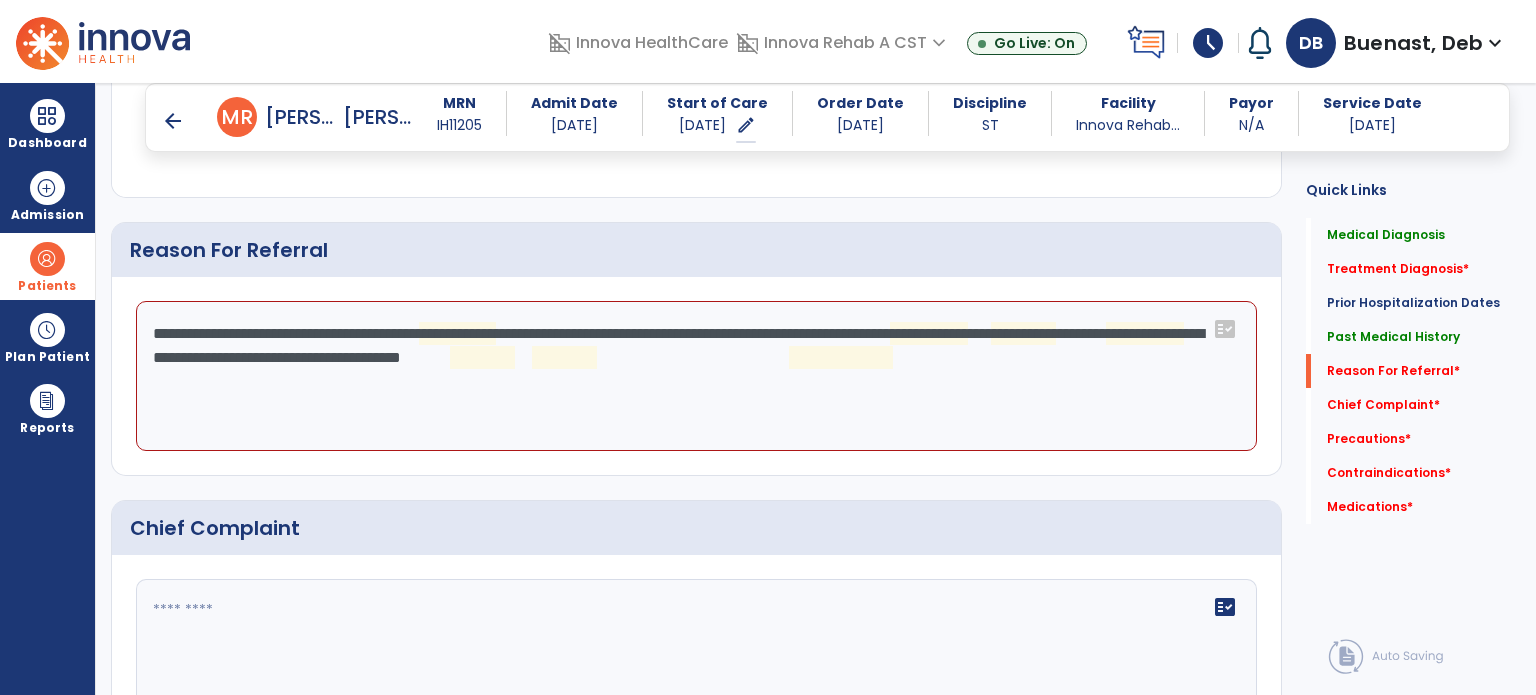 click on "**********" 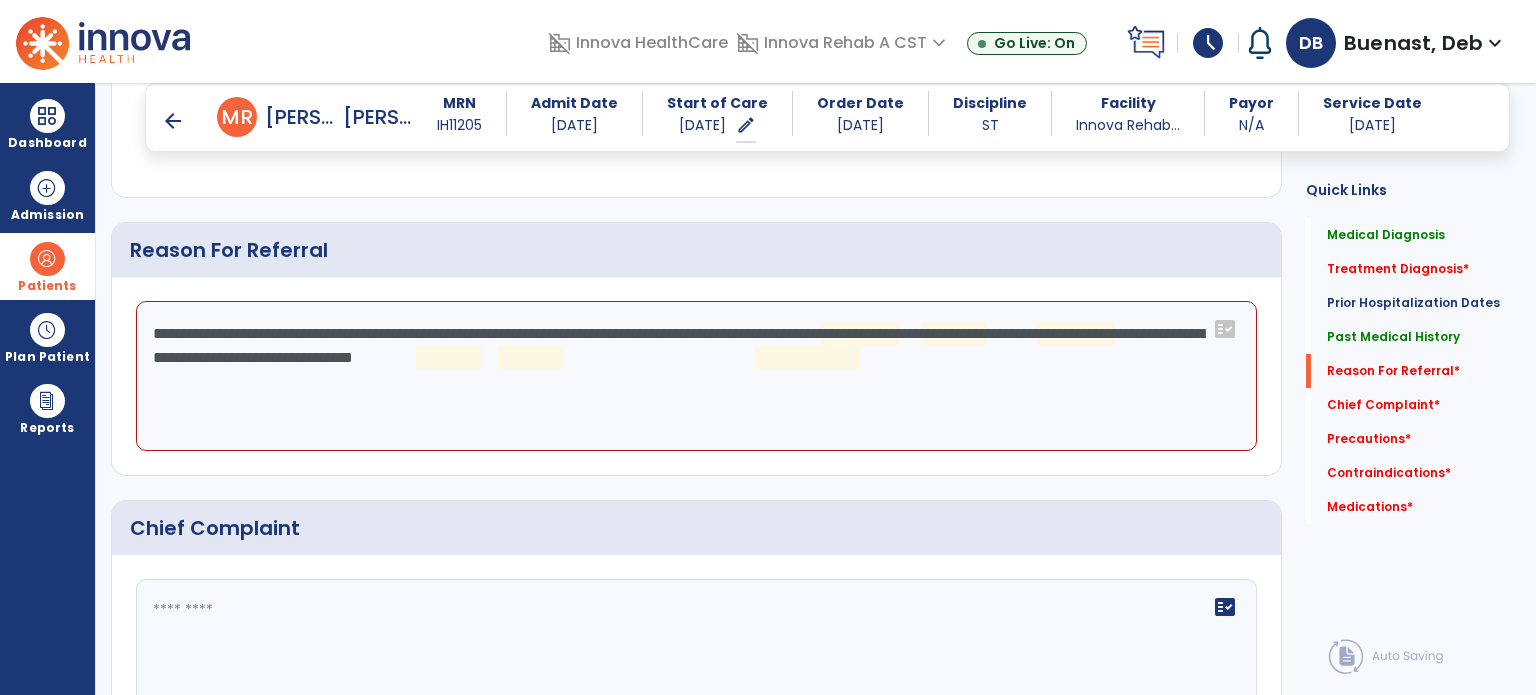 click on "**********" 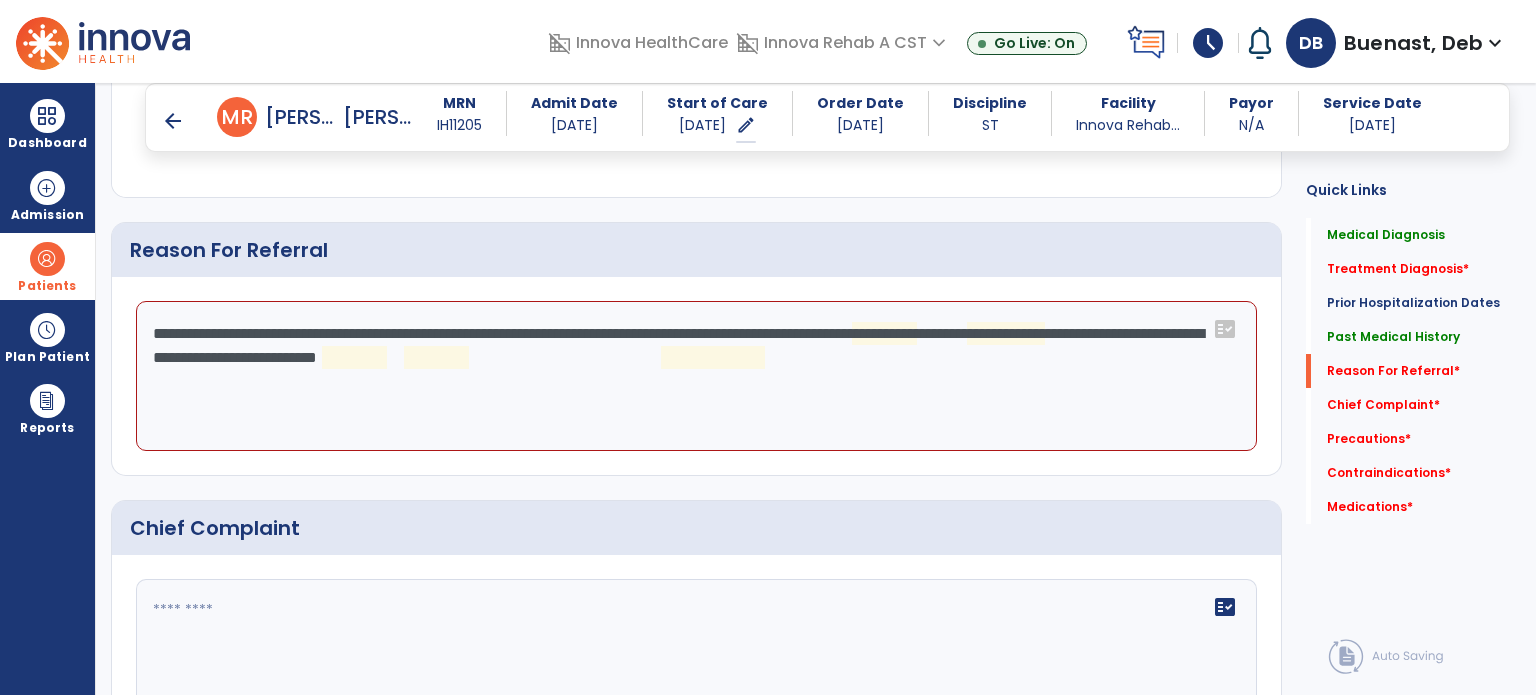 click on "**********" 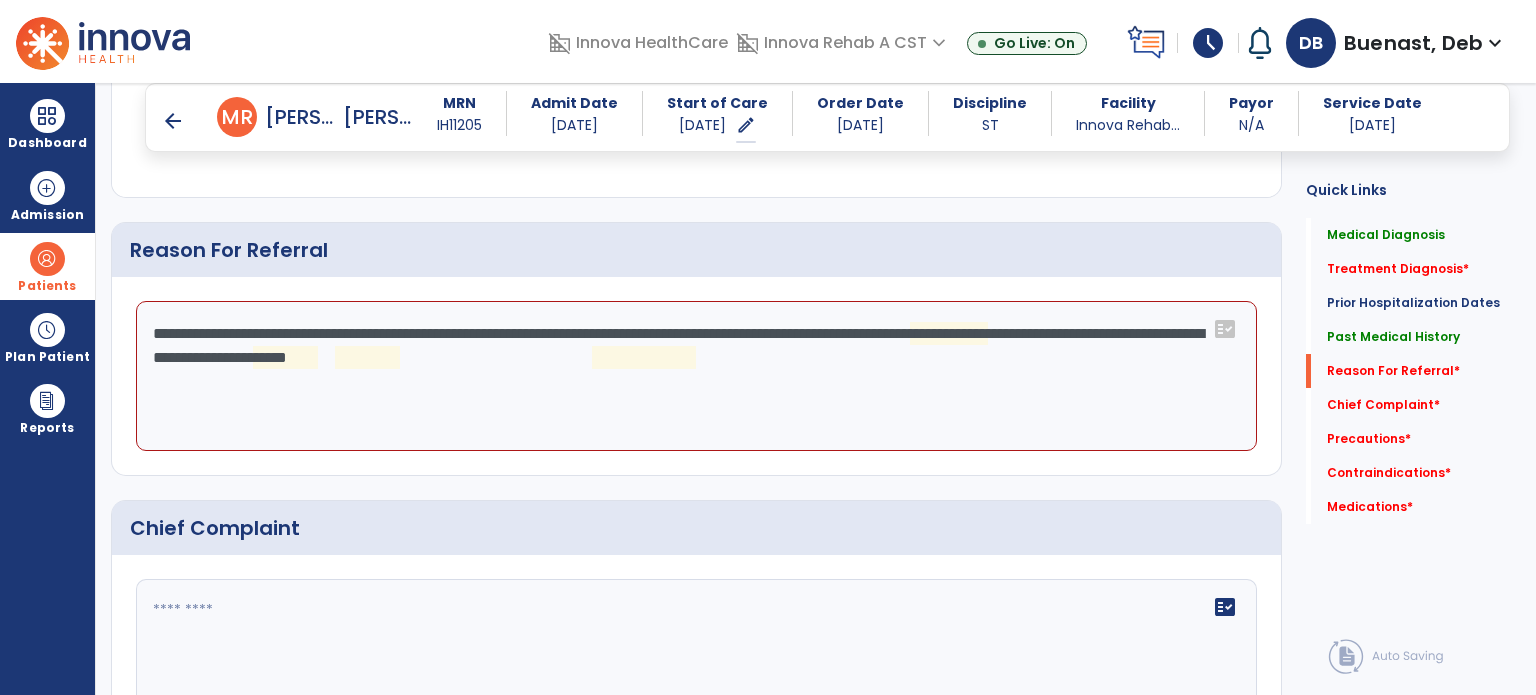click on "**********" 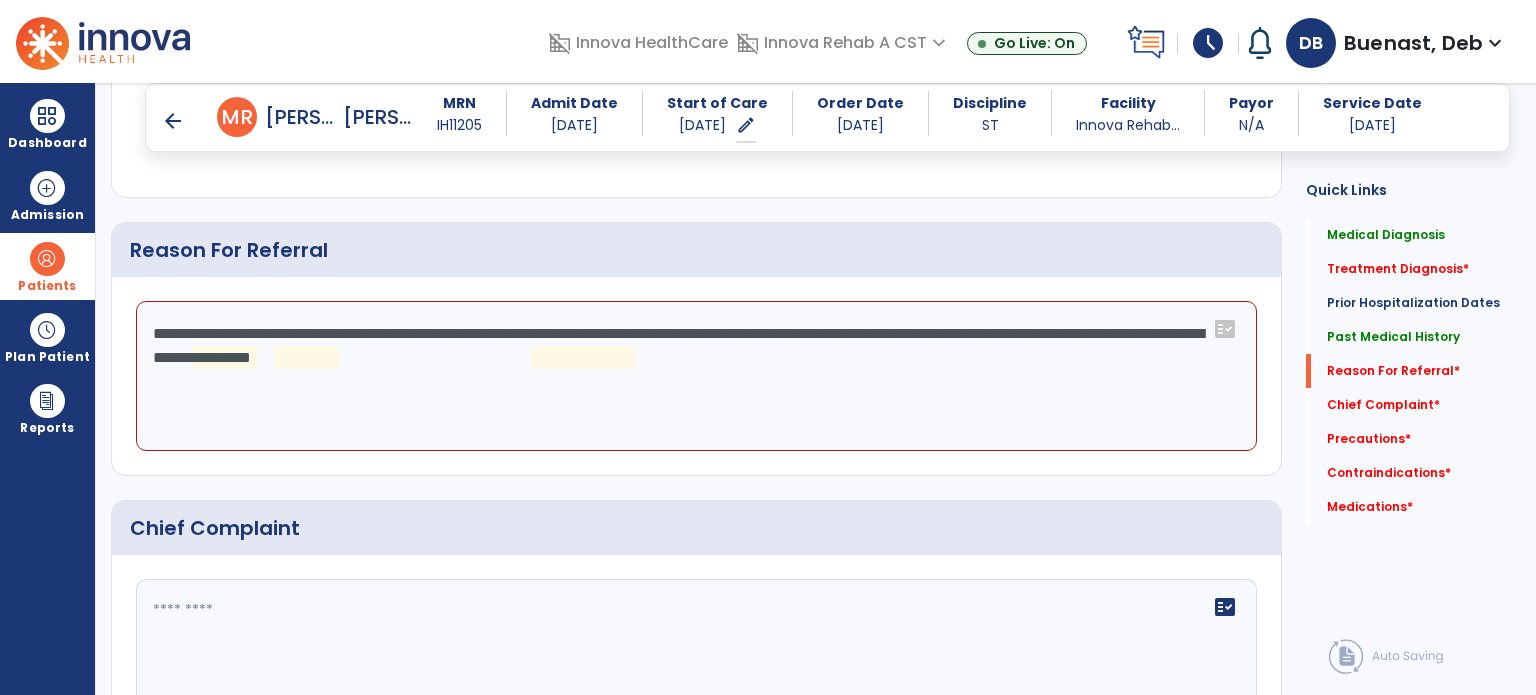 click on "**********" 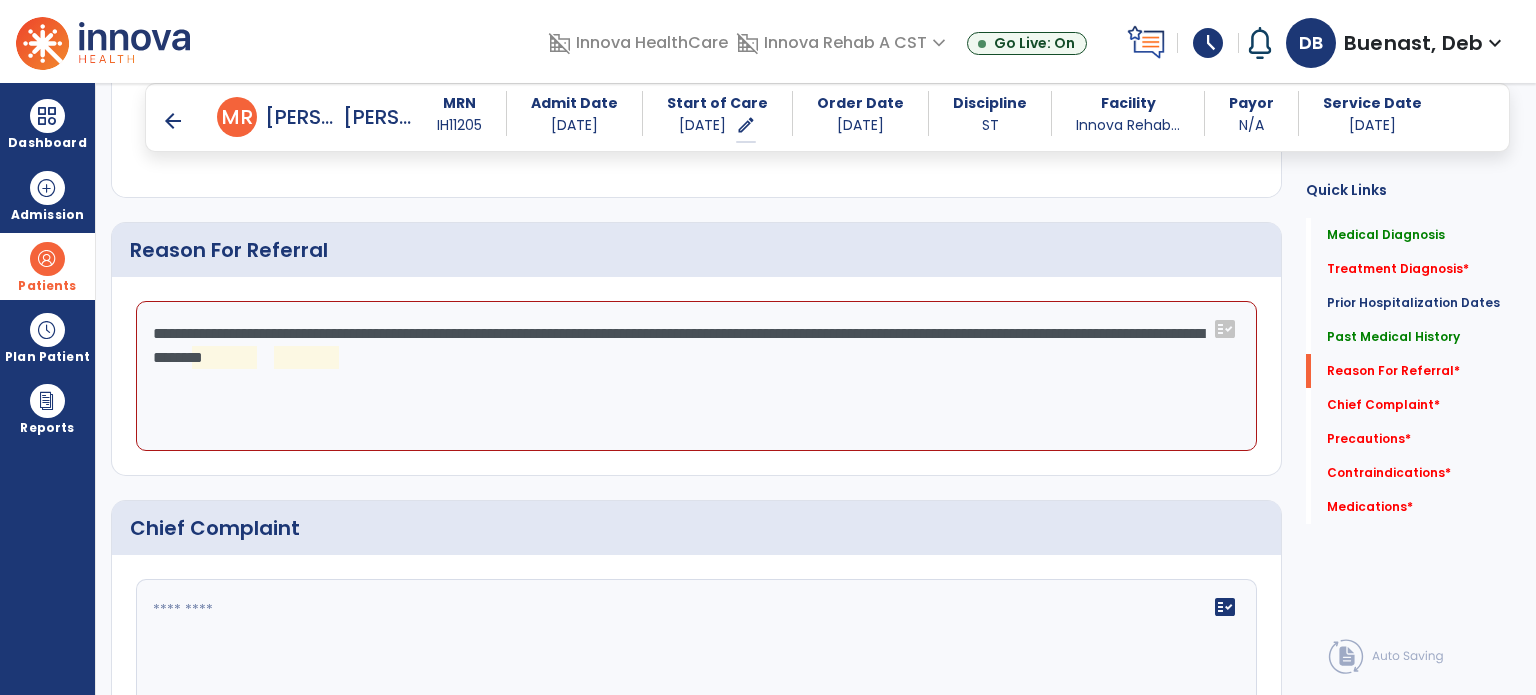 click on "**********" 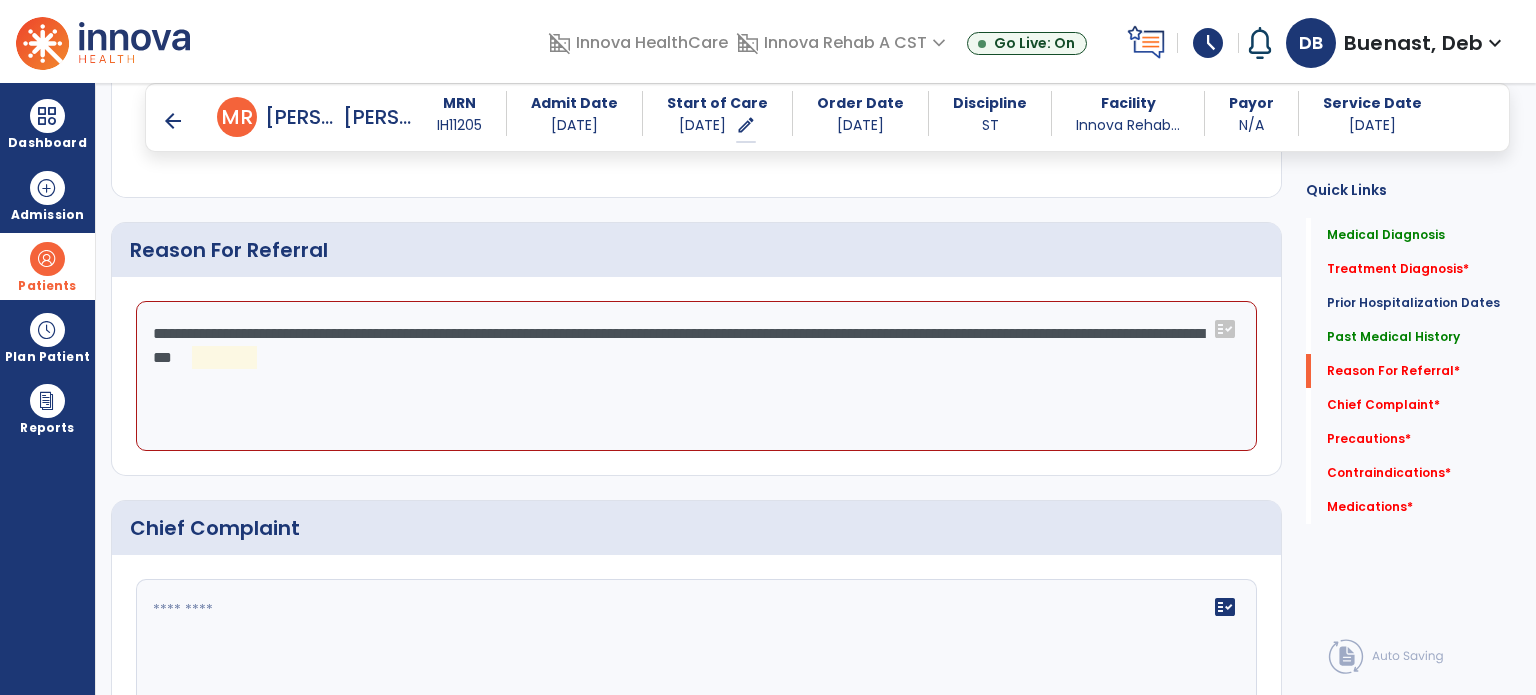 drag, startPoint x: 218, startPoint y: 364, endPoint x: 452, endPoint y: 407, distance: 237.91806 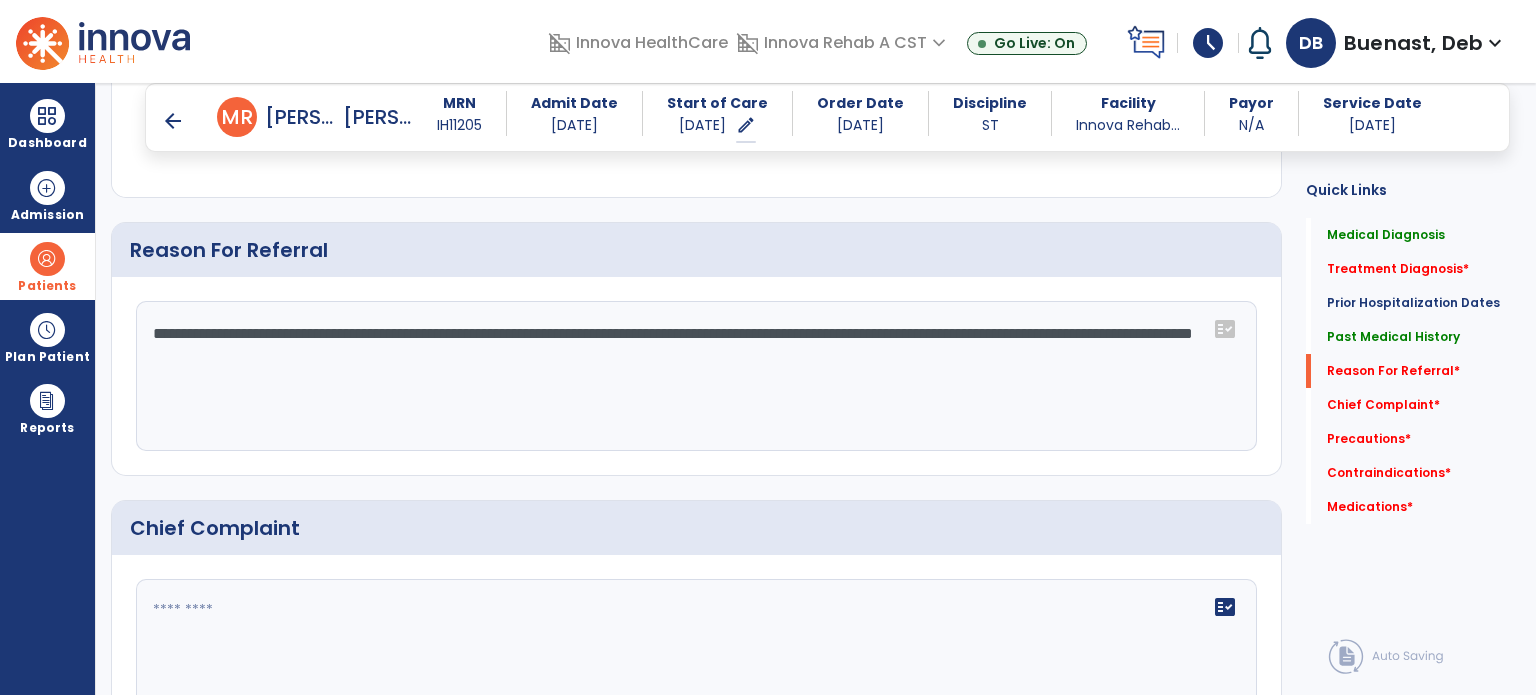 scroll, scrollTop: 1500, scrollLeft: 0, axis: vertical 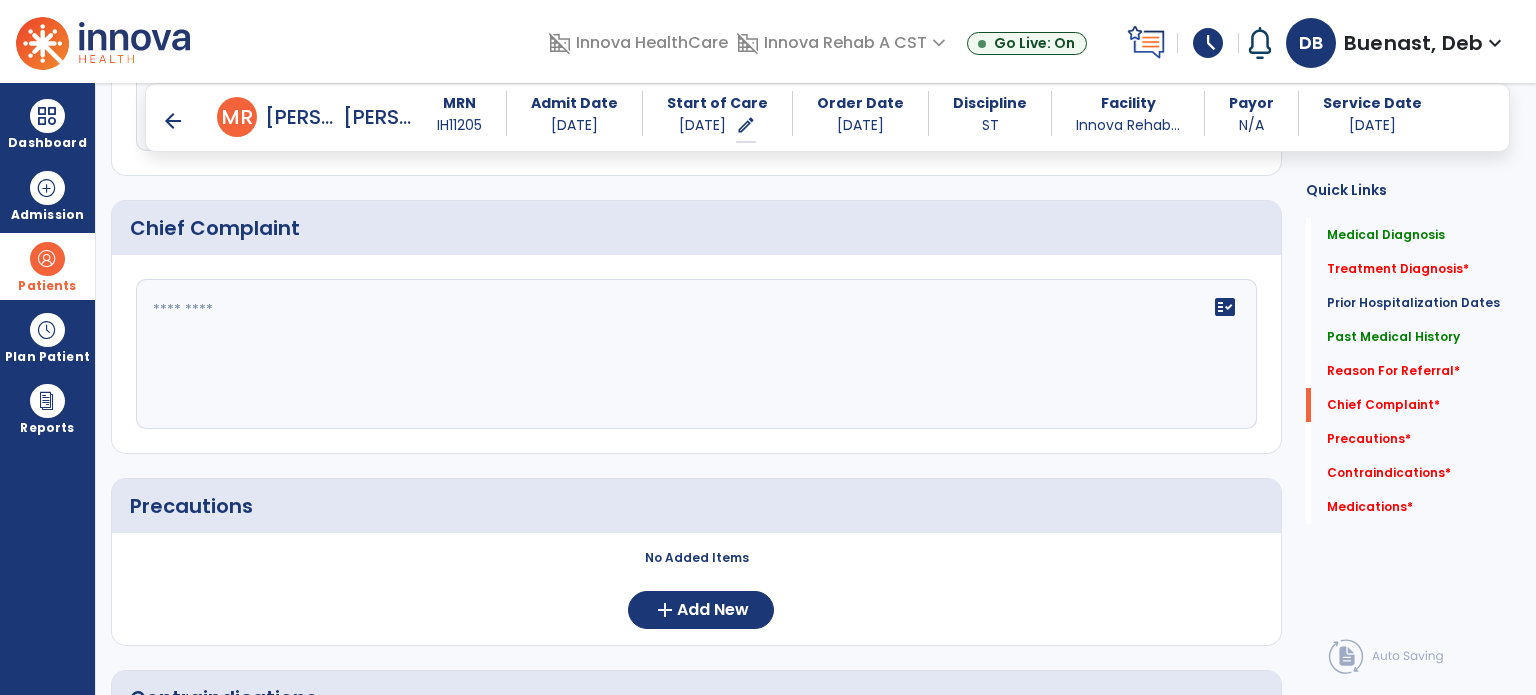 type on "**********" 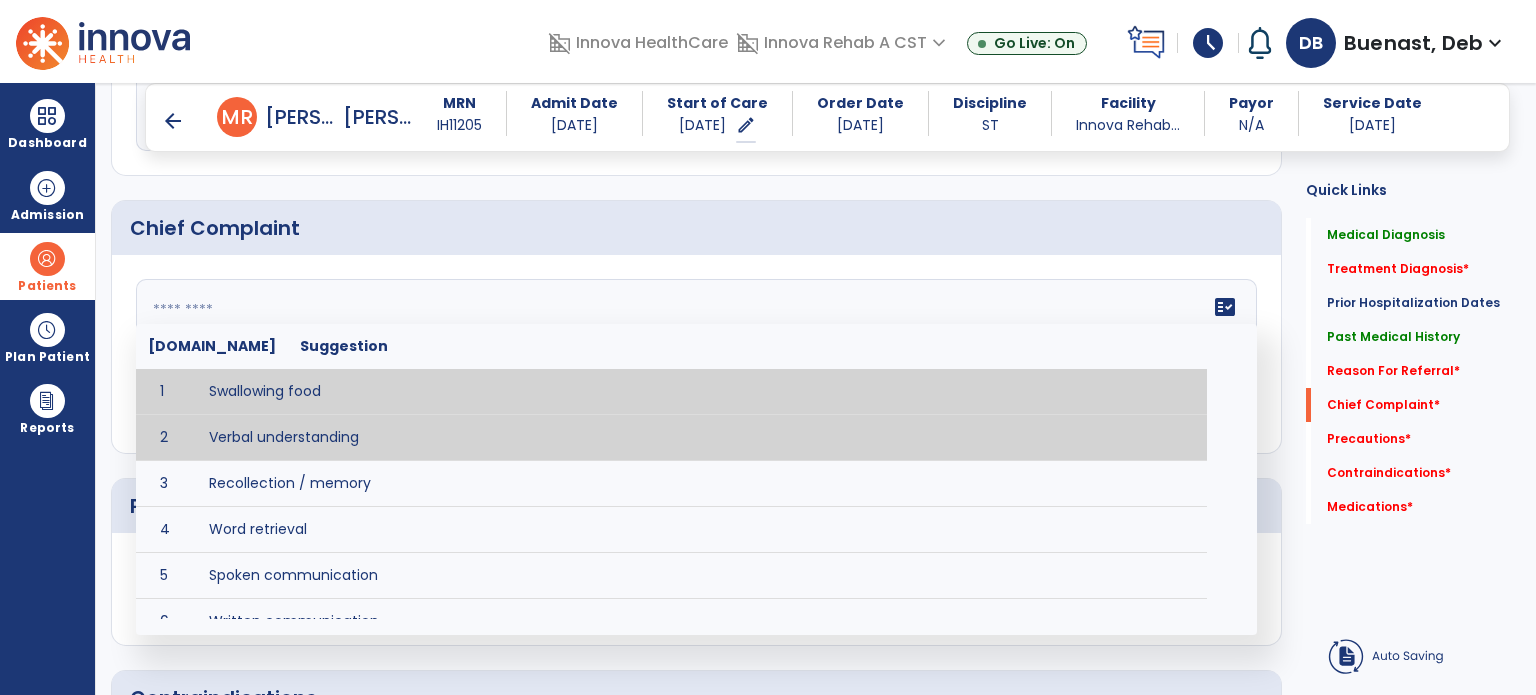 type on "**********" 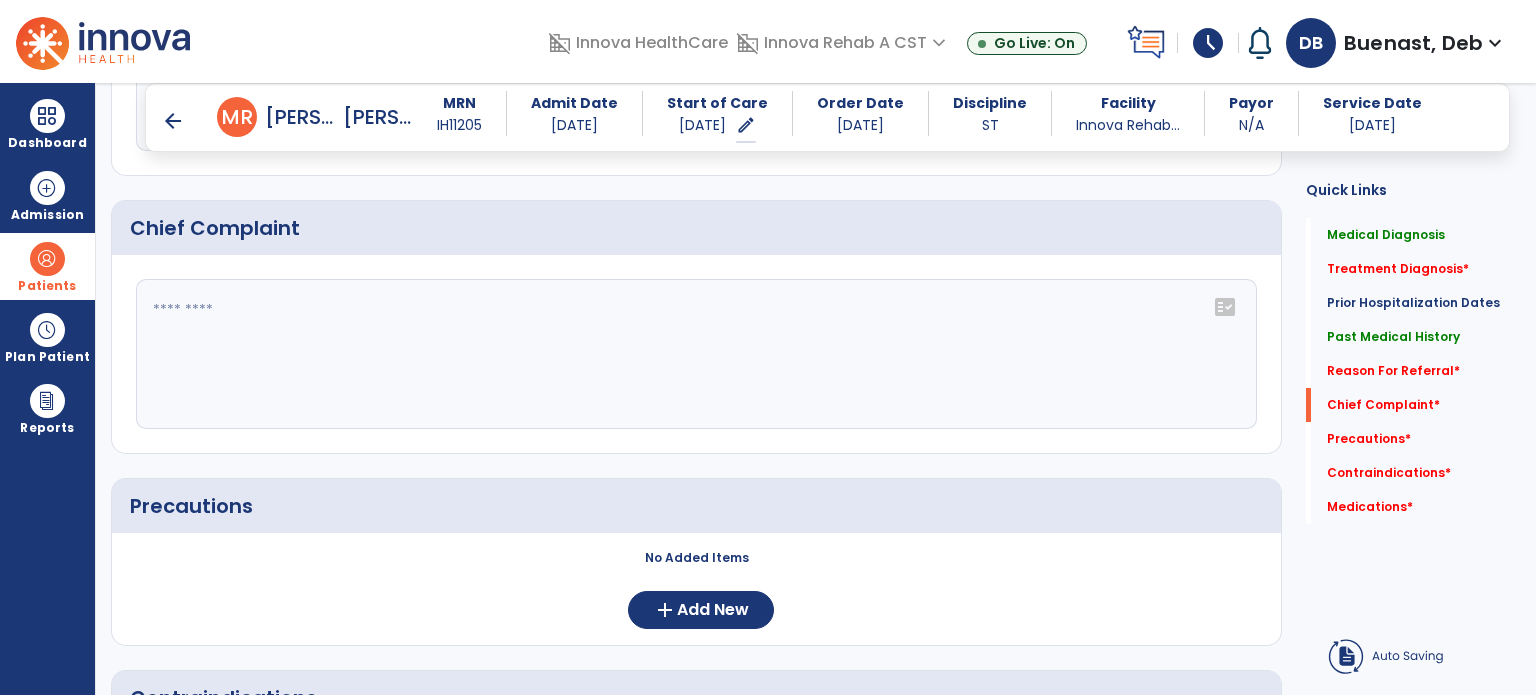 type on "**********" 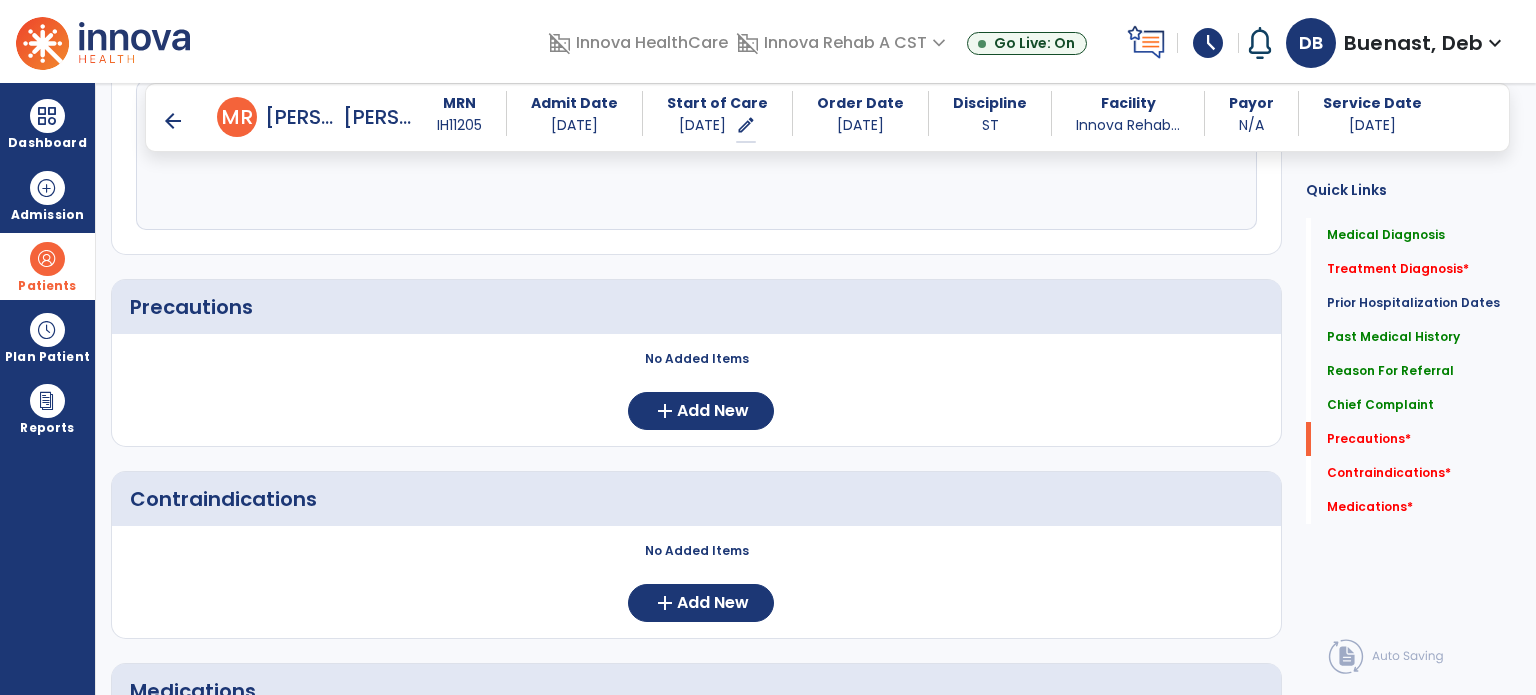 scroll, scrollTop: 1700, scrollLeft: 0, axis: vertical 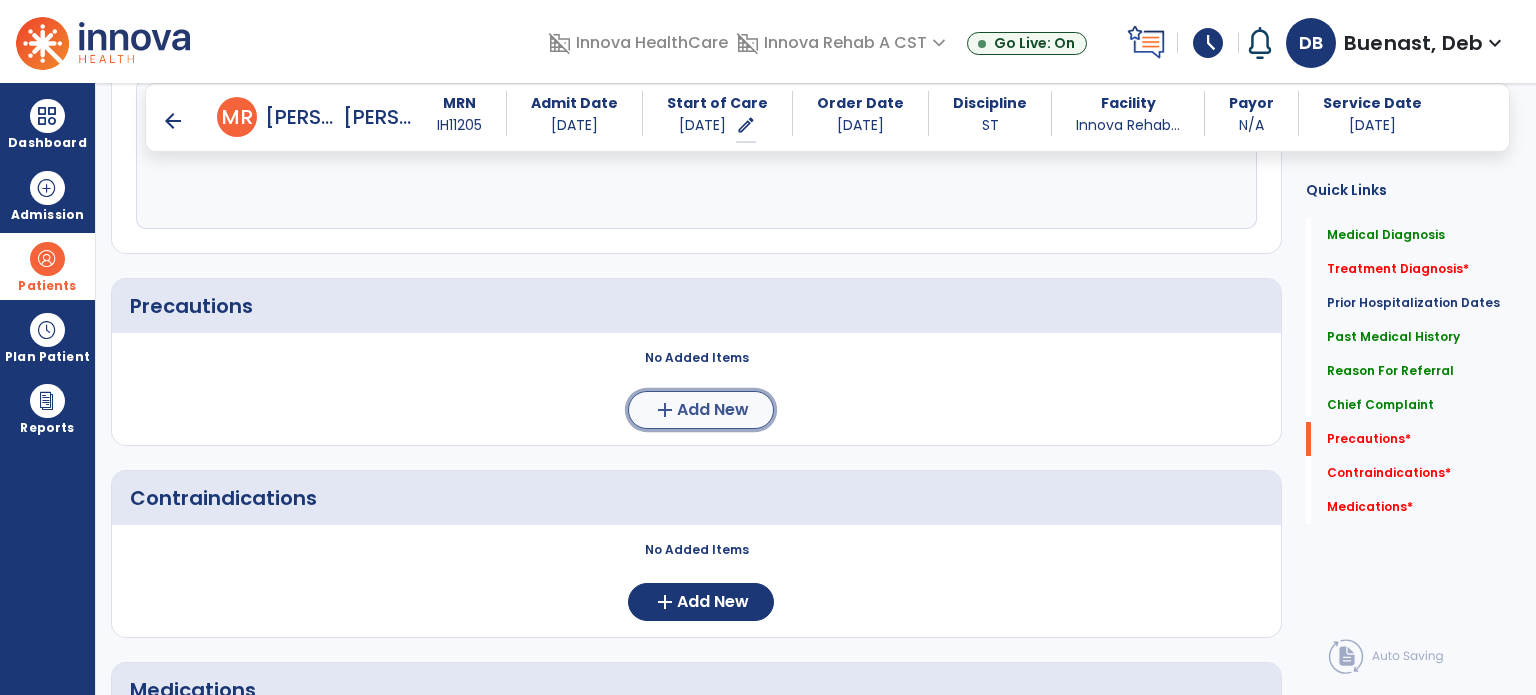 click on "Add New" 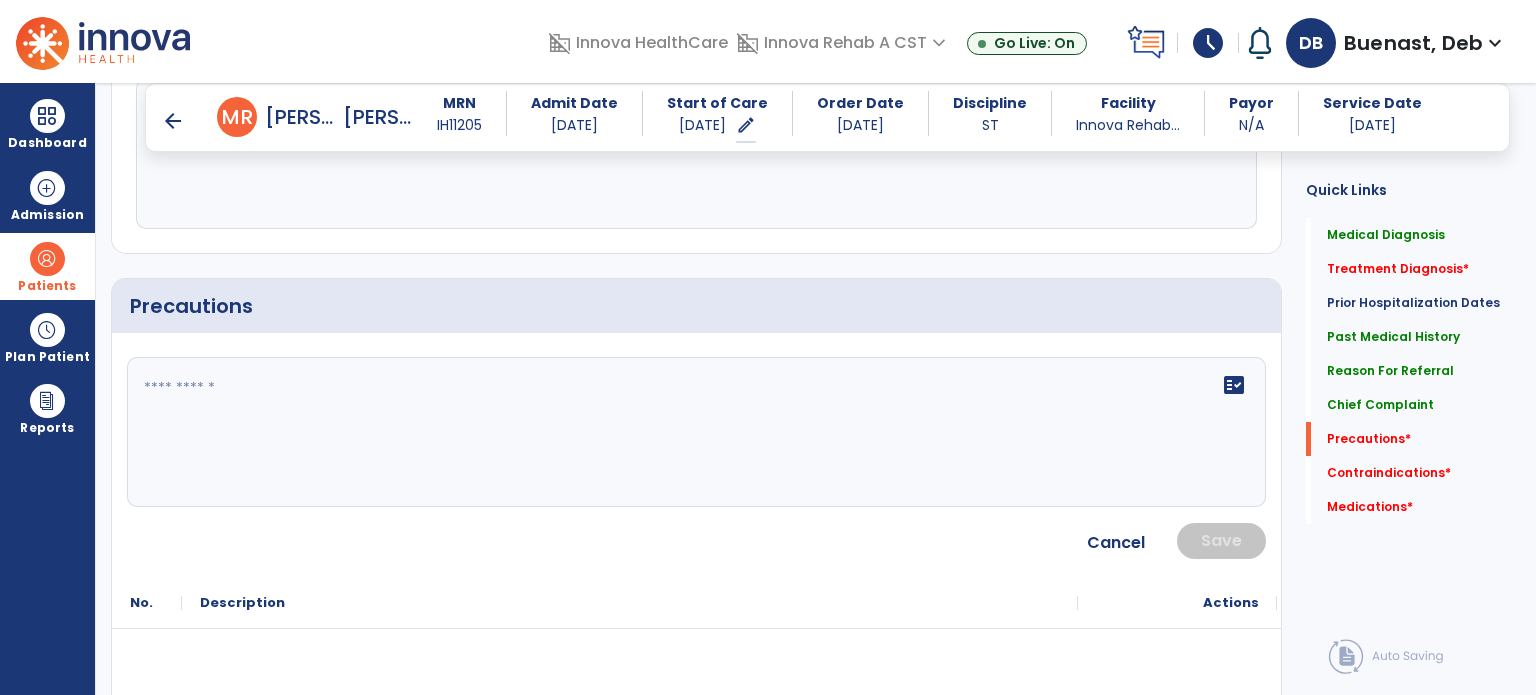 click on "fact_check" 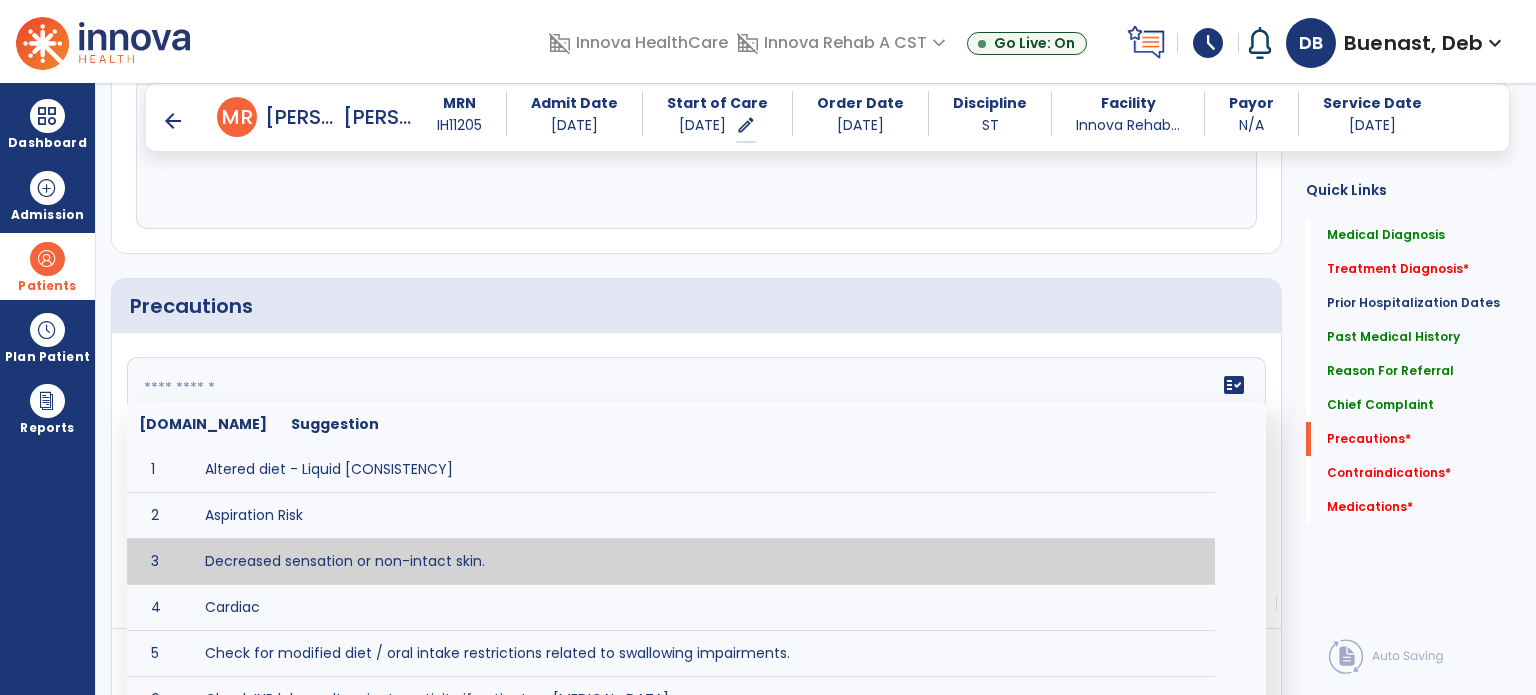 type on "**********" 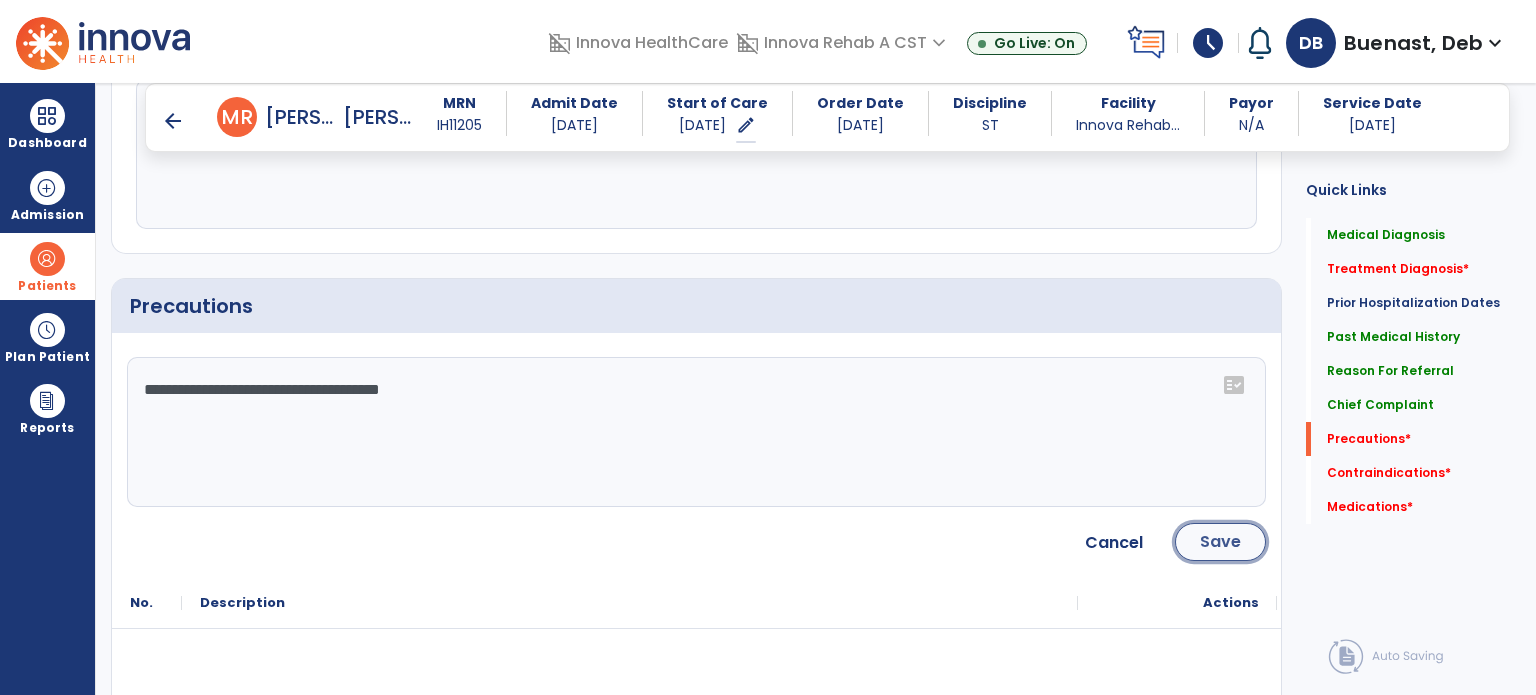 click on "Save" 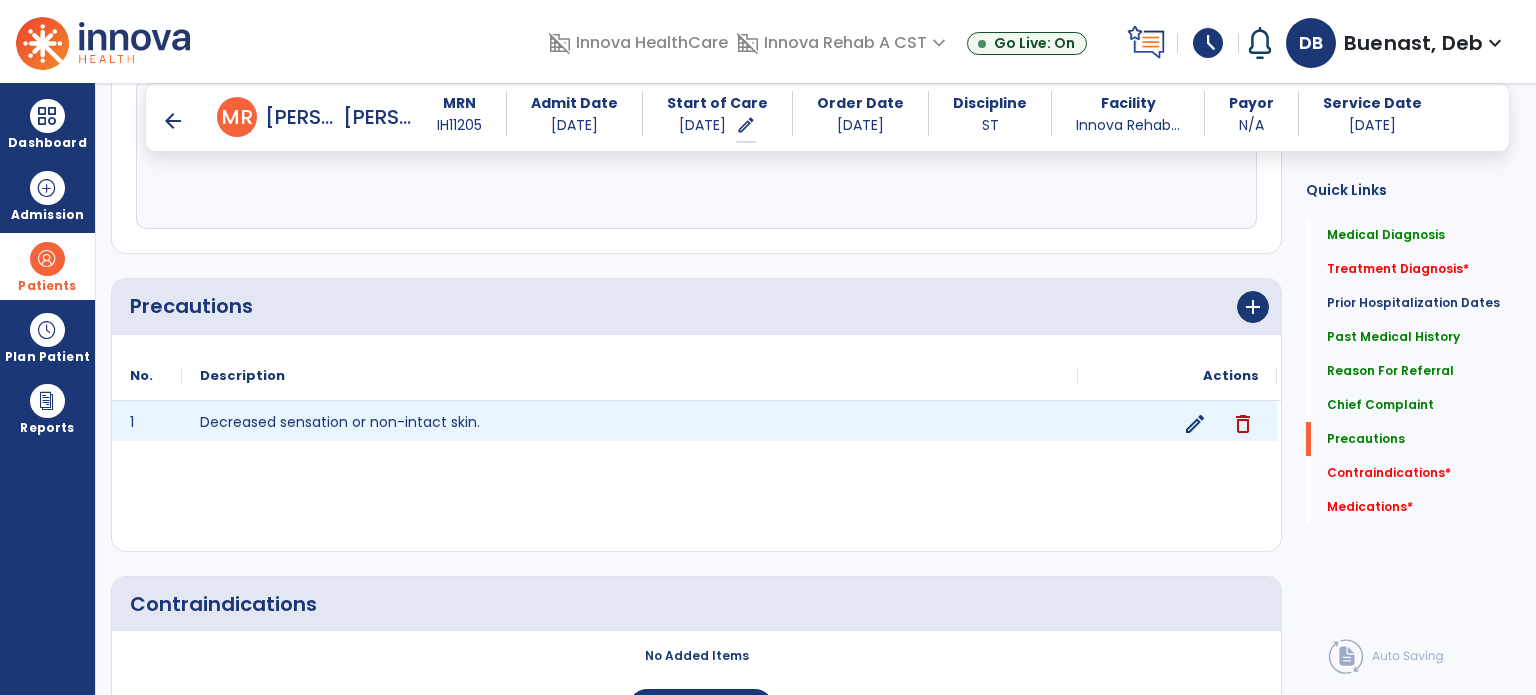 scroll, scrollTop: 2000, scrollLeft: 0, axis: vertical 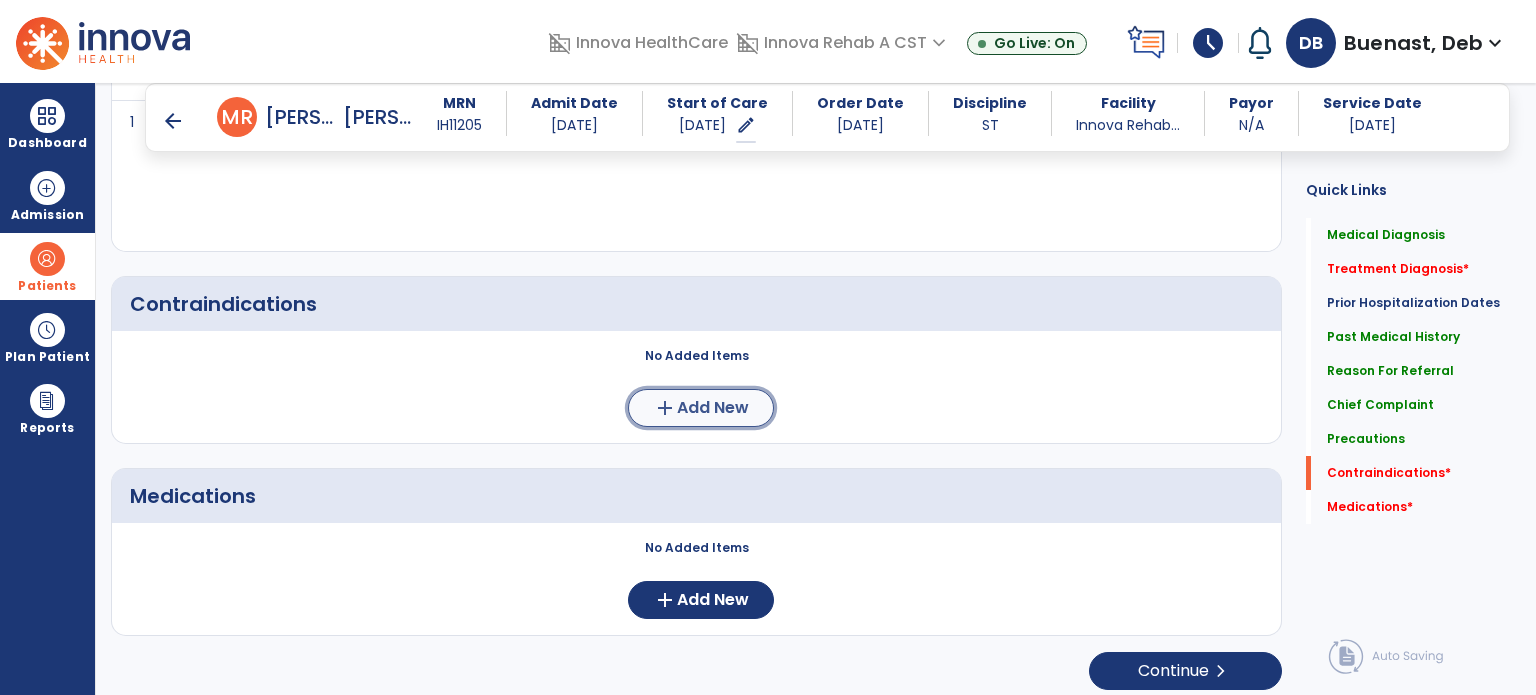 click on "add  Add New" 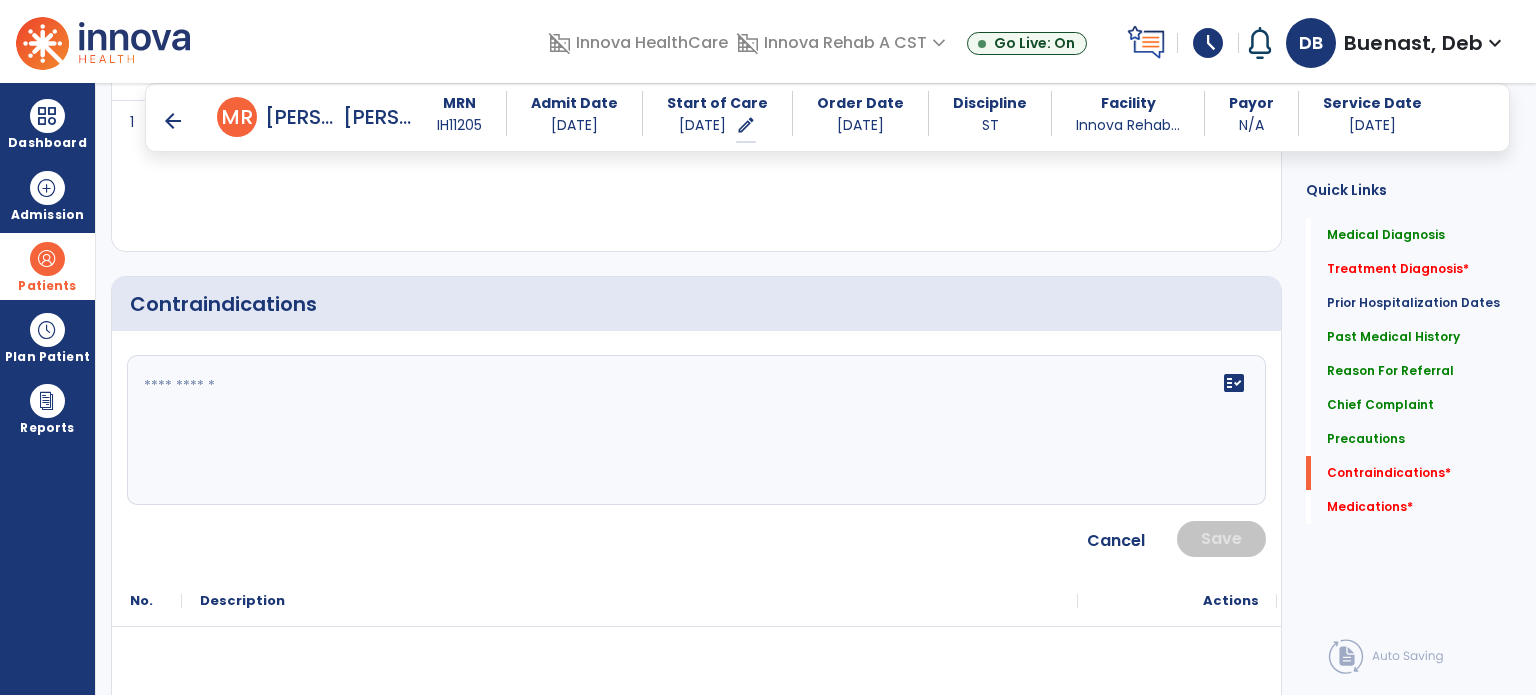 click on "fact_check" 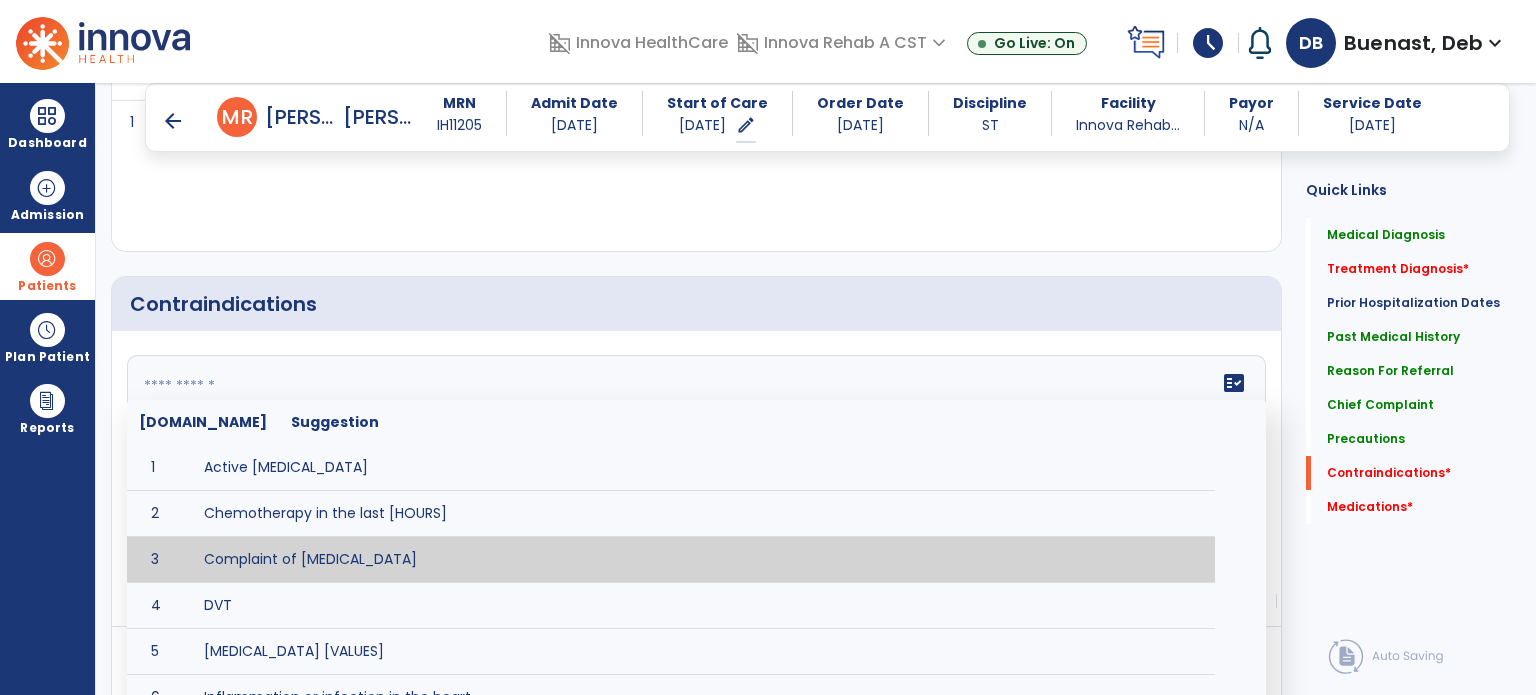 type on "**********" 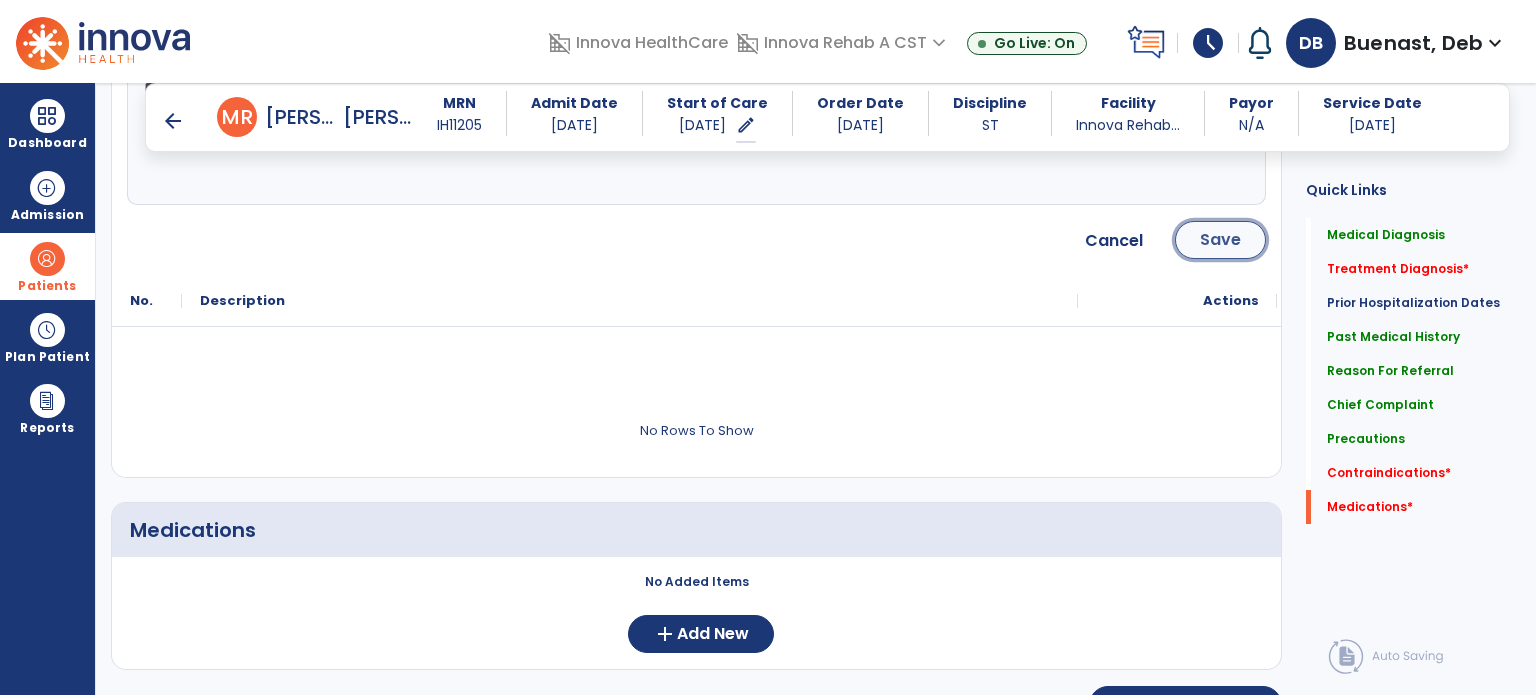 click on "Save" 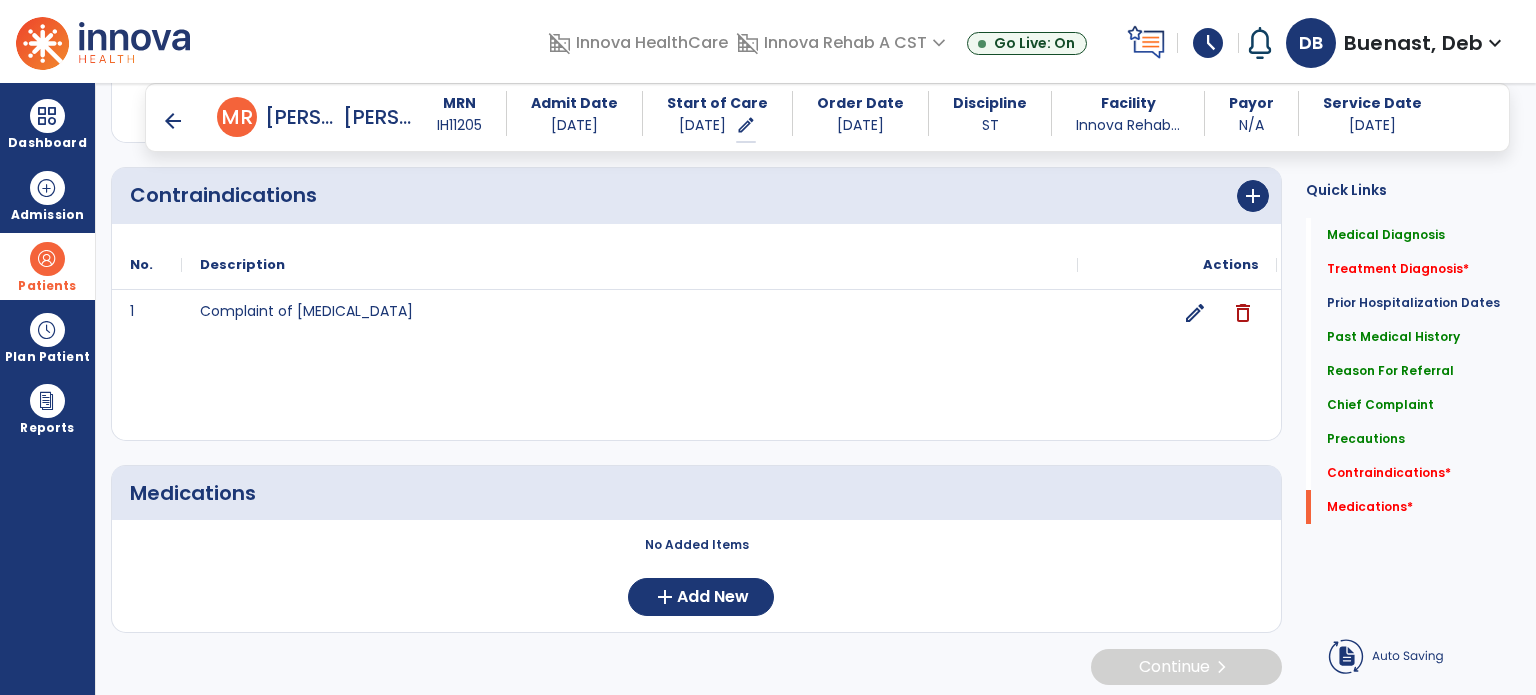 scroll, scrollTop: 2111, scrollLeft: 0, axis: vertical 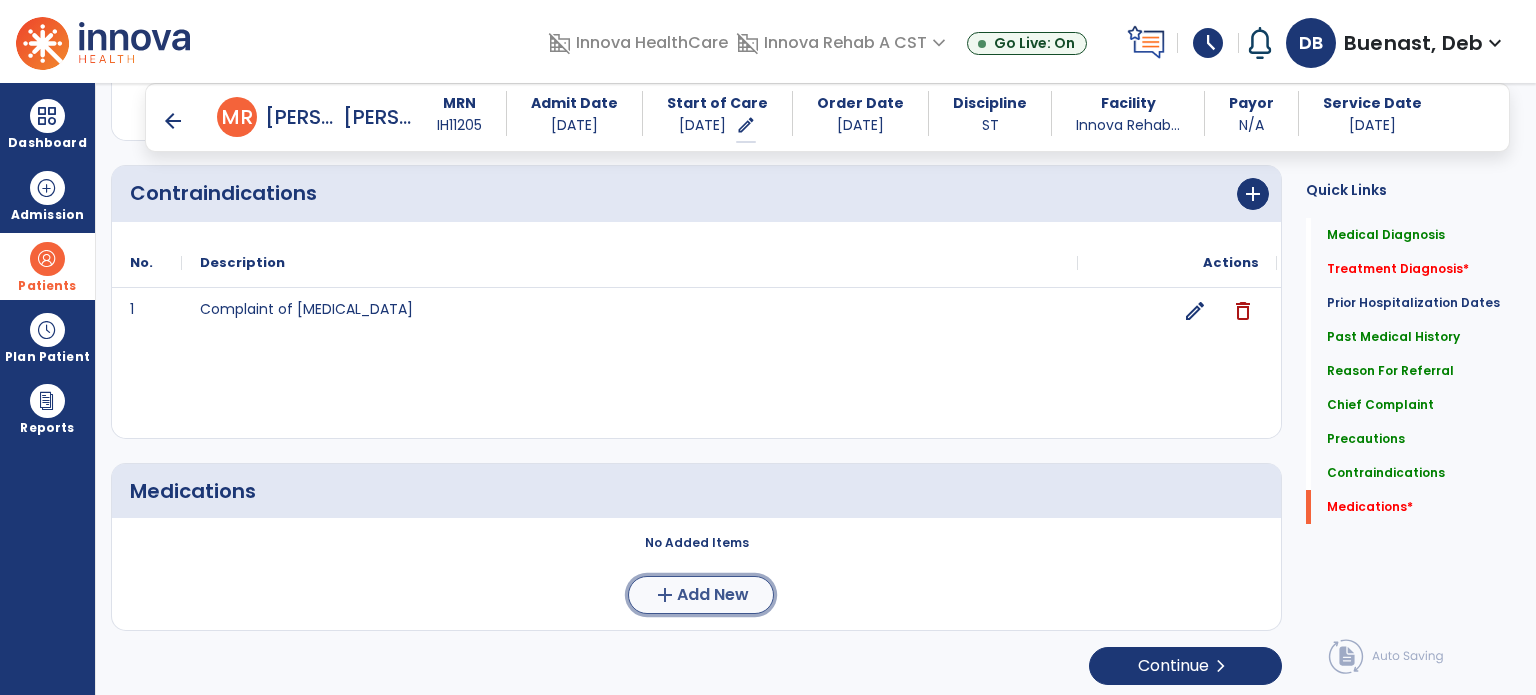 click on "add  Add New" 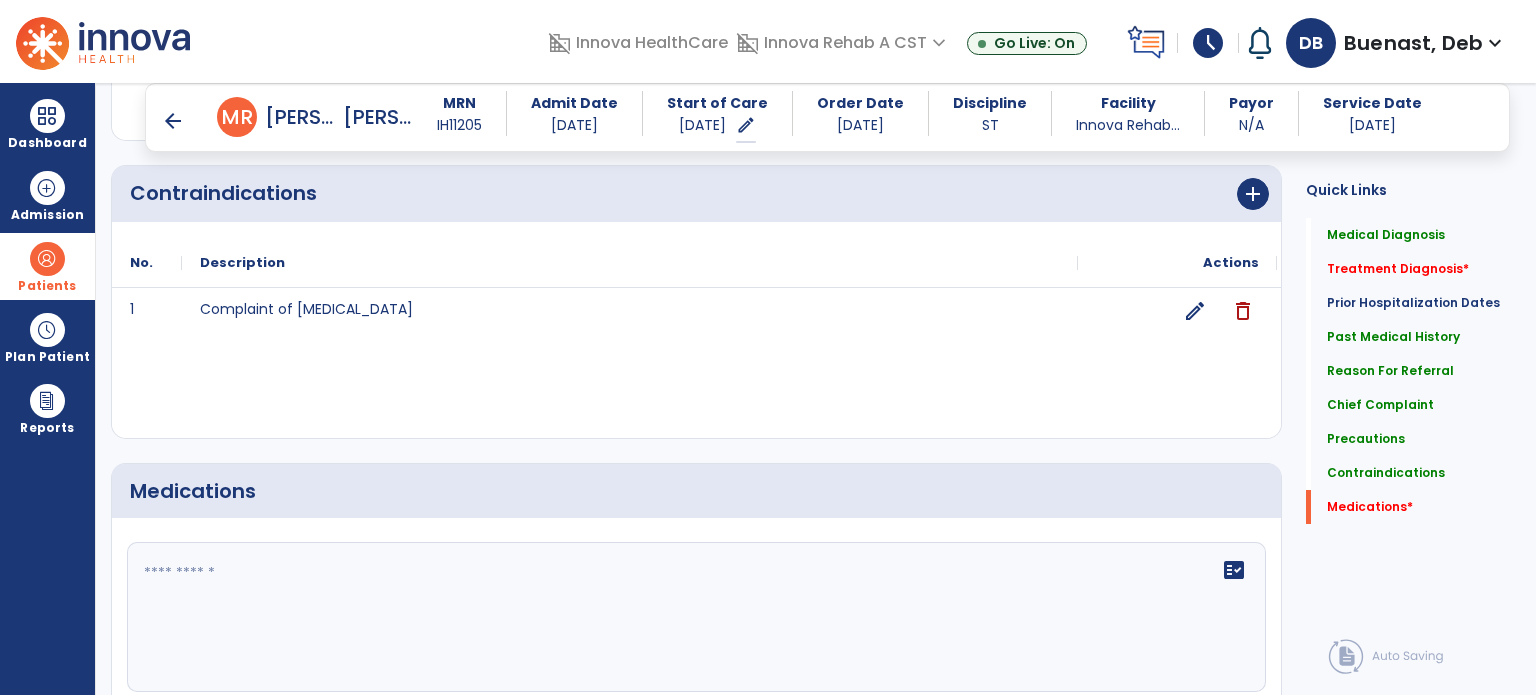 scroll, scrollTop: 2411, scrollLeft: 0, axis: vertical 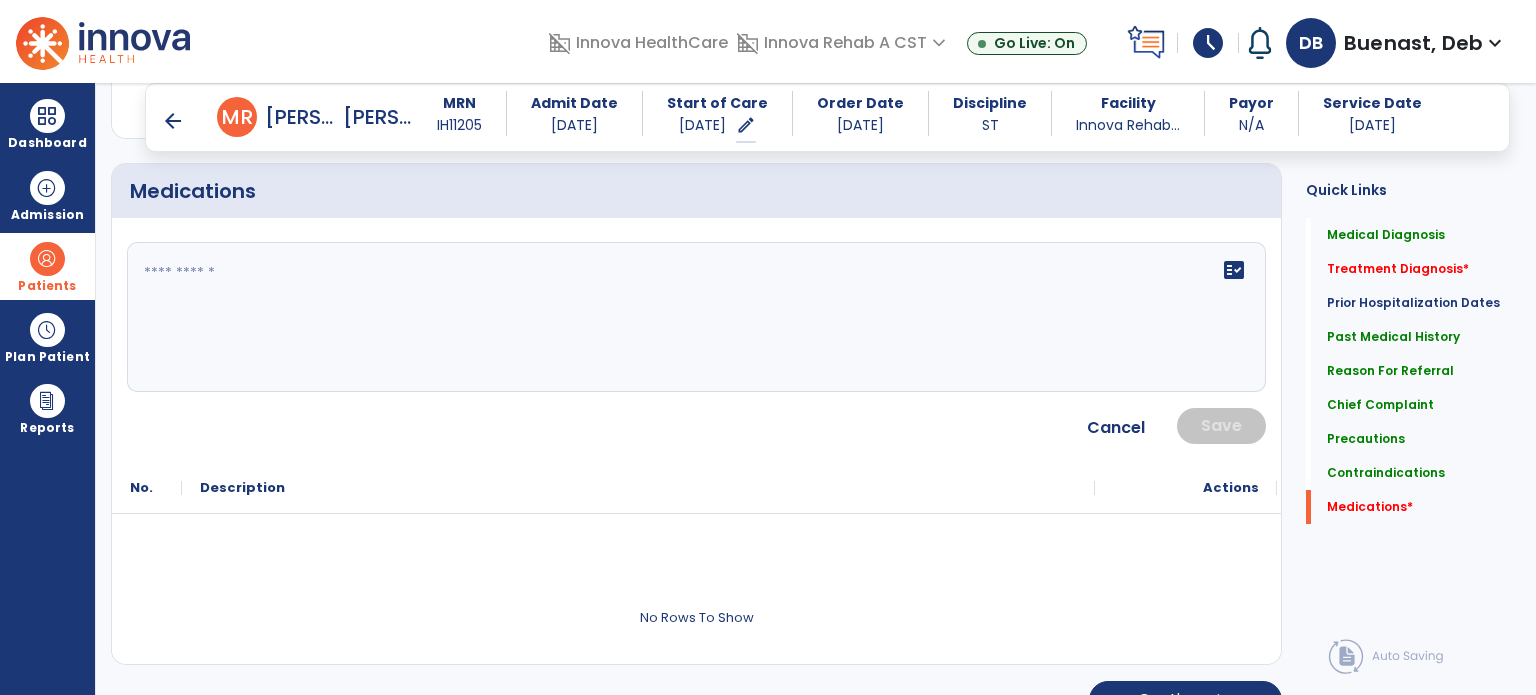 click on "fact_check" 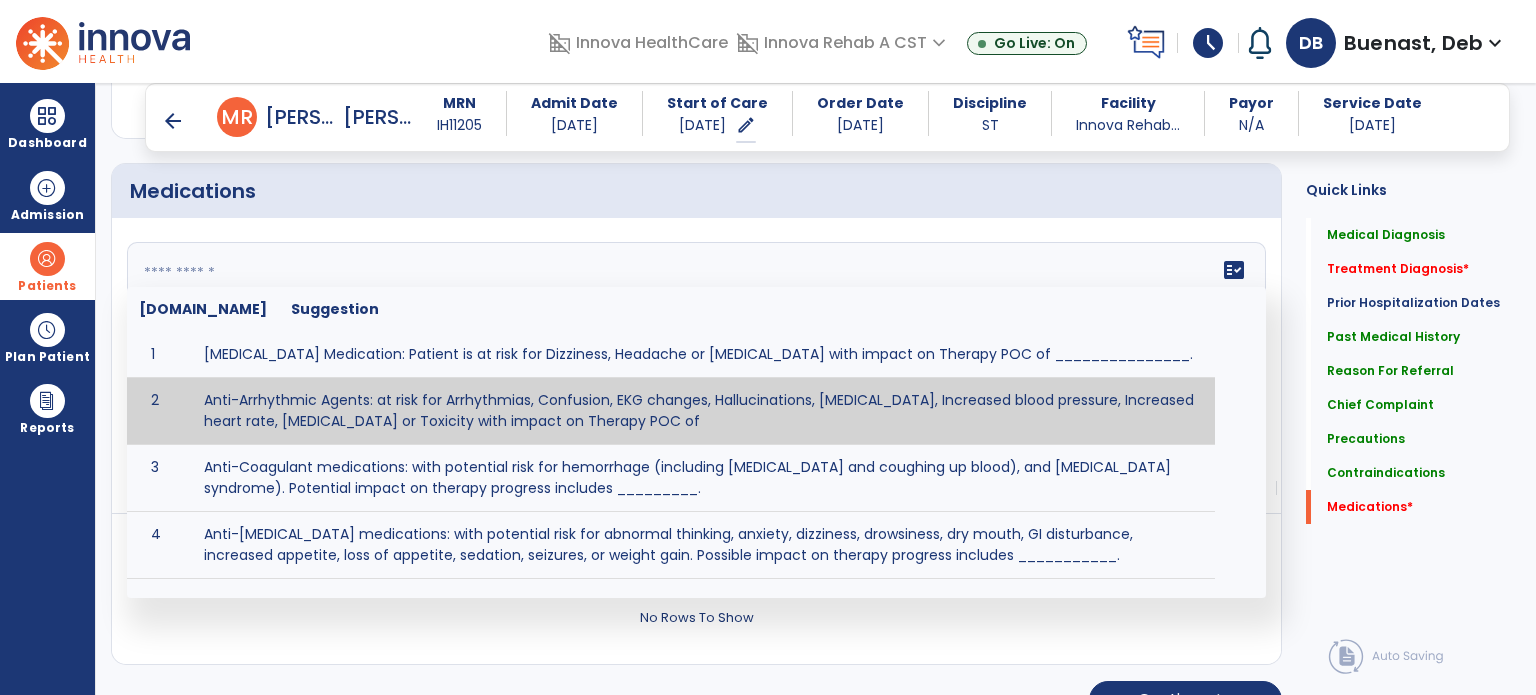 type on "**********" 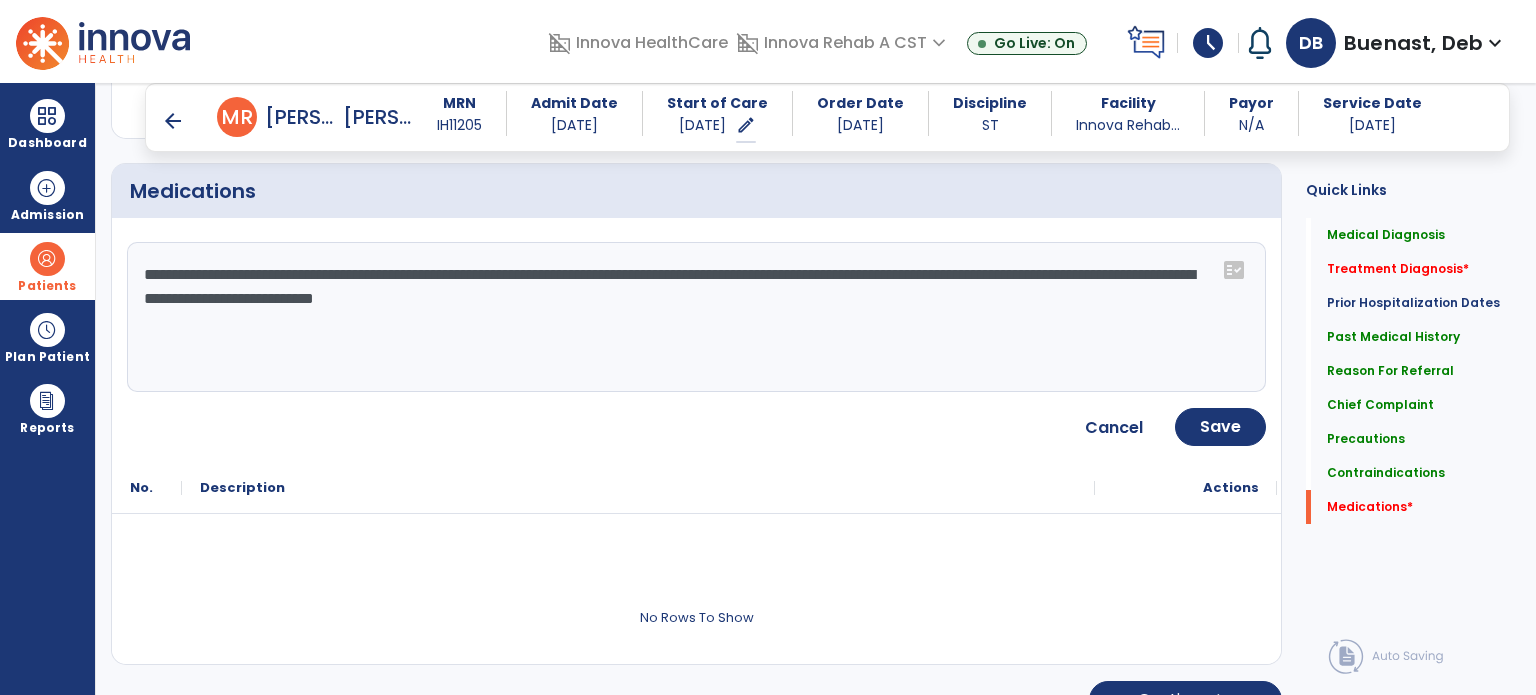 click on "**********" 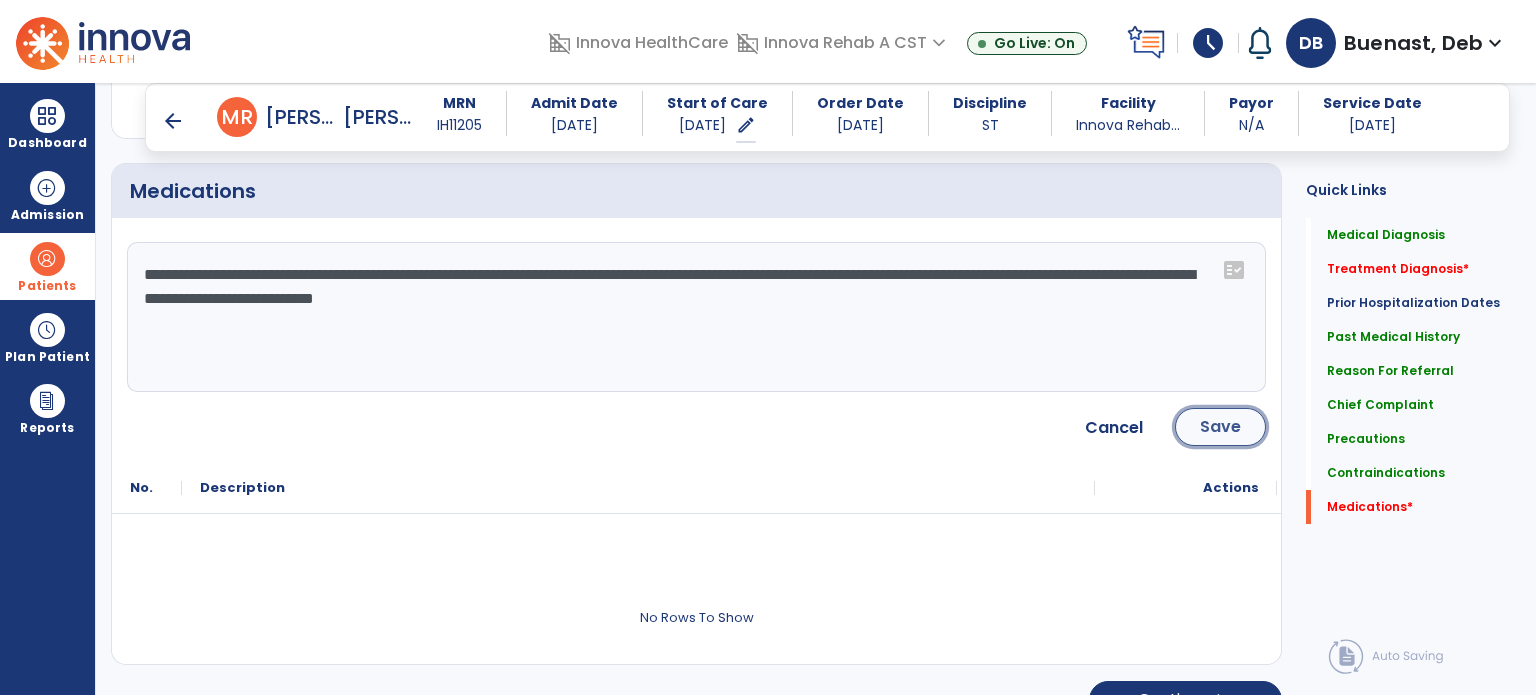 click on "Save" 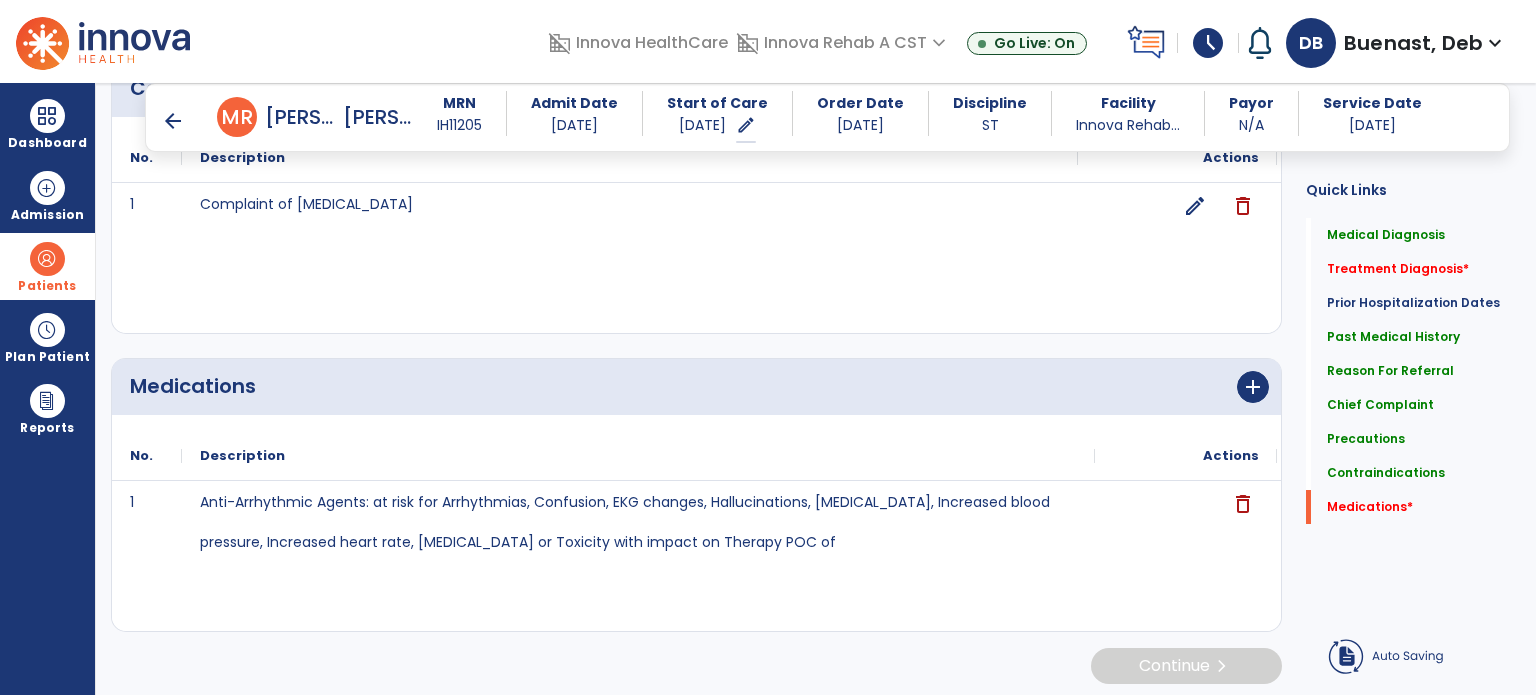 scroll, scrollTop: 2217, scrollLeft: 0, axis: vertical 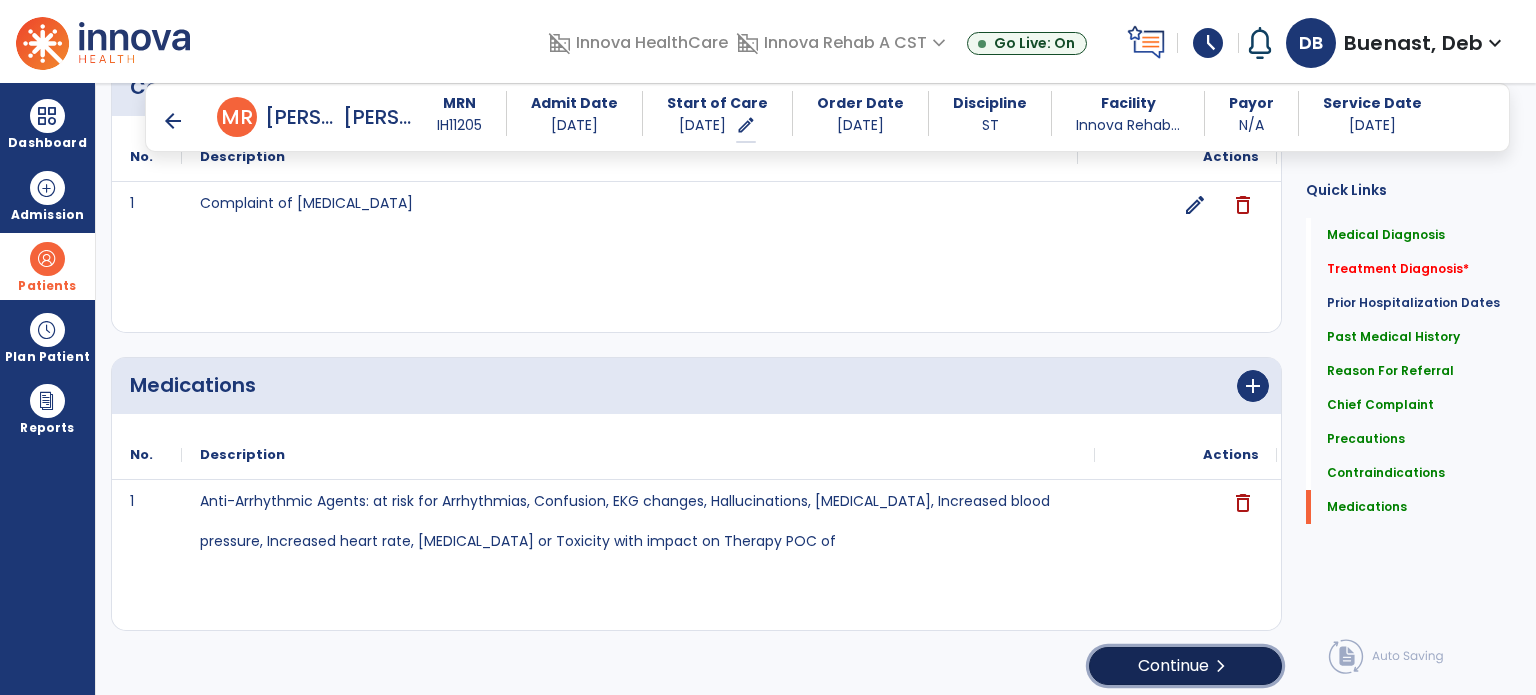 click on "Continue  chevron_right" 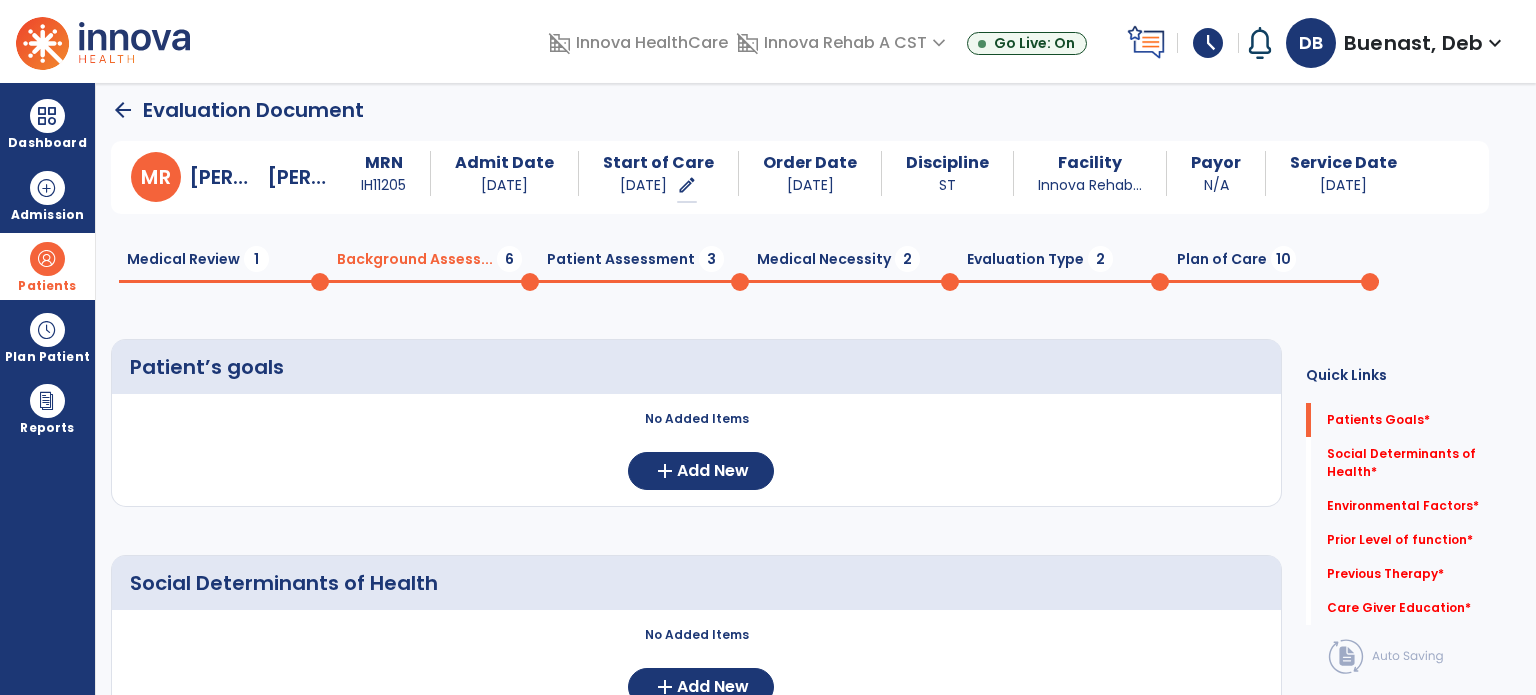 scroll, scrollTop: 108, scrollLeft: 0, axis: vertical 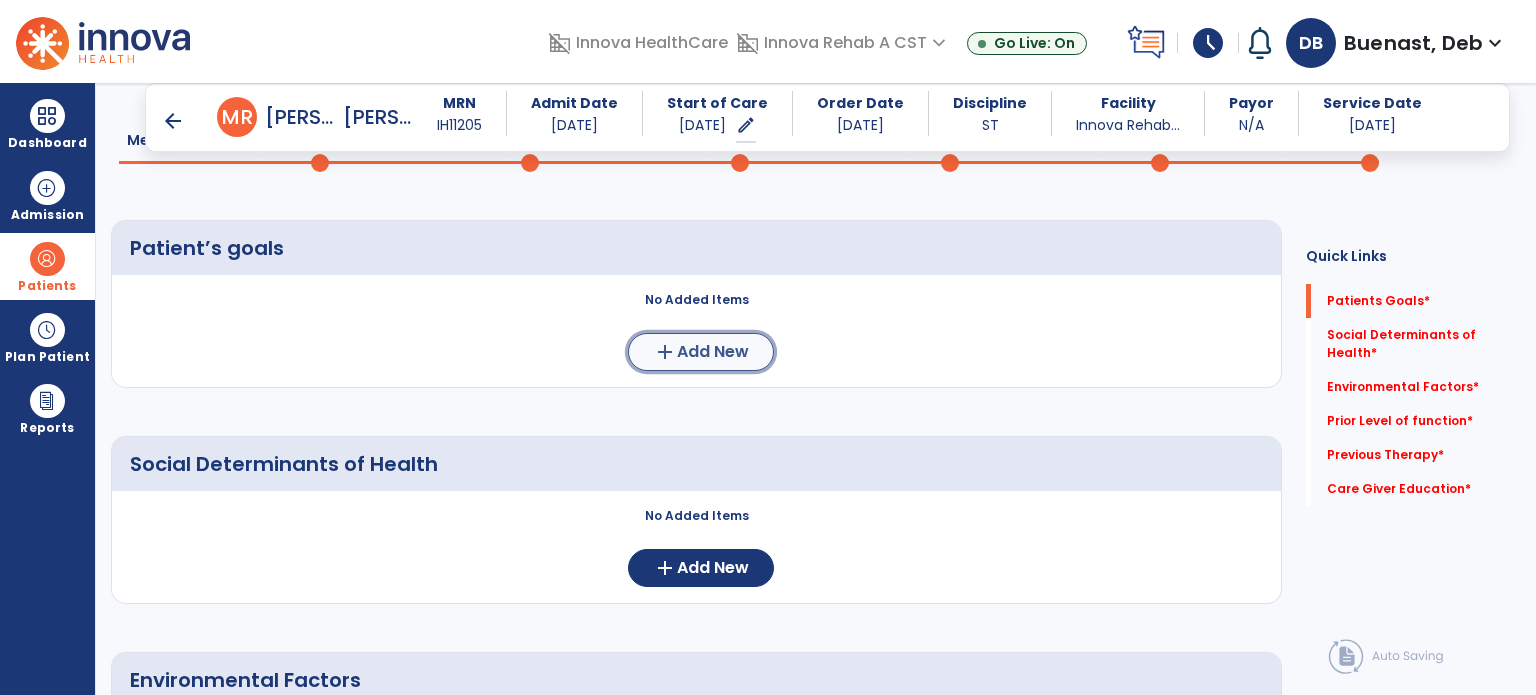 click on "Add New" 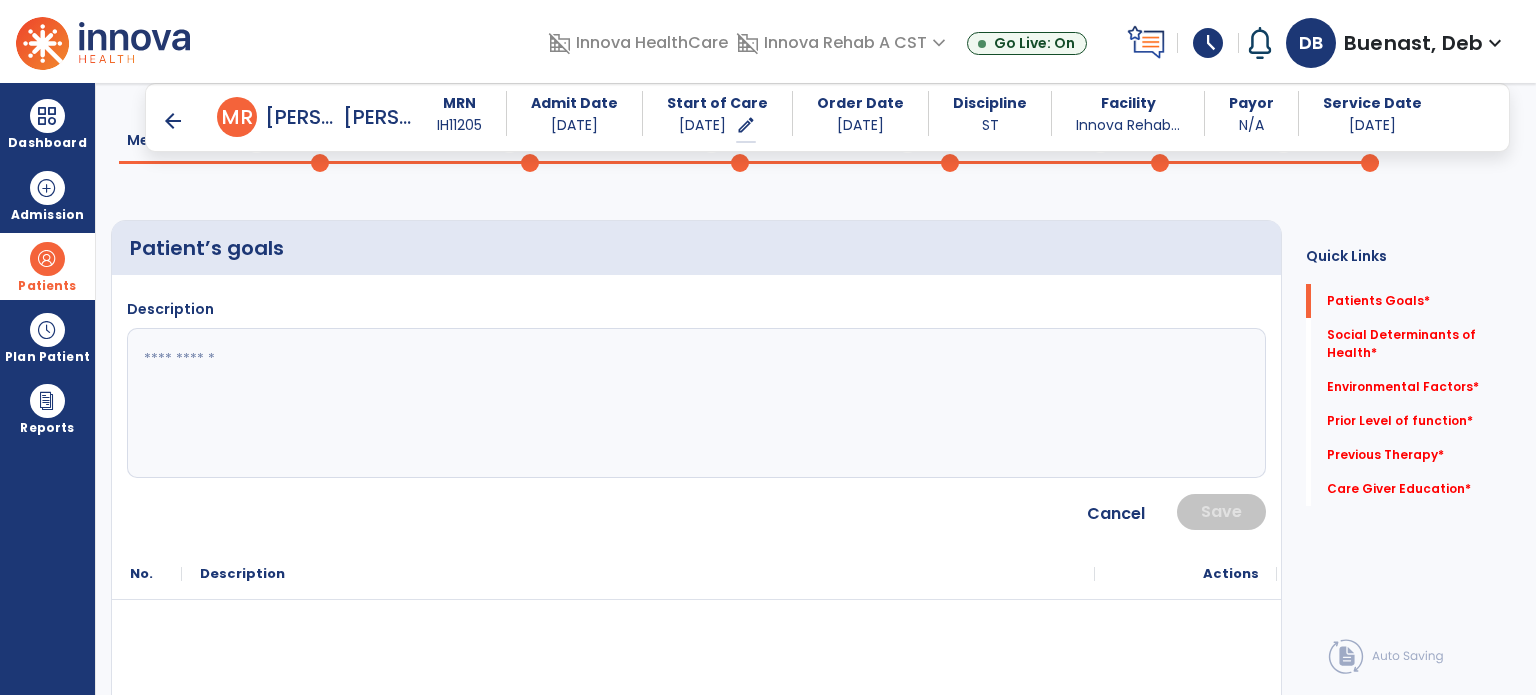 click 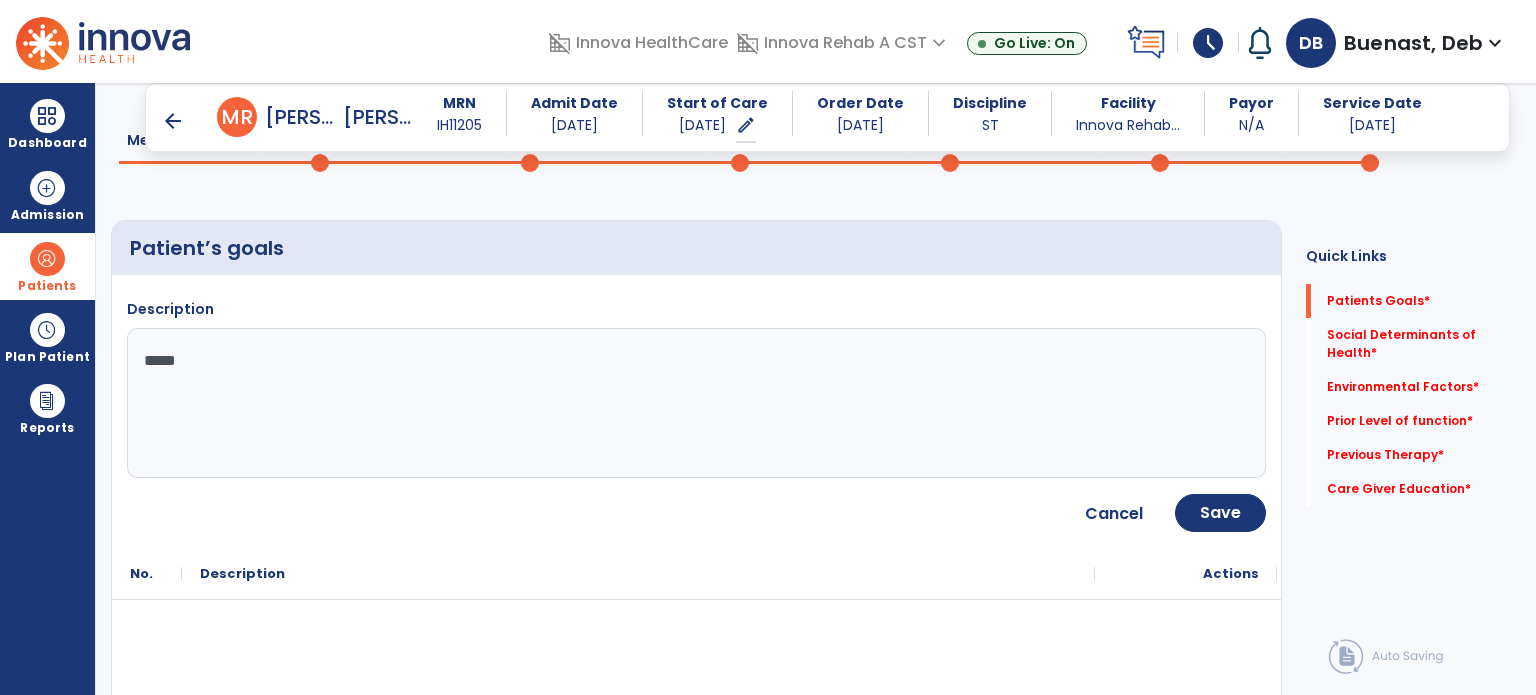 type on "*****" 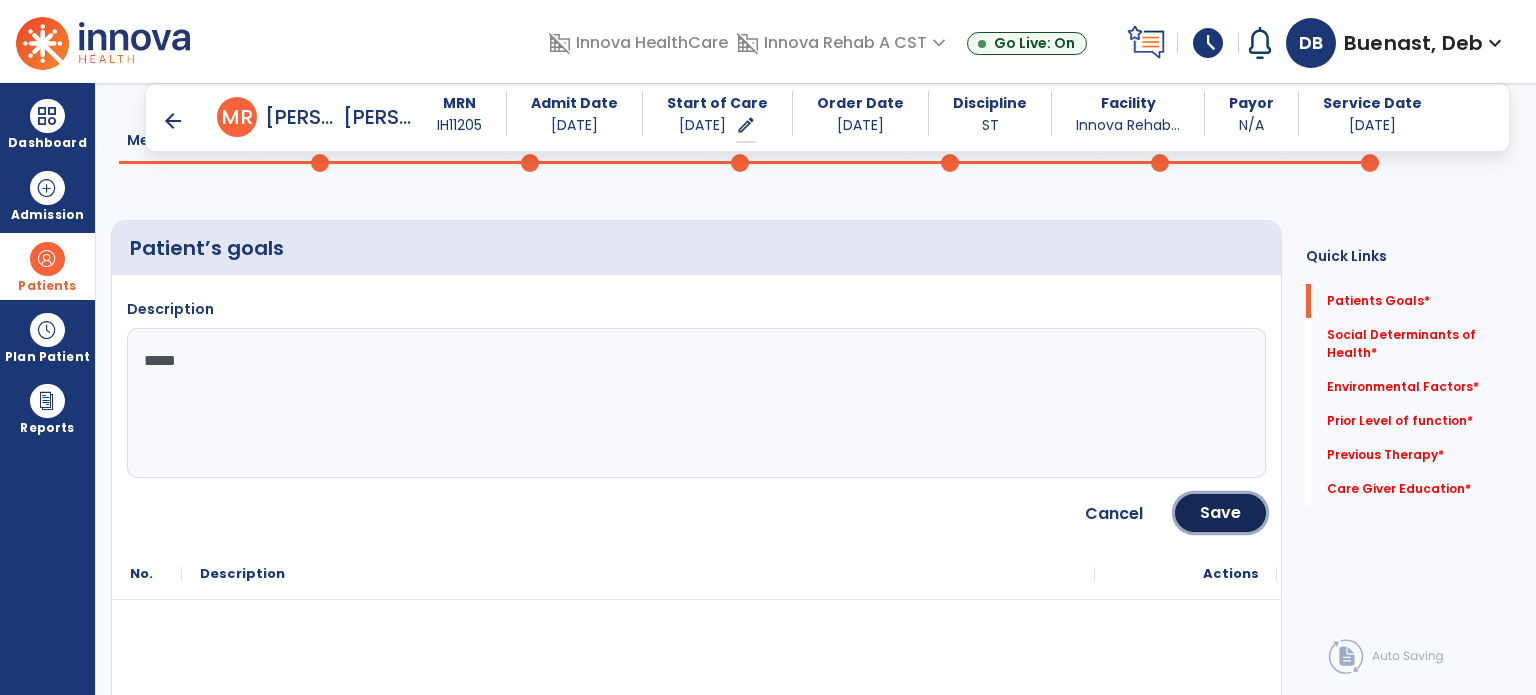 click on "Save" 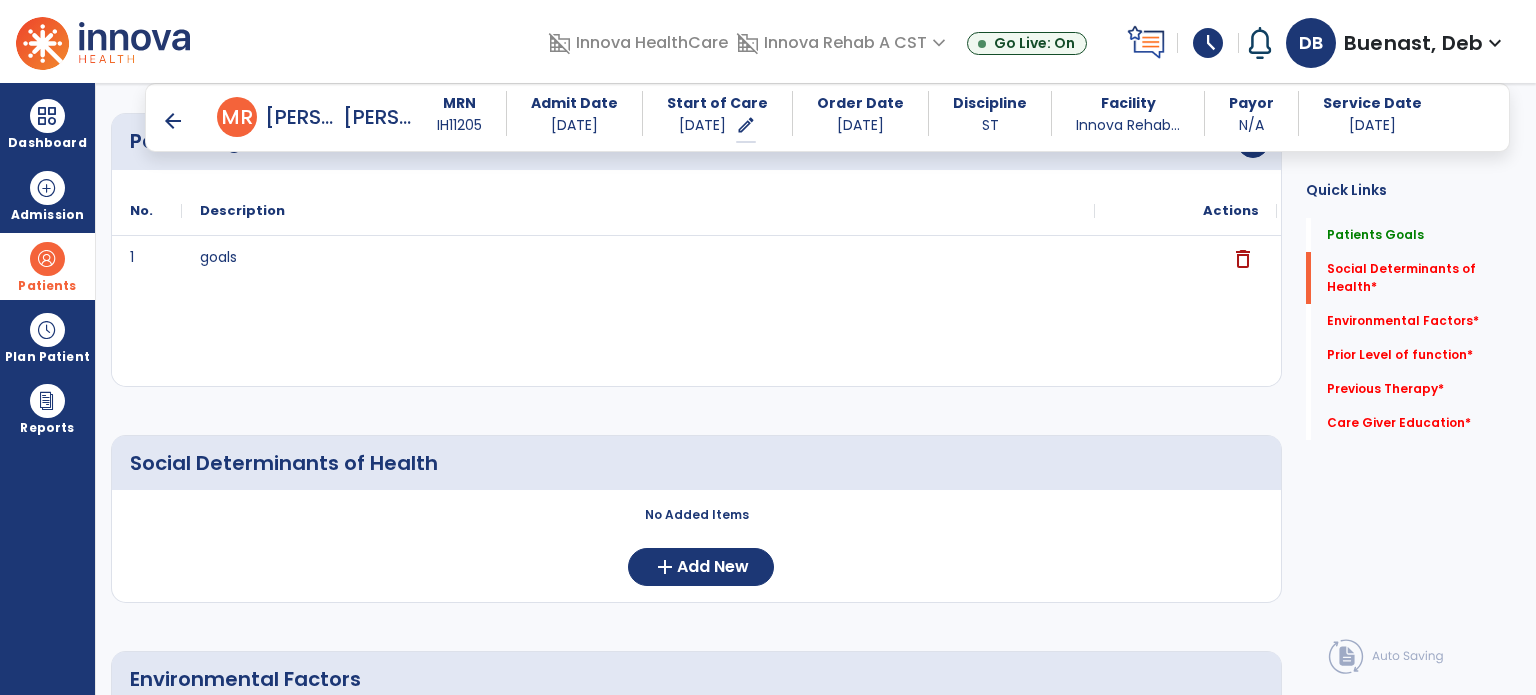 scroll, scrollTop: 408, scrollLeft: 0, axis: vertical 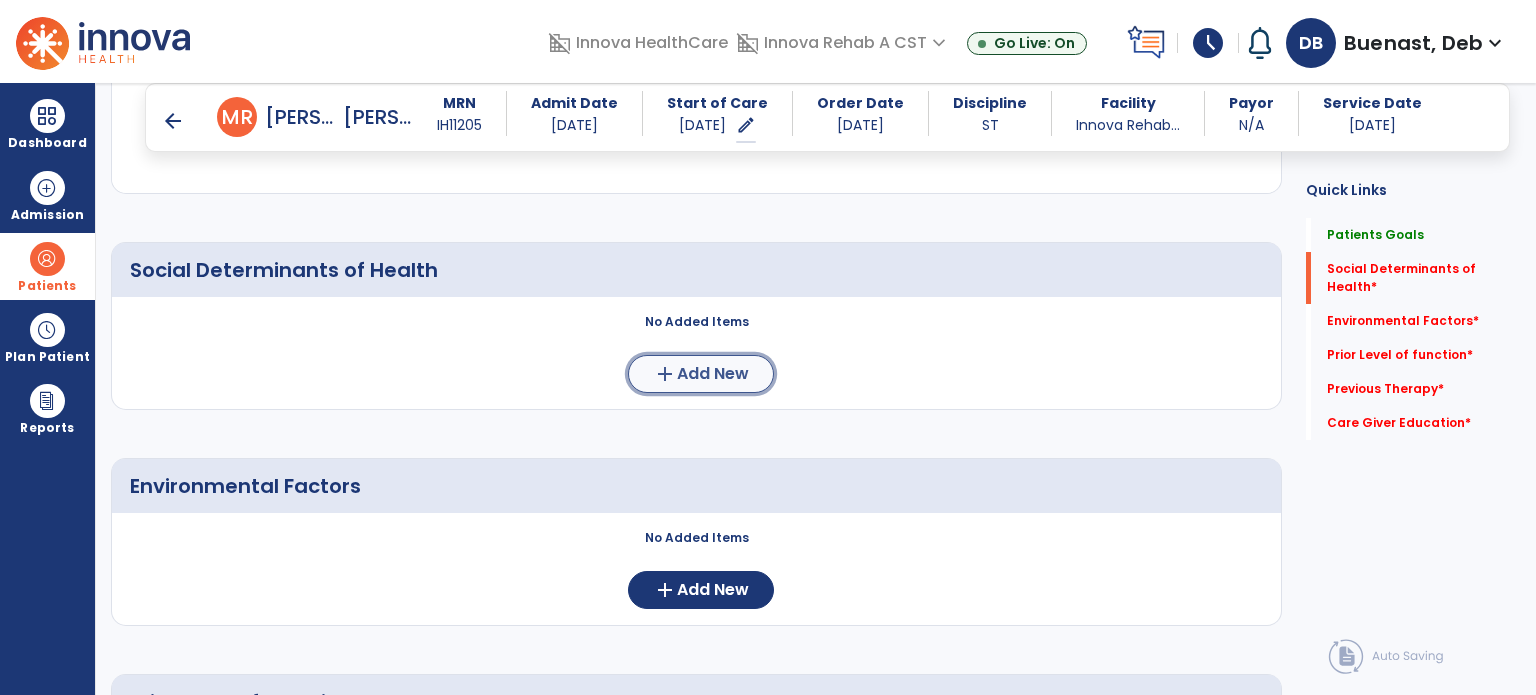 click on "add  Add New" 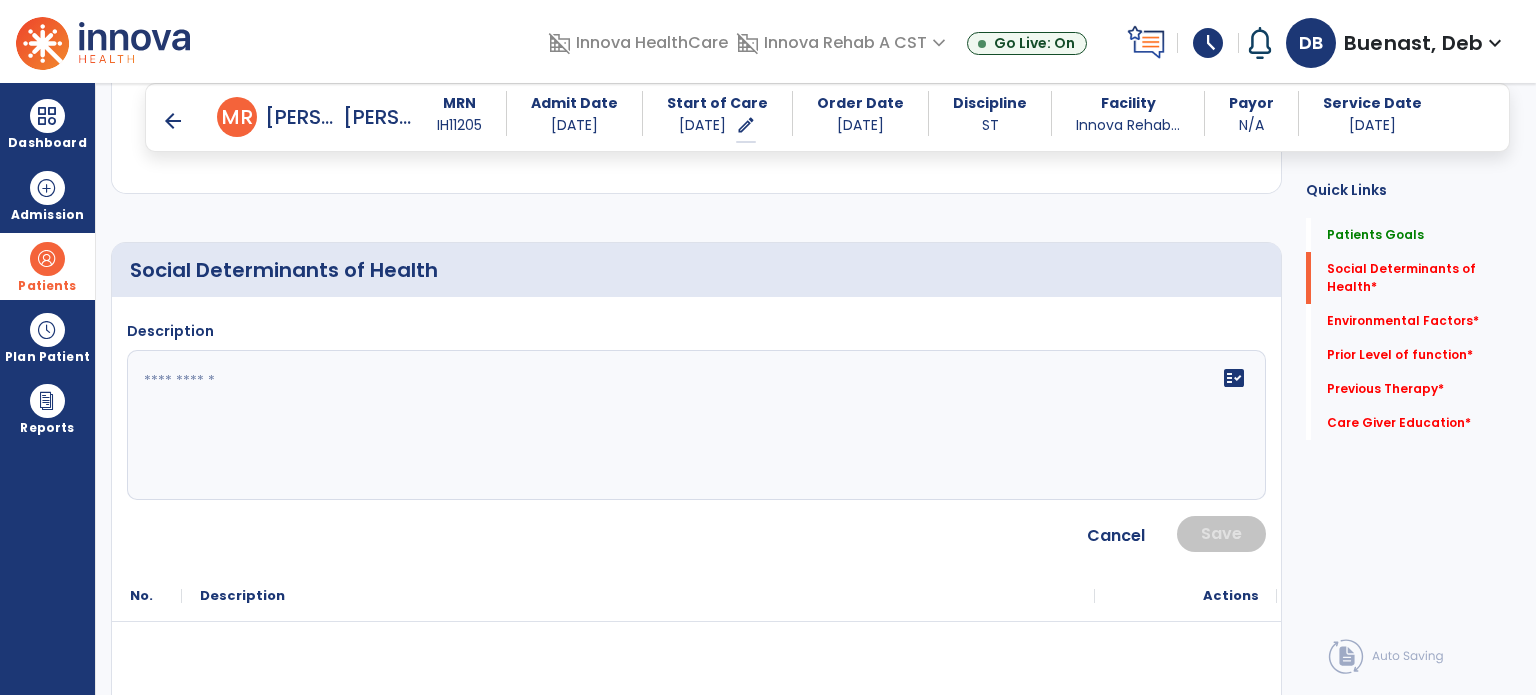 click on "fact_check" 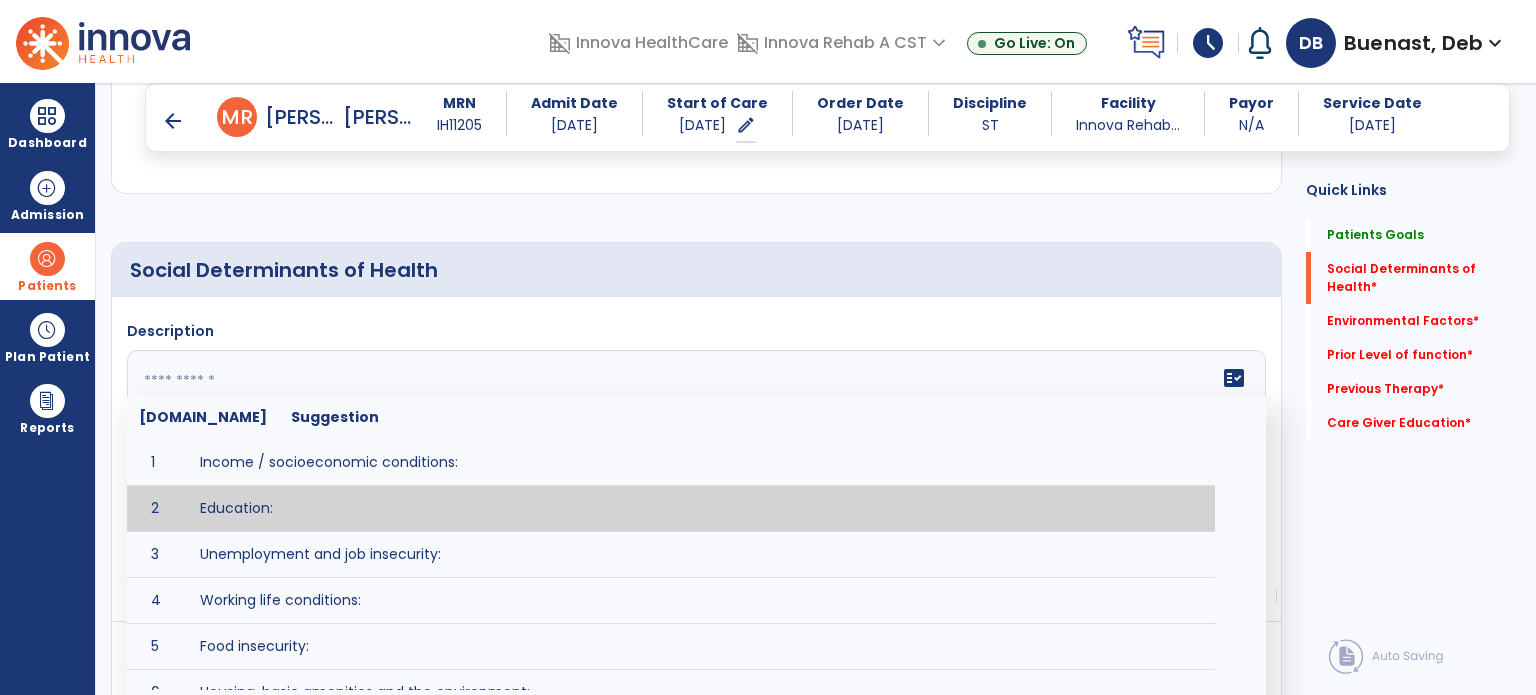 type on "**********" 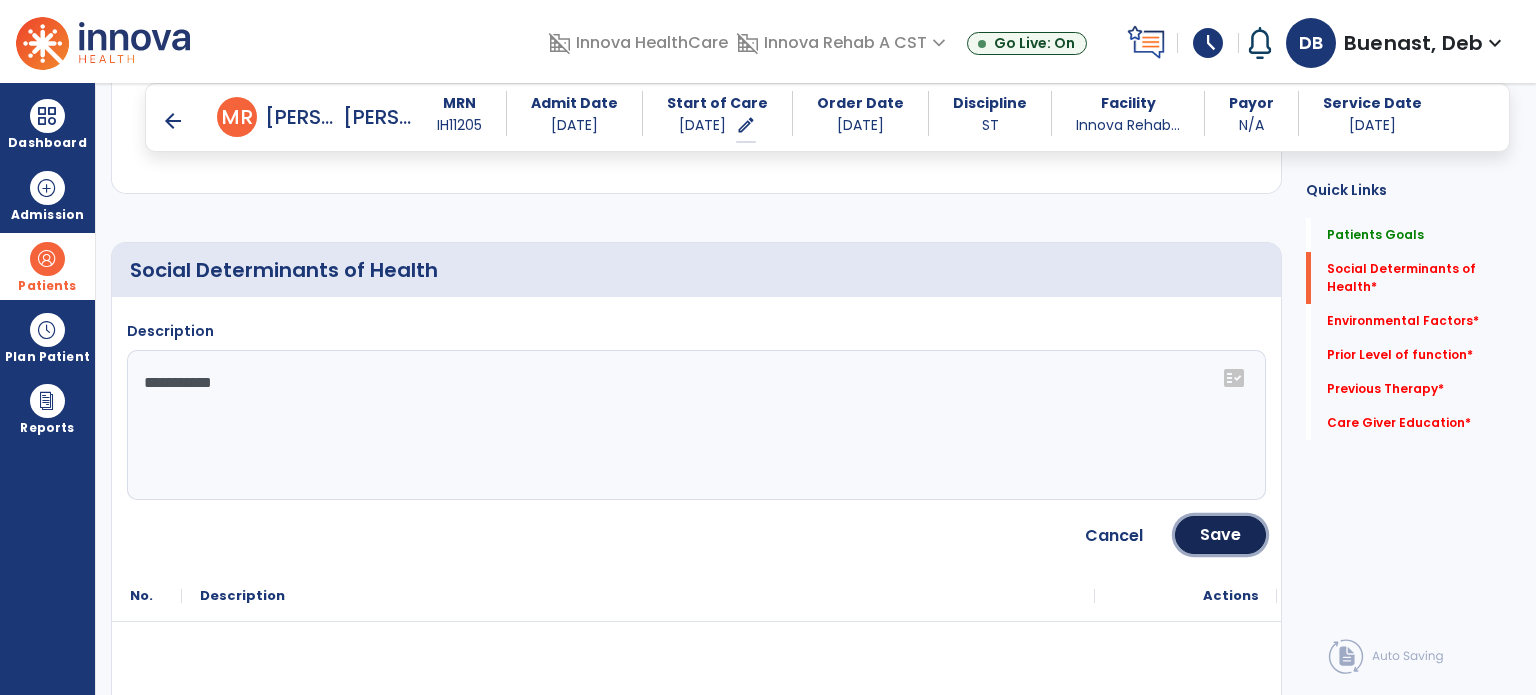 click on "Save" 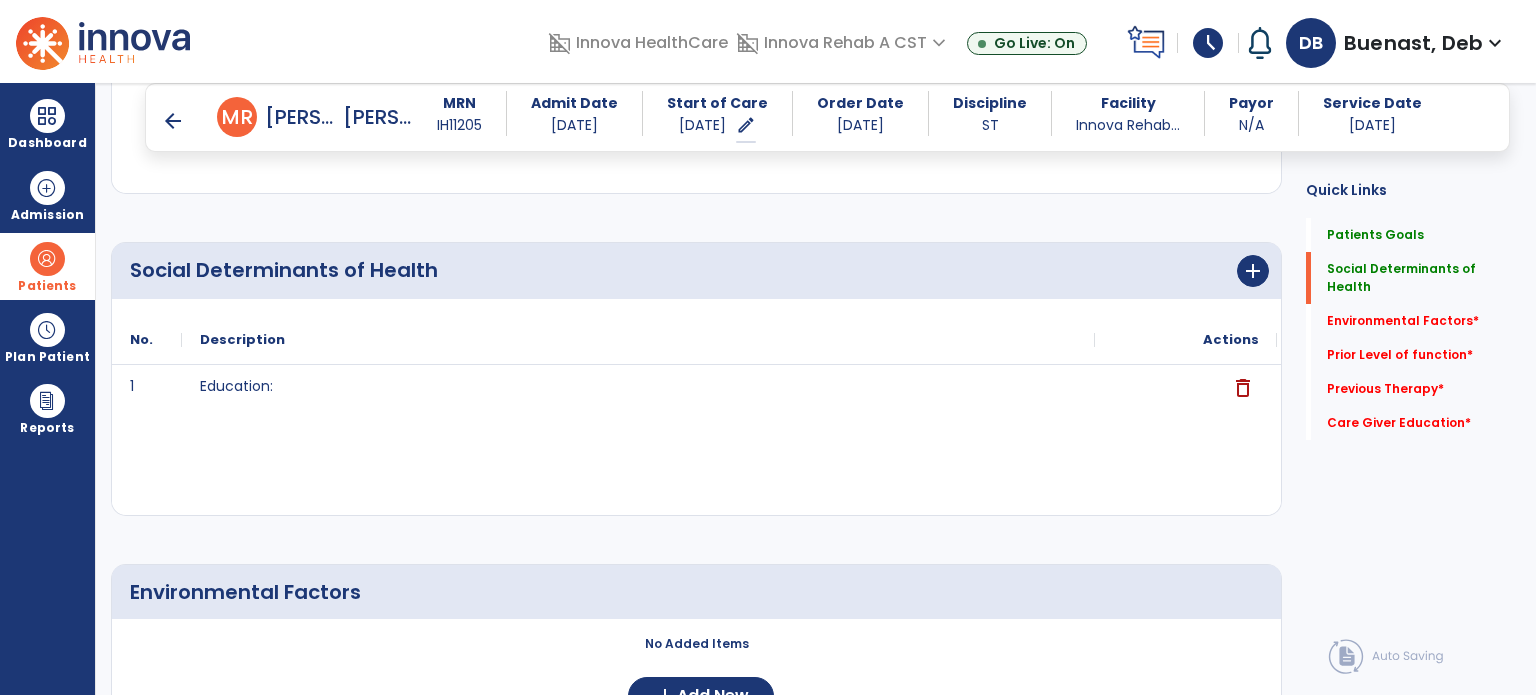 scroll, scrollTop: 808, scrollLeft: 0, axis: vertical 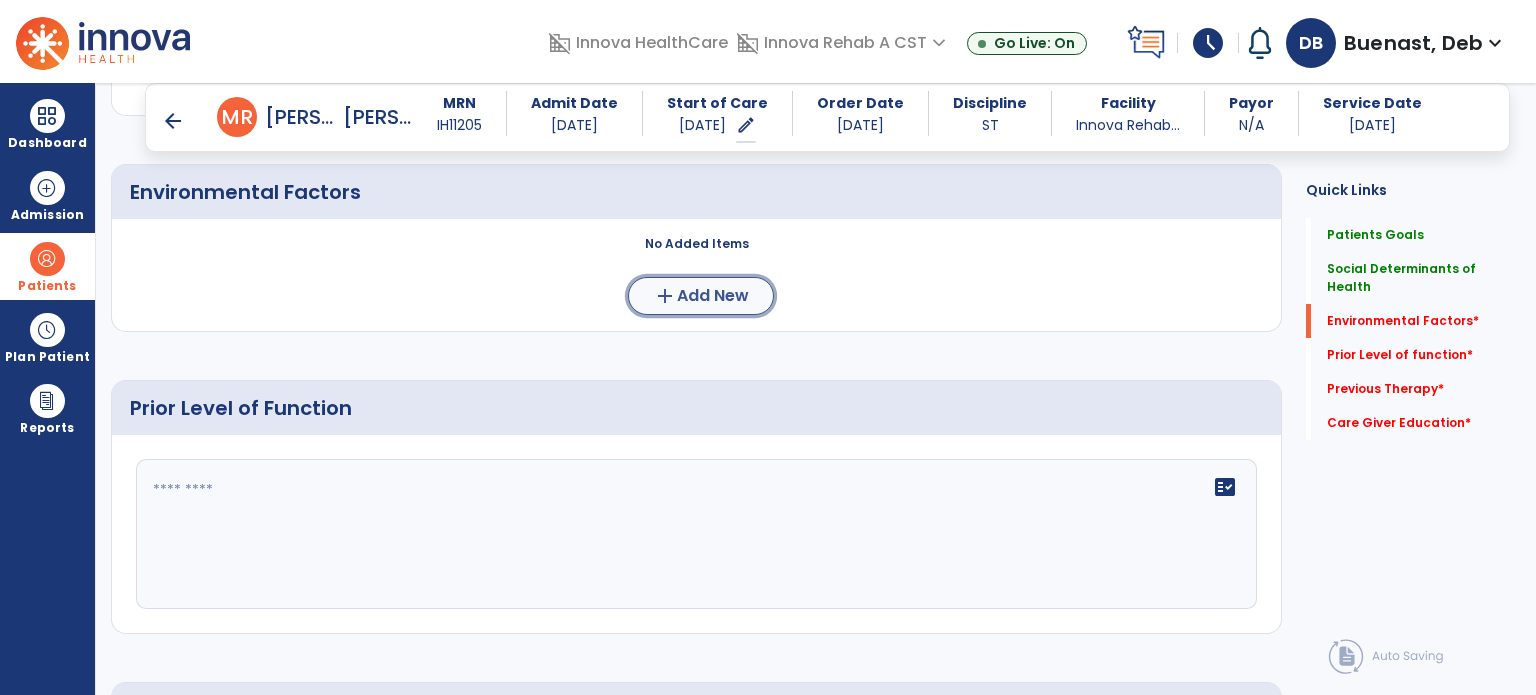 click on "Add New" 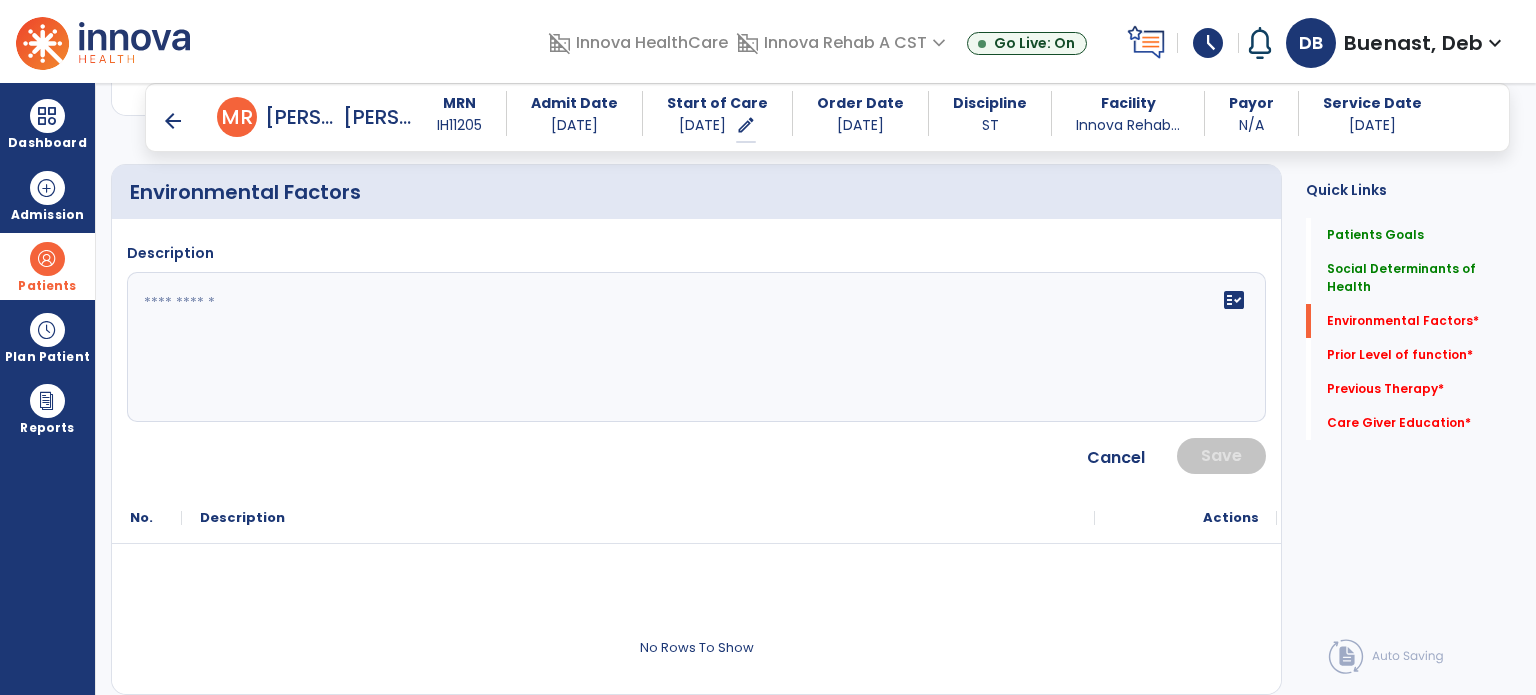 click on "fact_check" 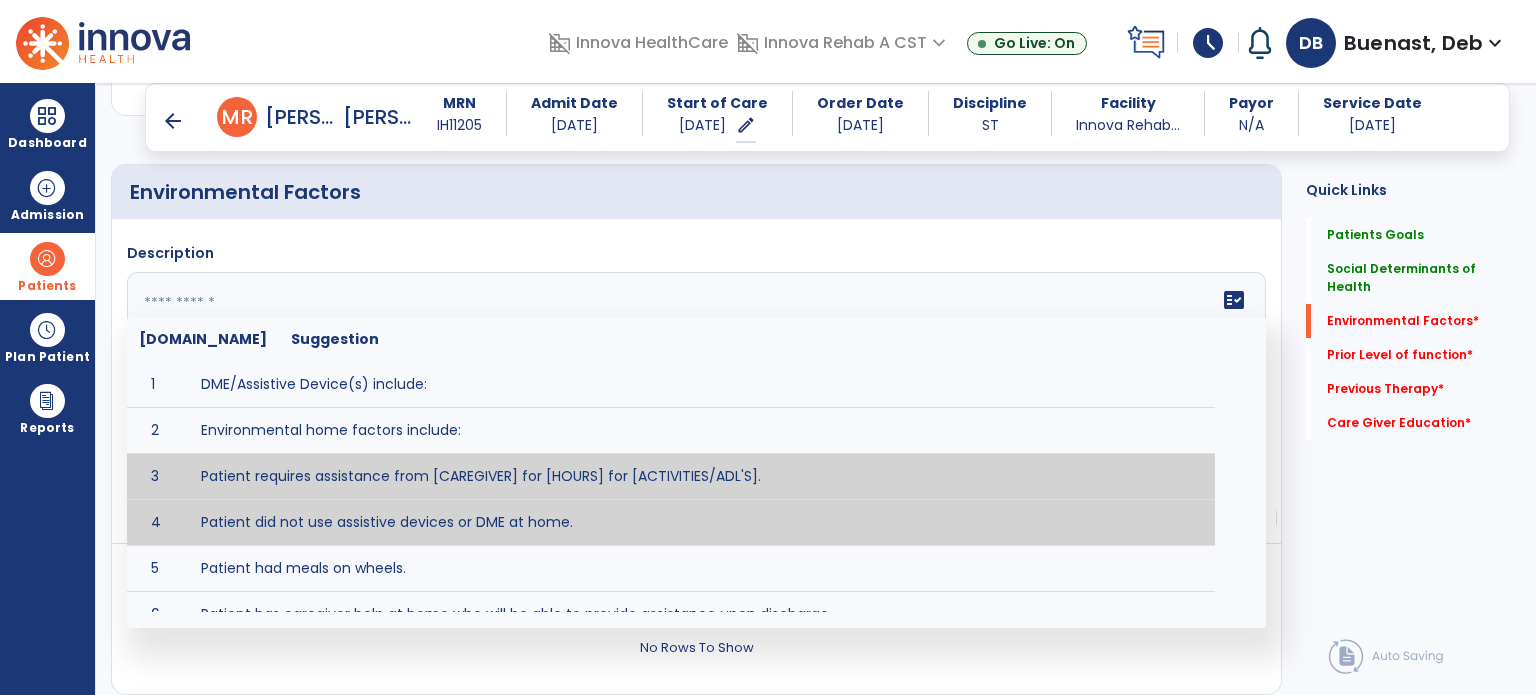 type on "**********" 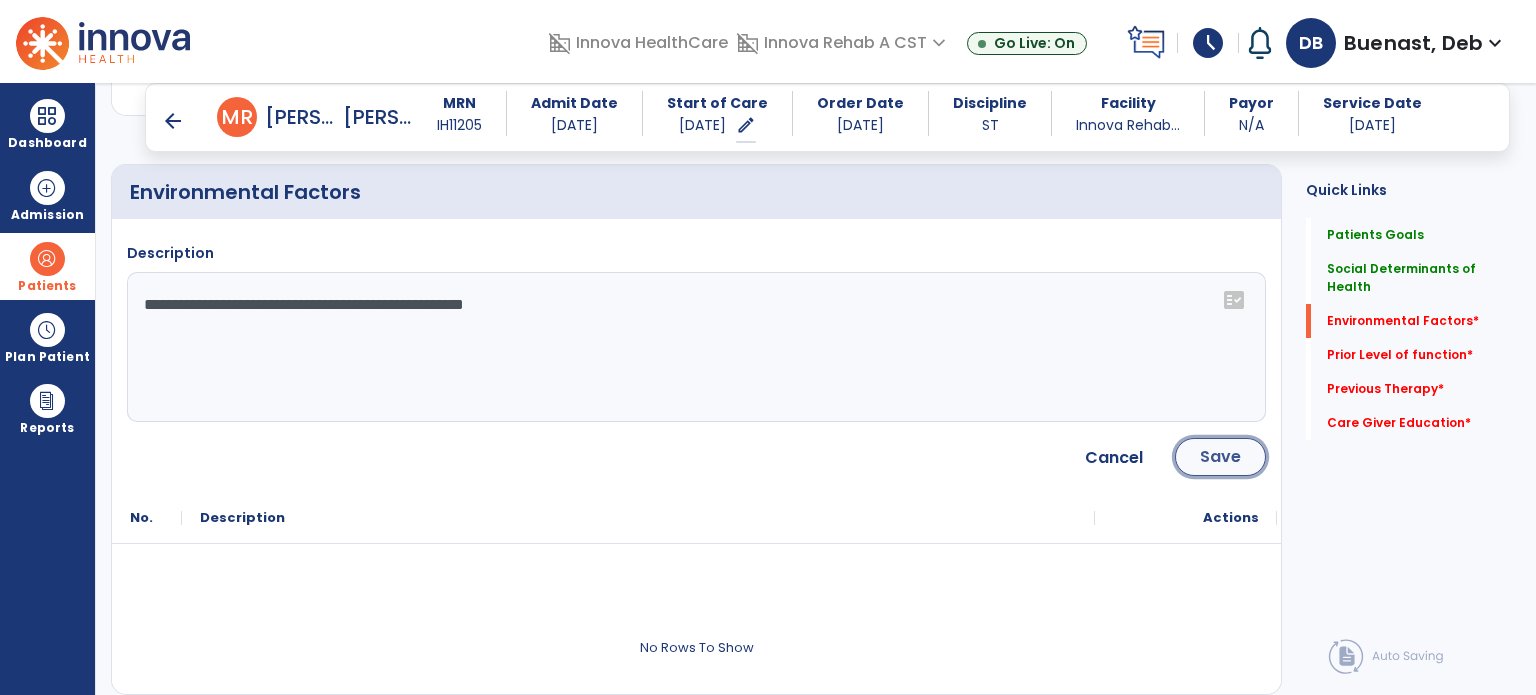 click on "Save" 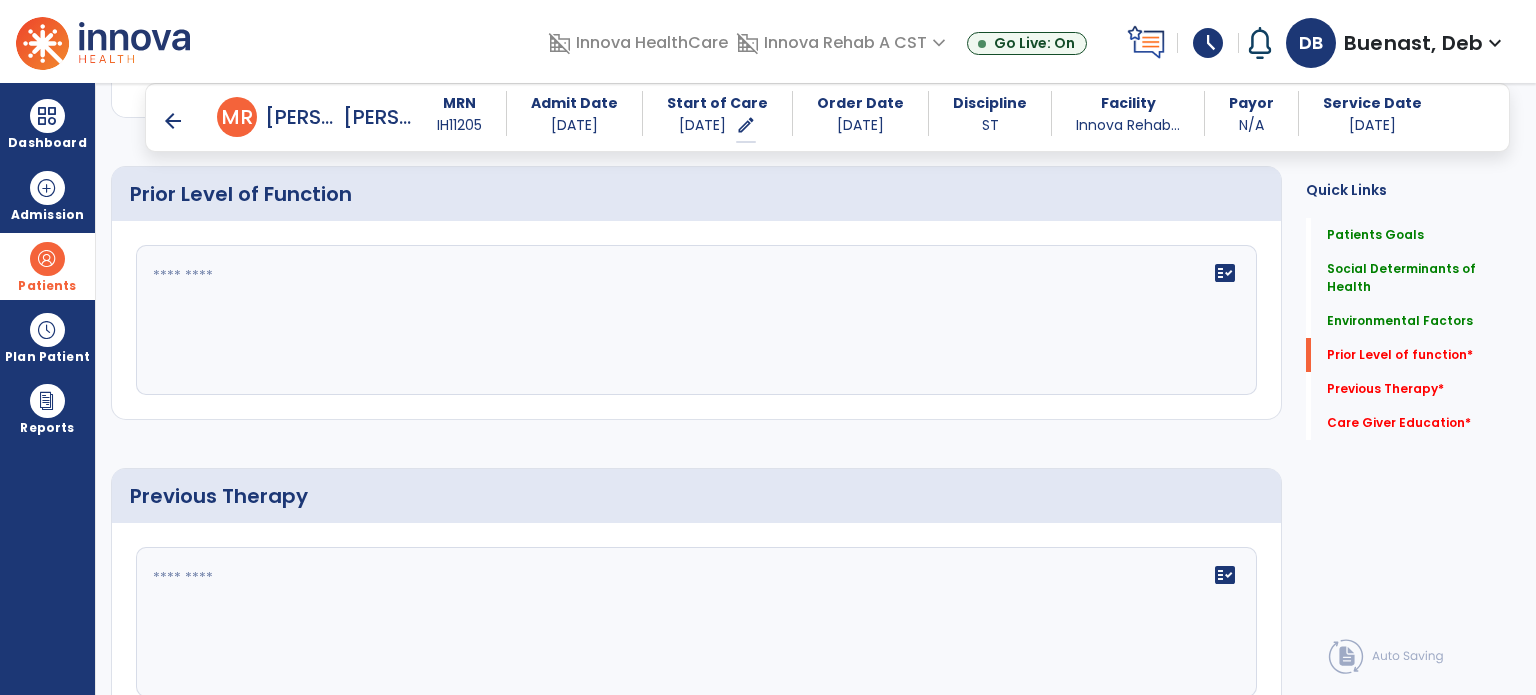 scroll, scrollTop: 1208, scrollLeft: 0, axis: vertical 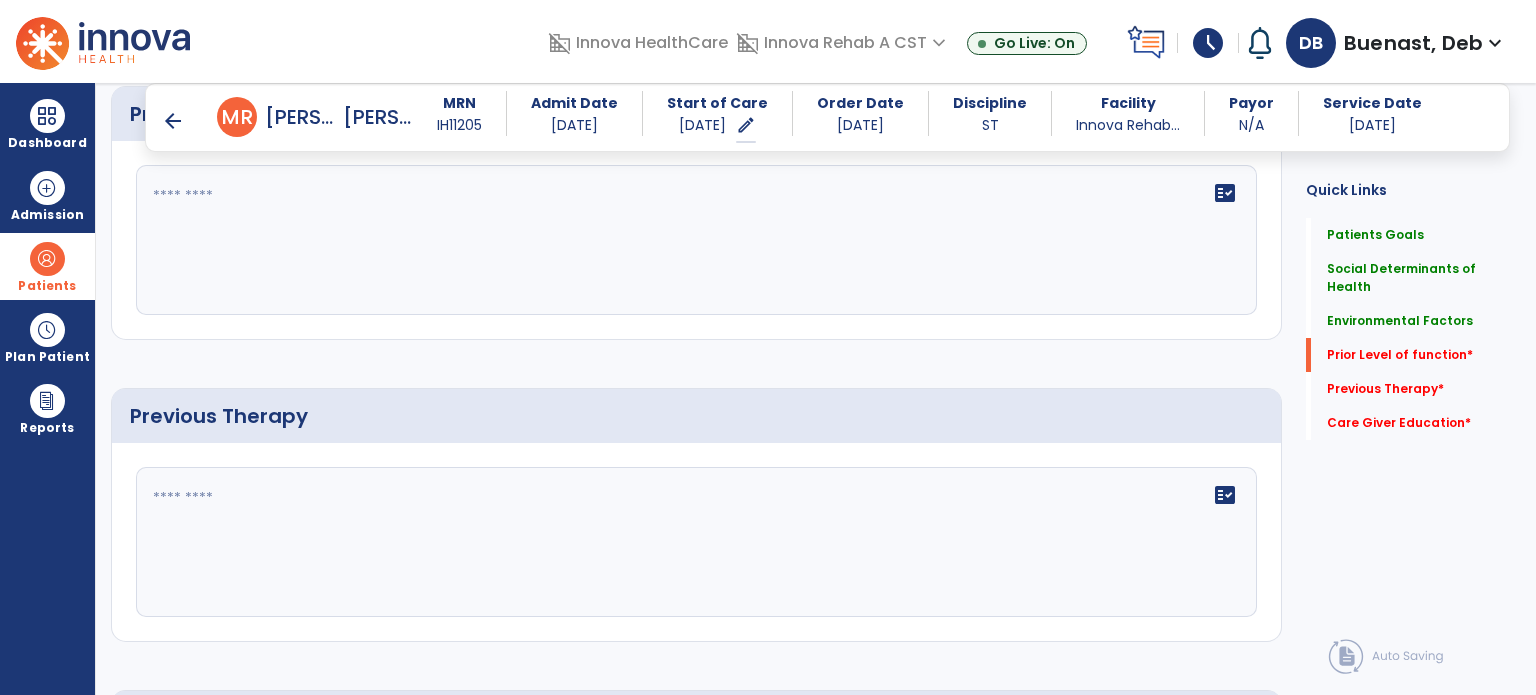click on "fact_check" 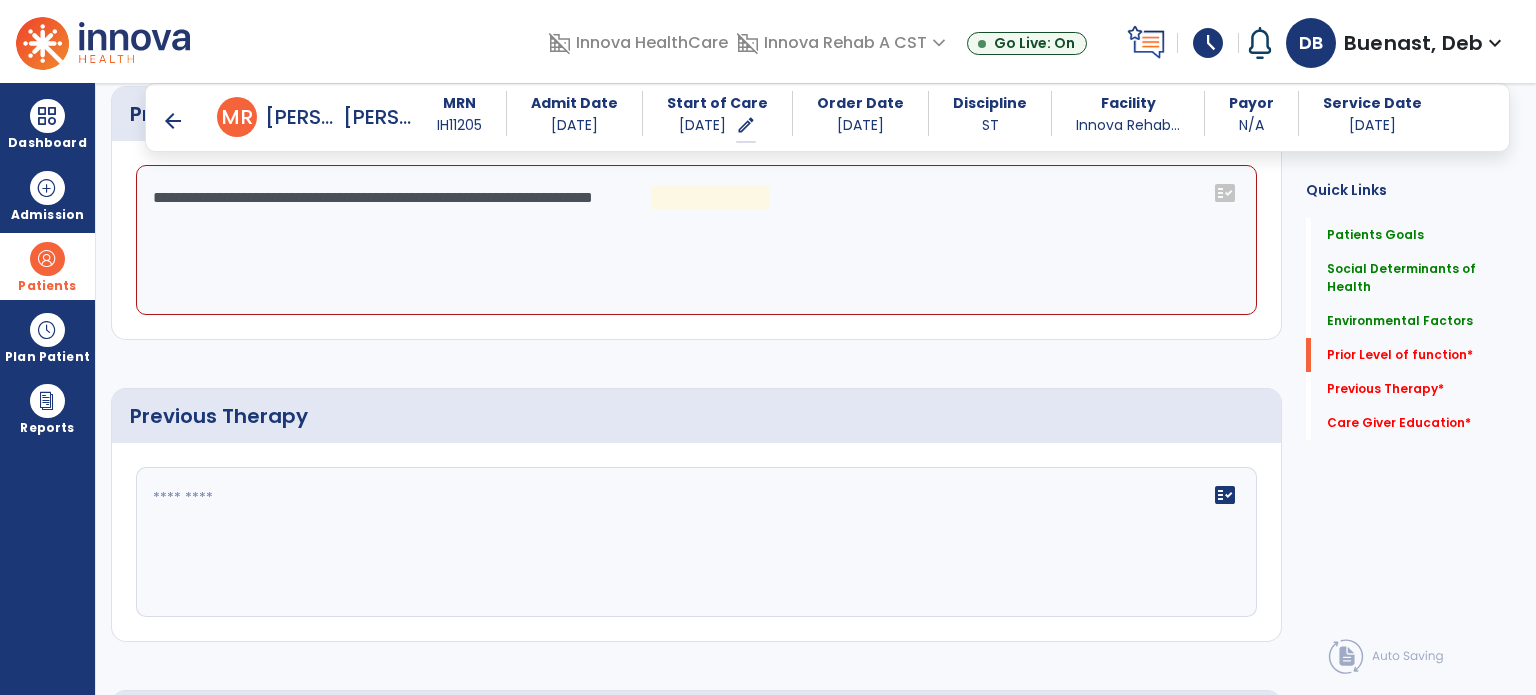 click on "**********" 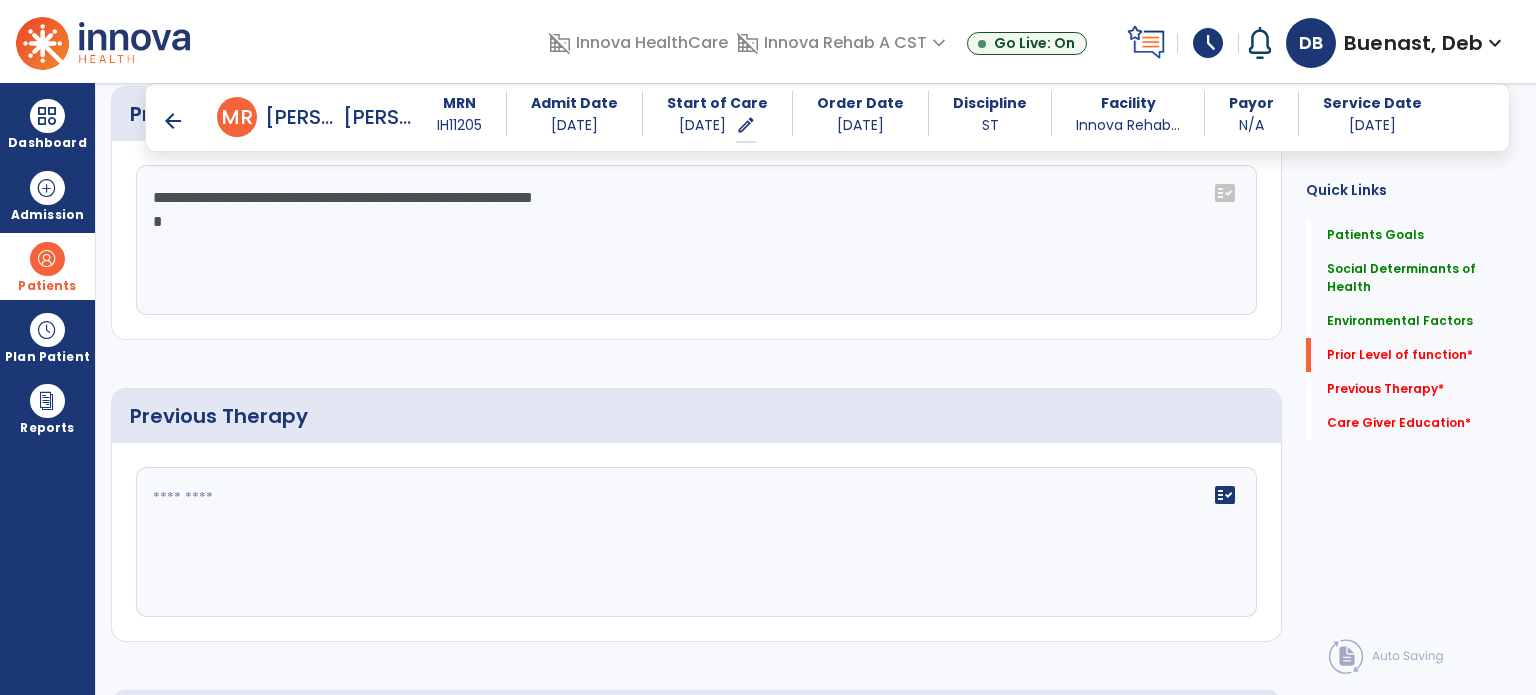 type on "**********" 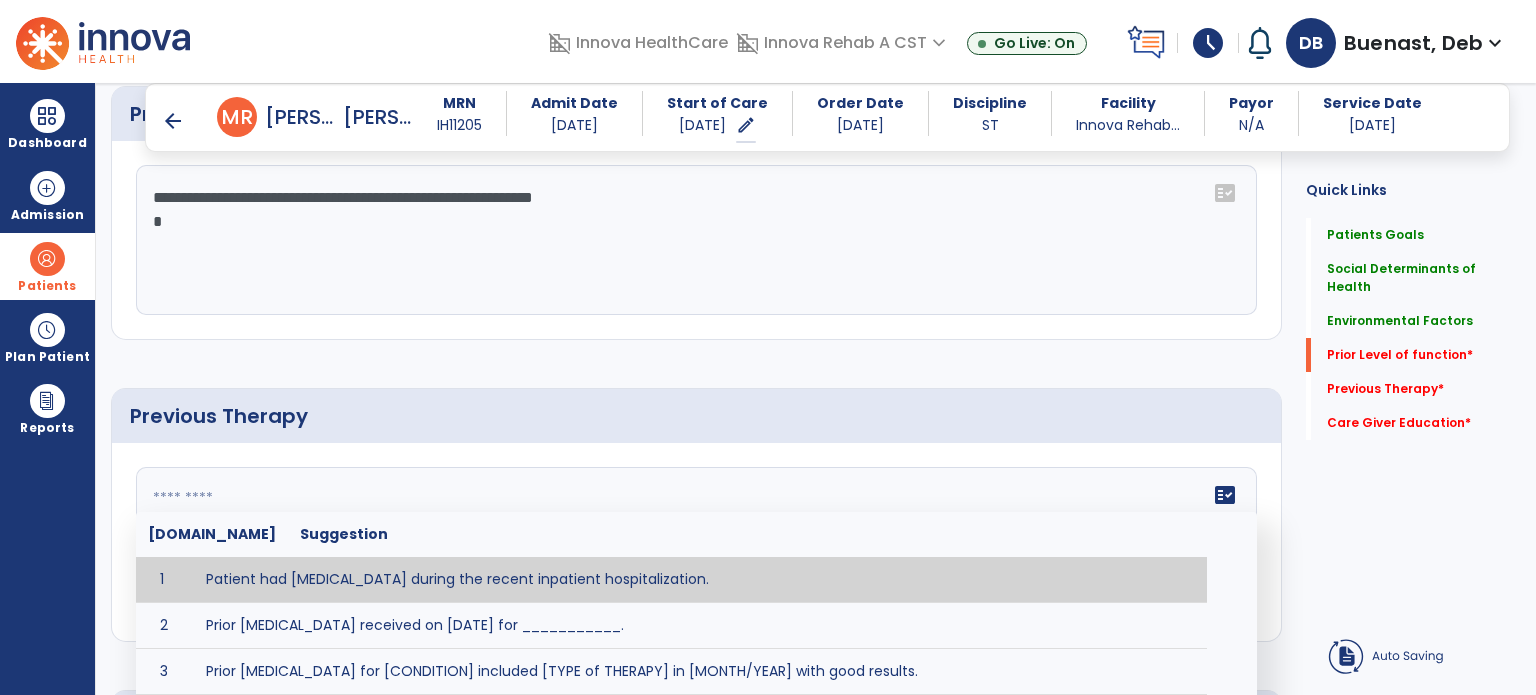 type on "**********" 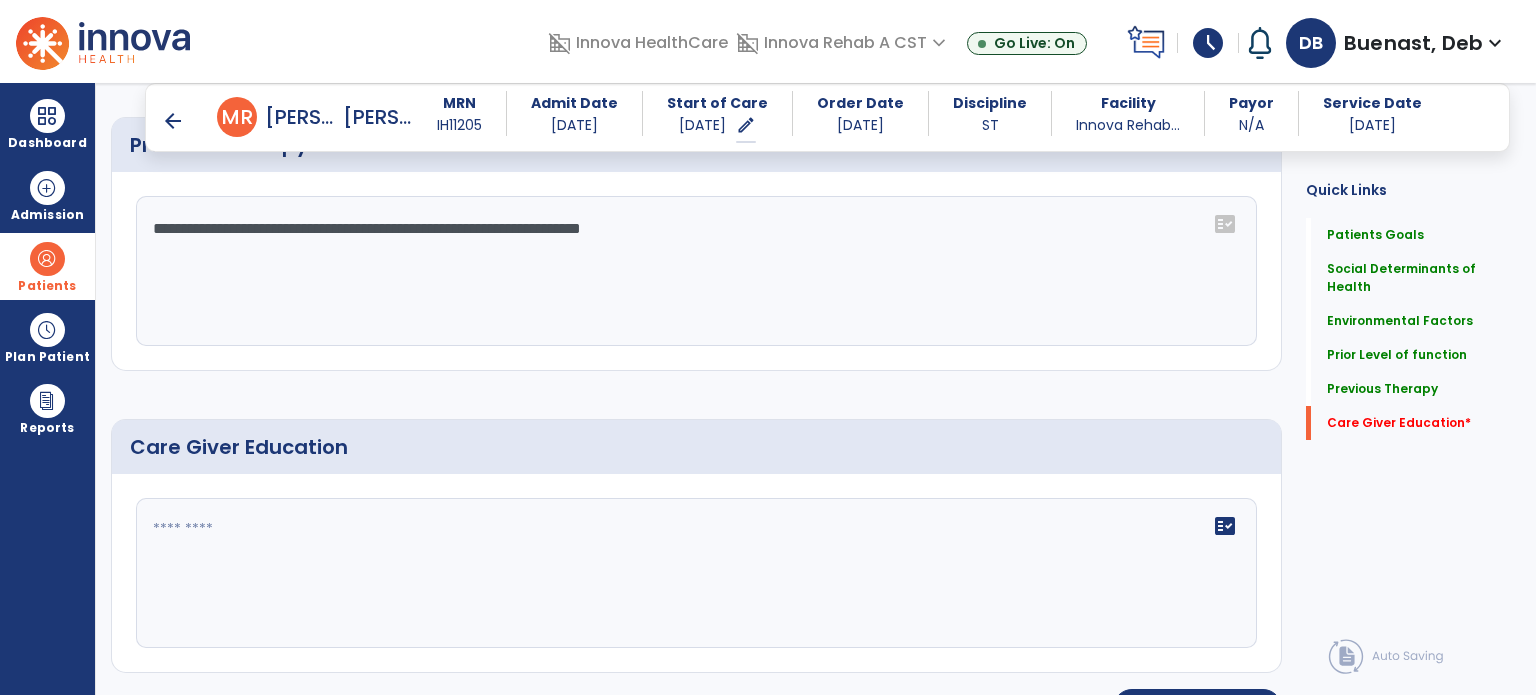 scroll, scrollTop: 1523, scrollLeft: 0, axis: vertical 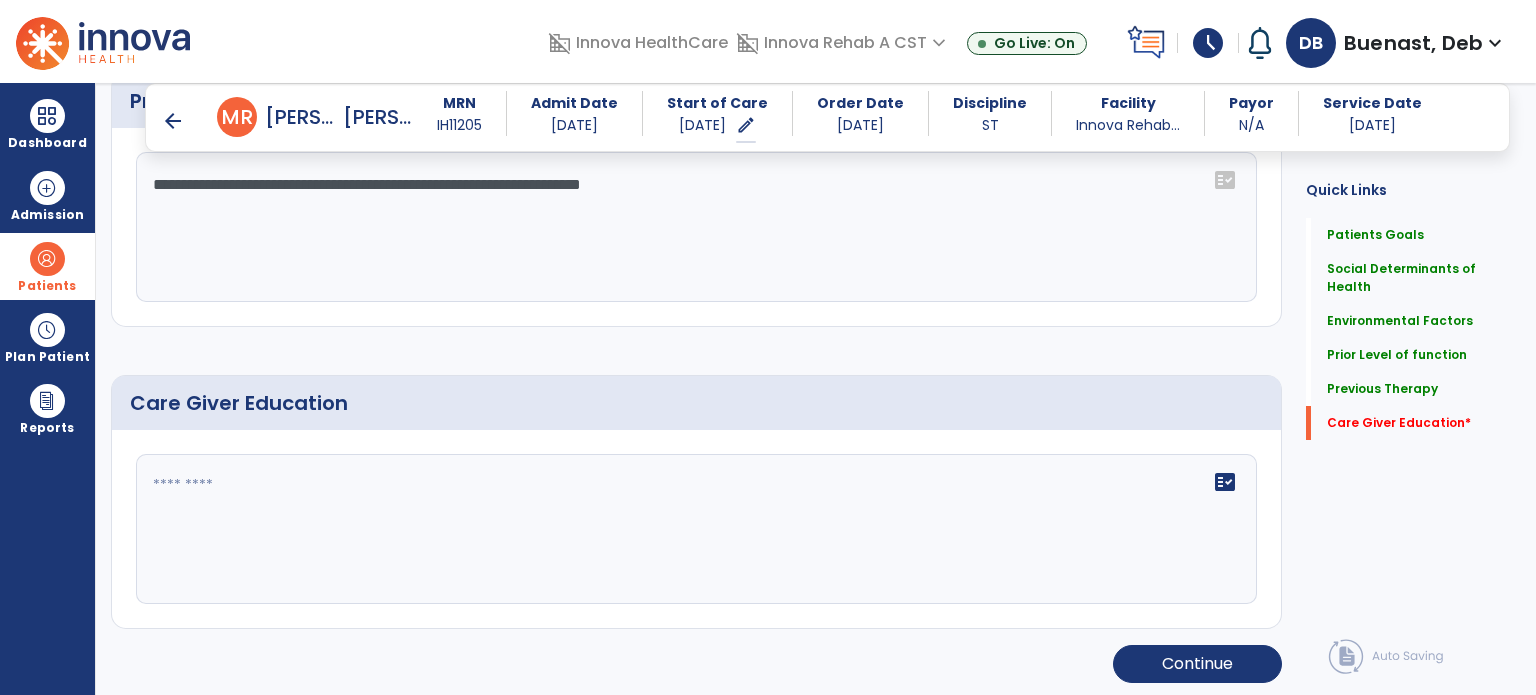 click on "fact_check" 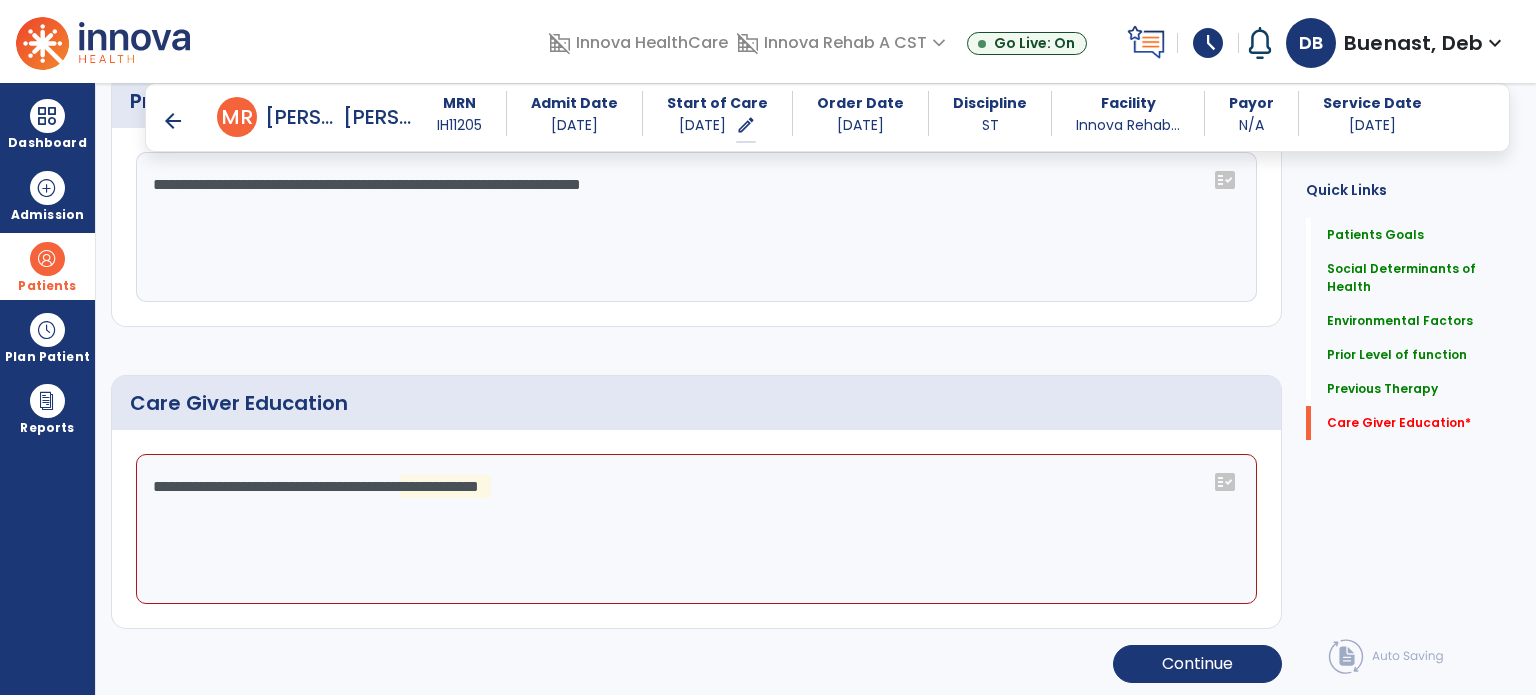 click on "**********" 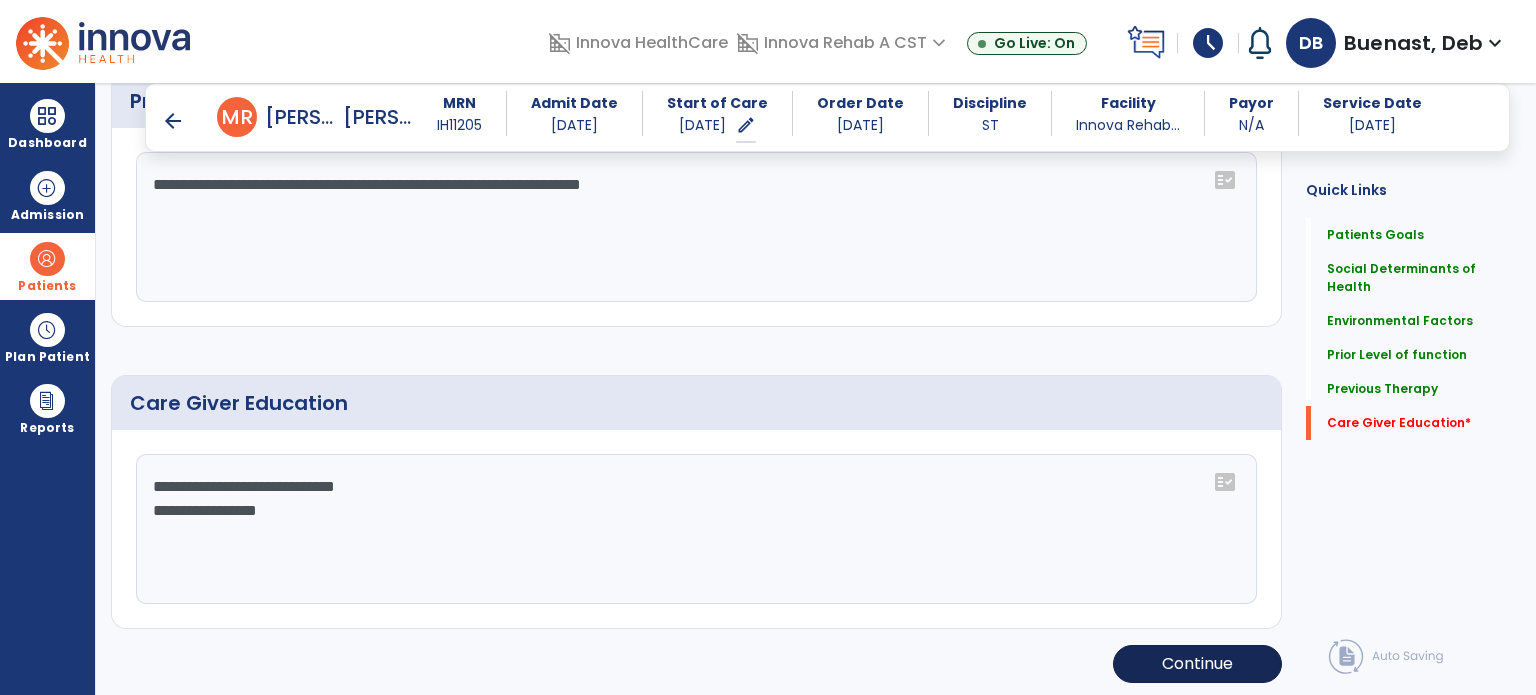 type on "**********" 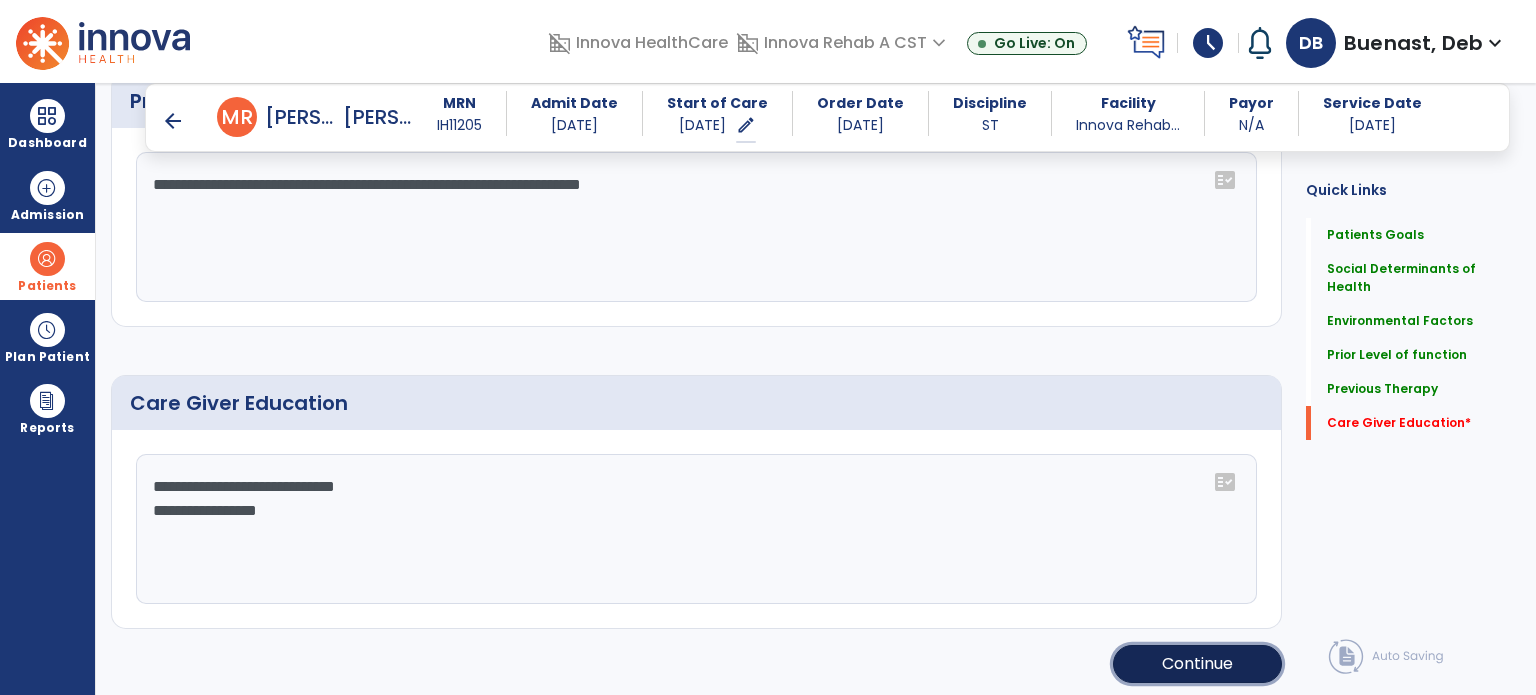drag, startPoint x: 1201, startPoint y: 654, endPoint x: 1089, endPoint y: 575, distance: 137.05838 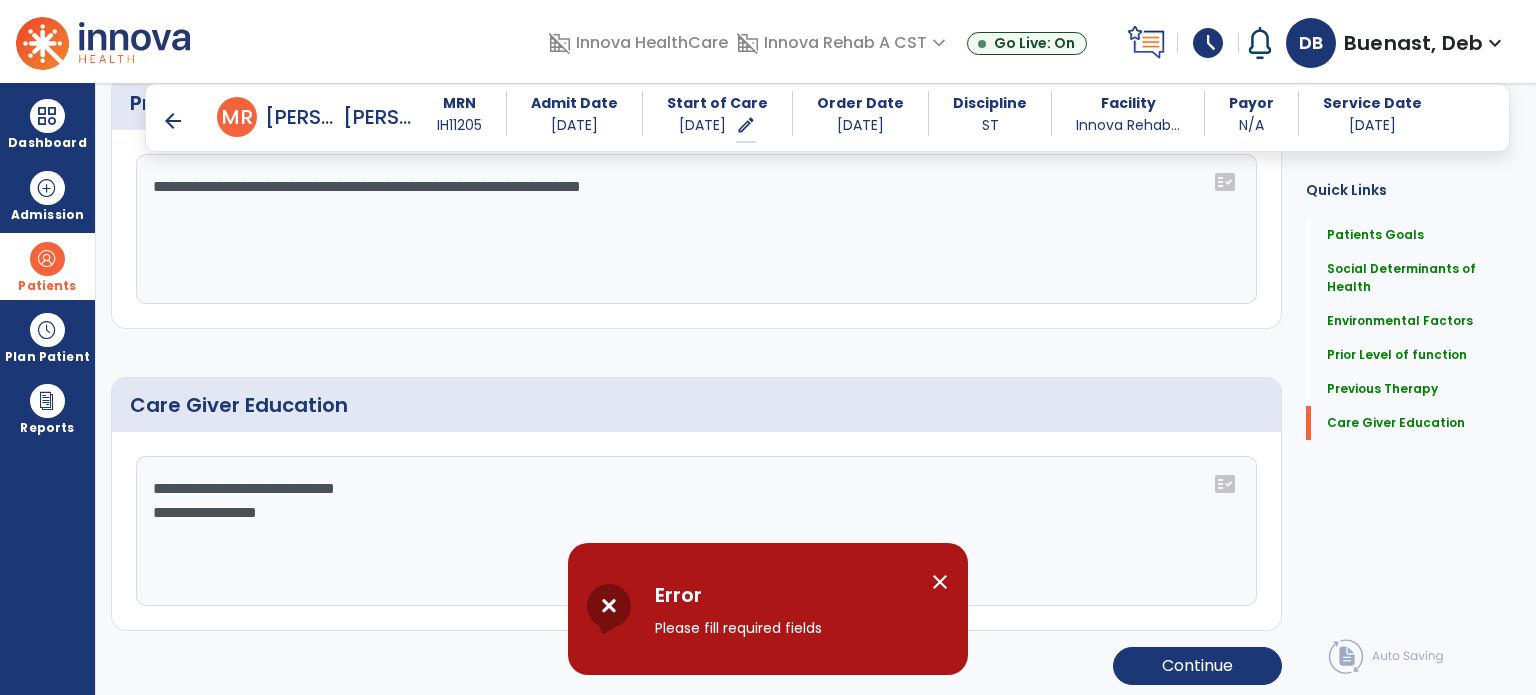 scroll, scrollTop: 1523, scrollLeft: 0, axis: vertical 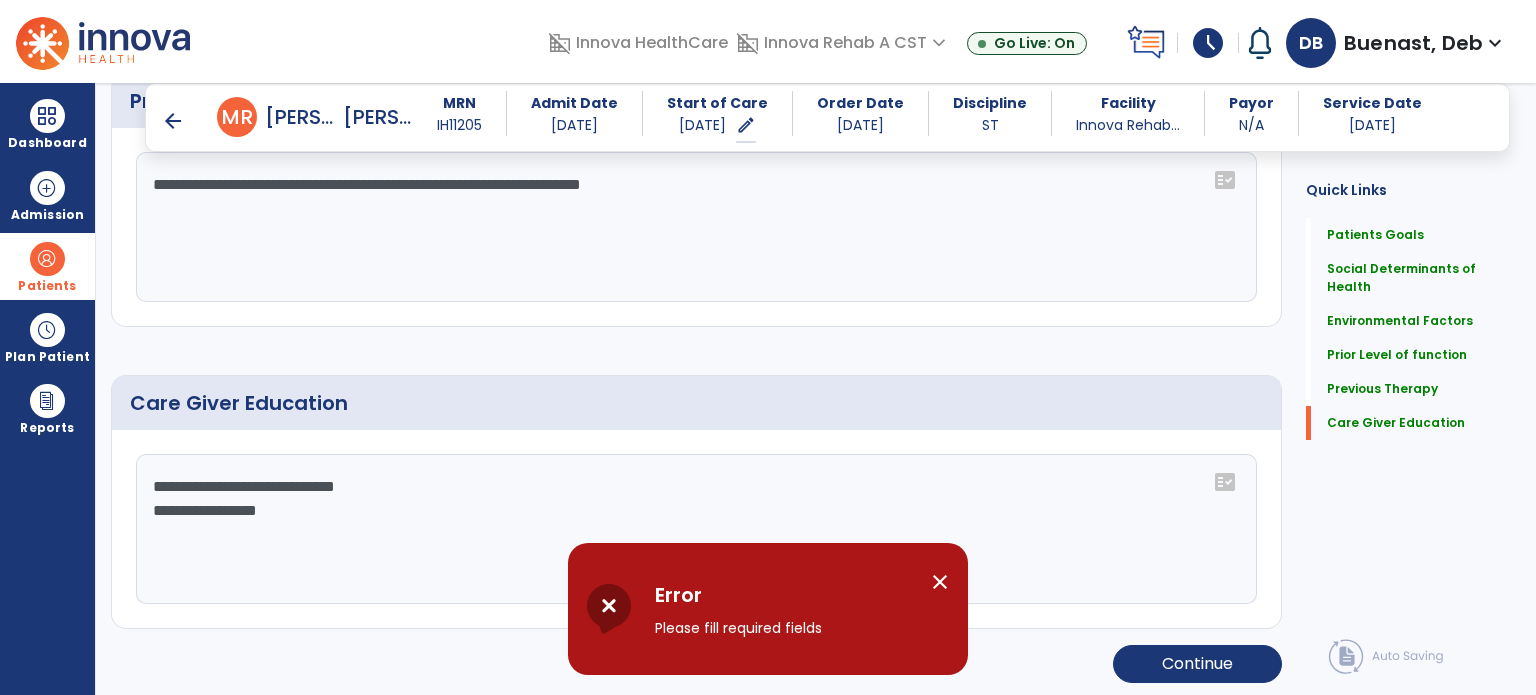 click on "close" at bounding box center [948, 609] 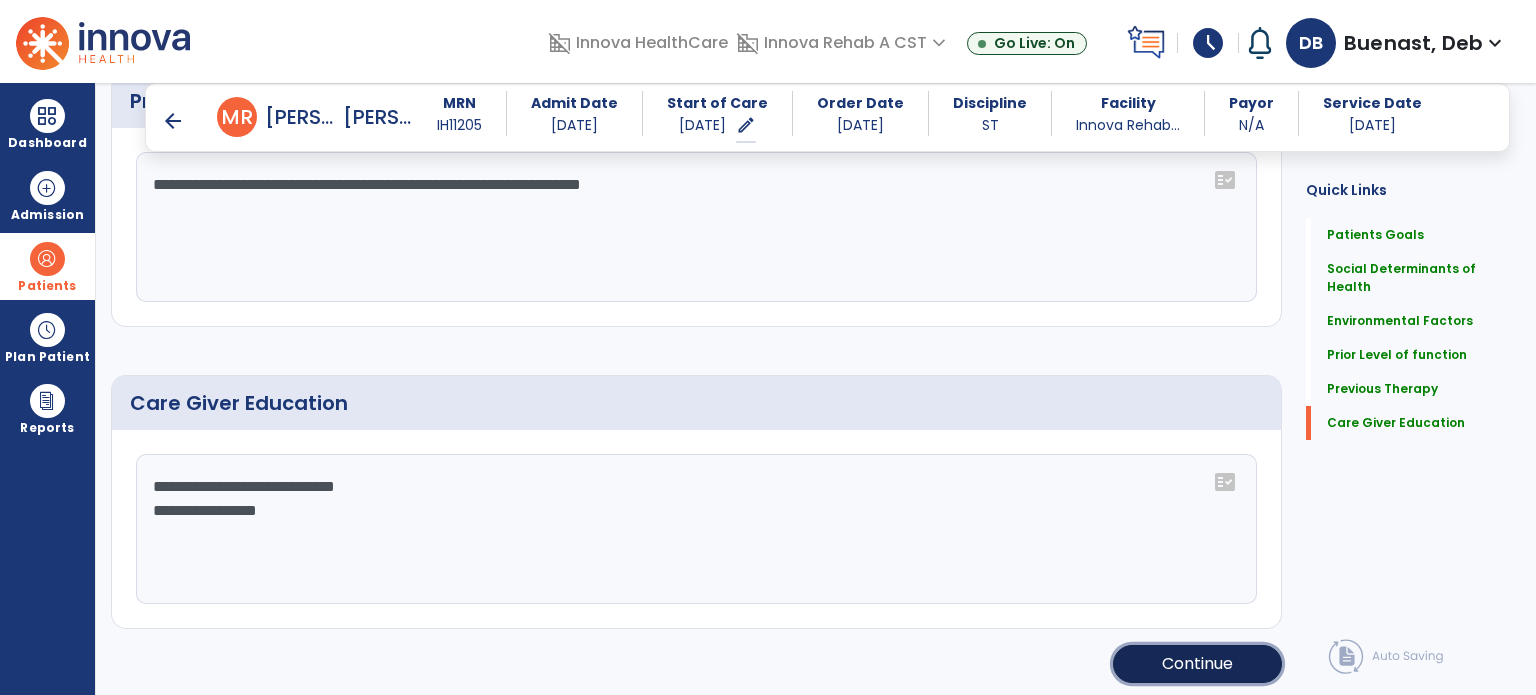 click on "Continue" 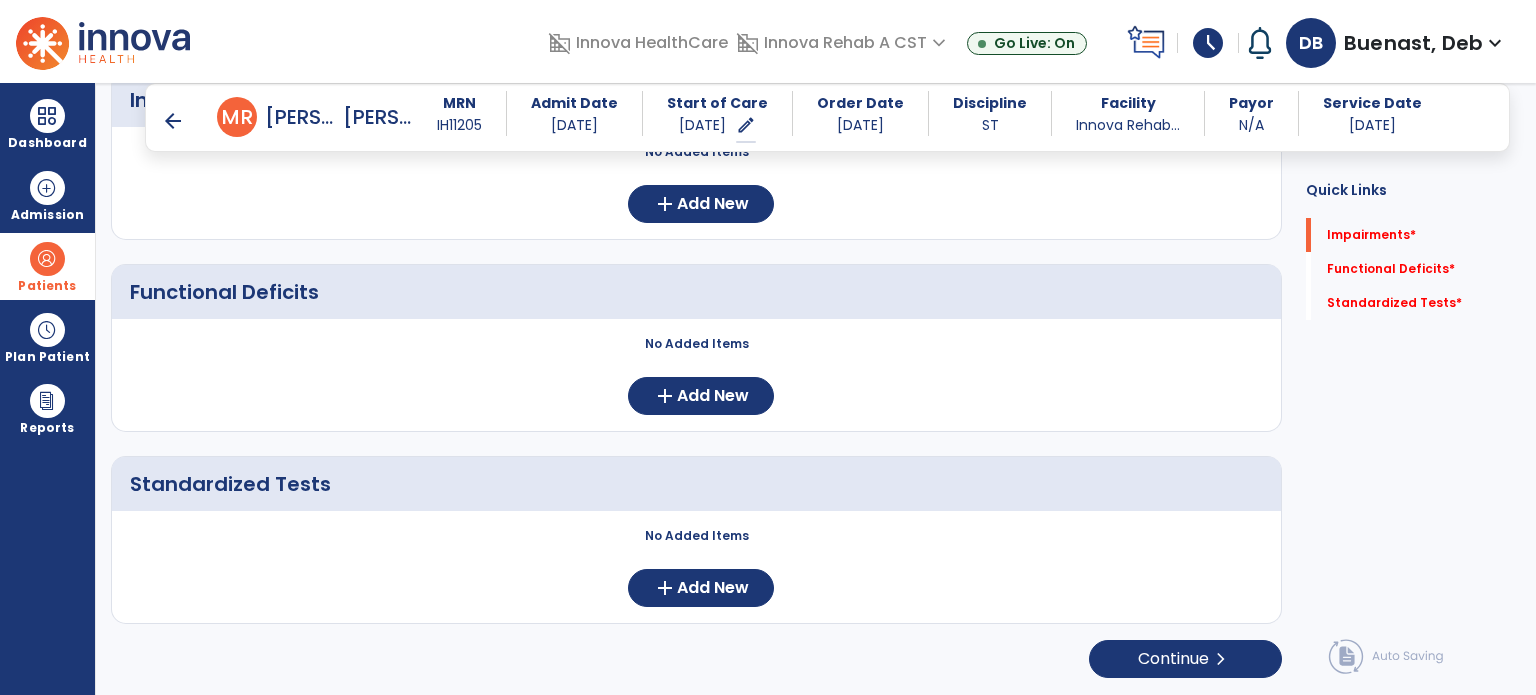 scroll, scrollTop: 252, scrollLeft: 0, axis: vertical 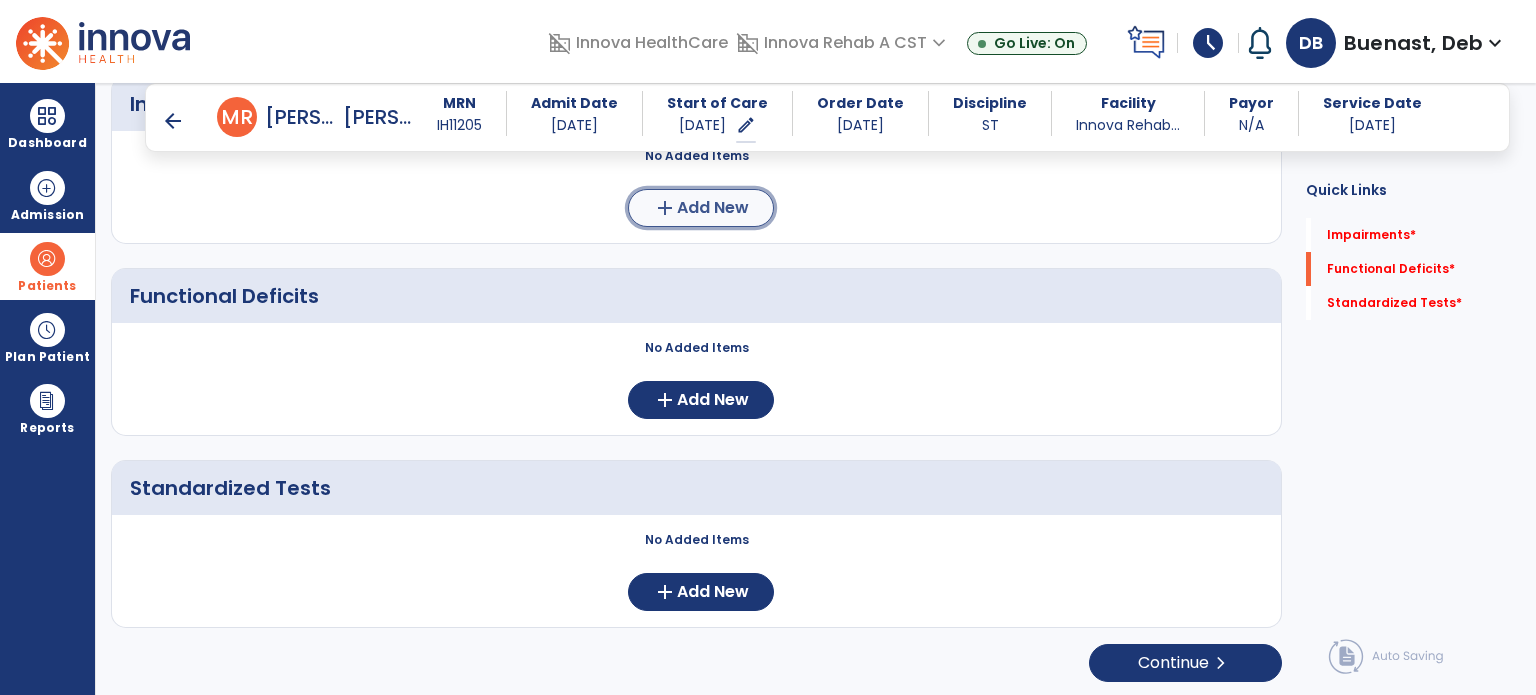 click on "add" 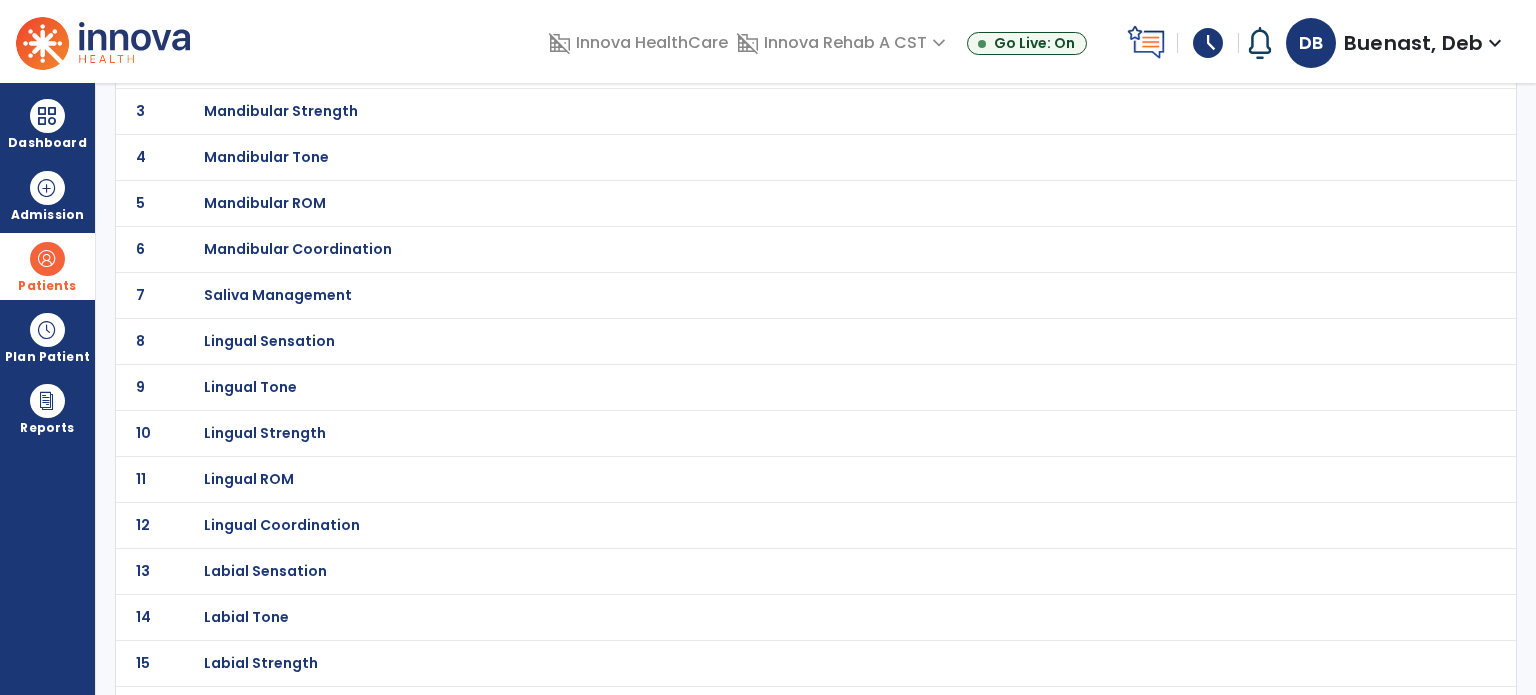click on "7 Saliva Management" 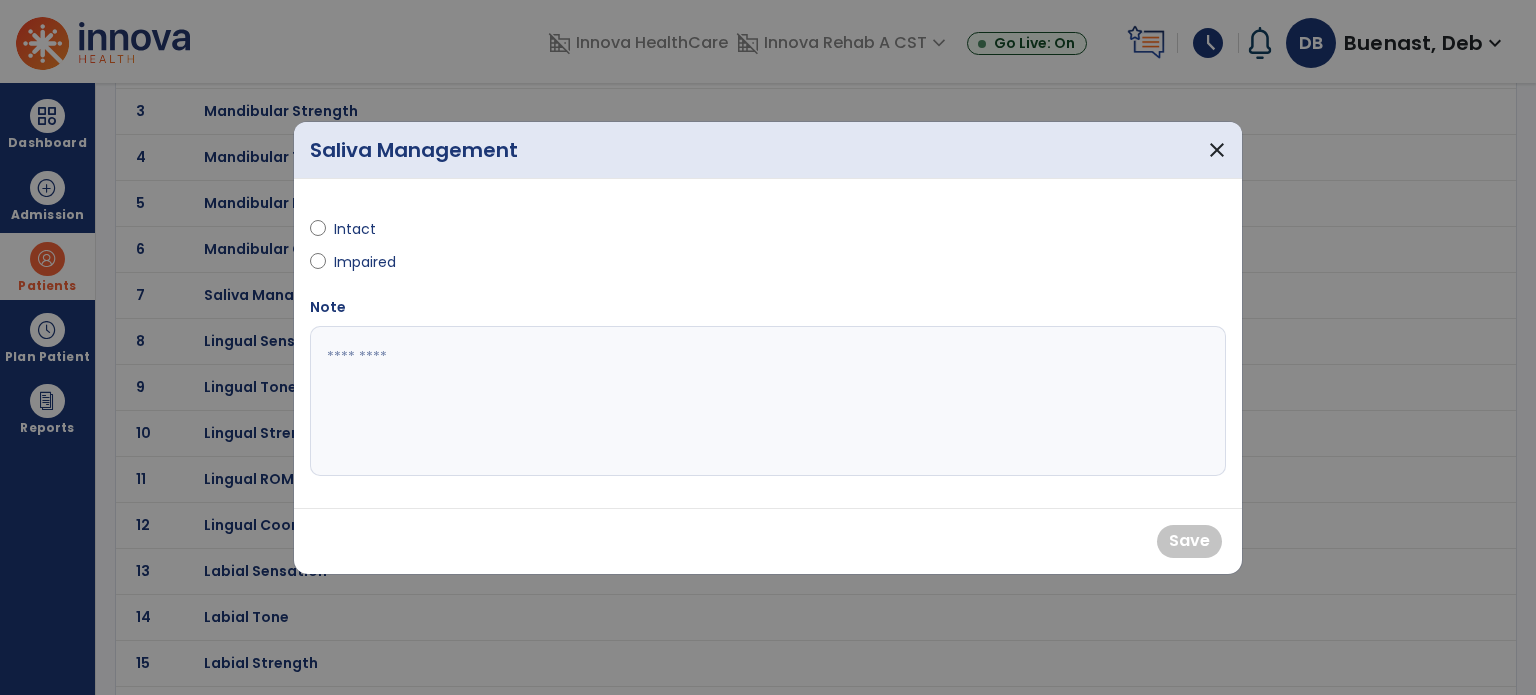 click on "Impaired" at bounding box center (369, 262) 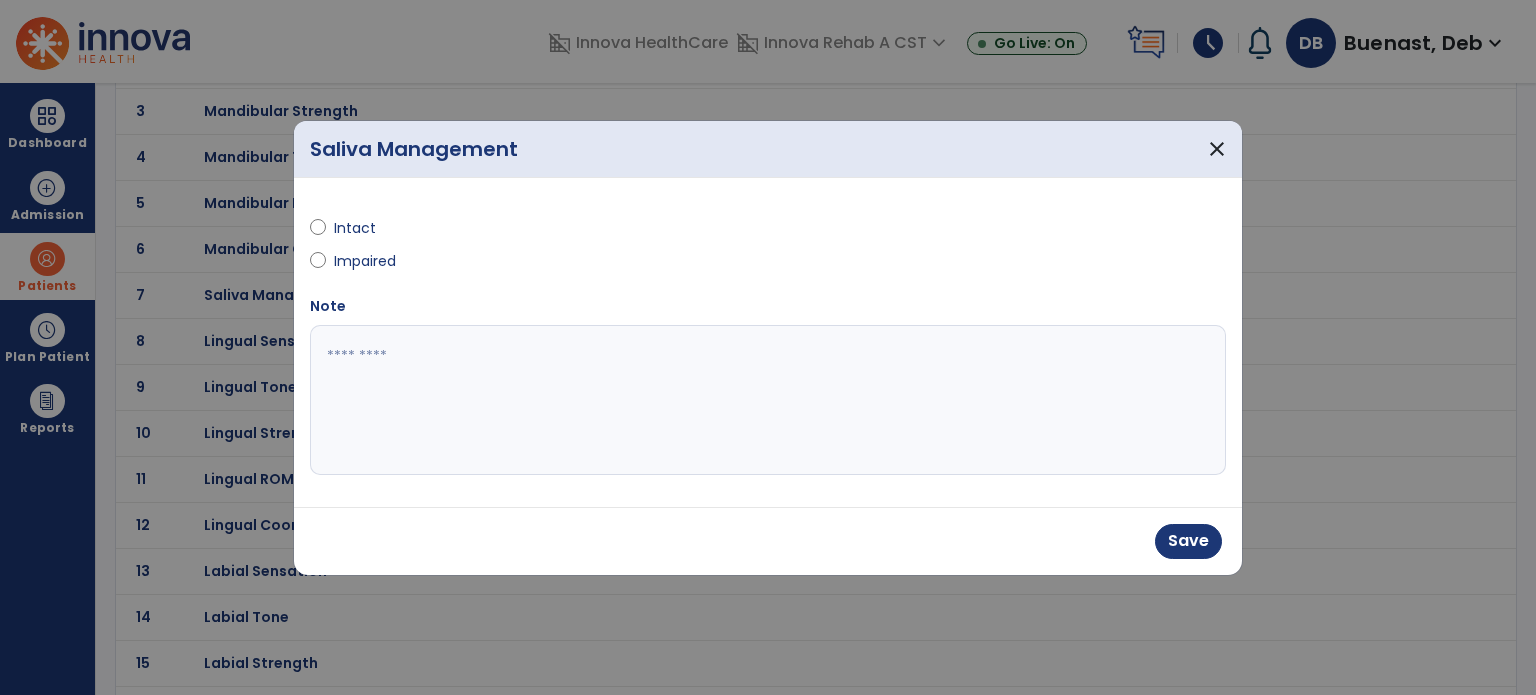 click on "Intact" at bounding box center (369, 228) 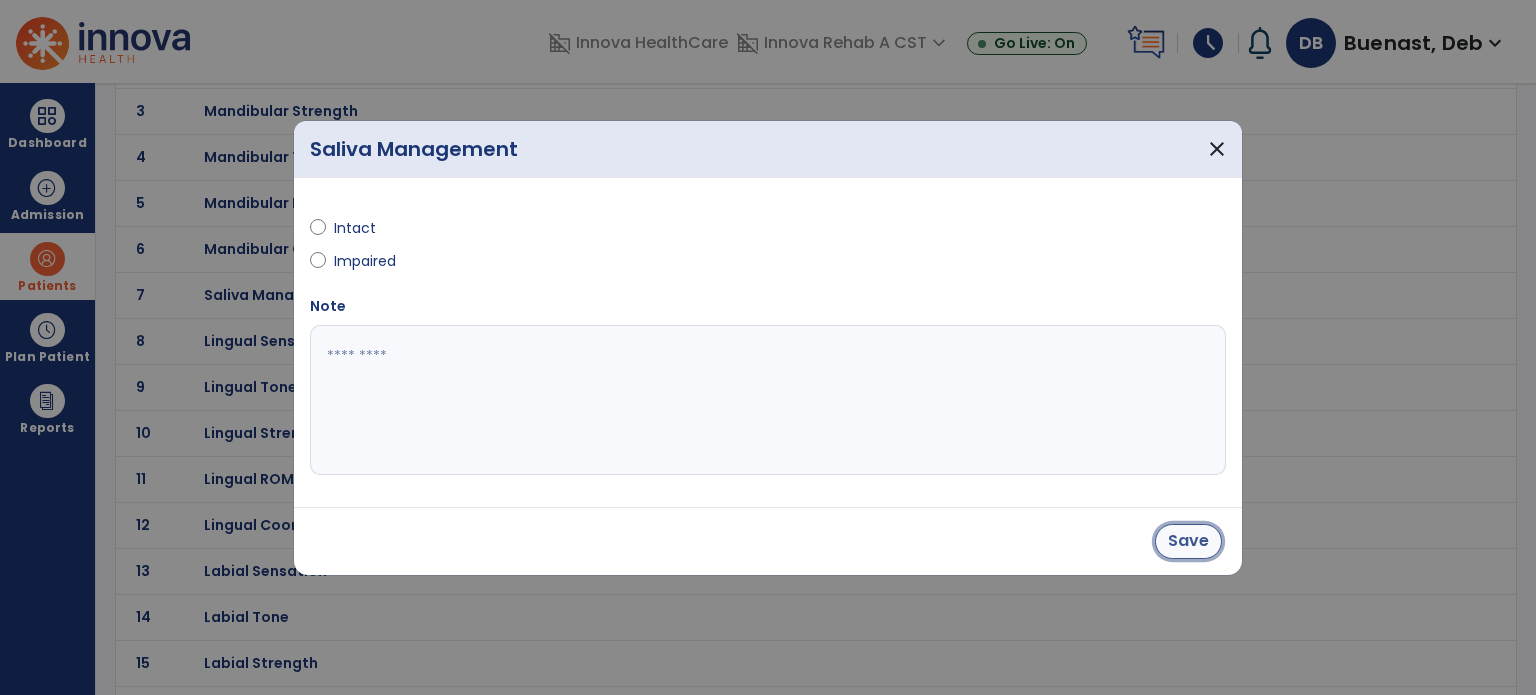 click on "Save" at bounding box center (1188, 541) 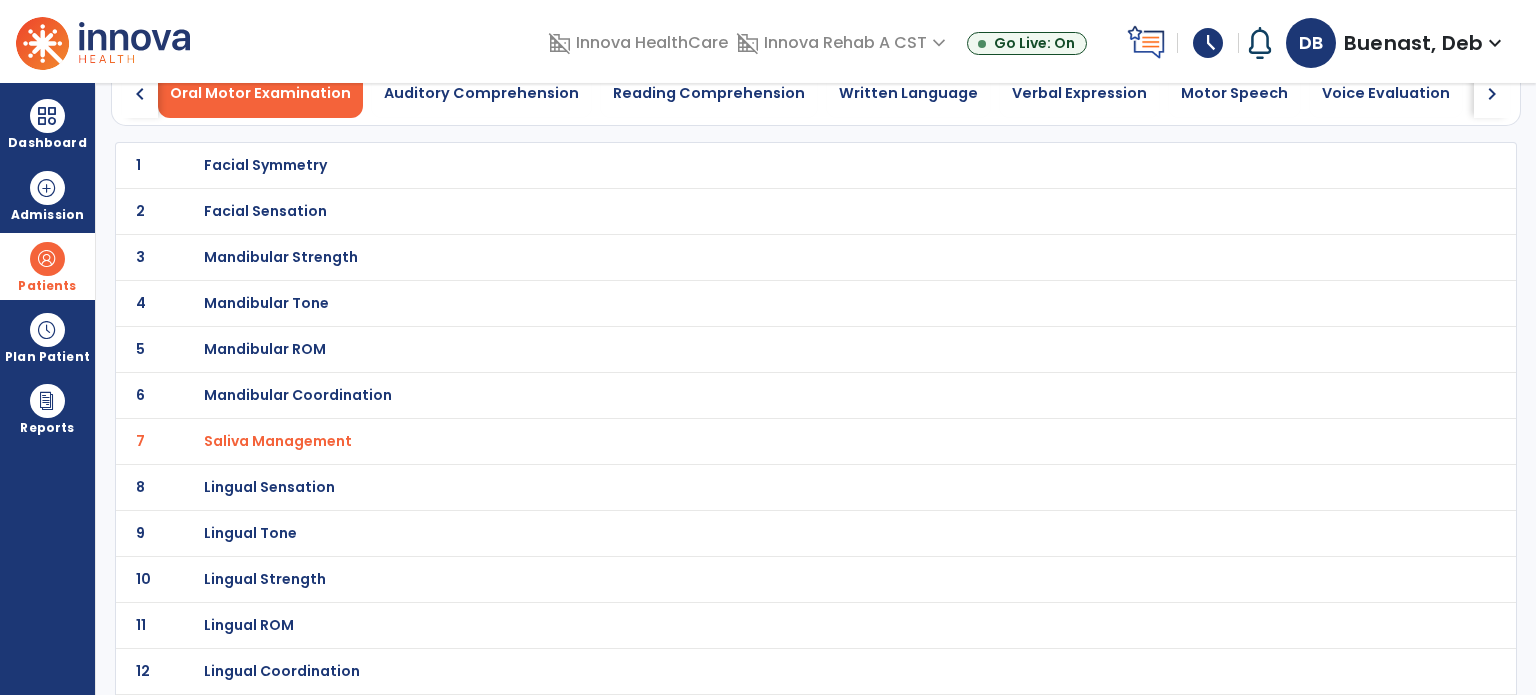 scroll, scrollTop: 0, scrollLeft: 0, axis: both 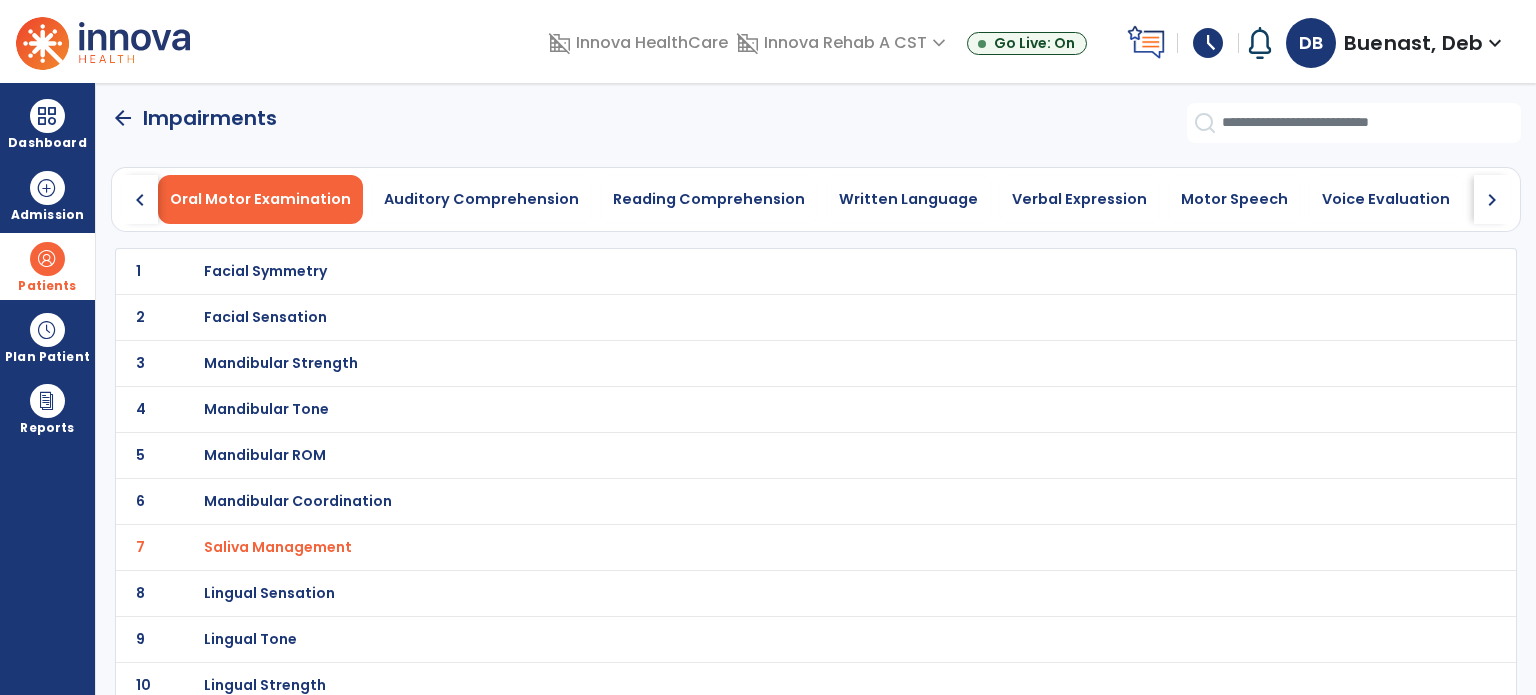 click on "arrow_back" 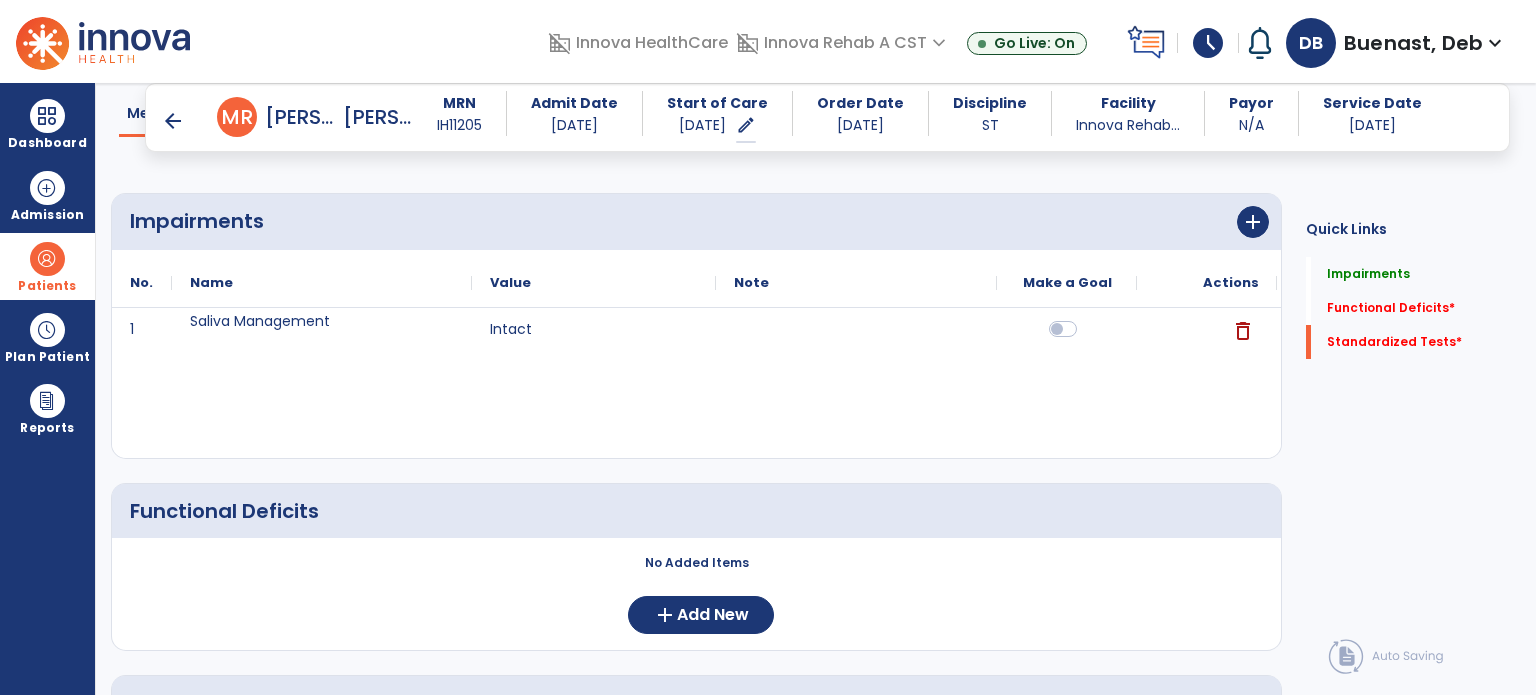 scroll, scrollTop: 300, scrollLeft: 0, axis: vertical 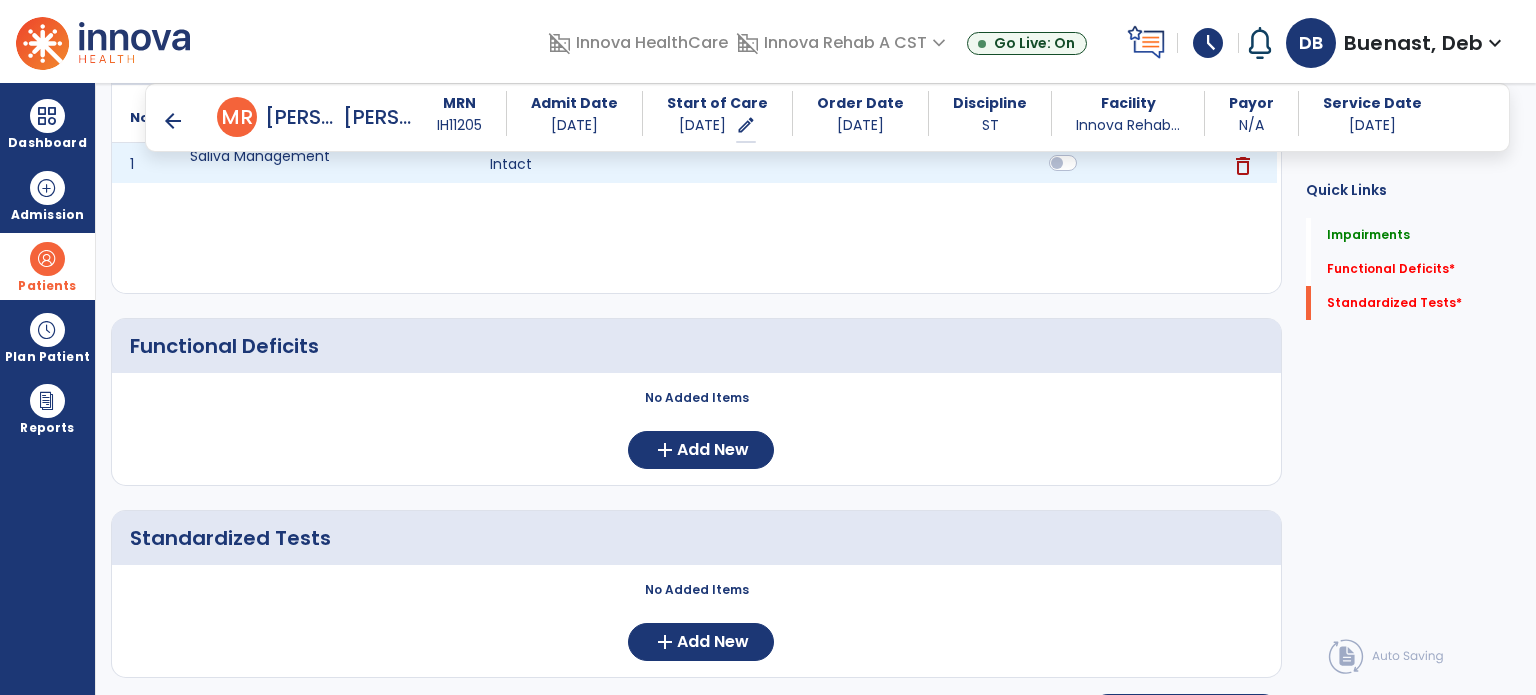 click 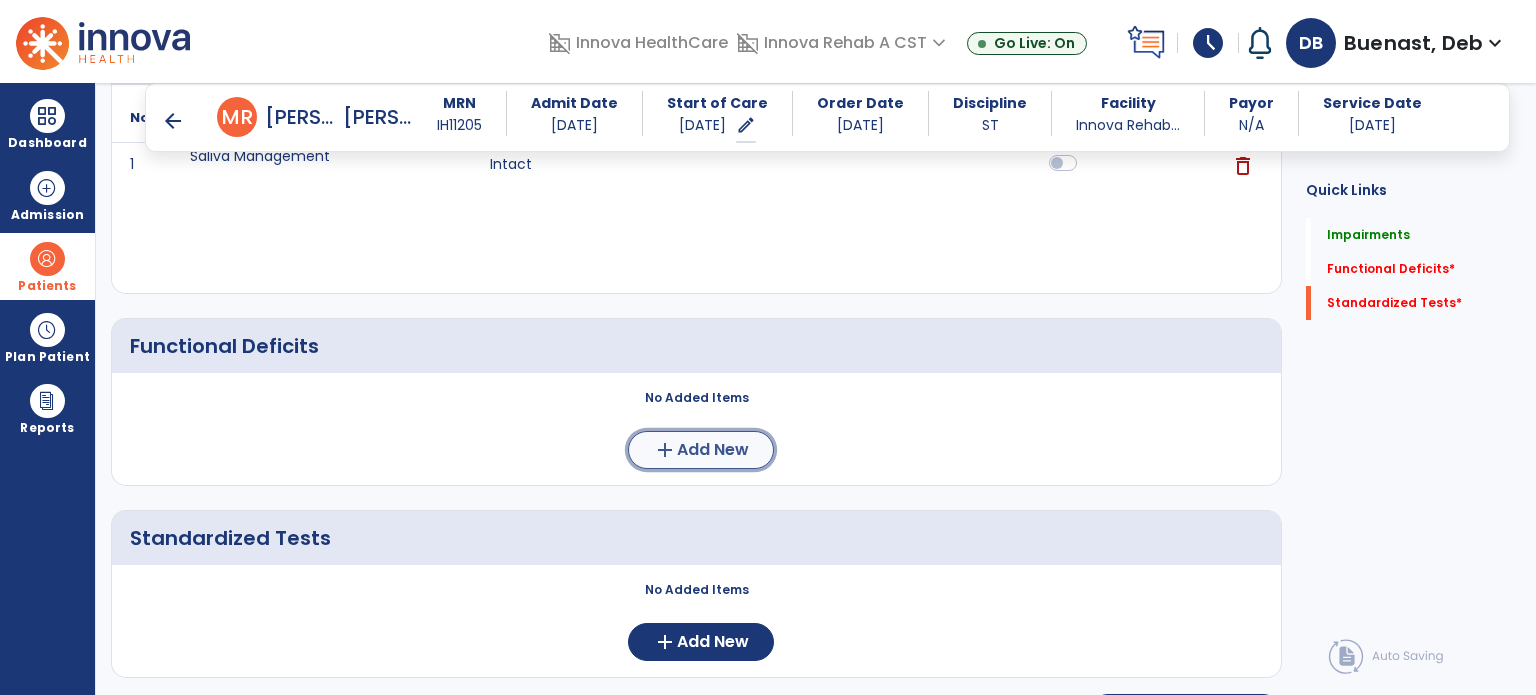 click on "Add New" 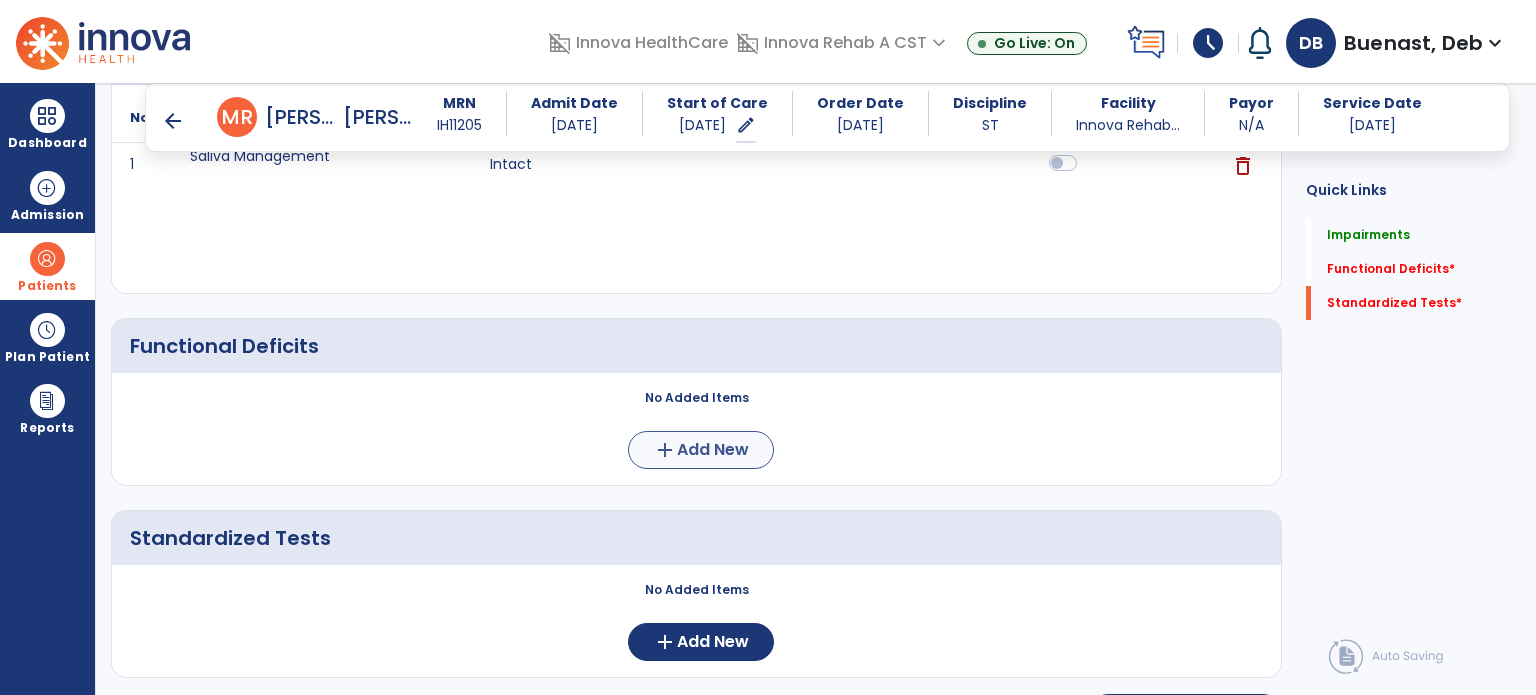 scroll, scrollTop: 0, scrollLeft: 0, axis: both 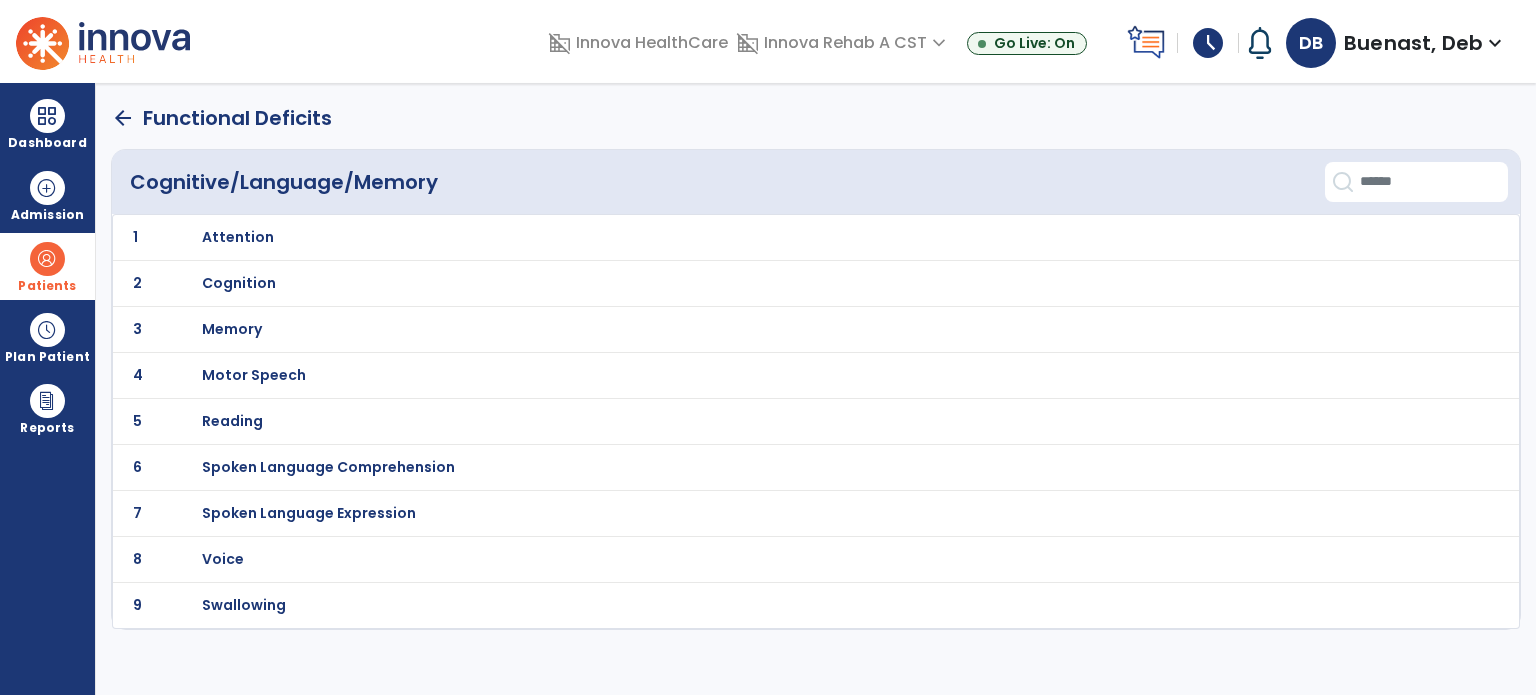 click on "Reading" at bounding box center [772, 237] 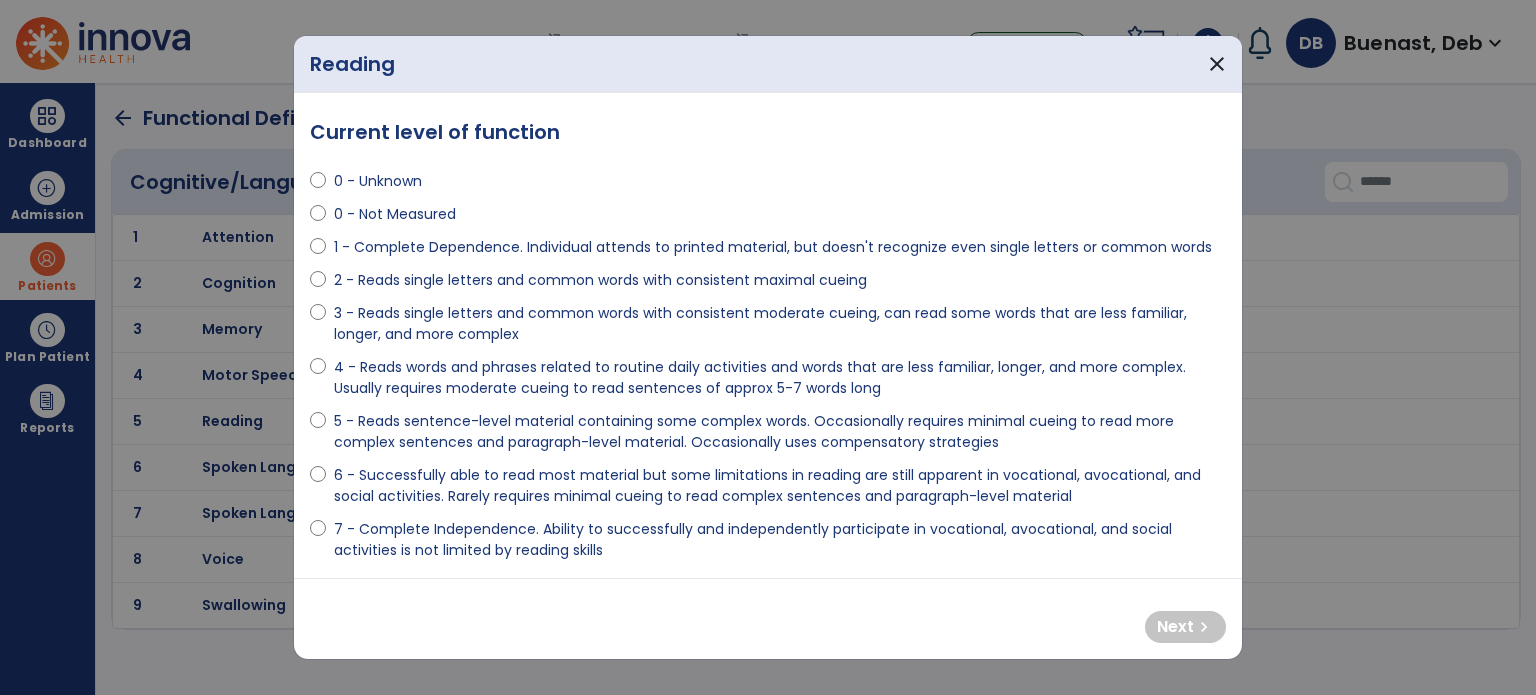 click on "3 - Reads single letters and common words with consistent moderate cueing, can read some words that are less familiar, longer, and more complex" at bounding box center (780, 324) 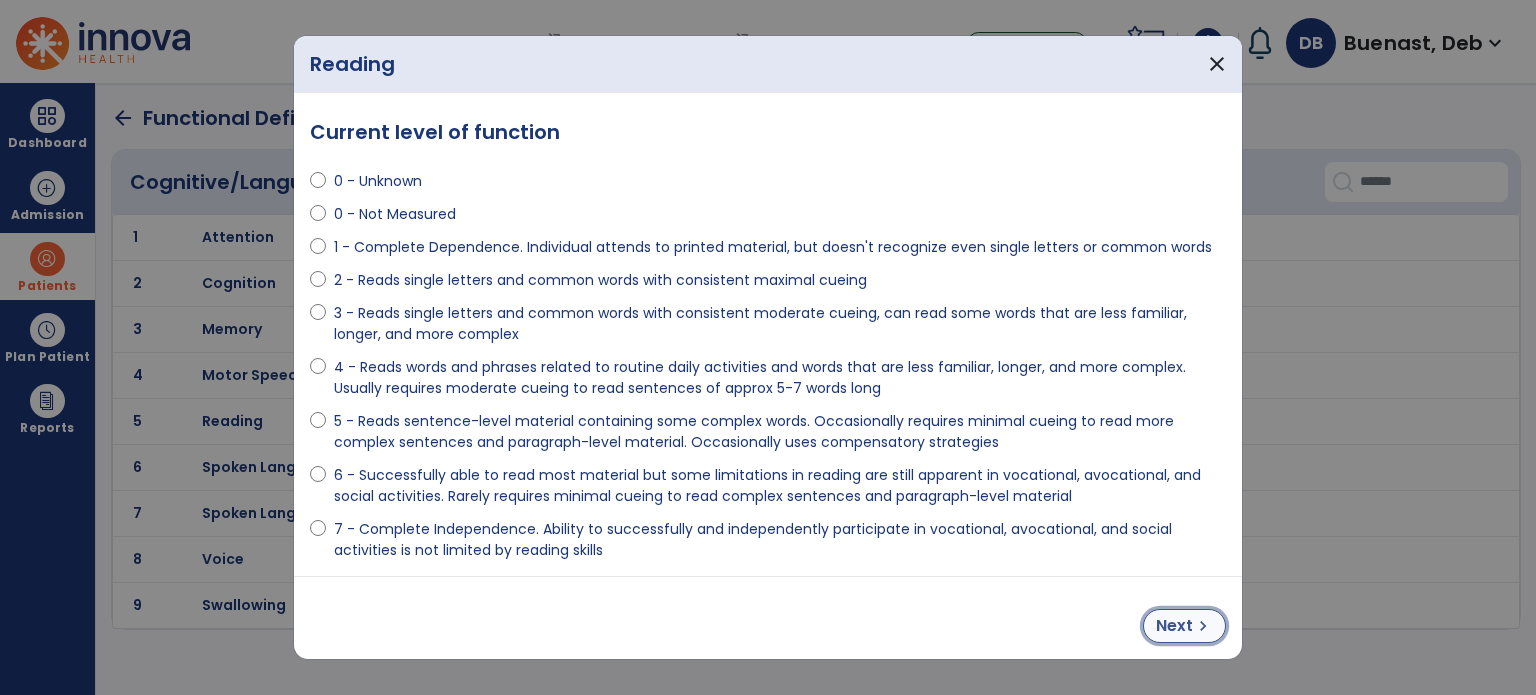 click on "Next" at bounding box center [1174, 626] 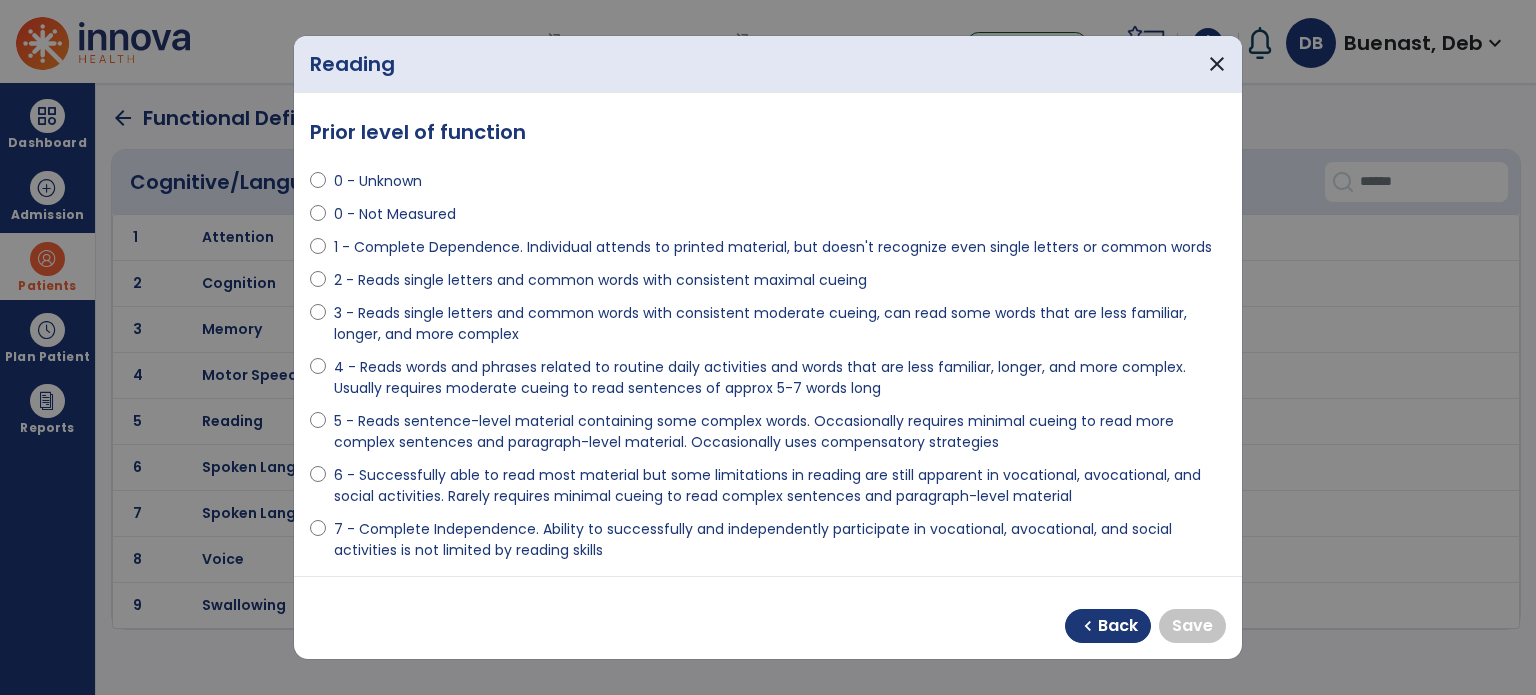 click on "0 - Not Measured" at bounding box center [395, 214] 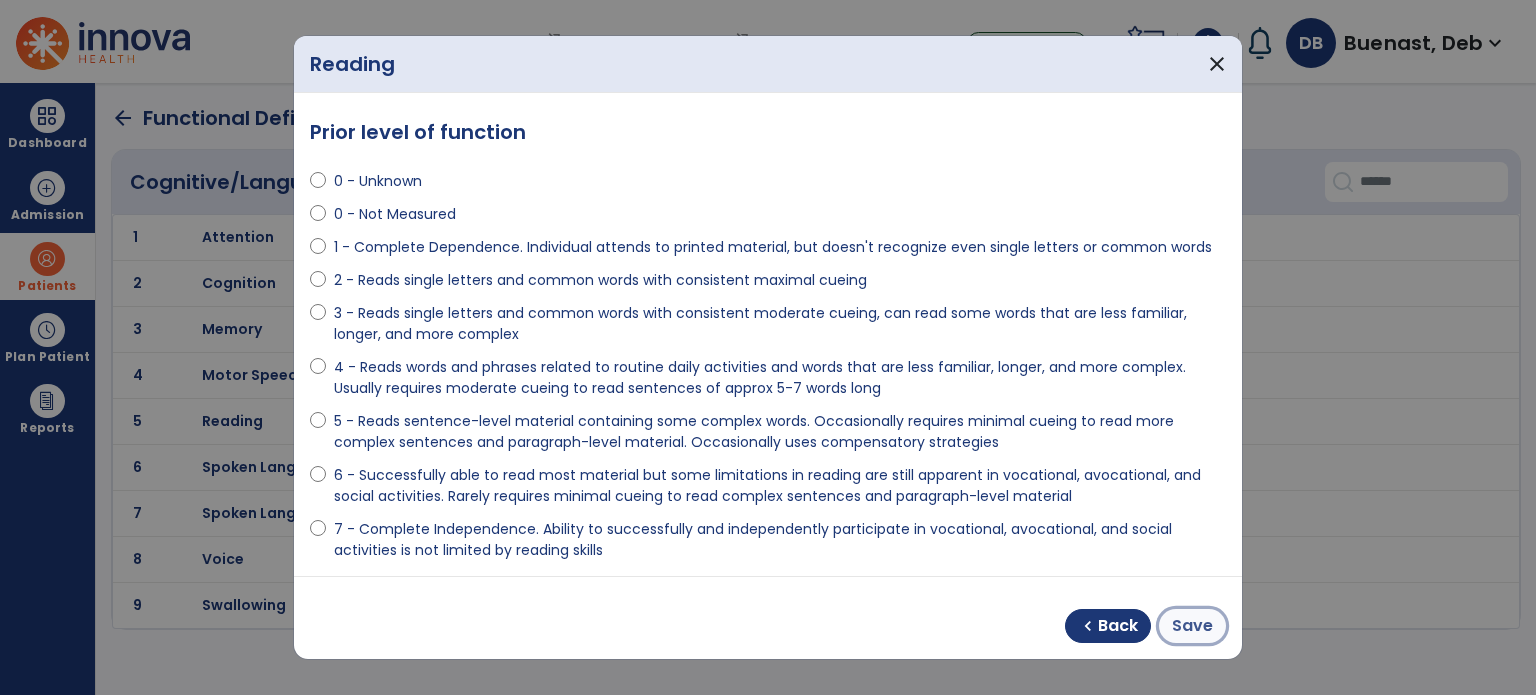 click on "Save" at bounding box center (1192, 626) 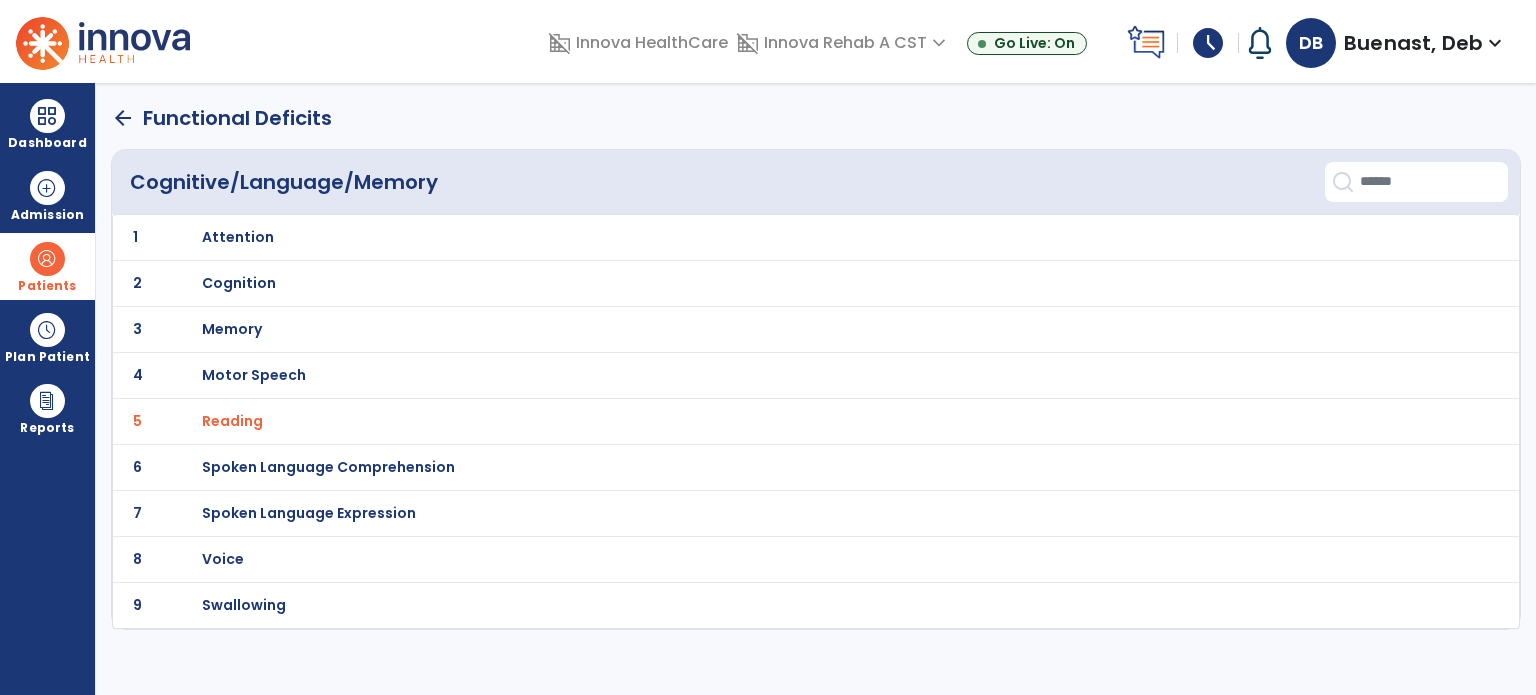 click on "arrow_back" 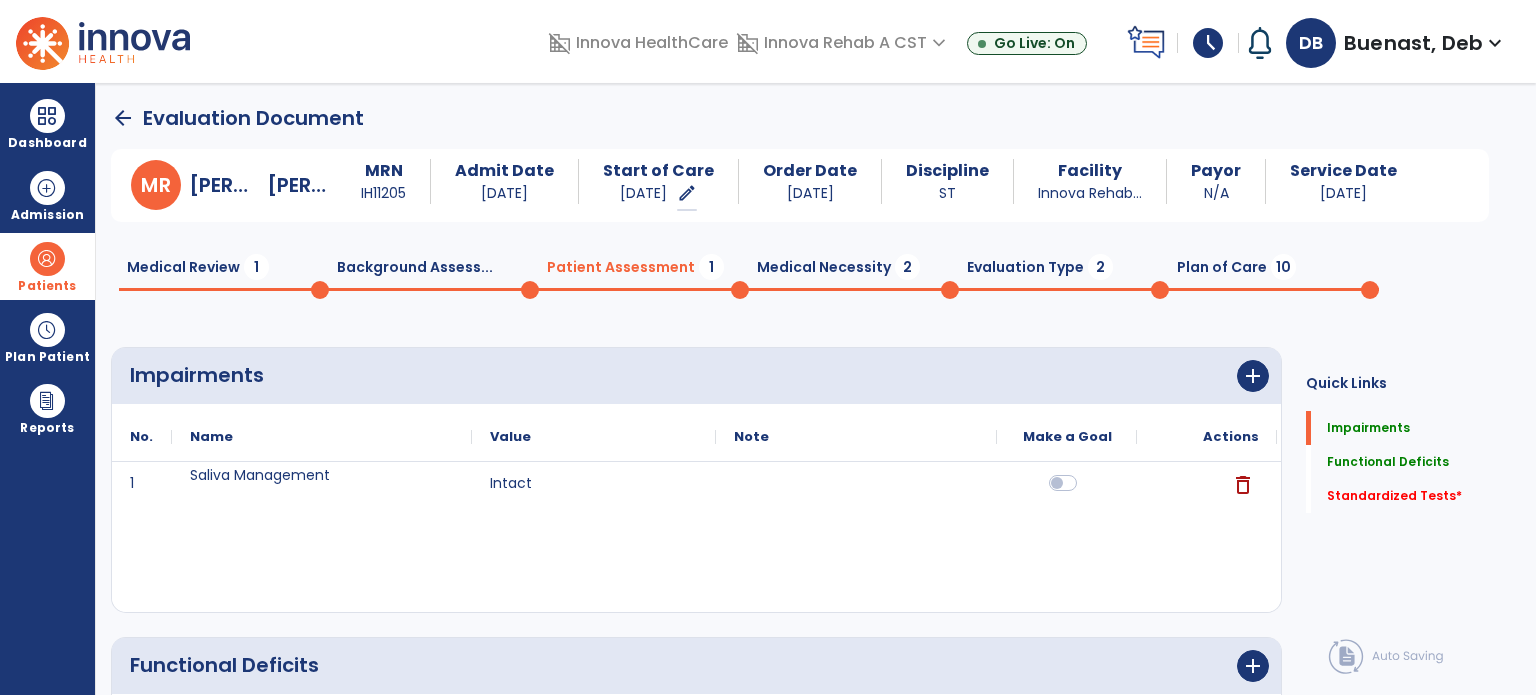 scroll, scrollTop: 499, scrollLeft: 0, axis: vertical 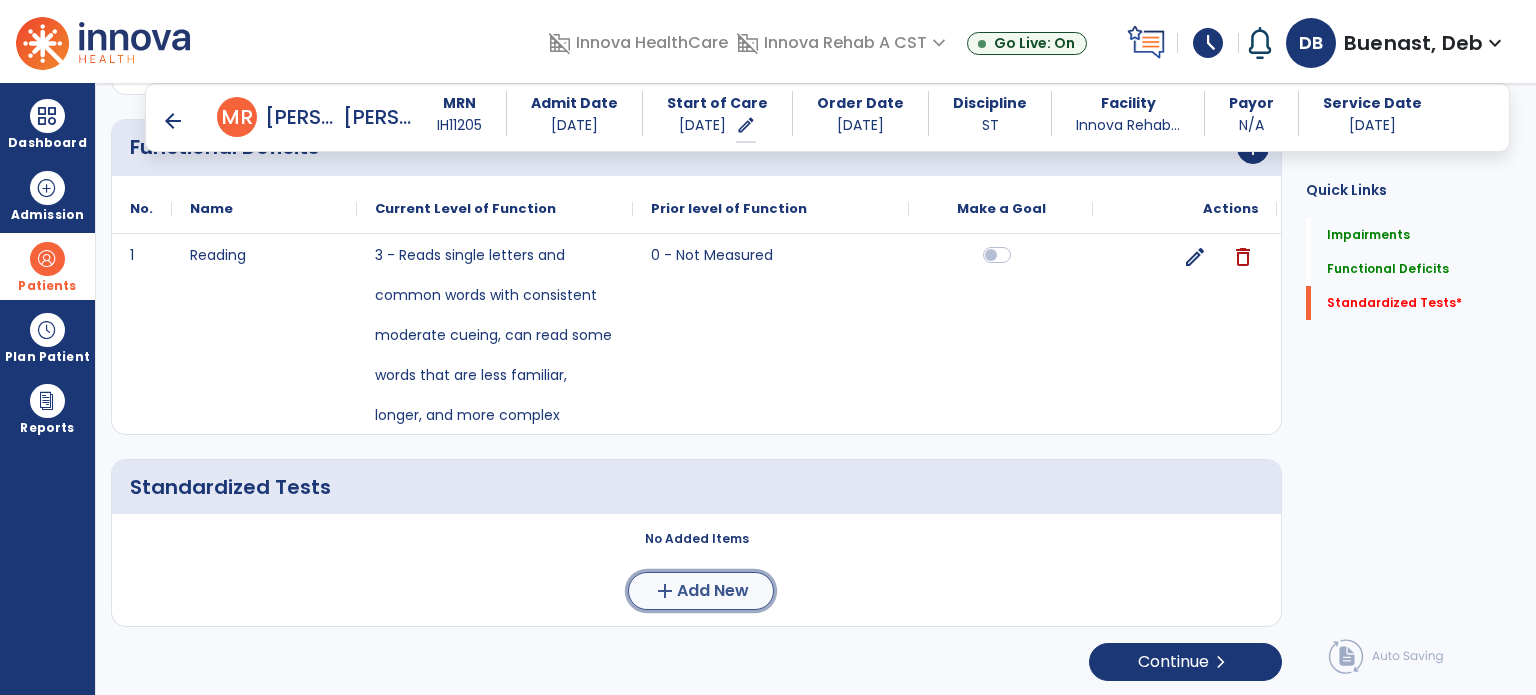 click on "Add New" 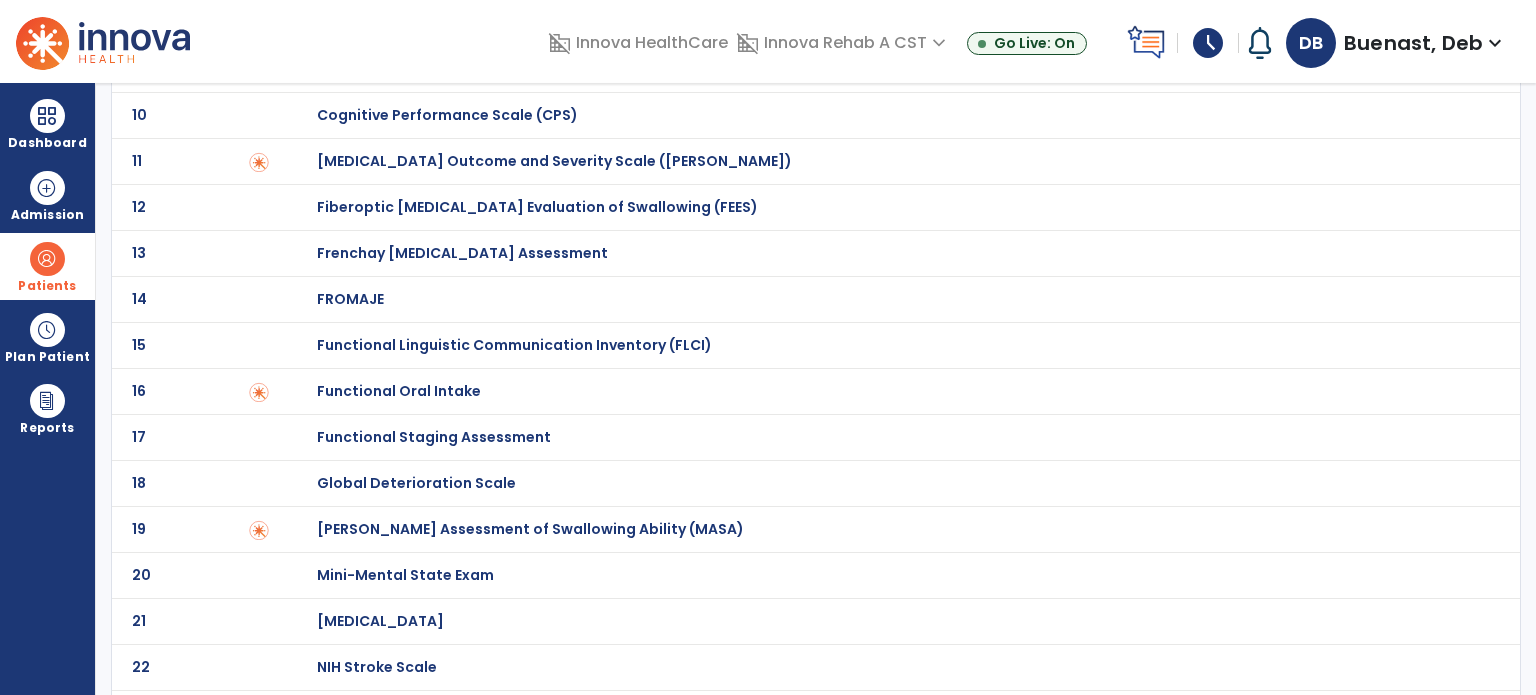scroll, scrollTop: 0, scrollLeft: 0, axis: both 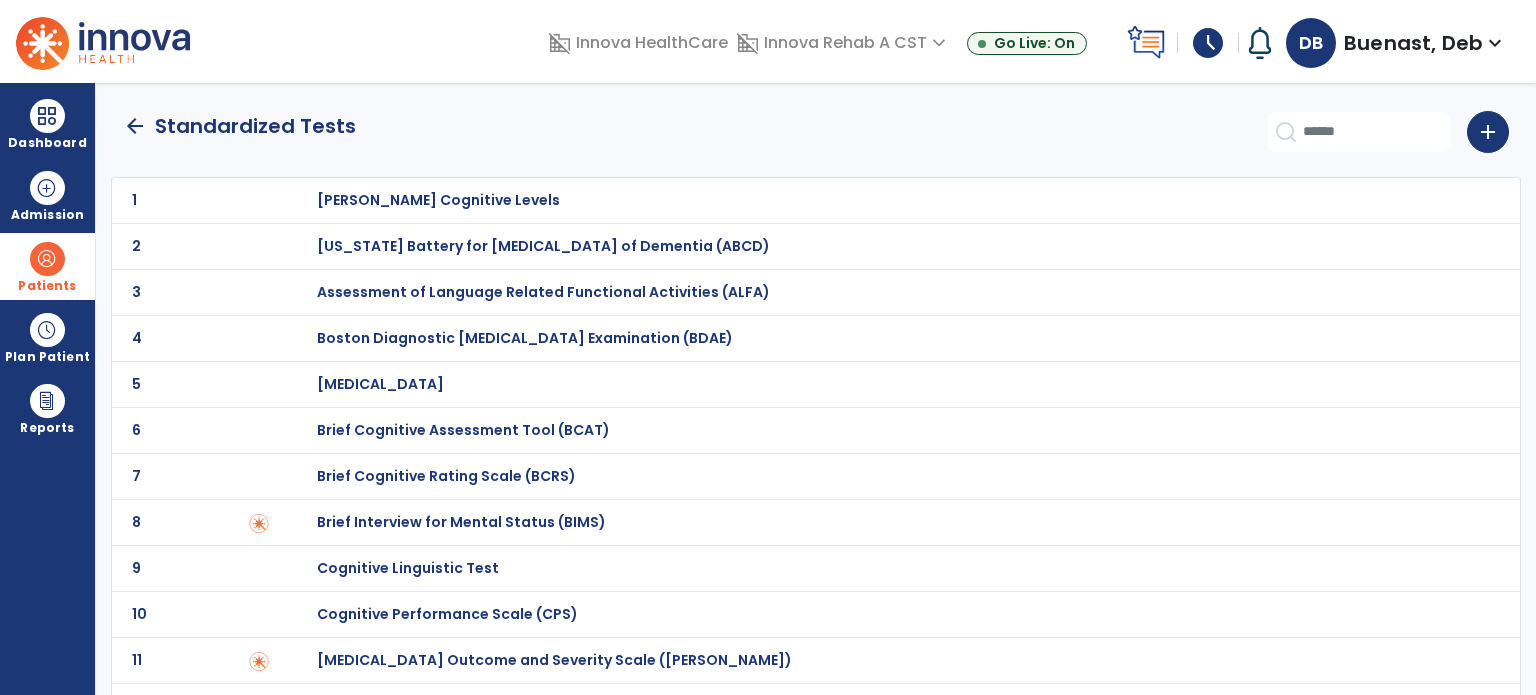 click on "Brief Cognitive Rating Scale (BCRS)" at bounding box center (438, 200) 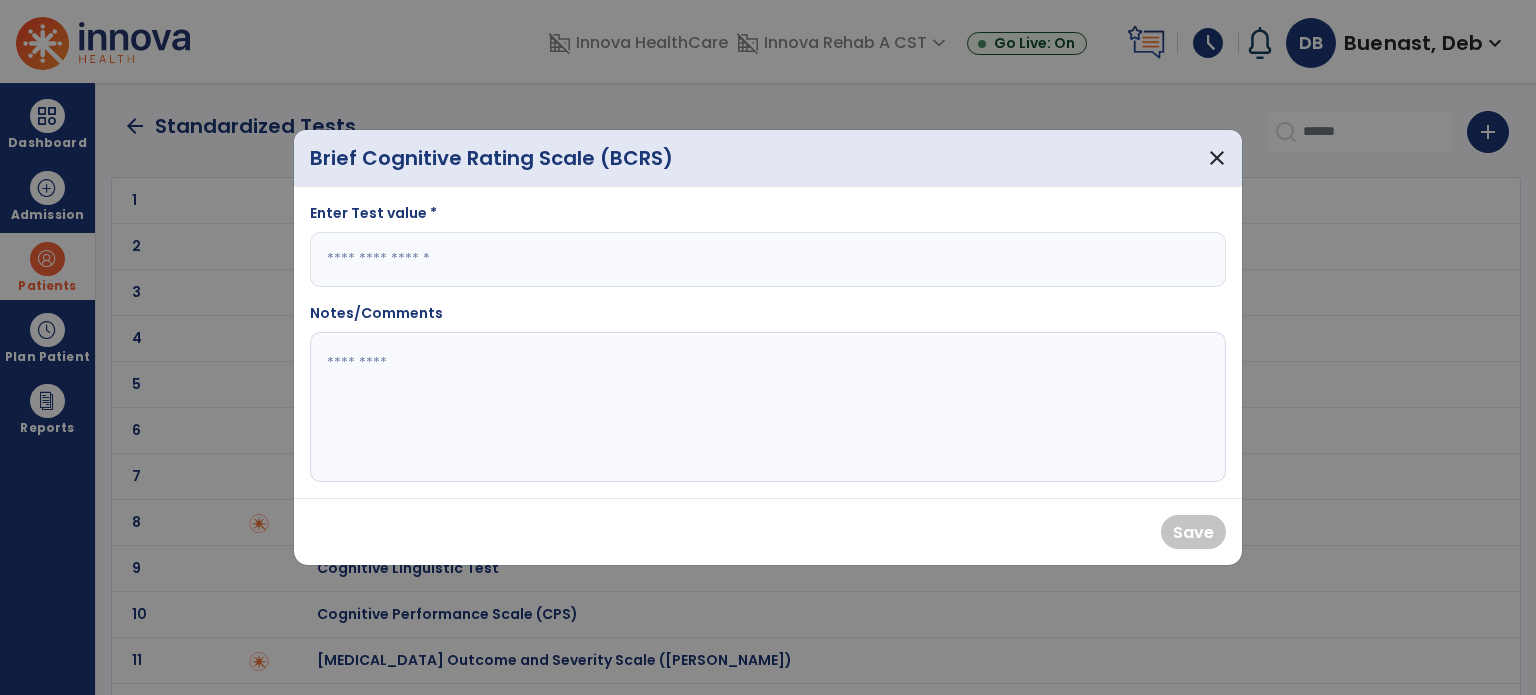 click 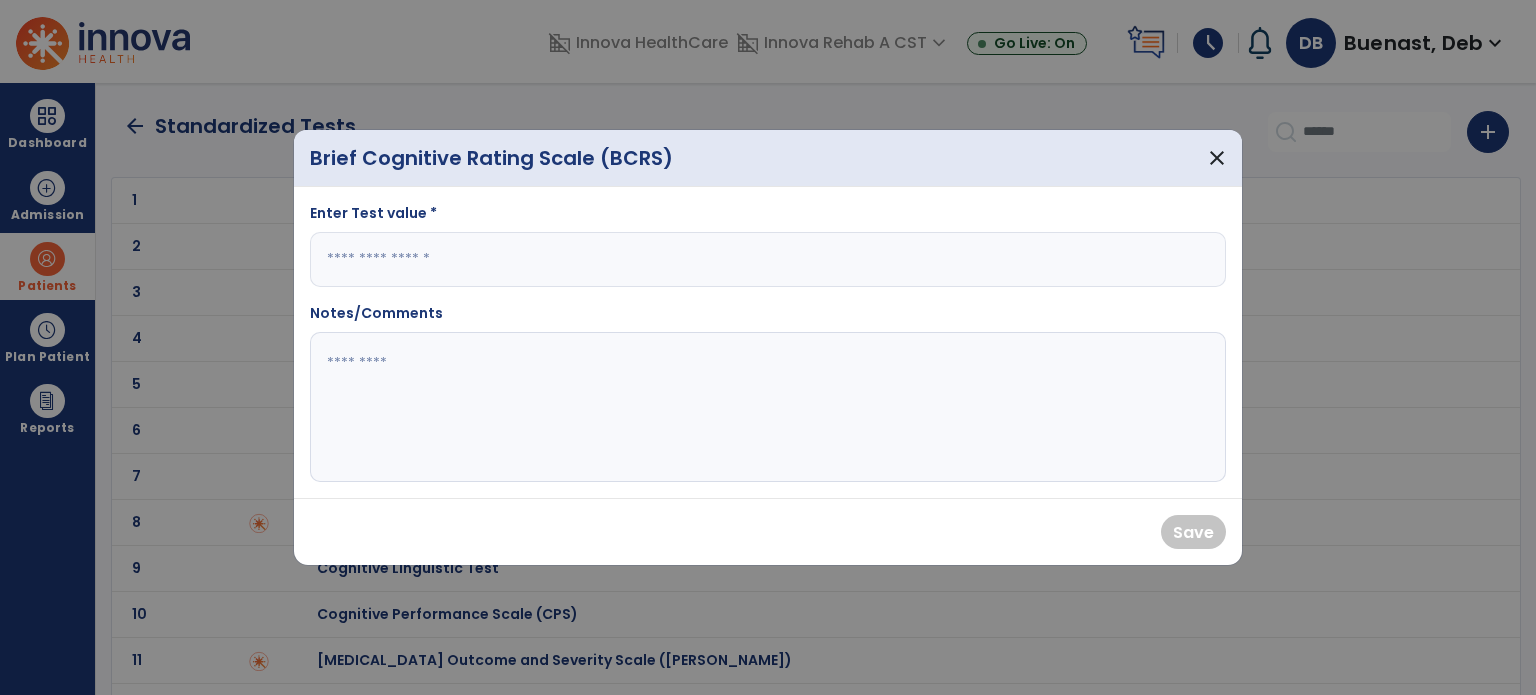 click at bounding box center (768, 259) 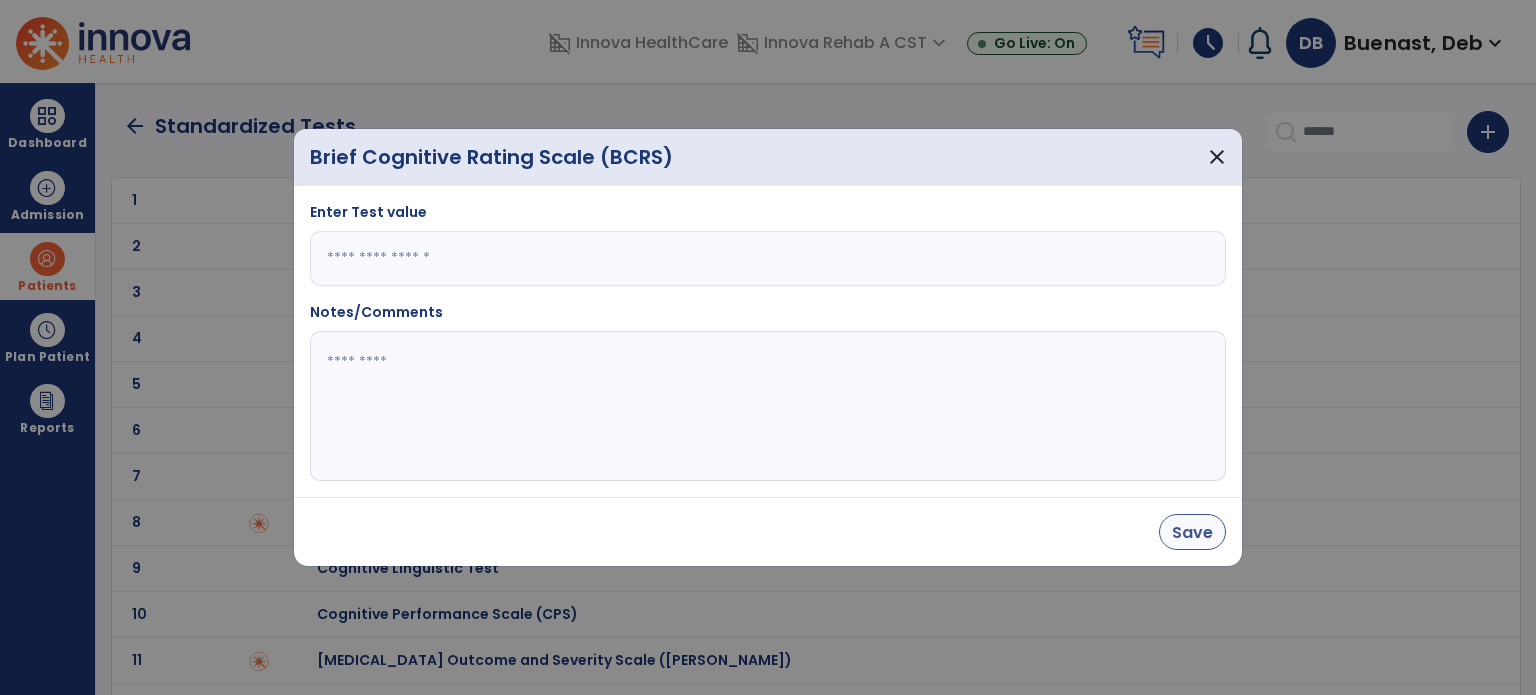 type on "**" 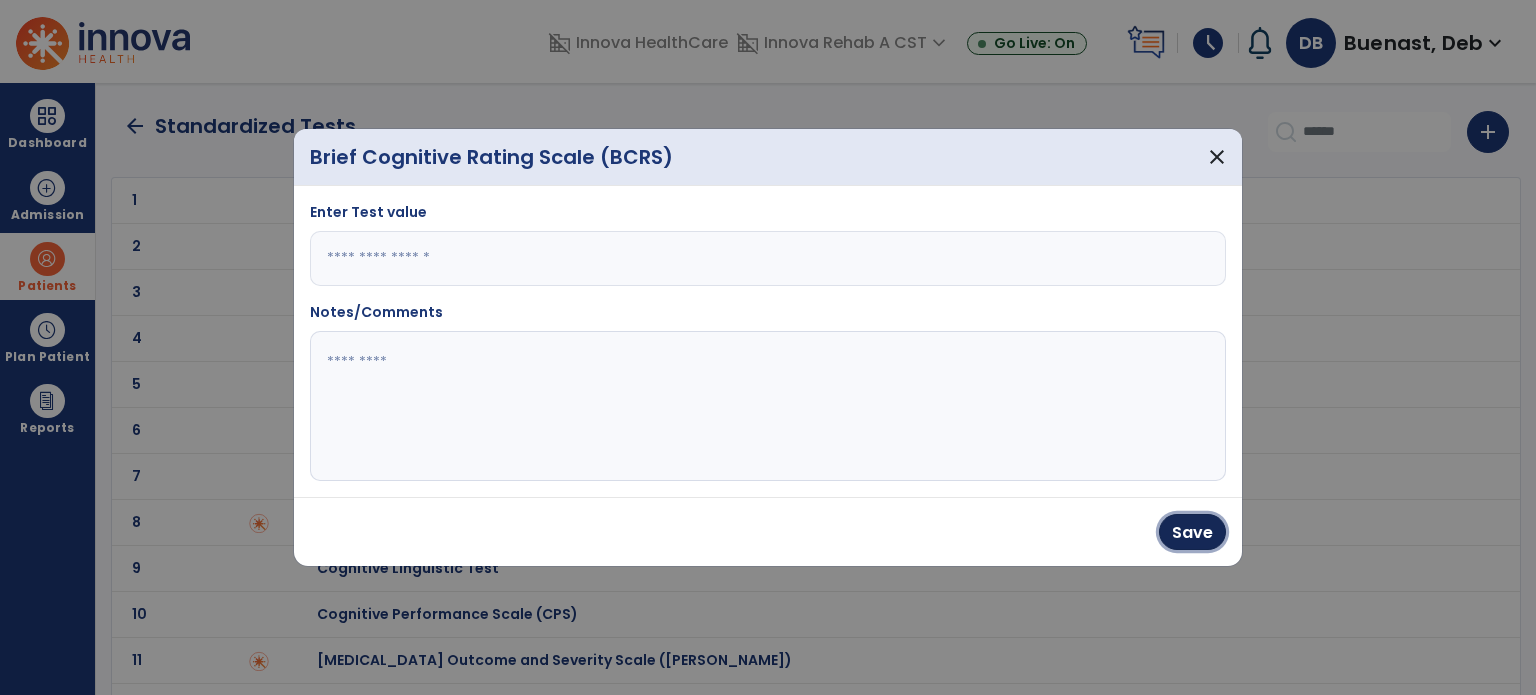 click on "Save" at bounding box center [1192, 532] 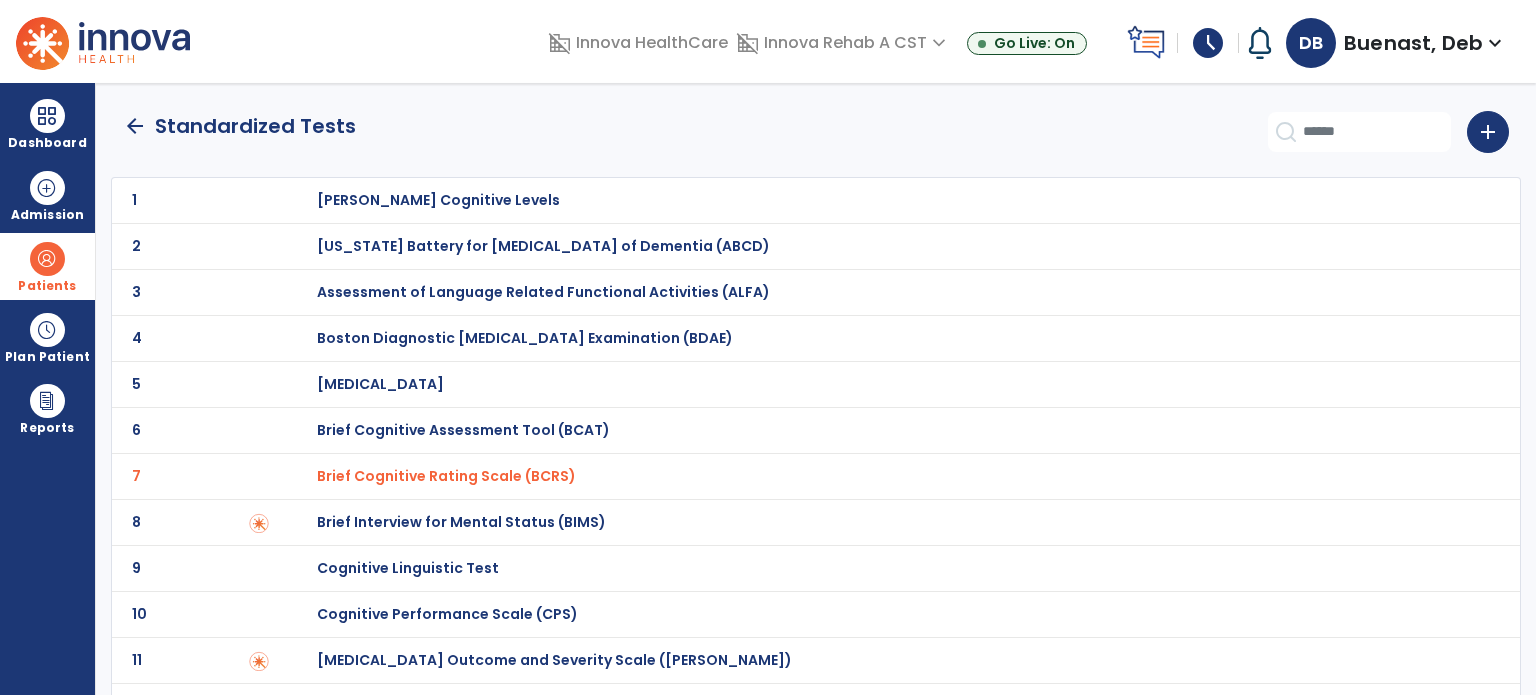 click on "arrow_back" 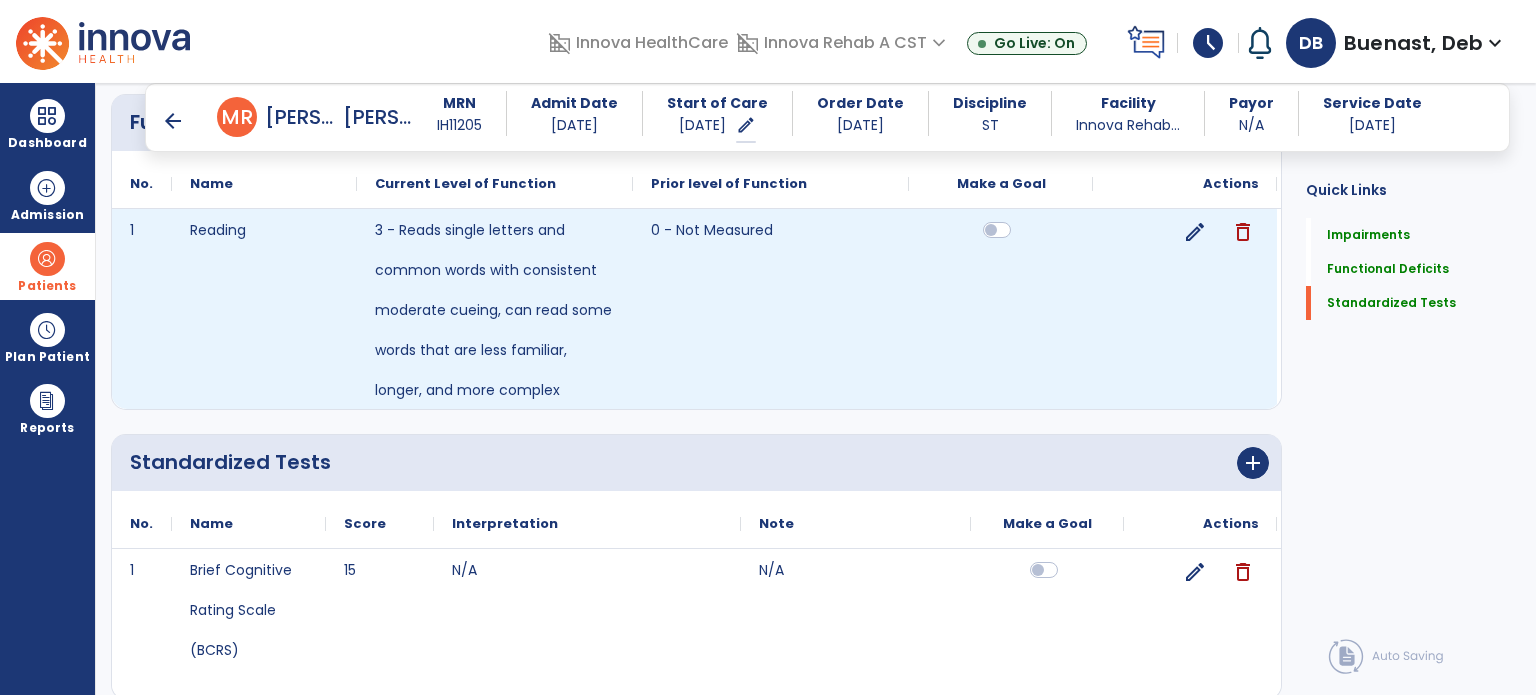 scroll, scrollTop: 597, scrollLeft: 0, axis: vertical 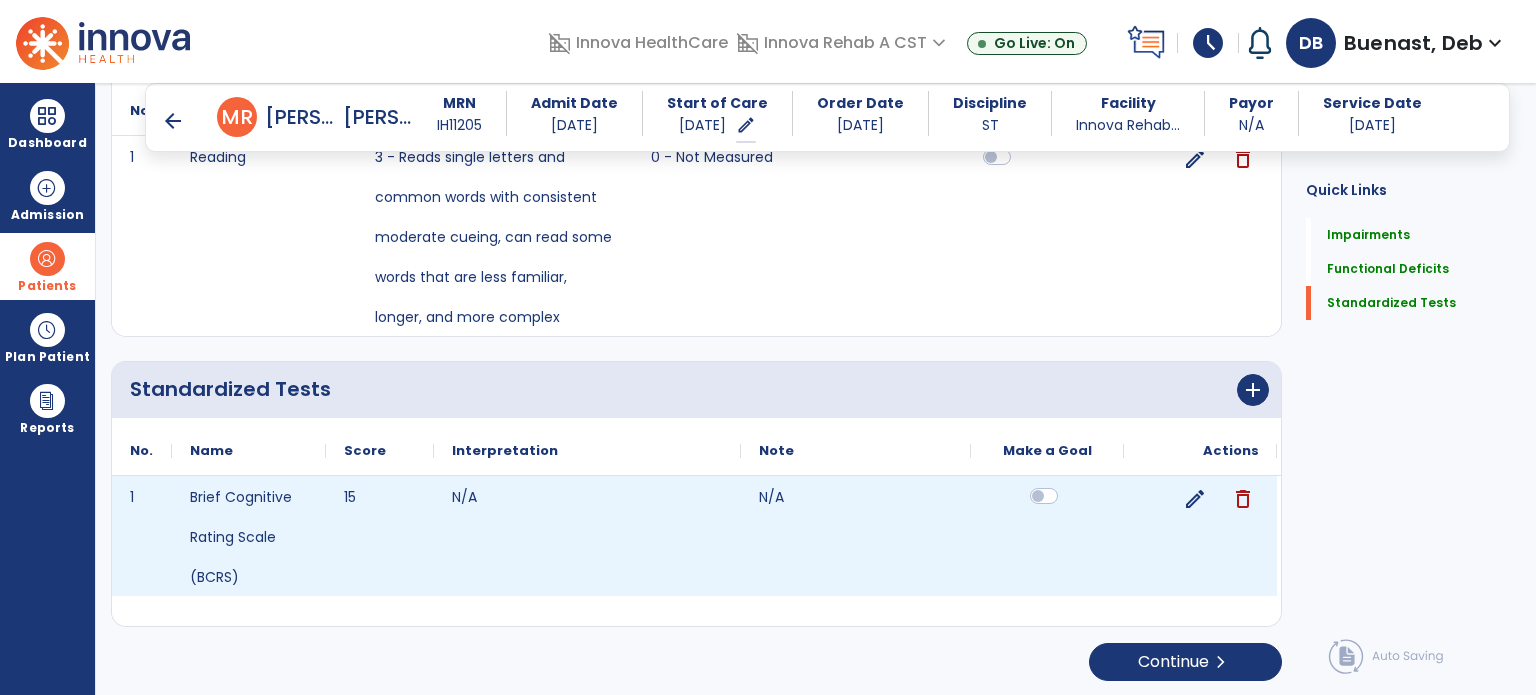 click 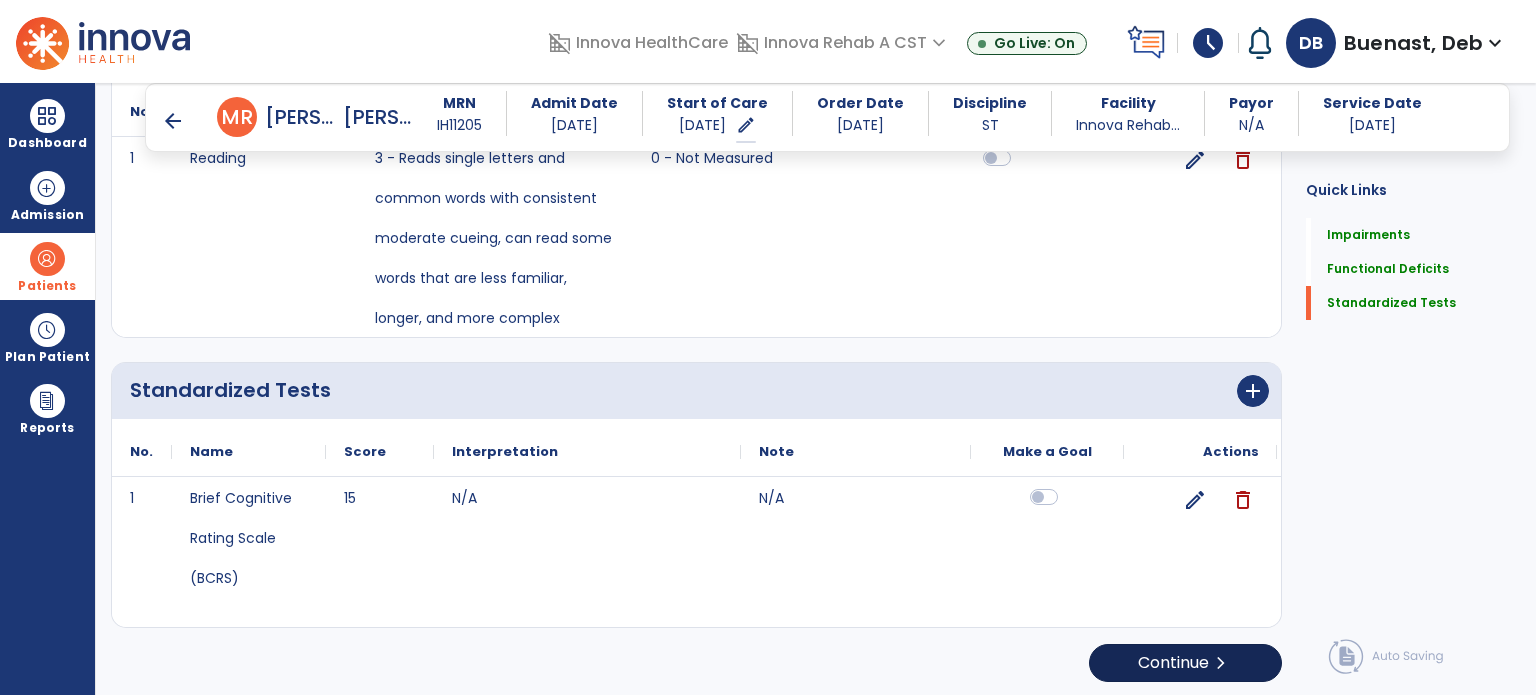 scroll, scrollTop: 597, scrollLeft: 0, axis: vertical 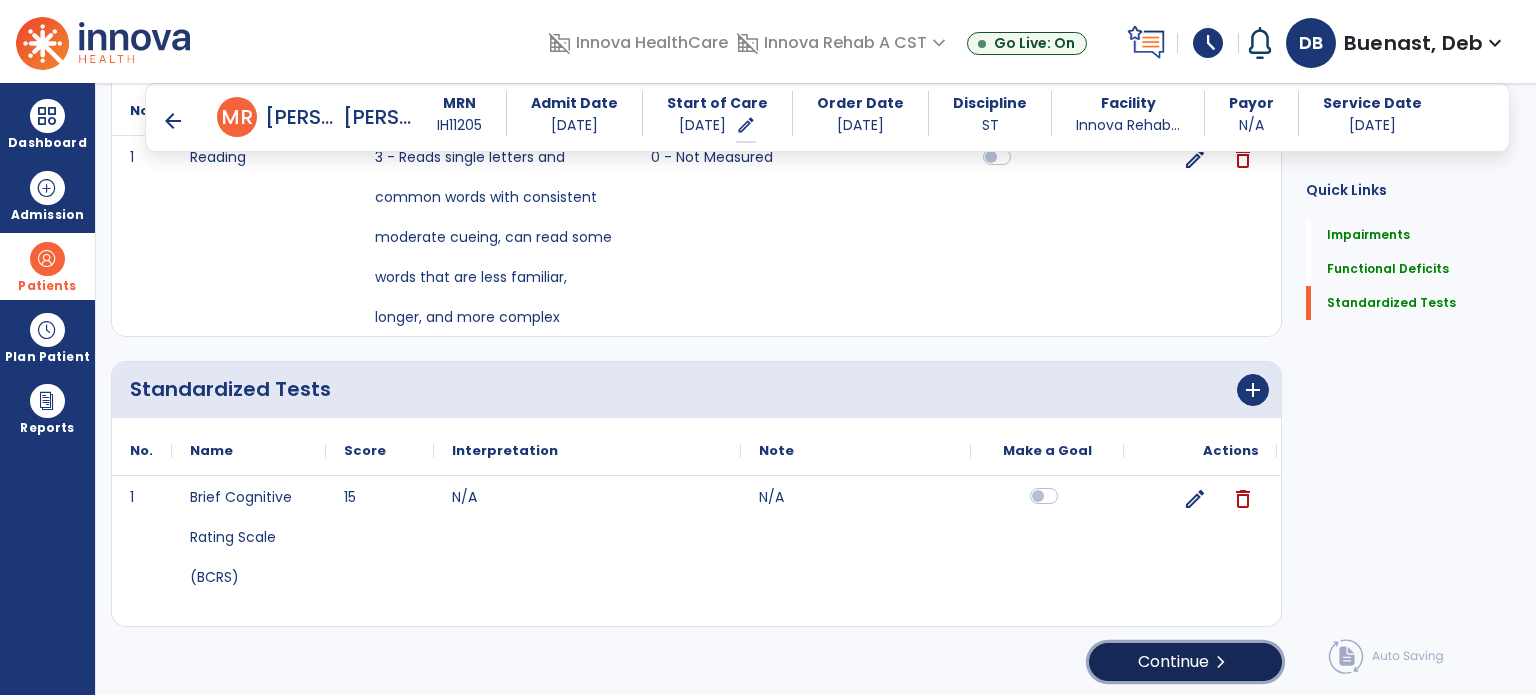 click on "Continue  chevron_right" 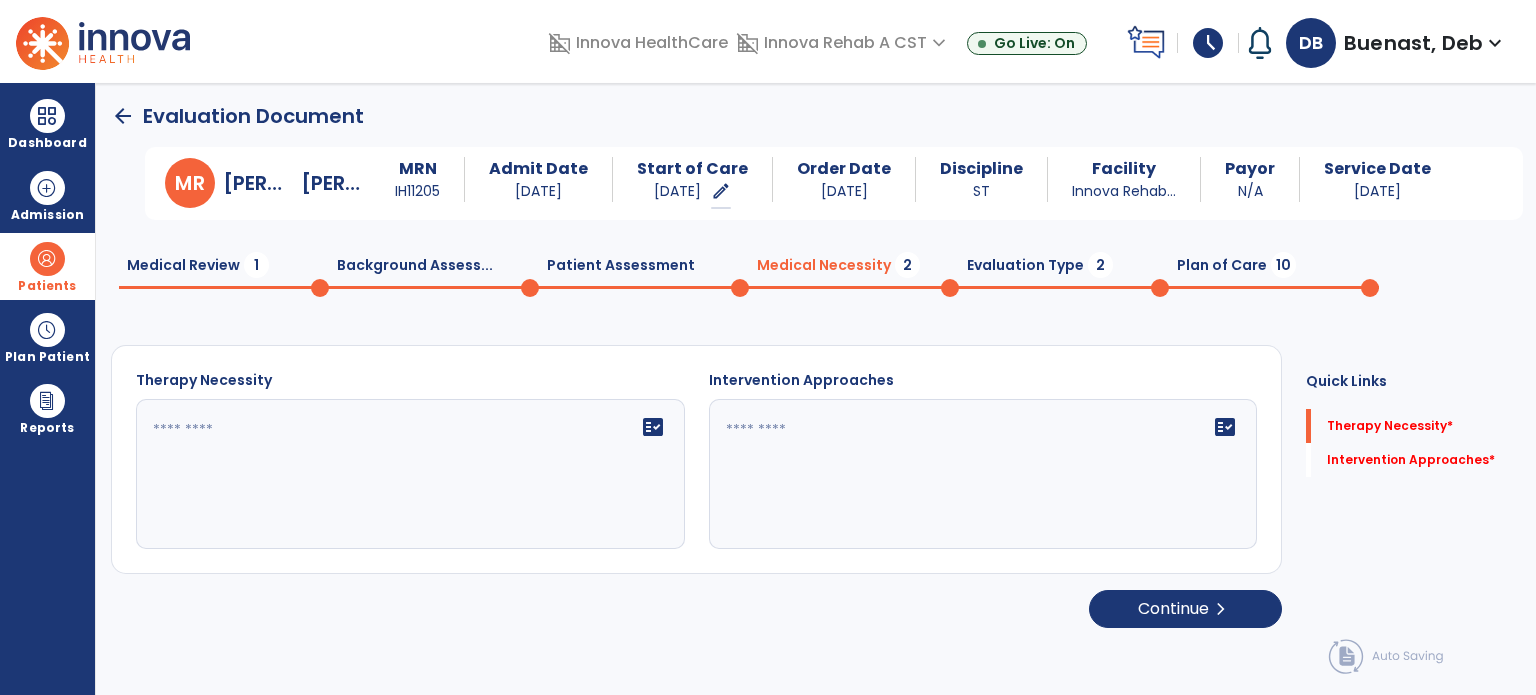 scroll, scrollTop: 0, scrollLeft: 0, axis: both 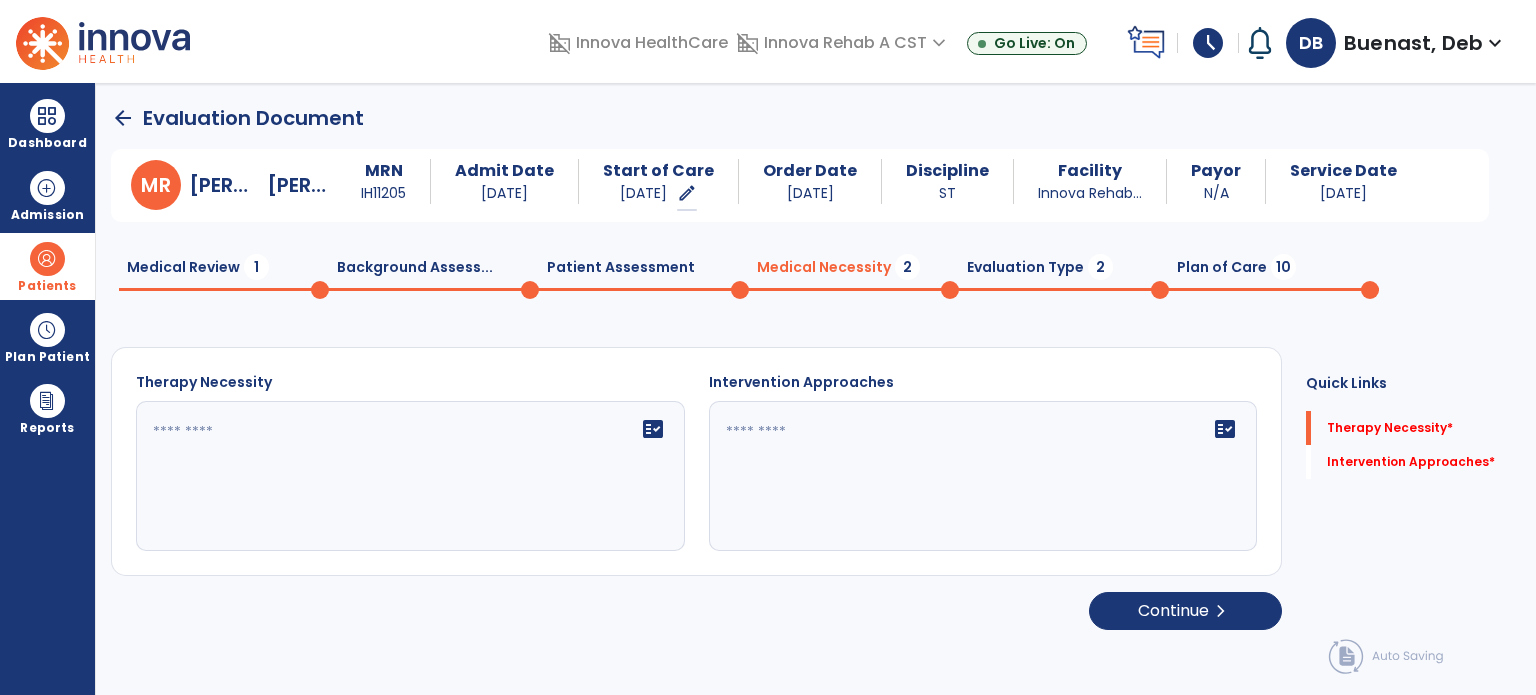 click on "fact_check" 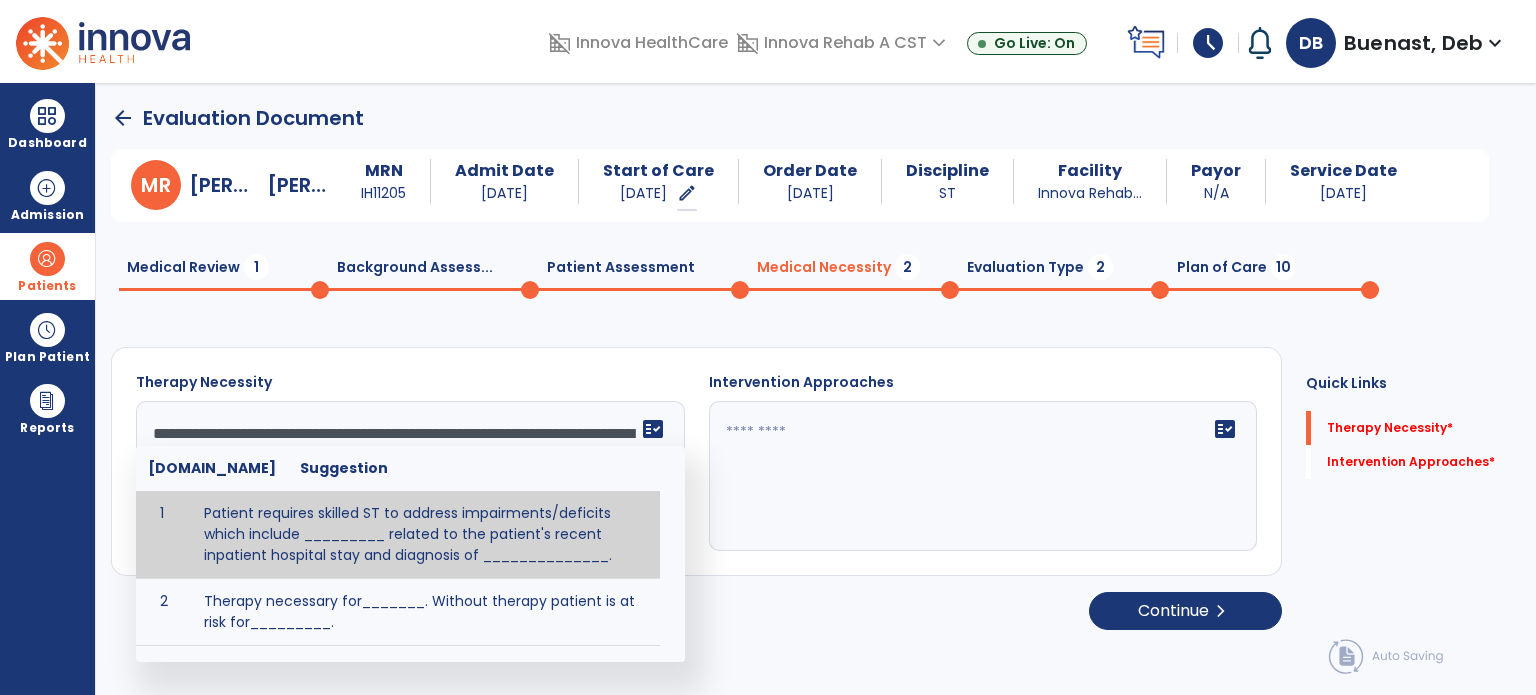 drag, startPoint x: 537, startPoint y: 540, endPoint x: 340, endPoint y: 417, distance: 232.24556 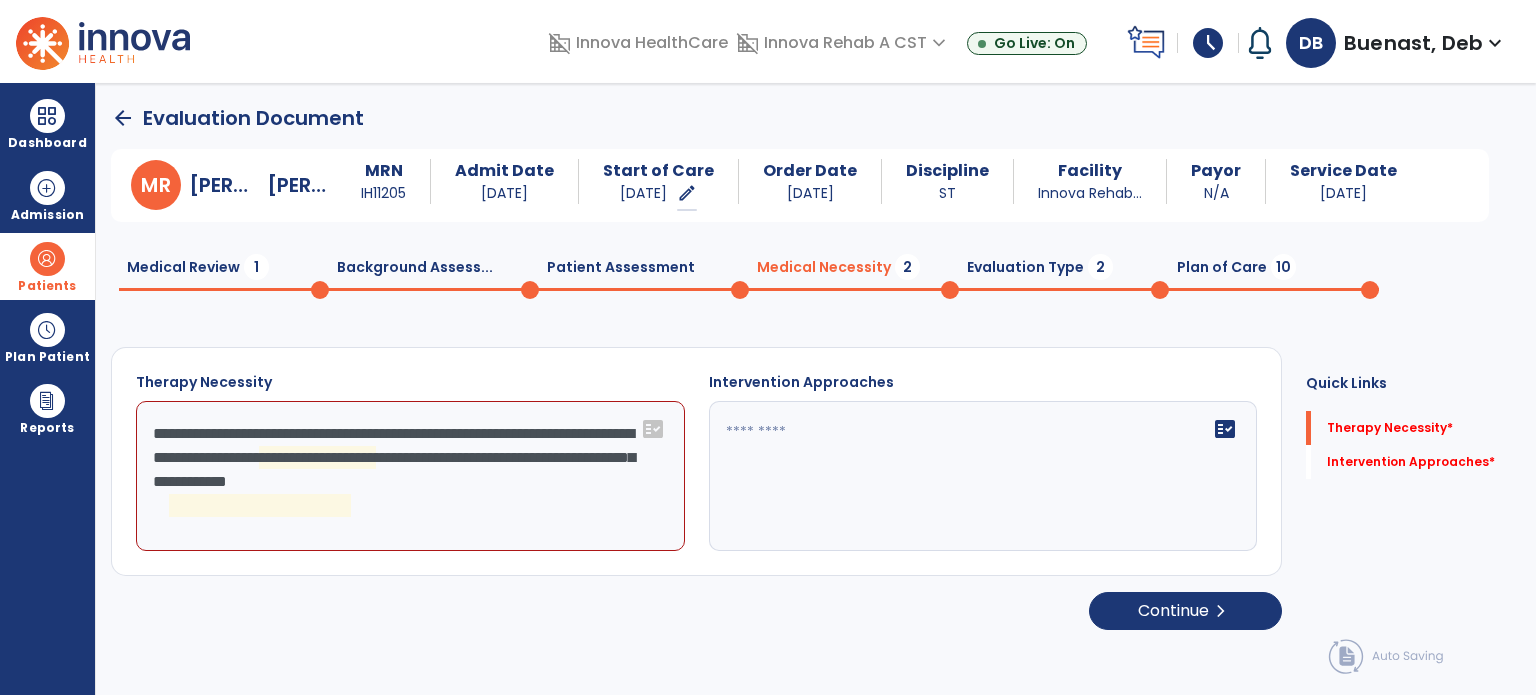 click on "**********" 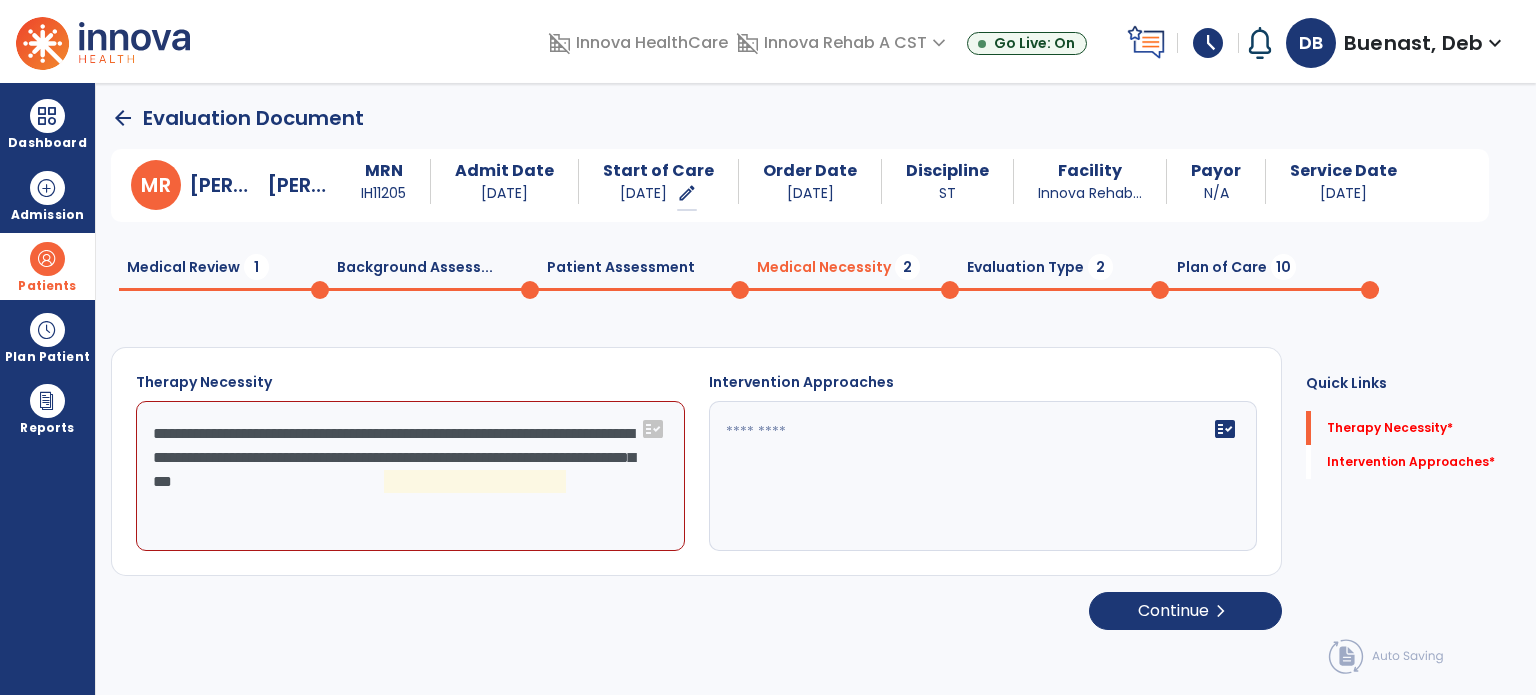 click on "**********" 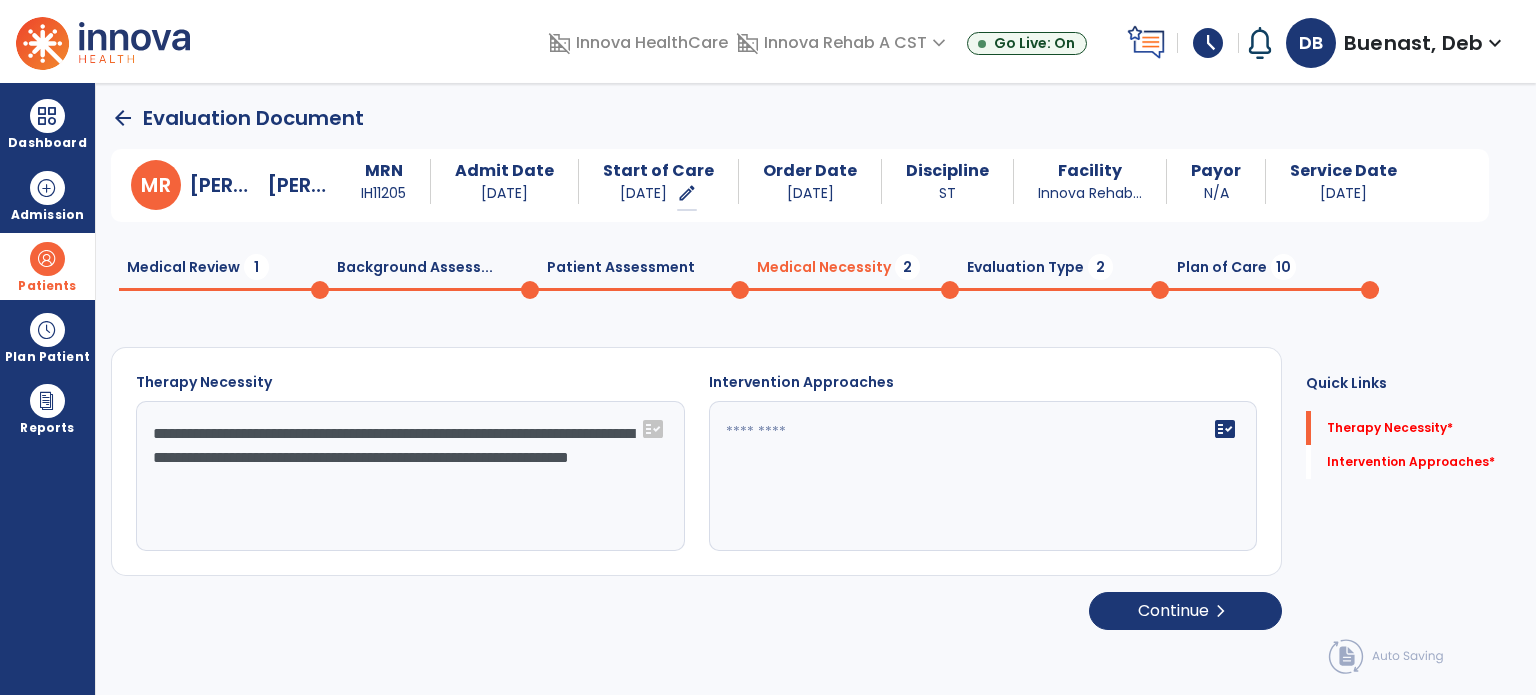 type on "**********" 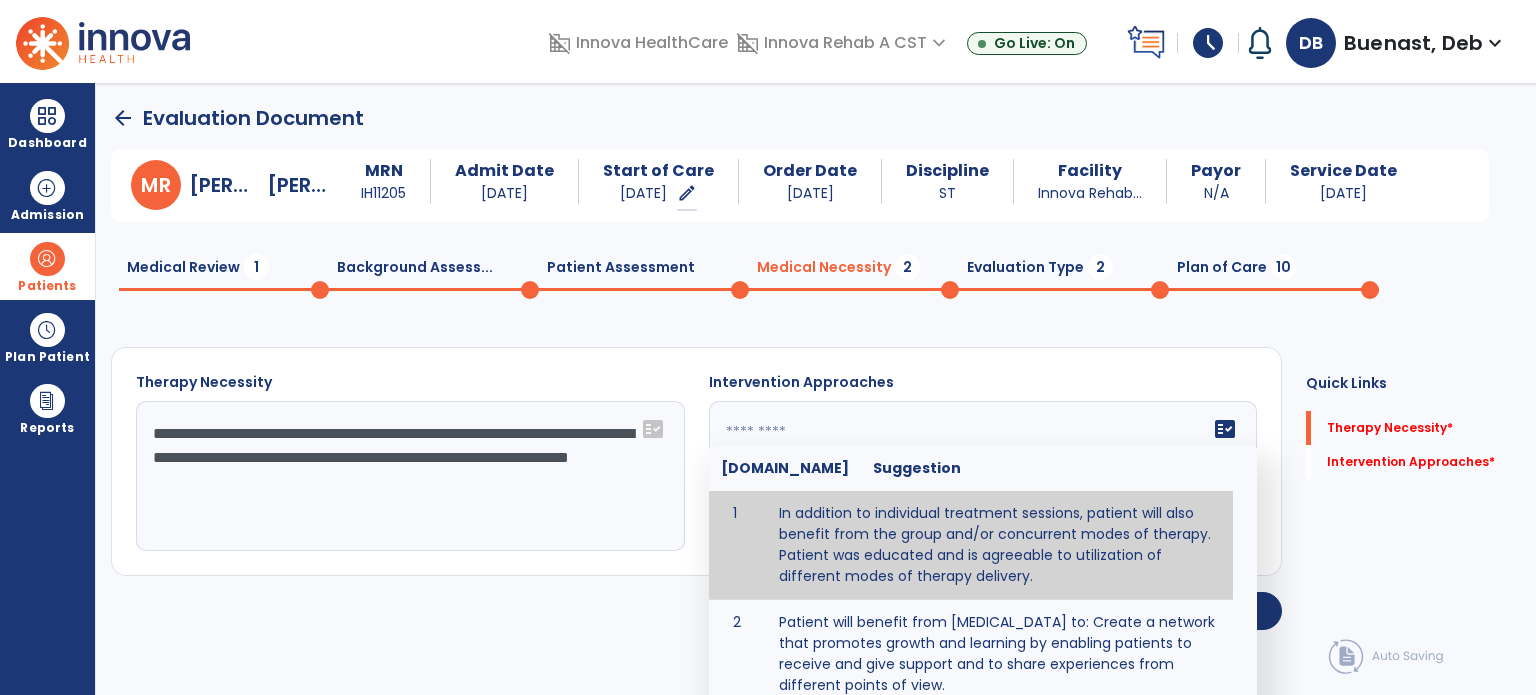 type on "**********" 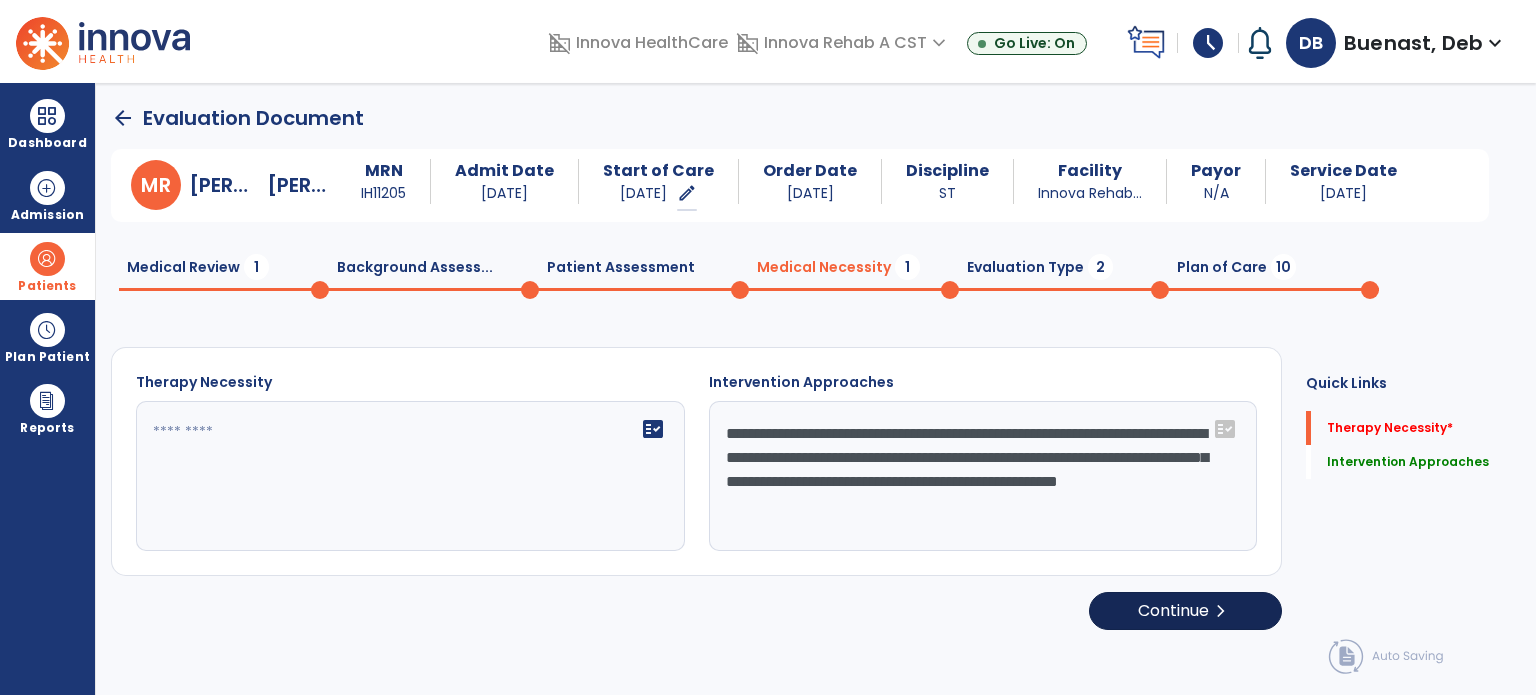 type on "**********" 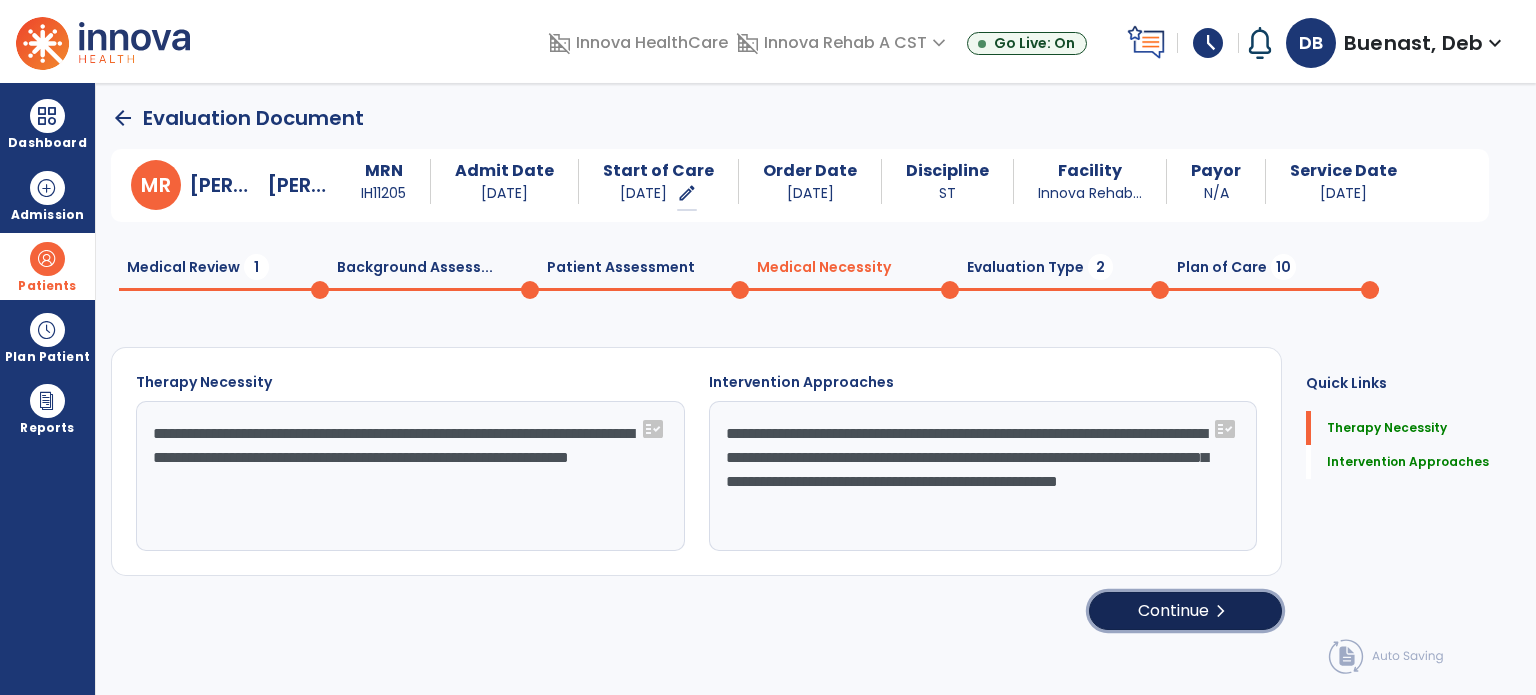 click on "Continue  chevron_right" 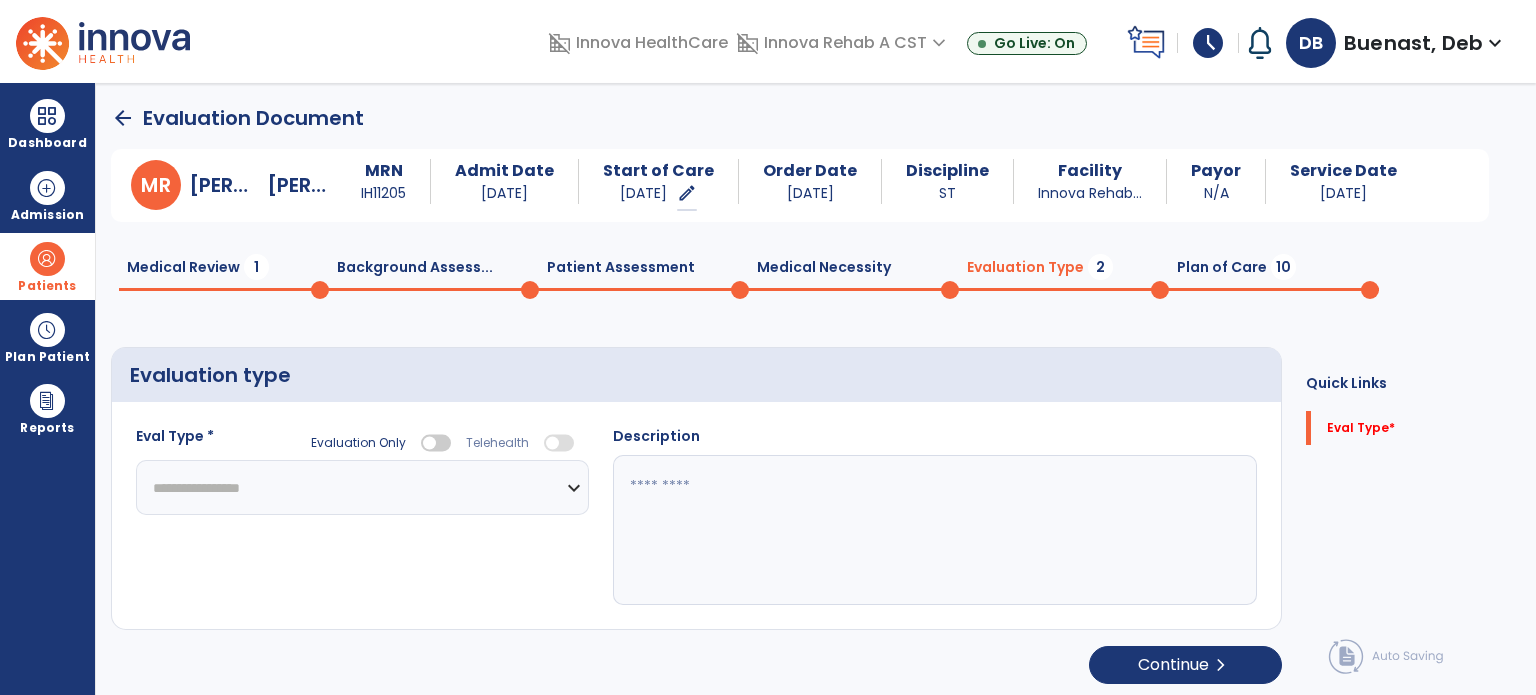 click on "**********" 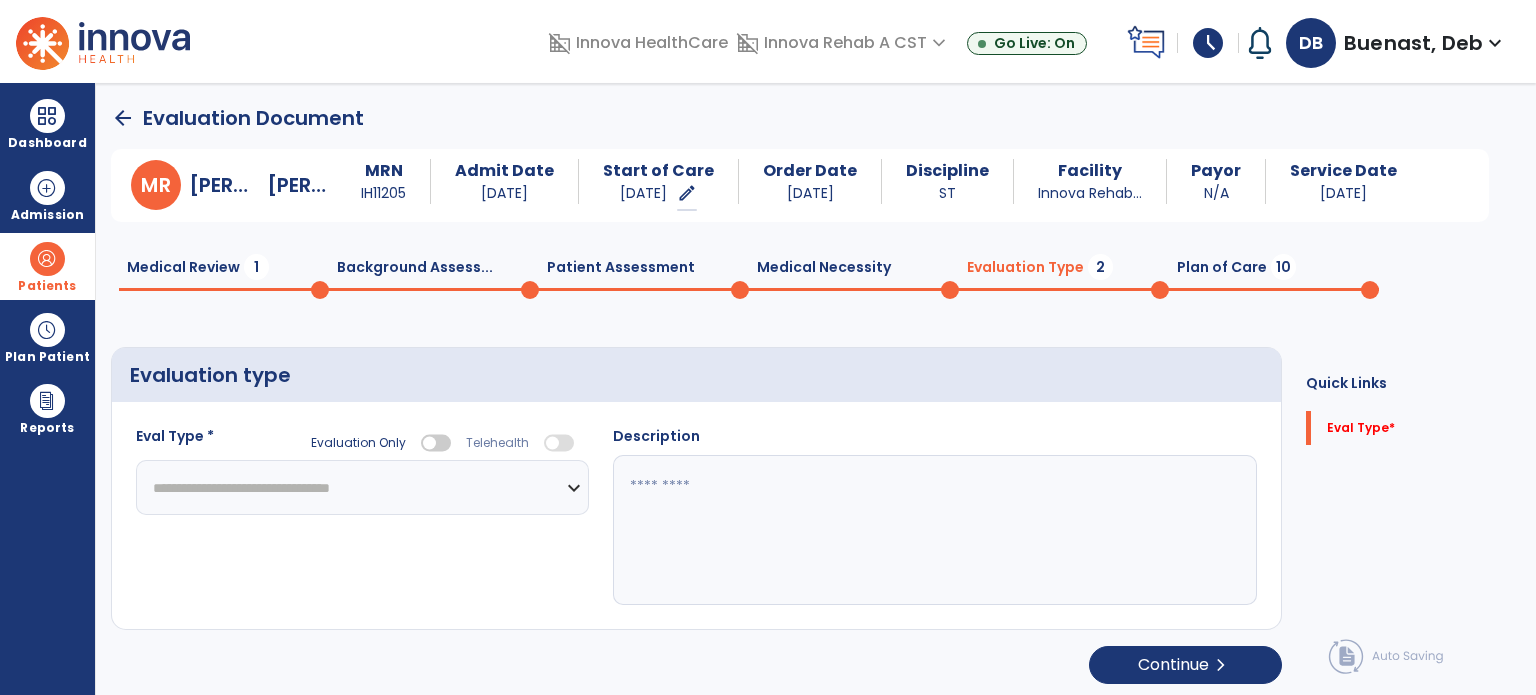 click on "**********" 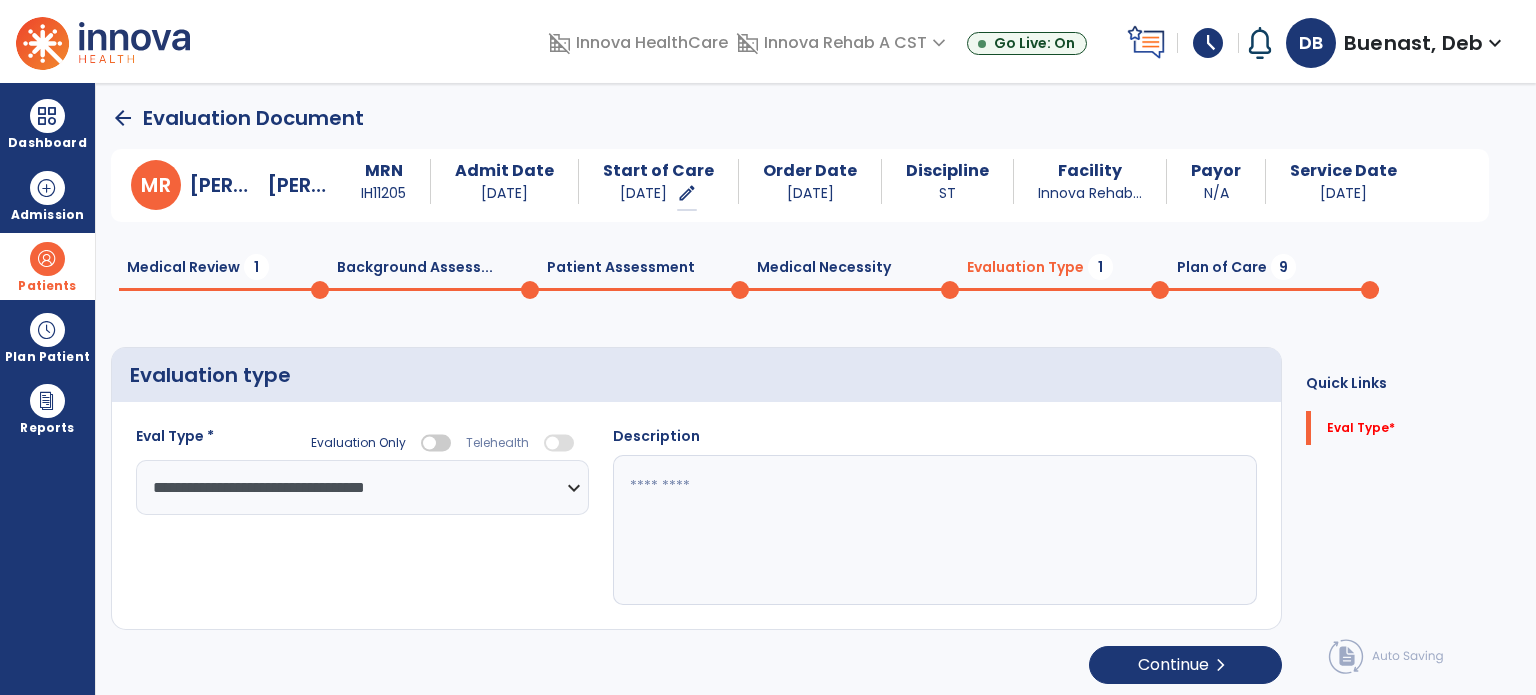 click 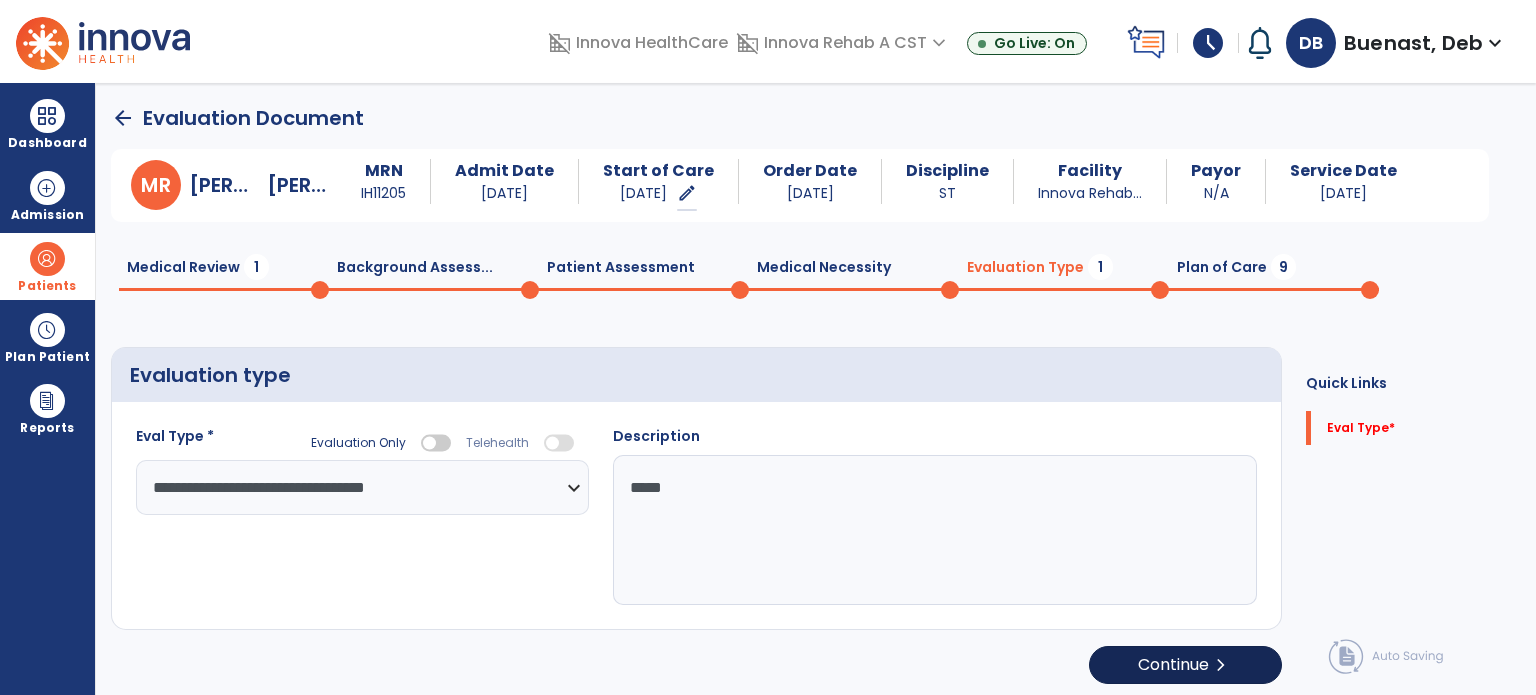 type on "*****" 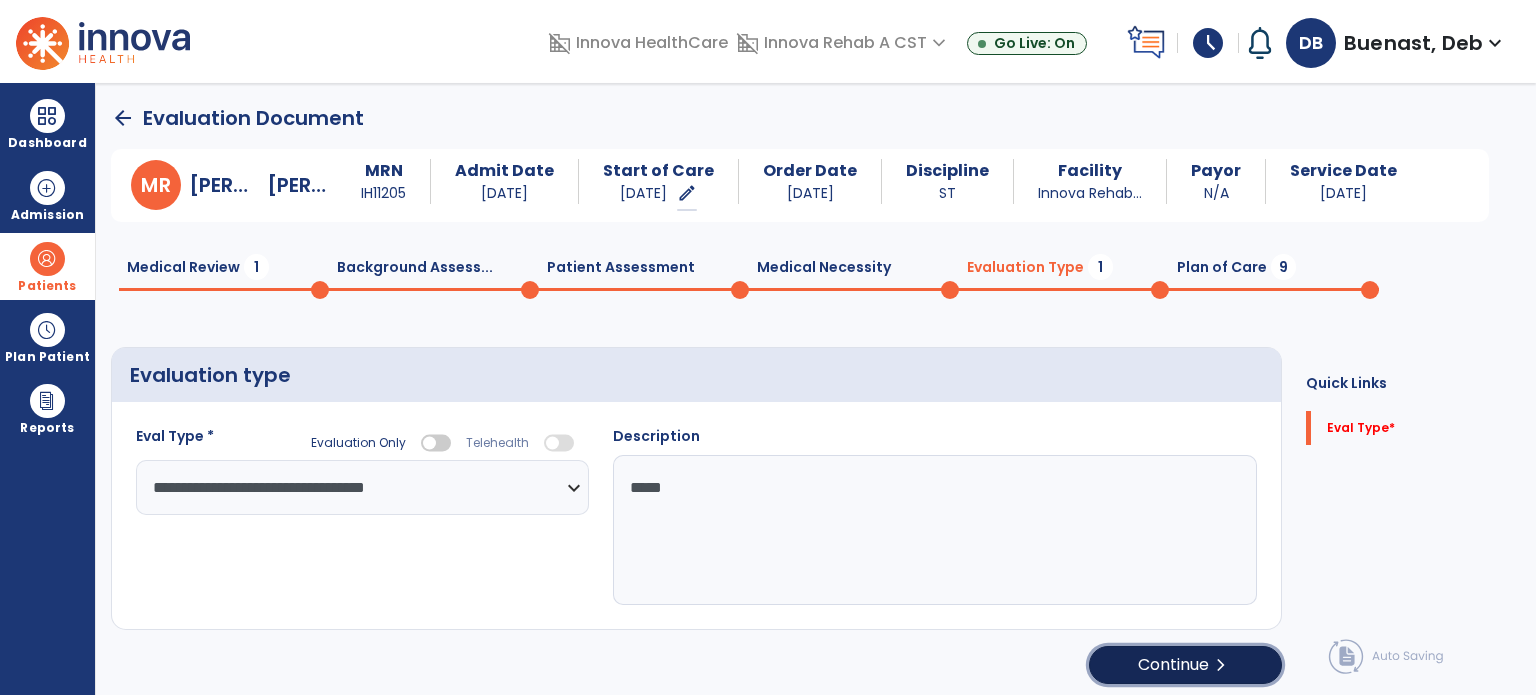 click on "Continue  chevron_right" 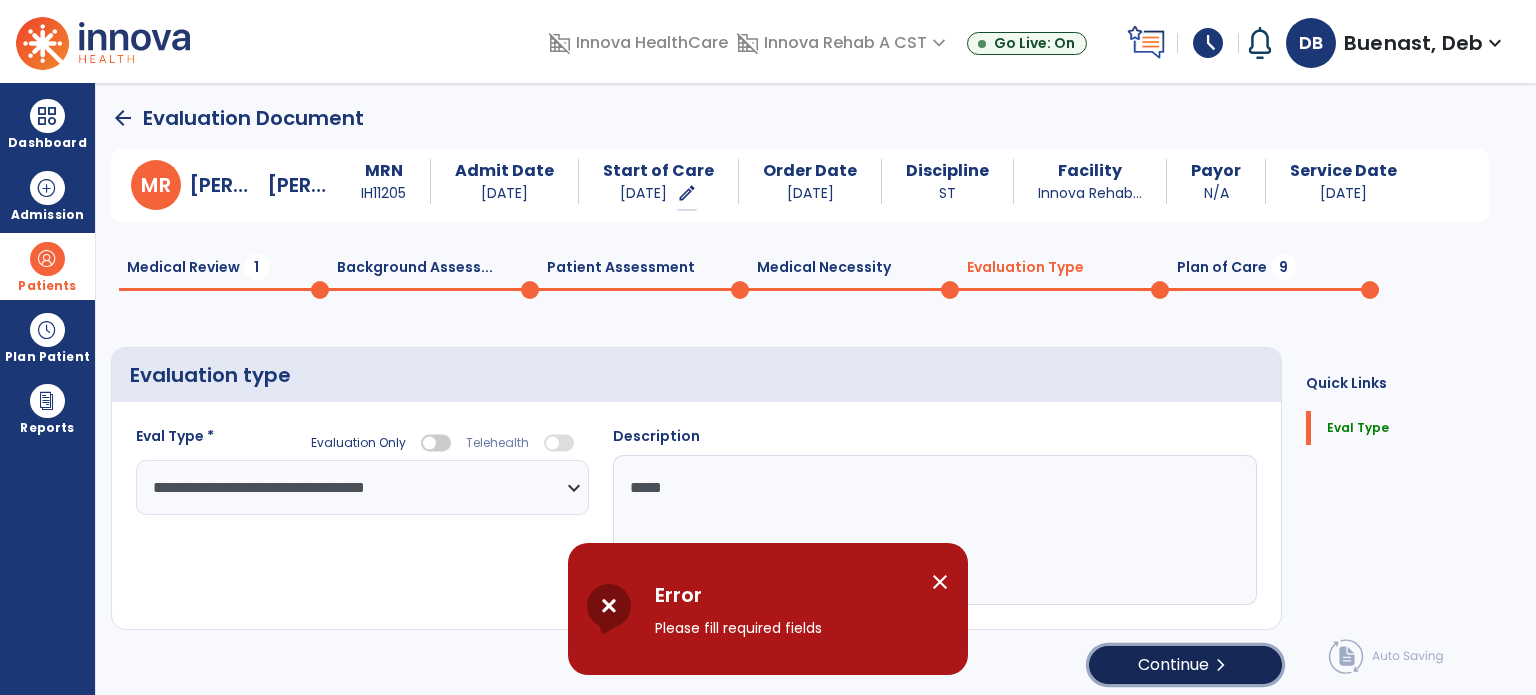 click on "Continue  chevron_right" 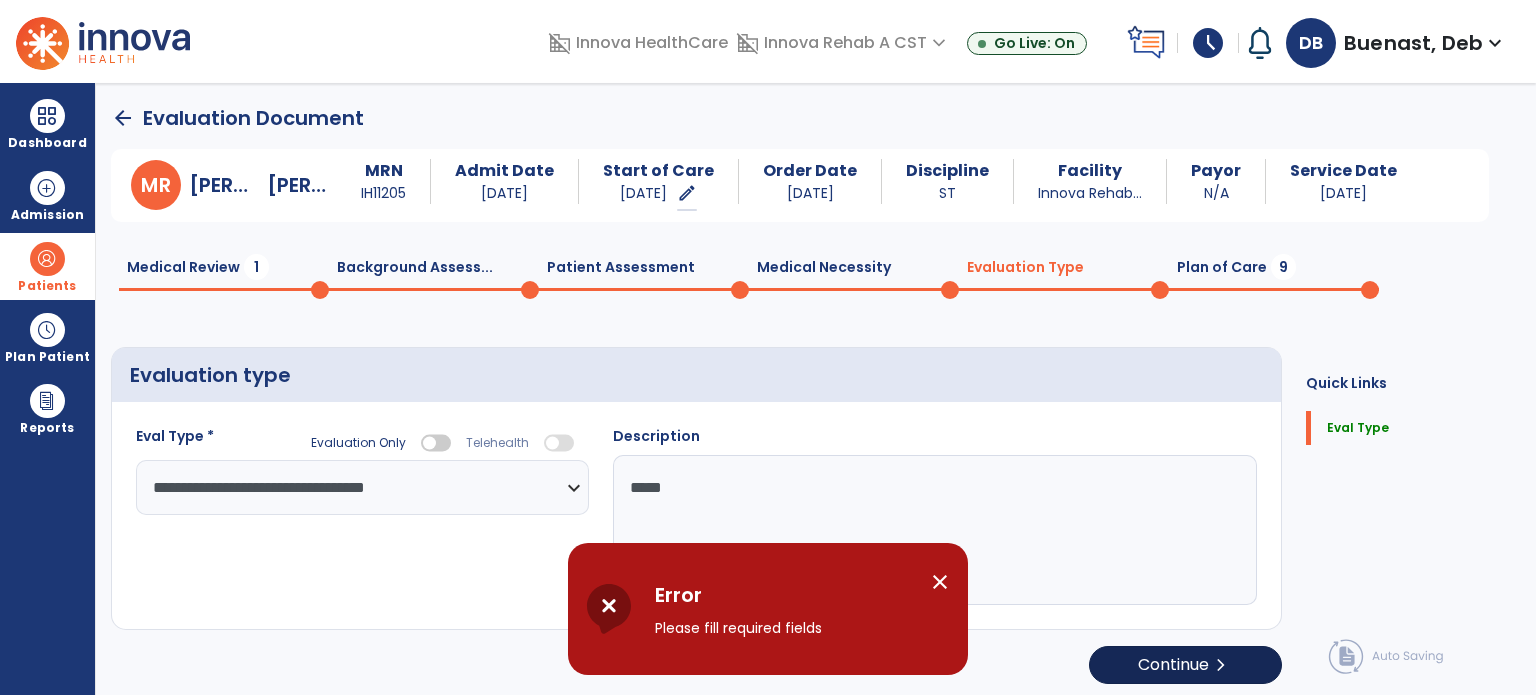 select on "*****" 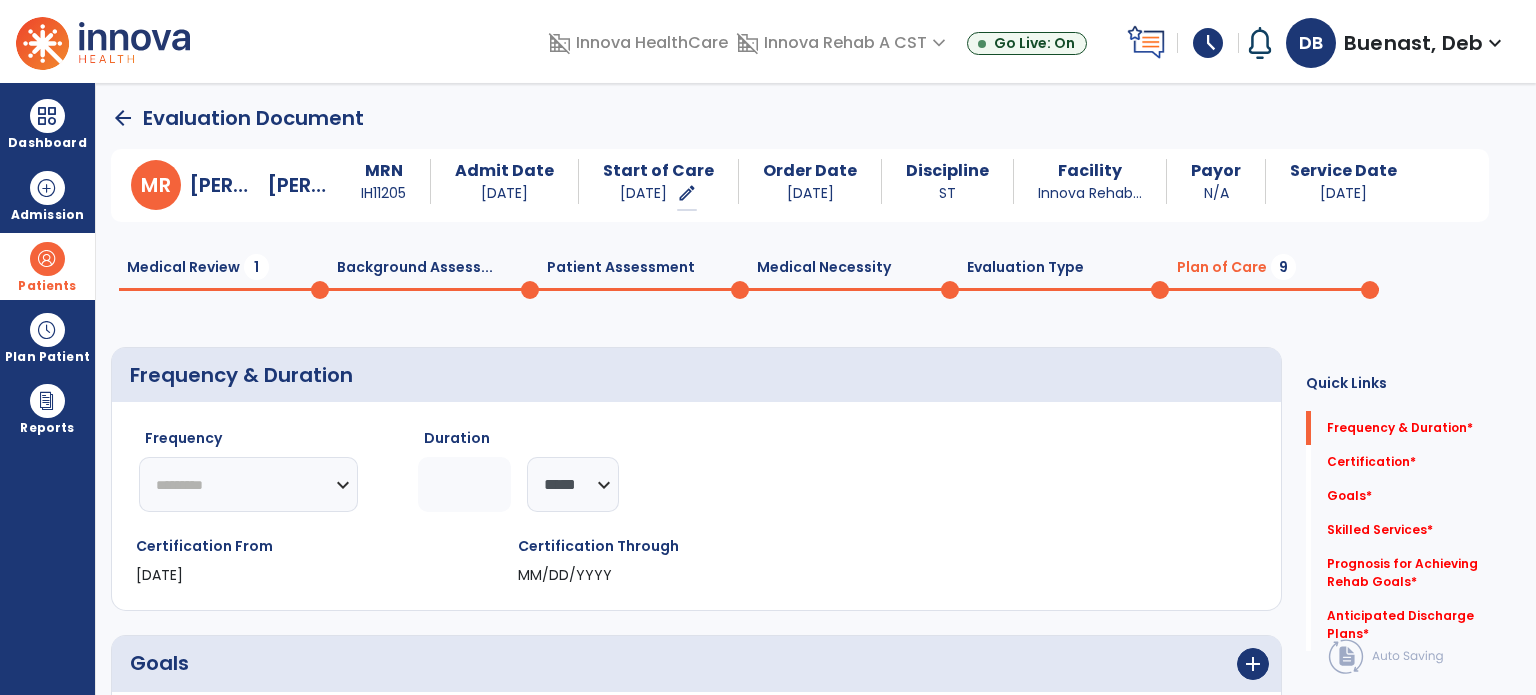 click on "********* ** ** ** ** ** ** **" 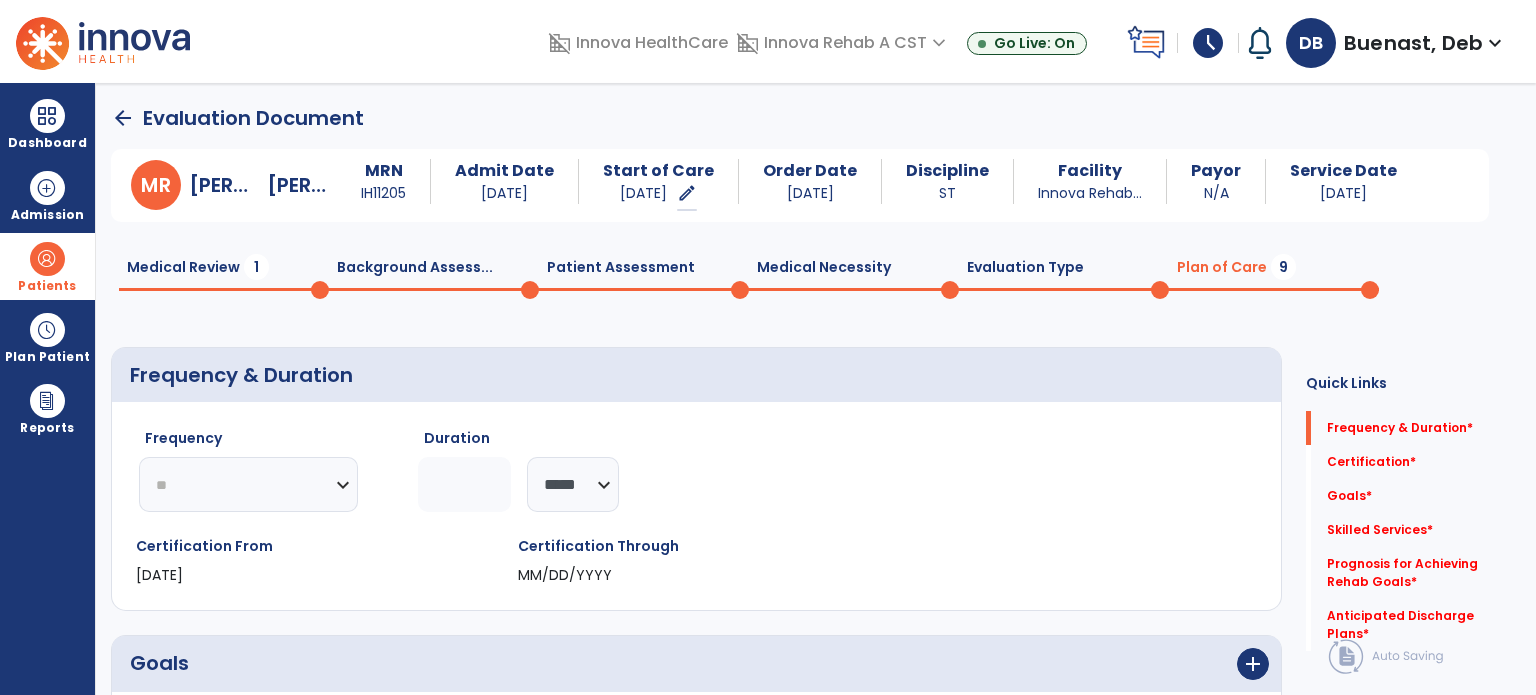 click on "********* ** ** ** ** ** ** **" 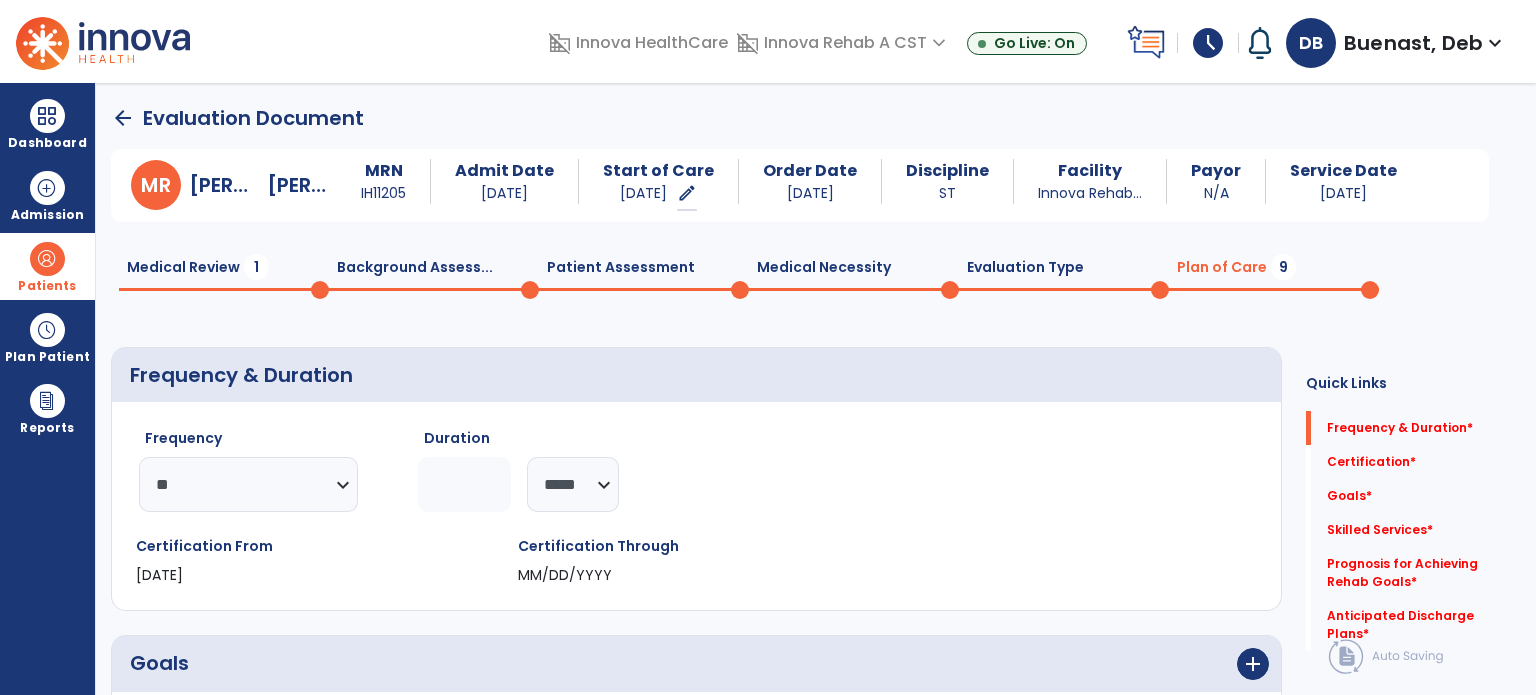 click on "******** *****" 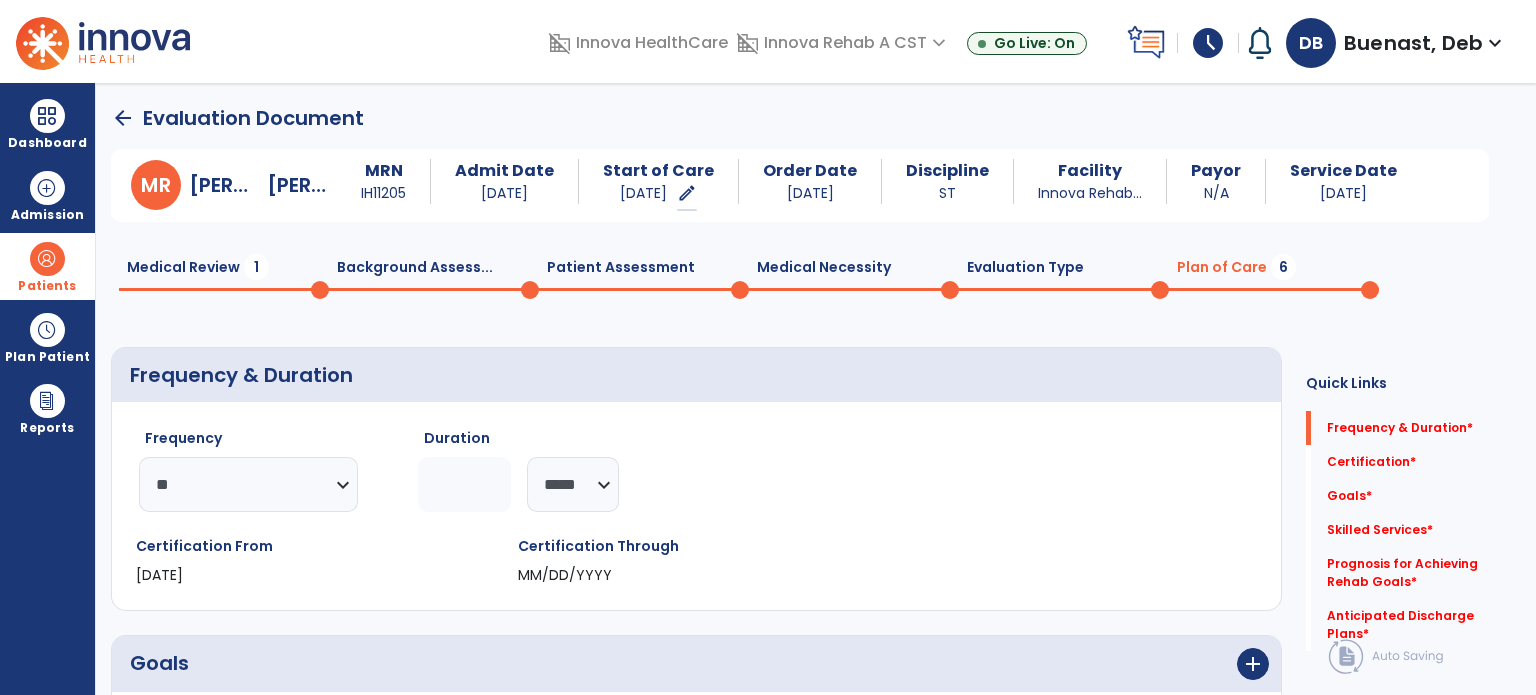 click 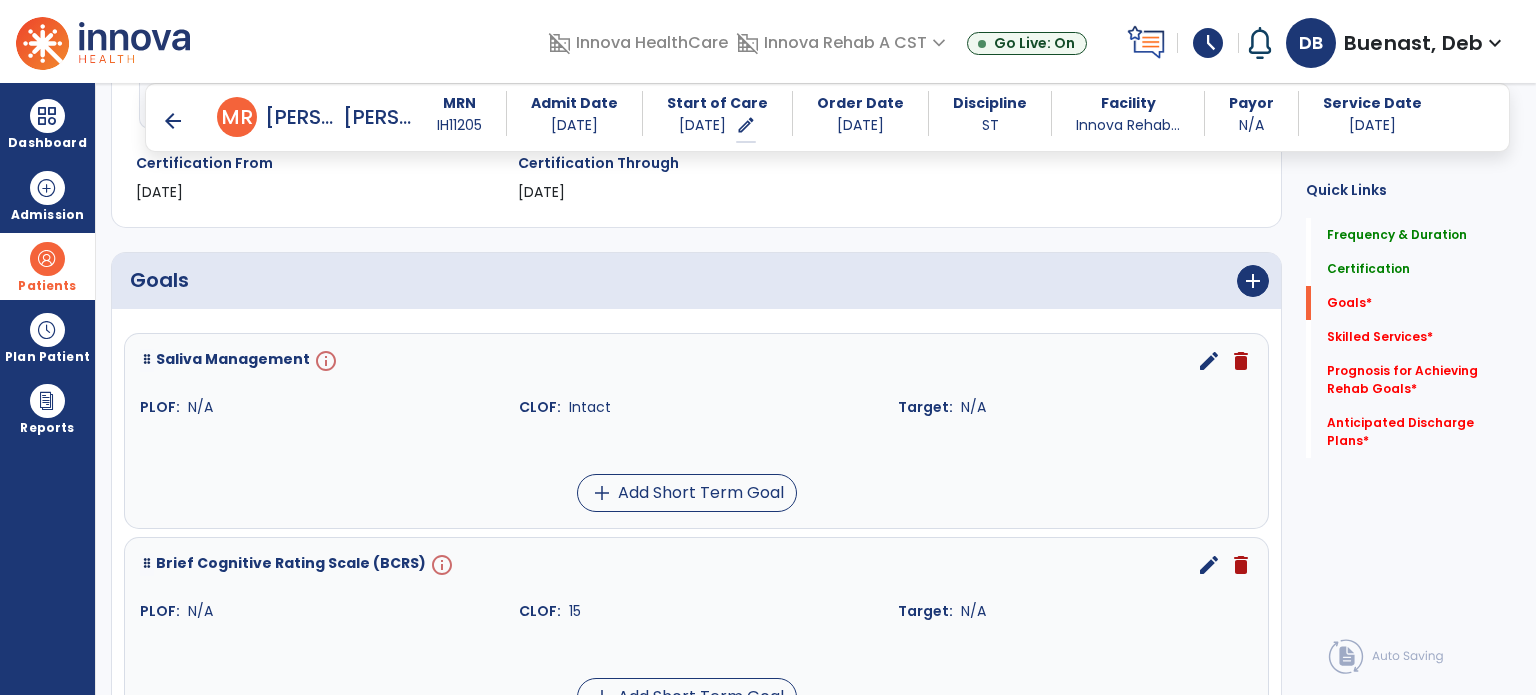 scroll, scrollTop: 400, scrollLeft: 0, axis: vertical 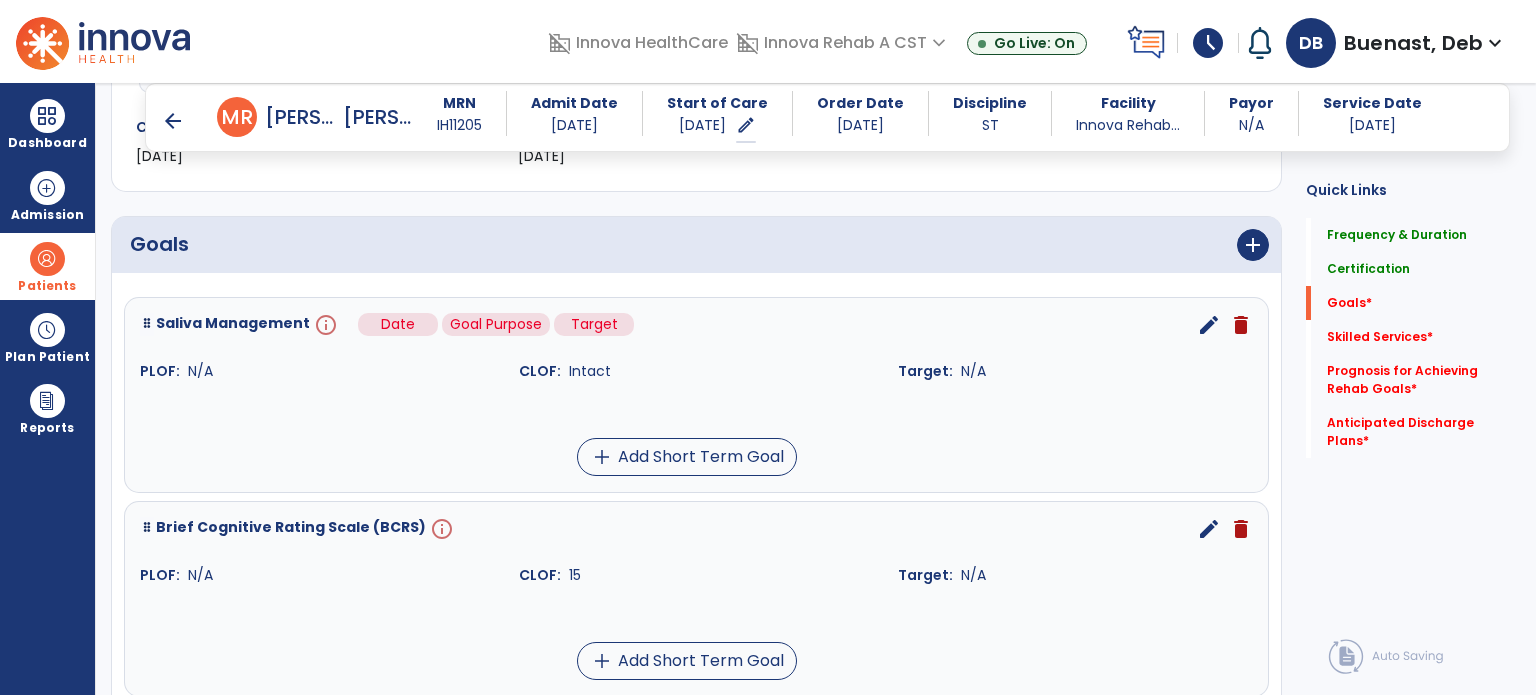 type on "**" 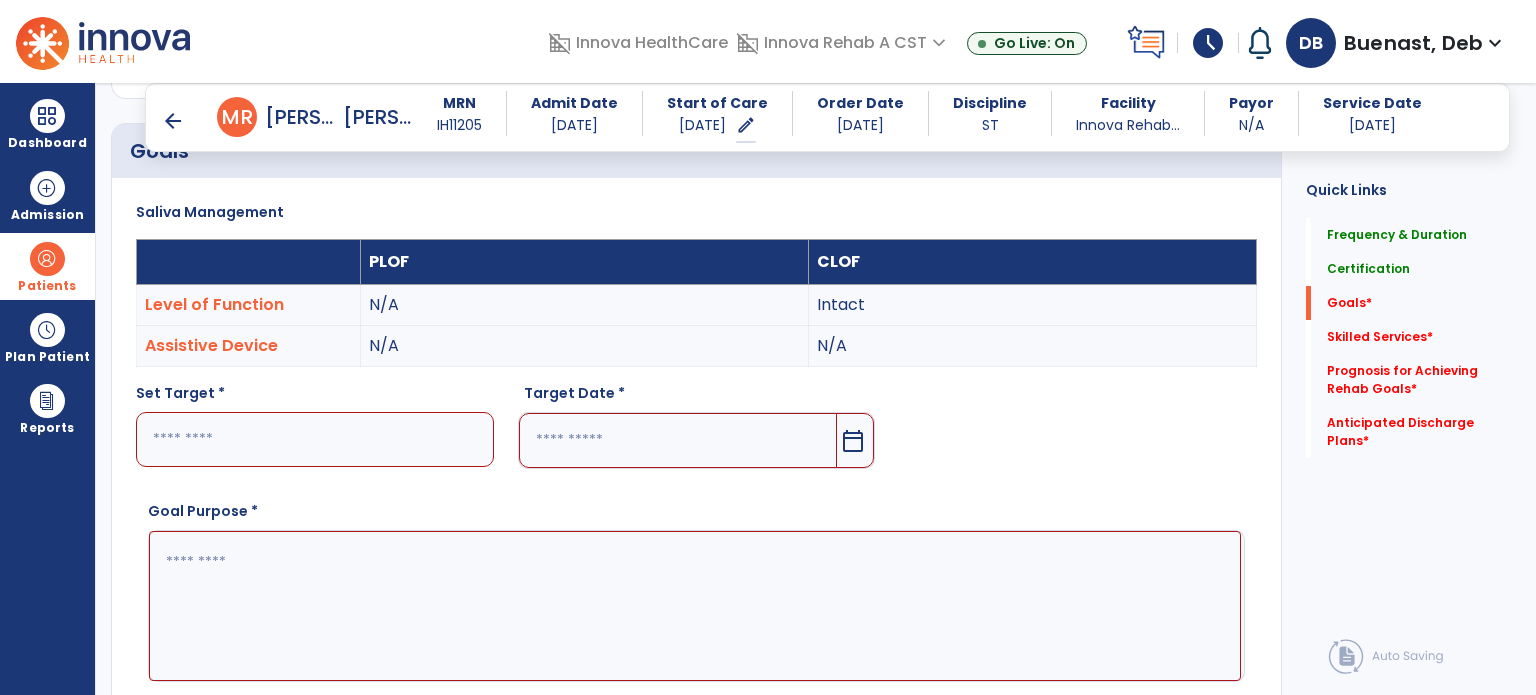 scroll, scrollTop: 534, scrollLeft: 0, axis: vertical 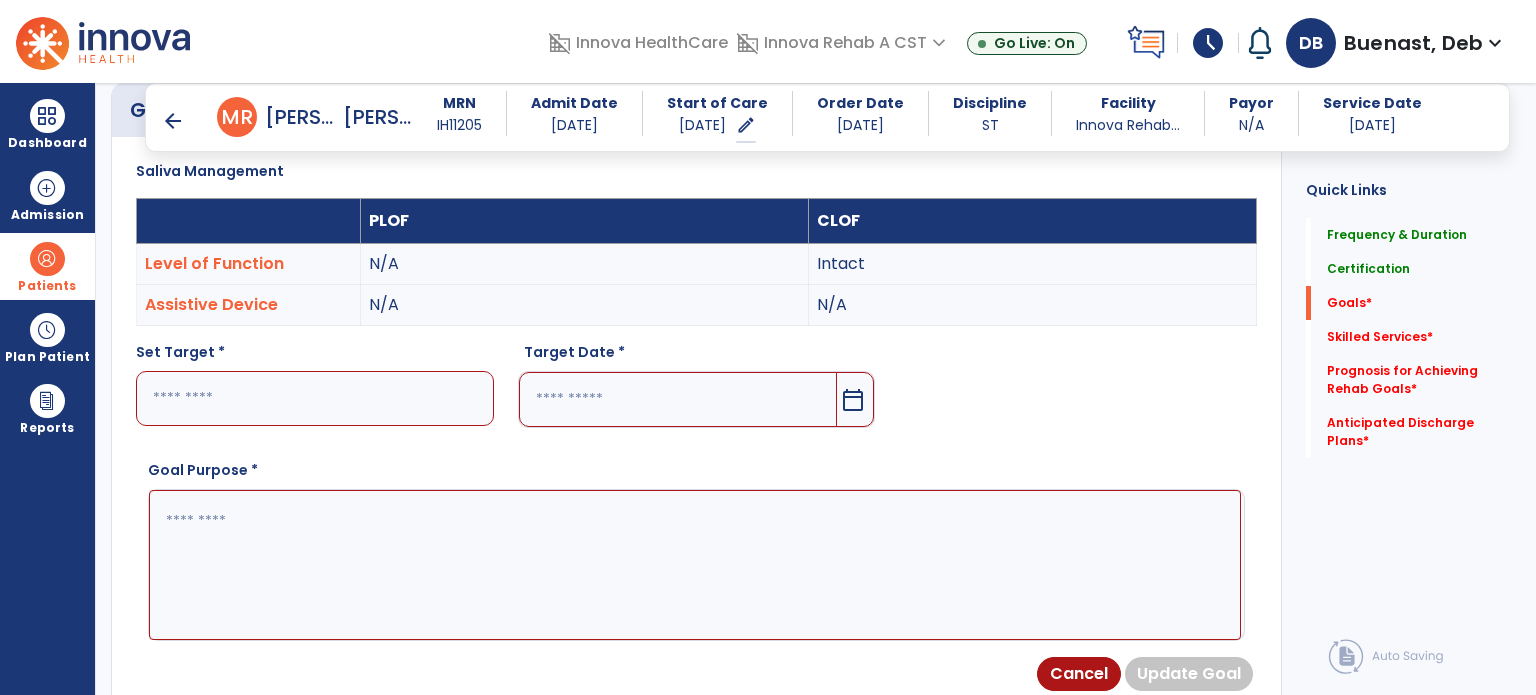 click at bounding box center [315, 398] 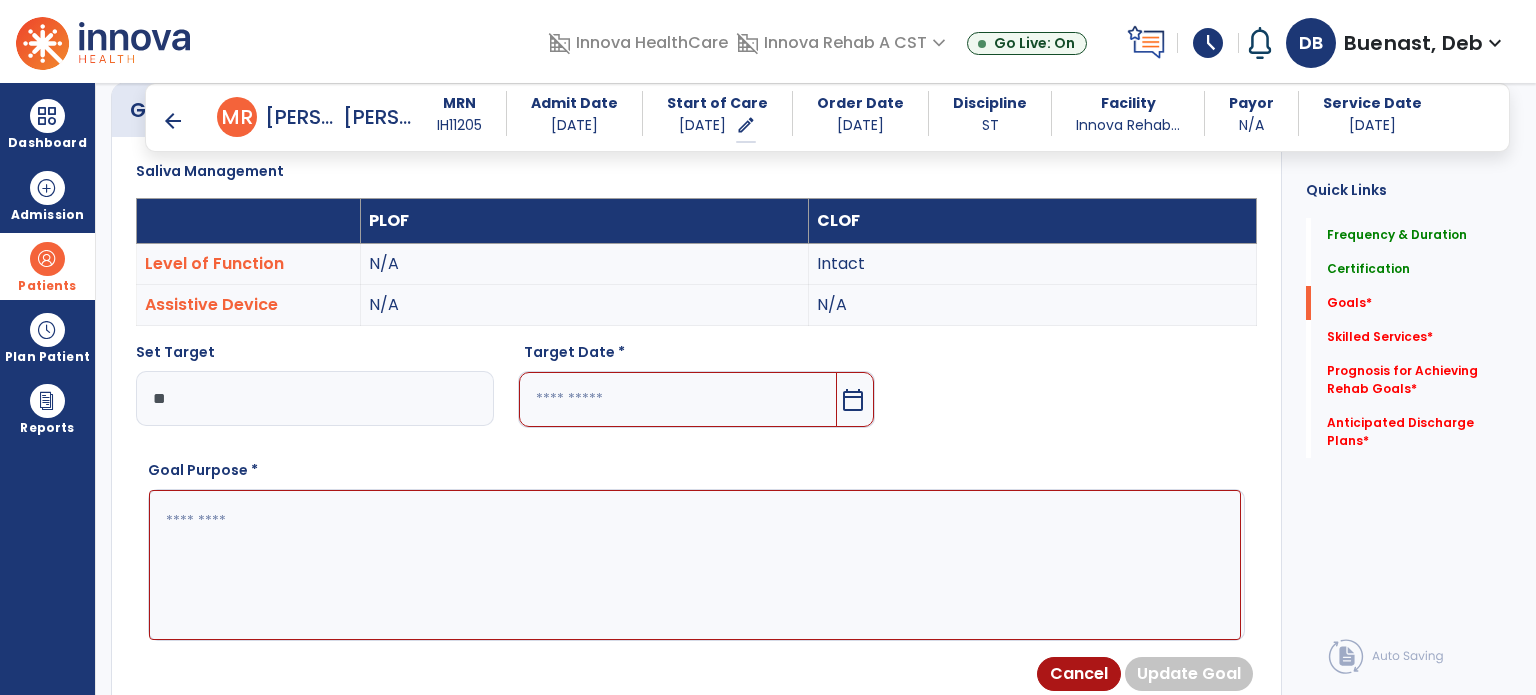 type on "**" 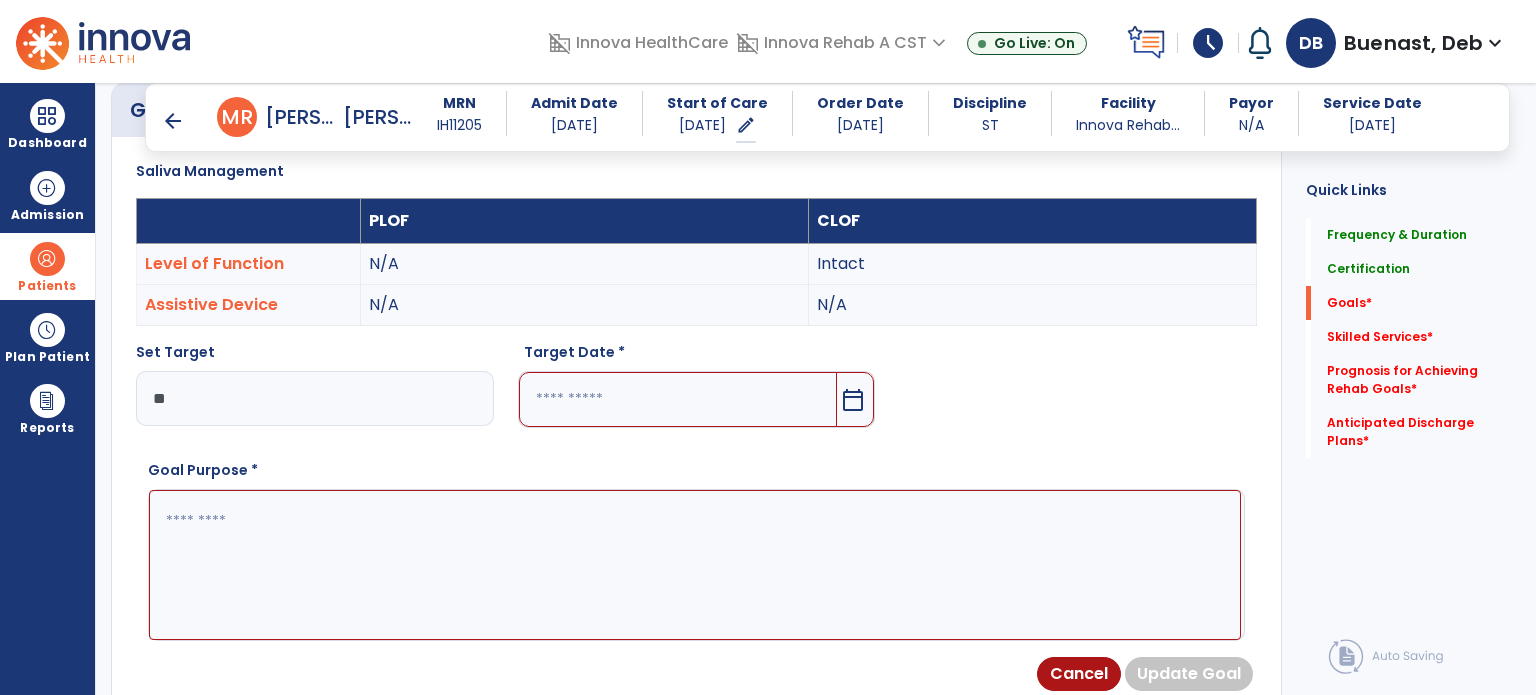 click at bounding box center [678, 399] 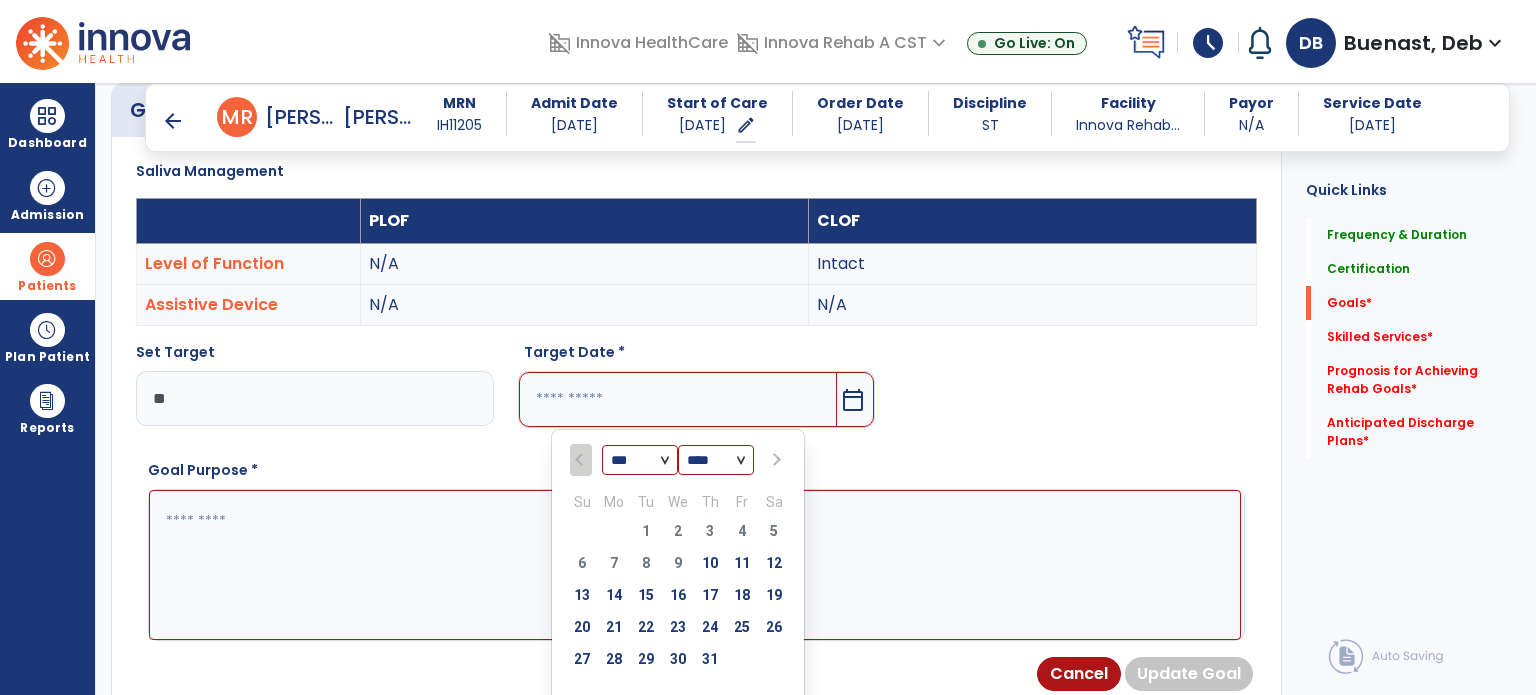 drag, startPoint x: 661, startPoint y: 455, endPoint x: 651, endPoint y: 463, distance: 12.806249 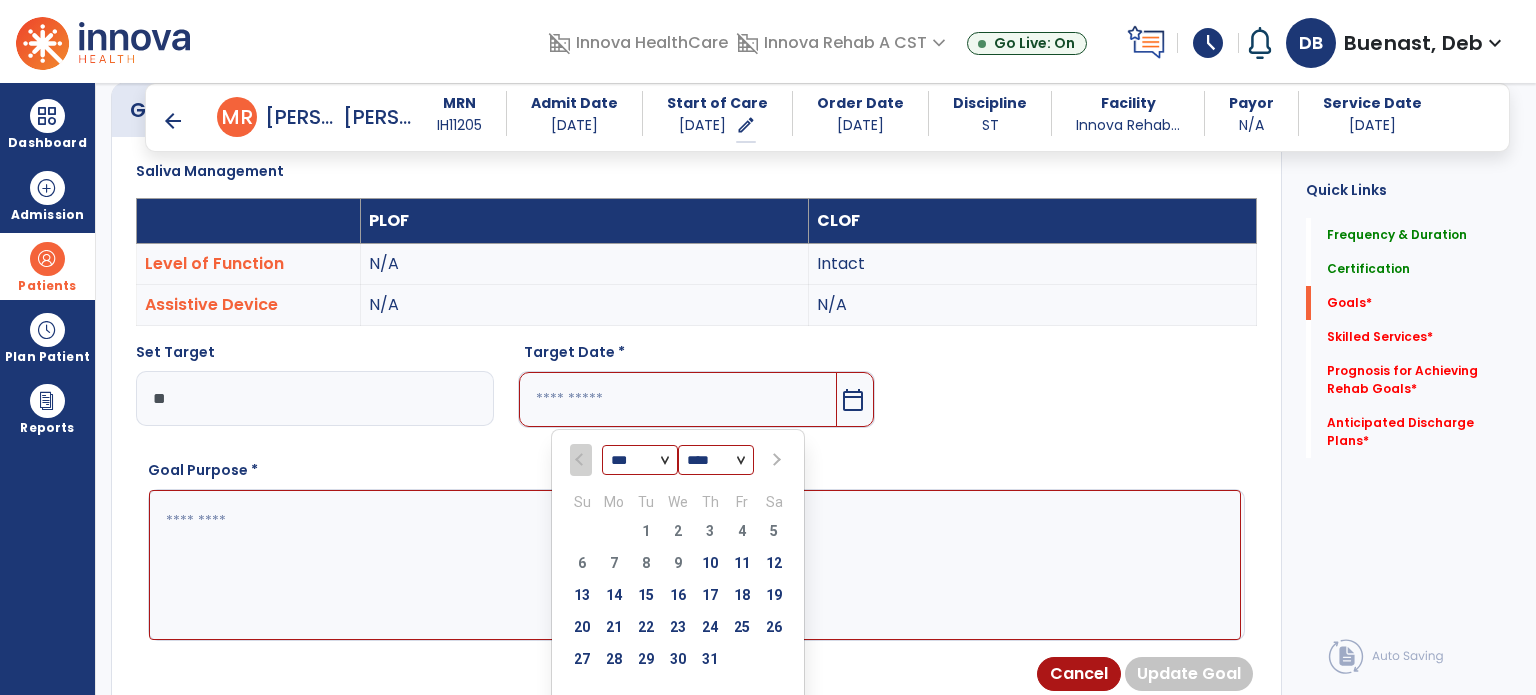 click on "*** *** *** ***" at bounding box center [640, 461] 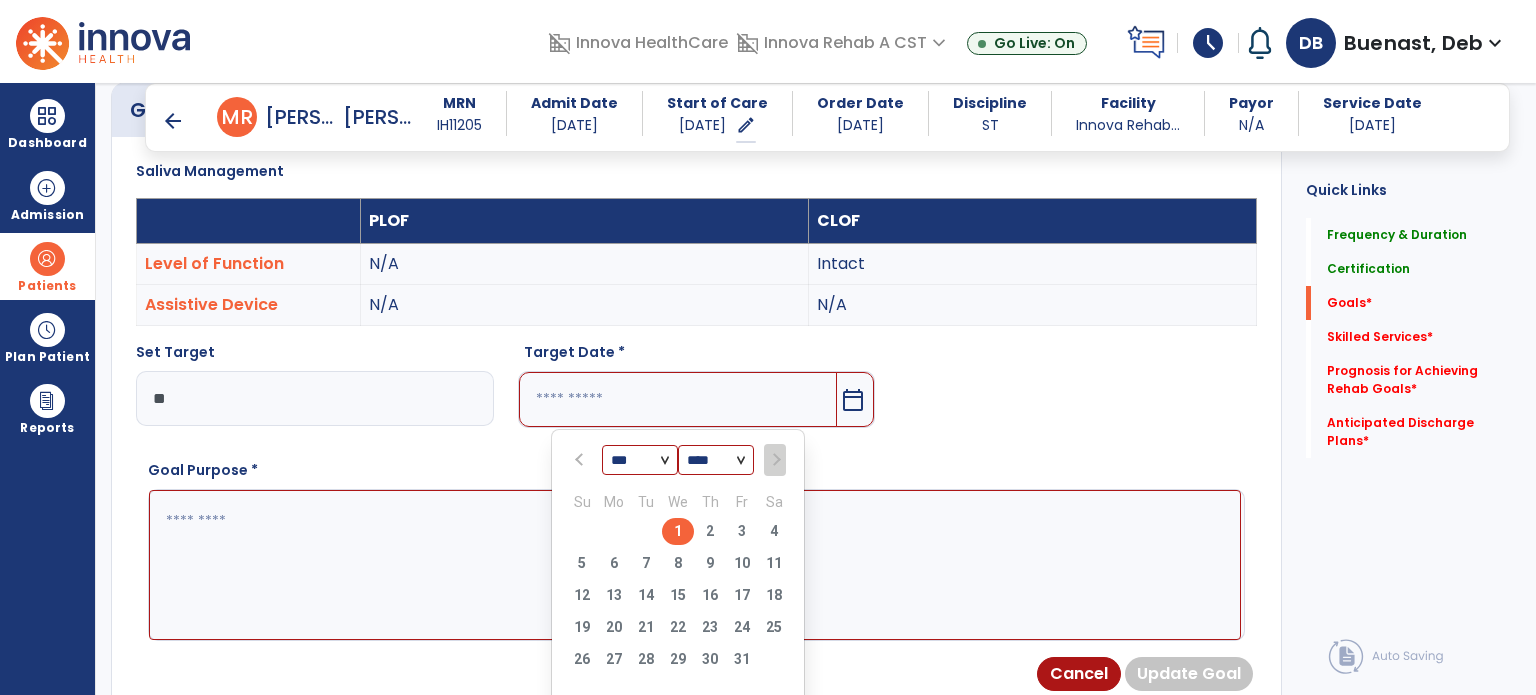 click on "1" at bounding box center [678, 531] 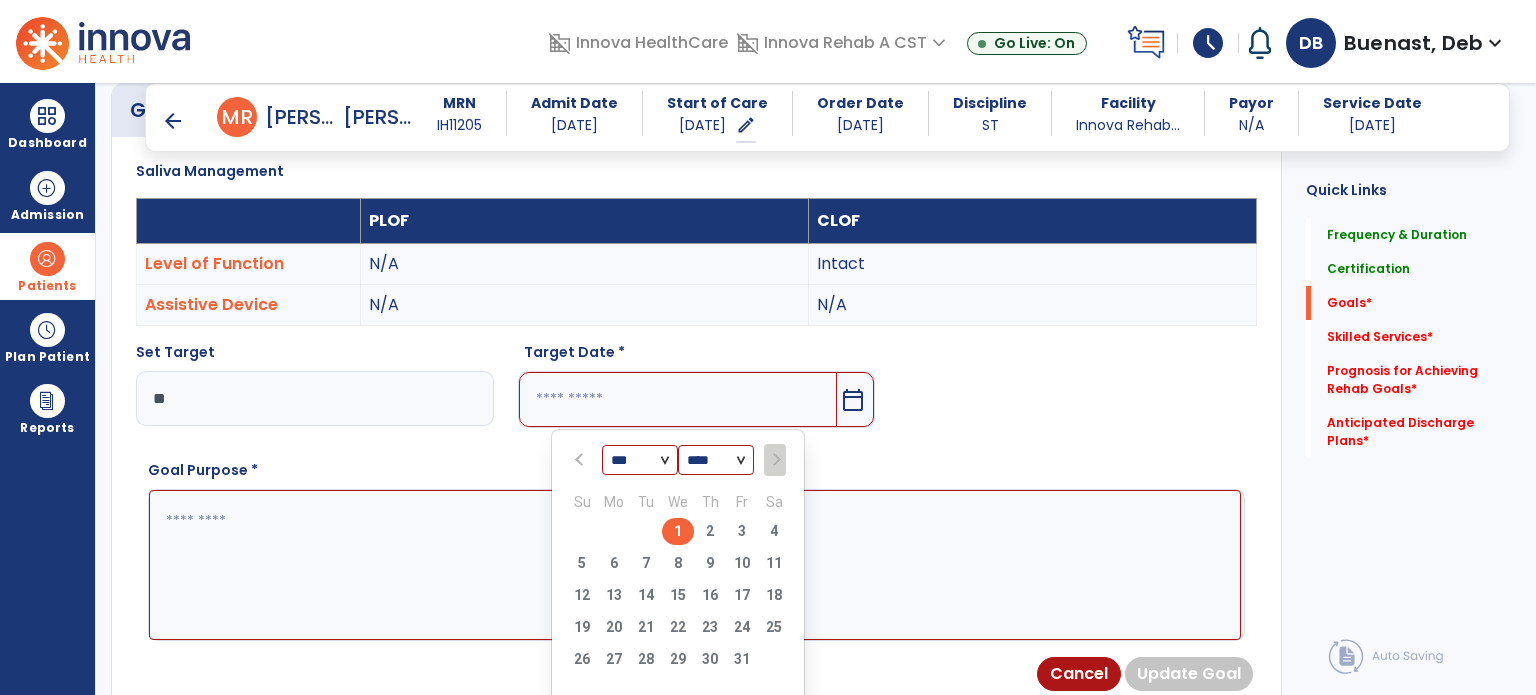 type on "*********" 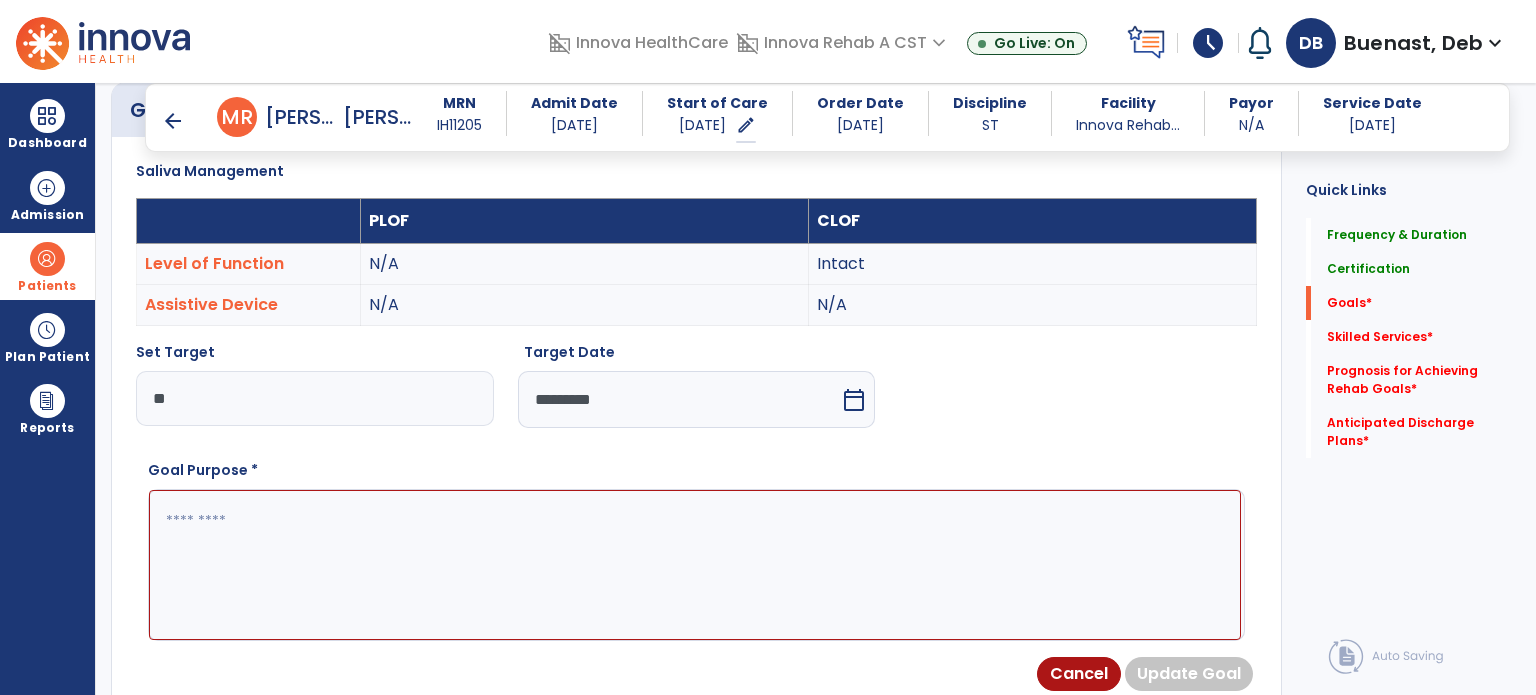 scroll, scrollTop: 834, scrollLeft: 0, axis: vertical 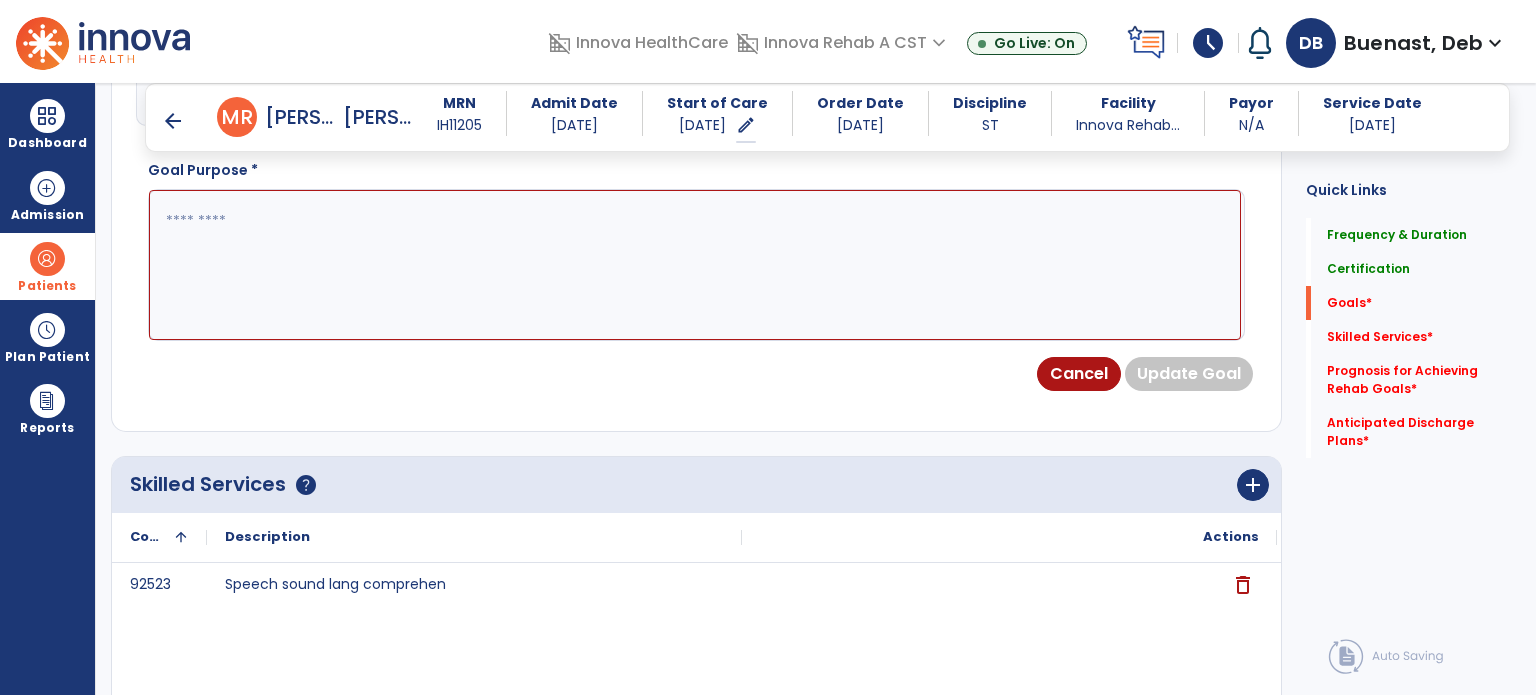 click at bounding box center [695, 265] 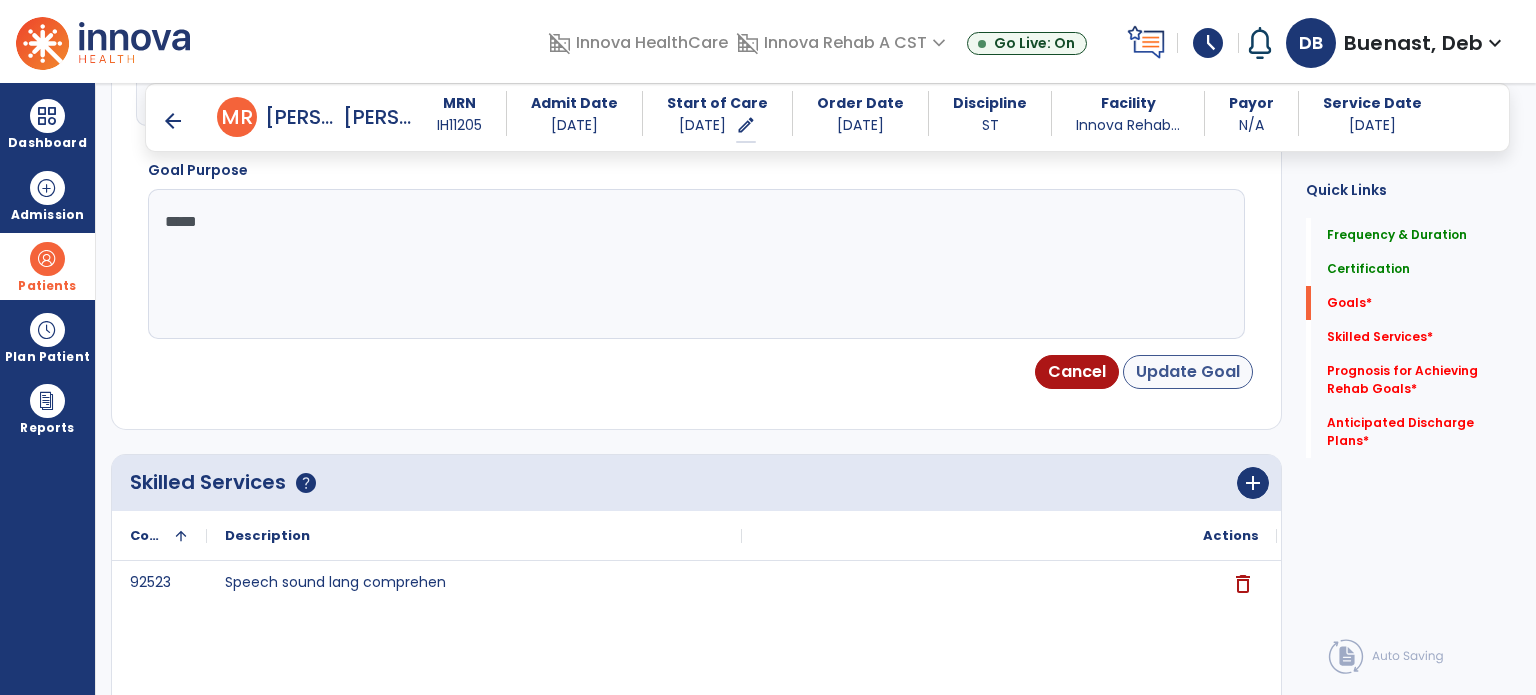 type on "*****" 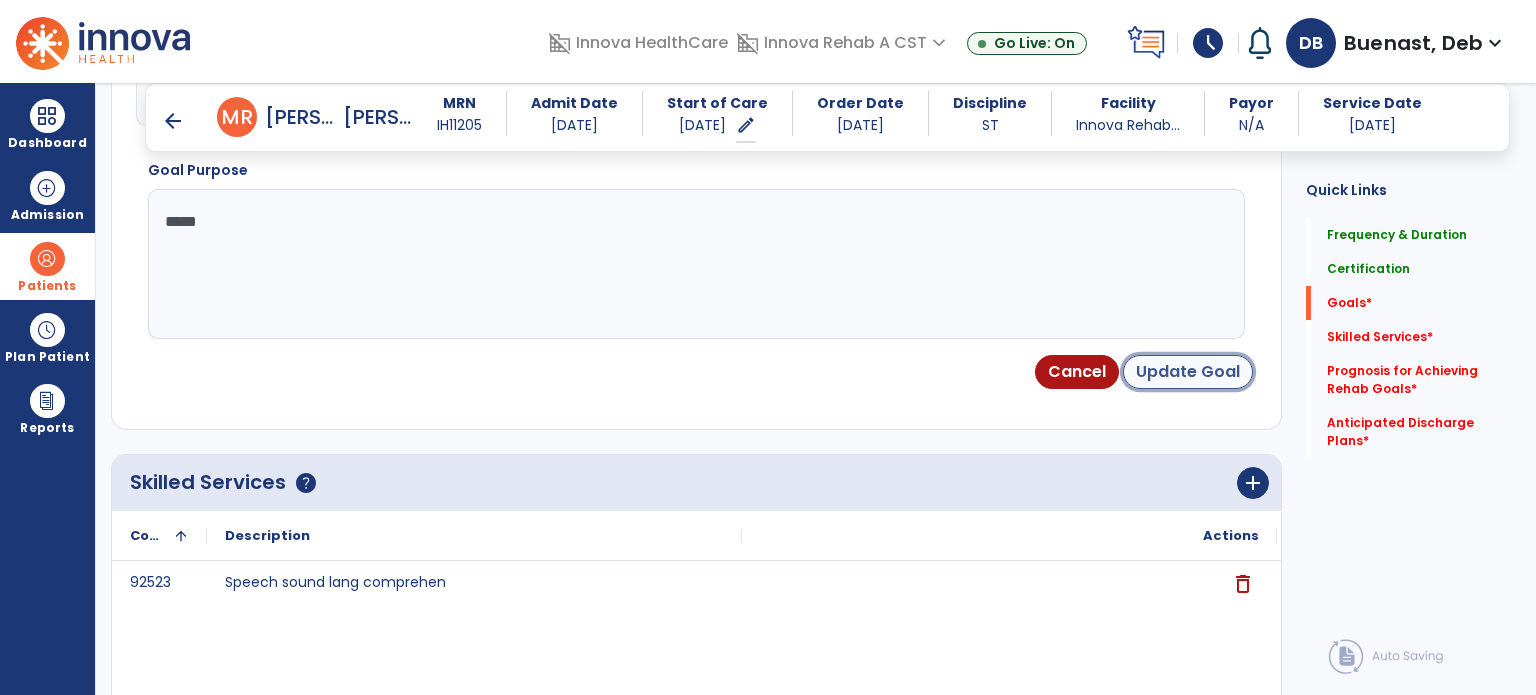 click on "Update Goal" at bounding box center [1188, 372] 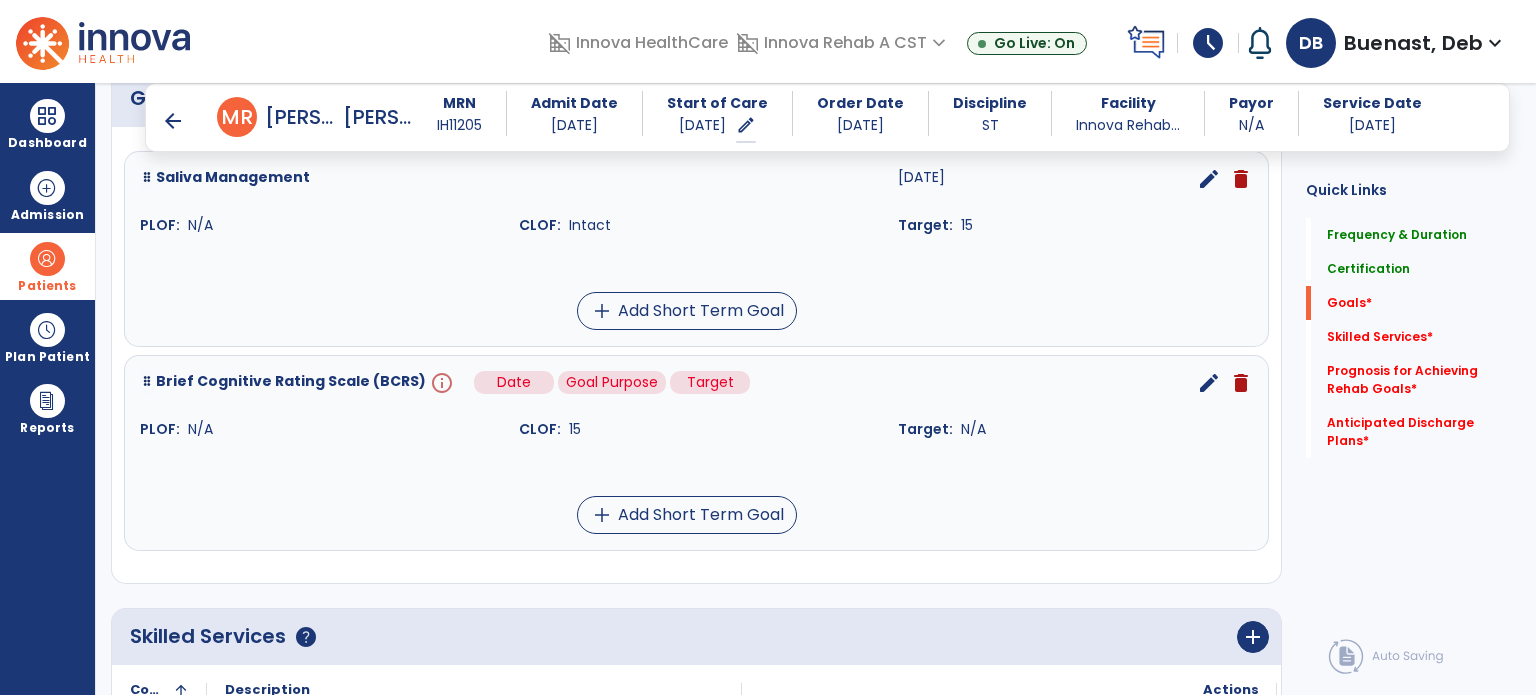 click on "info" at bounding box center [440, 383] 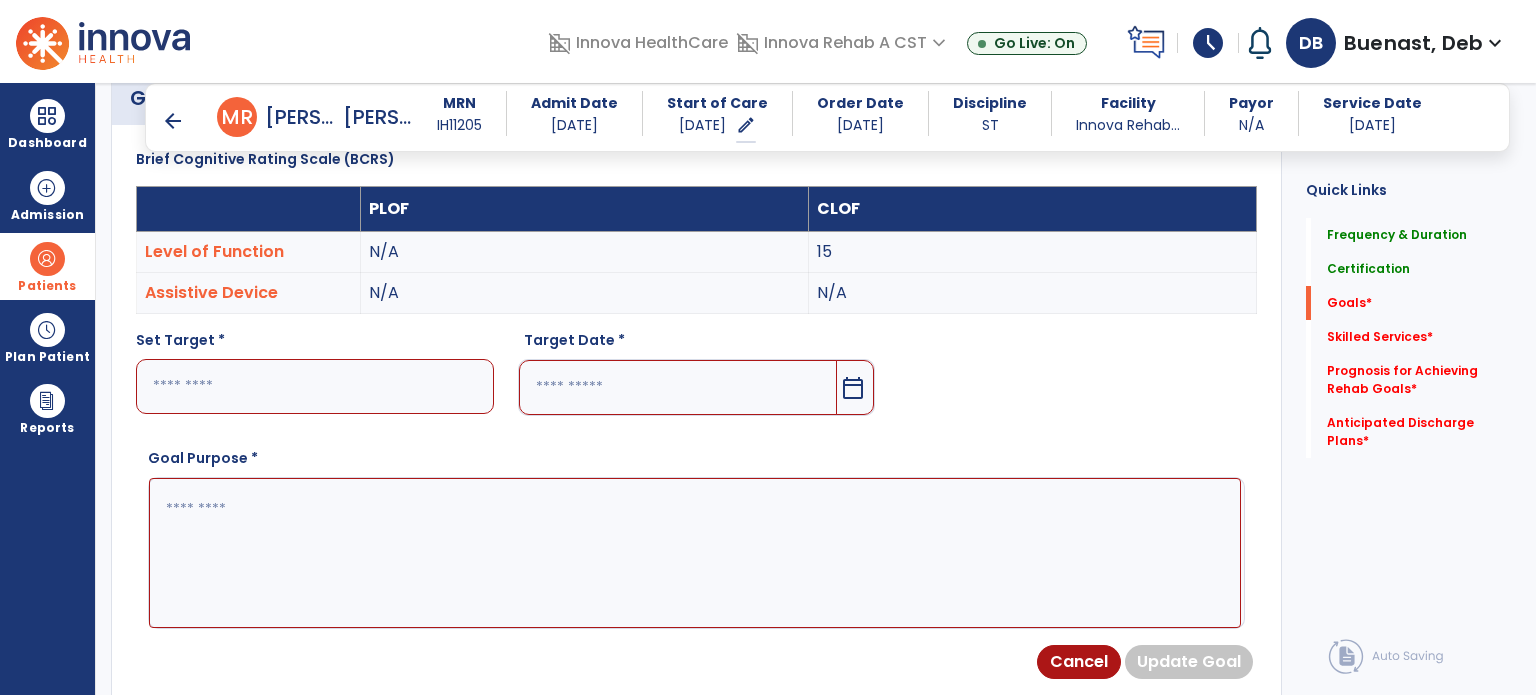 scroll, scrollTop: 534, scrollLeft: 0, axis: vertical 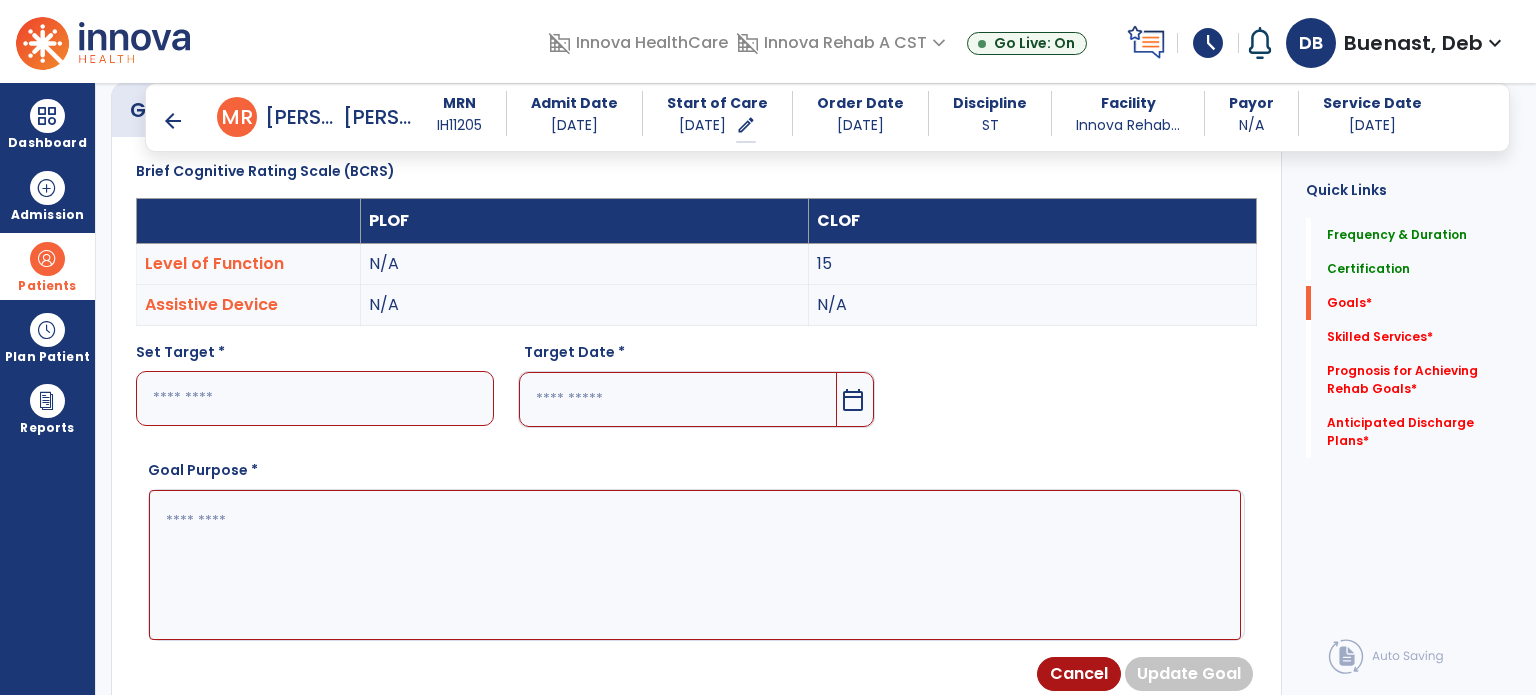 click at bounding box center (315, 398) 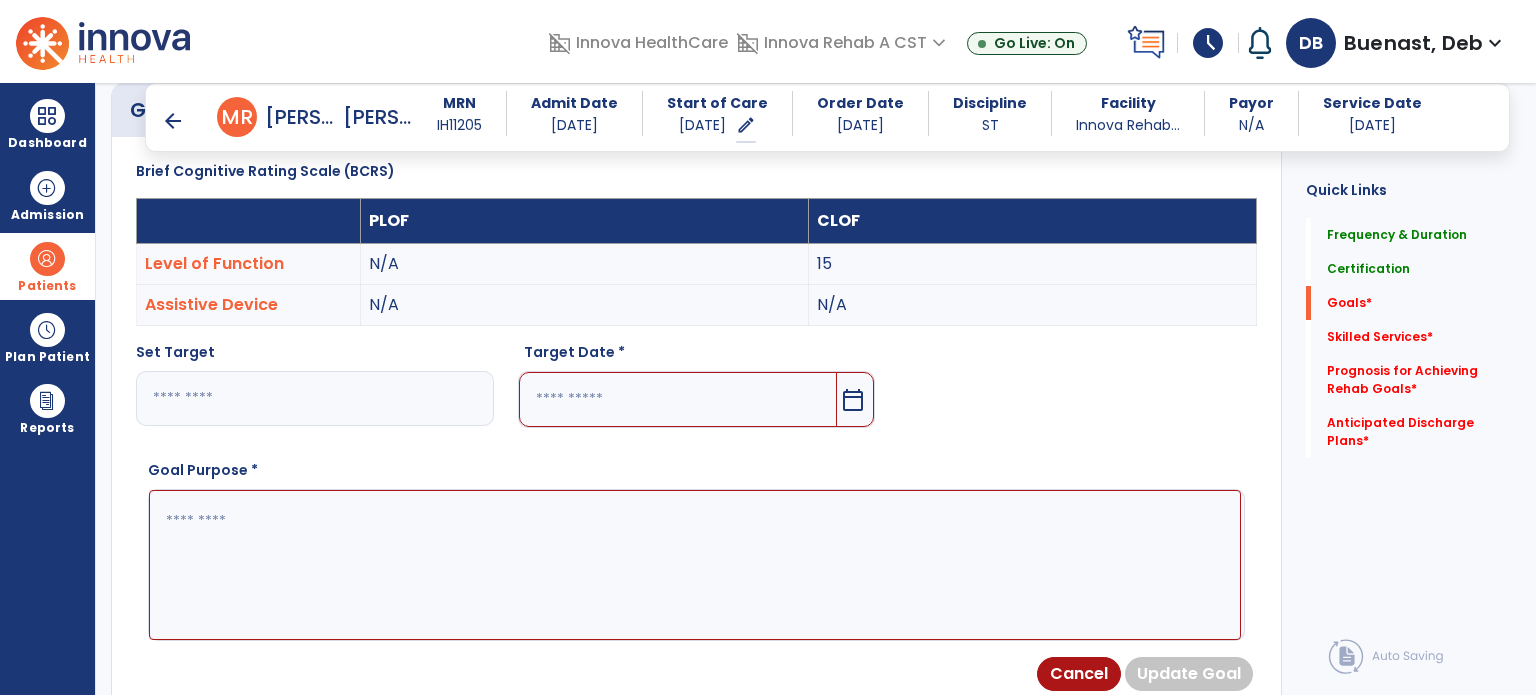 type on "**" 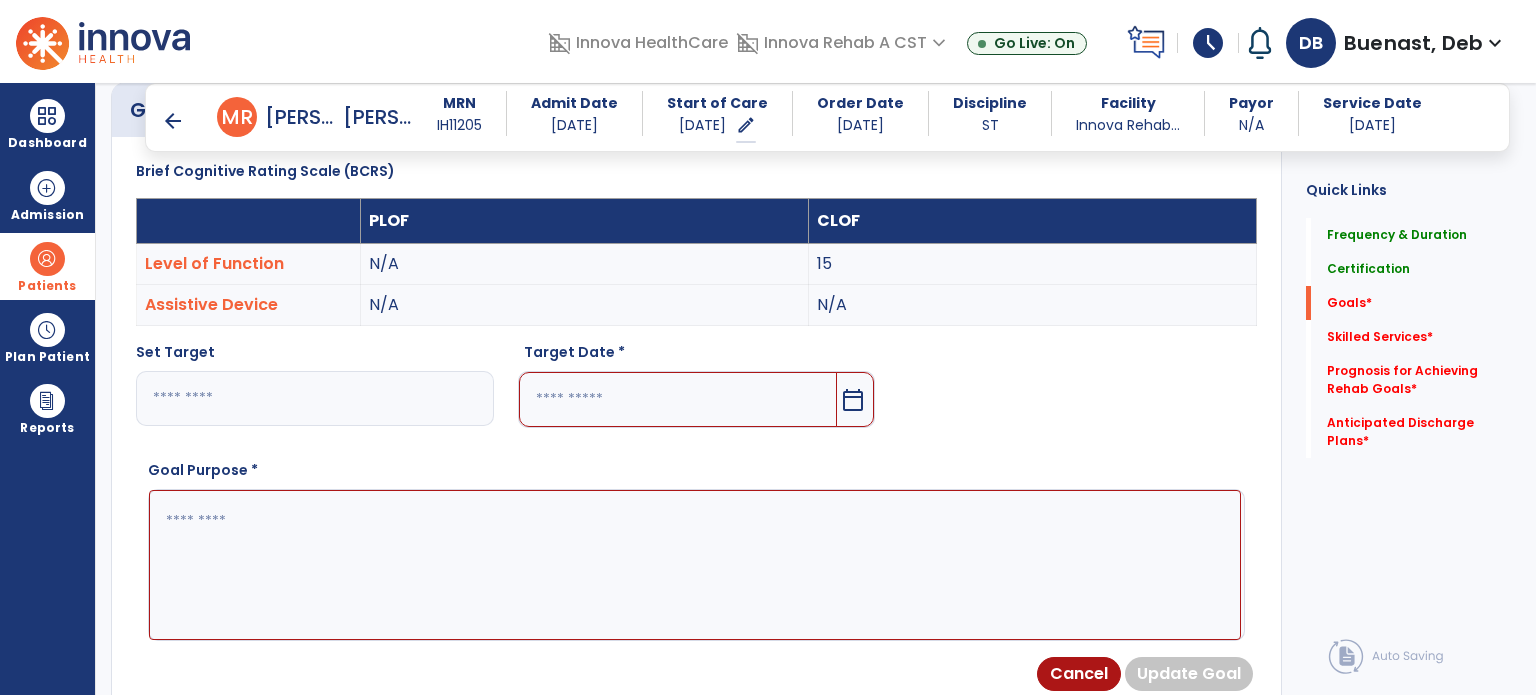 click on "calendar_today" at bounding box center (853, 400) 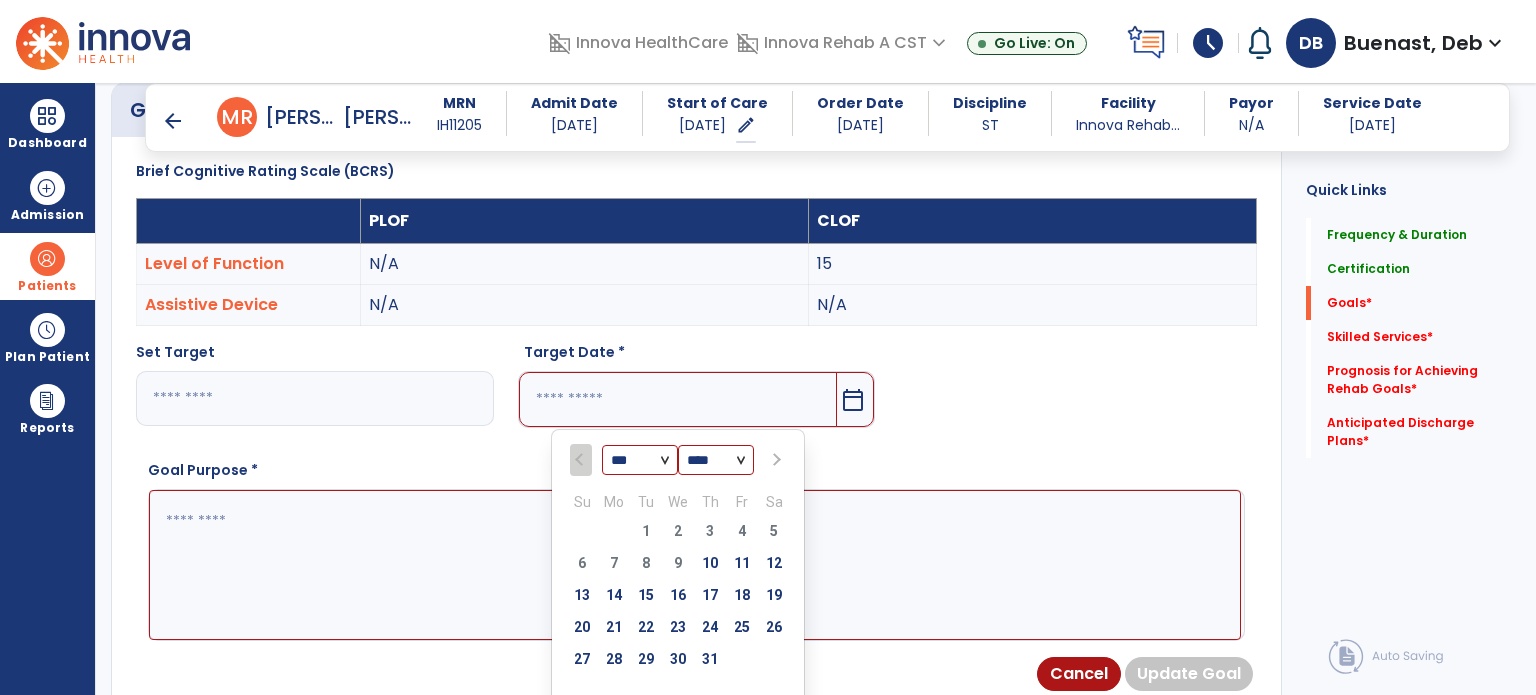click on "*** *** *** ***" at bounding box center (640, 461) 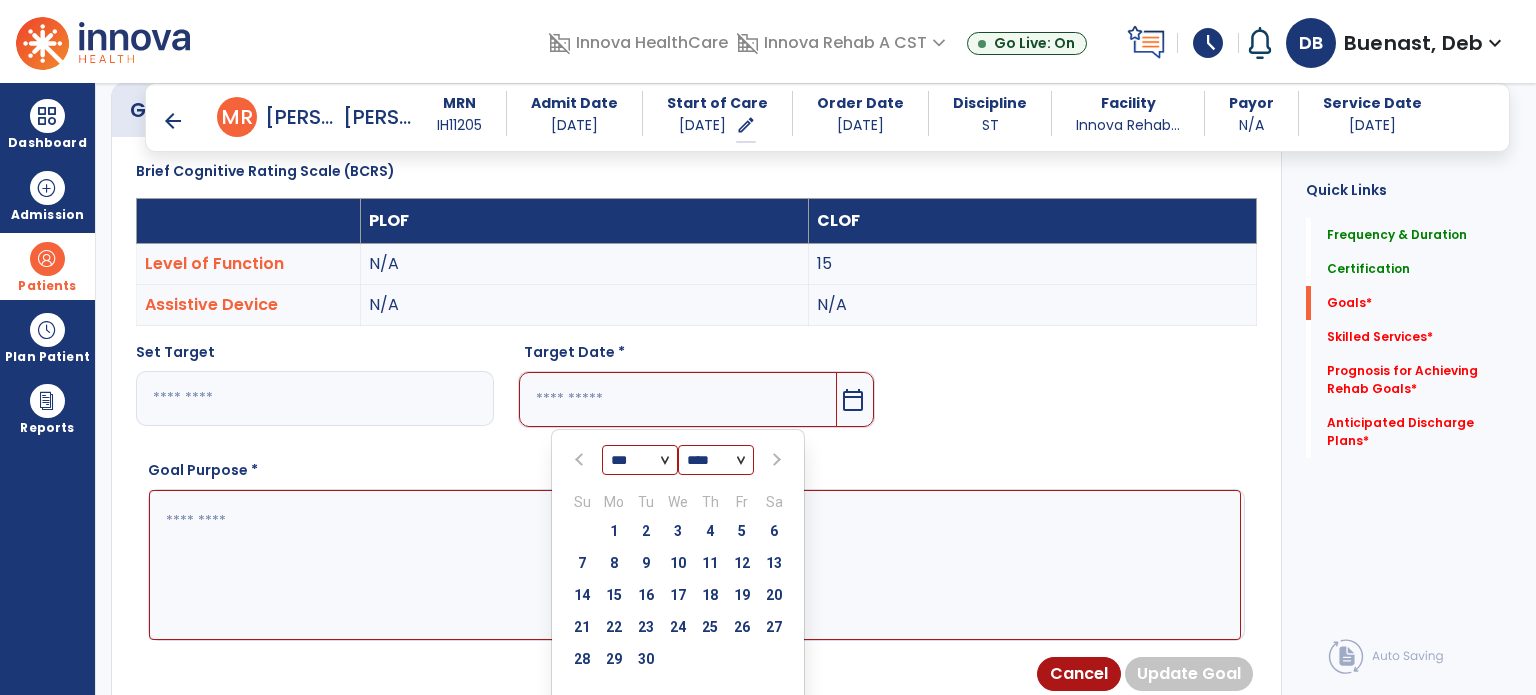 drag, startPoint x: 645, startPoint y: 655, endPoint x: 751, endPoint y: 589, distance: 124.86793 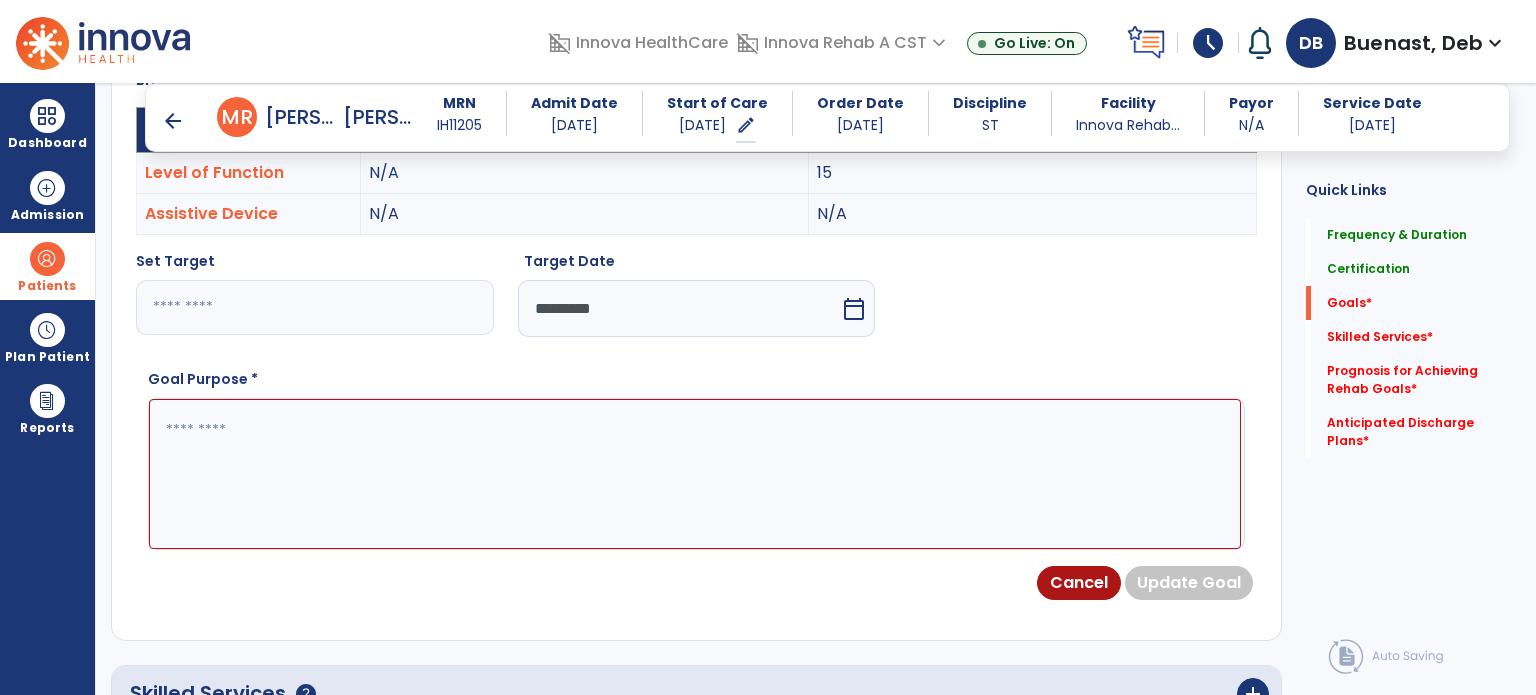 scroll, scrollTop: 734, scrollLeft: 0, axis: vertical 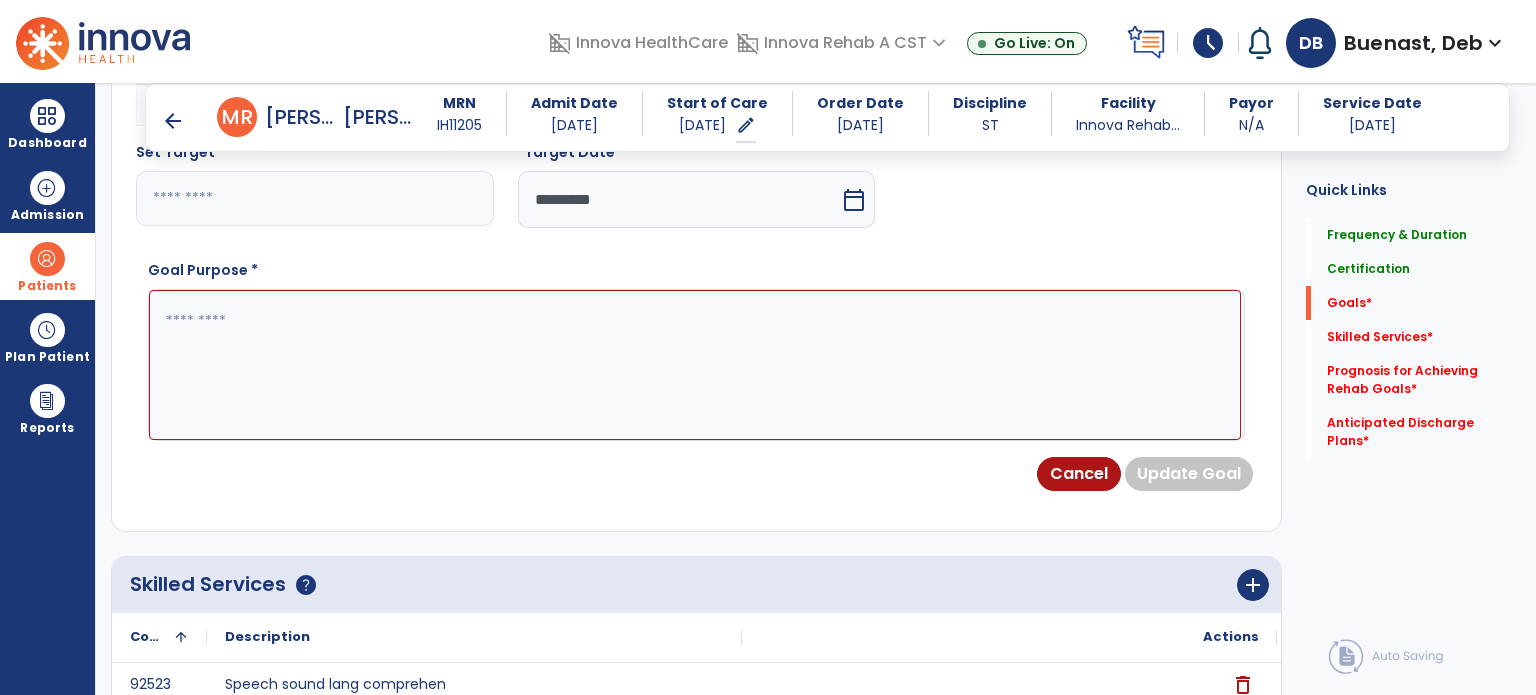 click at bounding box center [695, 365] 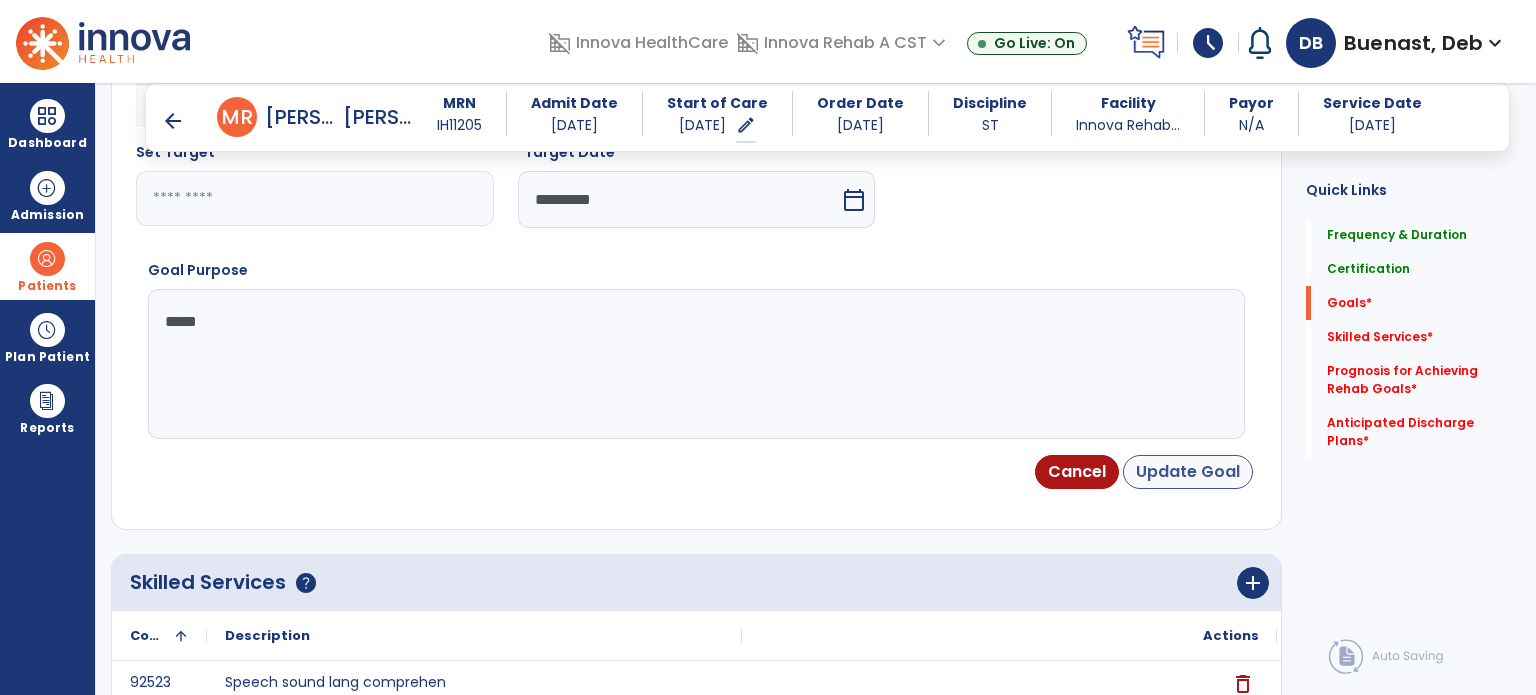 type on "*****" 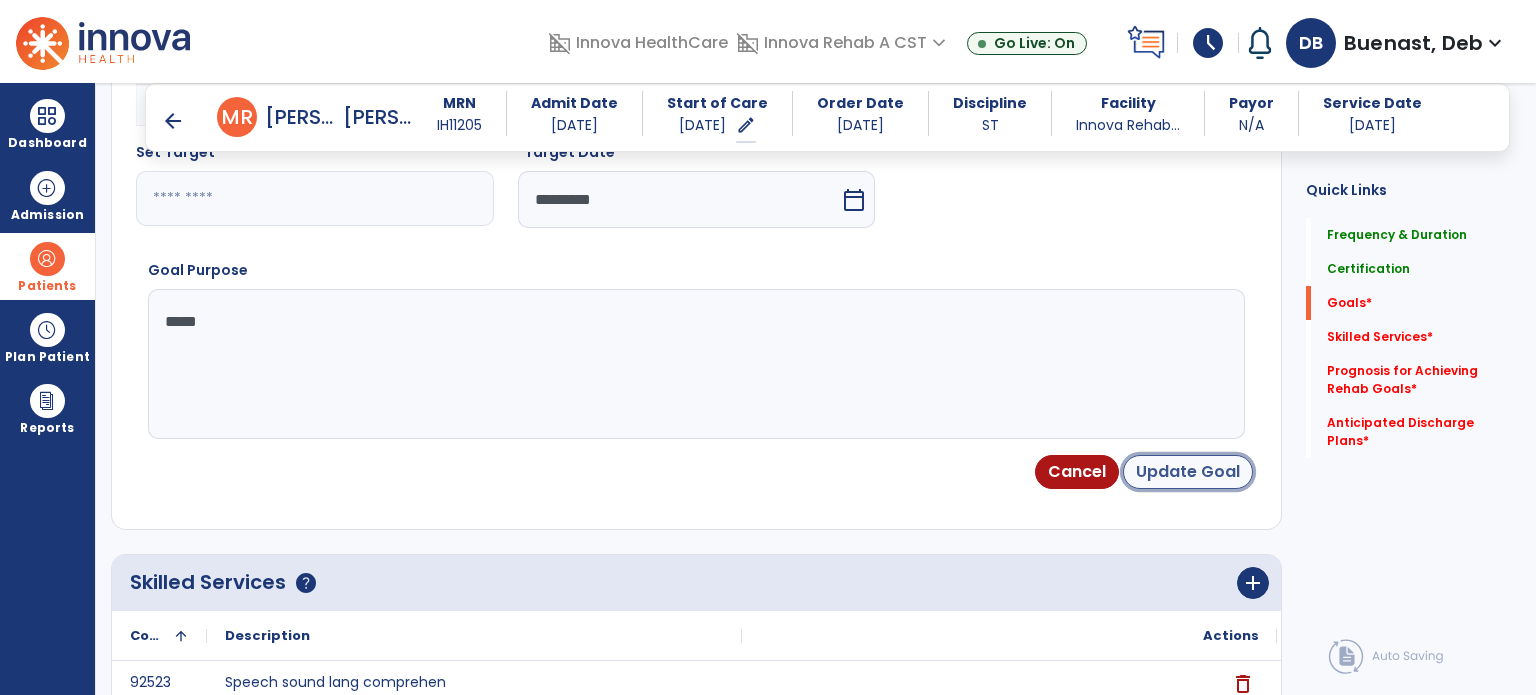 click on "Update Goal" at bounding box center [1188, 472] 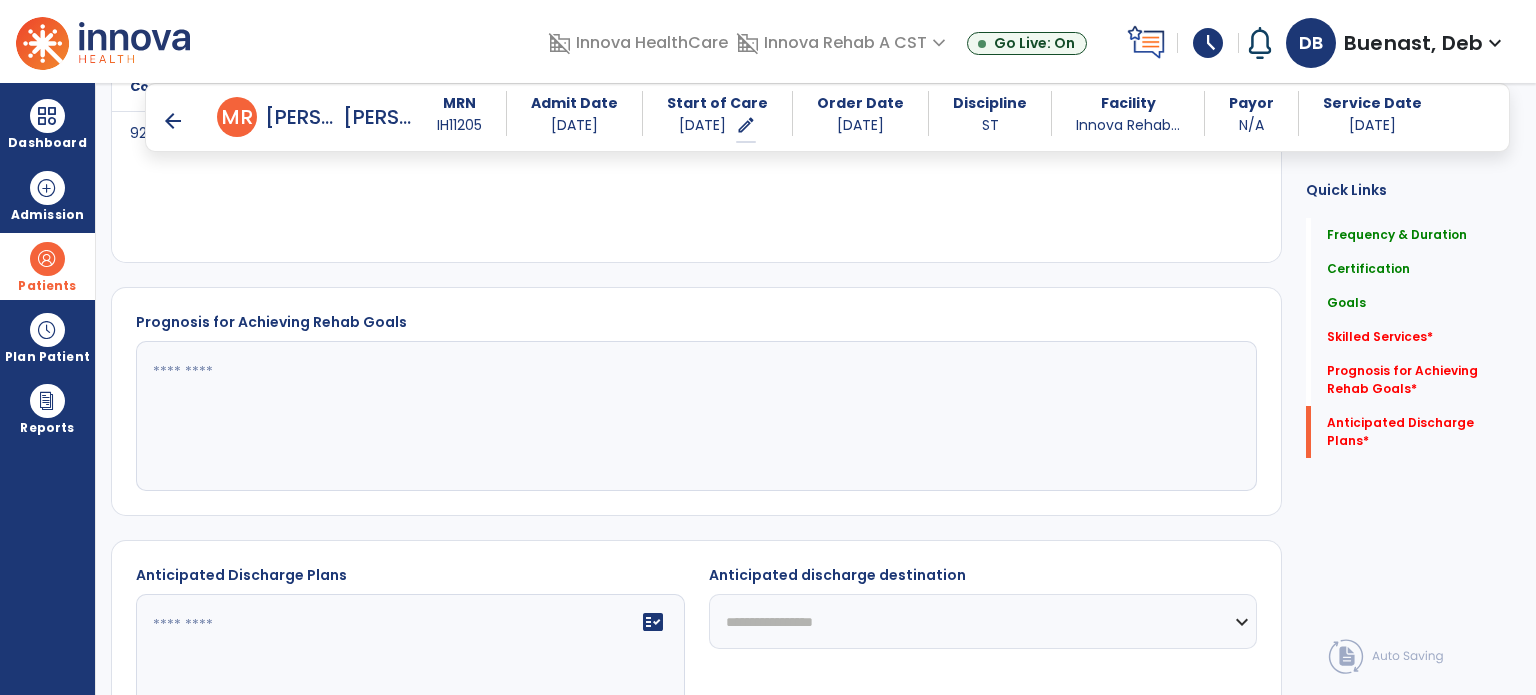 scroll, scrollTop: 1316, scrollLeft: 0, axis: vertical 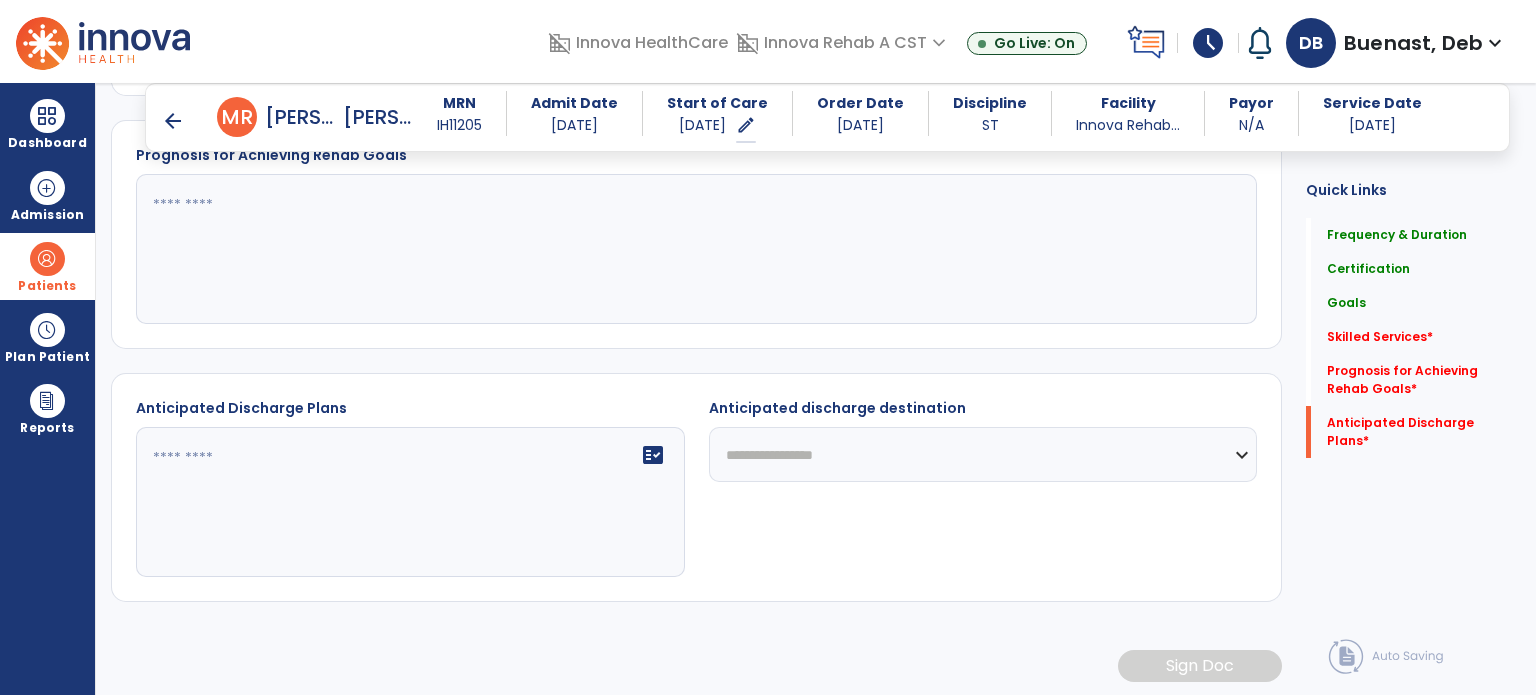 click 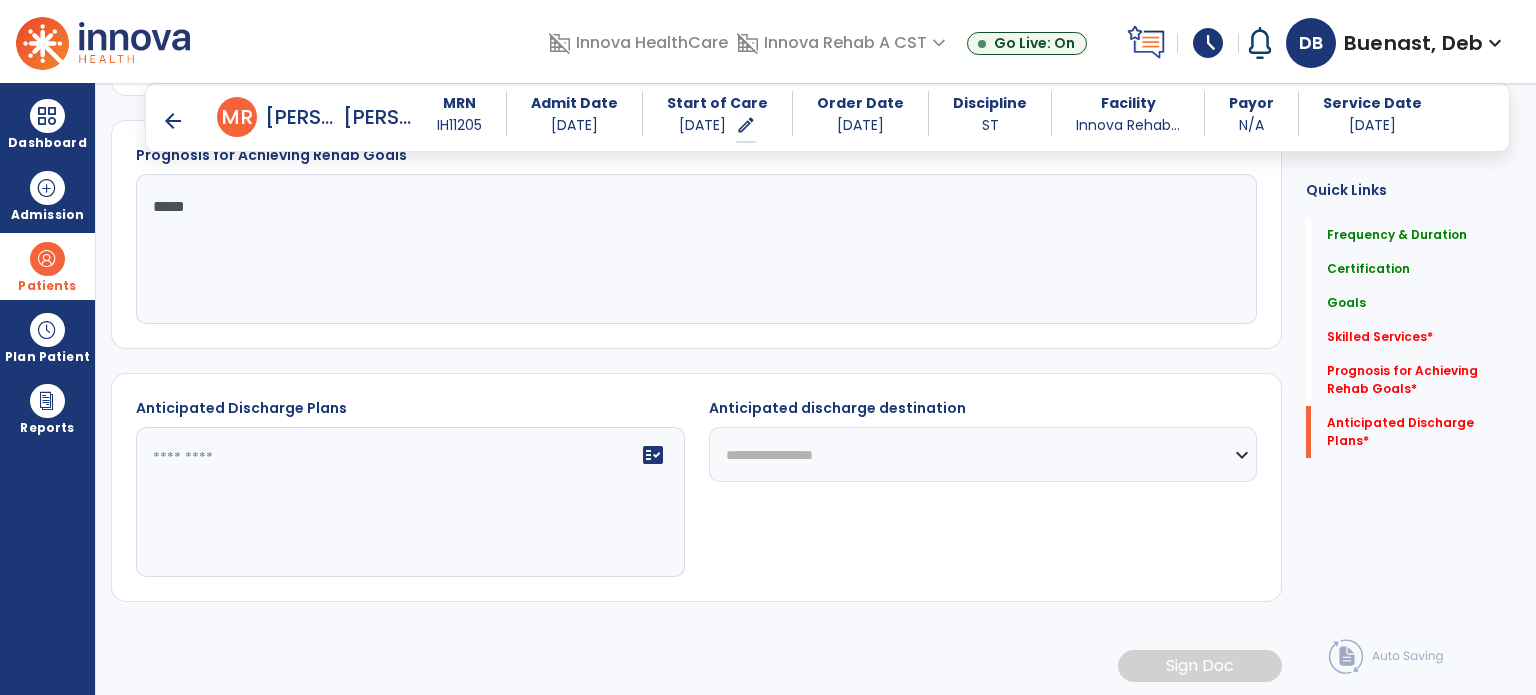 type on "*****" 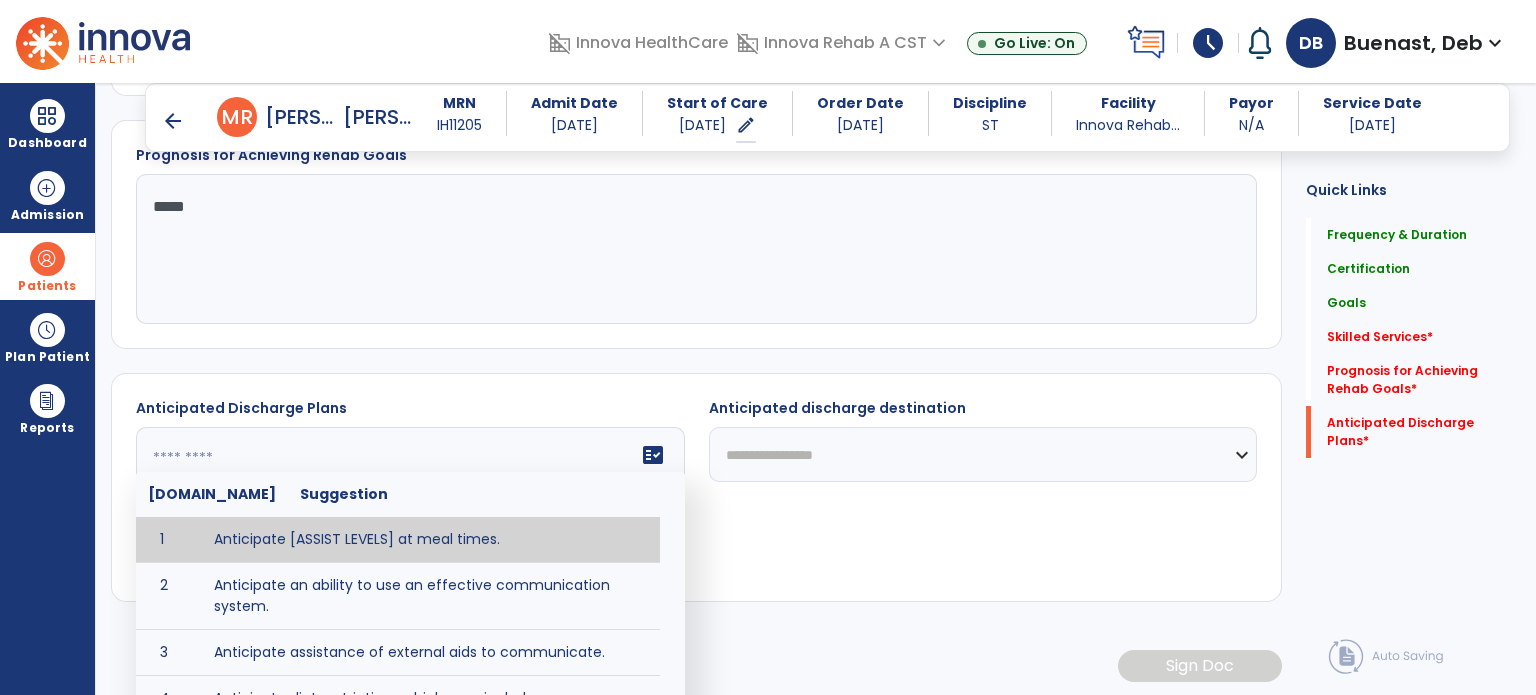 click on "fact_check  Sr.No Suggestion 1 Anticipate [ASSIST LEVELS] at meal times. 2 Anticipate an ability to use an effective communication system. 3 Anticipate assistance of external aids to communicate. 4 Anticipate diet restrictions which may include ___________. 5 Anticipate discharge to an Assisted Living Facility. 6 Anticipate discharge to another SNF. 7 Anticipate discharge to home. 8 Anticipate discharge to hospice care. 9 Anticipate discharge to this SNF. 10 Anticipate independent dining. 11 Anticipate no diet restrictions. 12 Anticipate no signs or symptoms of aspiration with least restrictive diet level. 13 Anticipate patient will need [FULL/PART TIME] caregiver assistance. 14 Anticipate patient will need [ASSISTANCE LEVEL] assistance from [CAREGIVER]. 15 Anticipate patient will need 24-hour caregiver assistance. 16 Anticipate patient will need no caregiver assistance. 17 Discharge home and independent with caregiver. 18 Discharge home and independent without caregiver. 19 20 21 22 23 24 25 26 27 28 29 30" 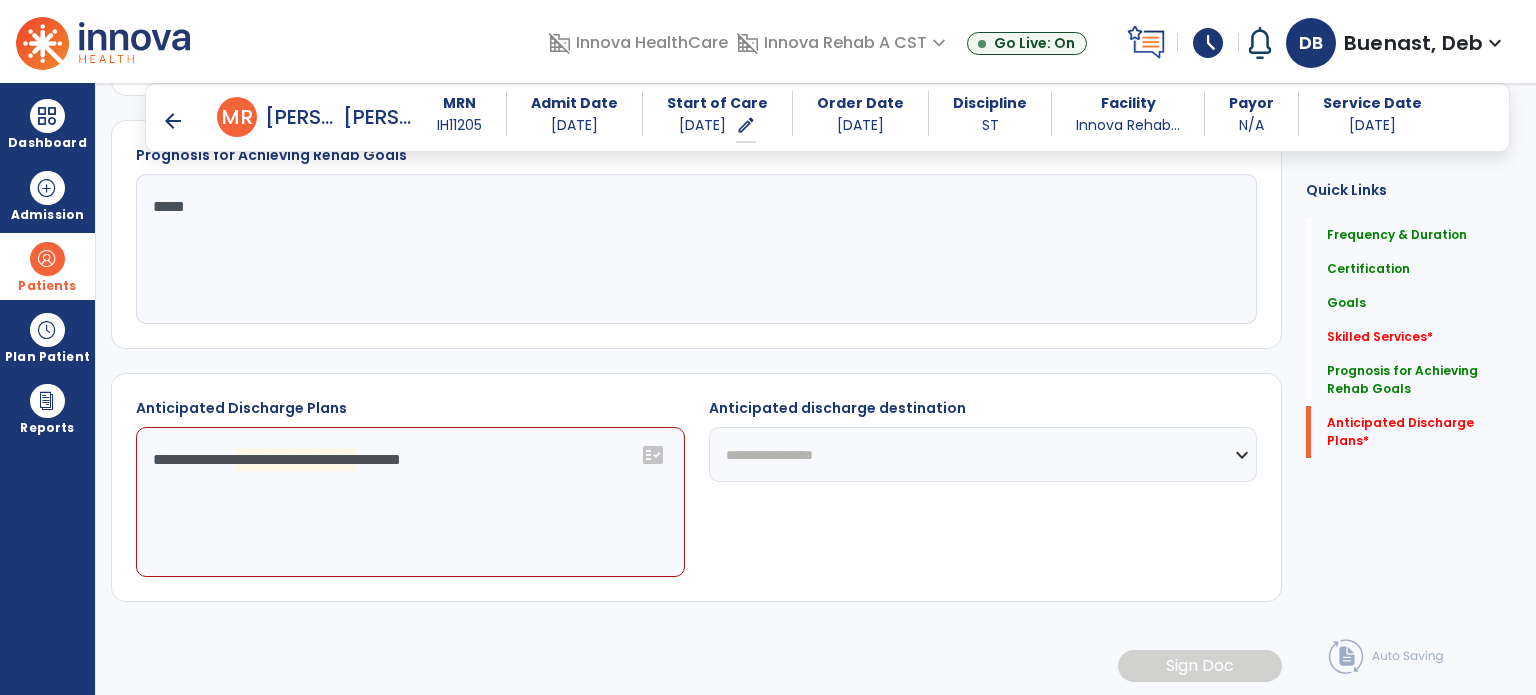 click on "**********" 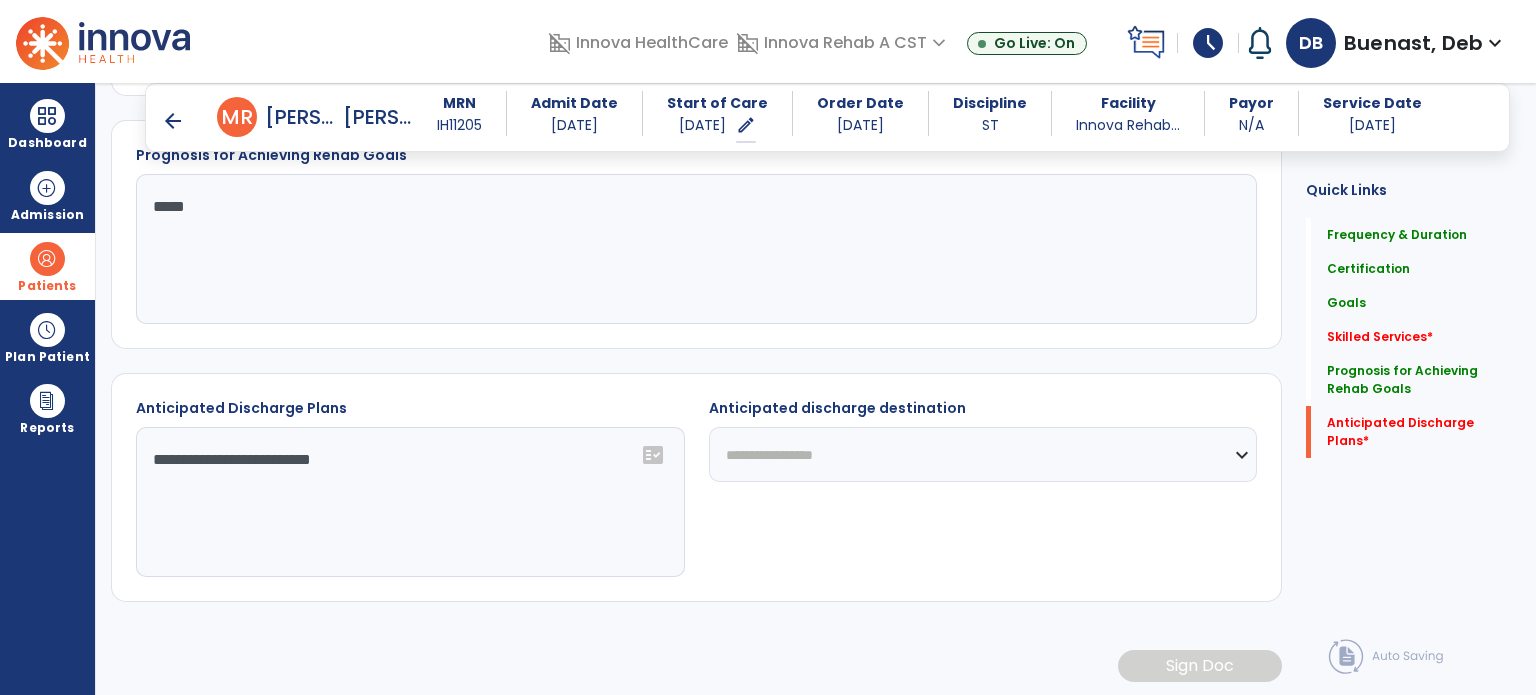 type on "**********" 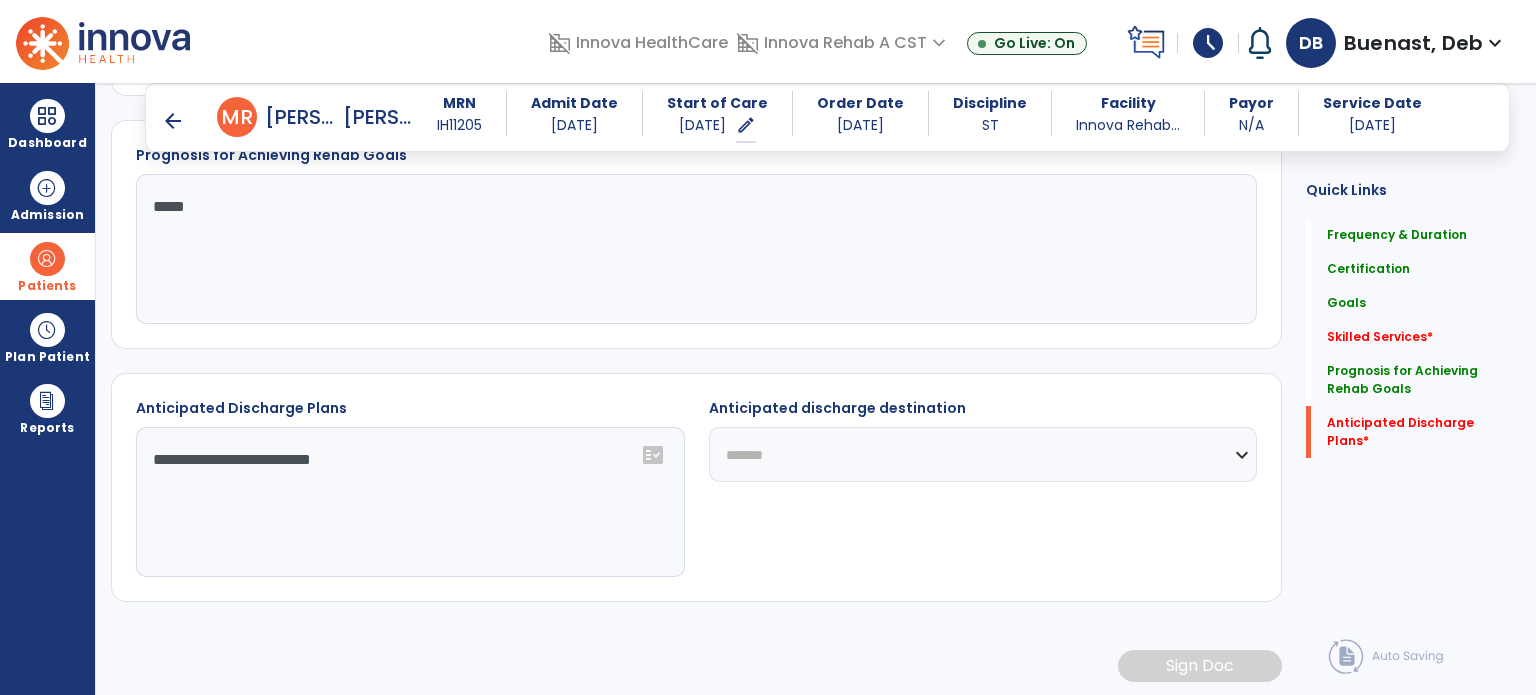 click on "**********" 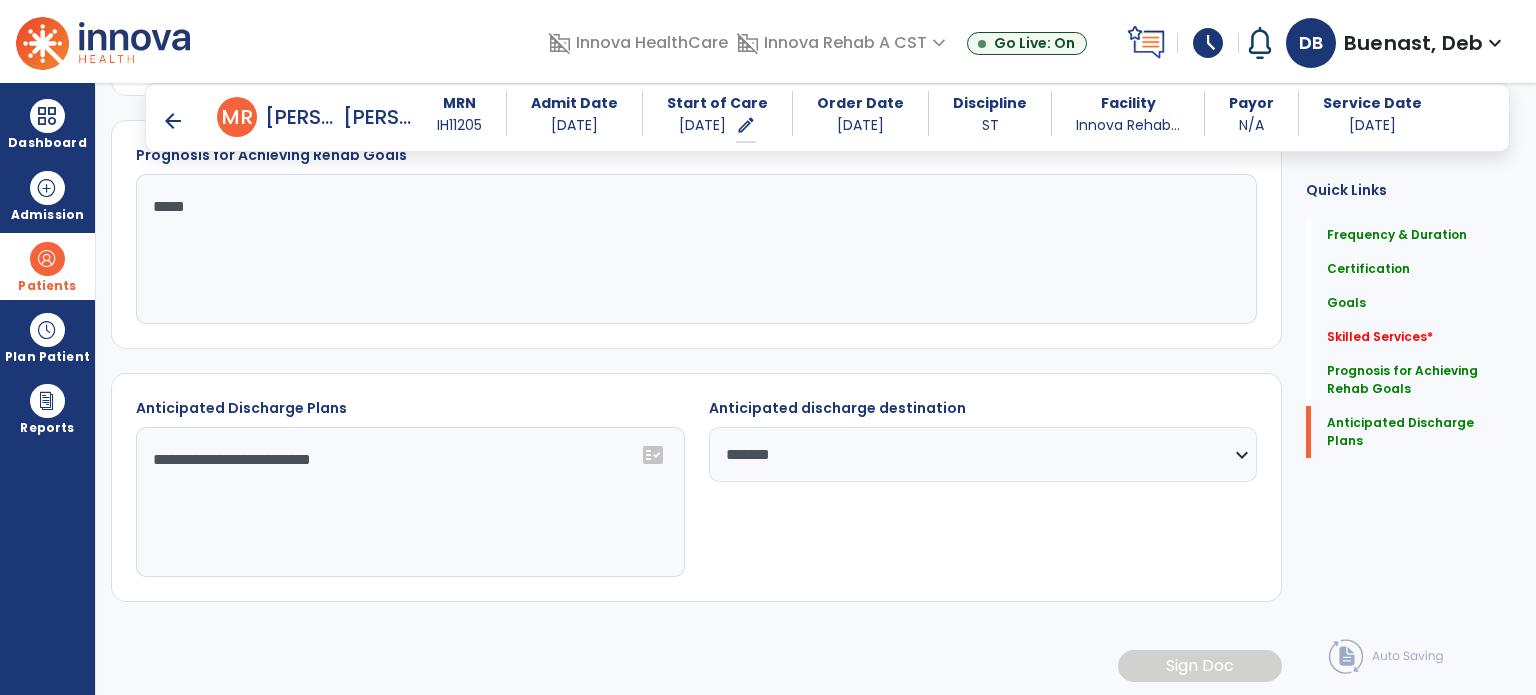 click on "**********" 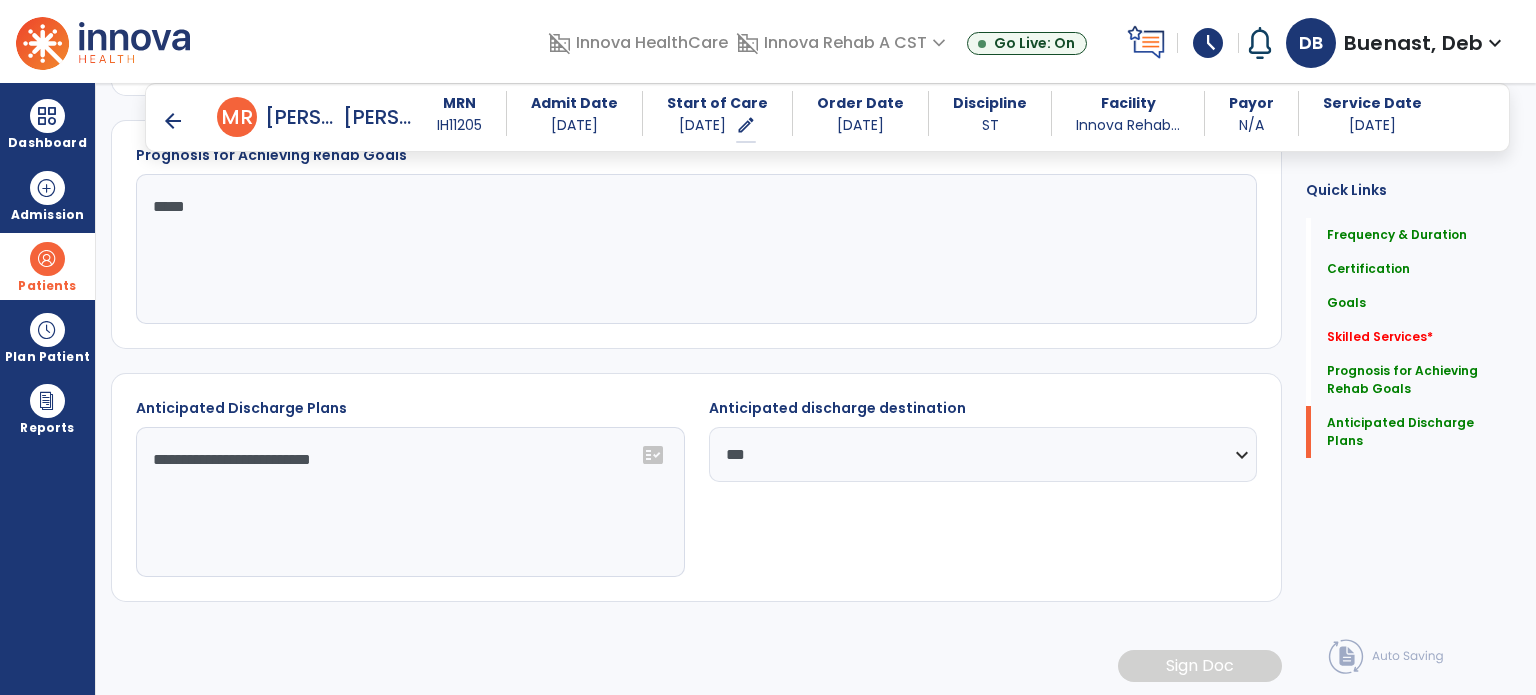 click on "**********" 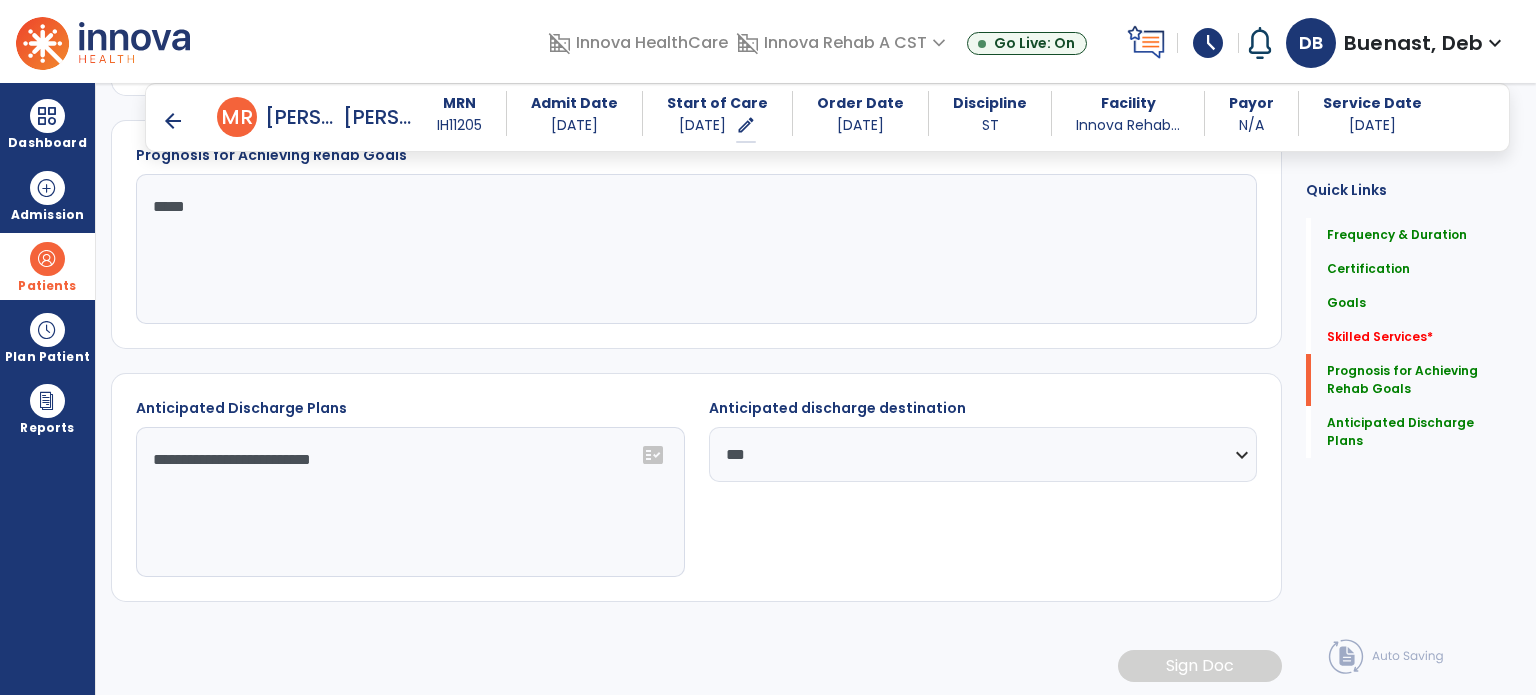 scroll, scrollTop: 816, scrollLeft: 0, axis: vertical 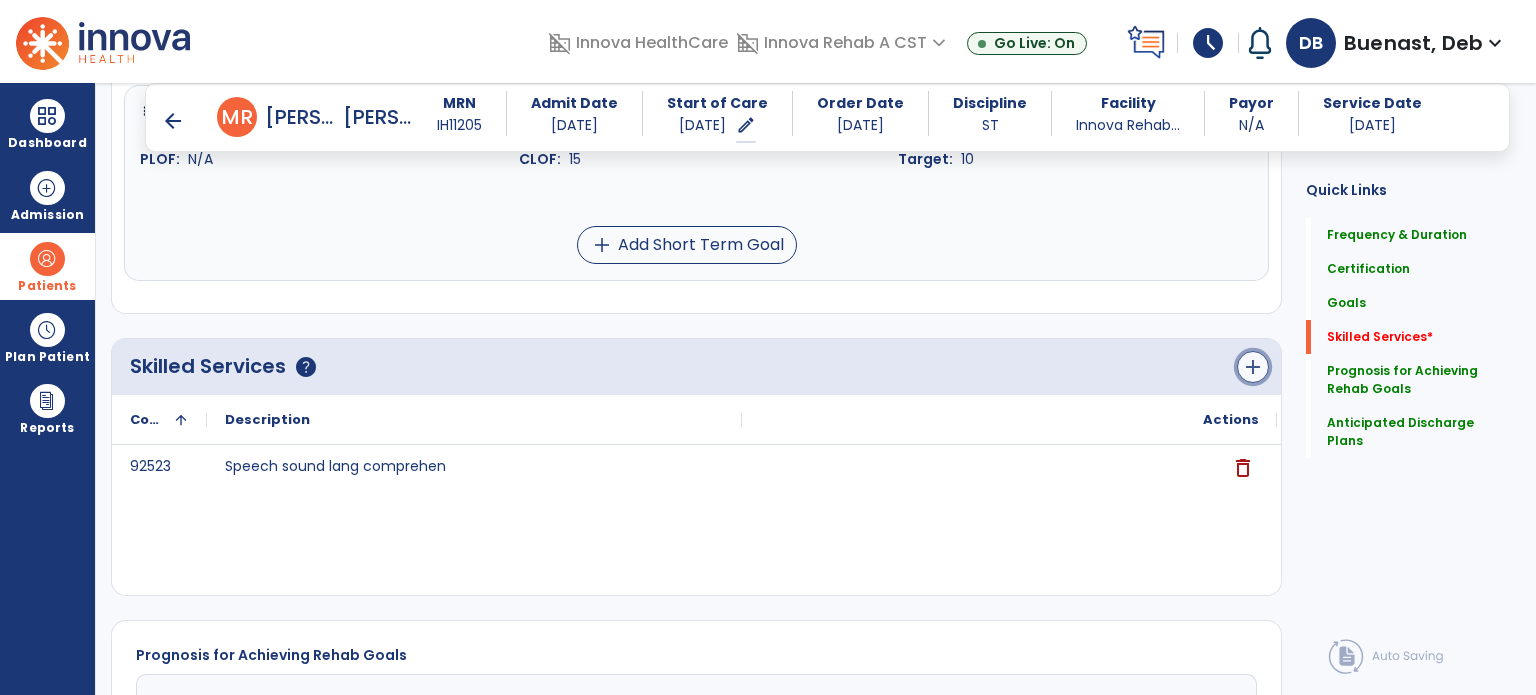 click on "add" 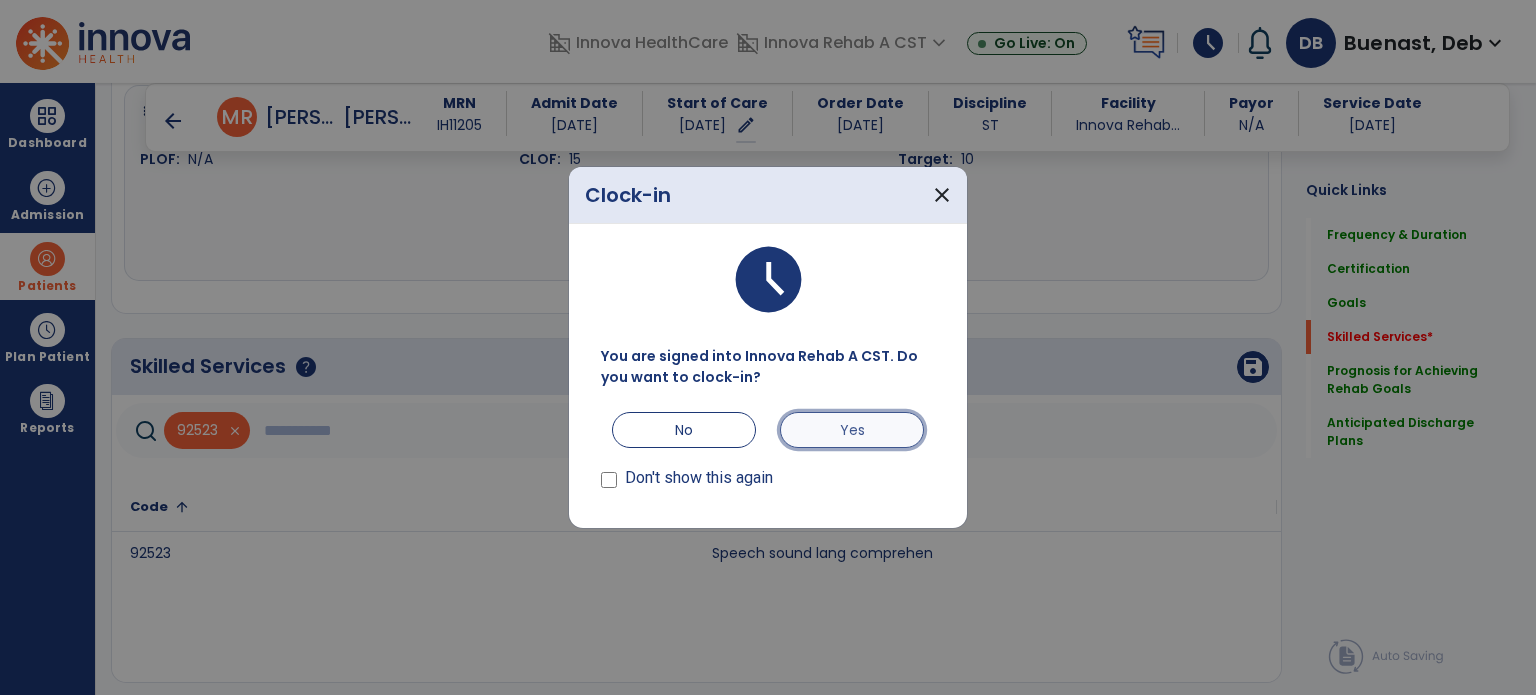 click on "Yes" at bounding box center [852, 430] 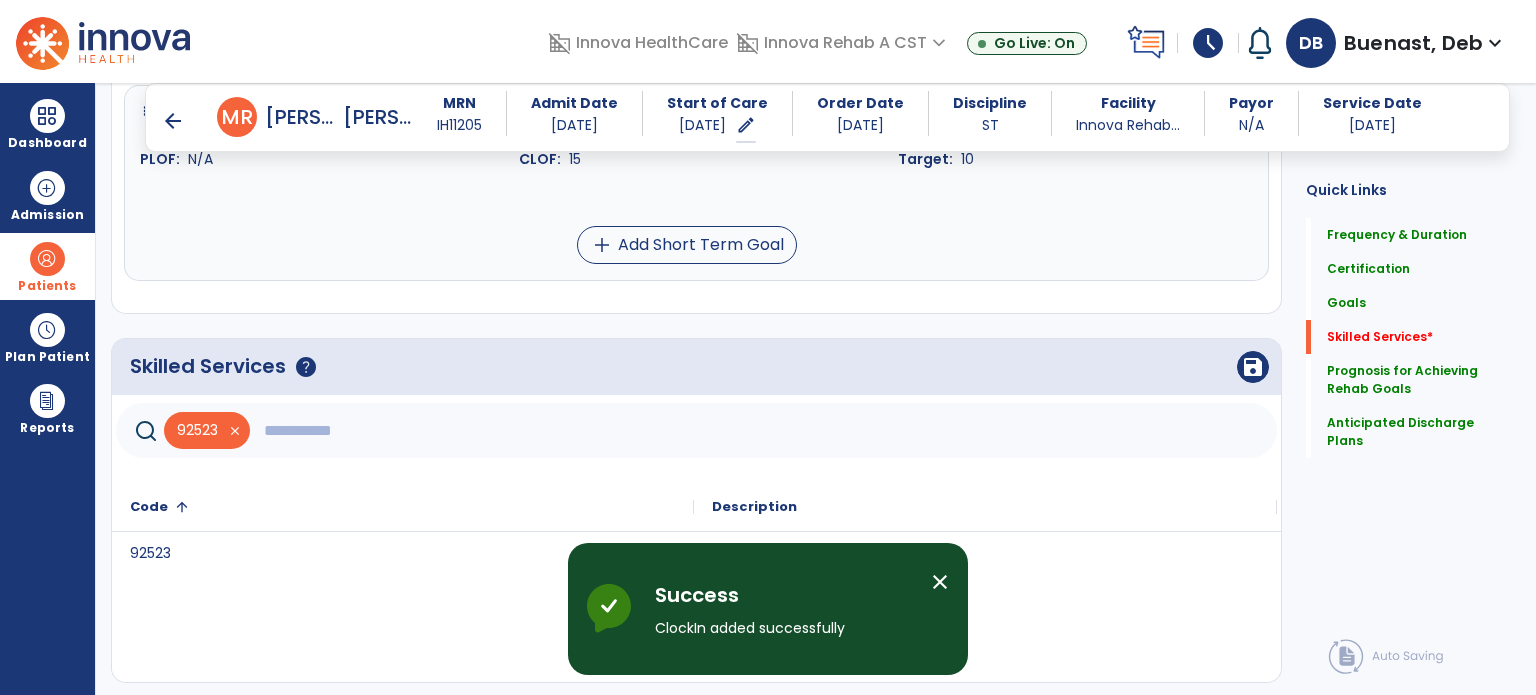 click 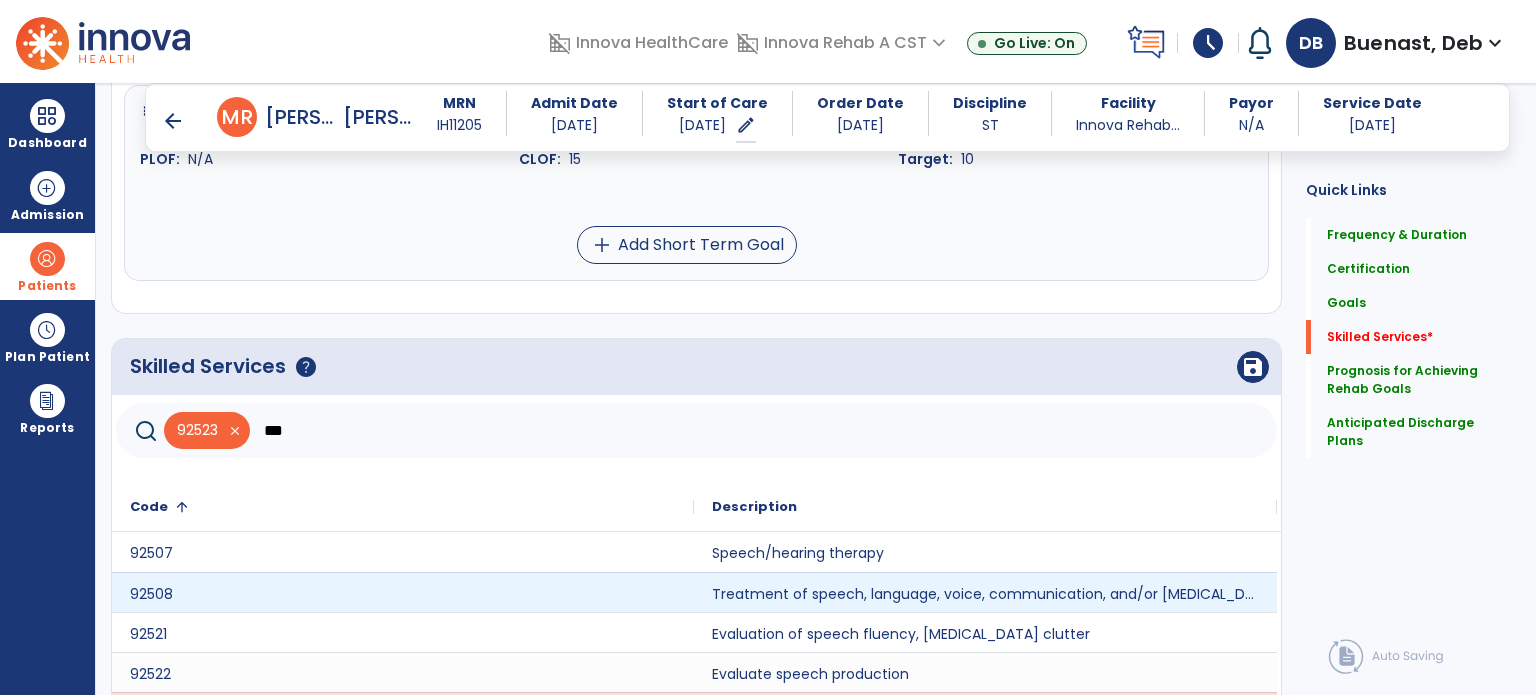 type on "***" 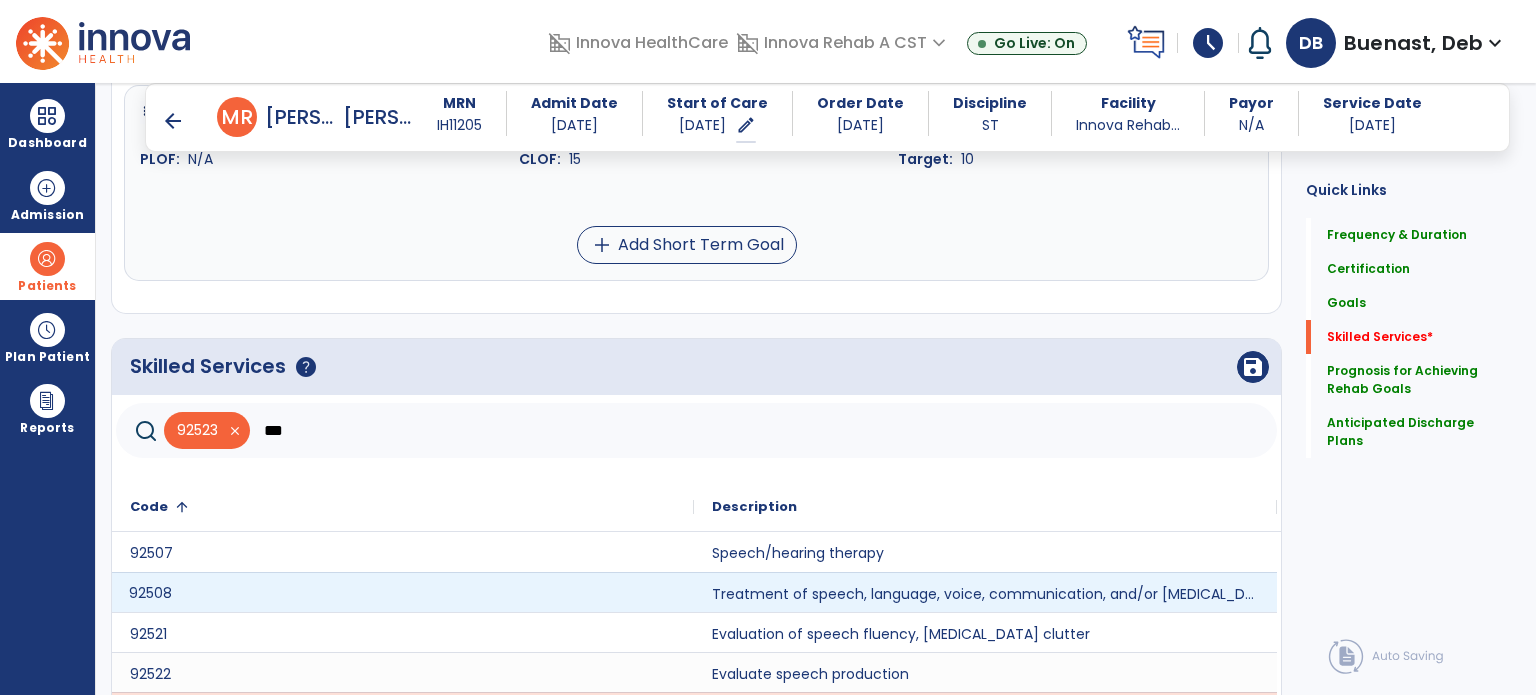 click on "92508" 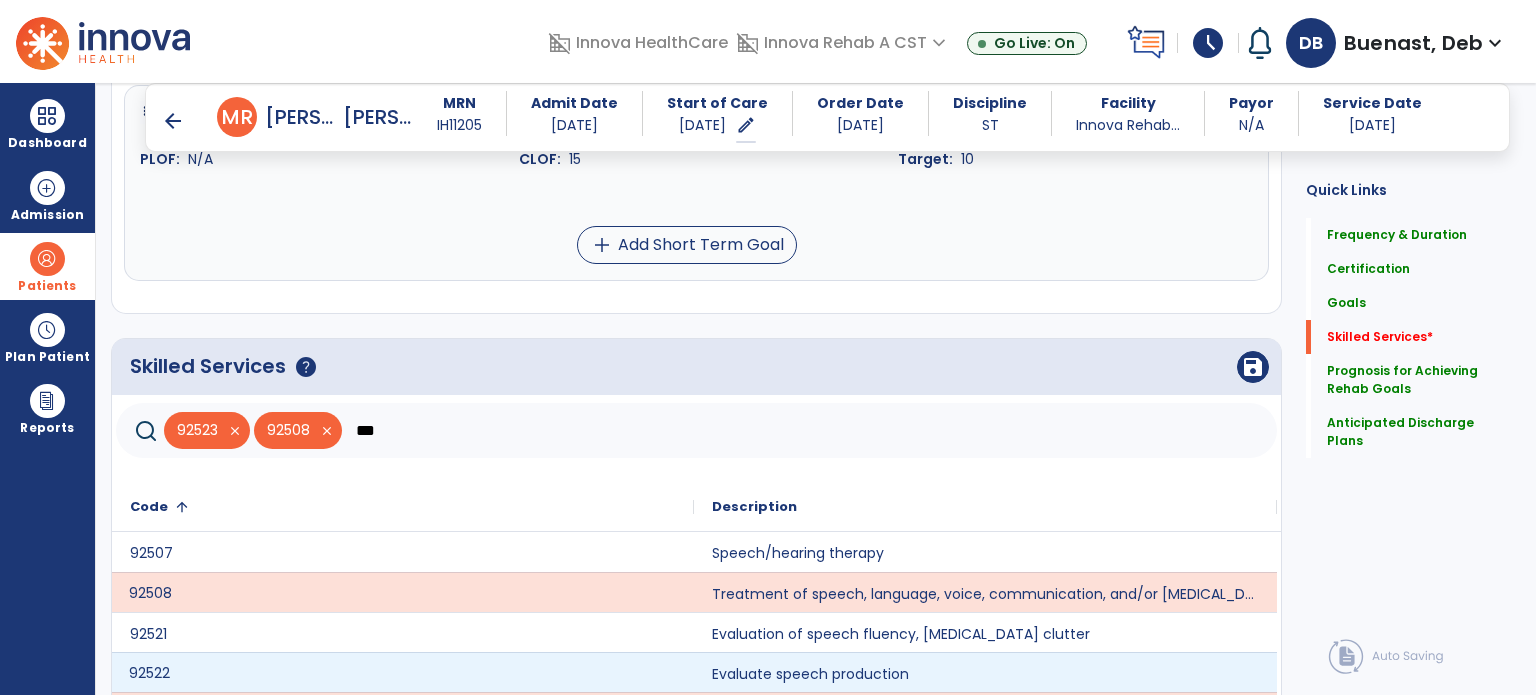 click on "92522" 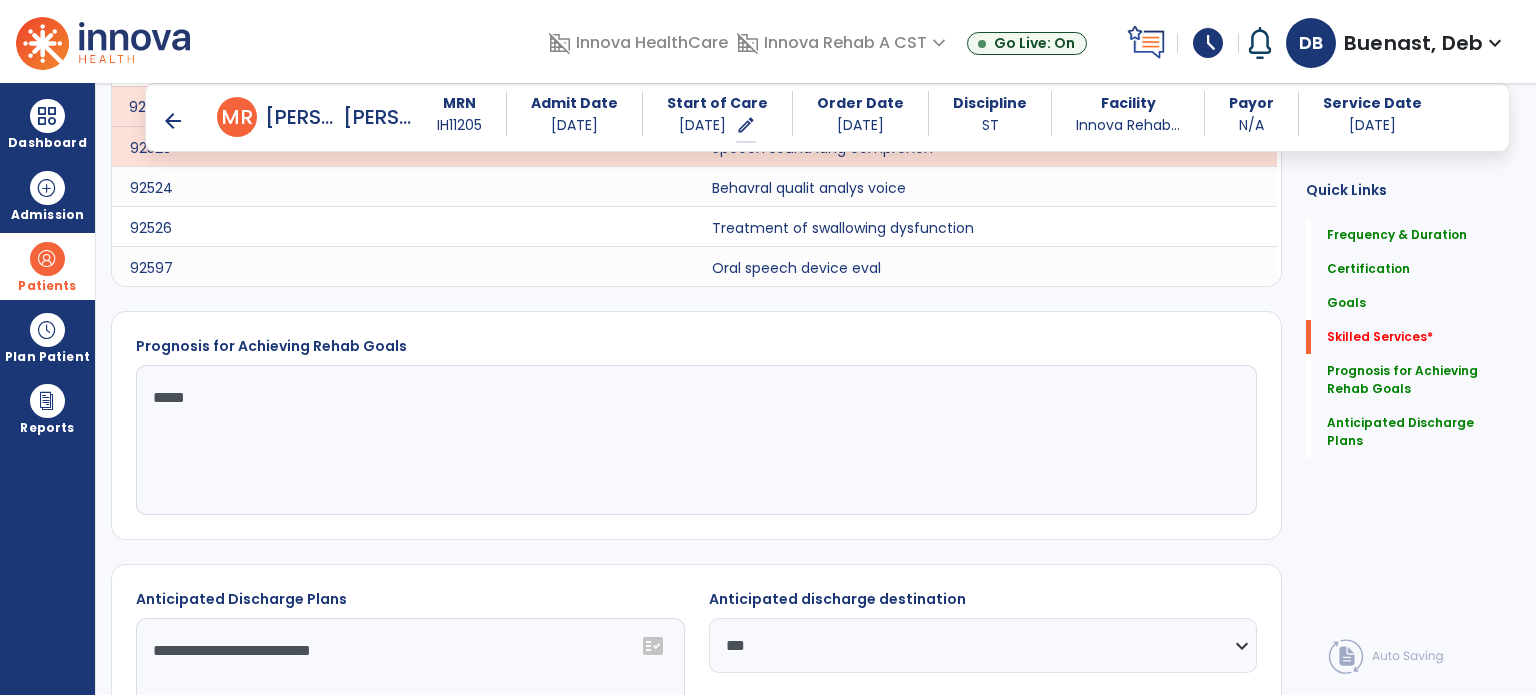 scroll, scrollTop: 1572, scrollLeft: 0, axis: vertical 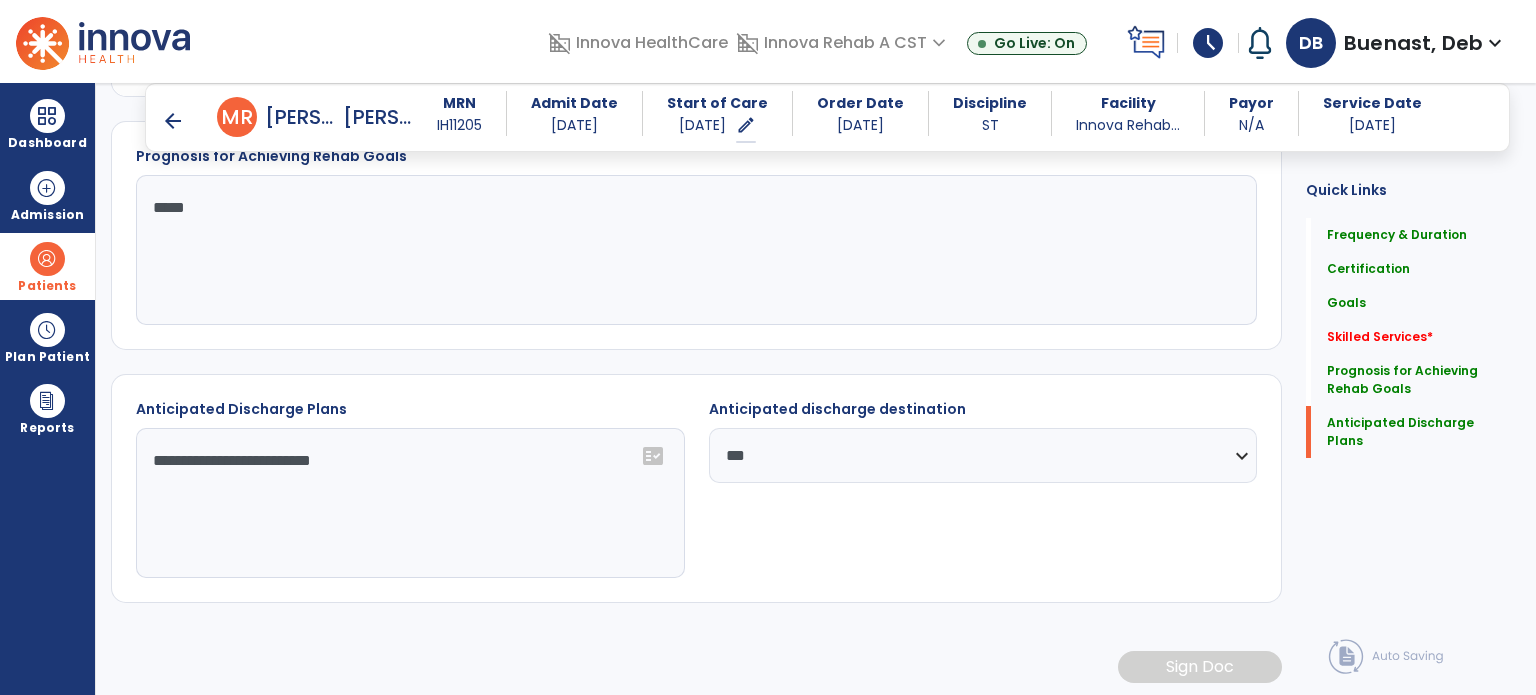 click on "**********" 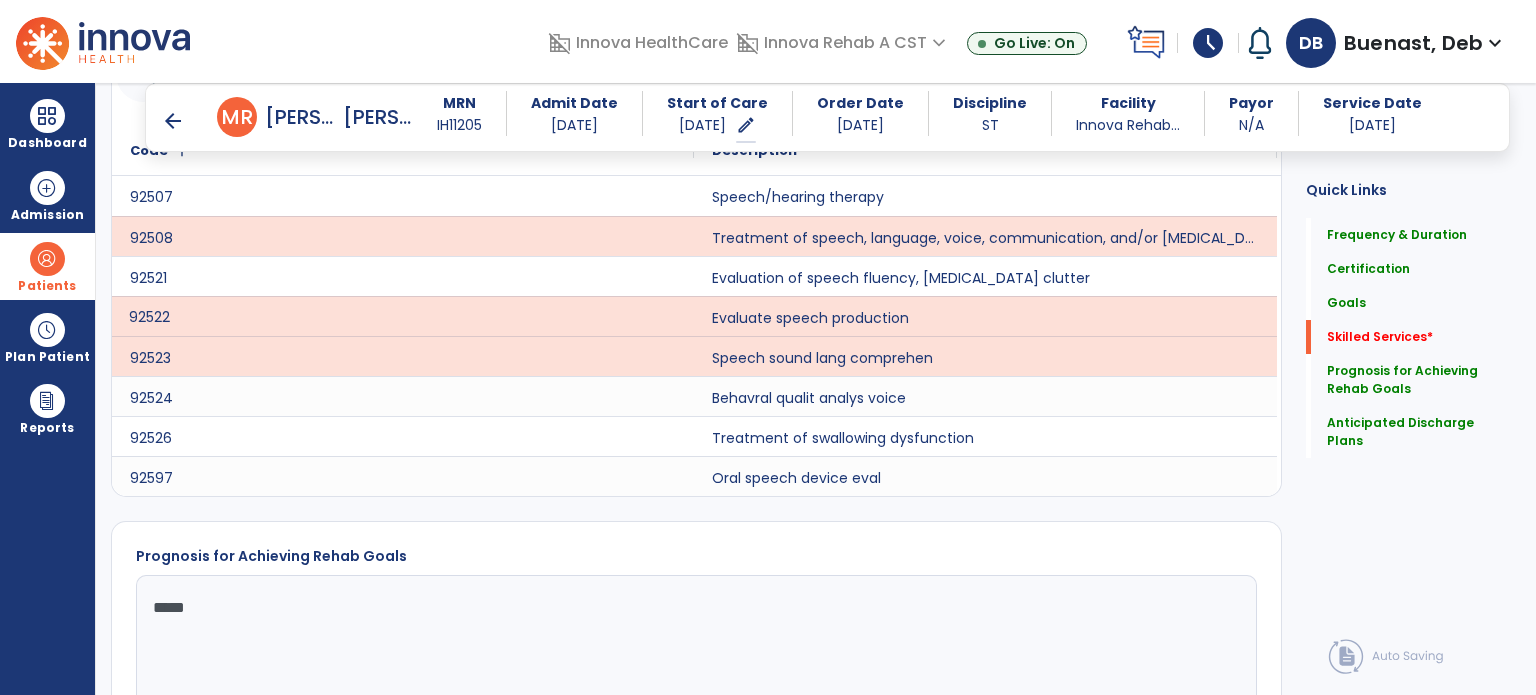 scroll, scrollTop: 872, scrollLeft: 0, axis: vertical 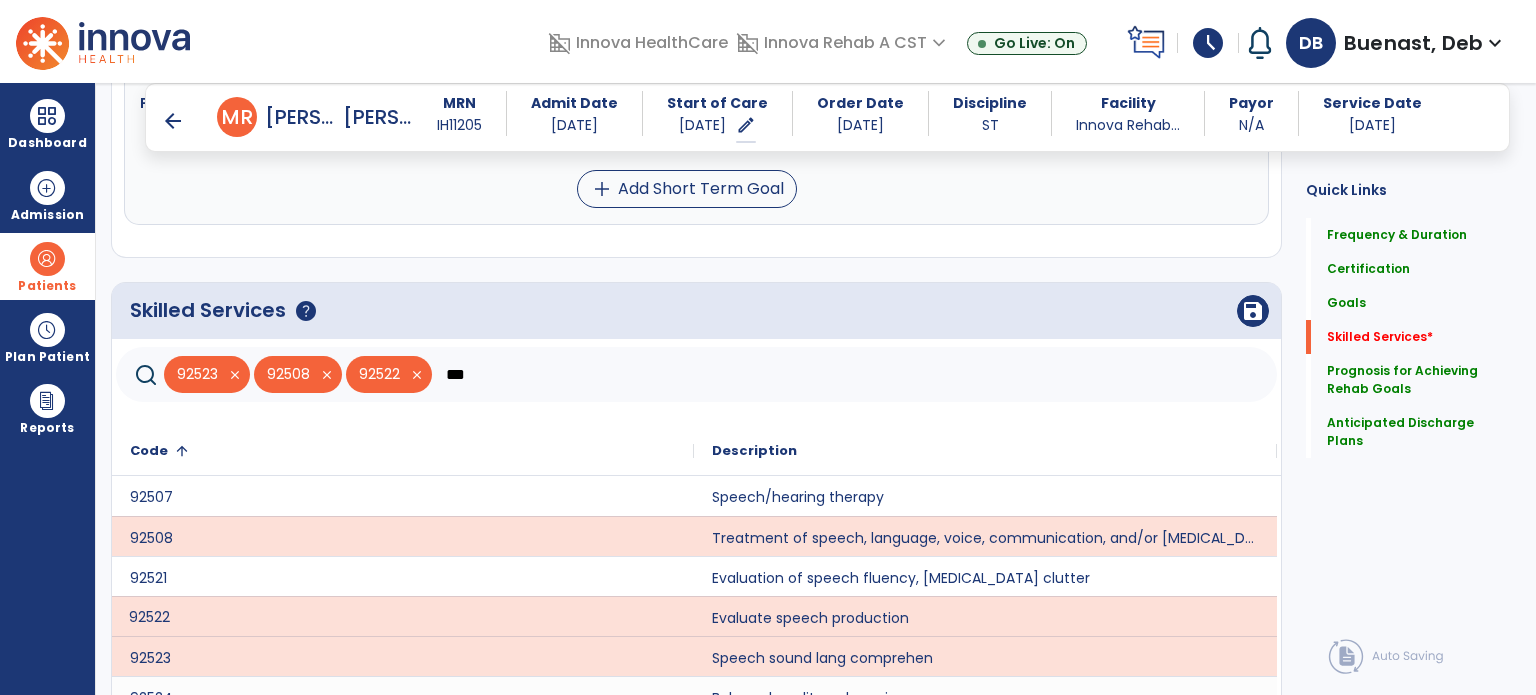 click on "***" 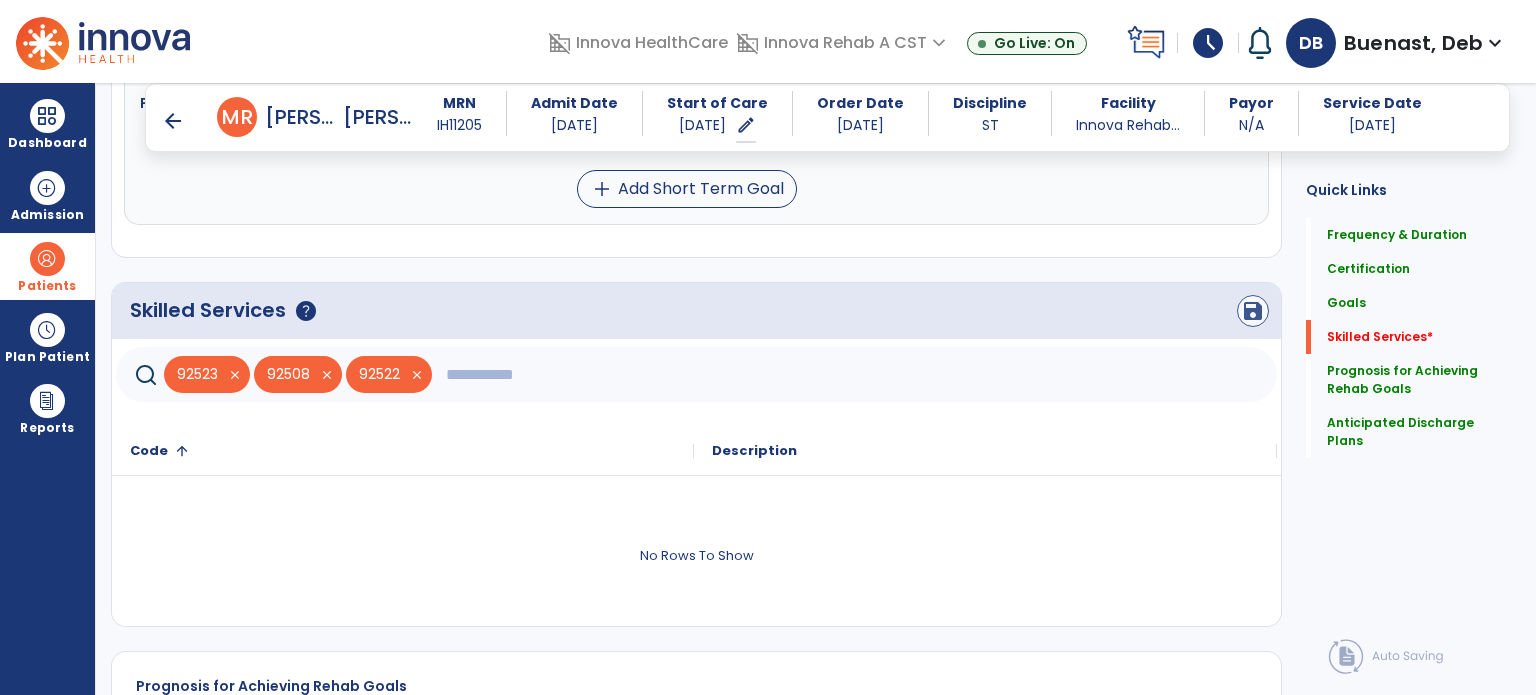 type 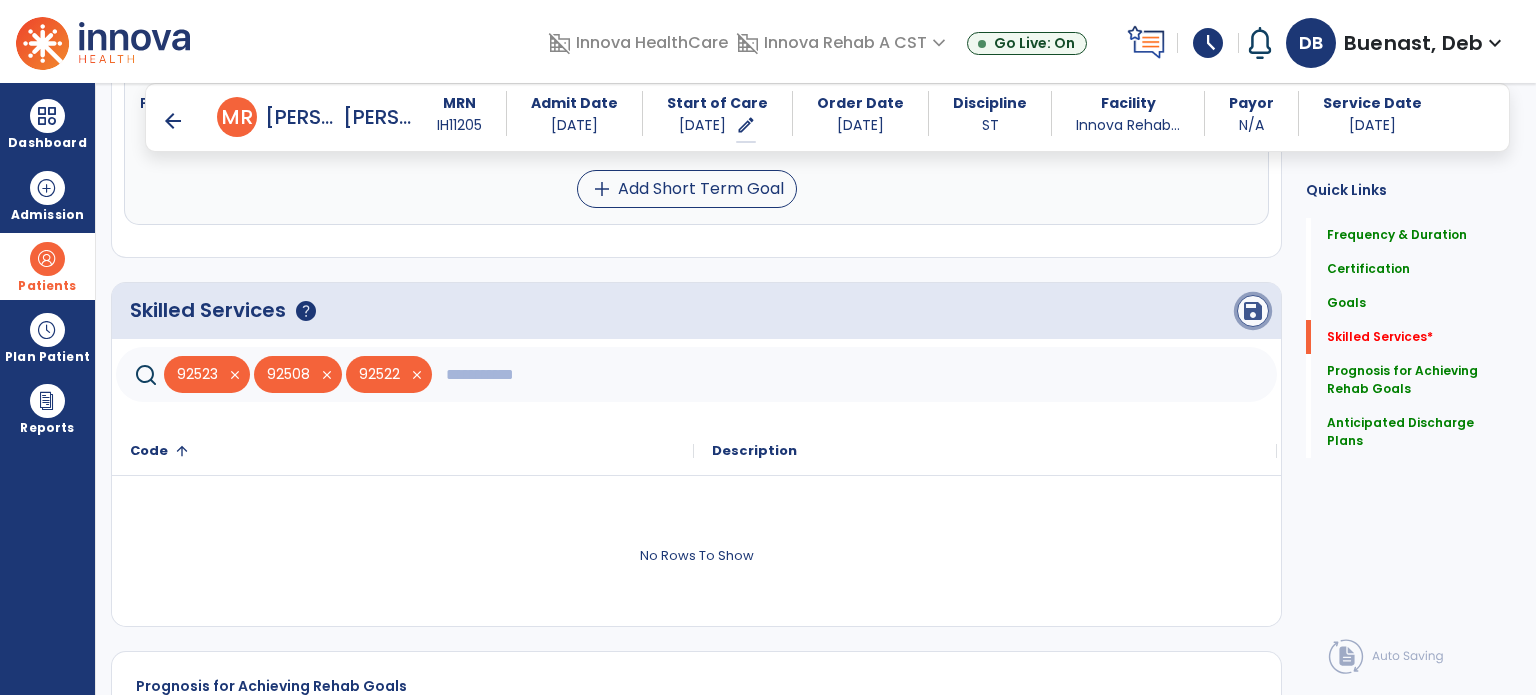 click on "save" 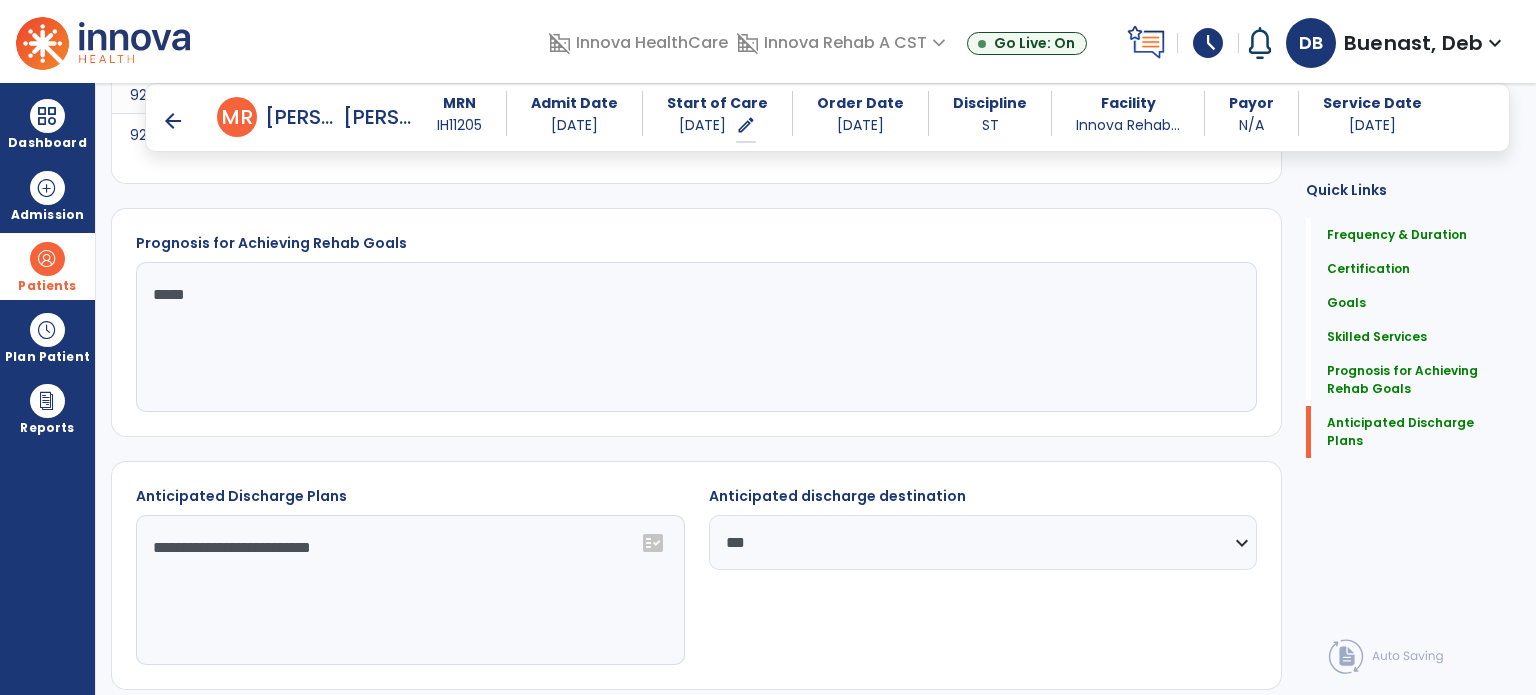 scroll, scrollTop: 1316, scrollLeft: 0, axis: vertical 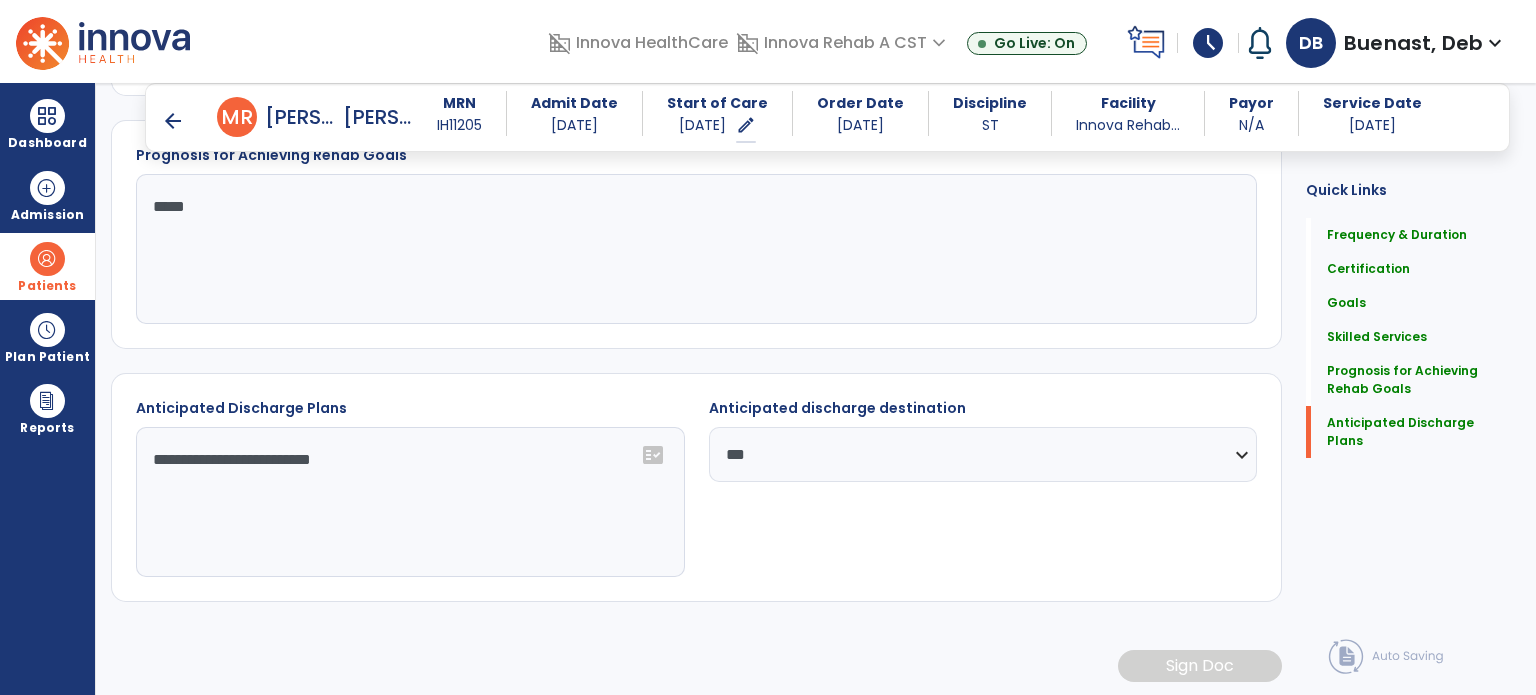 click on "**********" 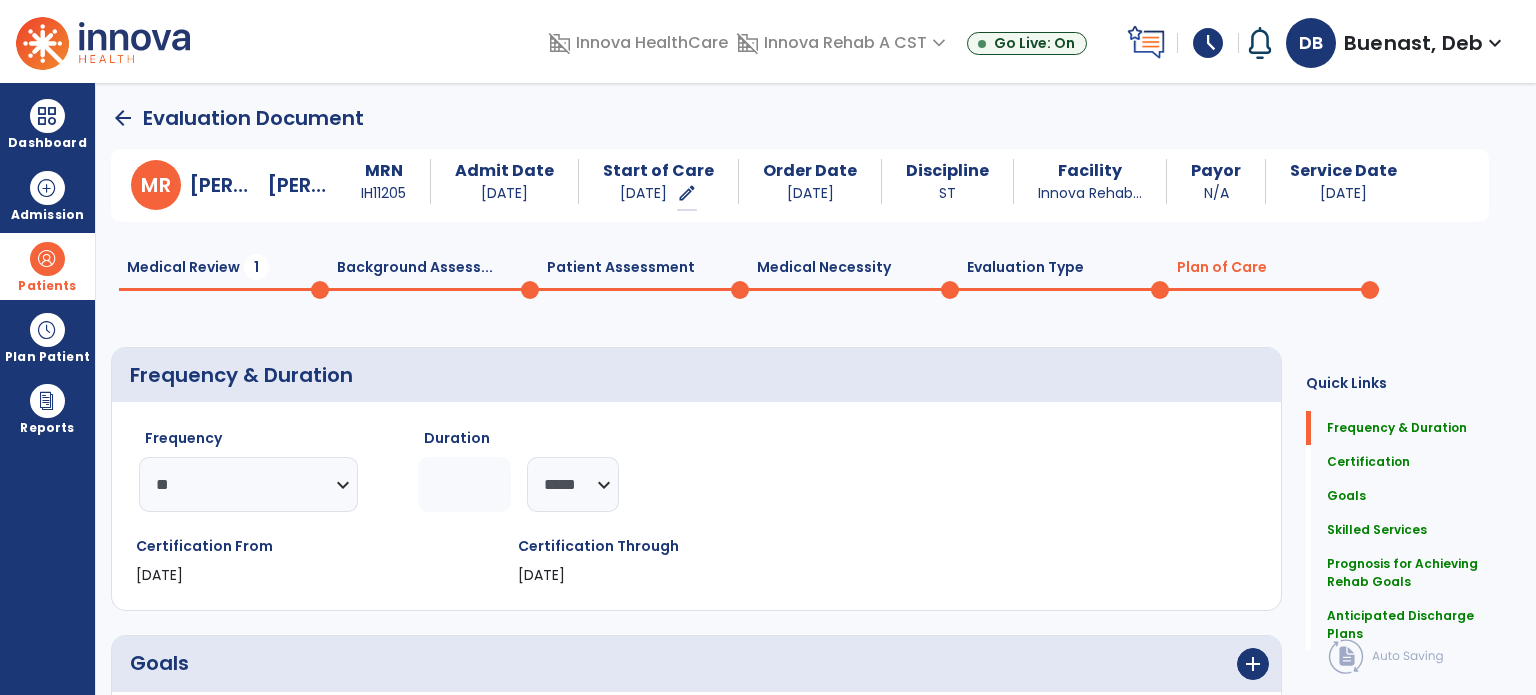 scroll, scrollTop: 0, scrollLeft: 0, axis: both 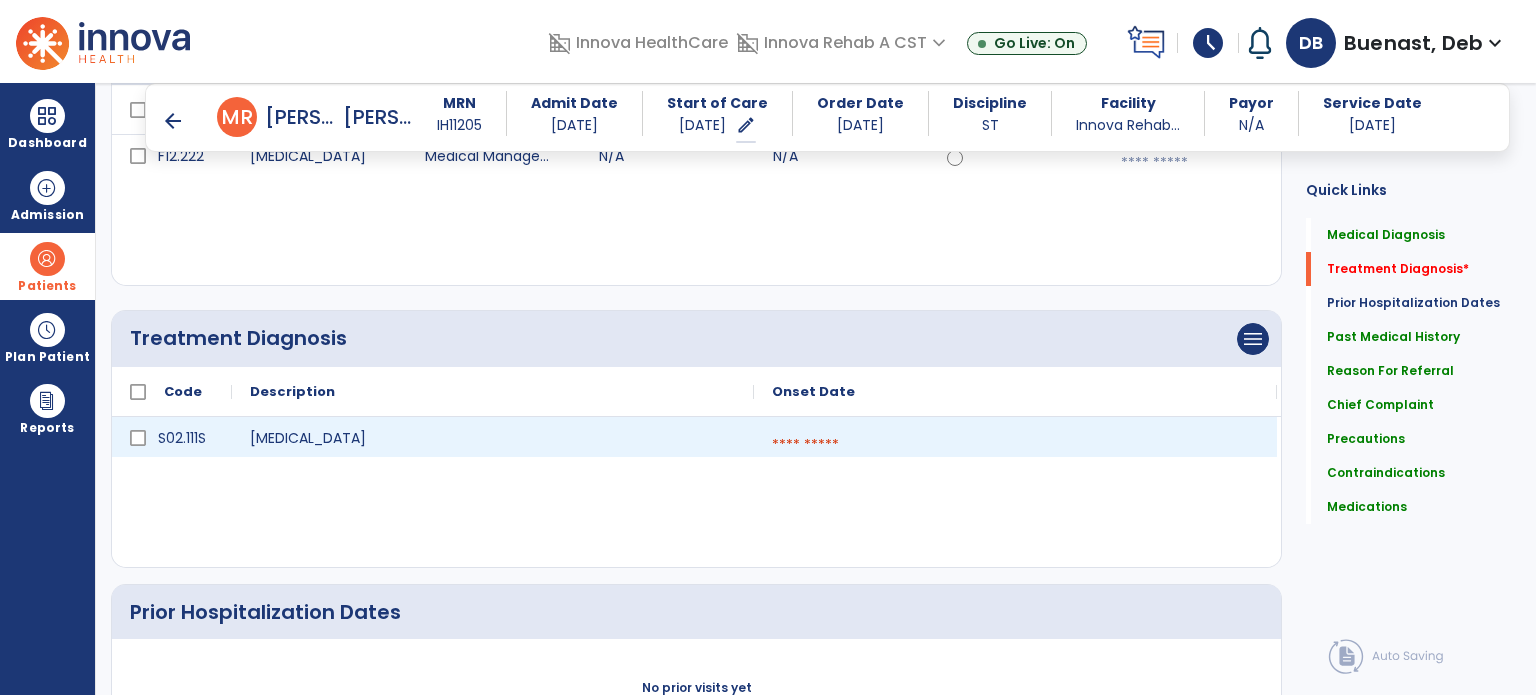 click at bounding box center (1015, 445) 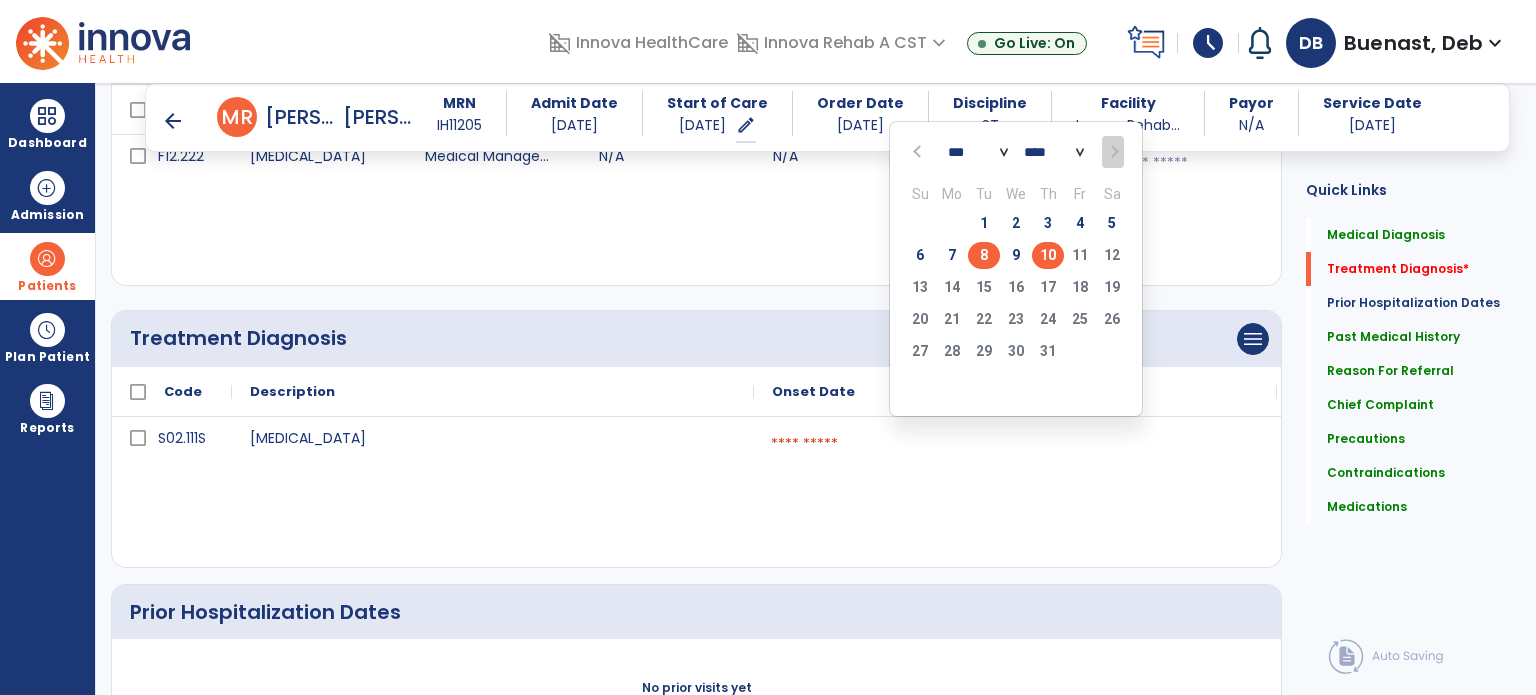 click on "8" 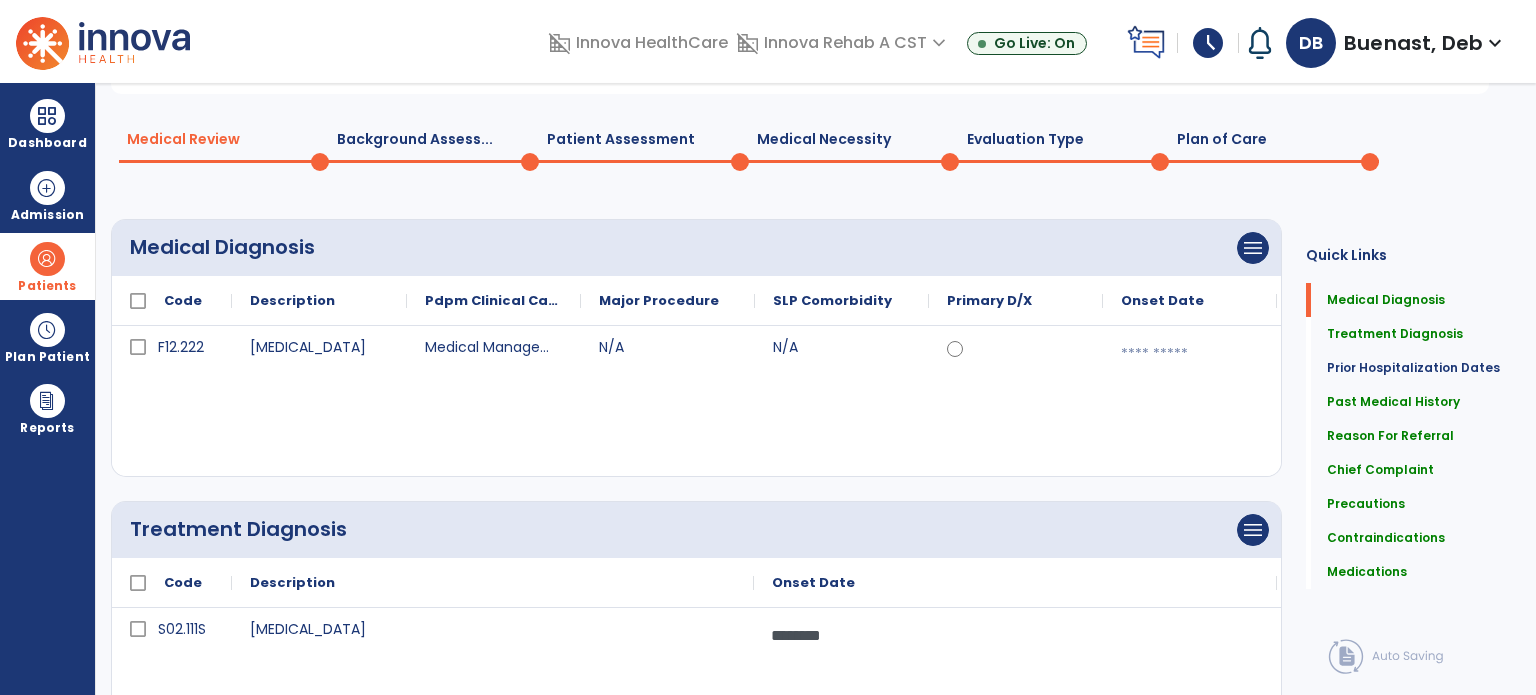 scroll, scrollTop: 0, scrollLeft: 0, axis: both 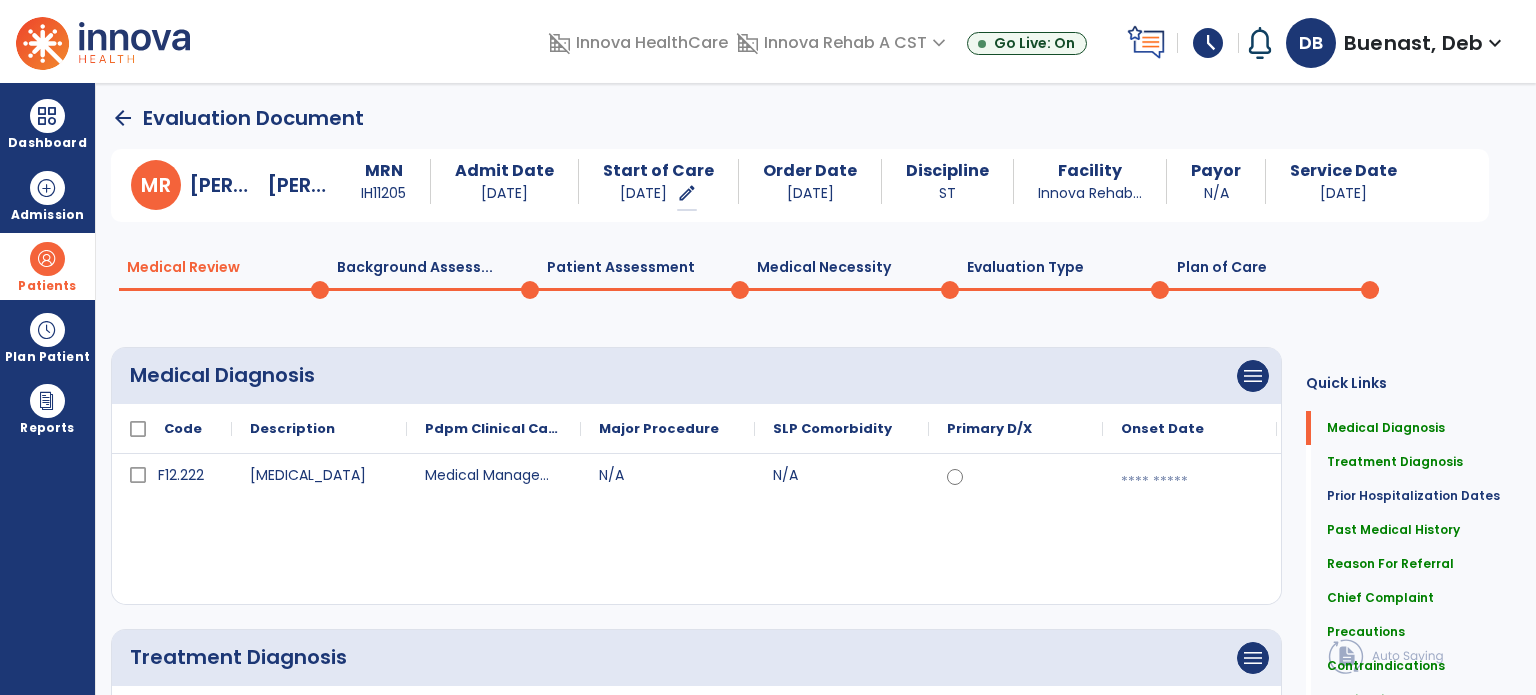 click on "Plan of Care  0" 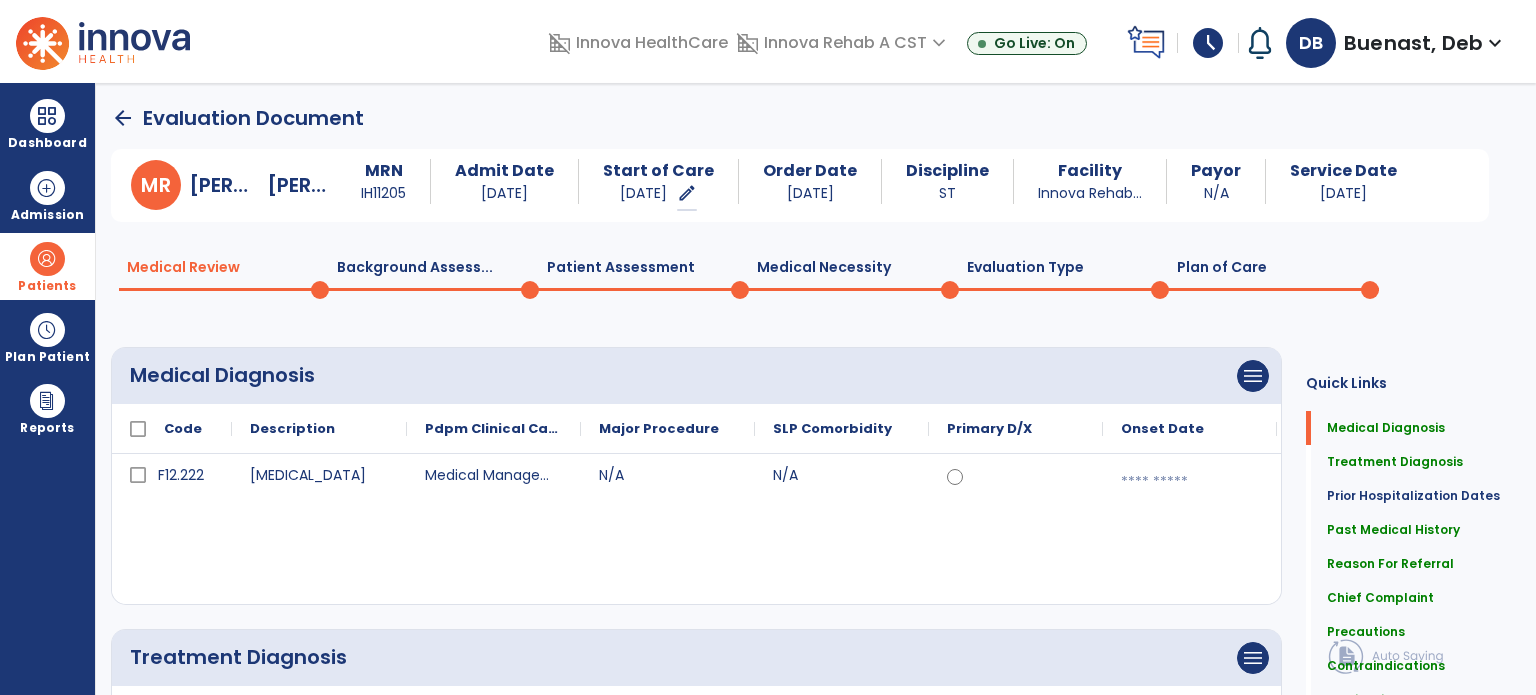 select on "**" 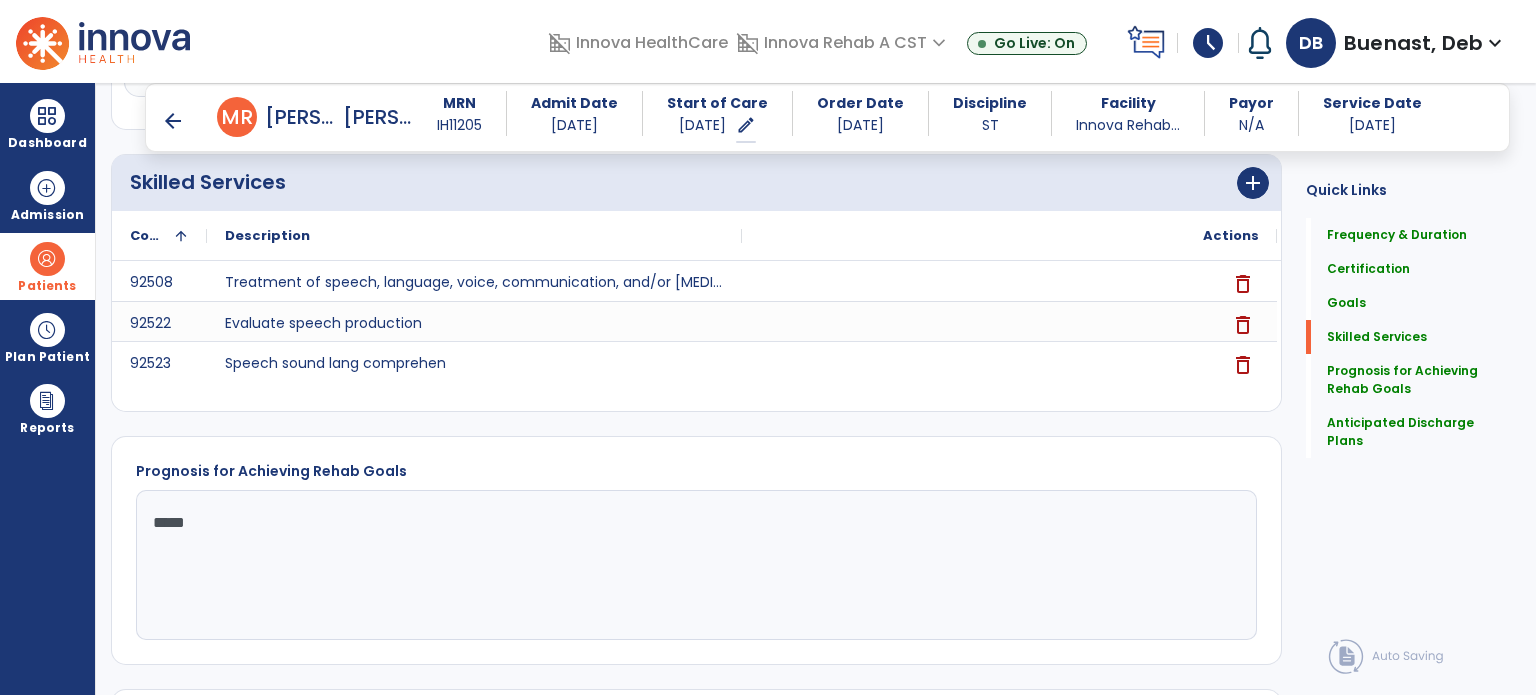 scroll, scrollTop: 1317, scrollLeft: 0, axis: vertical 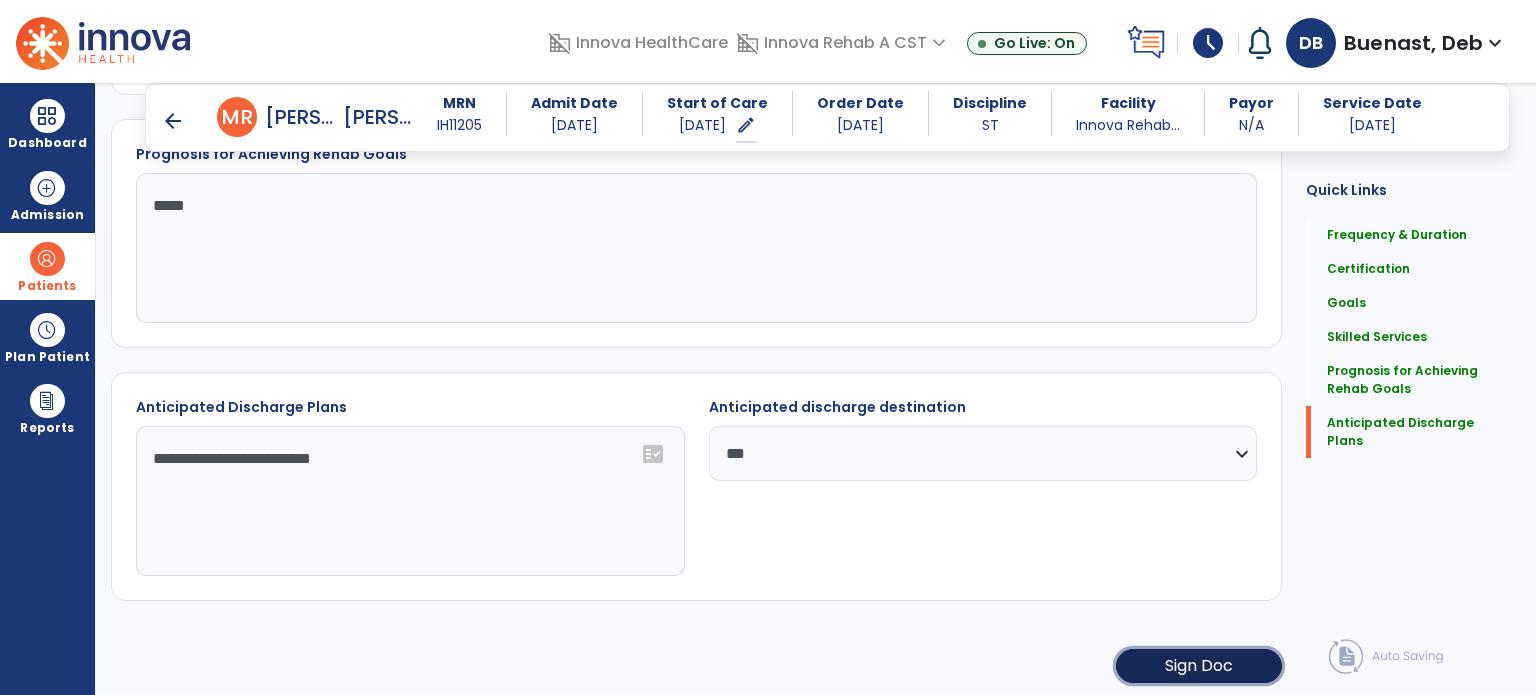 click on "Sign Doc" 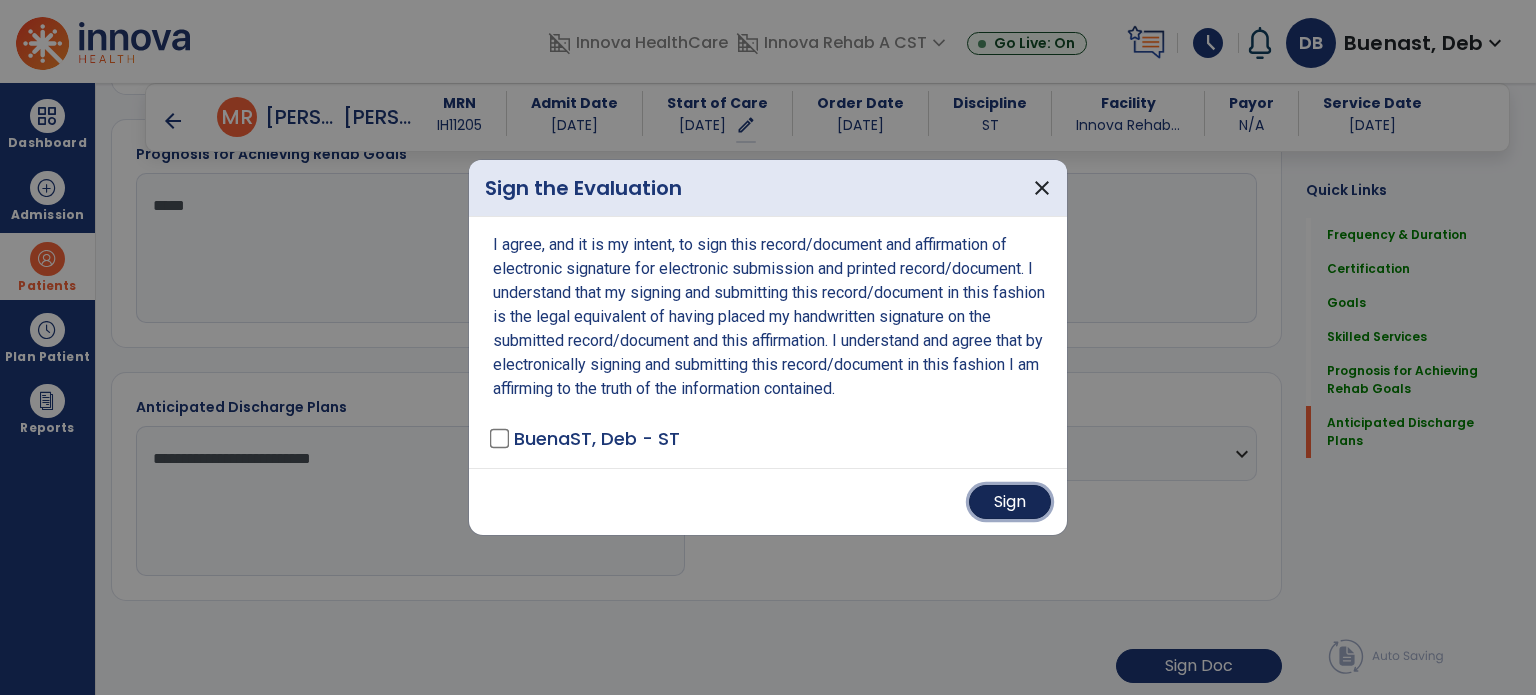 click on "Sign" at bounding box center (1010, 502) 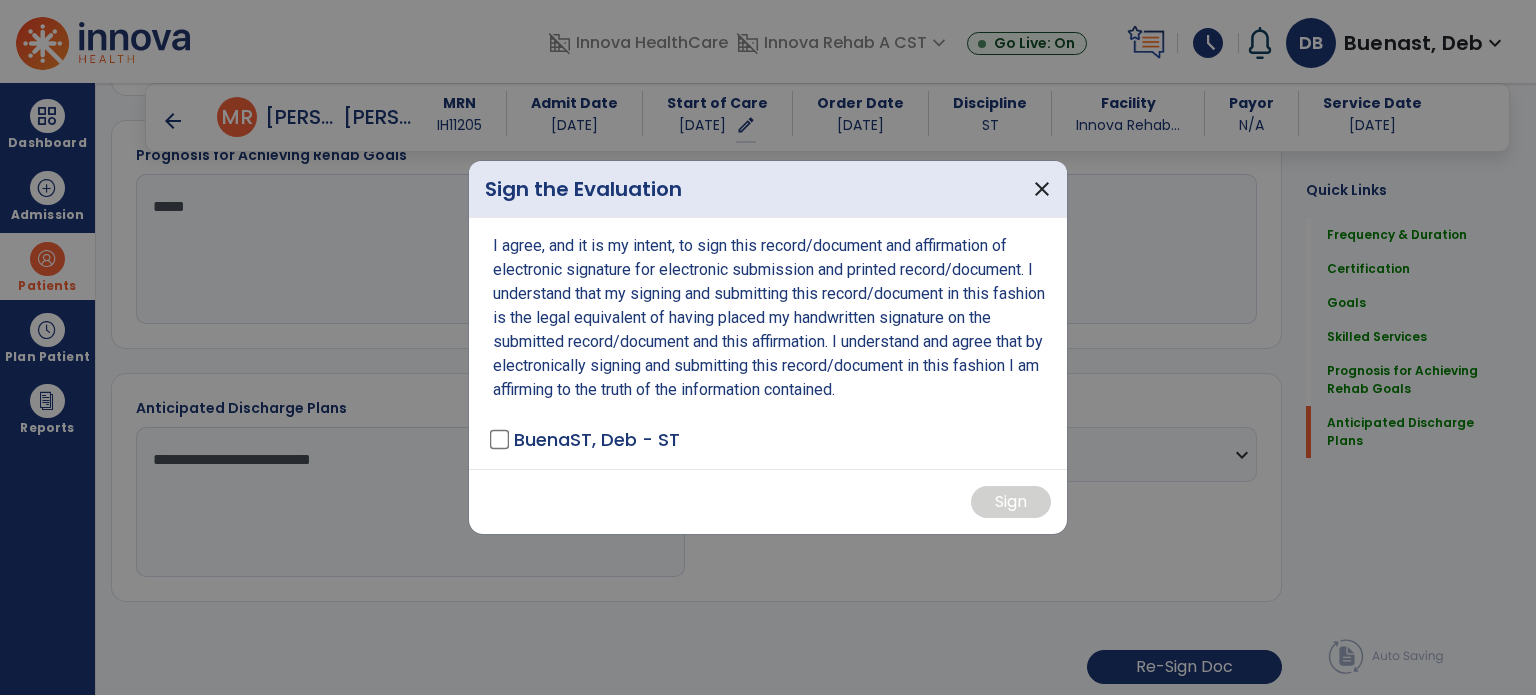 scroll, scrollTop: 1317, scrollLeft: 0, axis: vertical 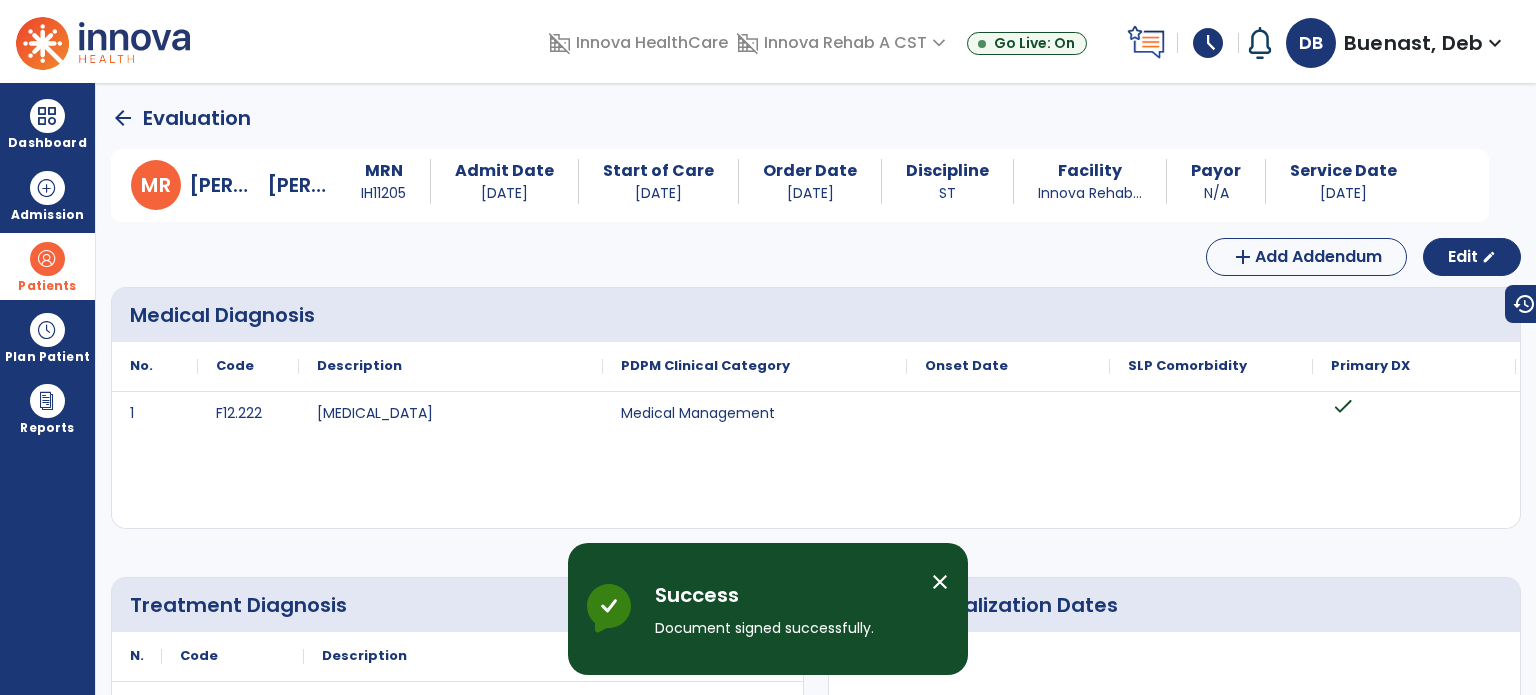 click on "arrow_back" 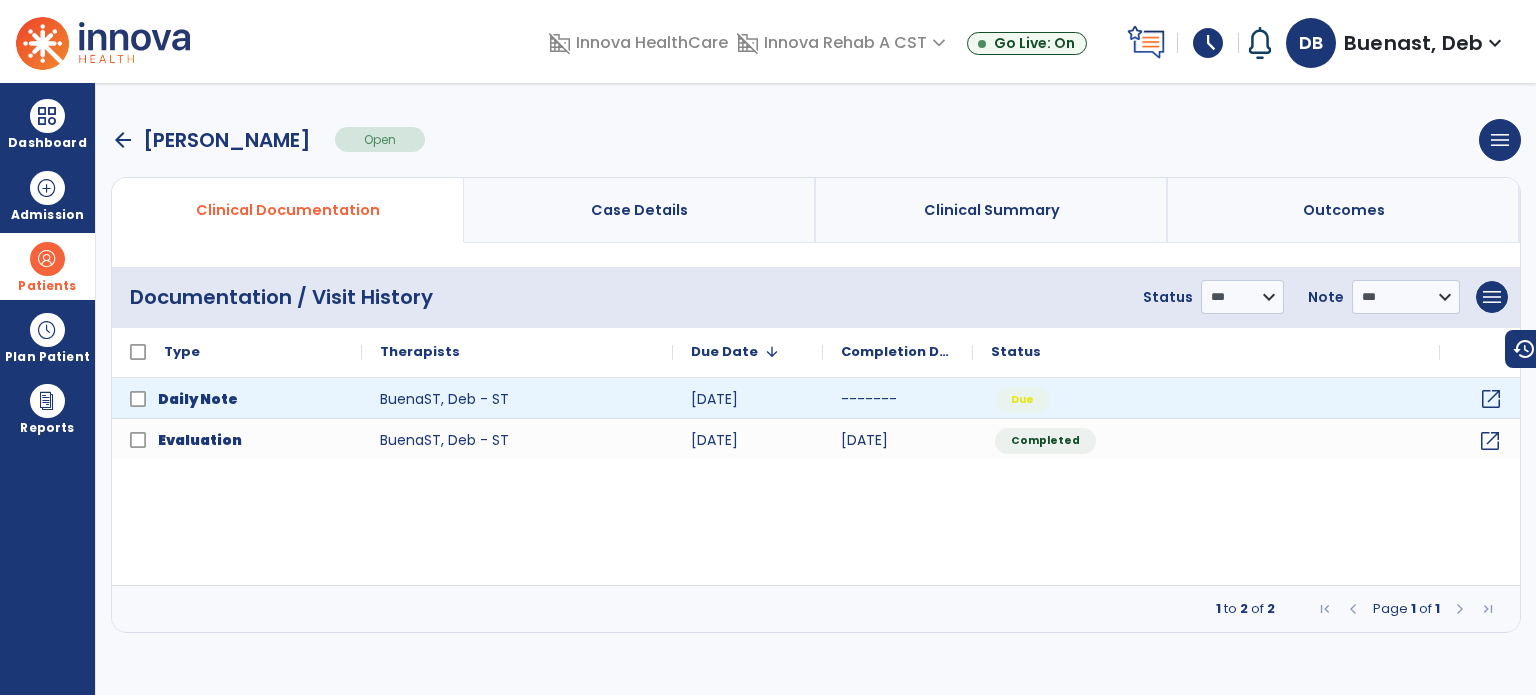click on "open_in_new" 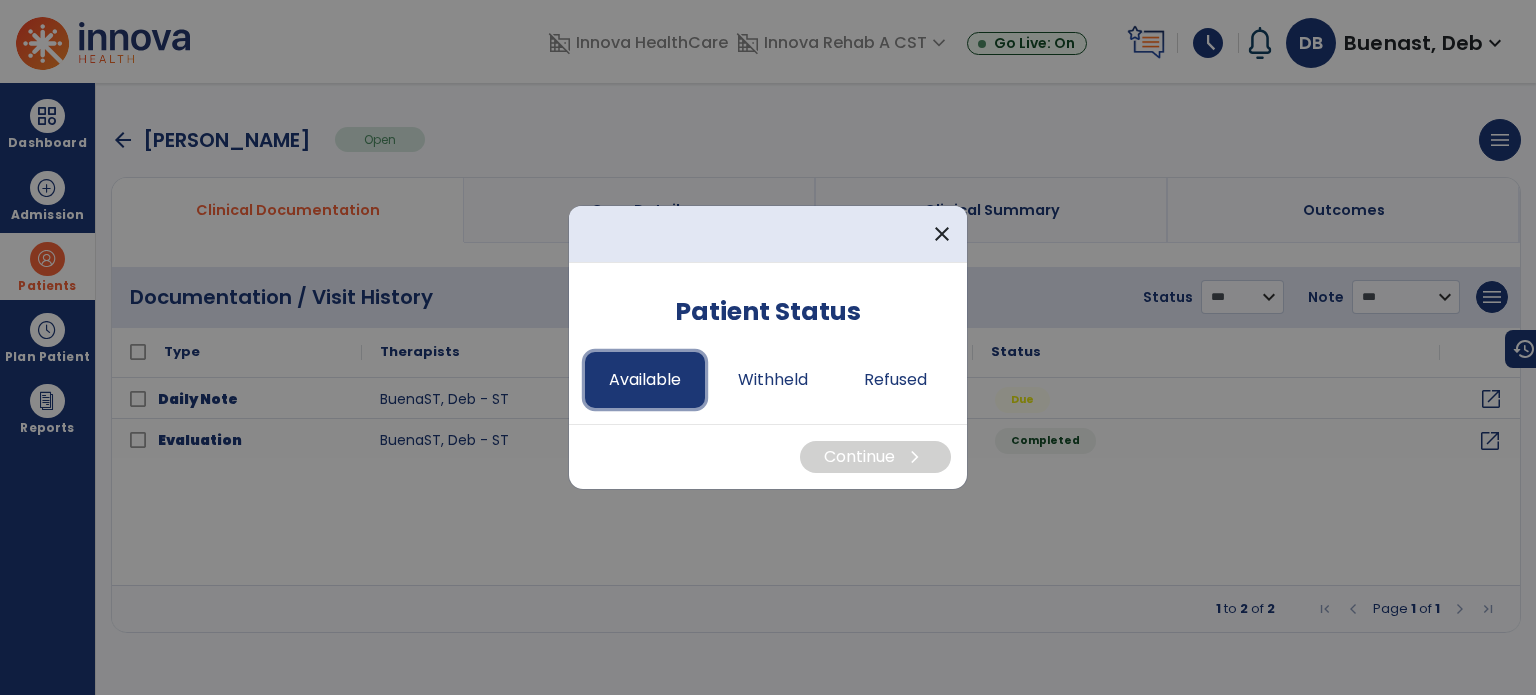 click on "Available" at bounding box center (645, 380) 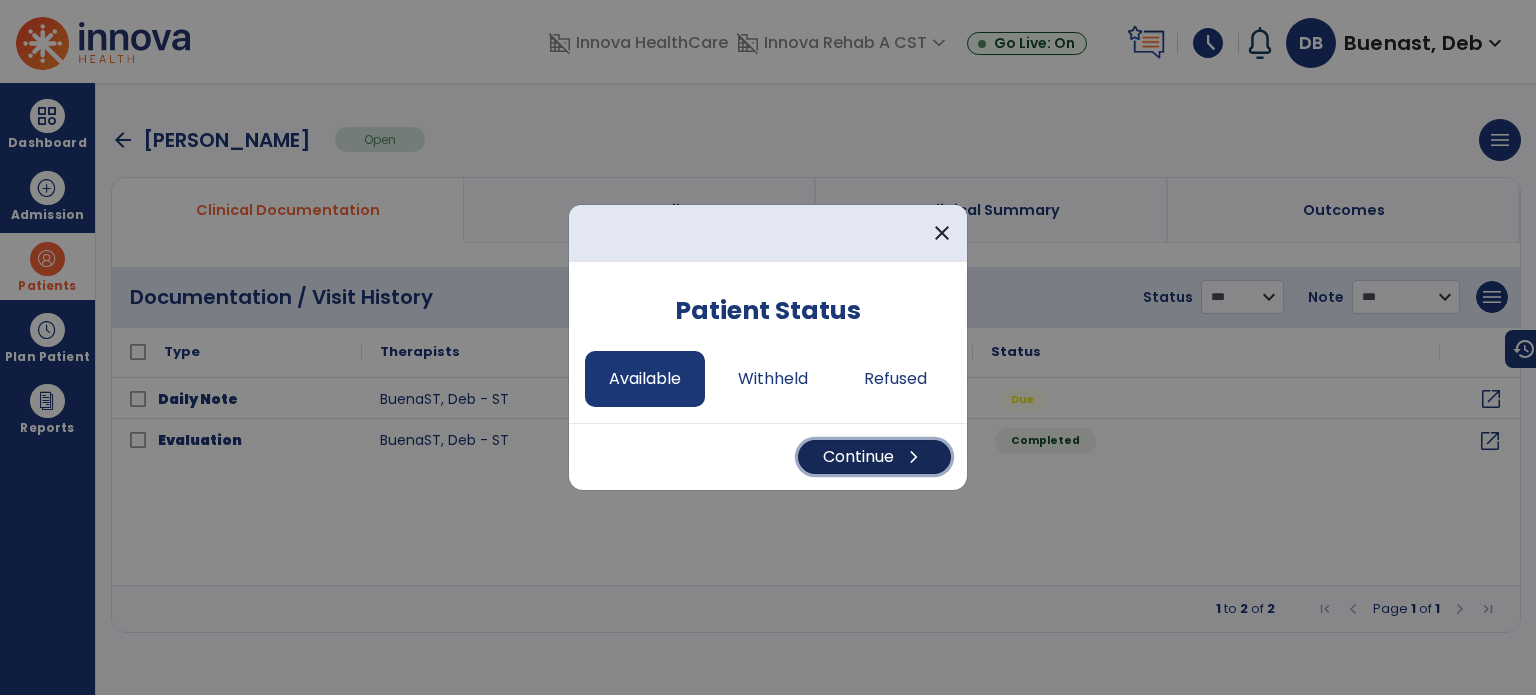 click on "Continue   chevron_right" at bounding box center [874, 457] 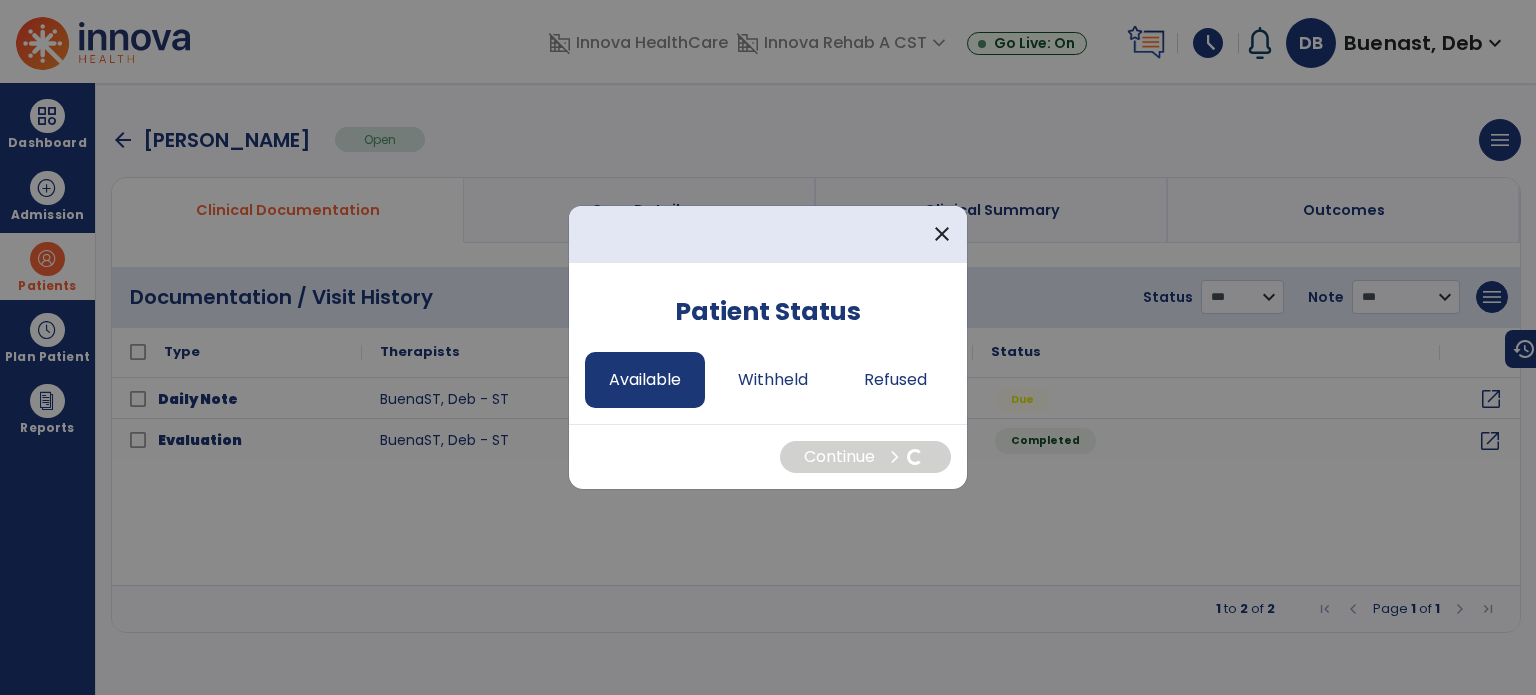 select on "*" 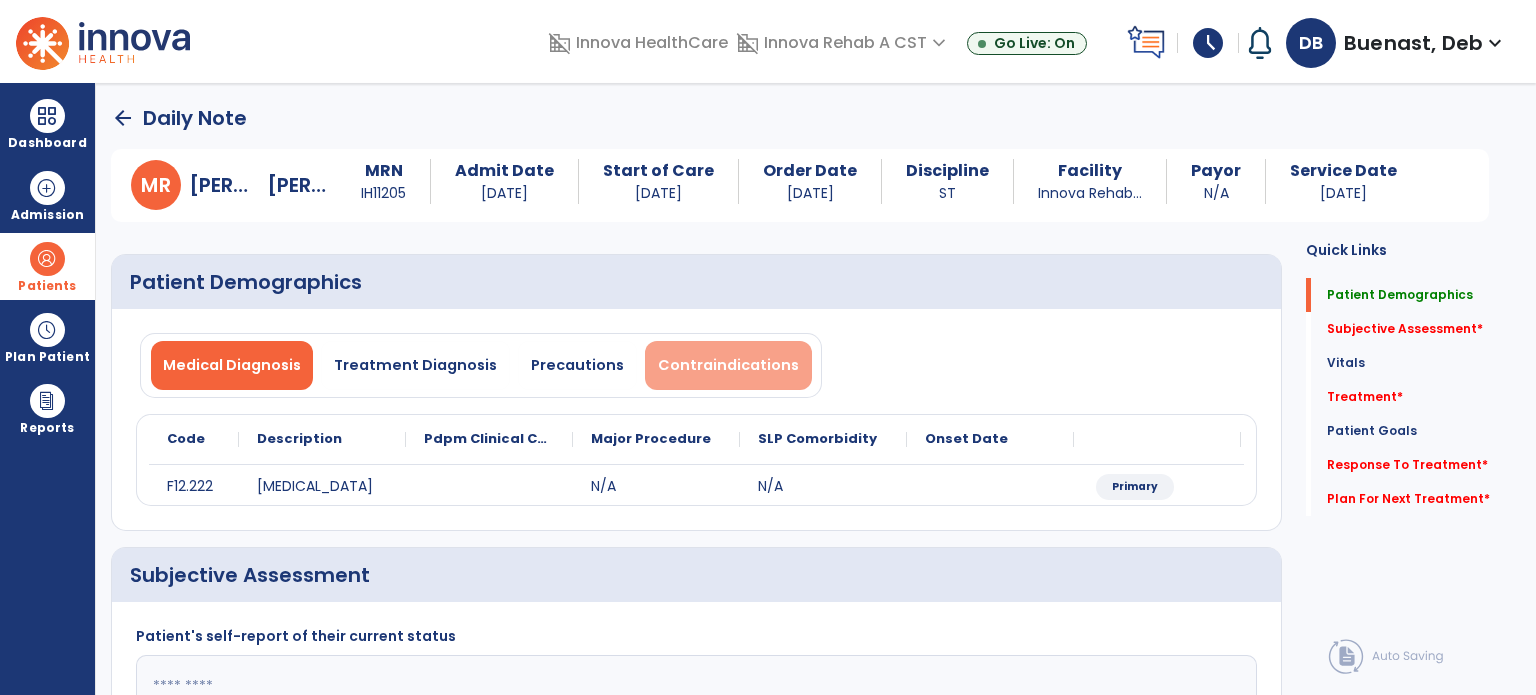 scroll, scrollTop: 400, scrollLeft: 0, axis: vertical 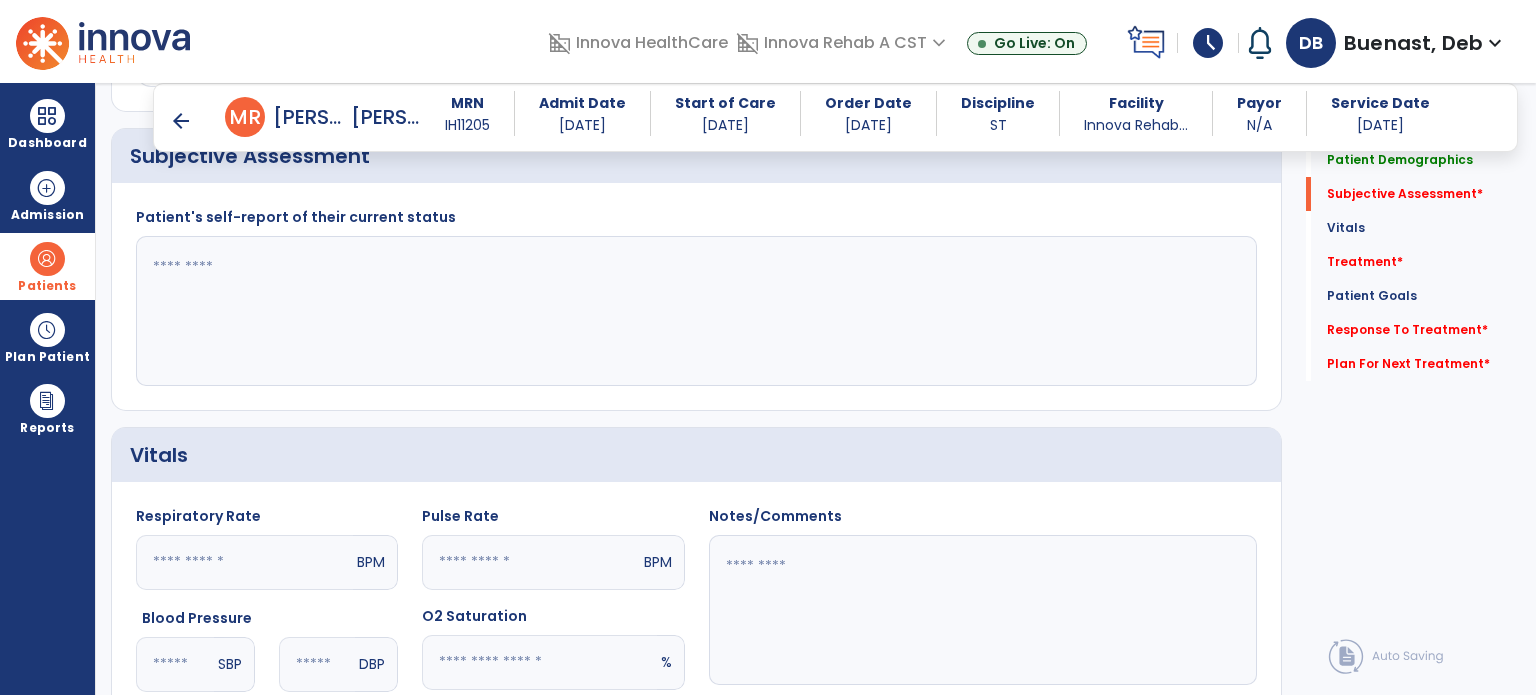 click 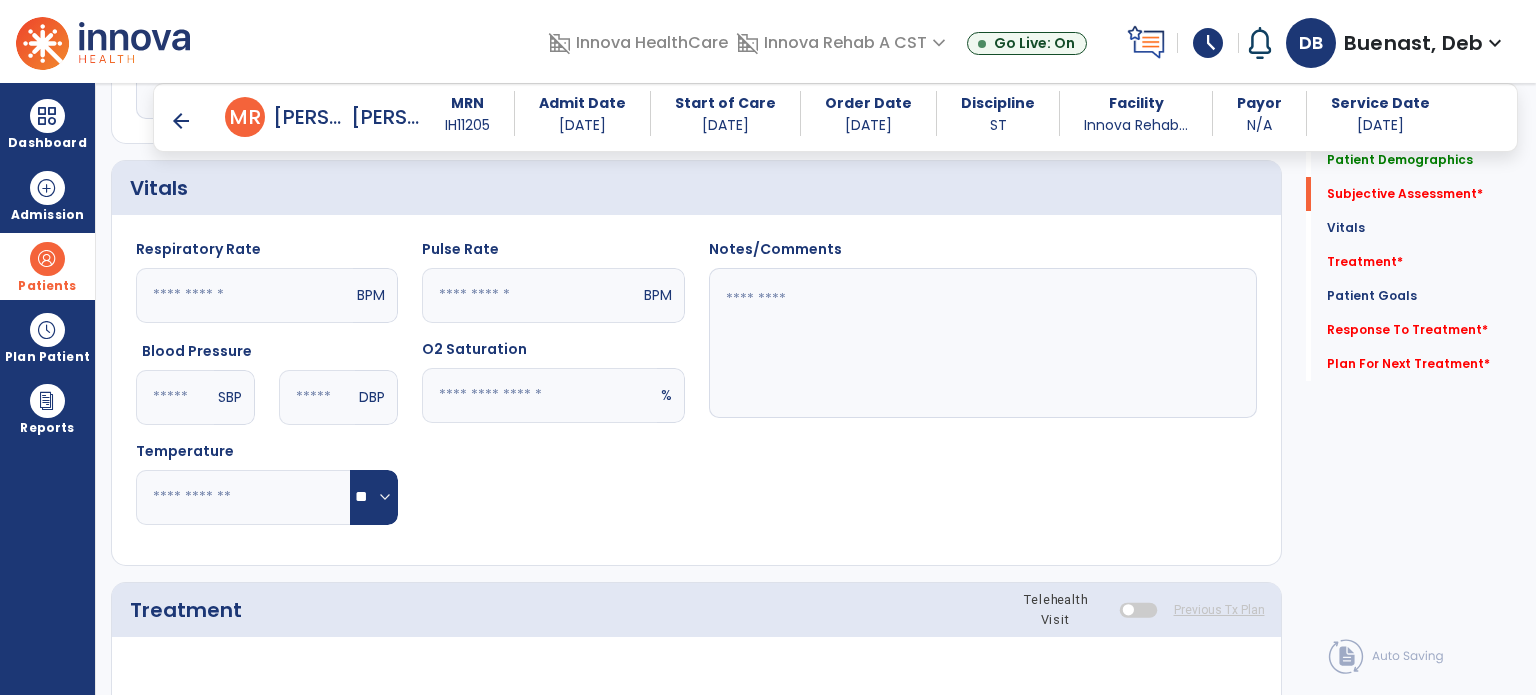 scroll, scrollTop: 1000, scrollLeft: 0, axis: vertical 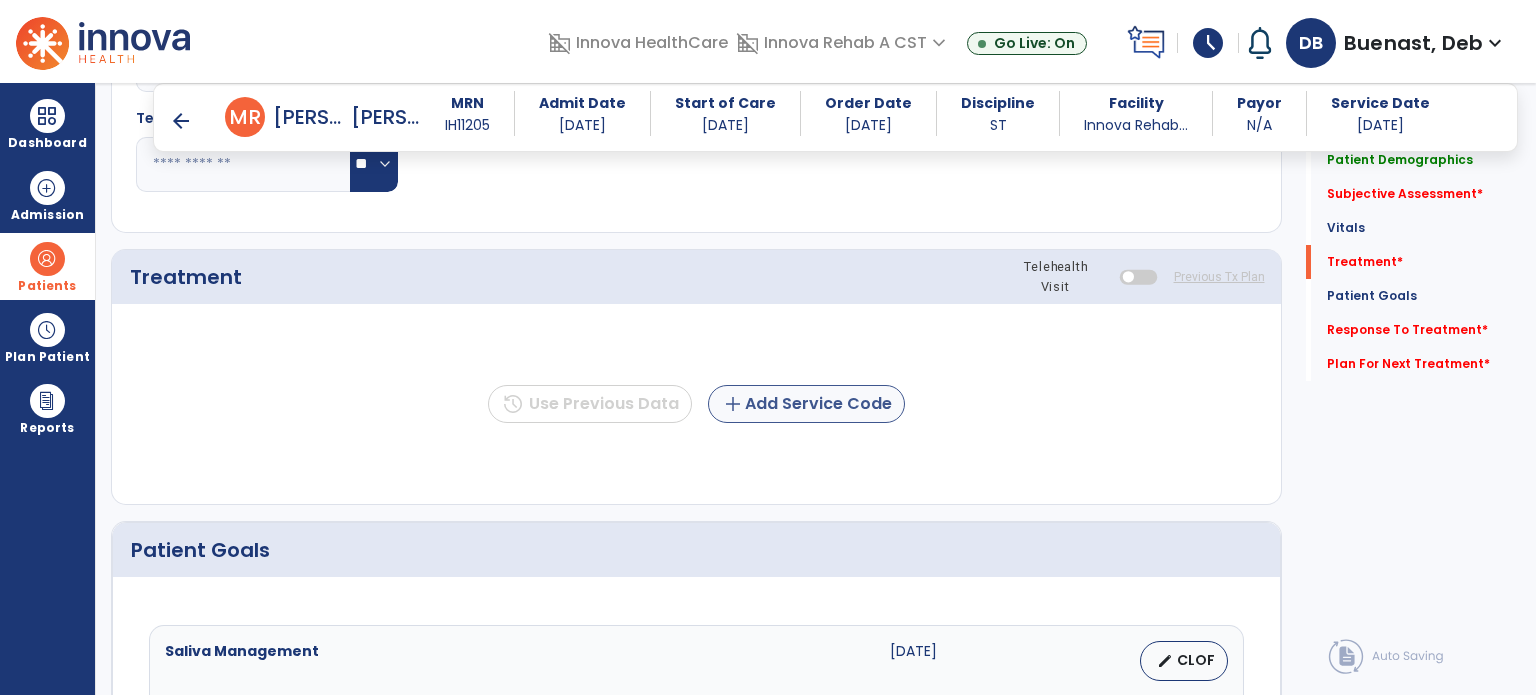 type on "*****" 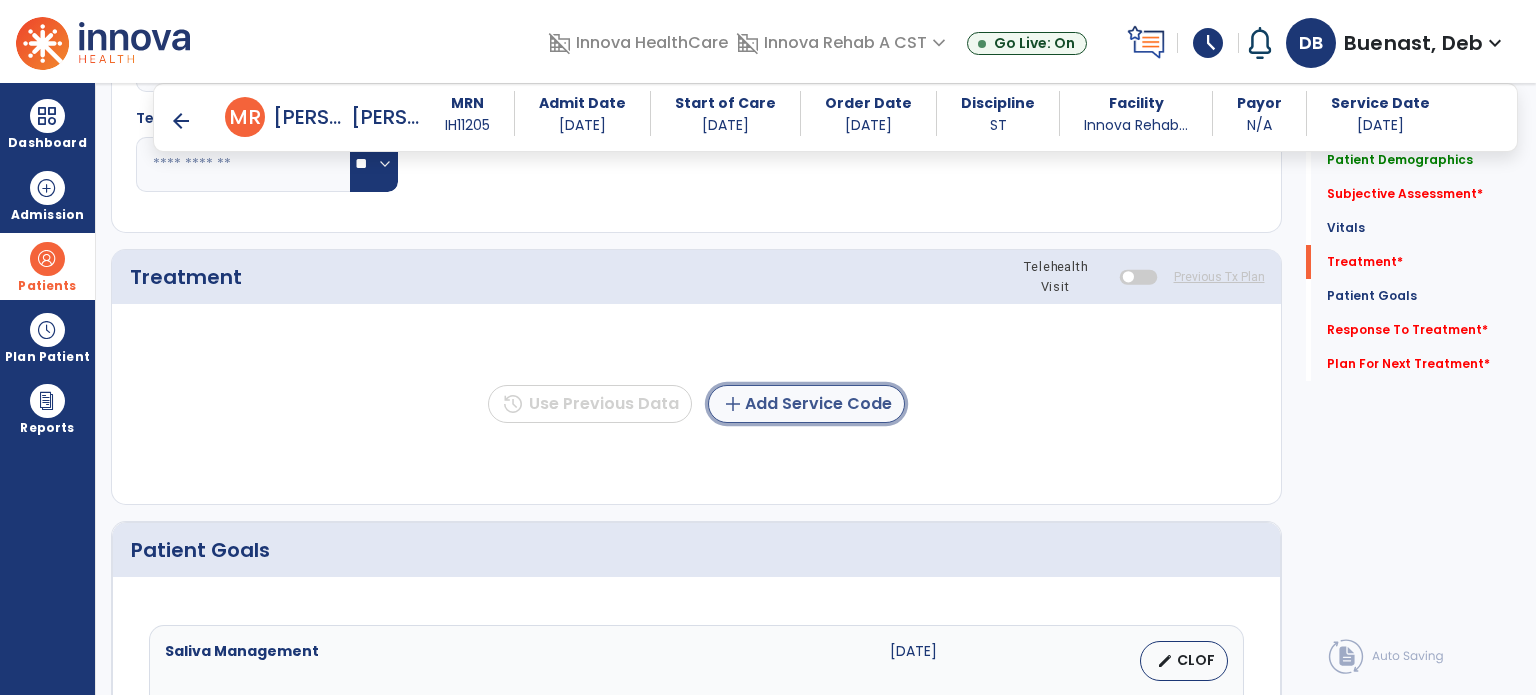 click on "add  Add Service Code" 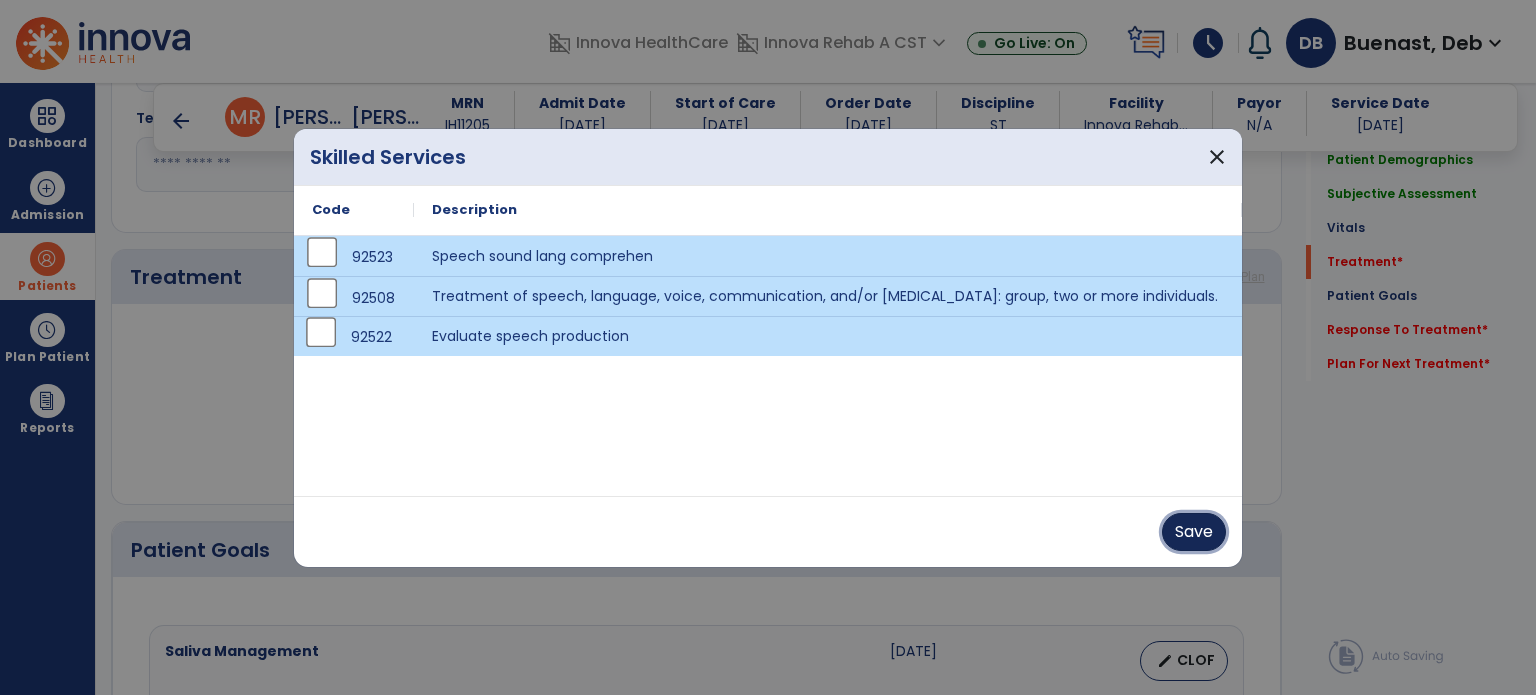 click on "Save" at bounding box center (1194, 532) 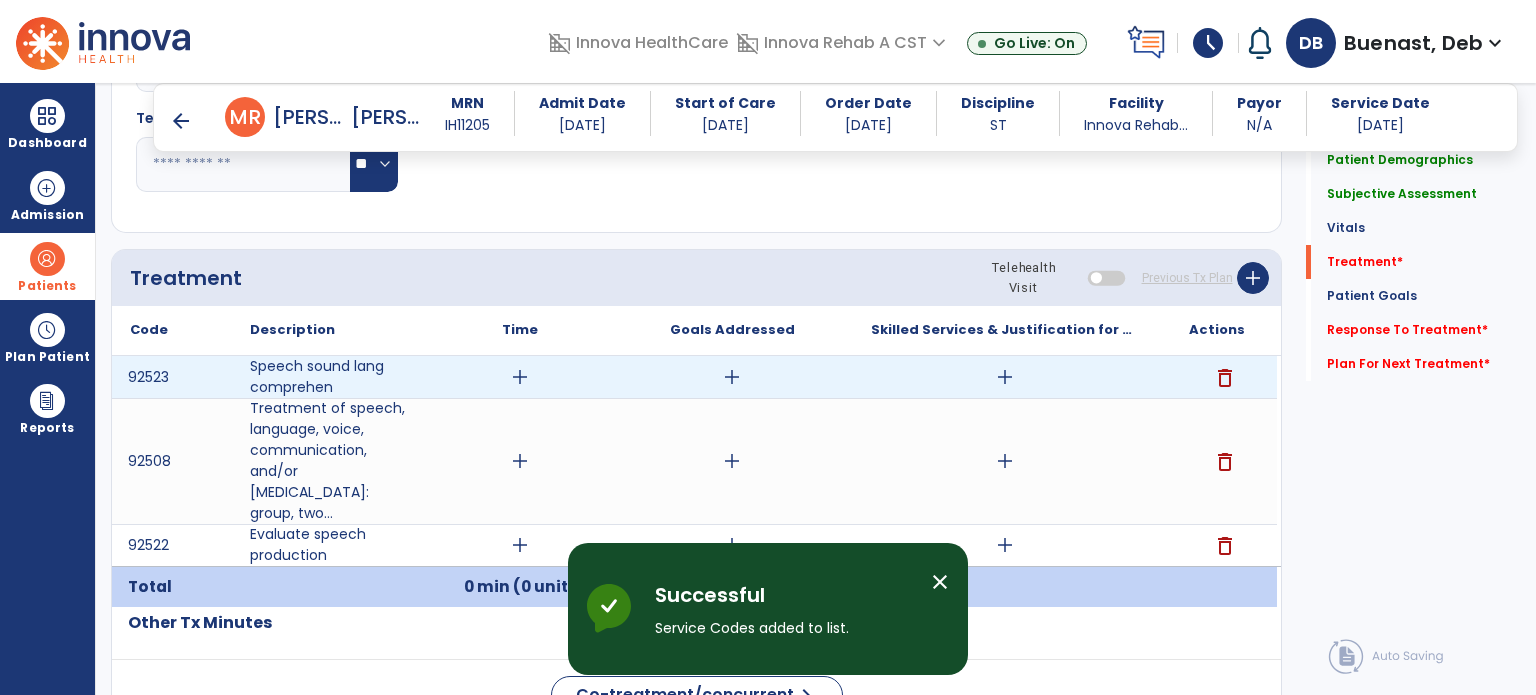 click on "add" at bounding box center (520, 377) 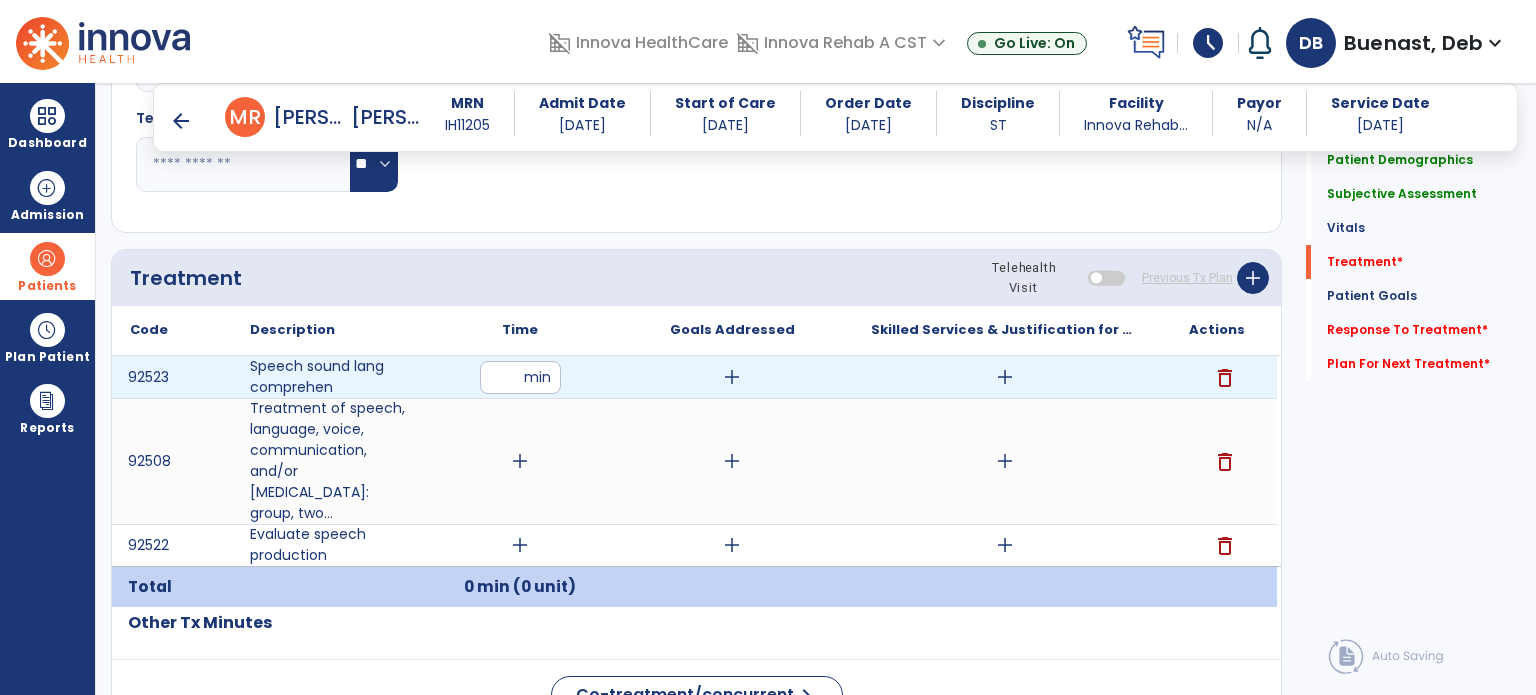 click at bounding box center [520, 377] 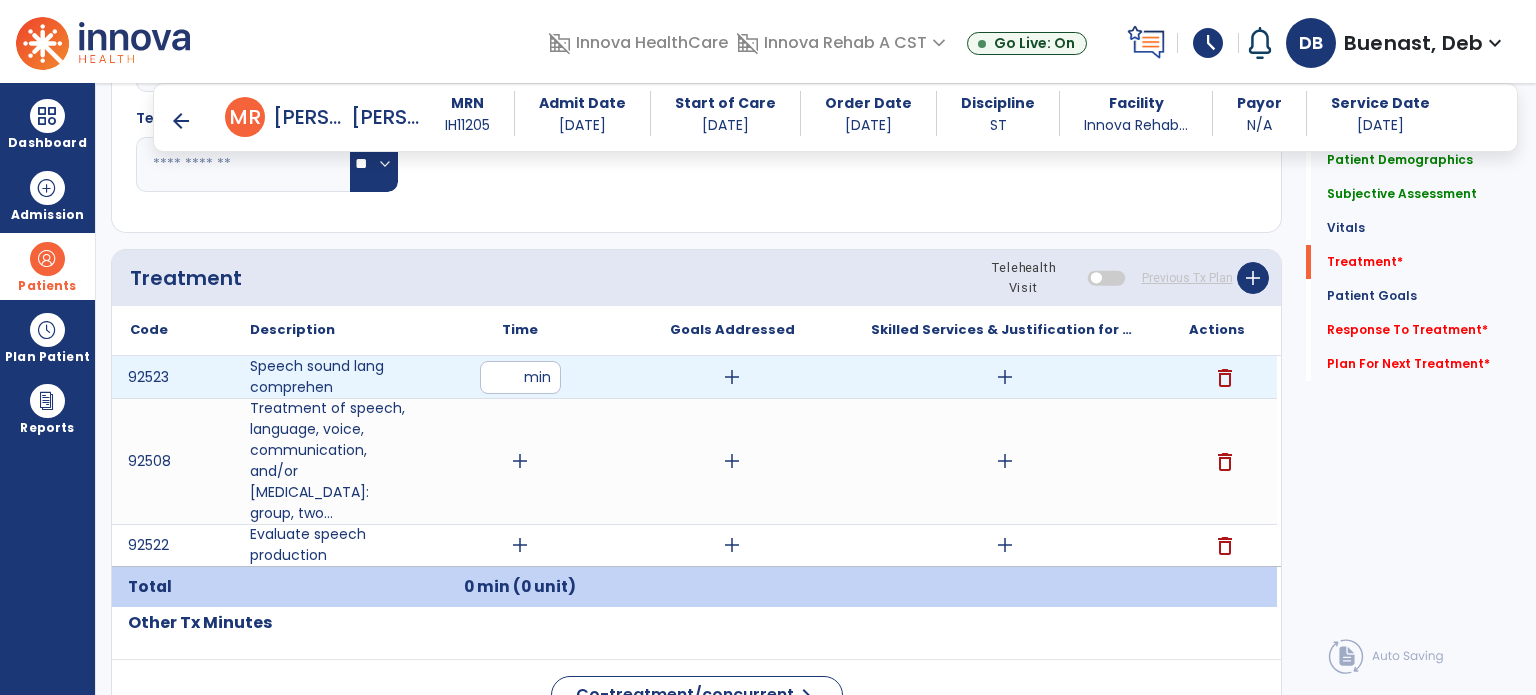 type on "**" 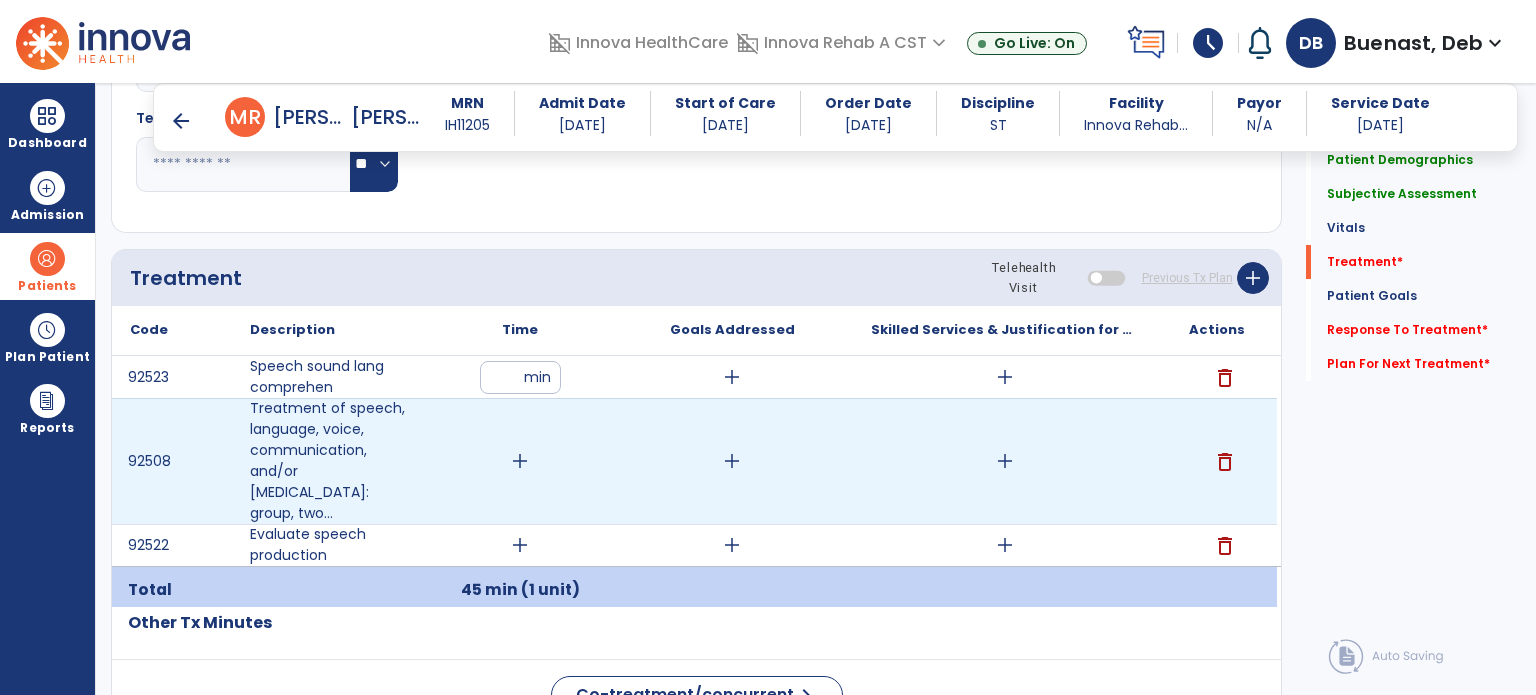 click on "add" at bounding box center [520, 461] 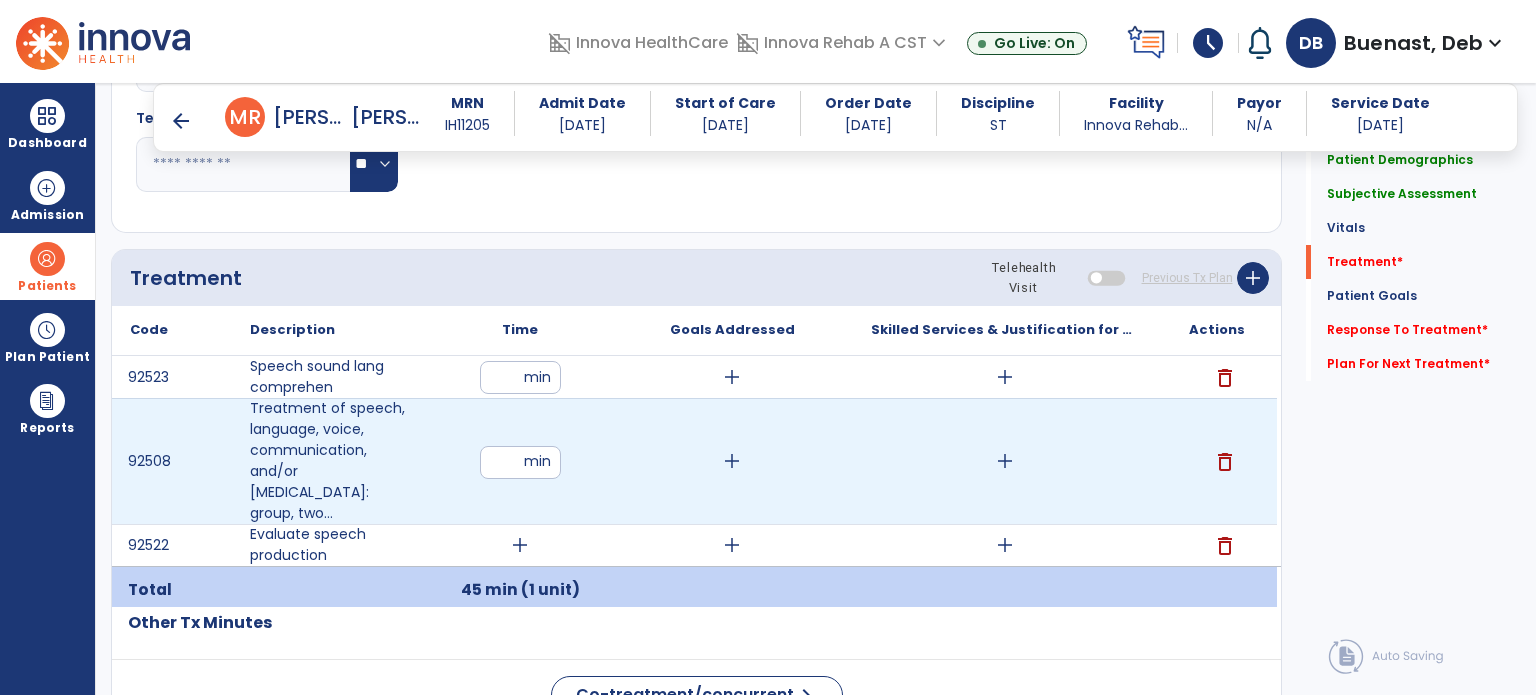 type on "**" 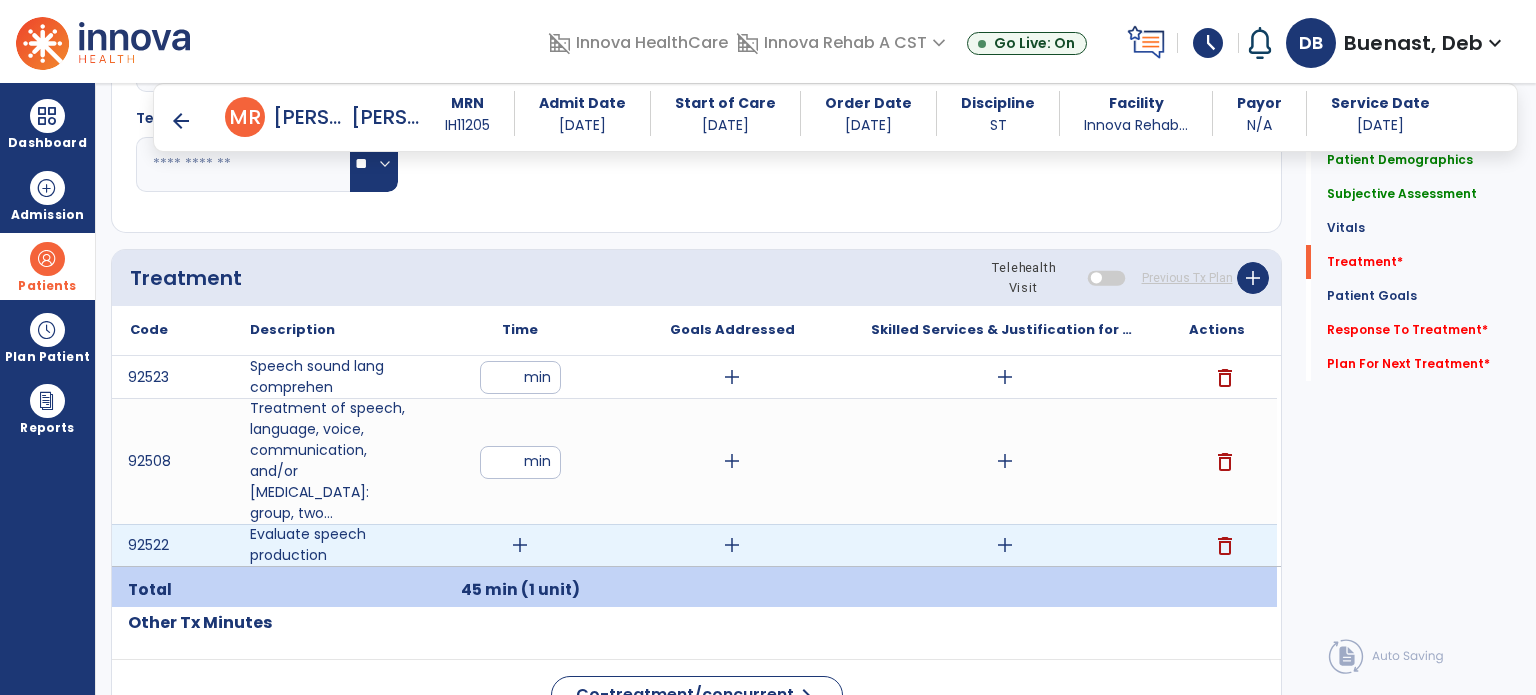 click on "Code
Description
Time" 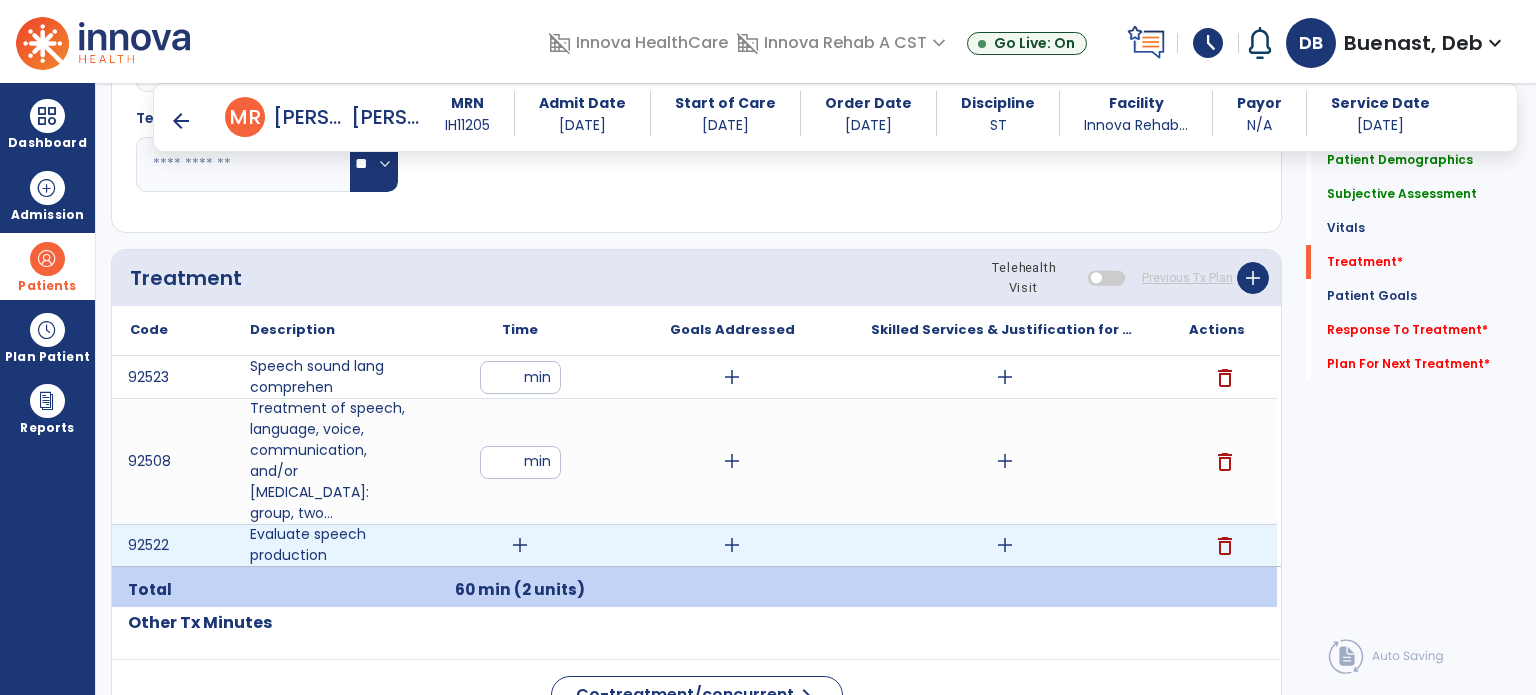 click on "add" at bounding box center [520, 545] 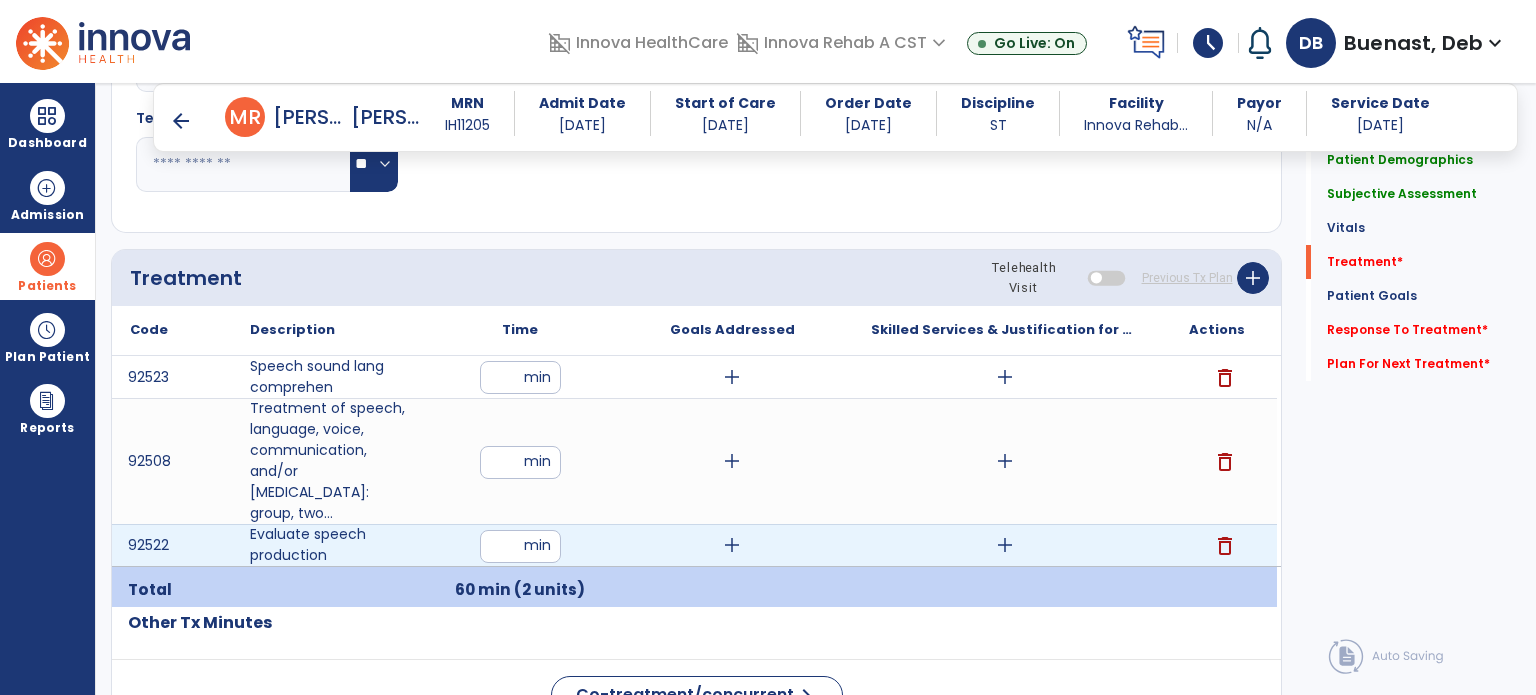 type on "**" 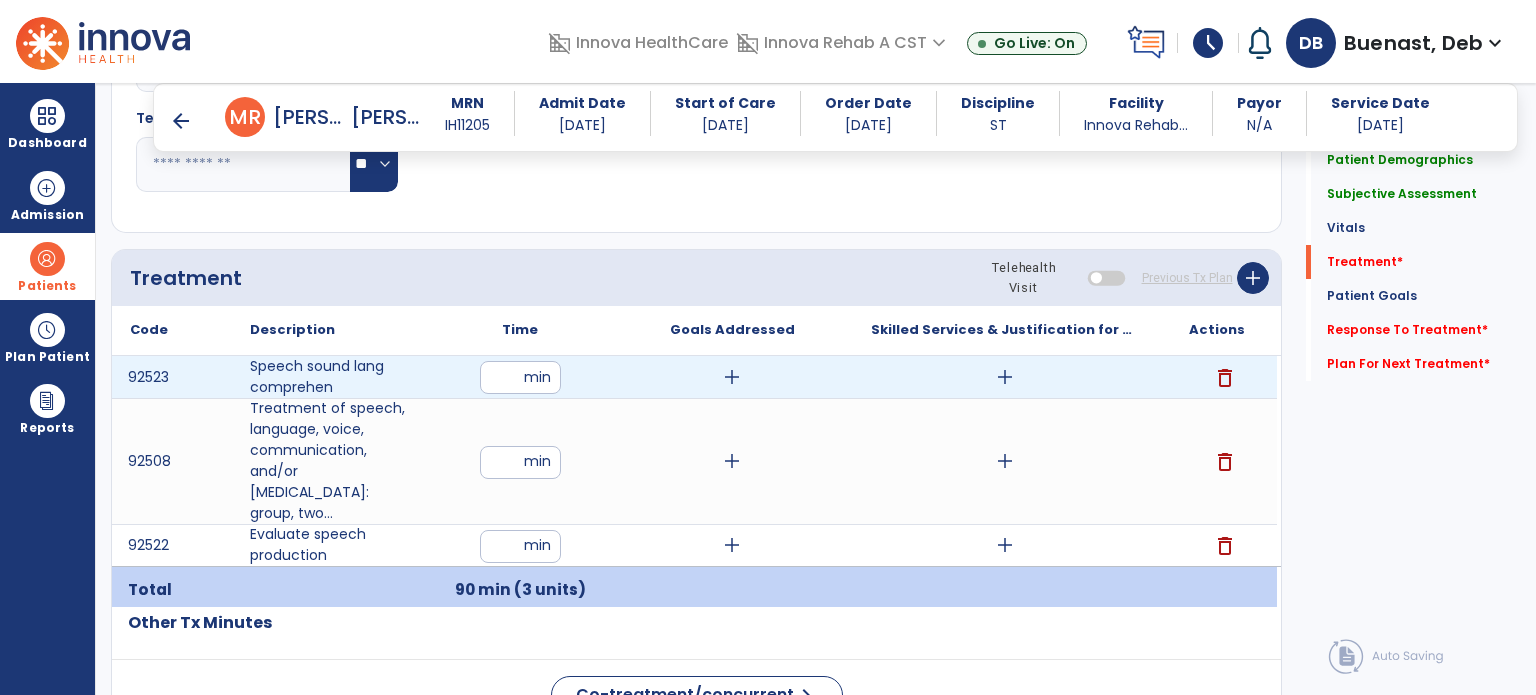 click on "add" at bounding box center [1005, 377] 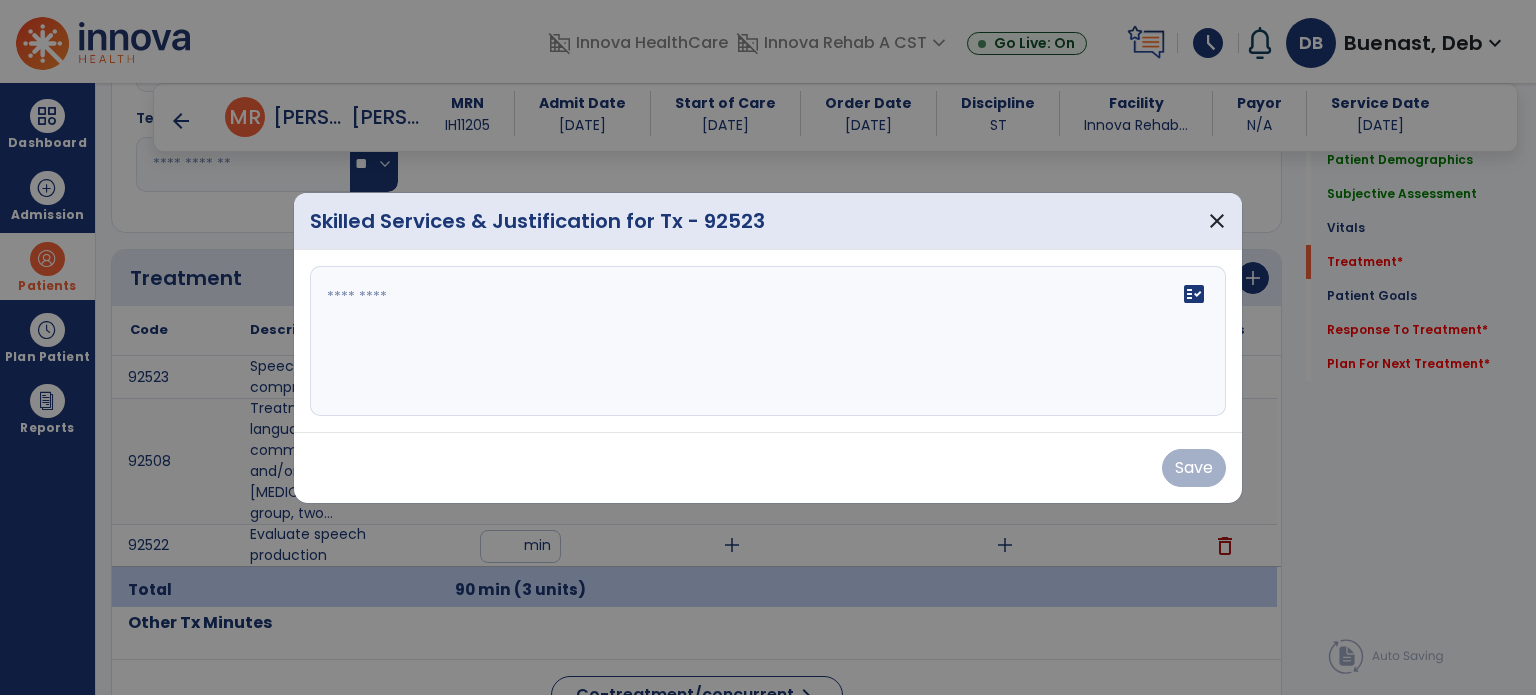 click on "fact_check" at bounding box center [768, 341] 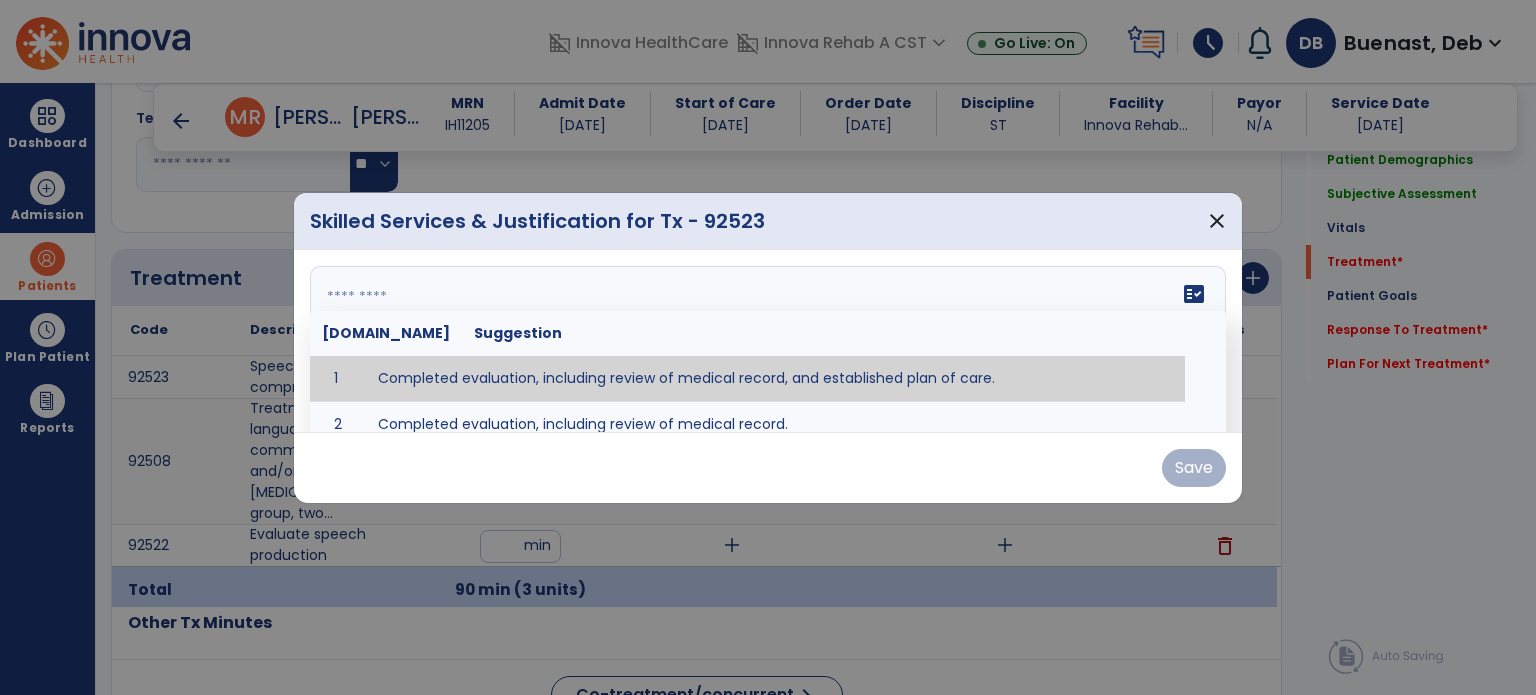 type on "**********" 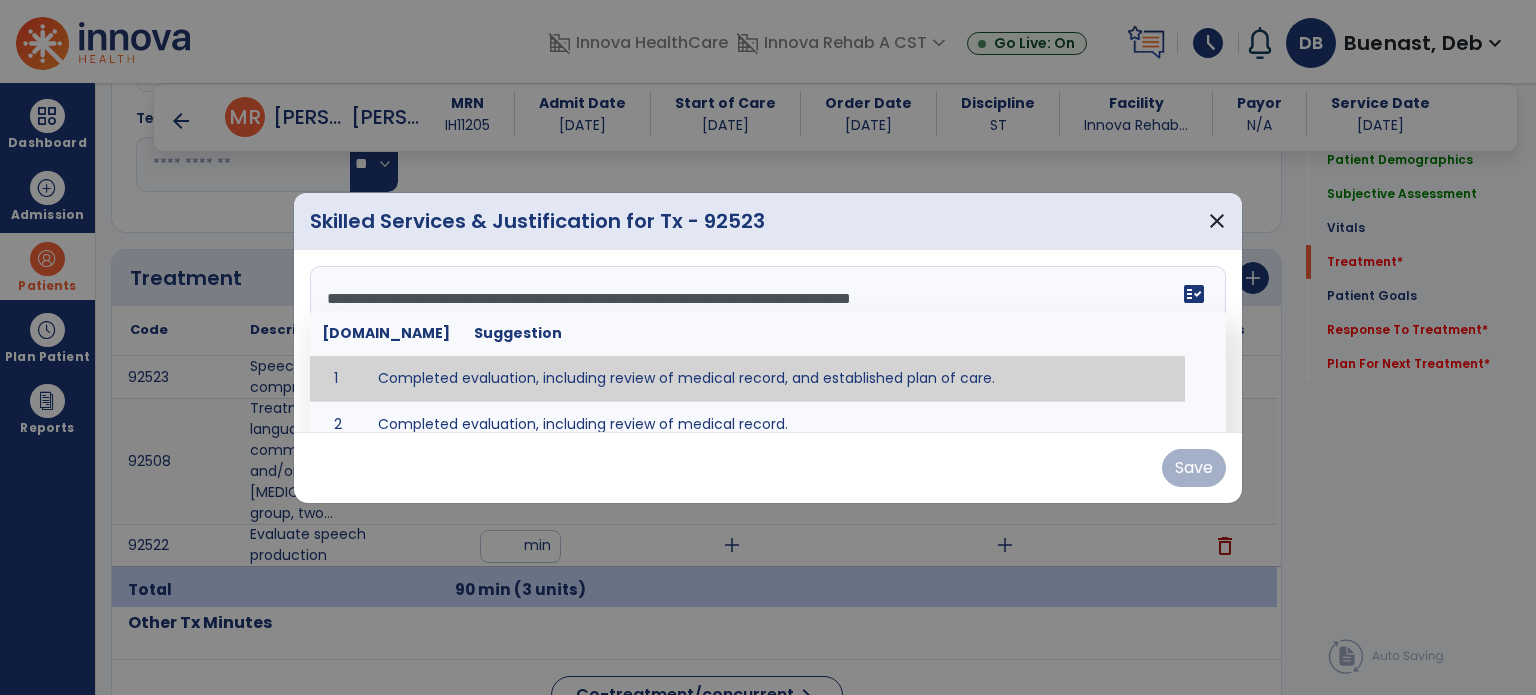 drag, startPoint x: 687, startPoint y: 375, endPoint x: 756, endPoint y: 368, distance: 69.354164 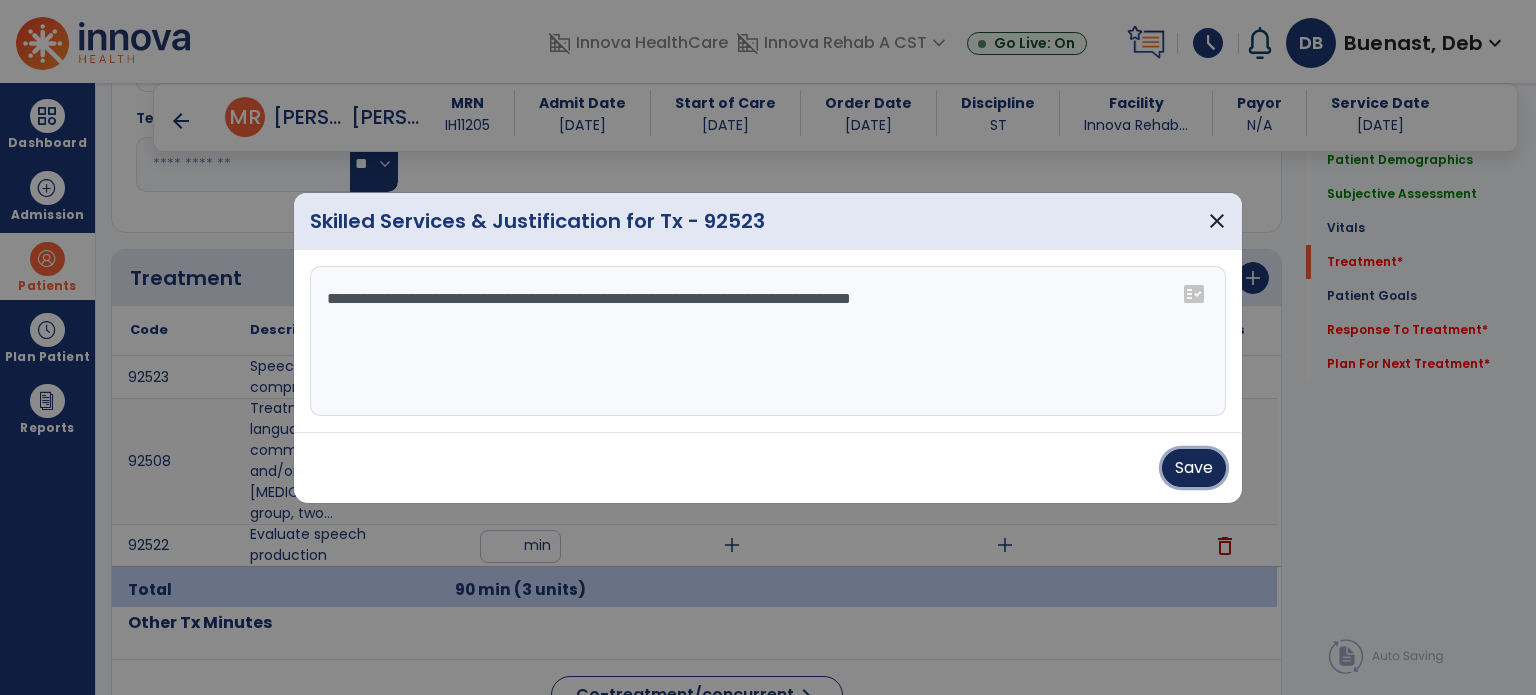 click on "Save" at bounding box center [1194, 468] 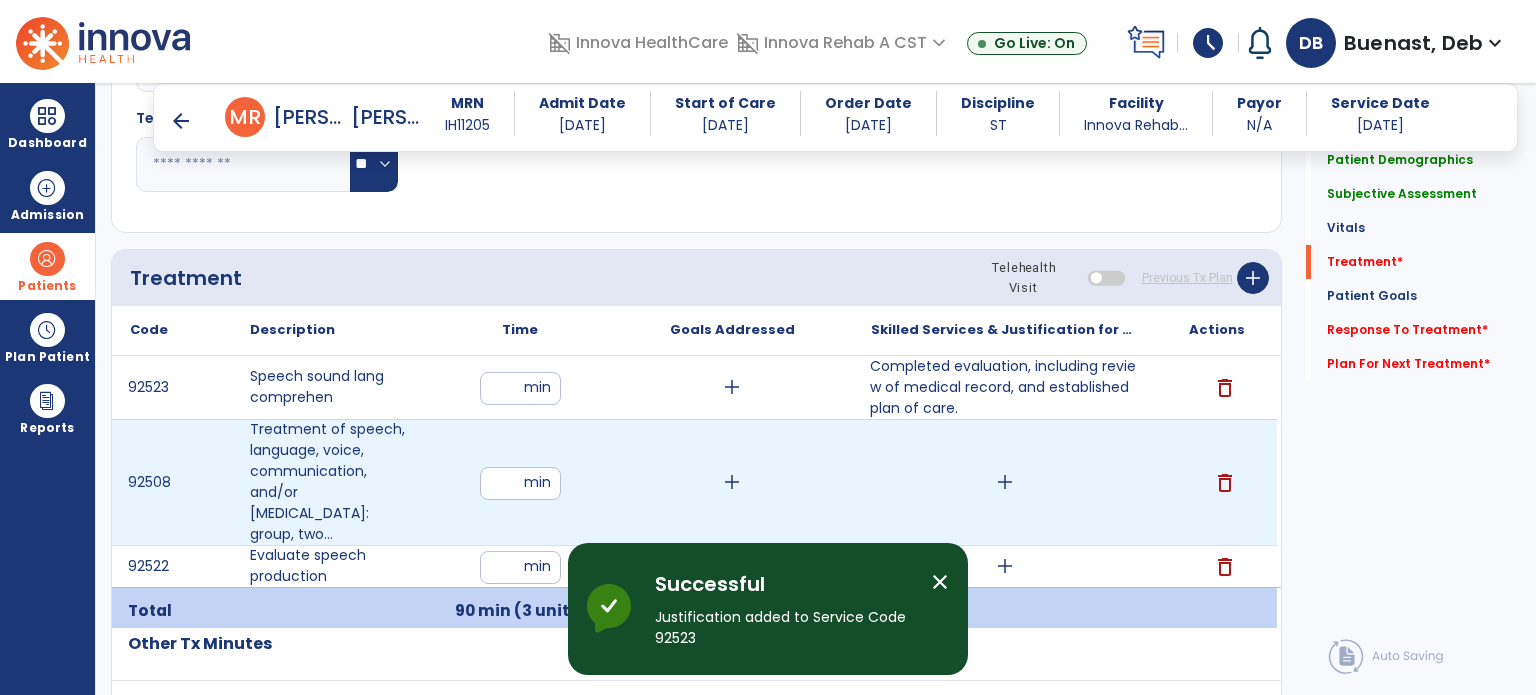 click on "add" at bounding box center (1005, 482) 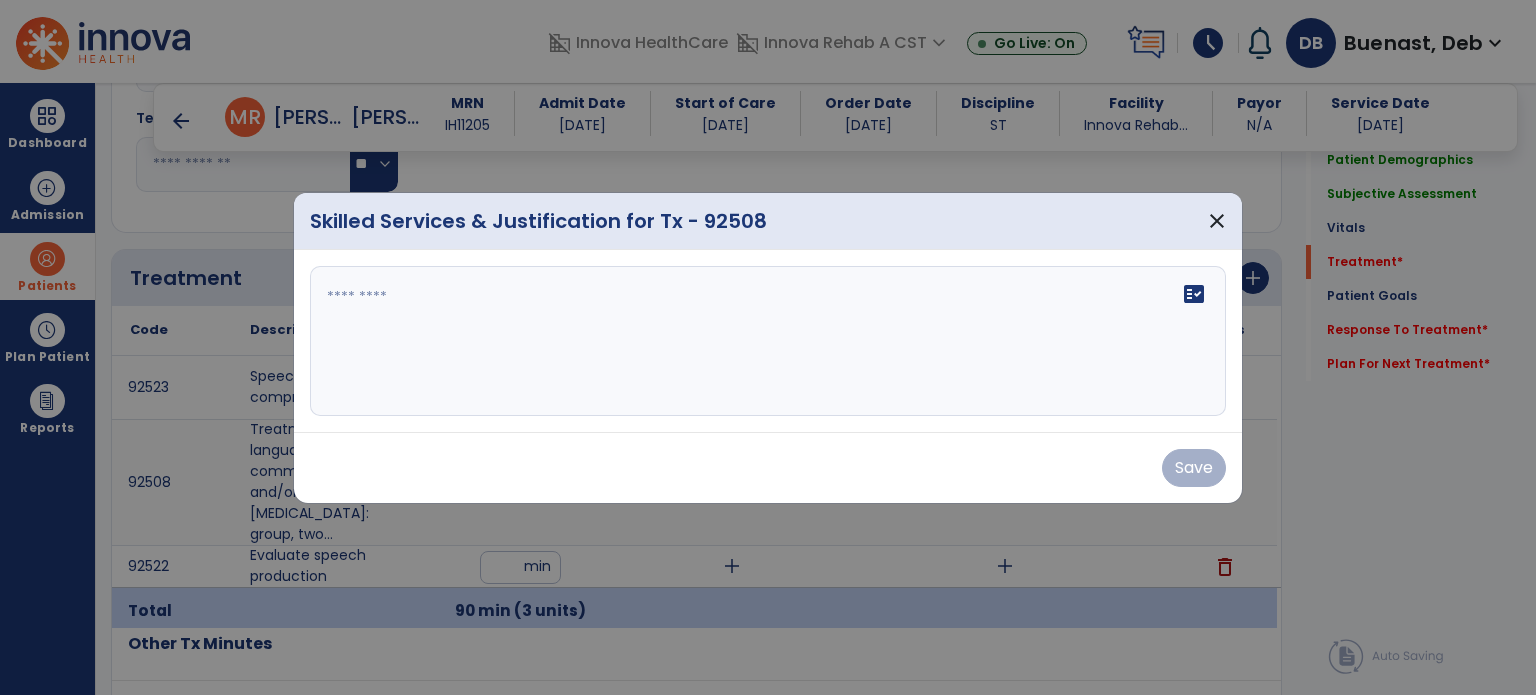 click on "Save" at bounding box center (768, 468) 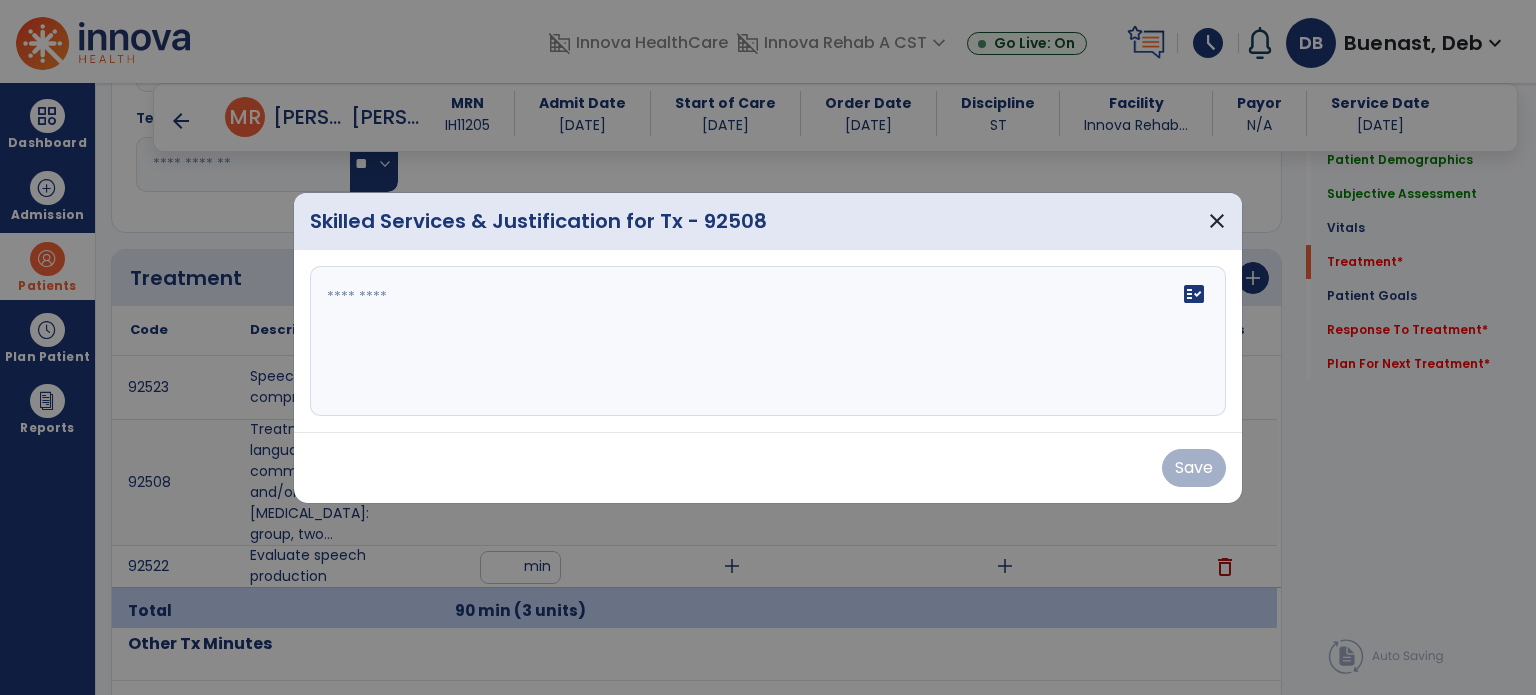click on "fact_check" at bounding box center [768, 341] 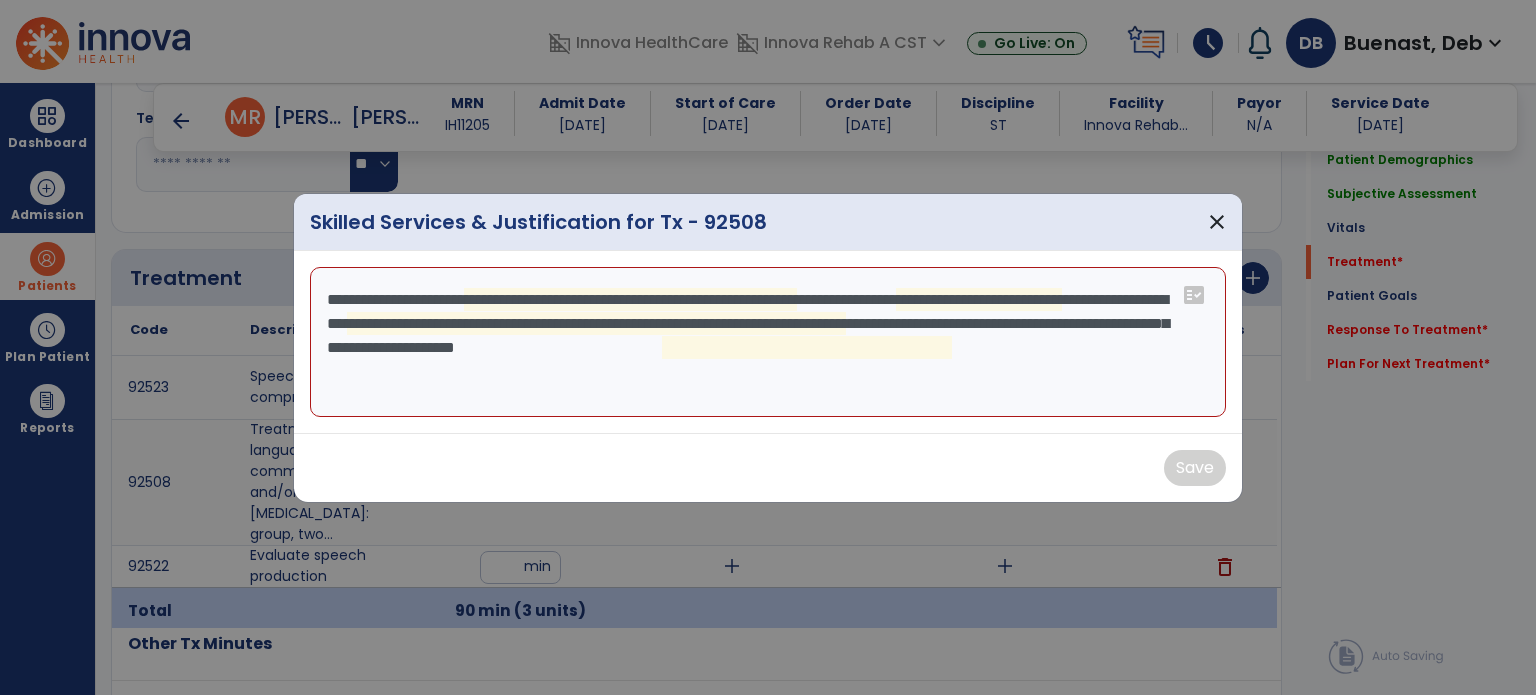 click on "**********" at bounding box center [768, 342] 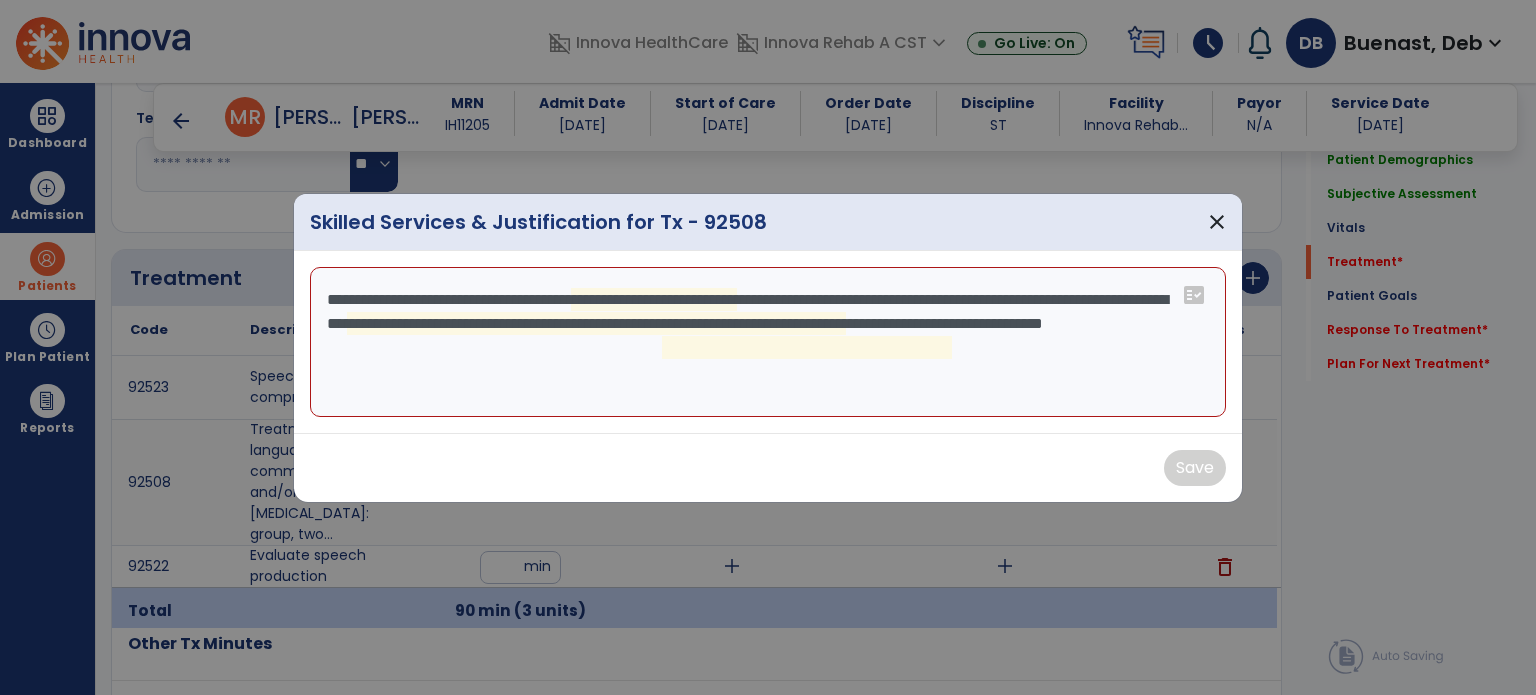 drag, startPoint x: 724, startPoint y: 324, endPoint x: 696, endPoint y: 311, distance: 30.870699 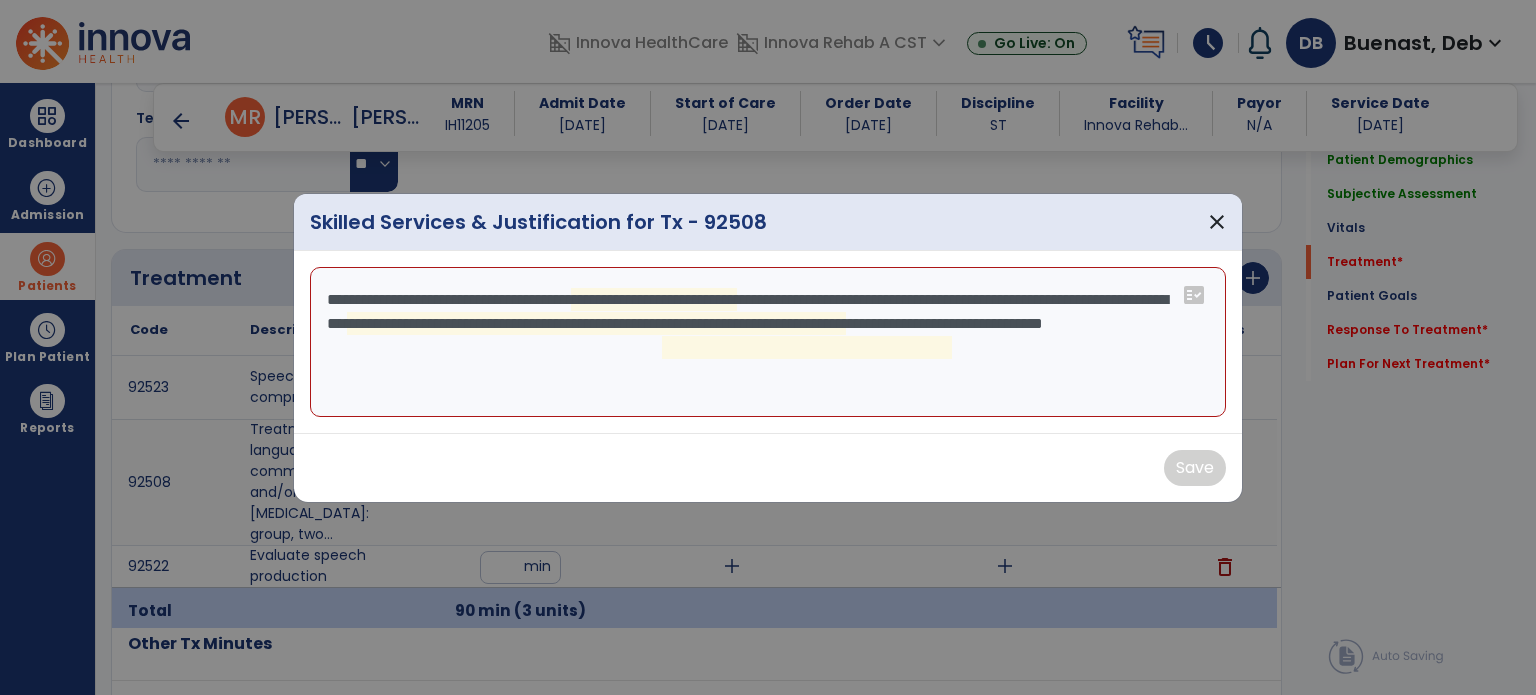 click on "**********" at bounding box center (768, 342) 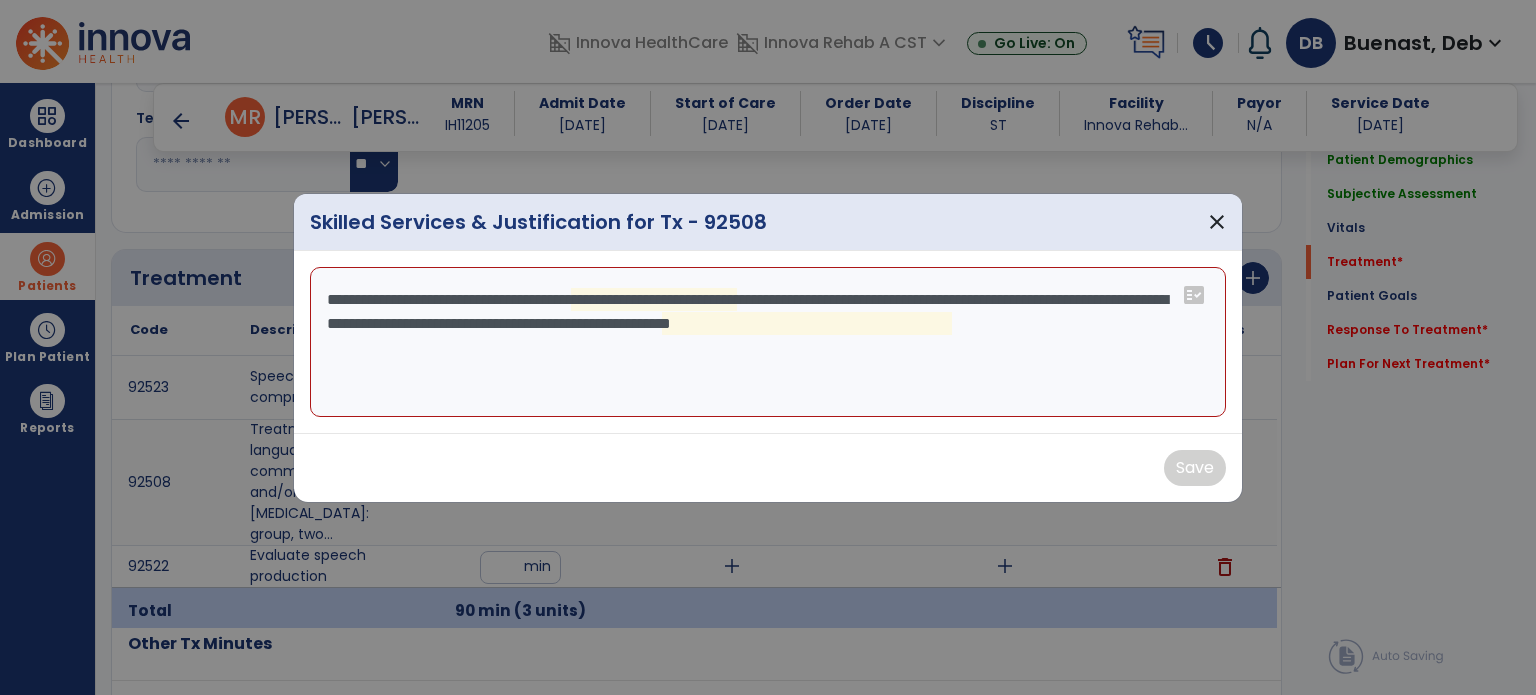 click on "**********" at bounding box center (768, 342) 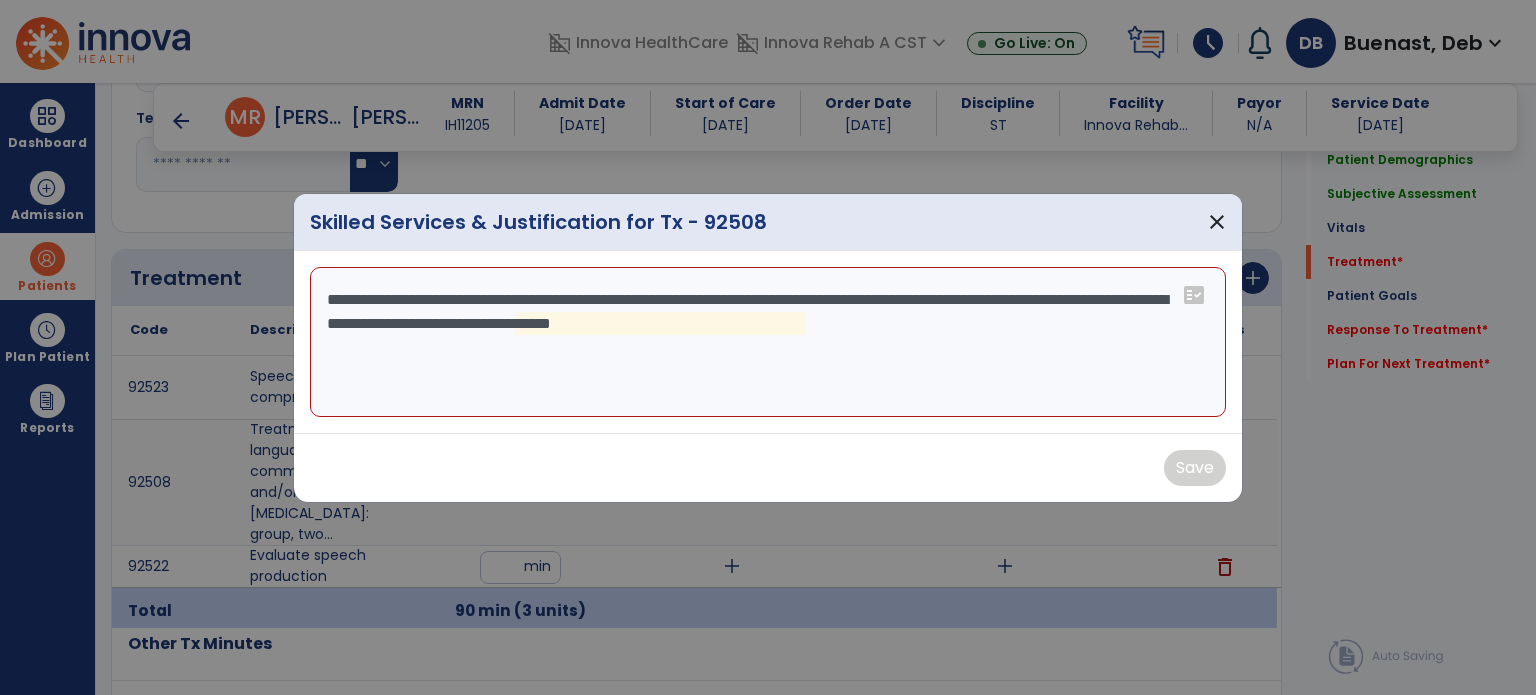 click on "**********" at bounding box center [768, 342] 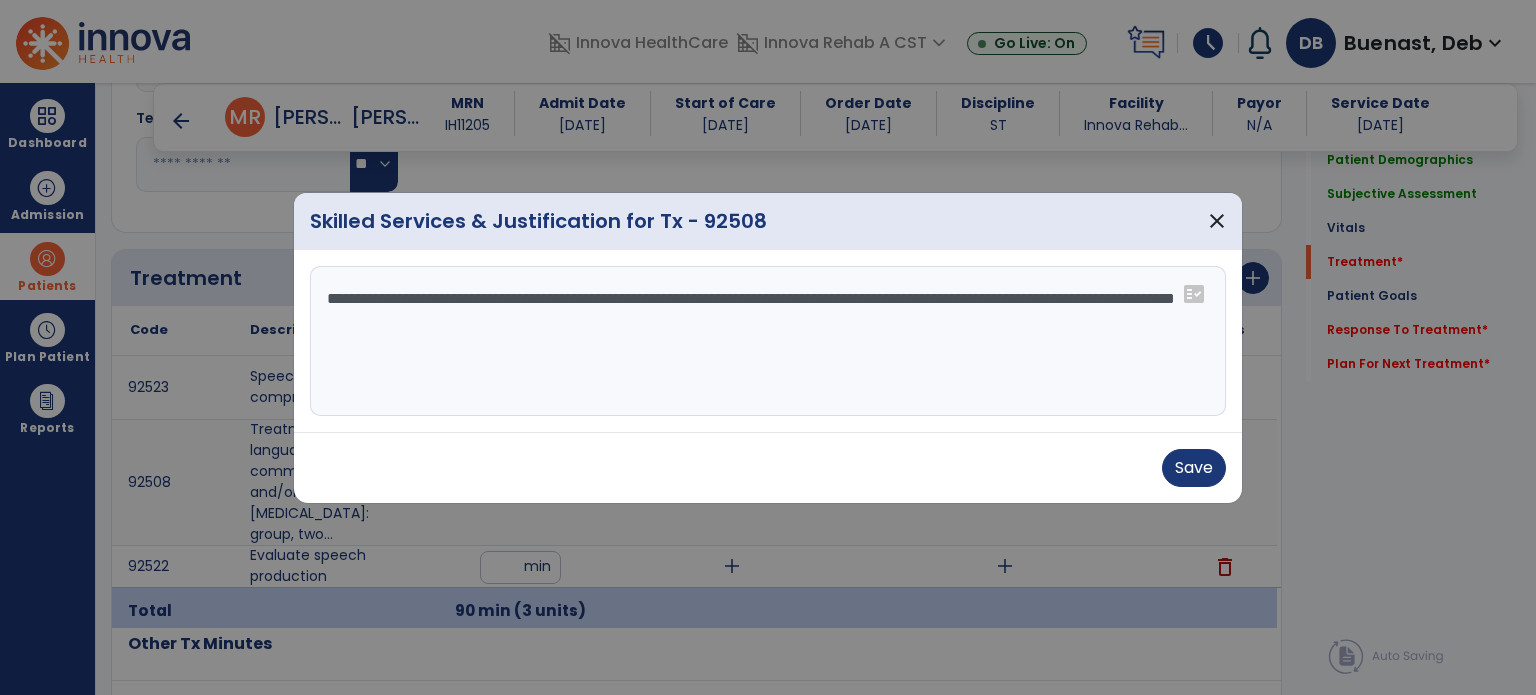 type on "**********" 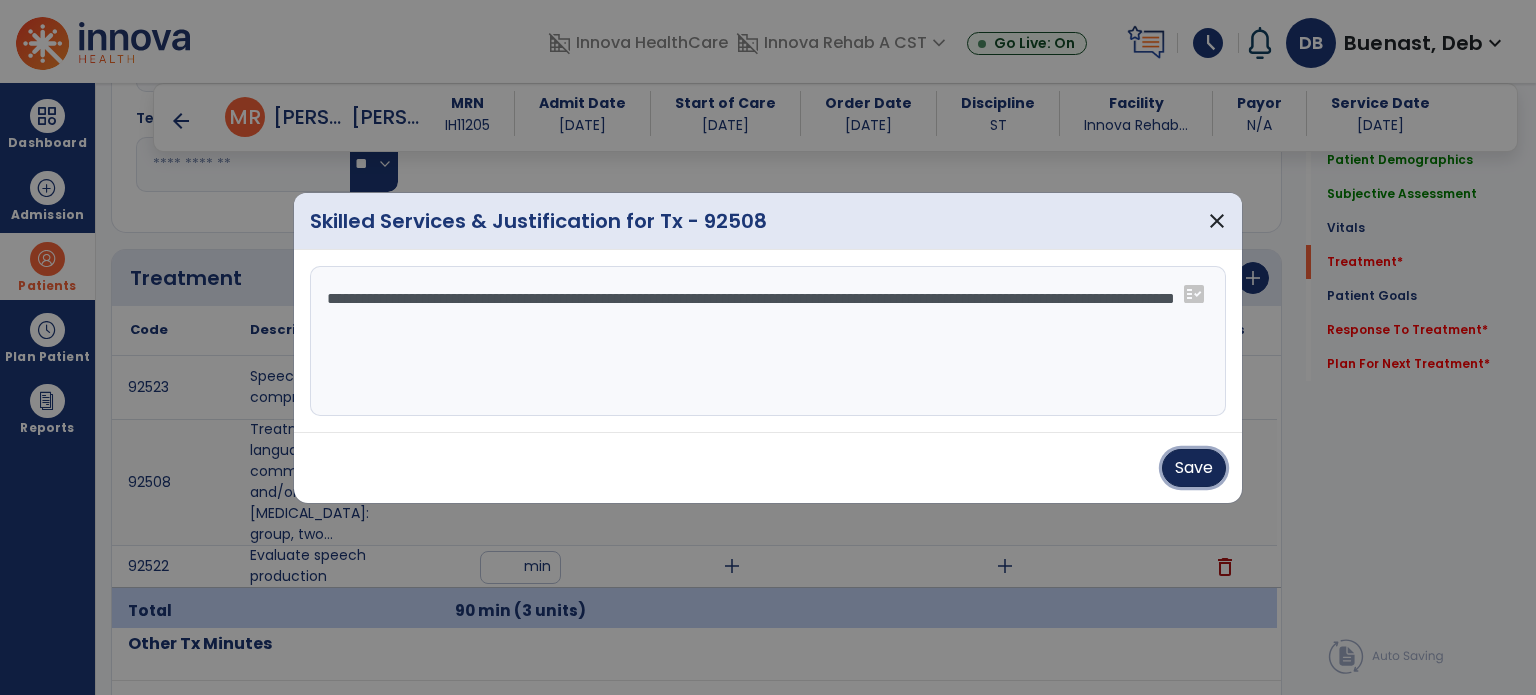 click on "Save" at bounding box center (1194, 468) 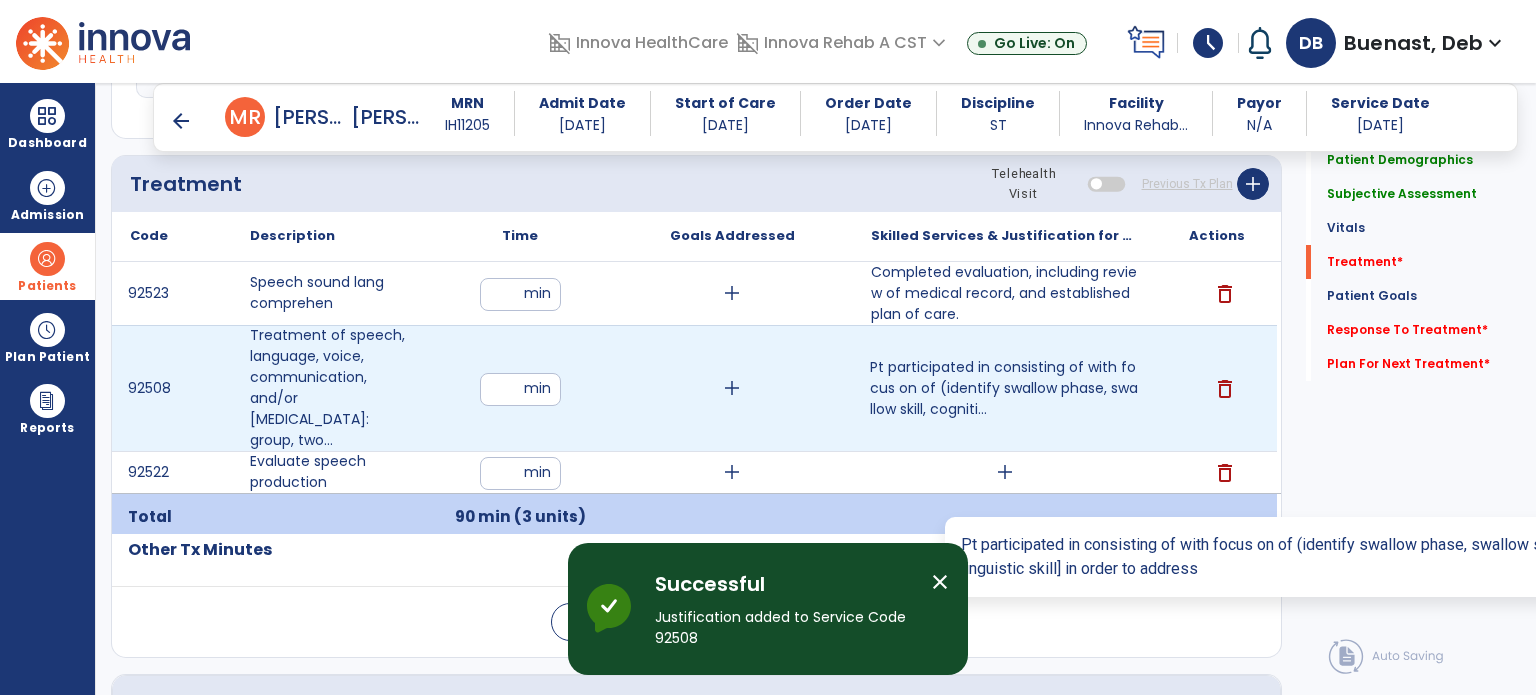 scroll, scrollTop: 1300, scrollLeft: 0, axis: vertical 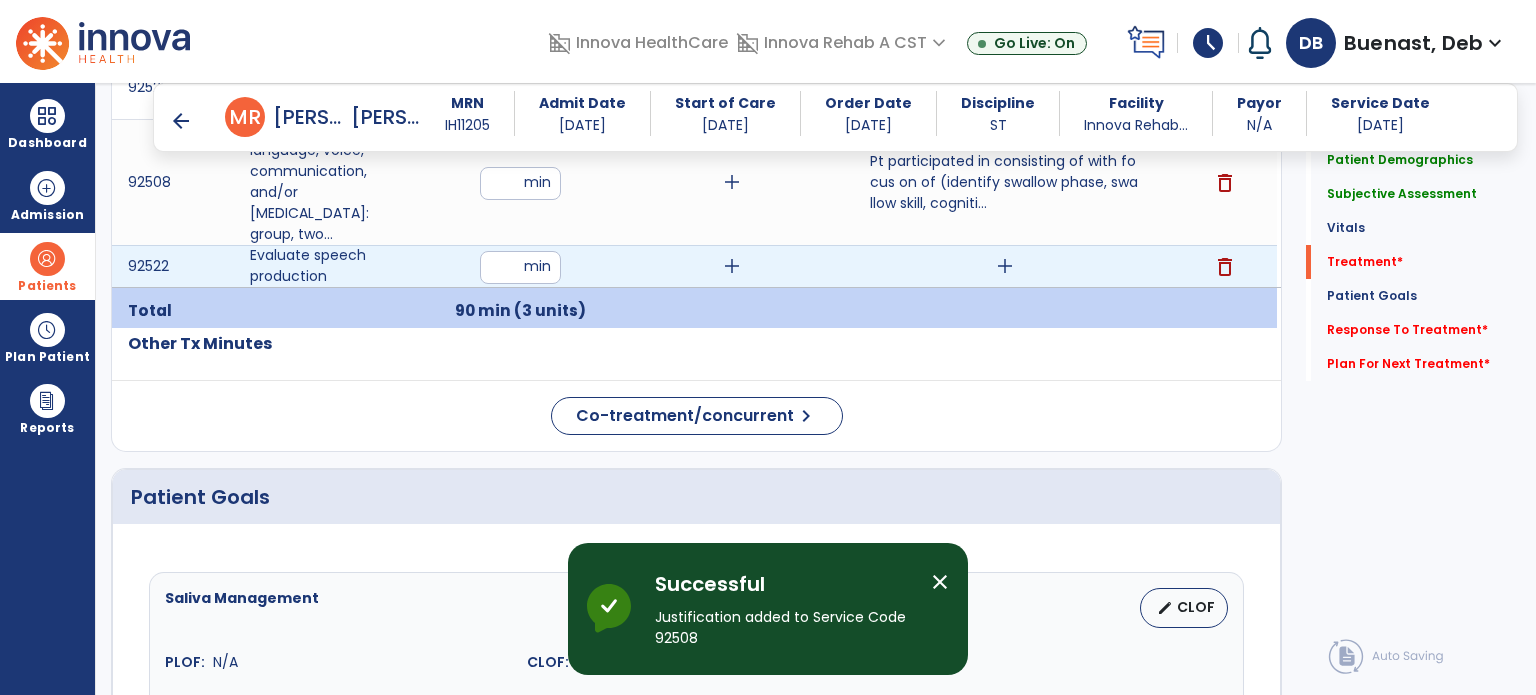 click on "add" at bounding box center (1005, 266) 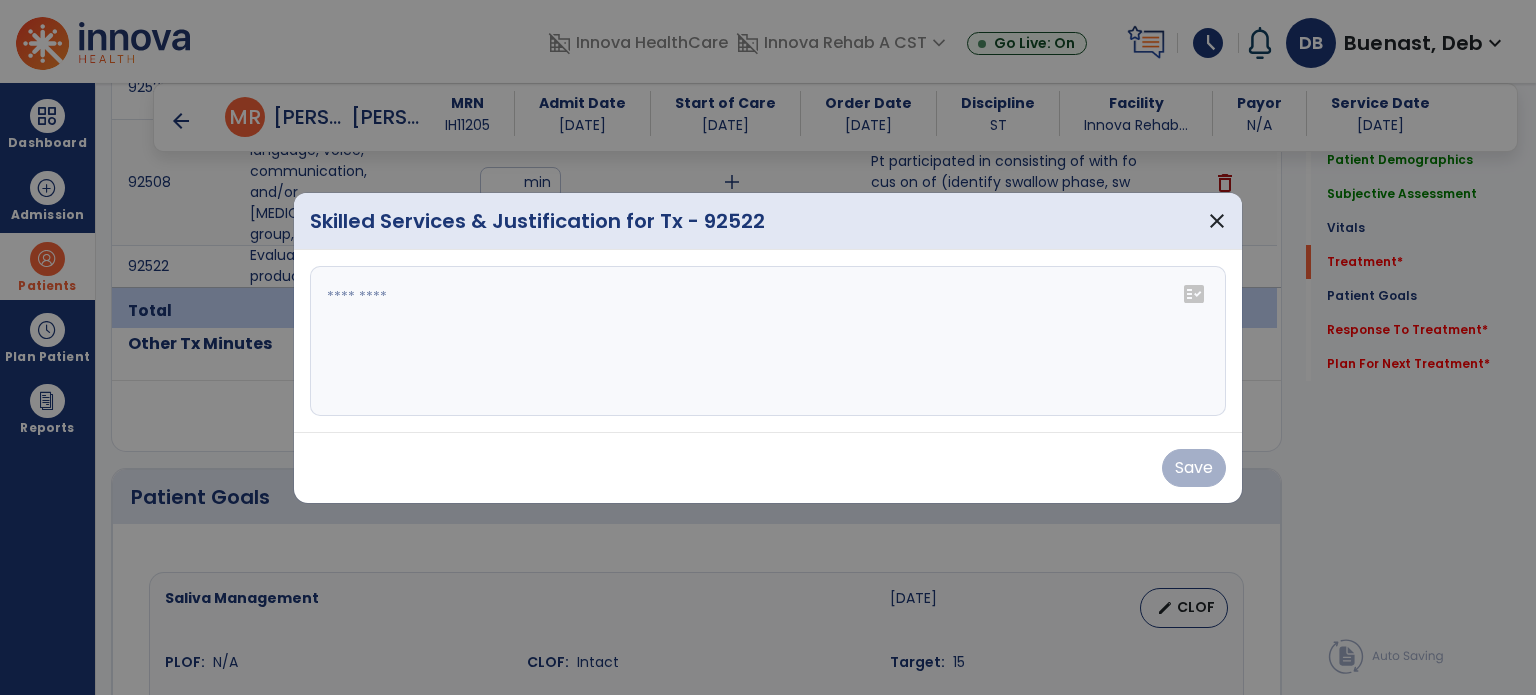 click on "fact_check" at bounding box center [768, 341] 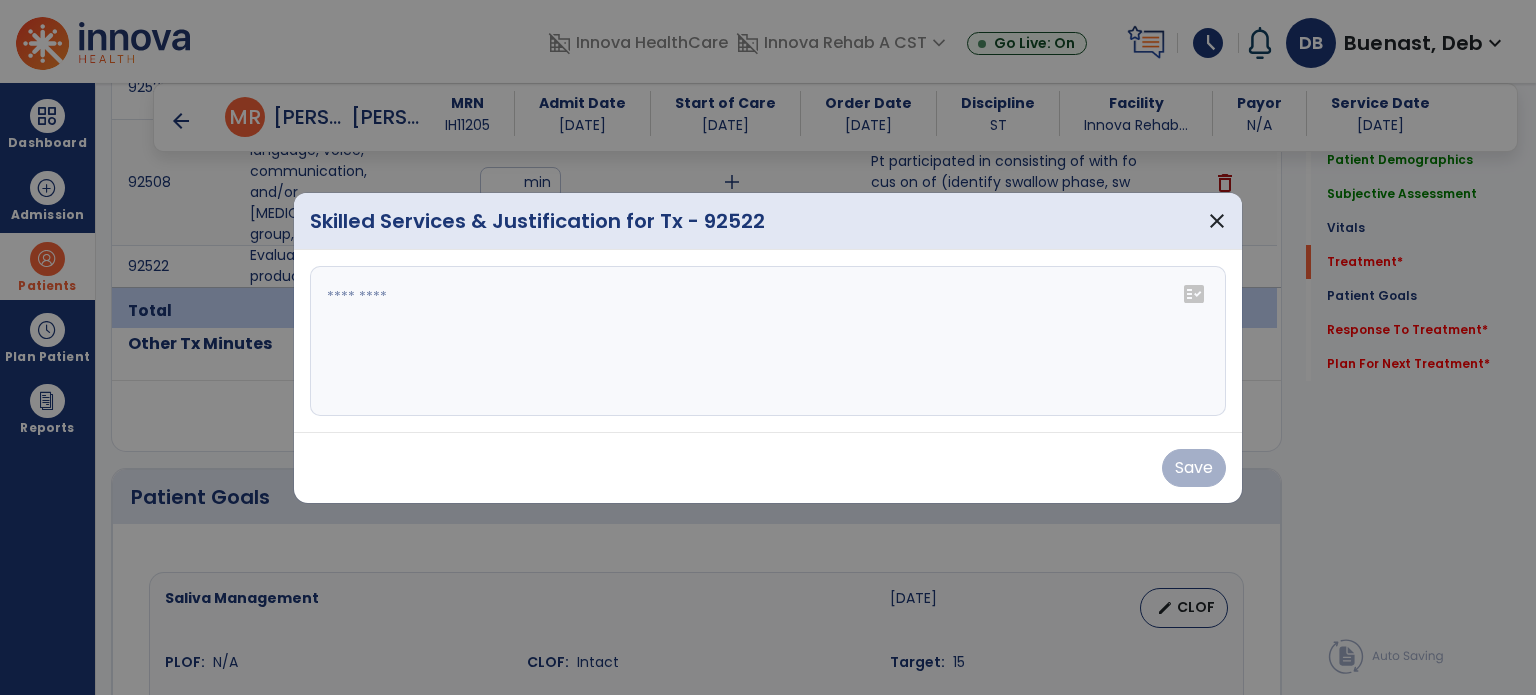 click at bounding box center [768, 341] 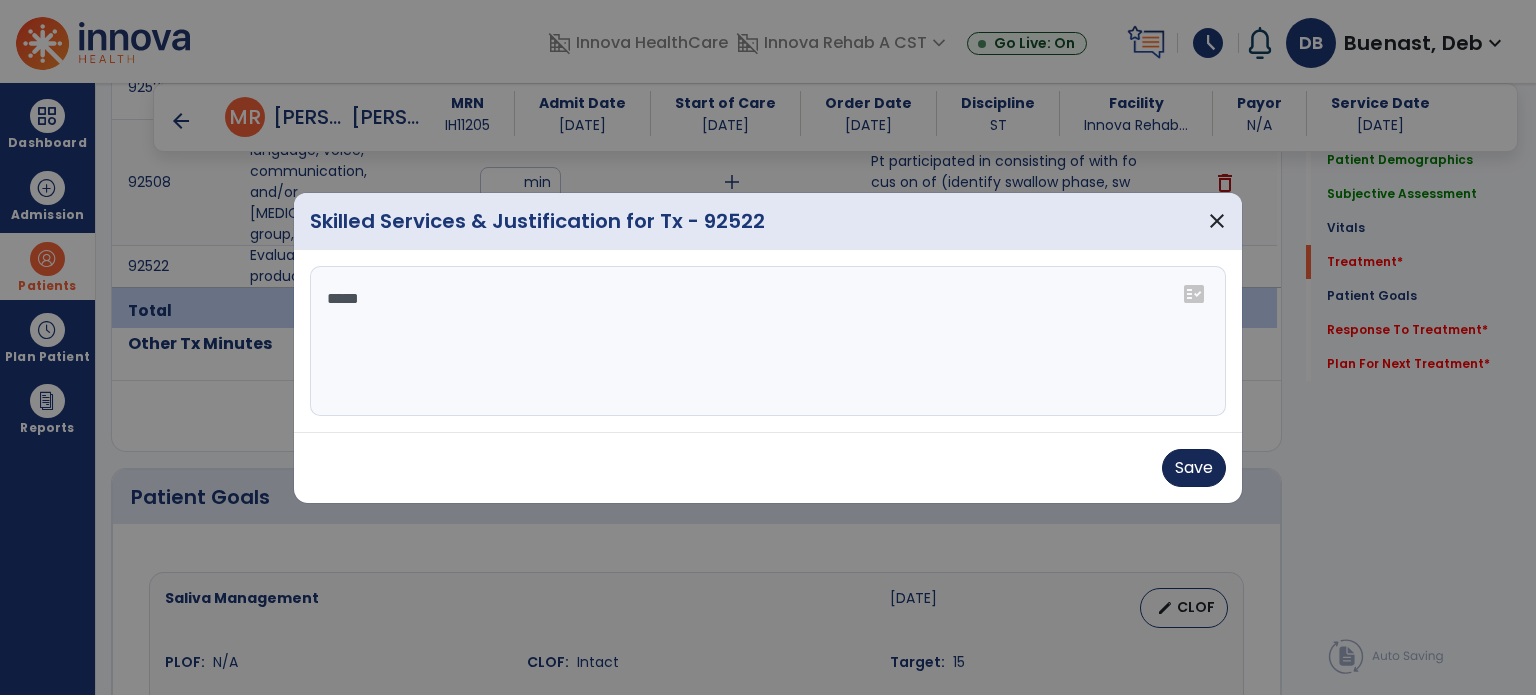 type on "*****" 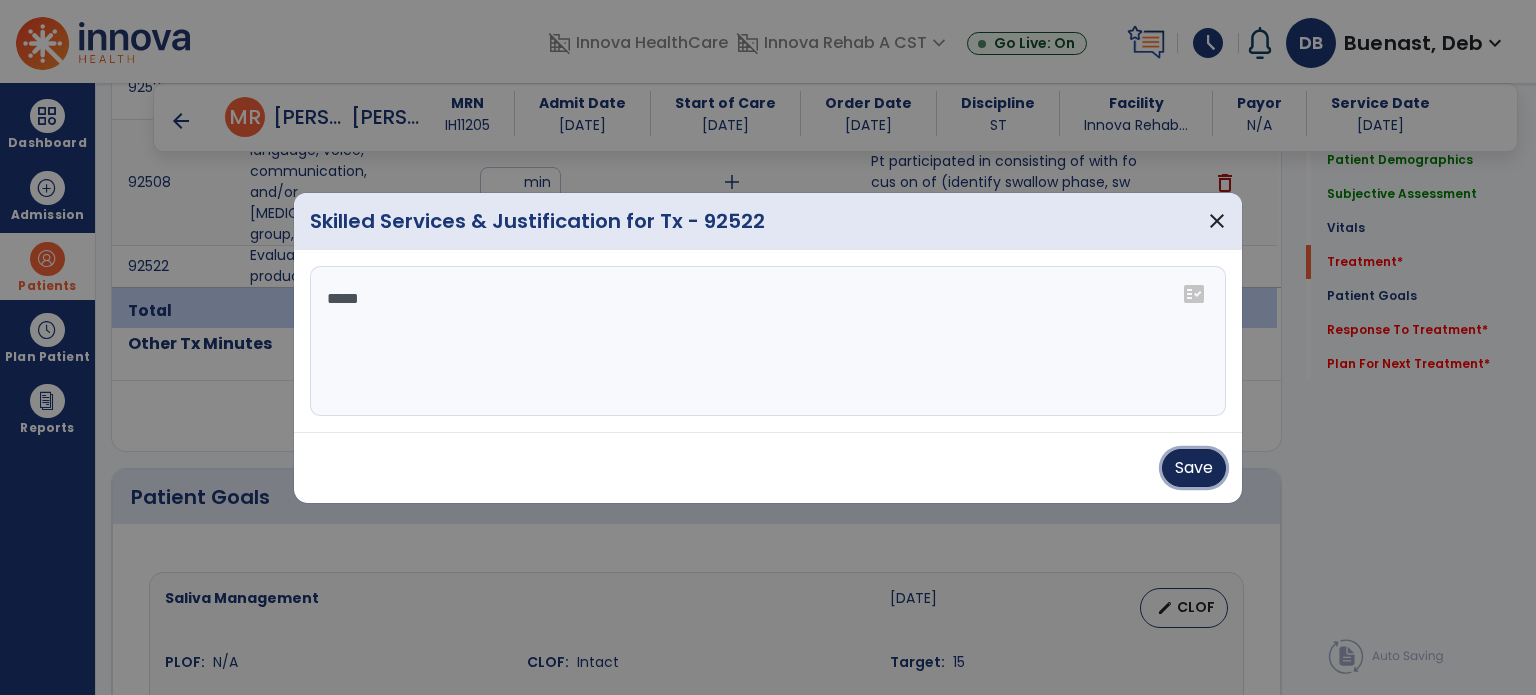 click on "Save" at bounding box center [1194, 468] 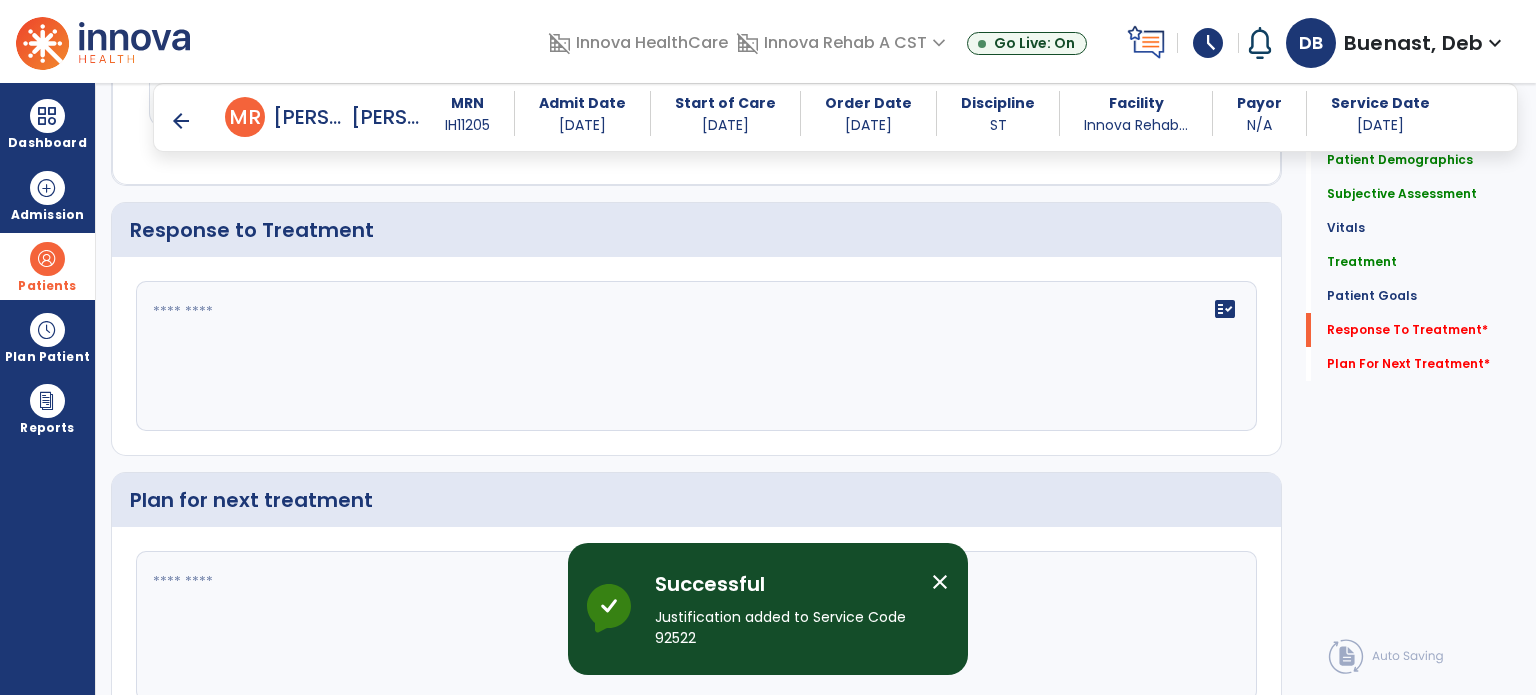 scroll, scrollTop: 2191, scrollLeft: 0, axis: vertical 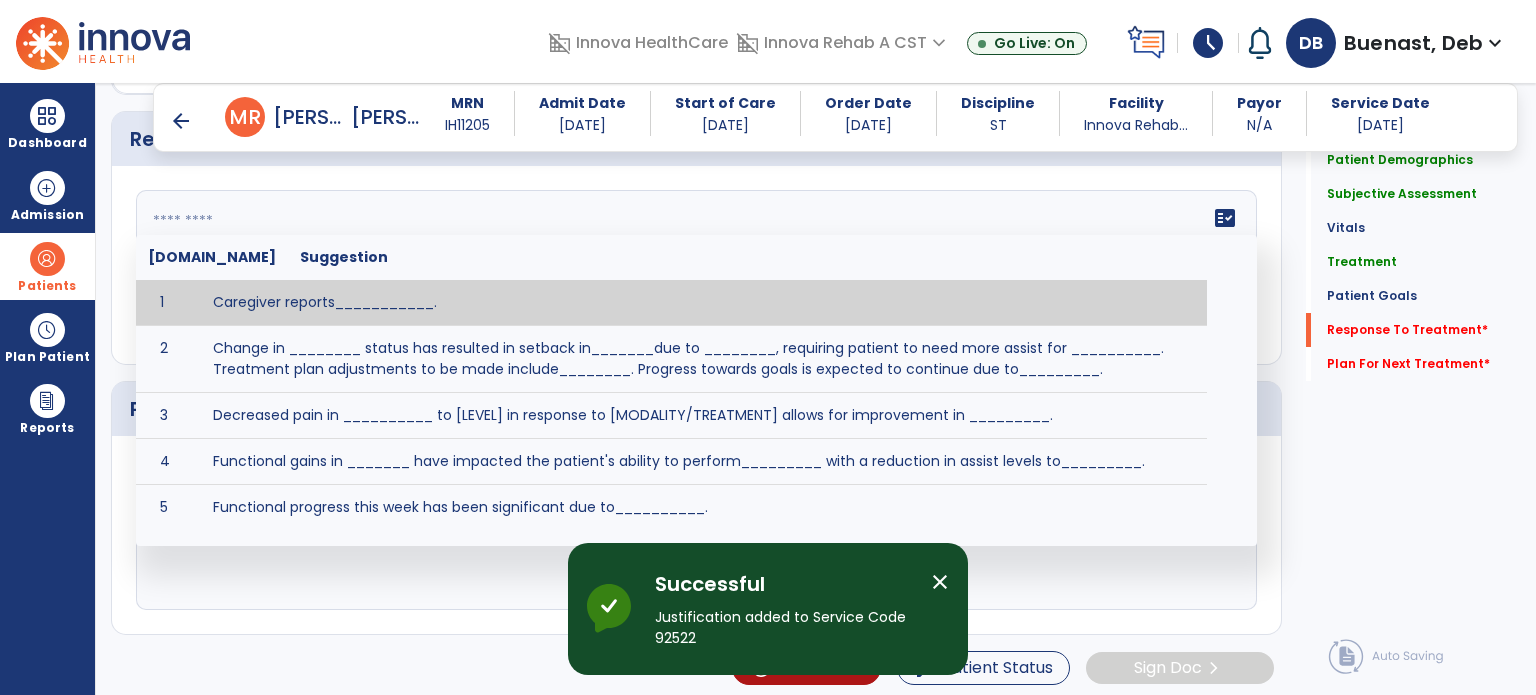 click on "fact_check  Sr.No Suggestion 1 Caregiver reports___________. 2 Change in ________ status has resulted in setback in_______due to ________, requiring patient to need more assist for __________.   Treatment plan adjustments to be made include________.  Progress towards goals is expected to continue due to_________. 3 Decreased pain in __________ to [LEVEL] in response to [MODALITY/TREATMENT] allows for improvement in _________. 4 Functional gains in _______ have impacted the patient's ability to perform_________ with a reduction in assist levels to_________. 5 Functional progress this week has been significant due to__________. 6 Gains in ________ have improved the patient's ability to perform ______with decreased levels of assist to___________. 7 Improvement in ________allows patient to tolerate higher levels of challenges in_________. 8 Pain in [AREA] has decreased to [LEVEL] in response to [TREATMENT/MODALITY], allowing fore ease in completing__________. 9 10 11 12 13 14 15 16 17 18 19 20 21" 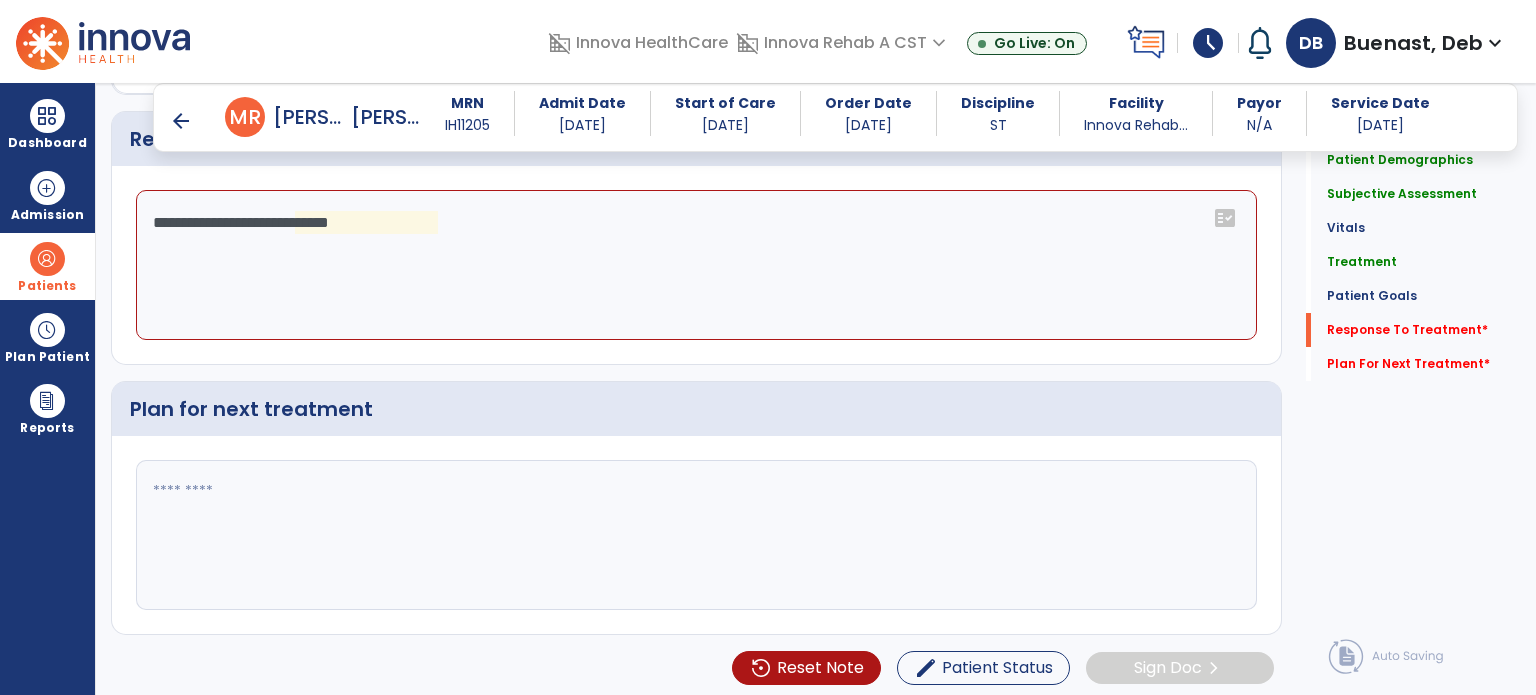 click on "**********" 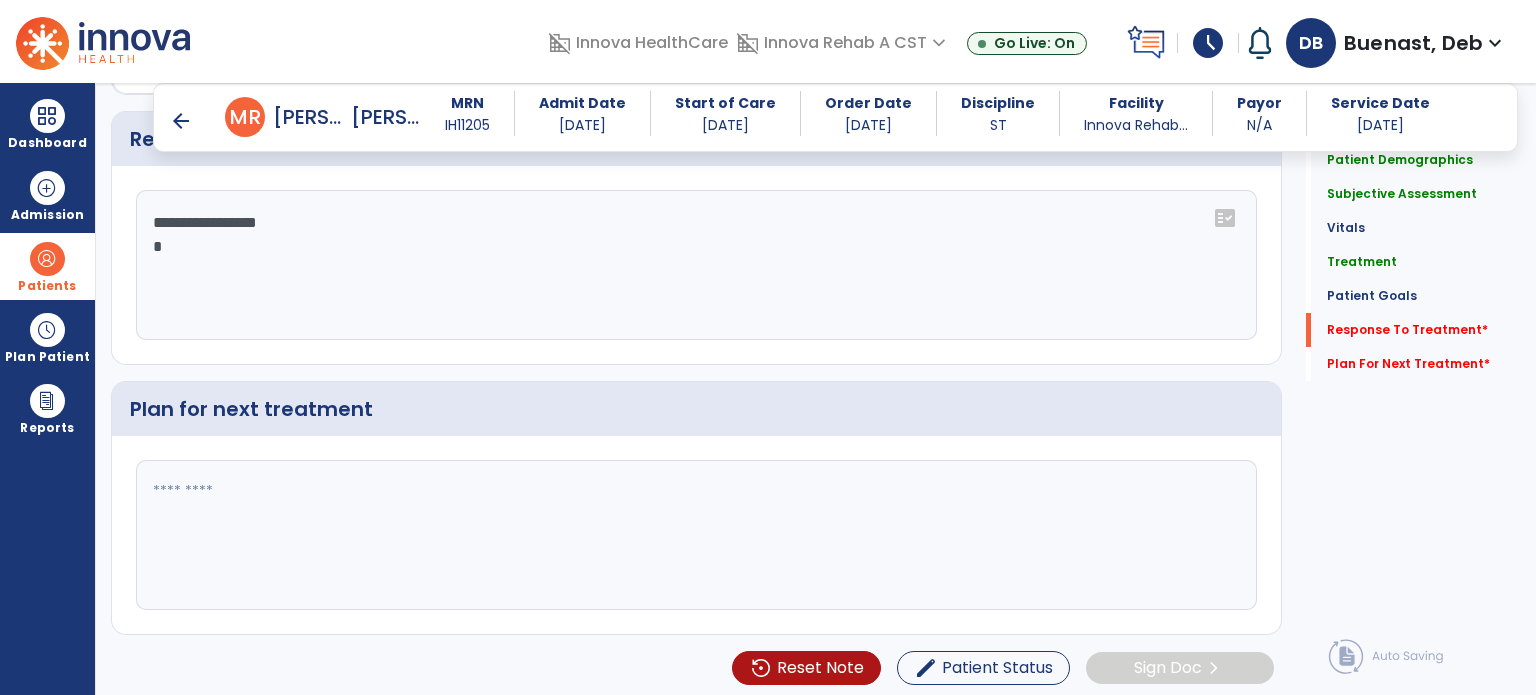 type on "**********" 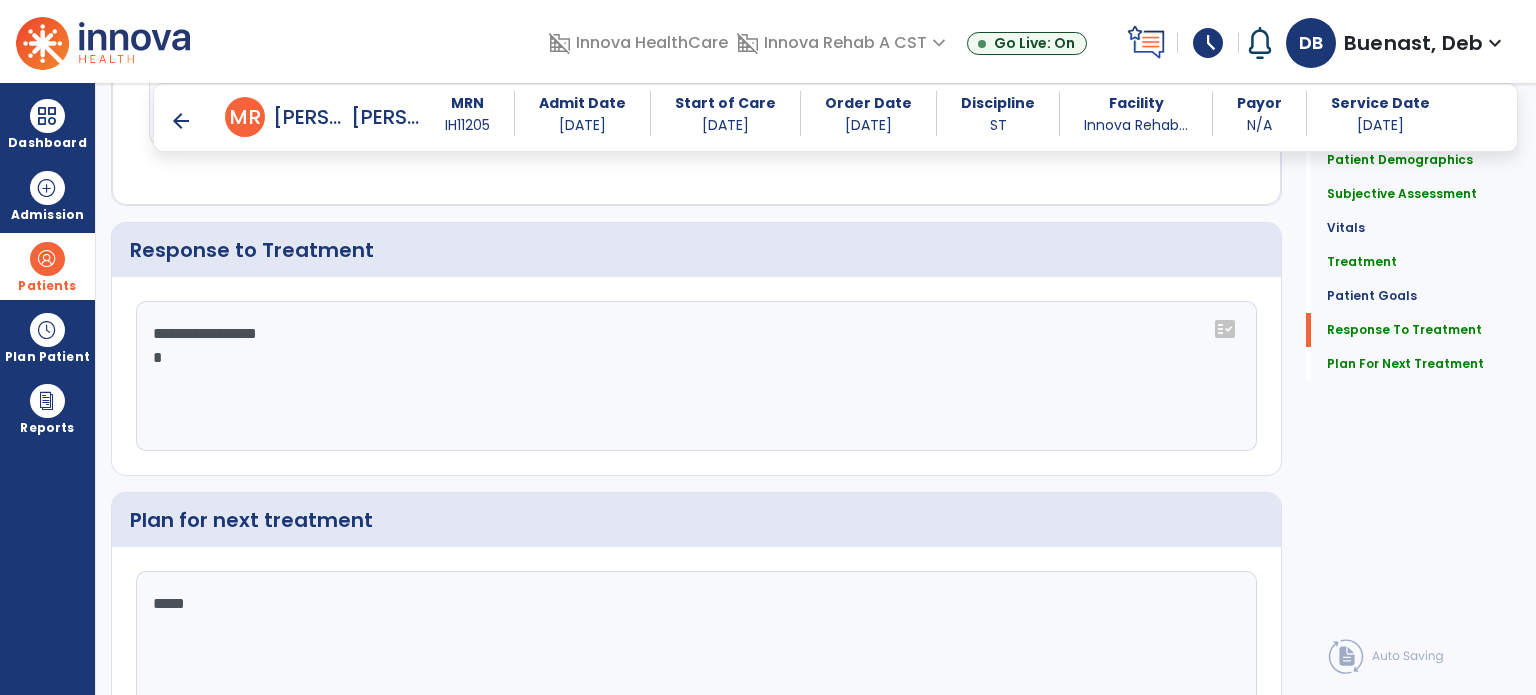 scroll, scrollTop: 2191, scrollLeft: 0, axis: vertical 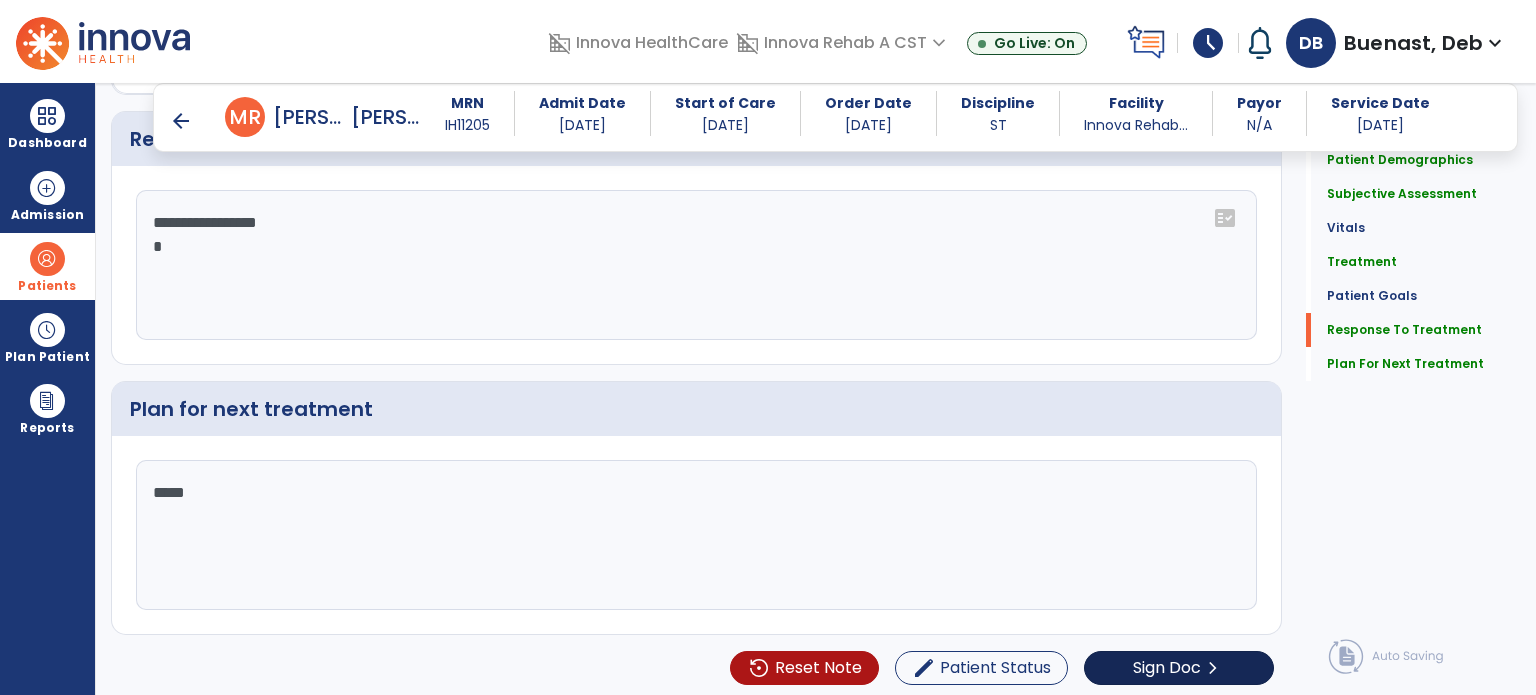 type on "*****" 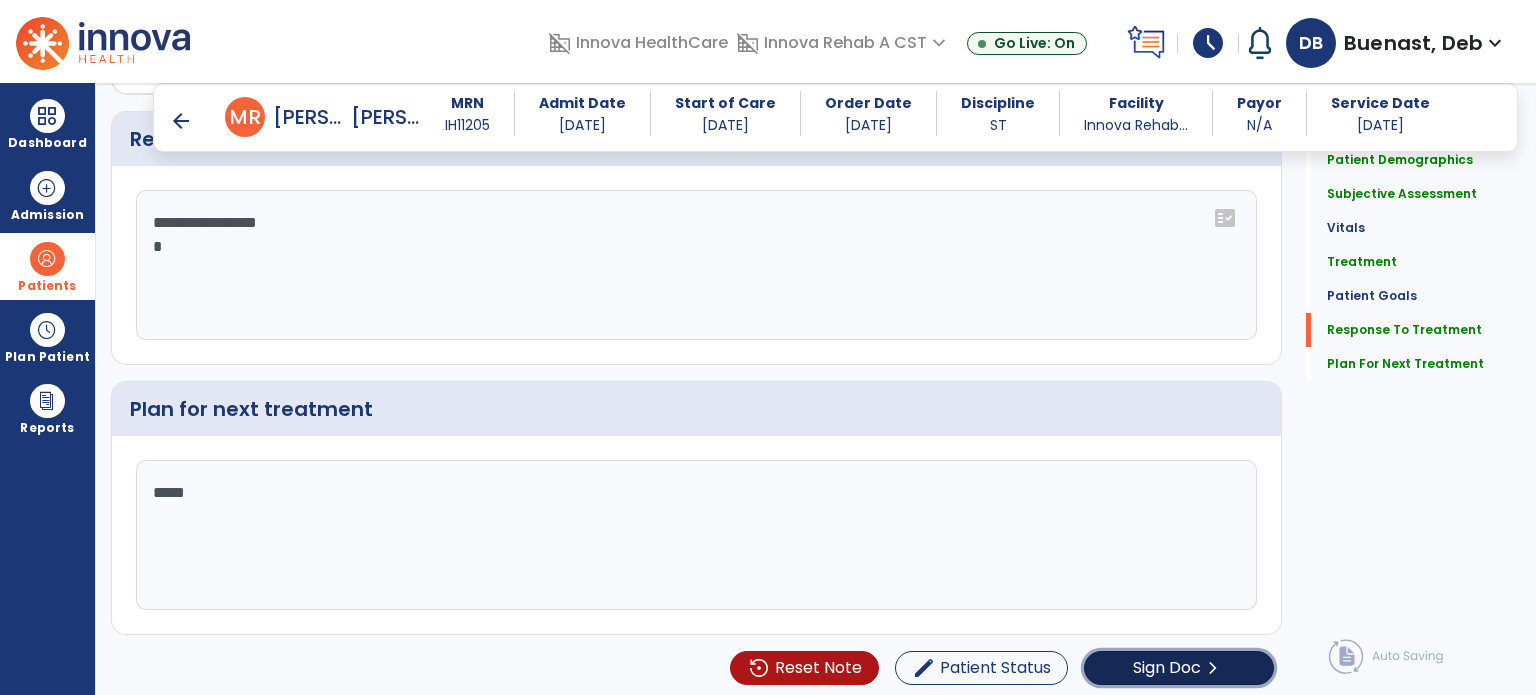 click on "Sign Doc" 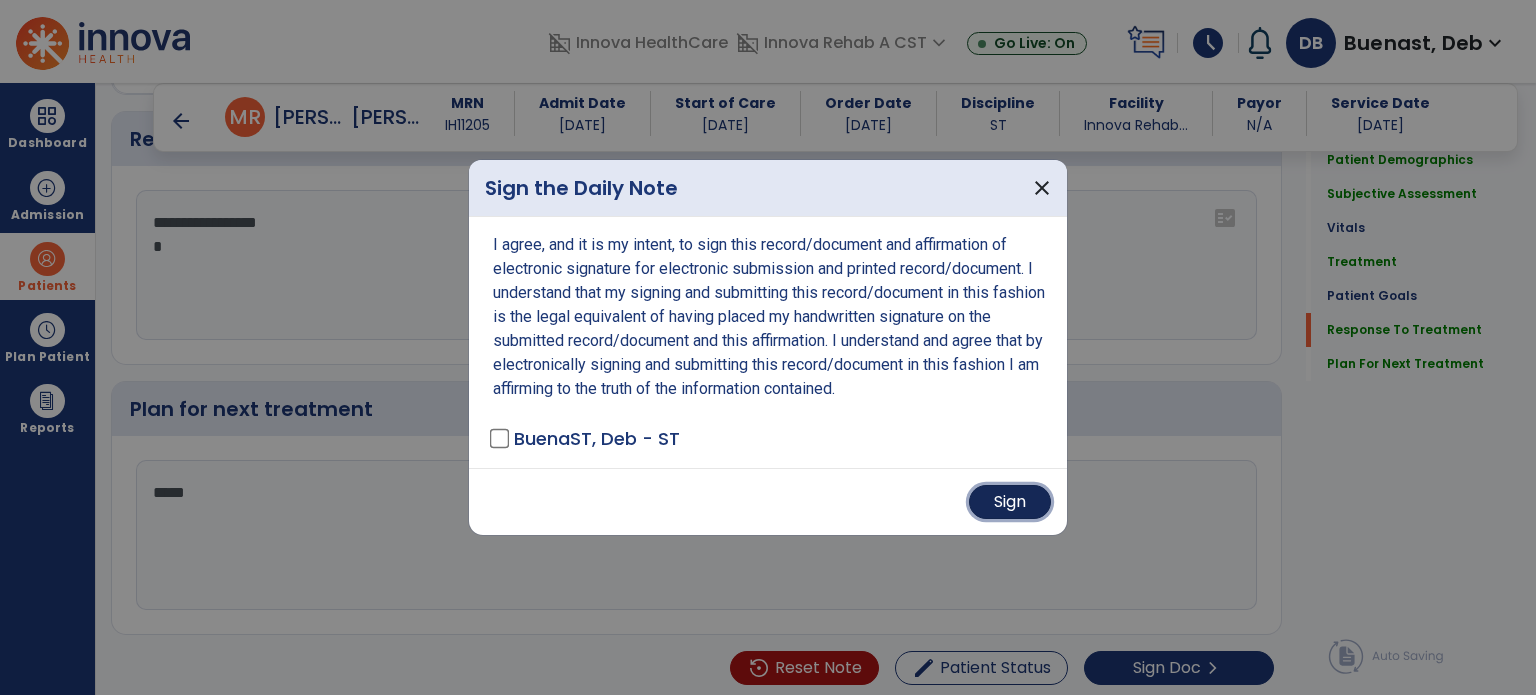 click on "Sign" at bounding box center (1010, 502) 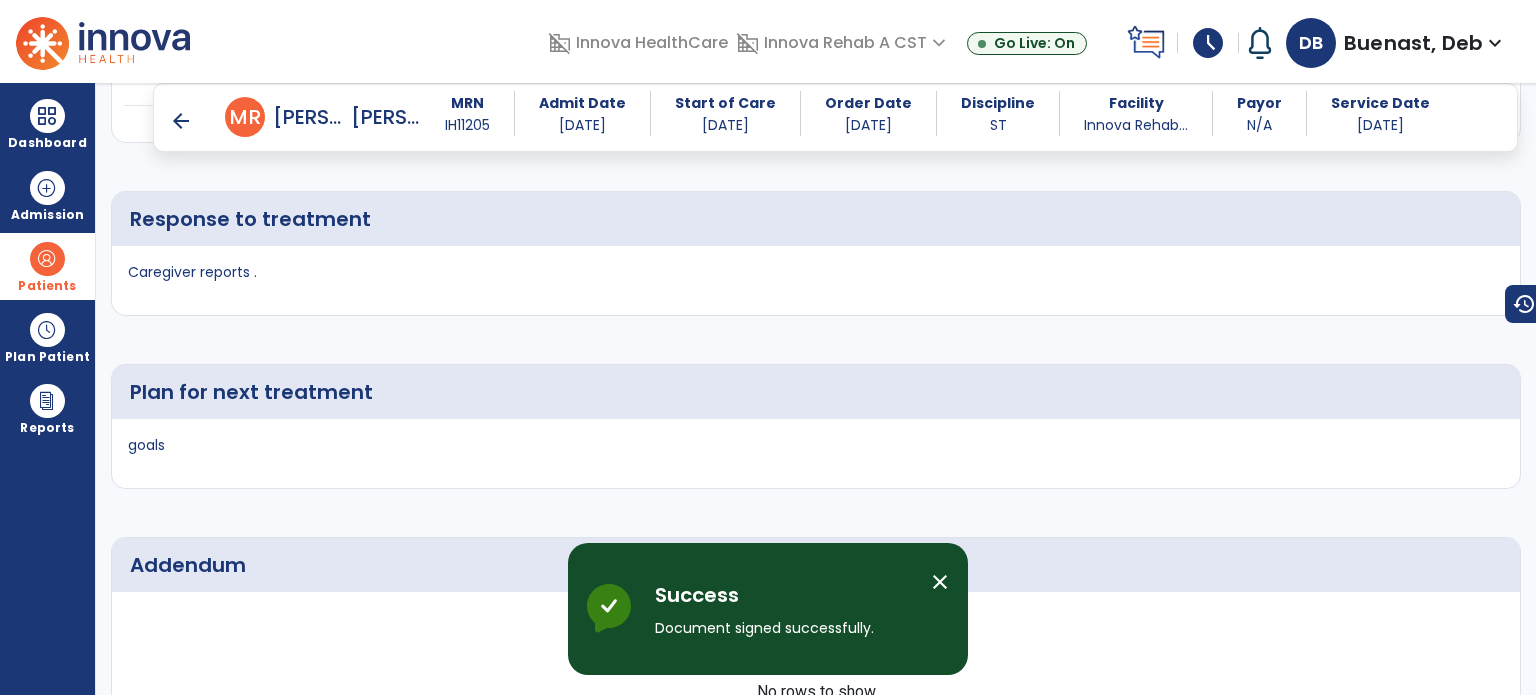 scroll, scrollTop: 2555, scrollLeft: 0, axis: vertical 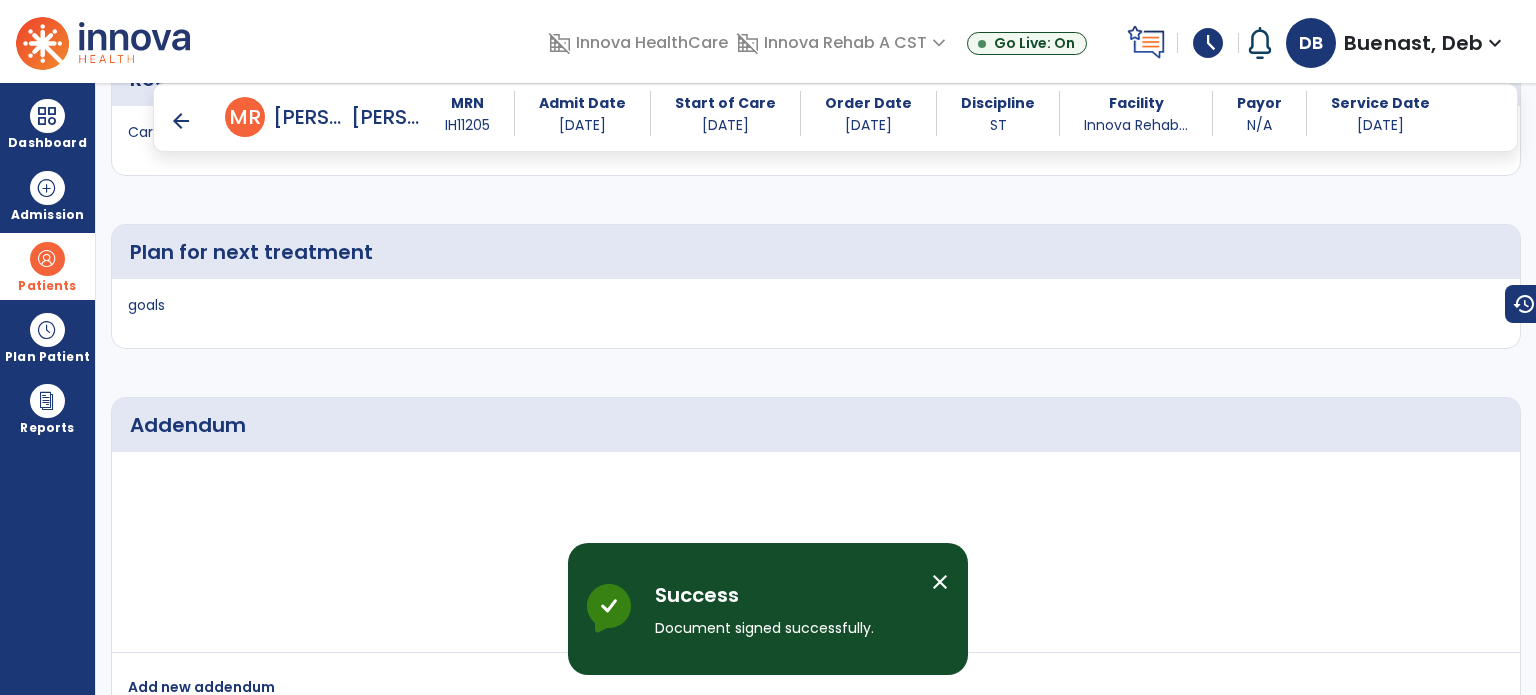 click on "close" at bounding box center (940, 582) 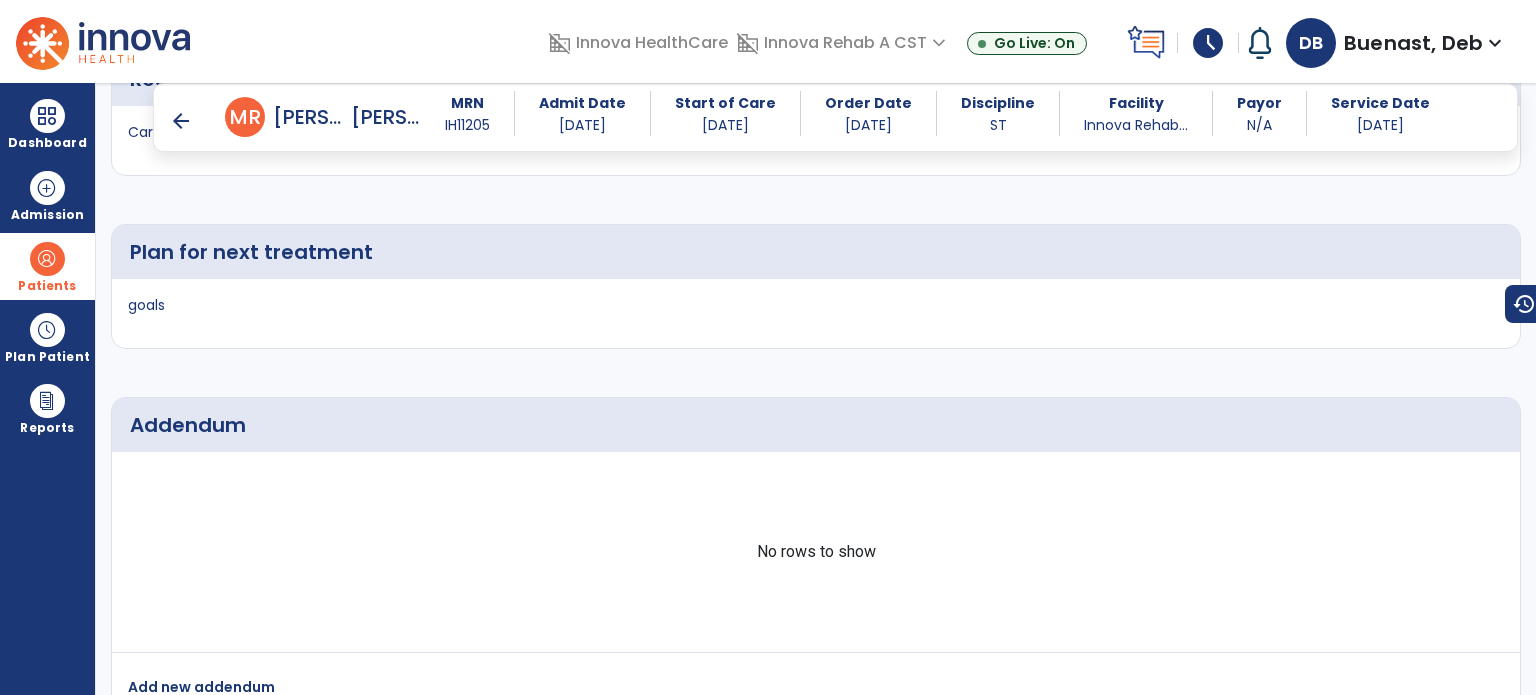 click on "arrow_back" at bounding box center [181, 121] 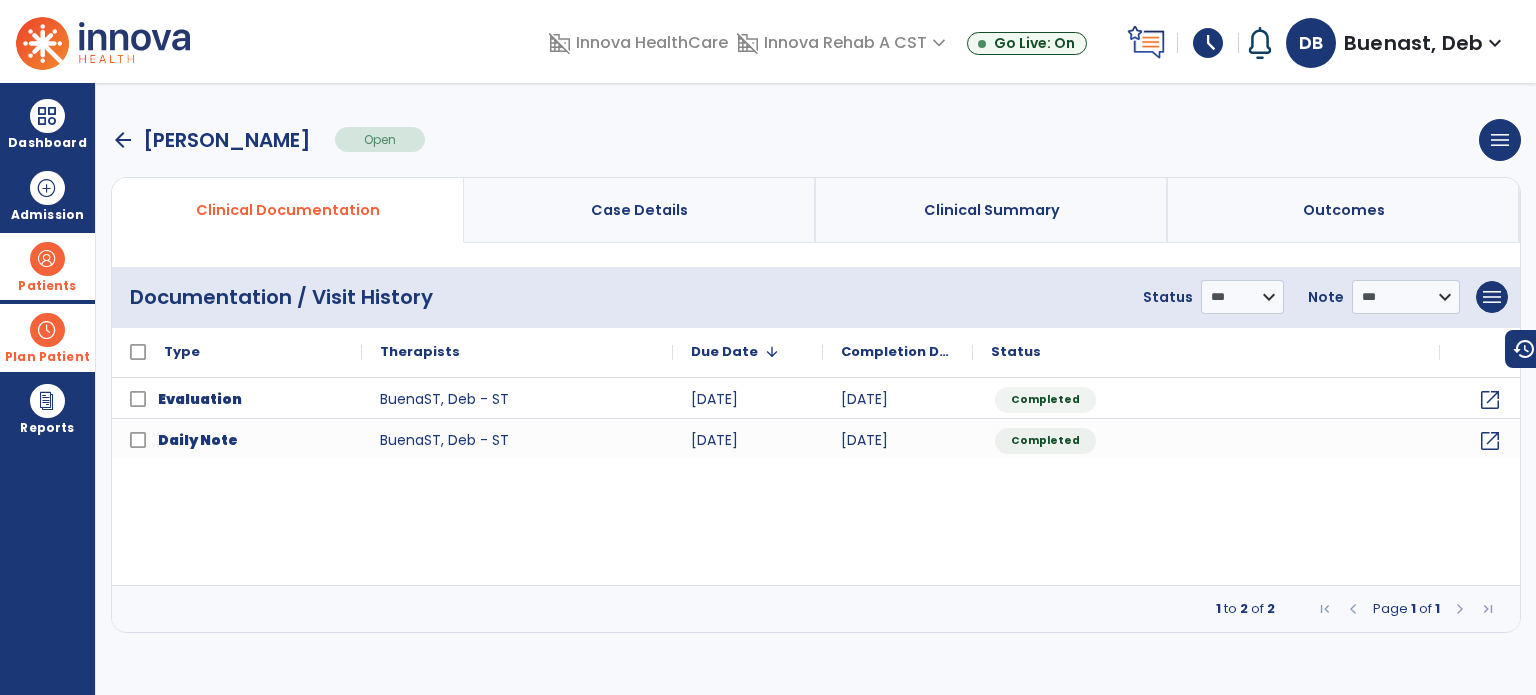 click at bounding box center (47, 330) 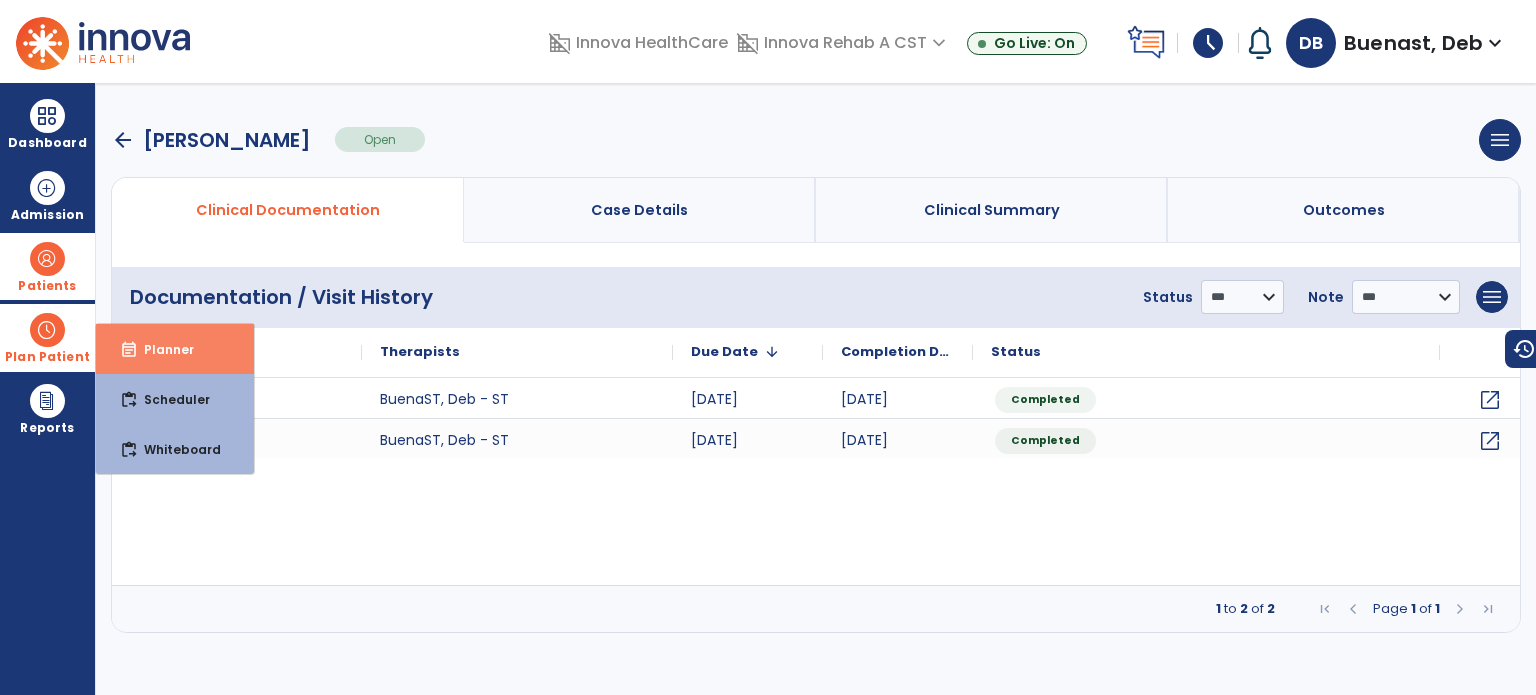 click on "Planner" at bounding box center (161, 349) 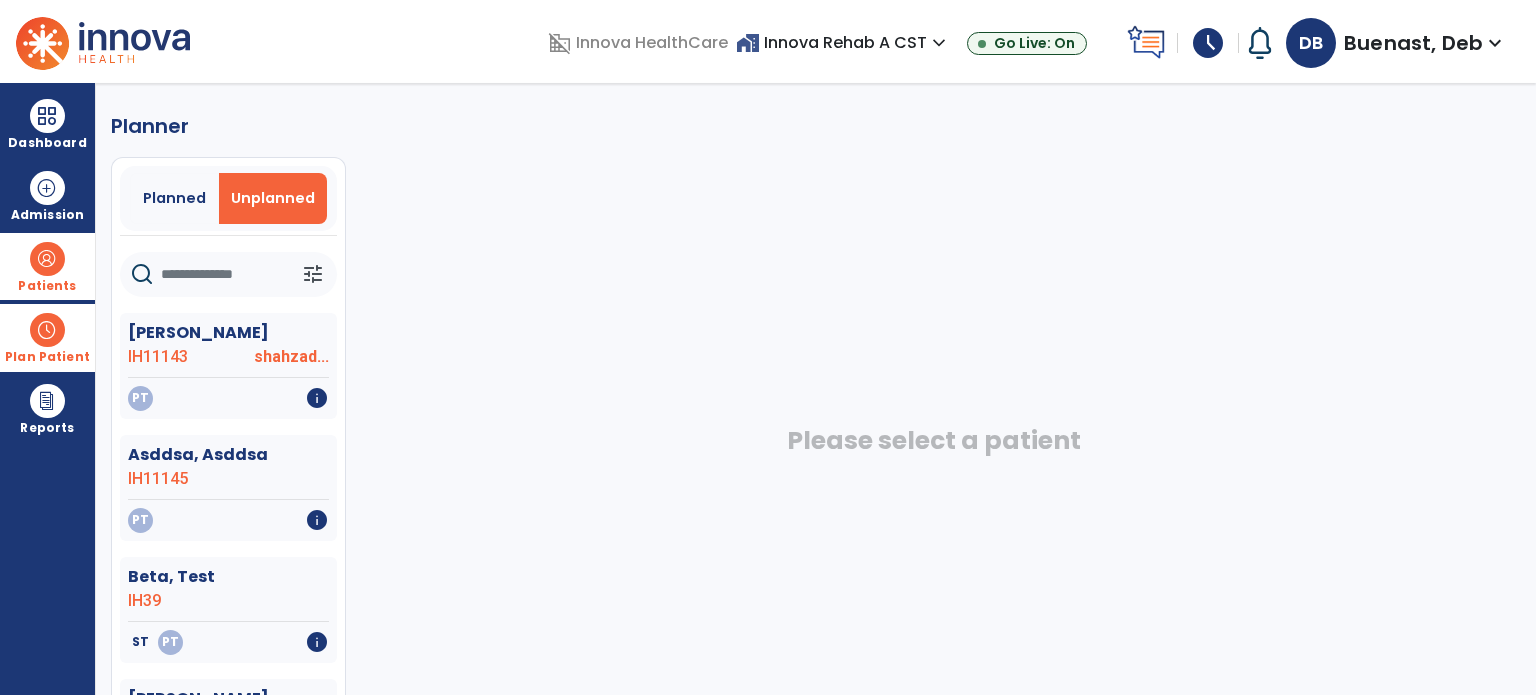 click 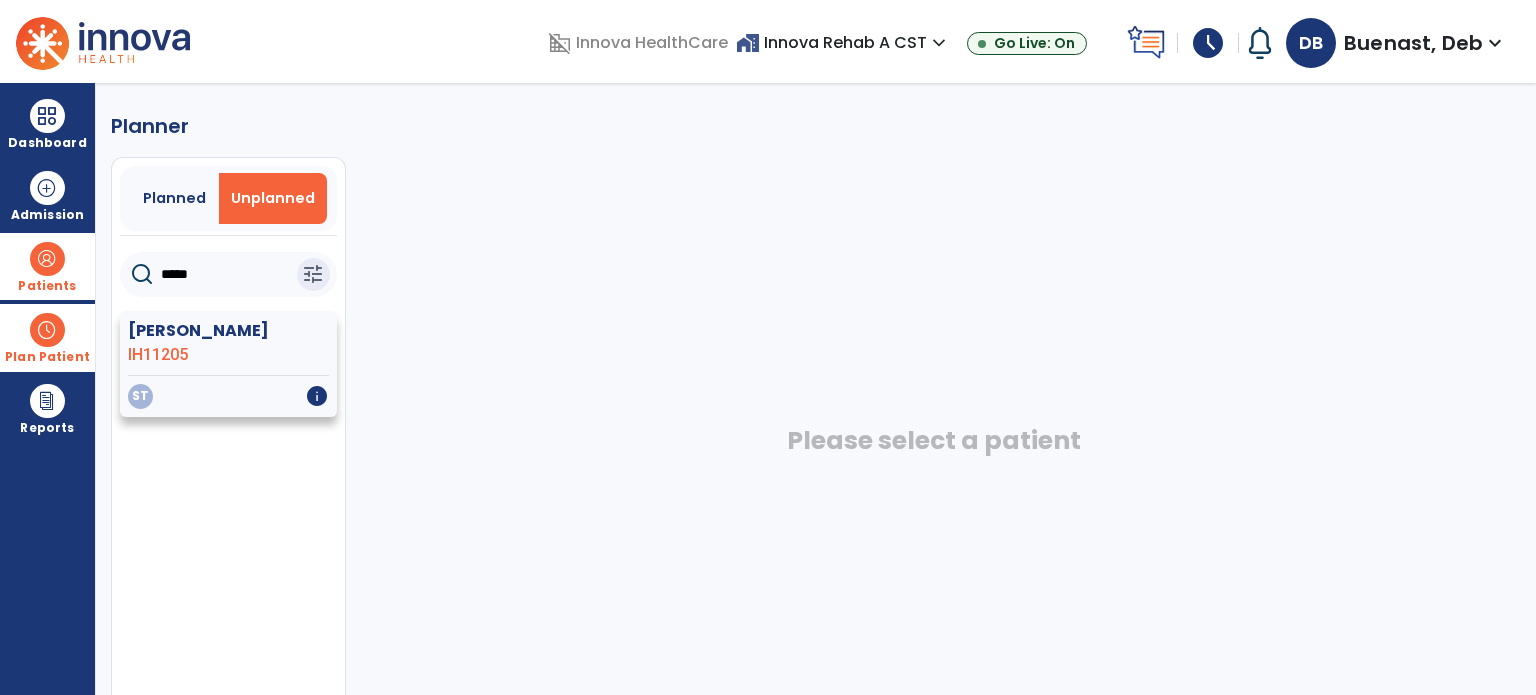 type on "*****" 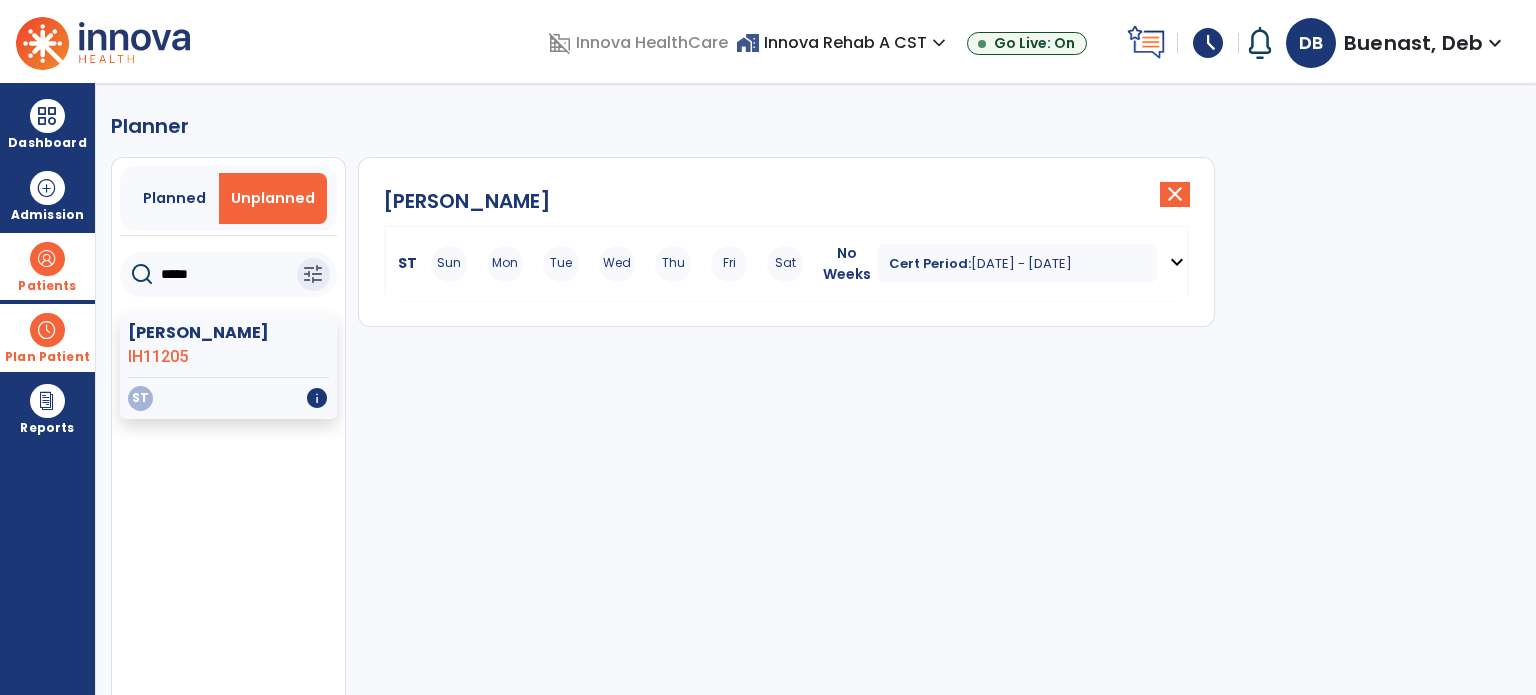 click on "Jul 10, 2025 - Oct 1, 2025" at bounding box center [1021, 263] 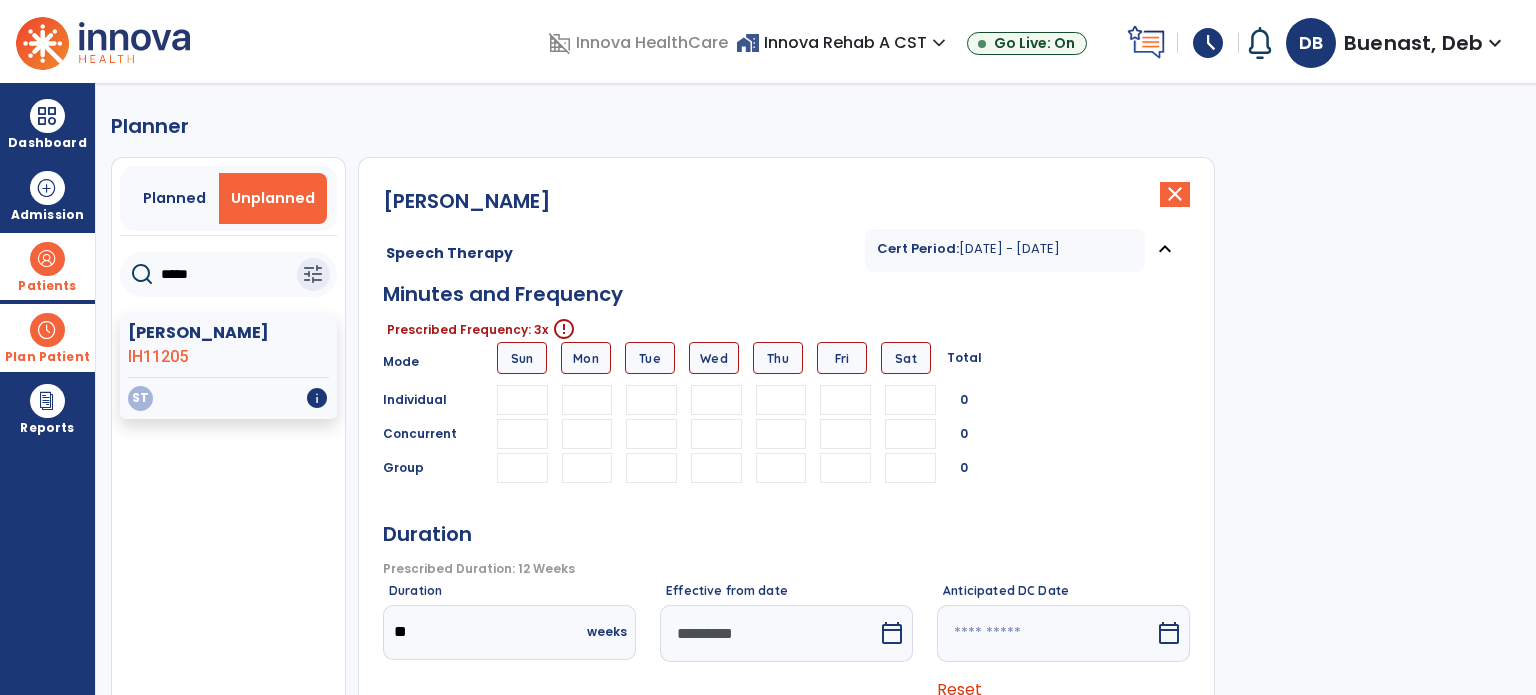 click at bounding box center [587, 400] 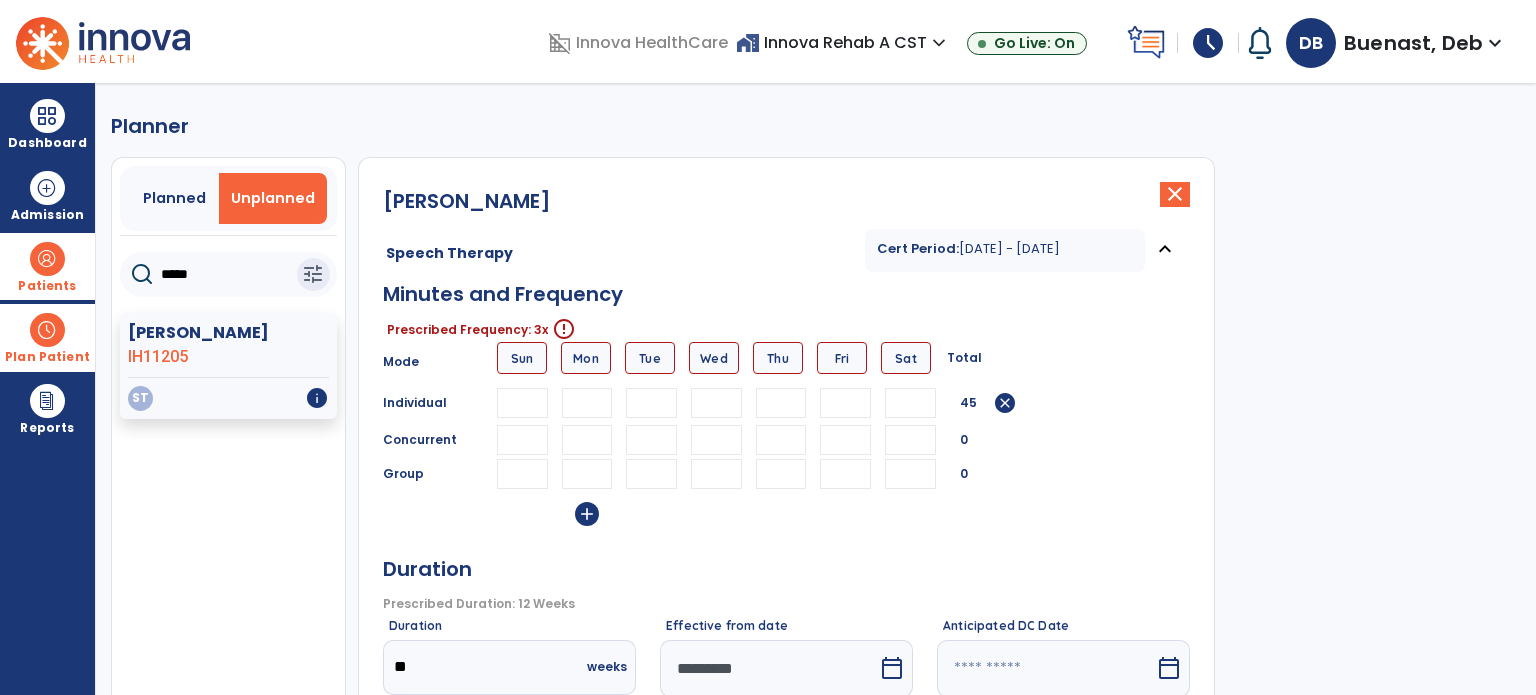 type on "**" 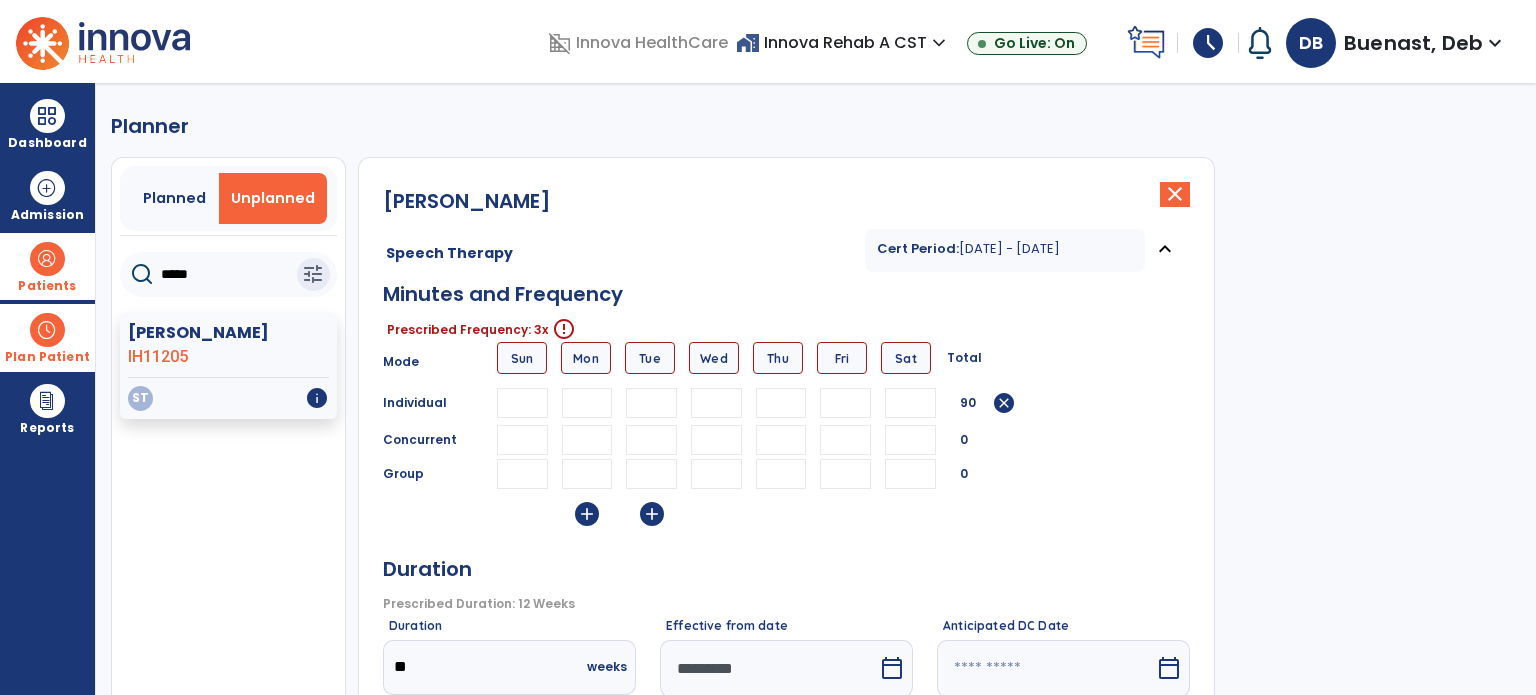 type on "**" 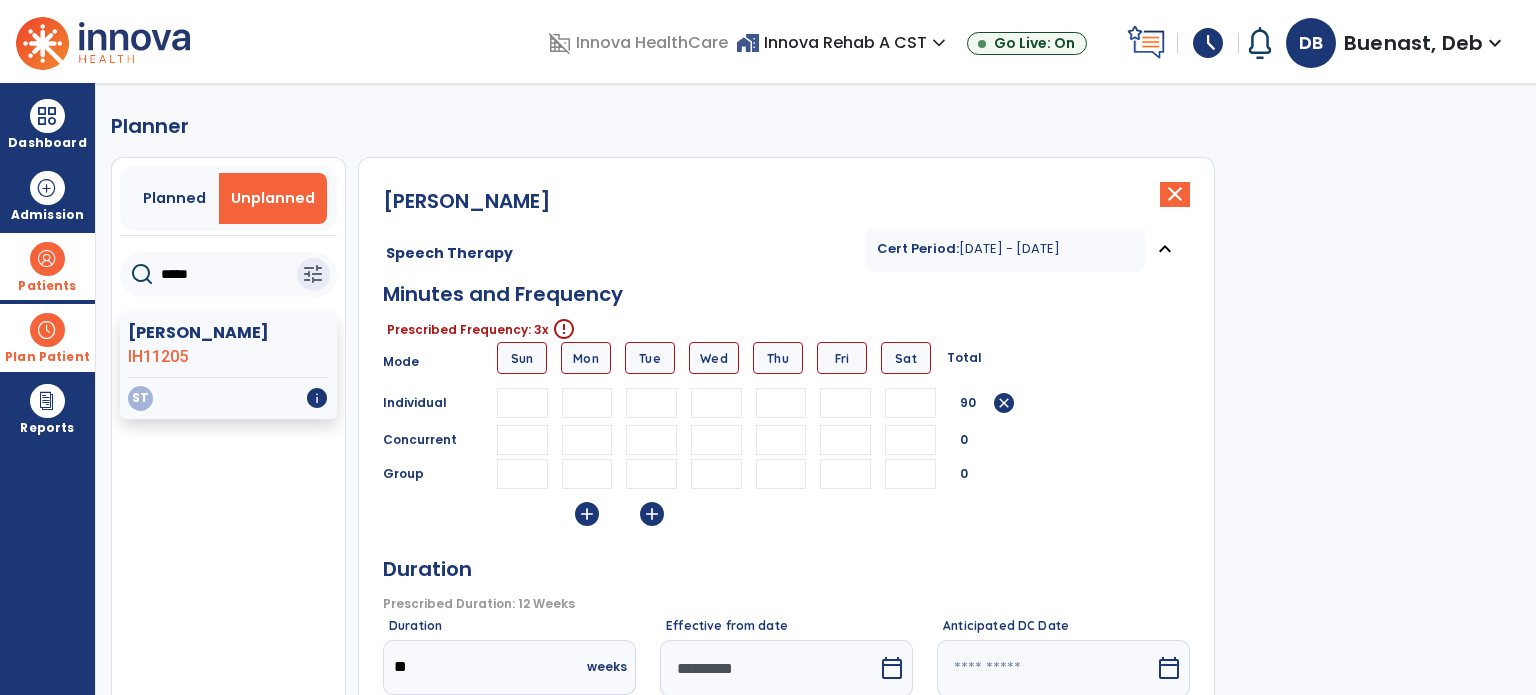 click on "Individual ** ** 90  cancel" at bounding box center (786, 403) 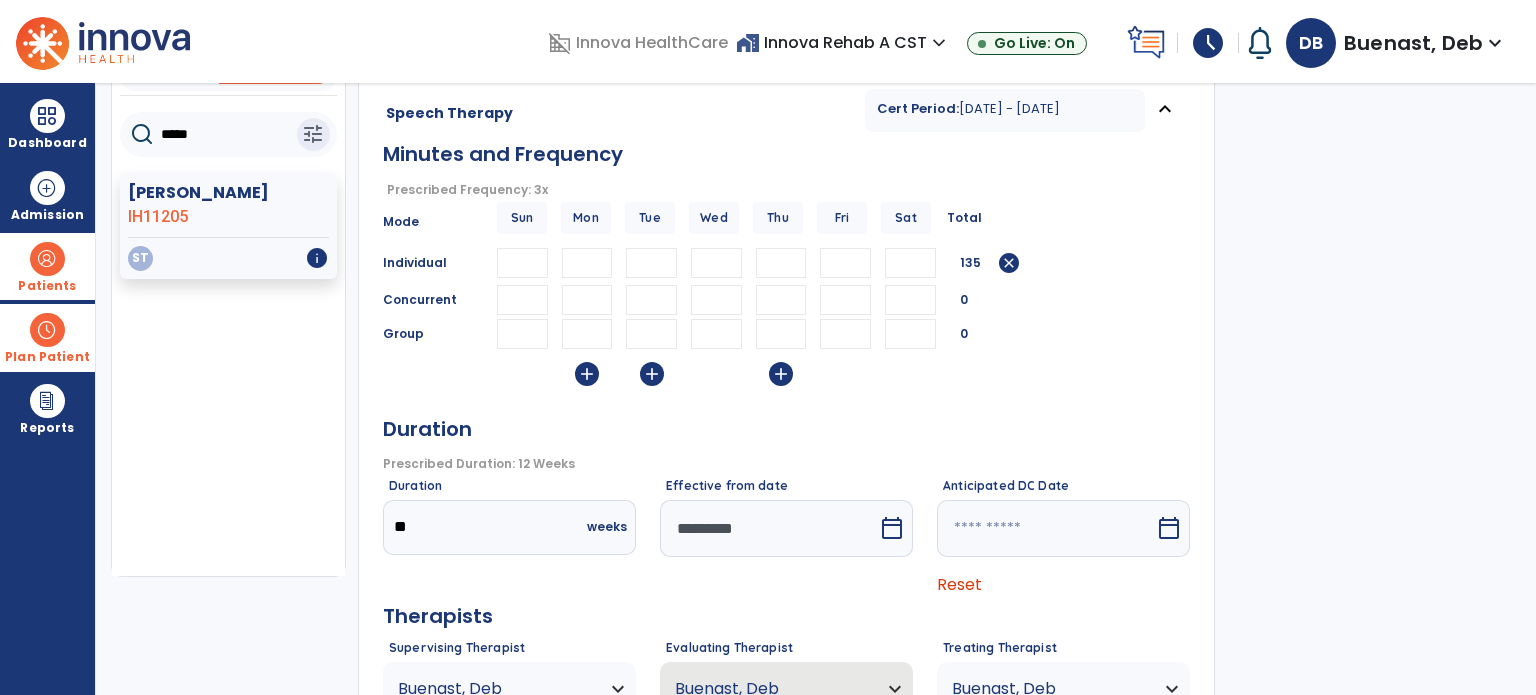 scroll, scrollTop: 300, scrollLeft: 0, axis: vertical 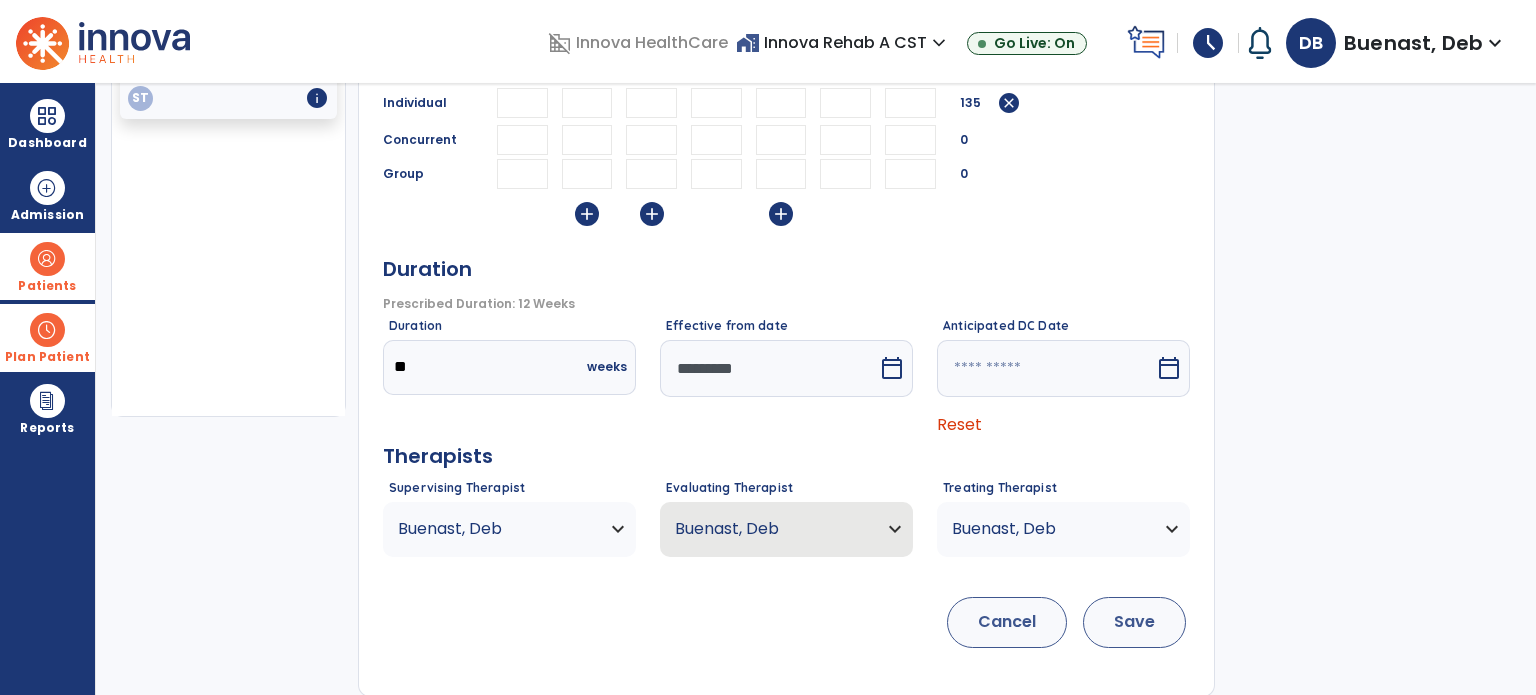 type on "**" 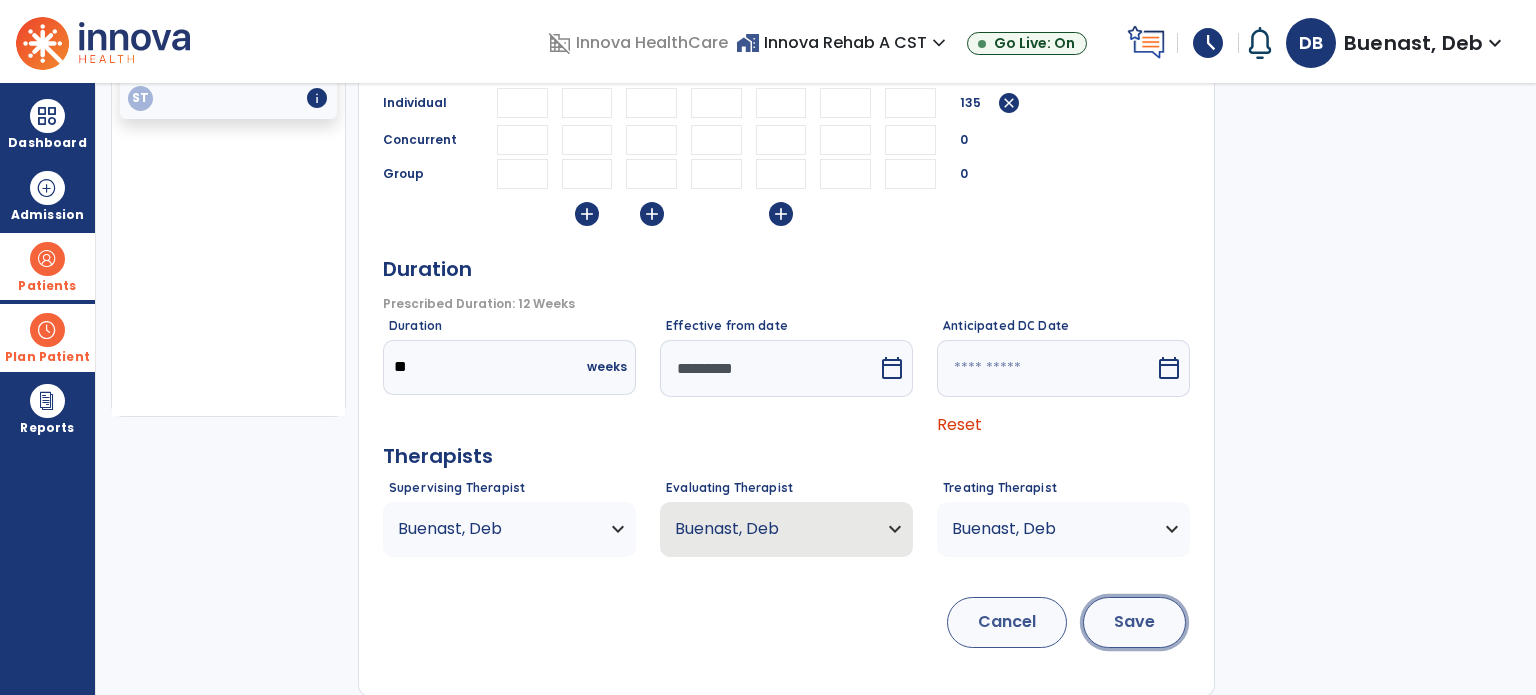 click on "Save" at bounding box center [1134, 622] 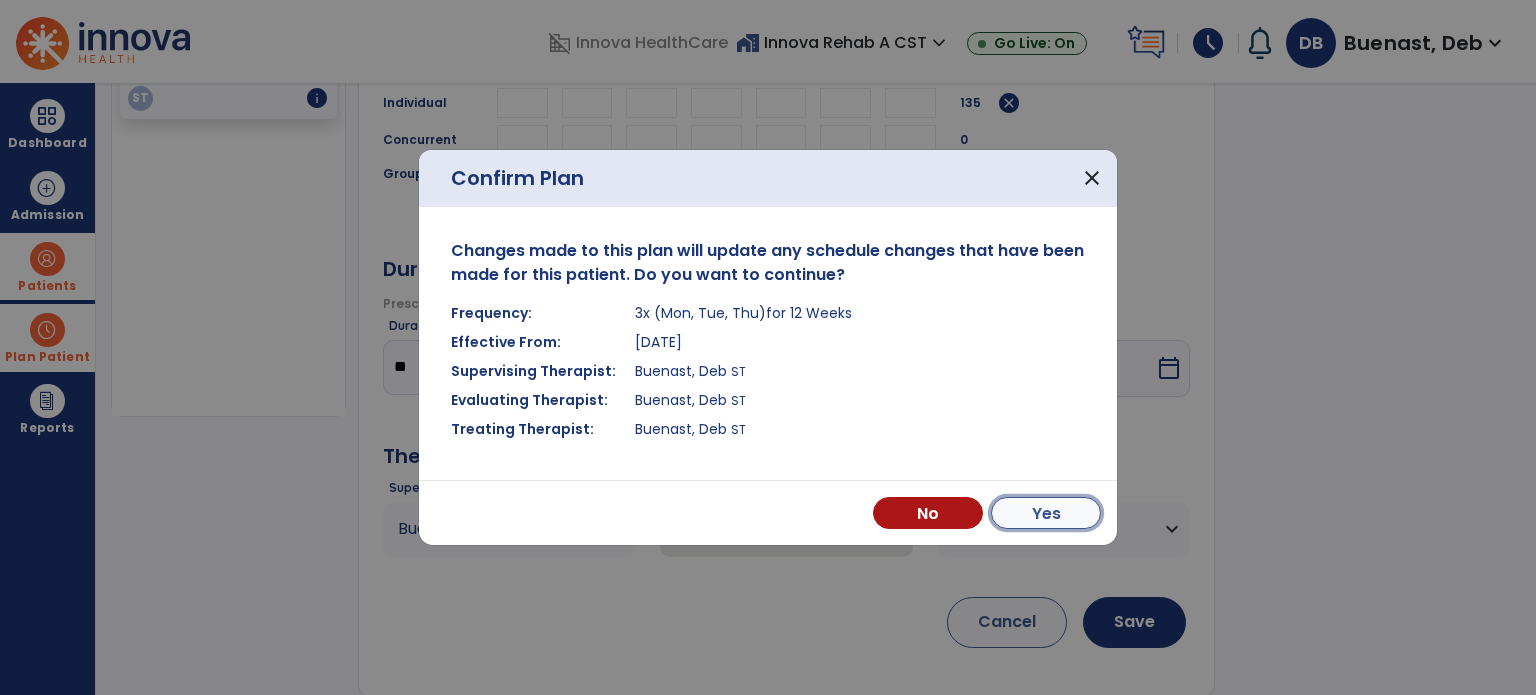 click on "Yes" at bounding box center (1046, 513) 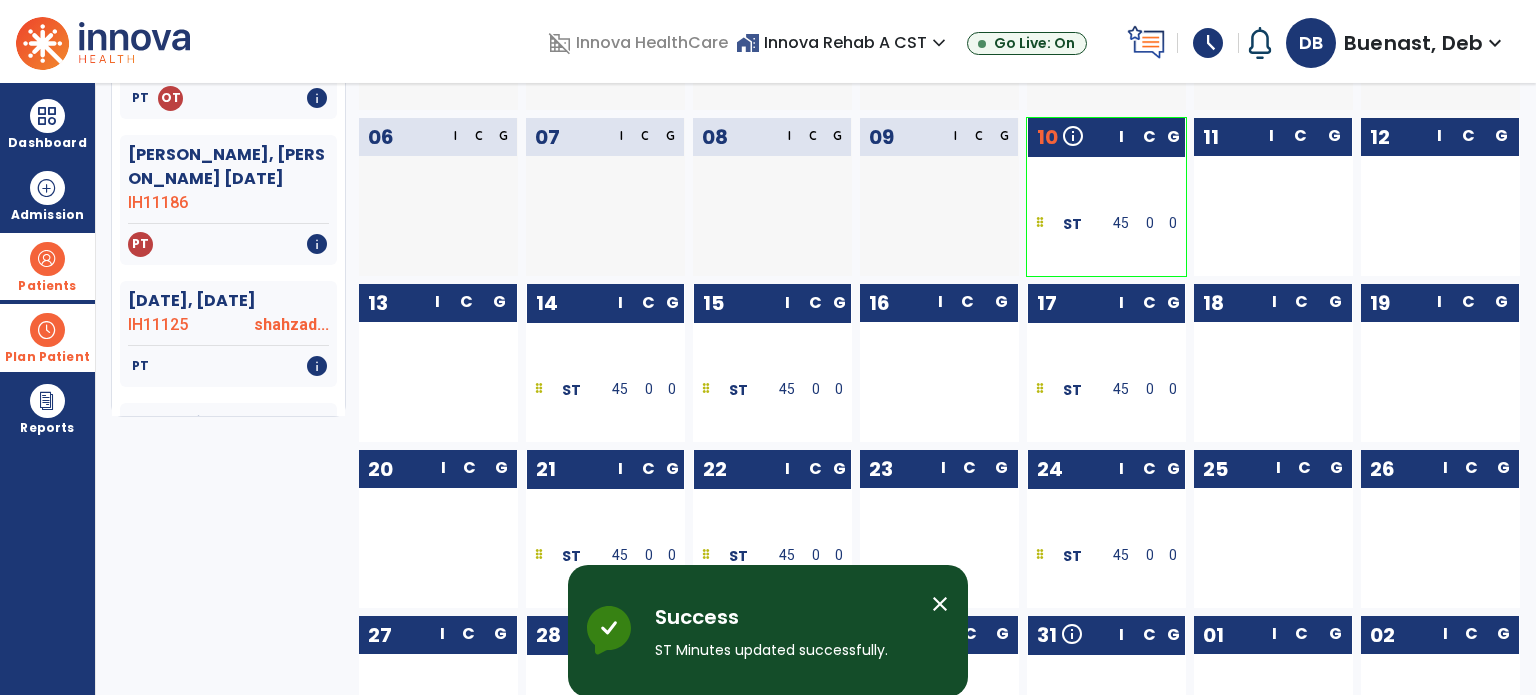 scroll, scrollTop: 0, scrollLeft: 0, axis: both 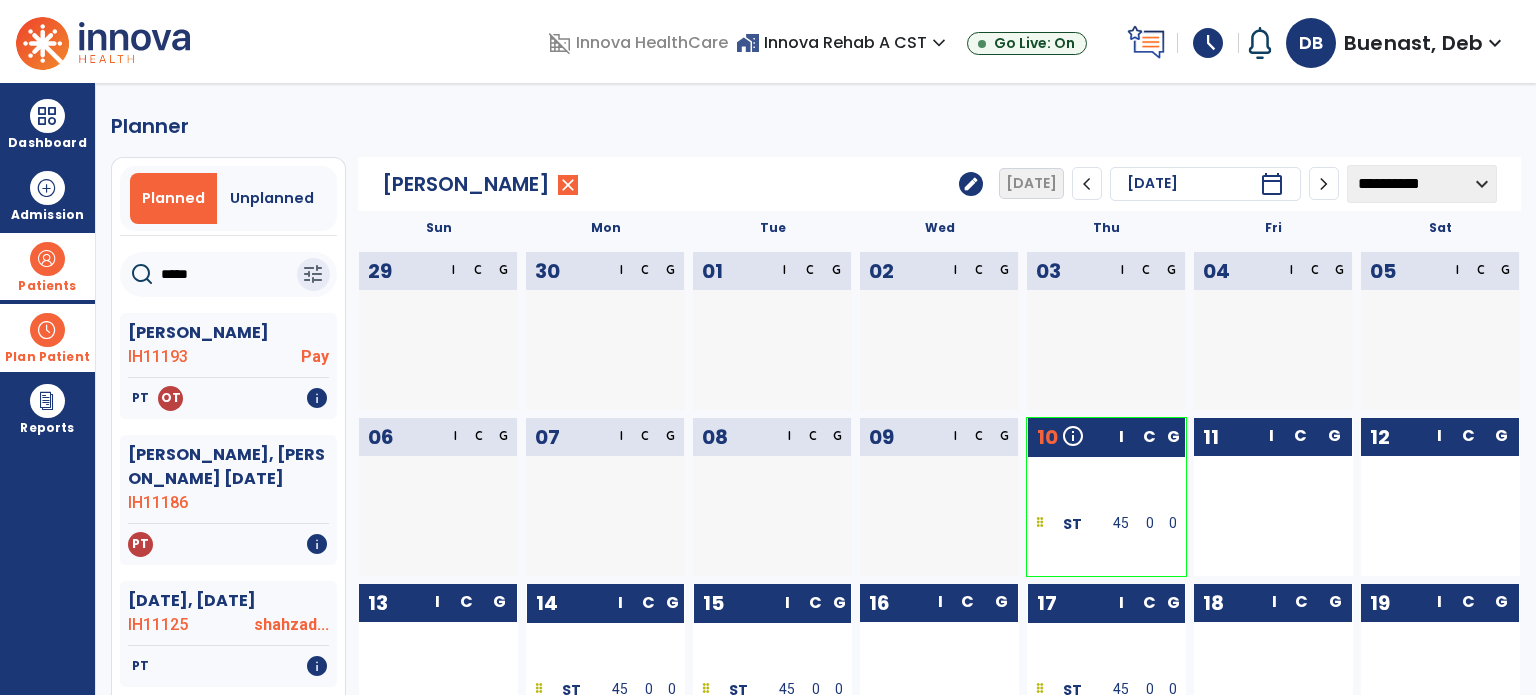 click at bounding box center [47, 259] 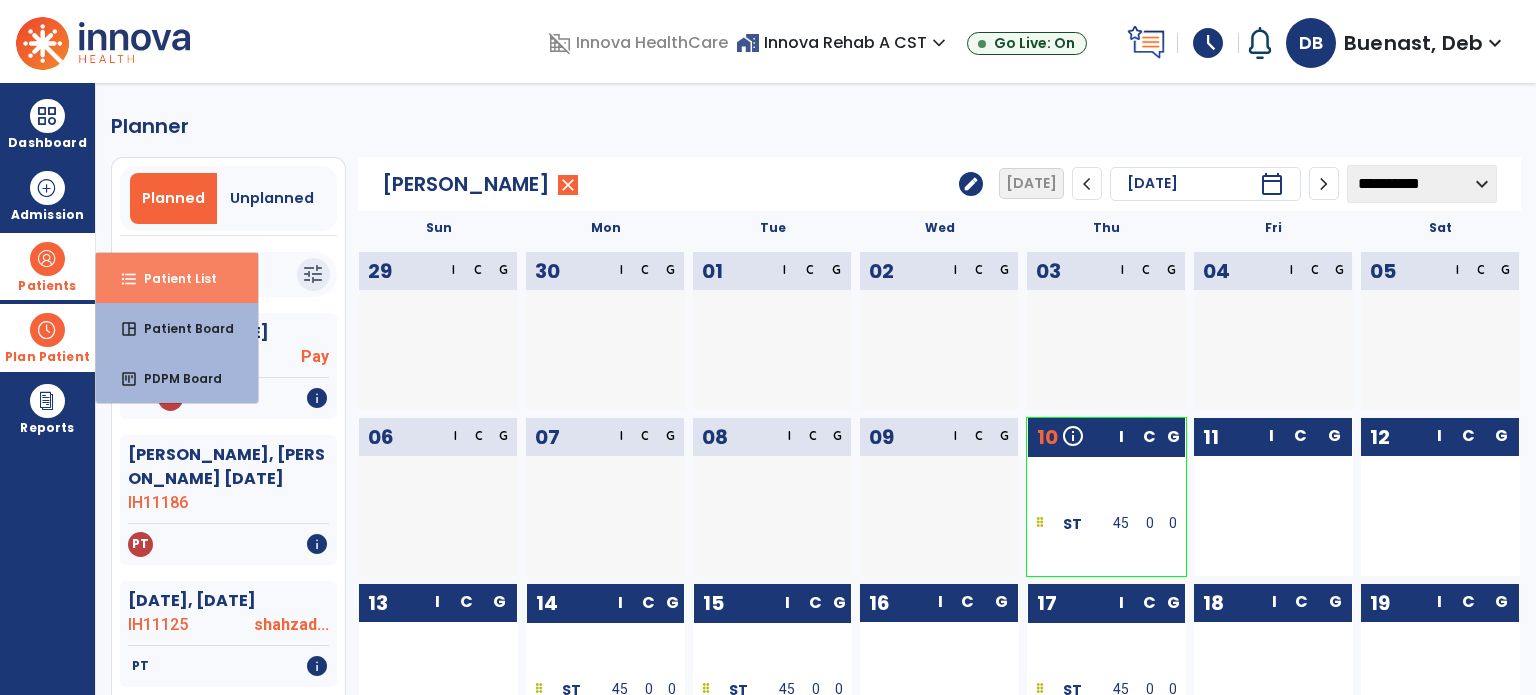 click on "Patient List" at bounding box center (172, 278) 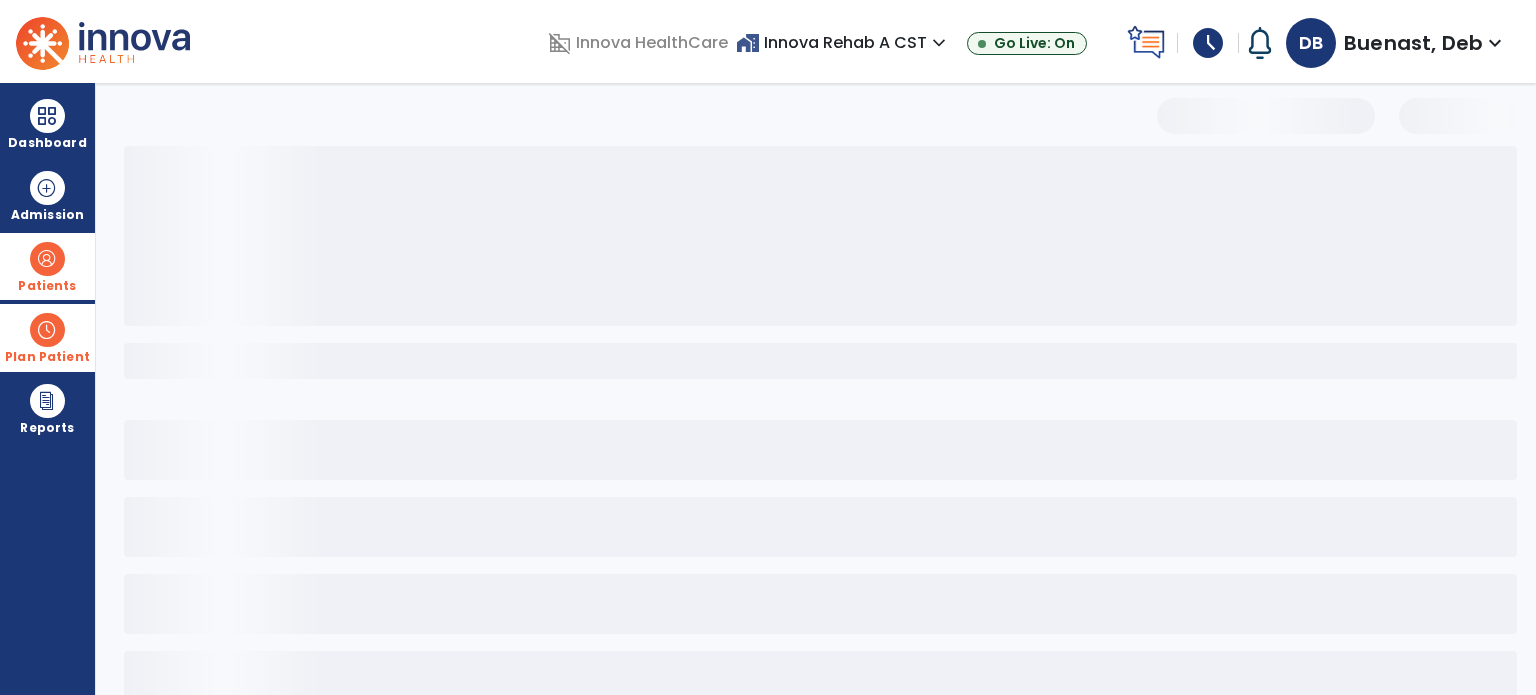 select on "***" 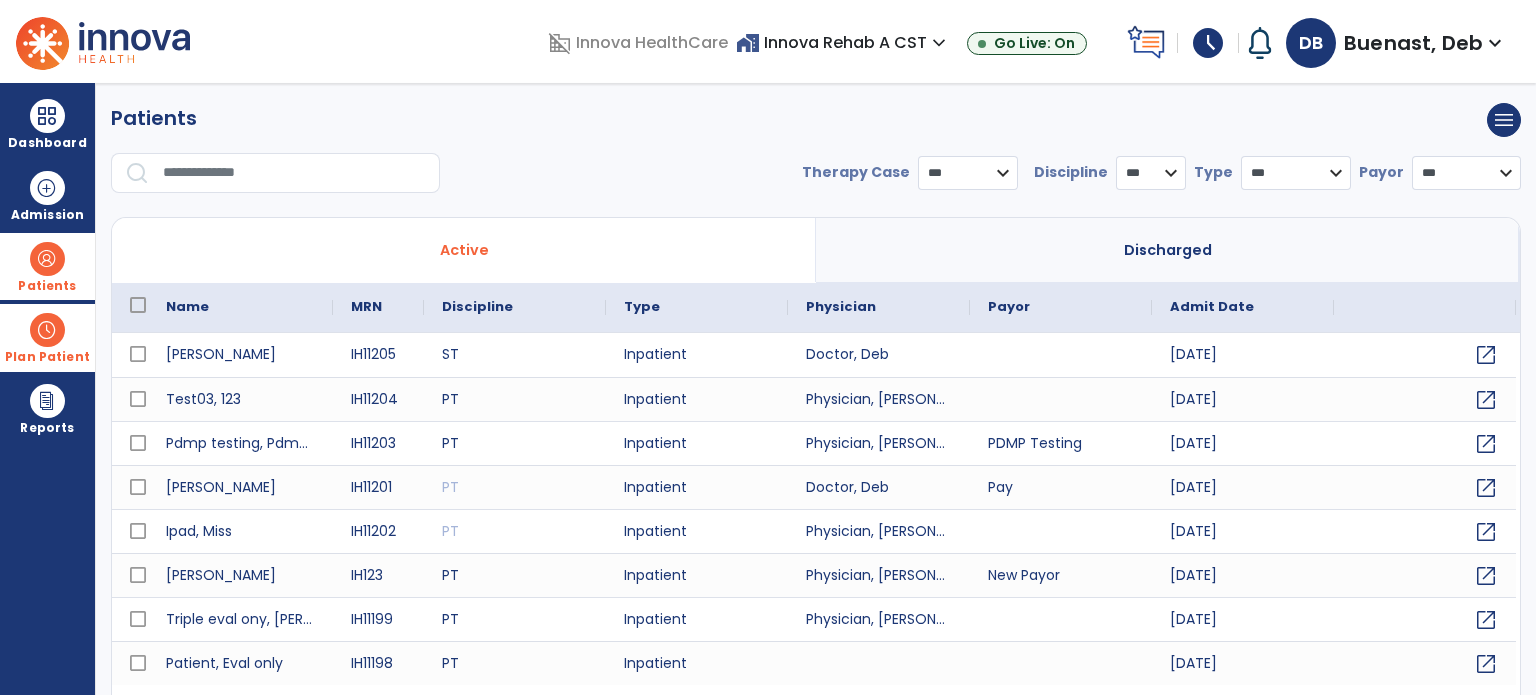 click at bounding box center (294, 173) 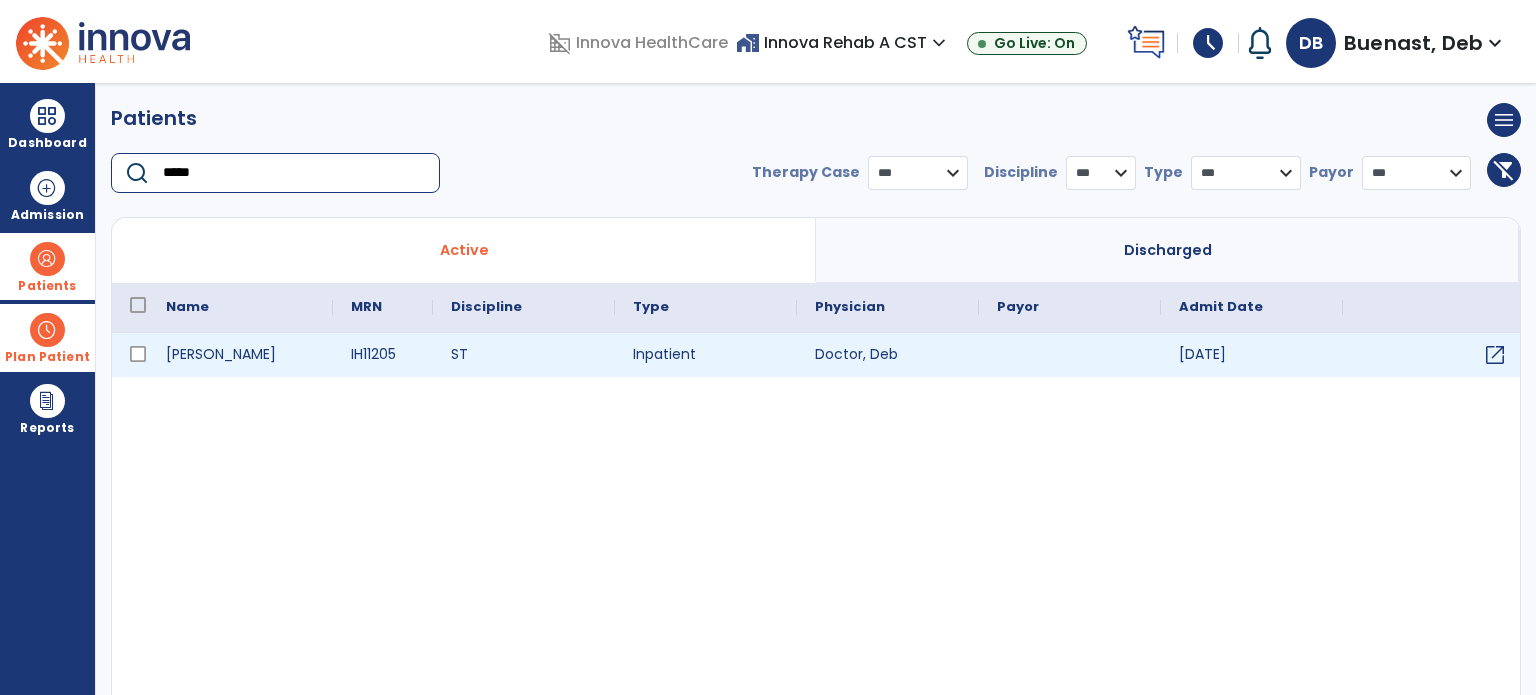 type on "*****" 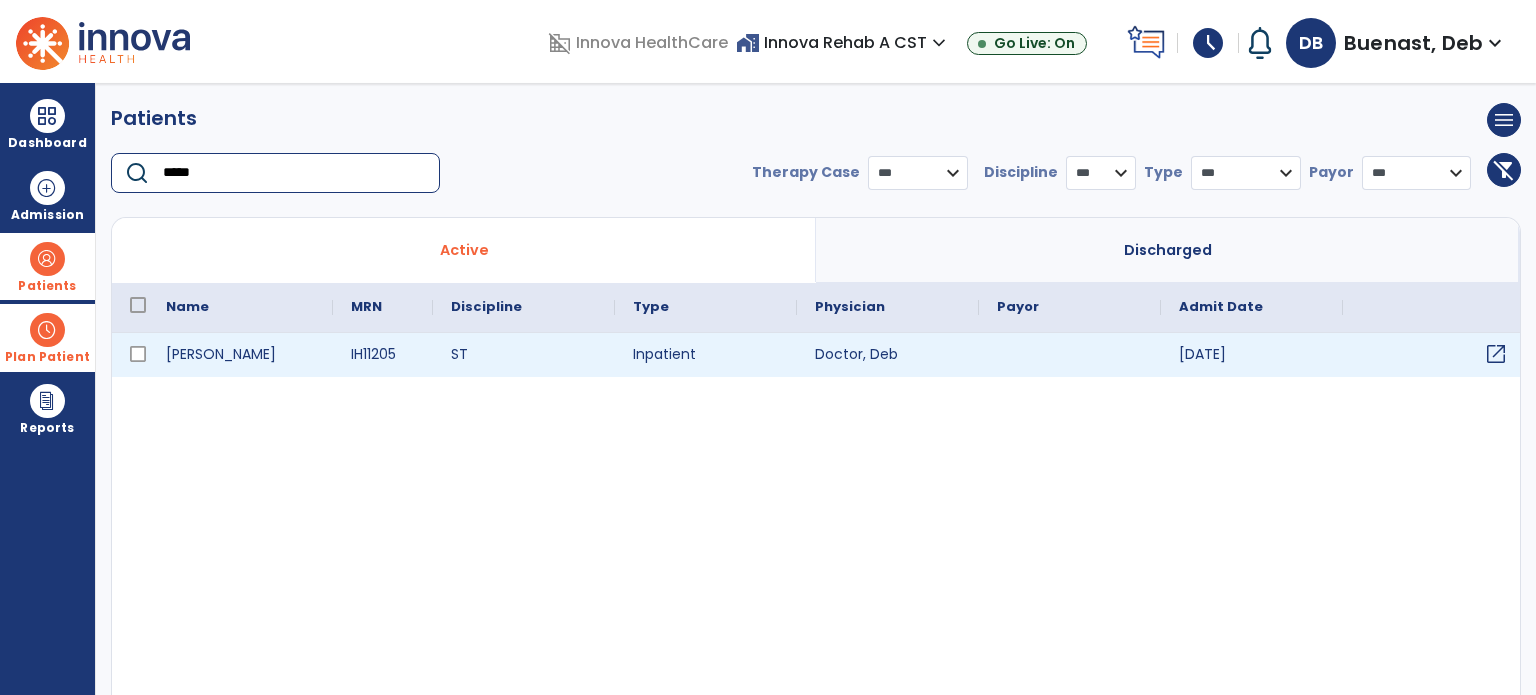 click on "open_in_new" at bounding box center [1496, 354] 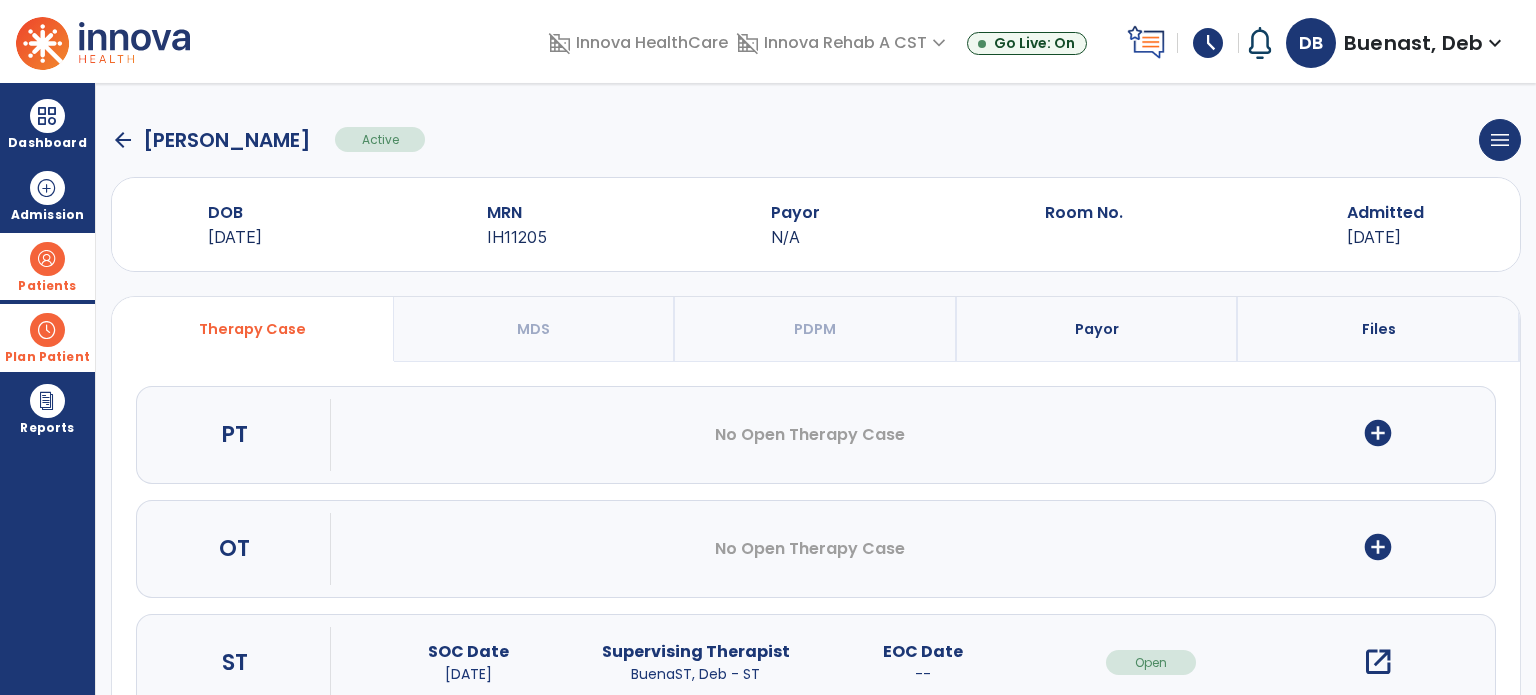 scroll, scrollTop: 62, scrollLeft: 0, axis: vertical 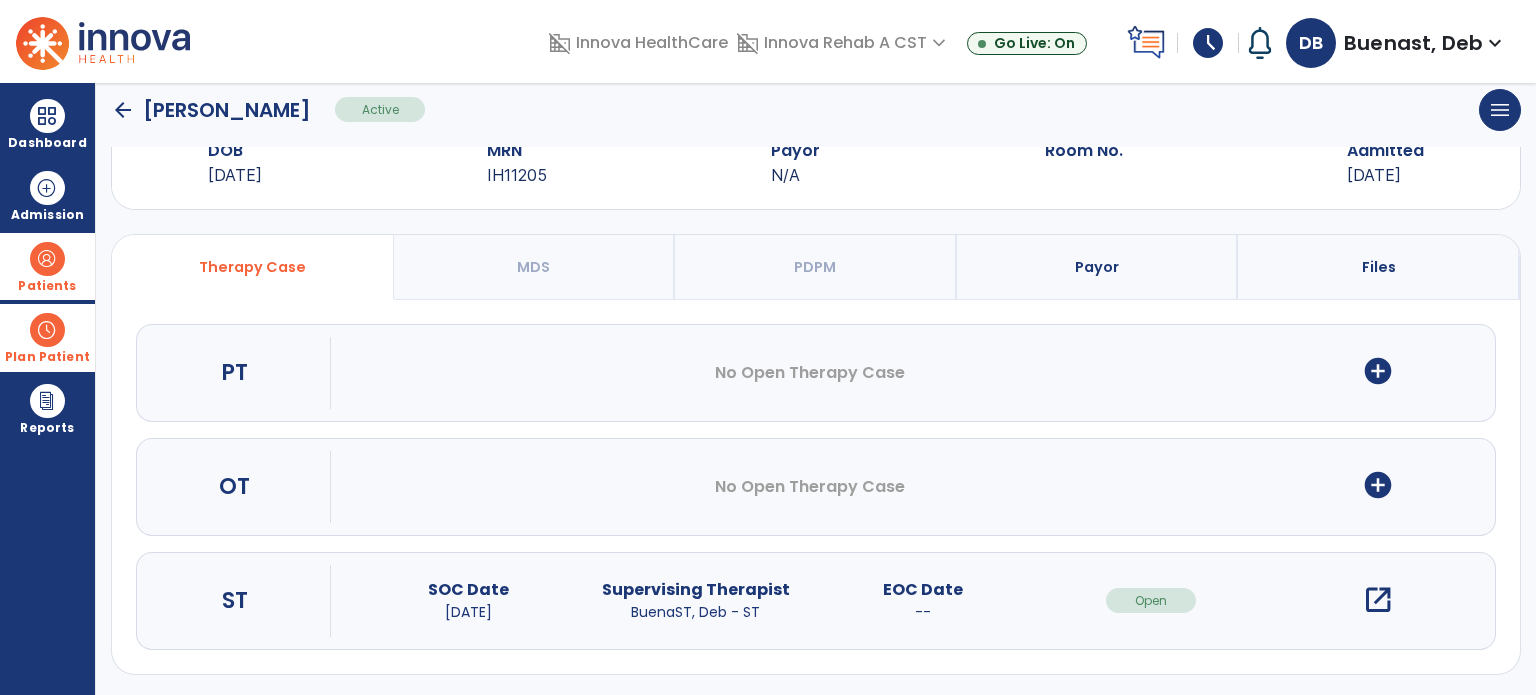 click on "open_in_new" at bounding box center (1378, 600) 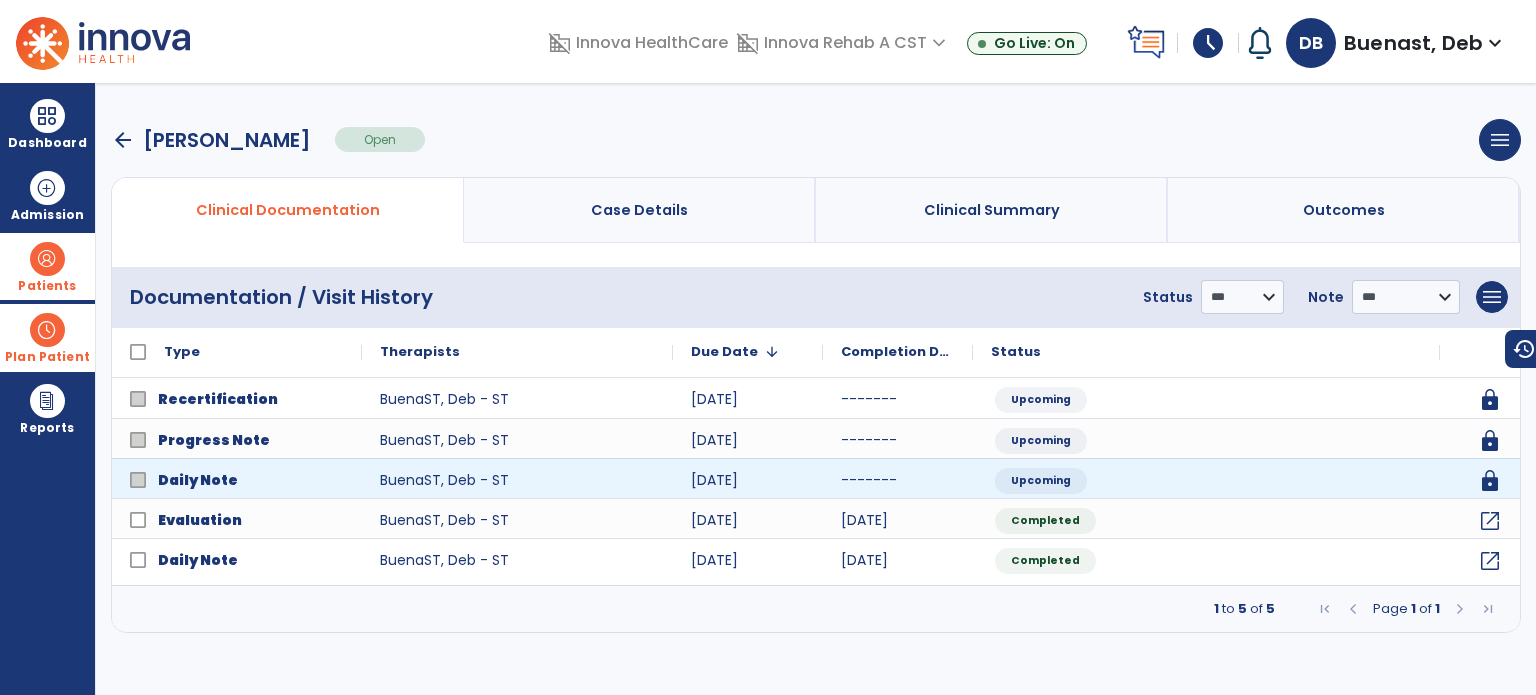 scroll, scrollTop: 0, scrollLeft: 0, axis: both 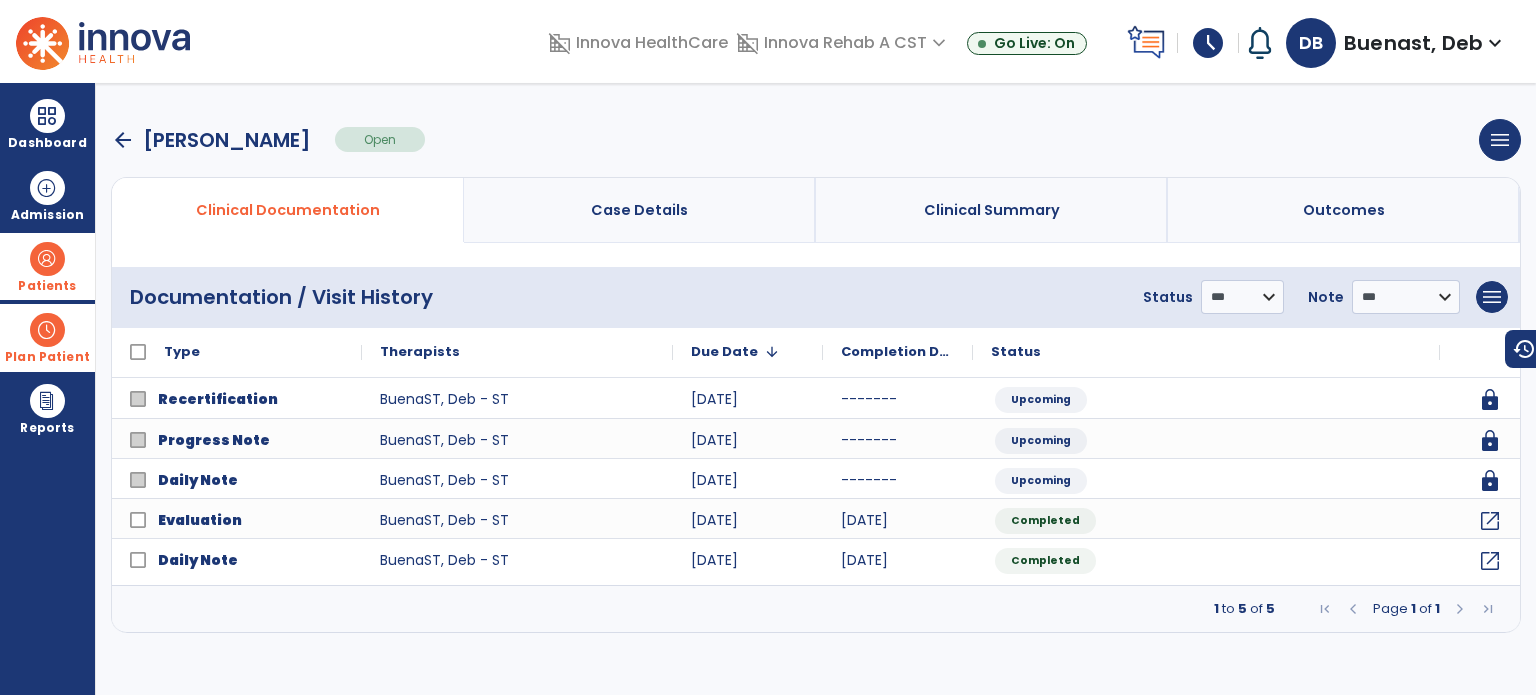 click on "arrow_back" at bounding box center [123, 140] 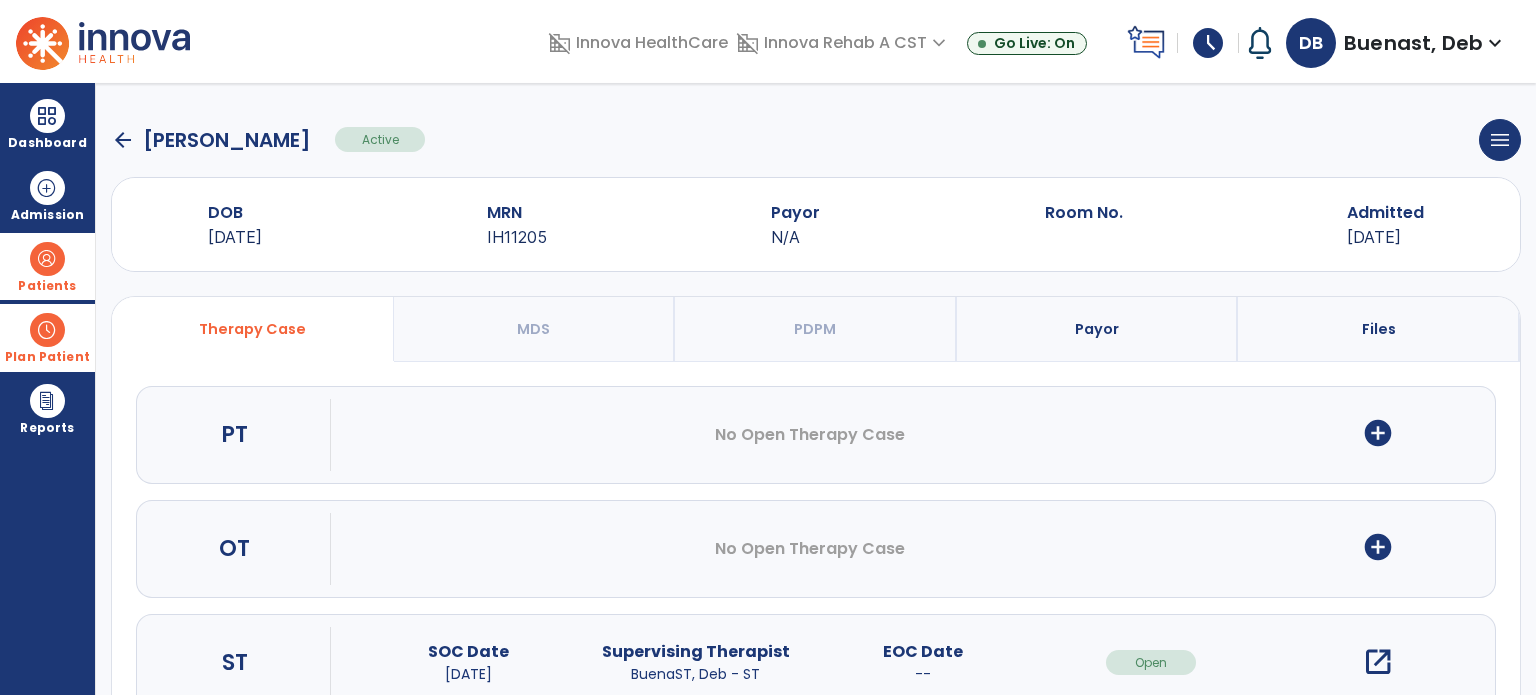 click at bounding box center (47, 259) 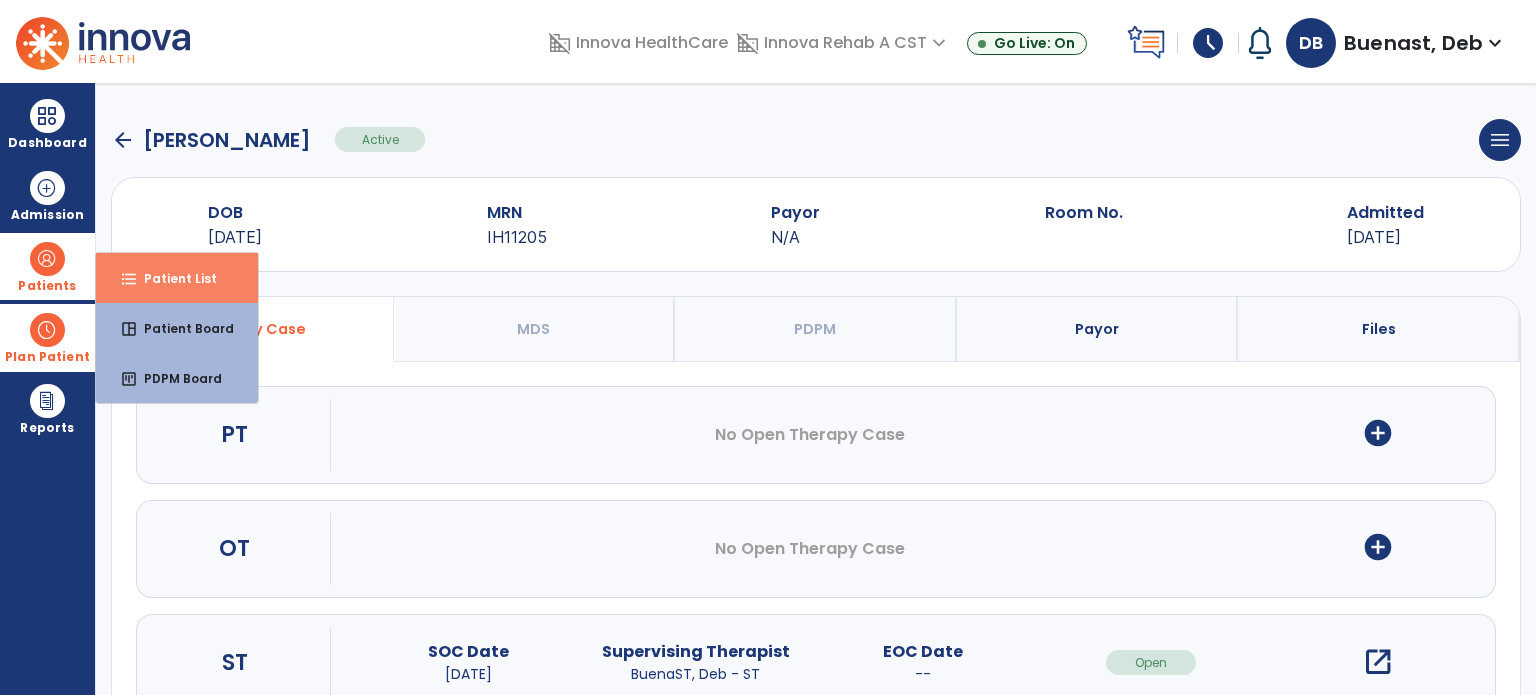 click on "Patient List" at bounding box center [172, 278] 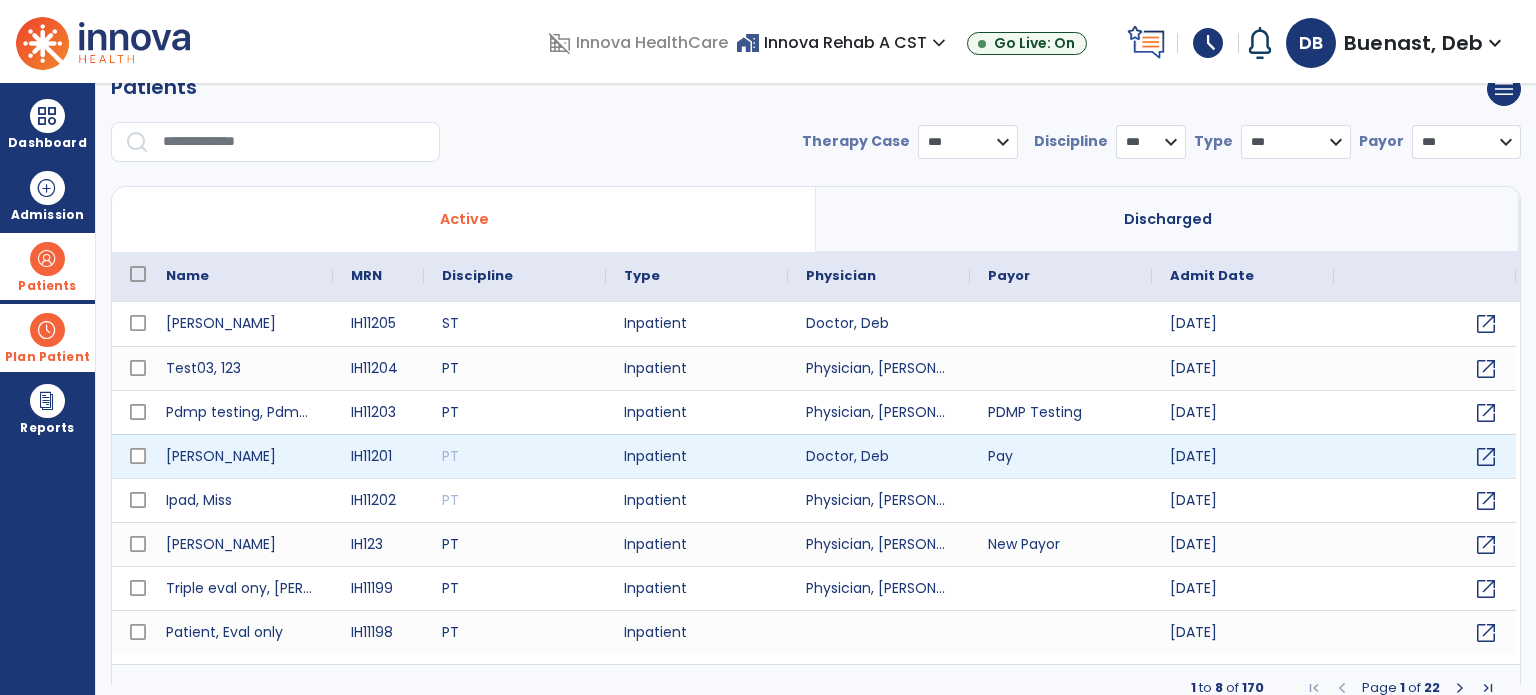 scroll, scrollTop: 46, scrollLeft: 0, axis: vertical 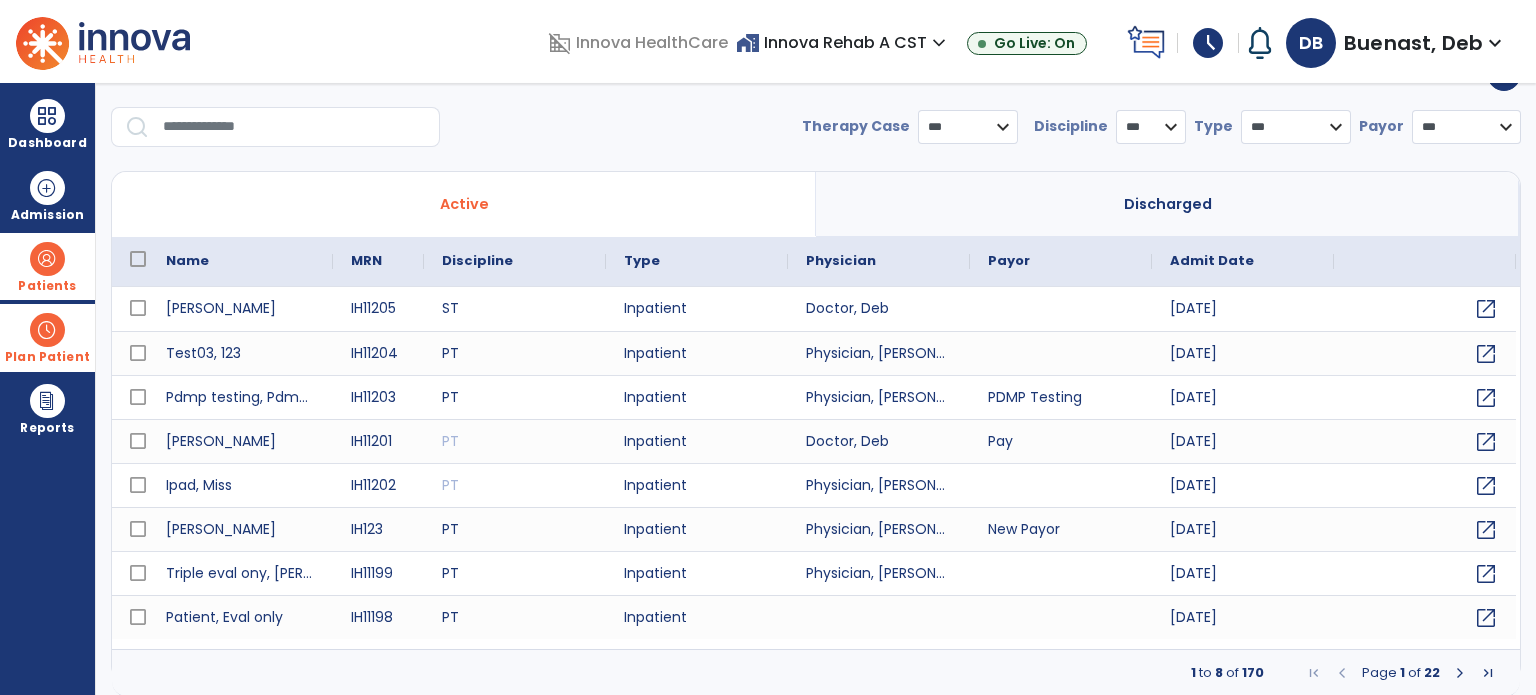 click at bounding box center (1460, 673) 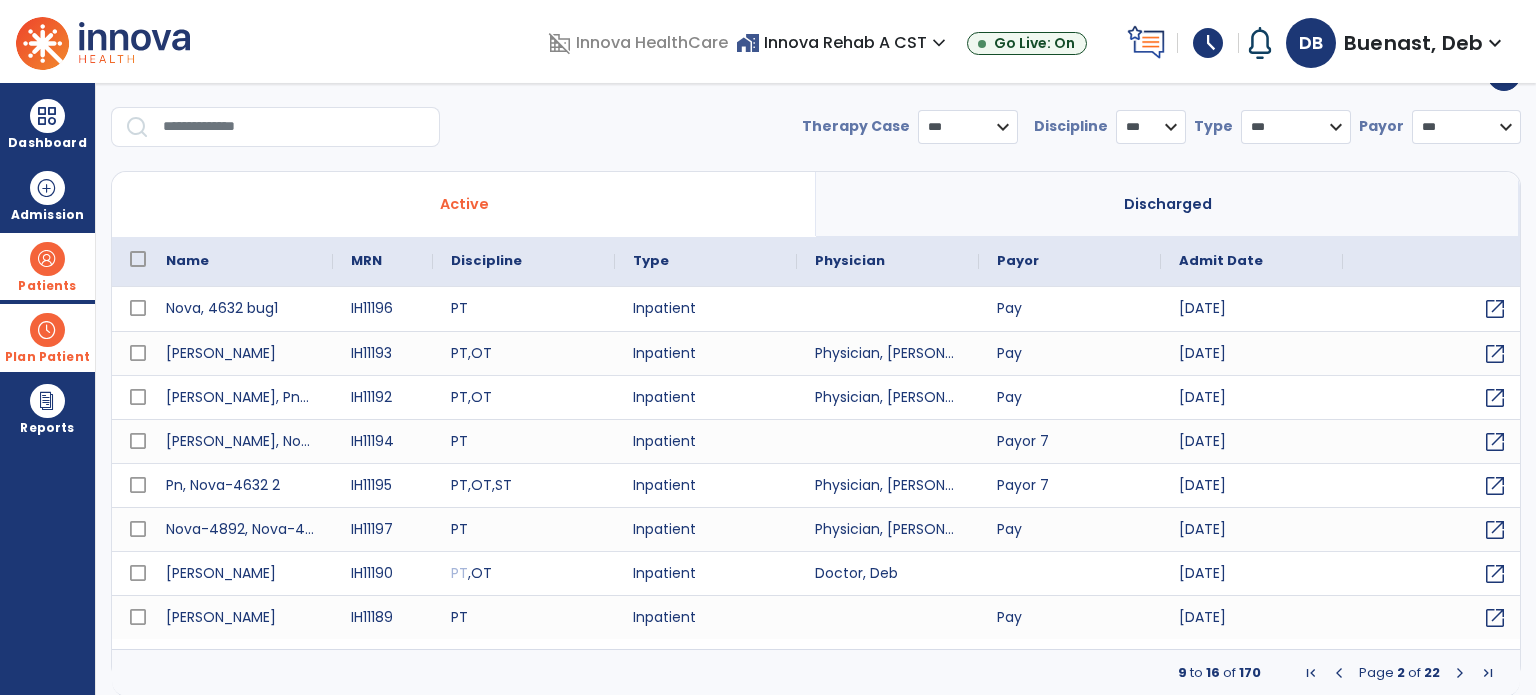 click at bounding box center (1460, 673) 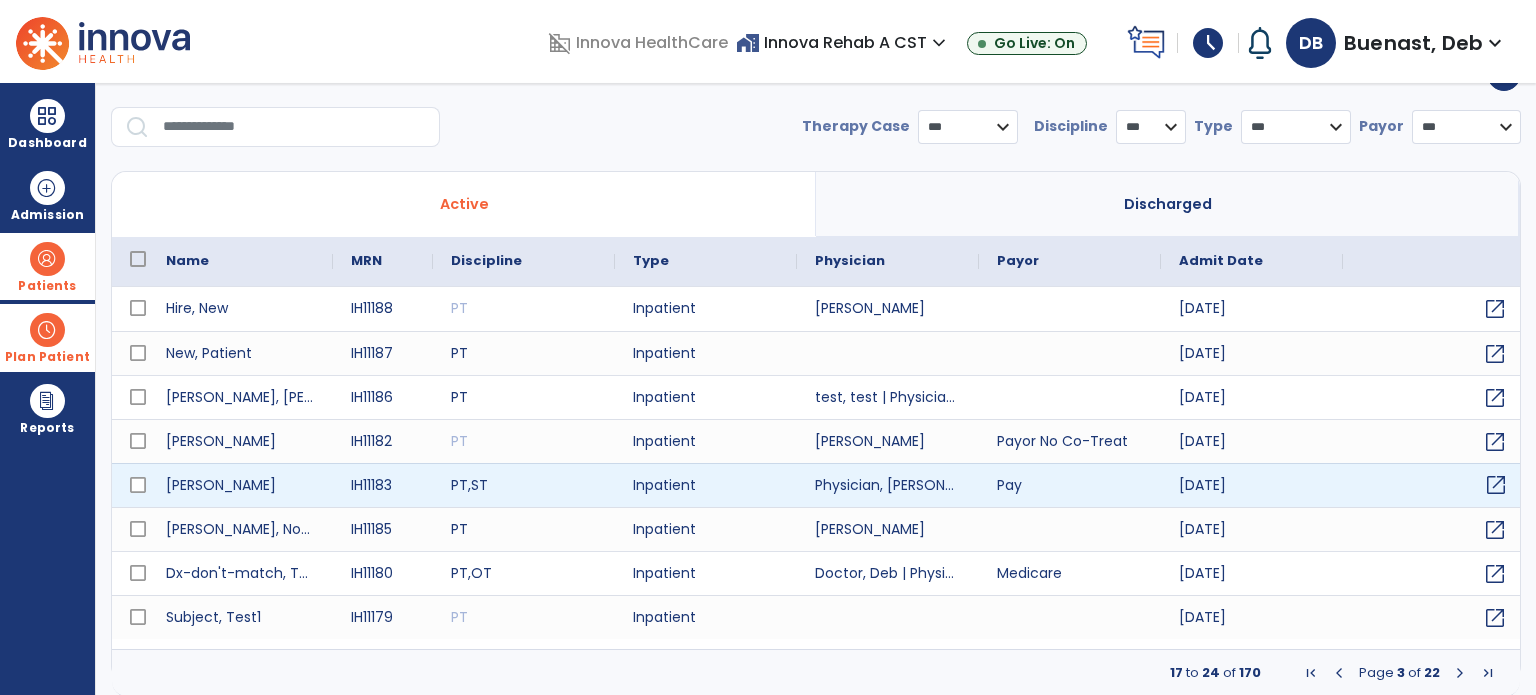 click on "open_in_new" at bounding box center (1496, 485) 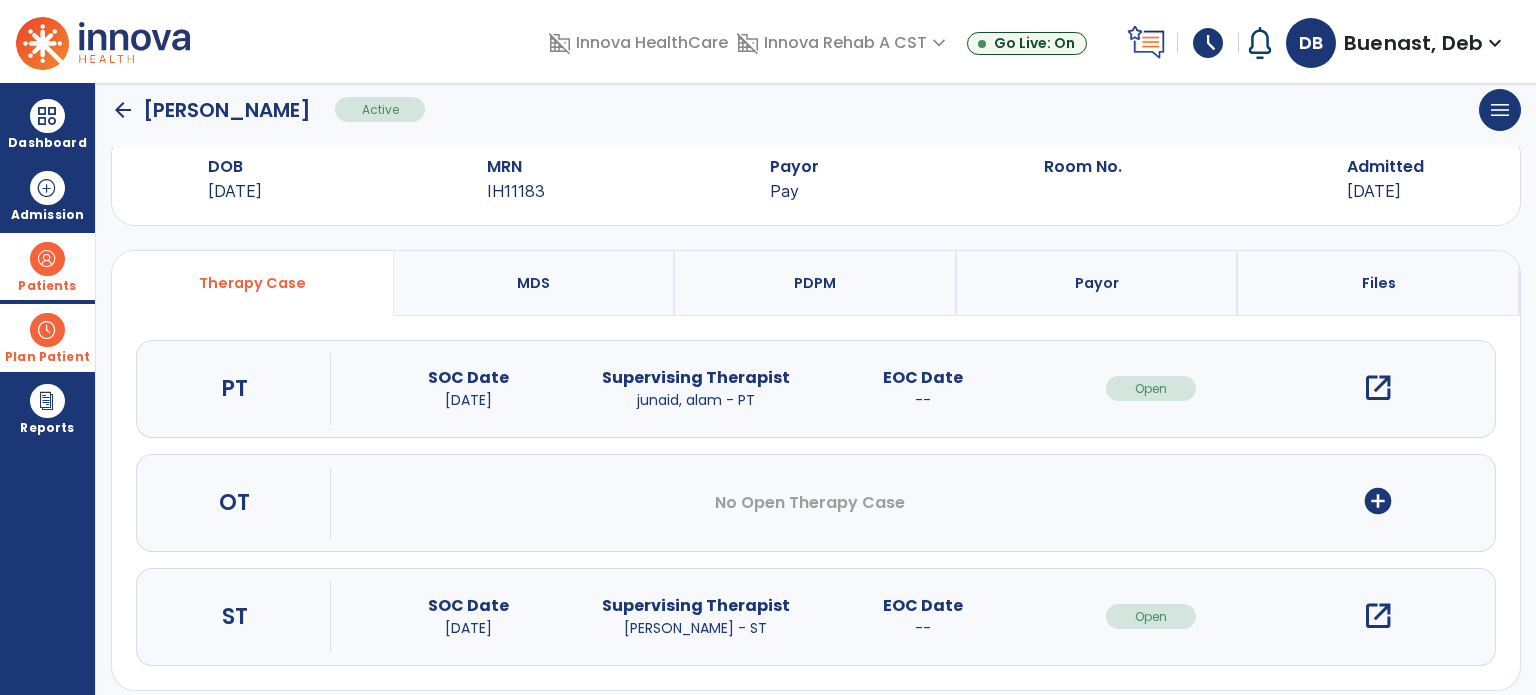 click on "open_in_new" at bounding box center (1378, 616) 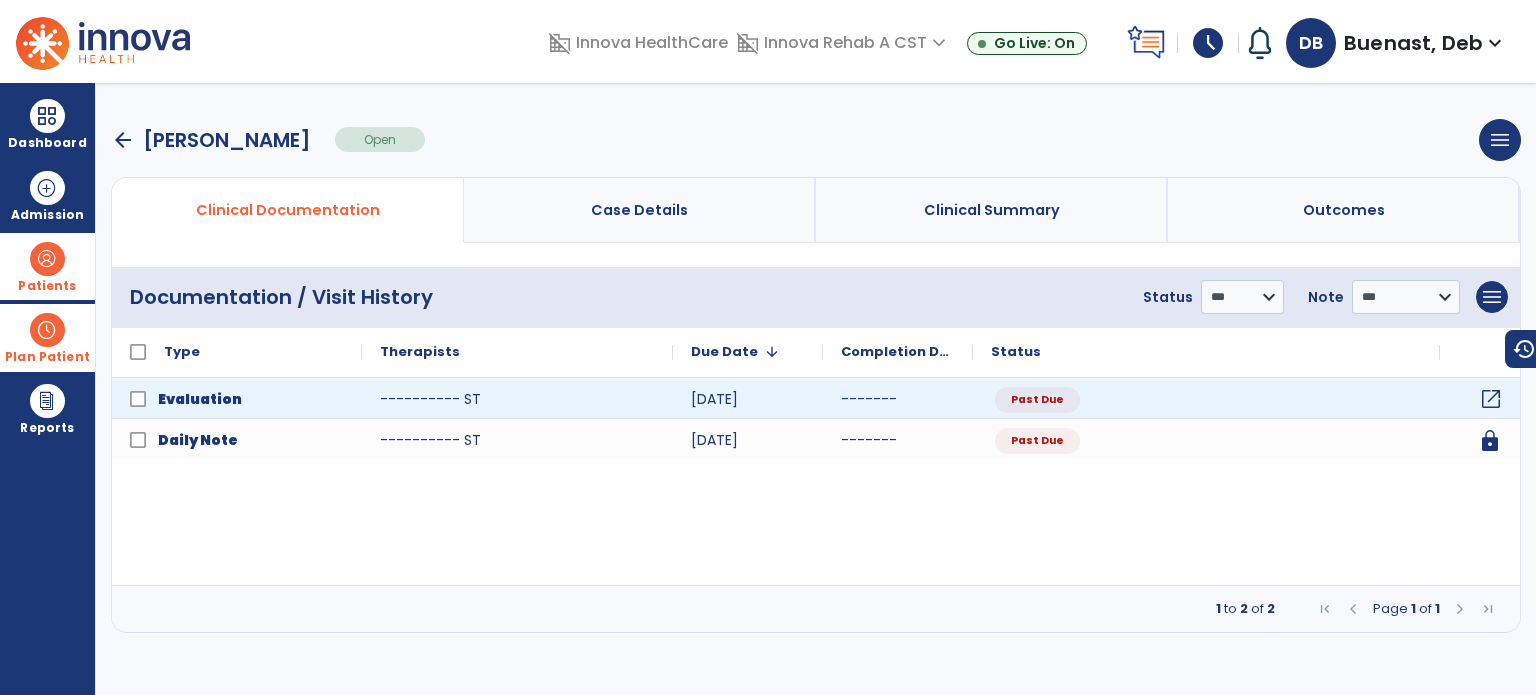 click on "open_in_new" 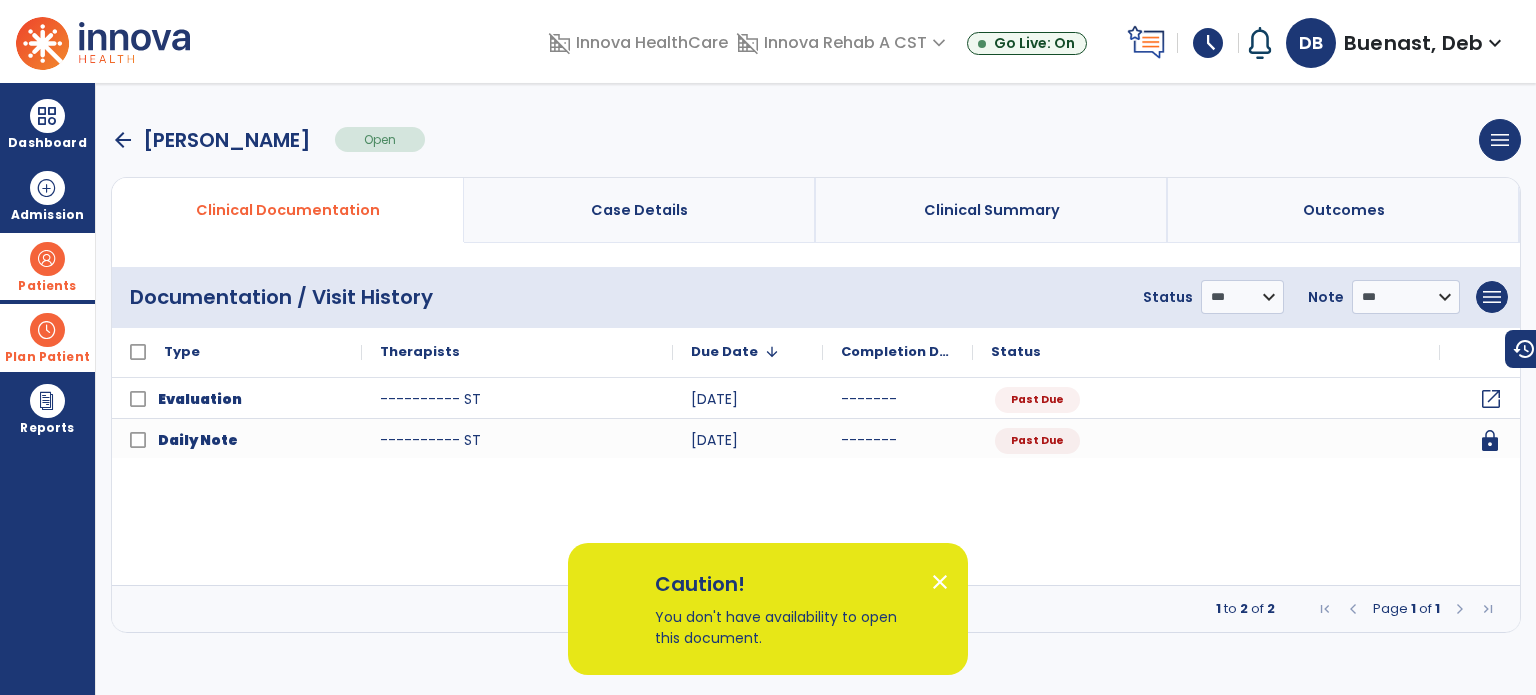 click on "close" at bounding box center [940, 582] 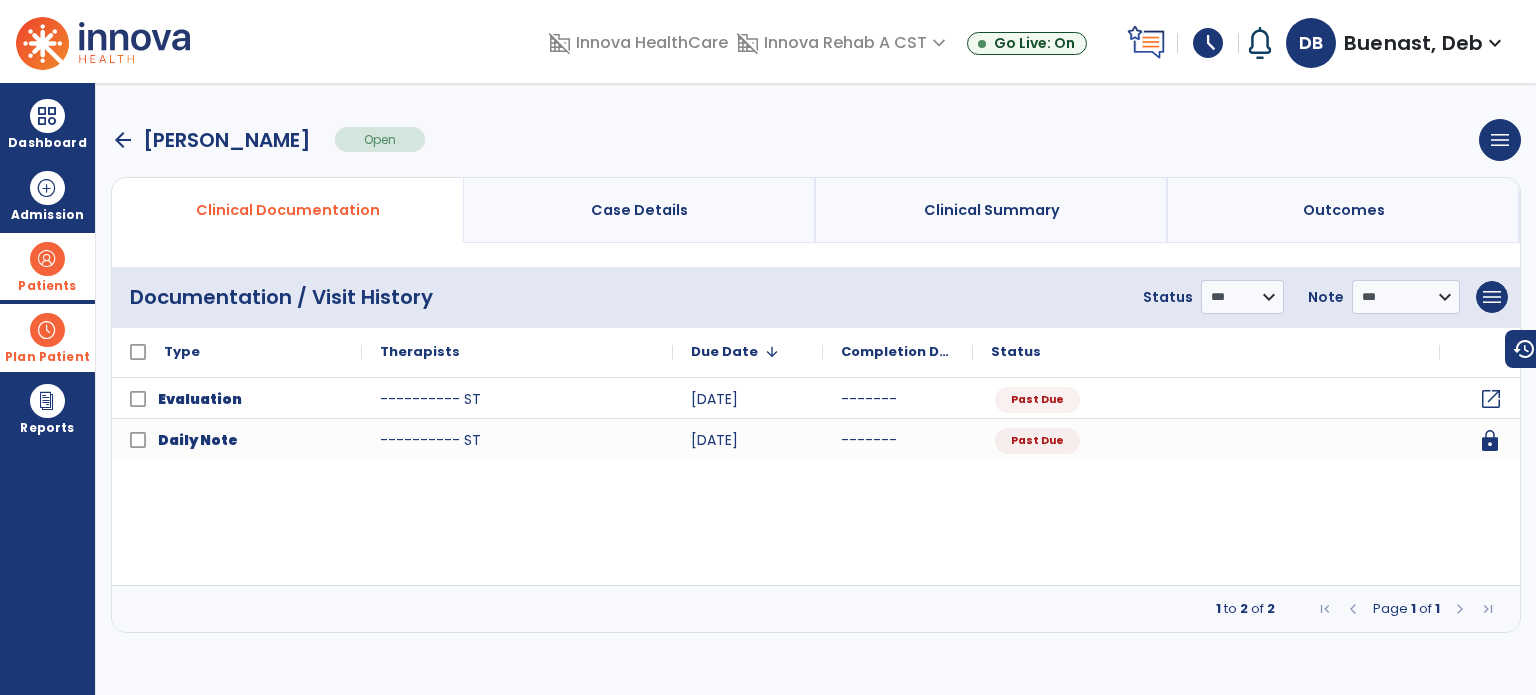 click on "arrow_back" at bounding box center (123, 140) 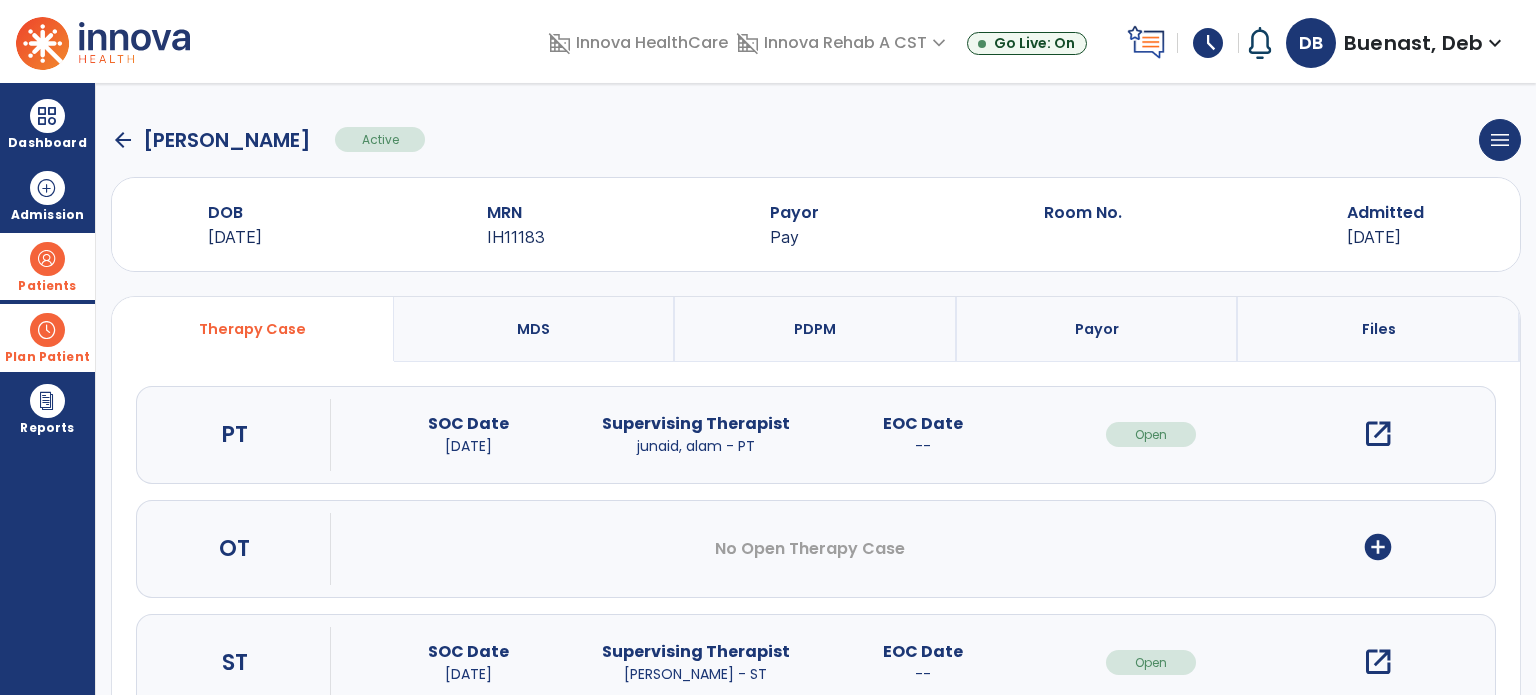 click on "arrow_back" 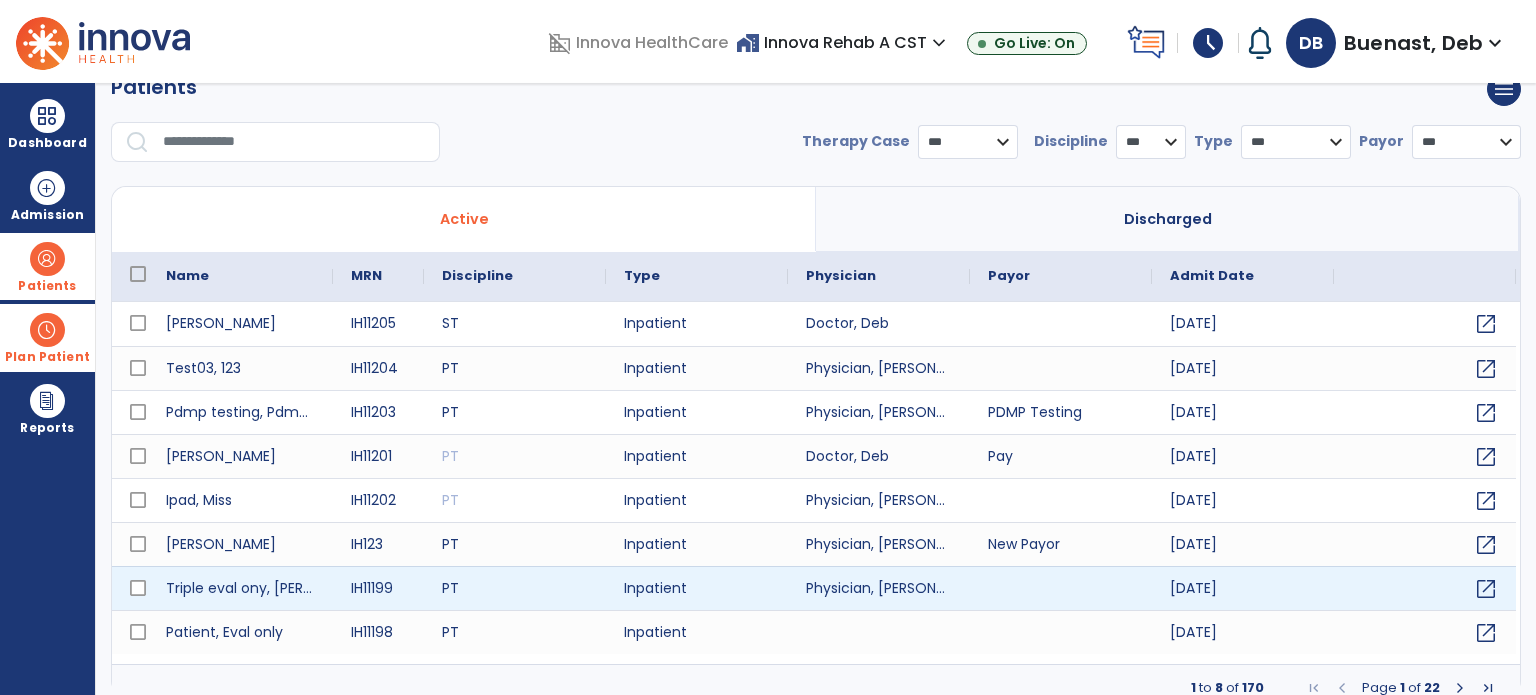 scroll, scrollTop: 46, scrollLeft: 0, axis: vertical 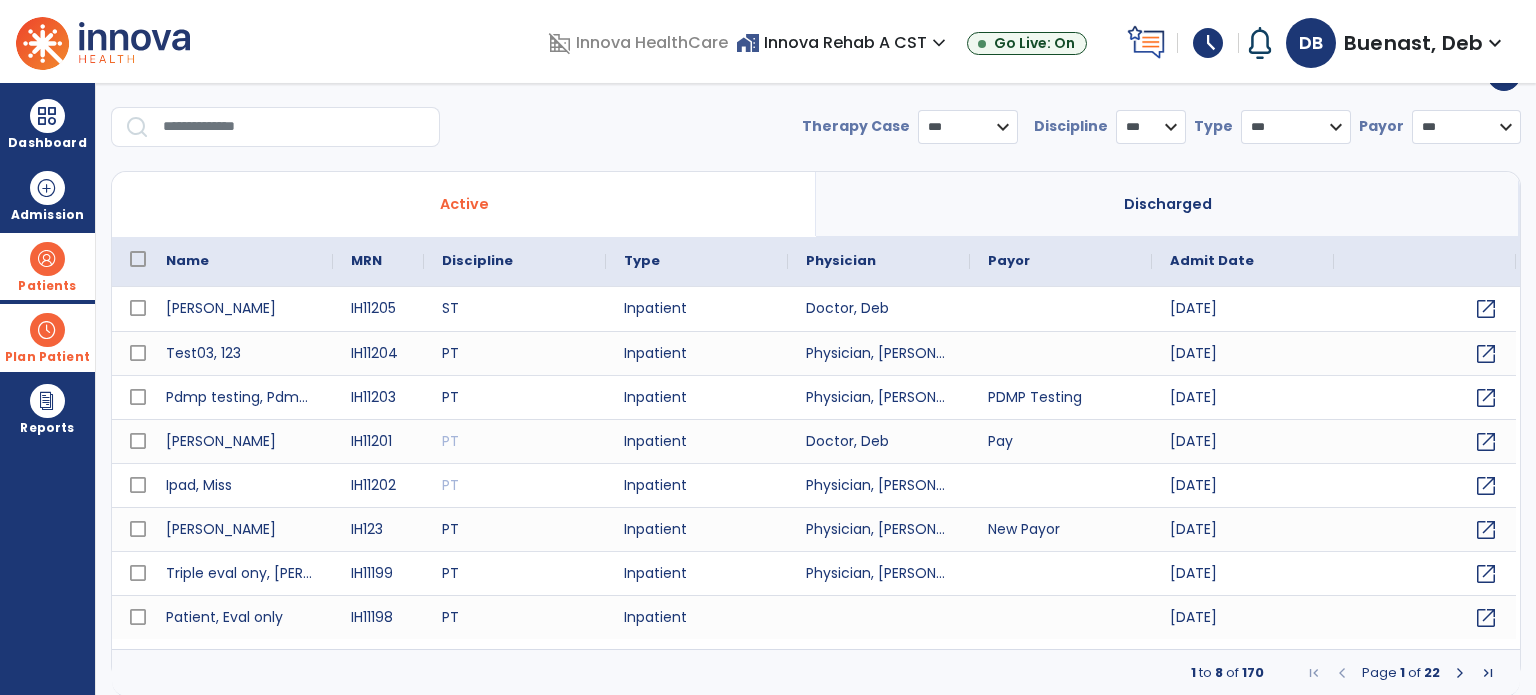 click at bounding box center (1460, 673) 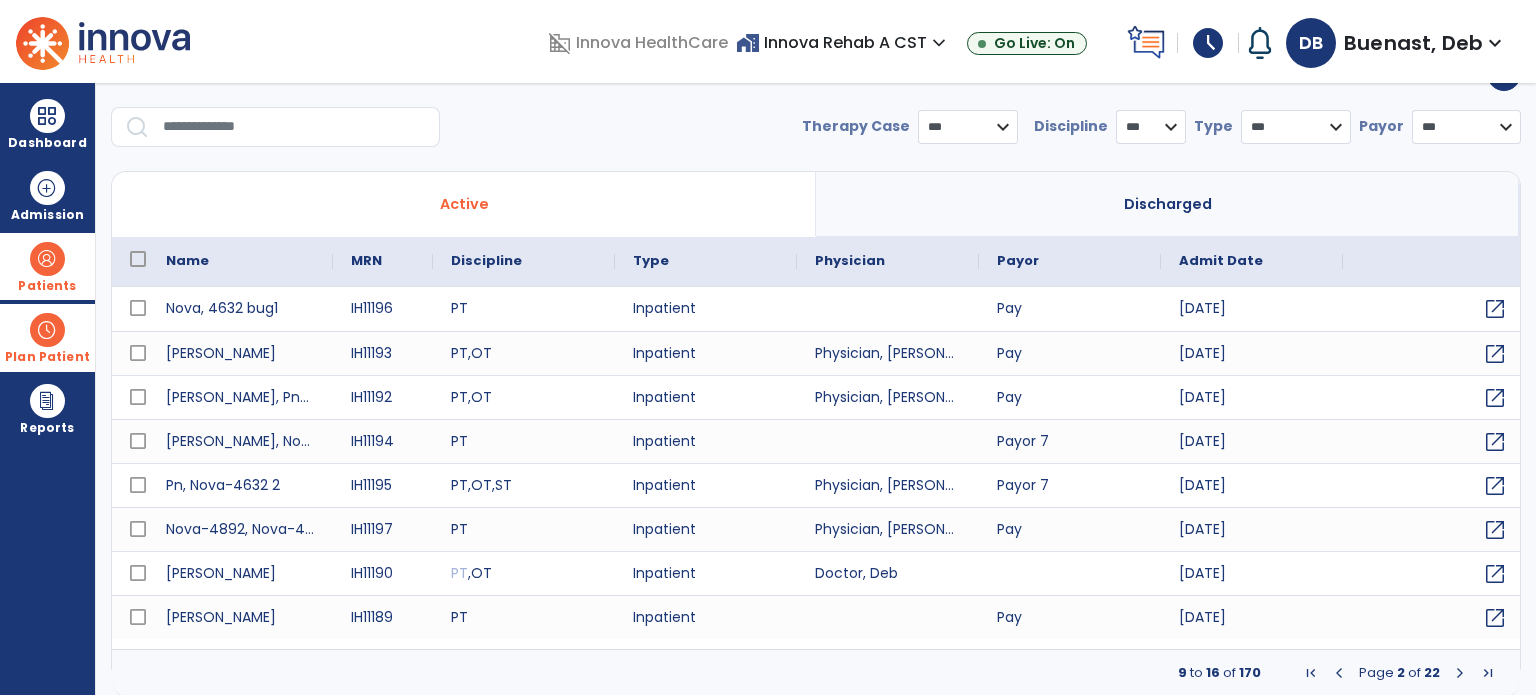 click at bounding box center (1460, 673) 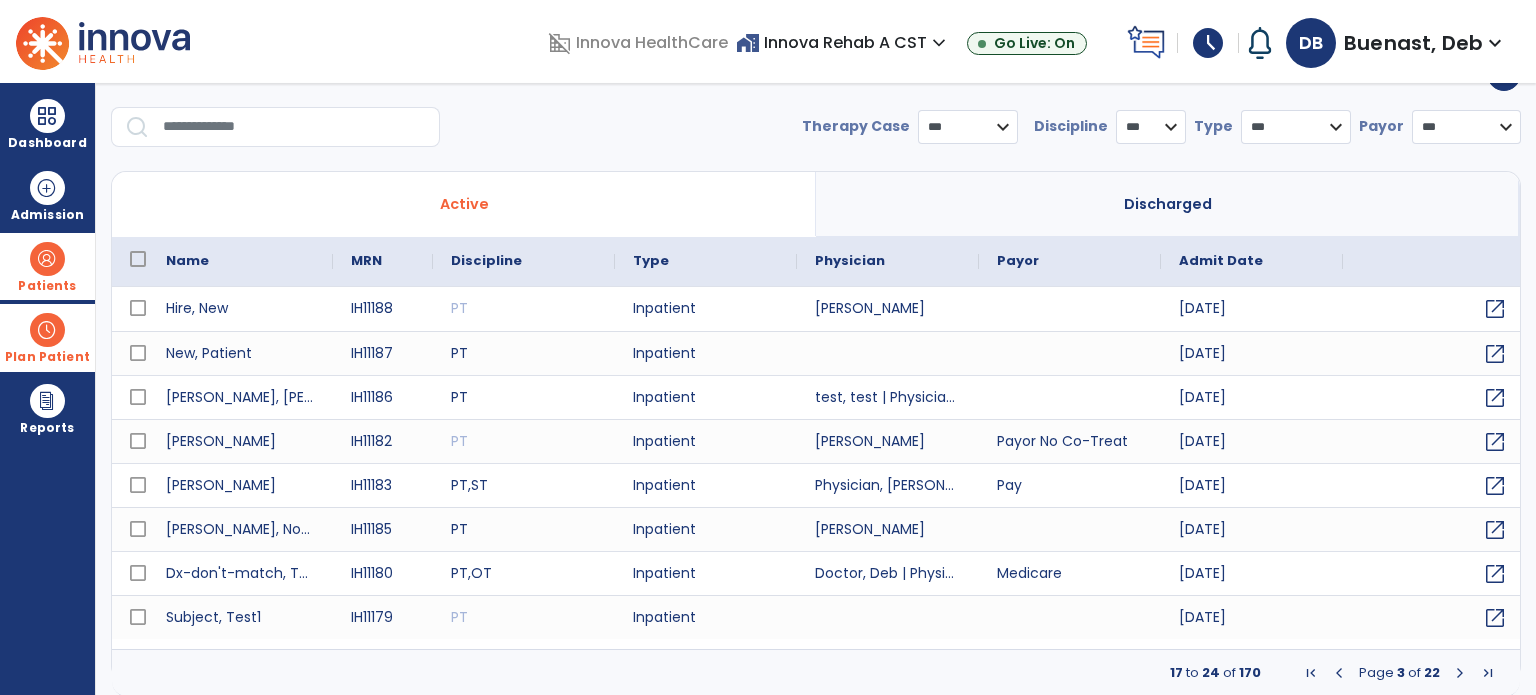 click at bounding box center [1460, 673] 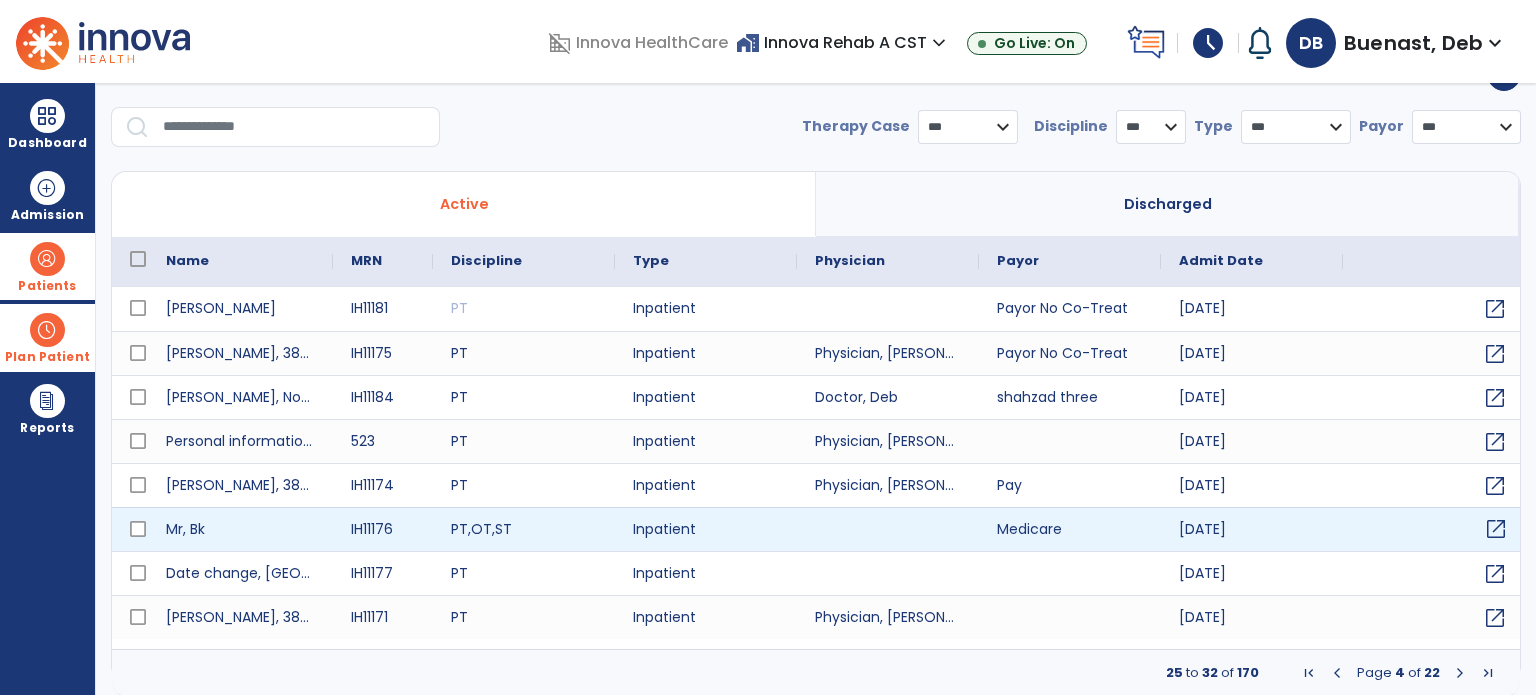 click on "open_in_new" at bounding box center (1496, 529) 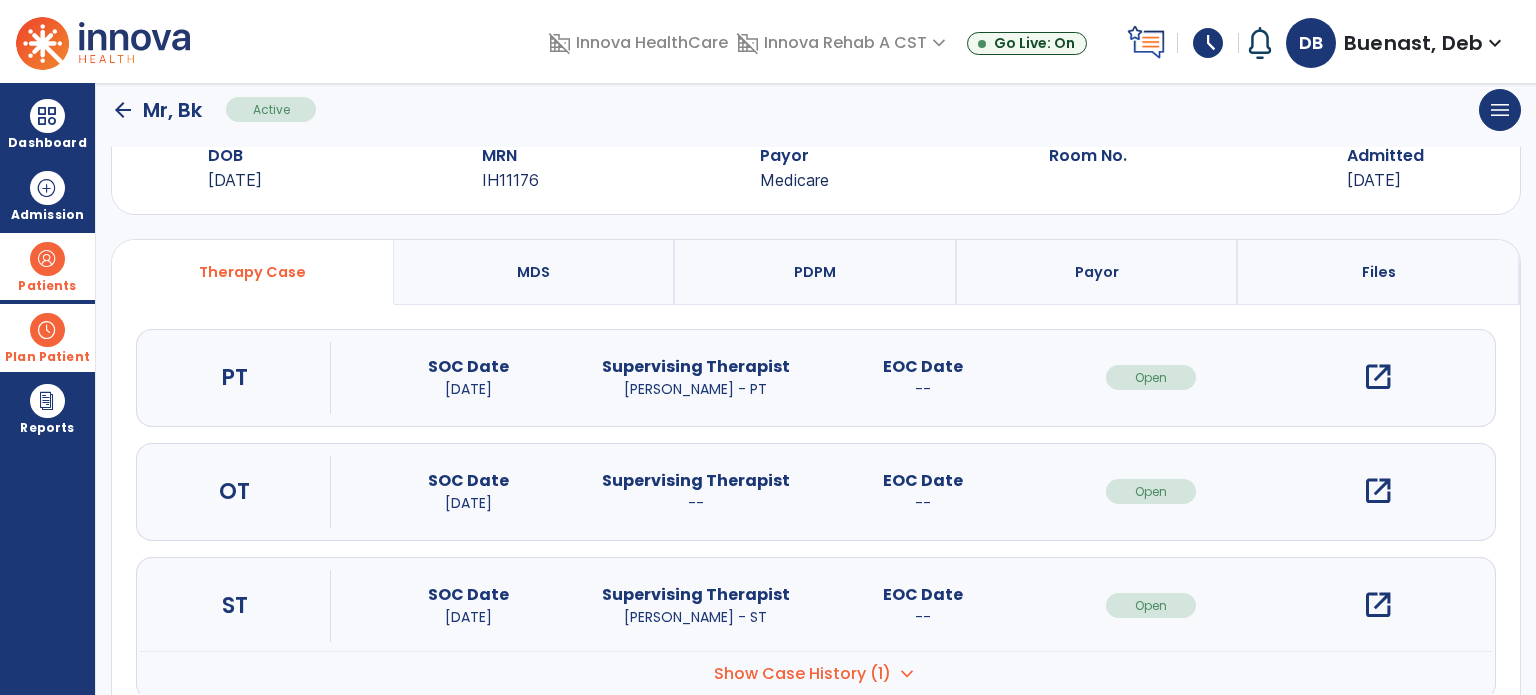 scroll, scrollTop: 107, scrollLeft: 0, axis: vertical 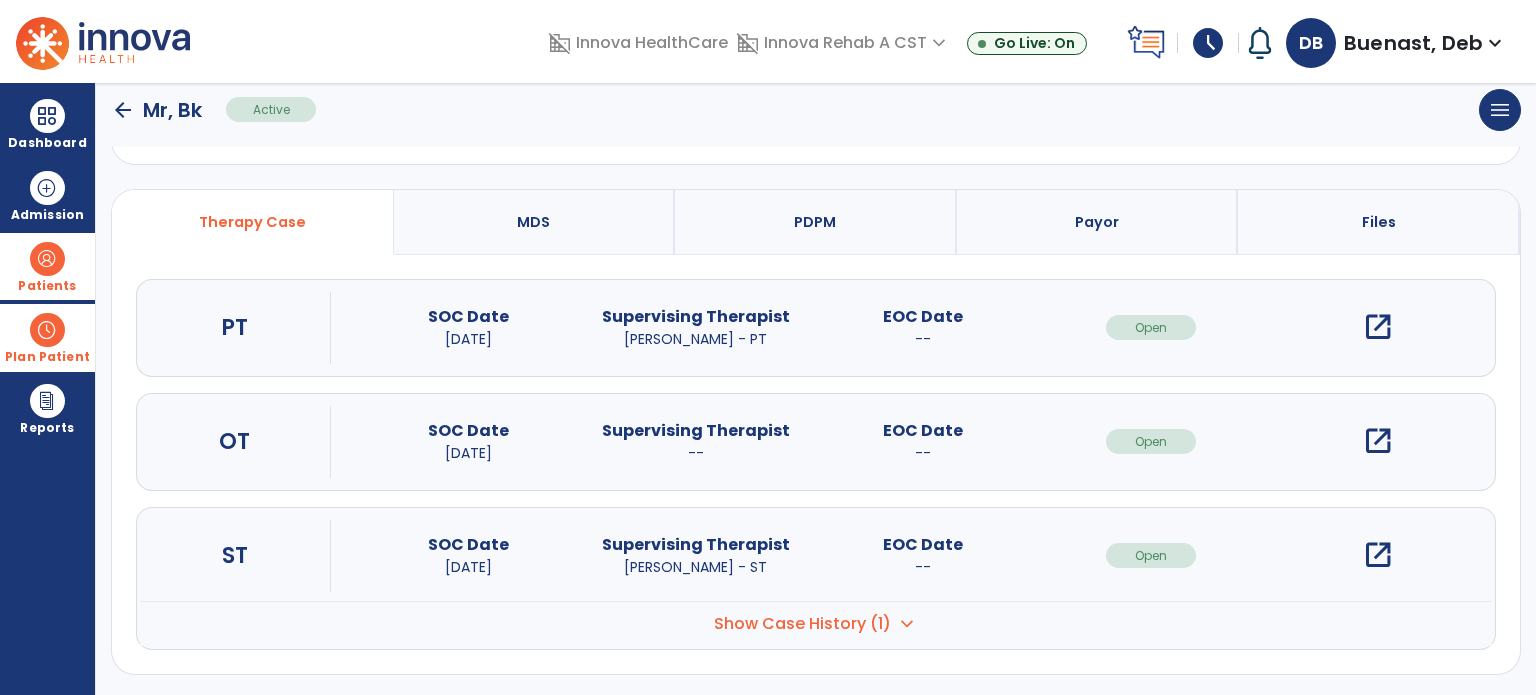 click on "open_in_new" at bounding box center (1378, 555) 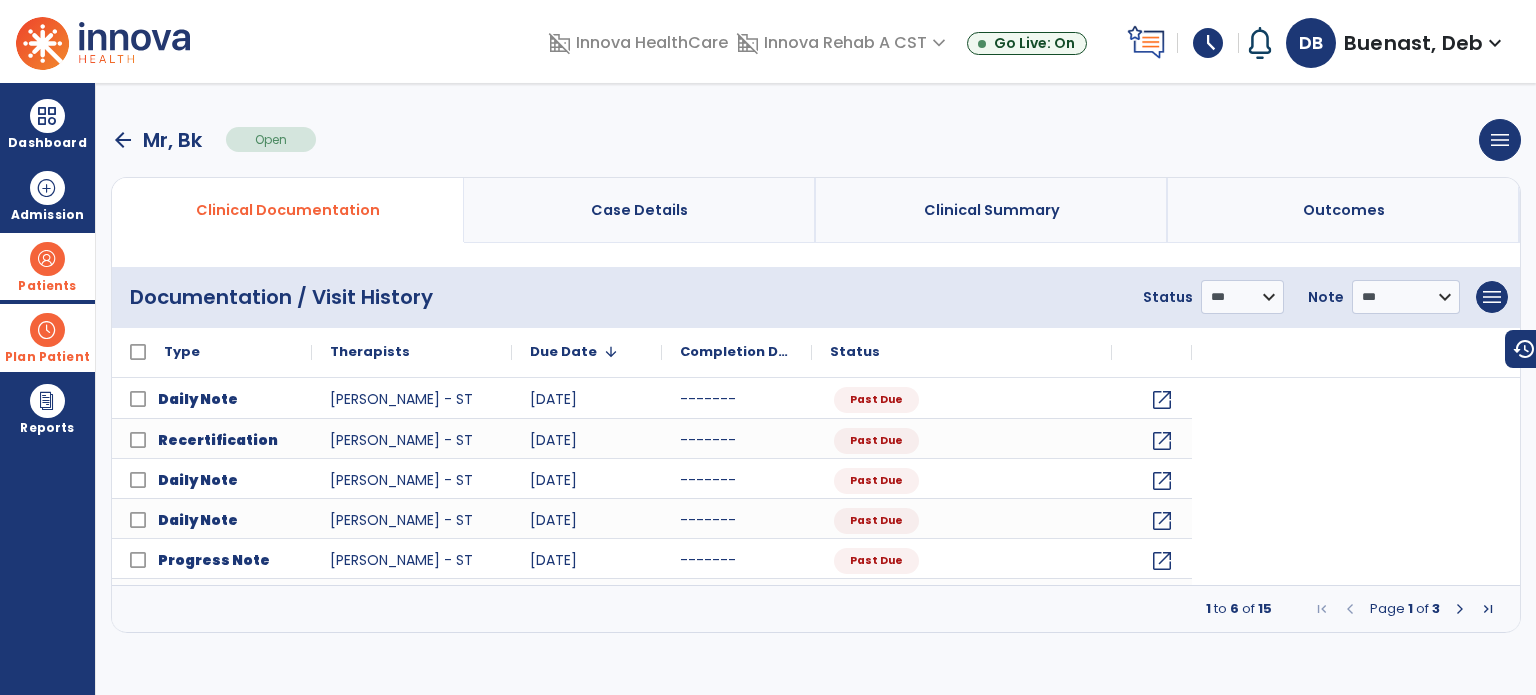 scroll, scrollTop: 0, scrollLeft: 0, axis: both 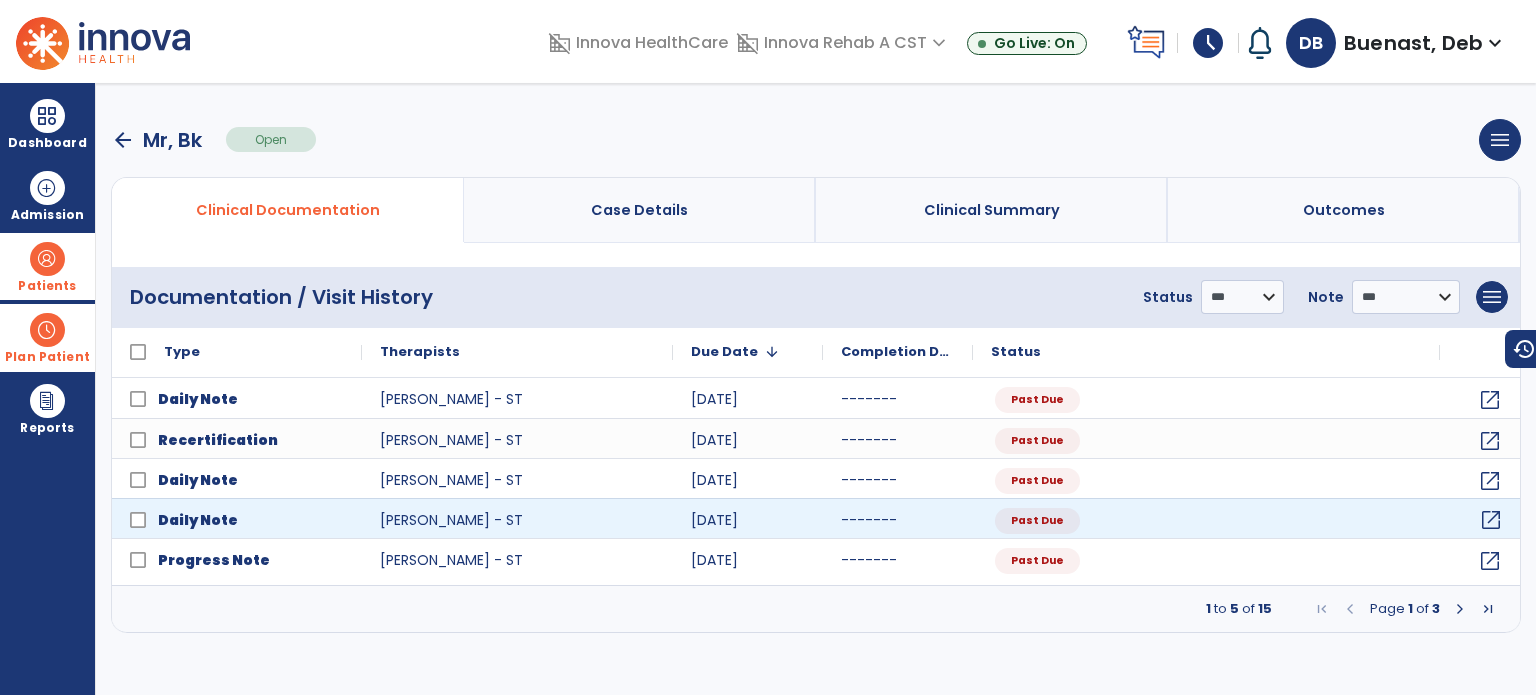 click on "open_in_new" 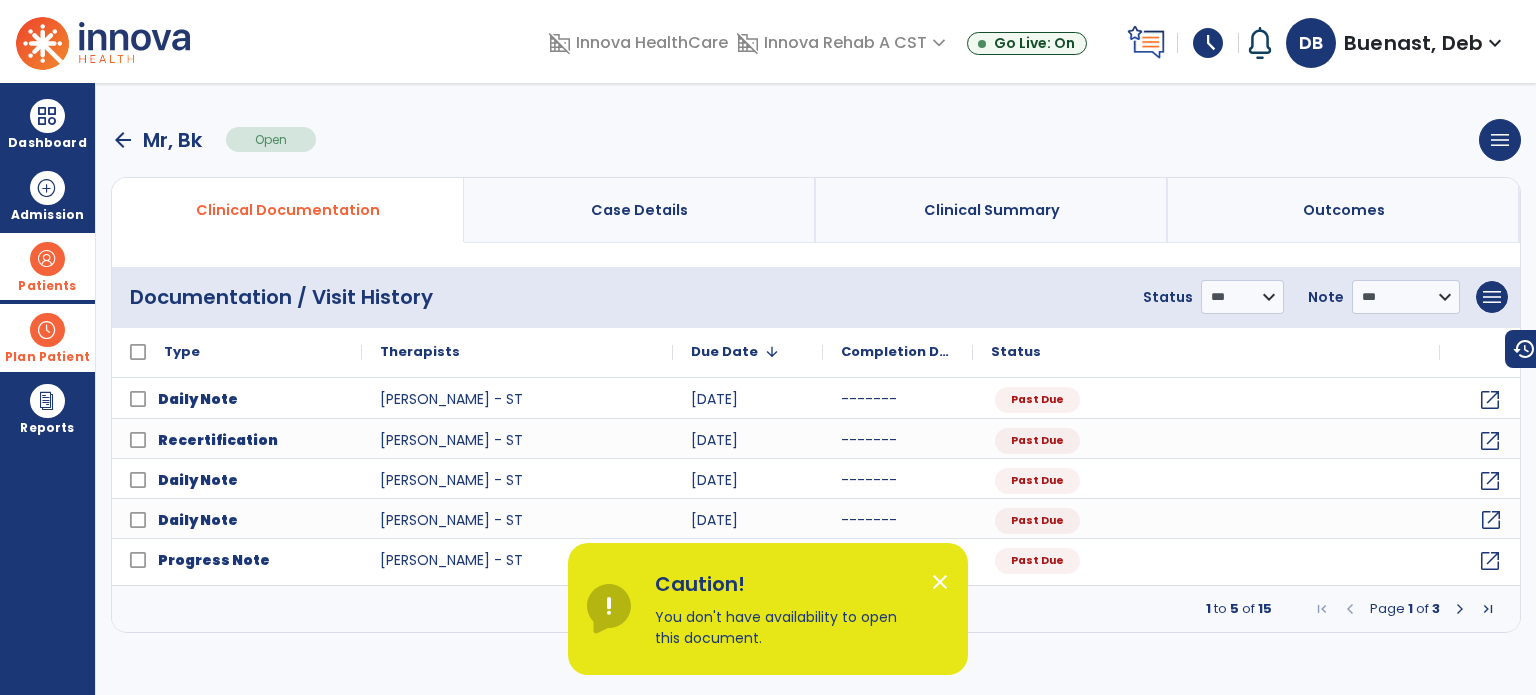 click on "close" at bounding box center (940, 582) 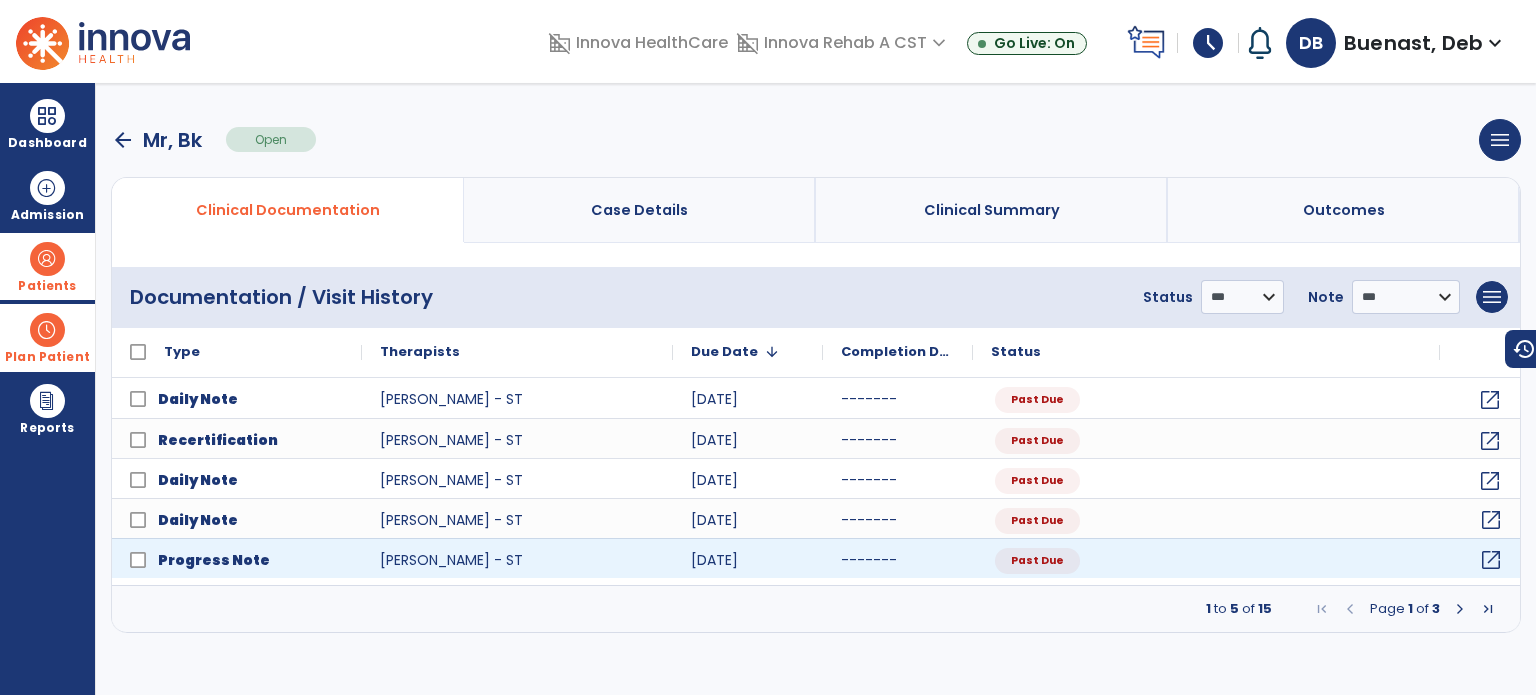 click on "open_in_new" 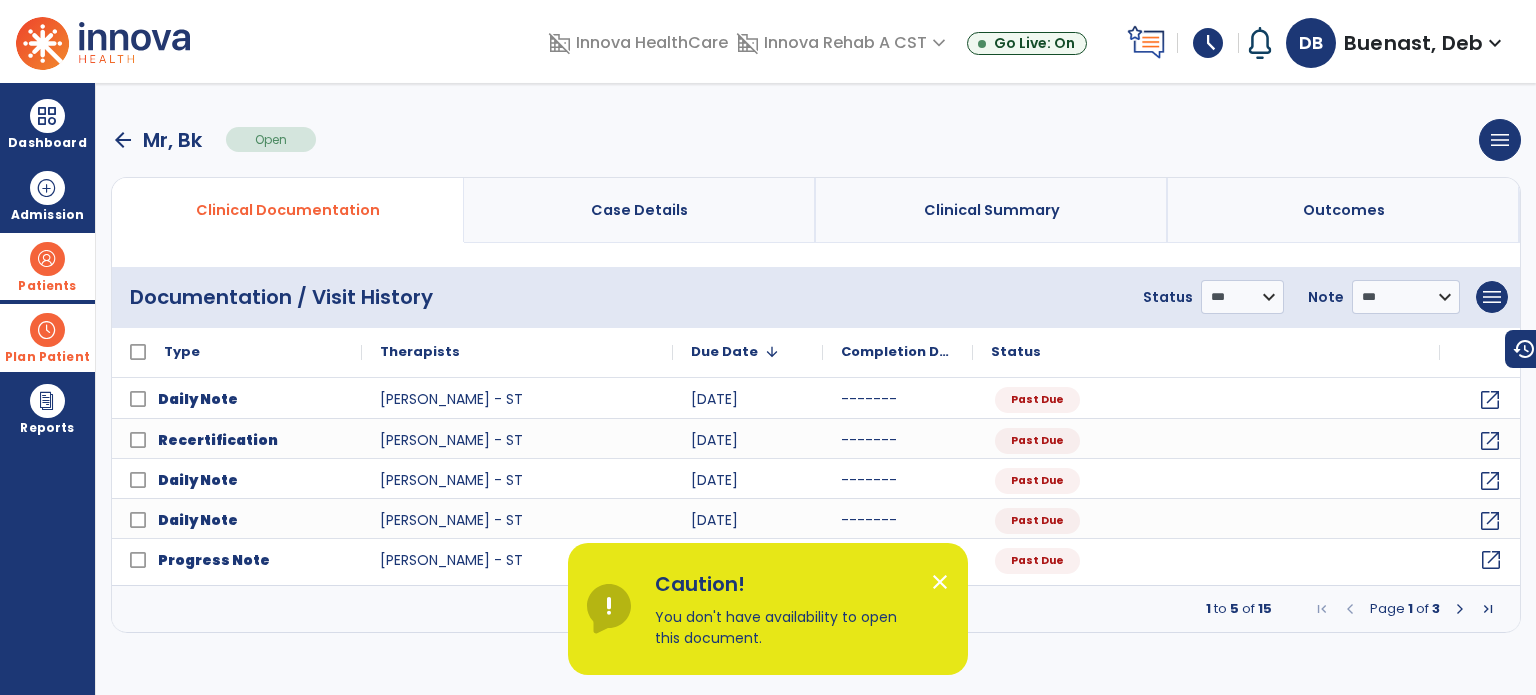 click on "close" at bounding box center [940, 582] 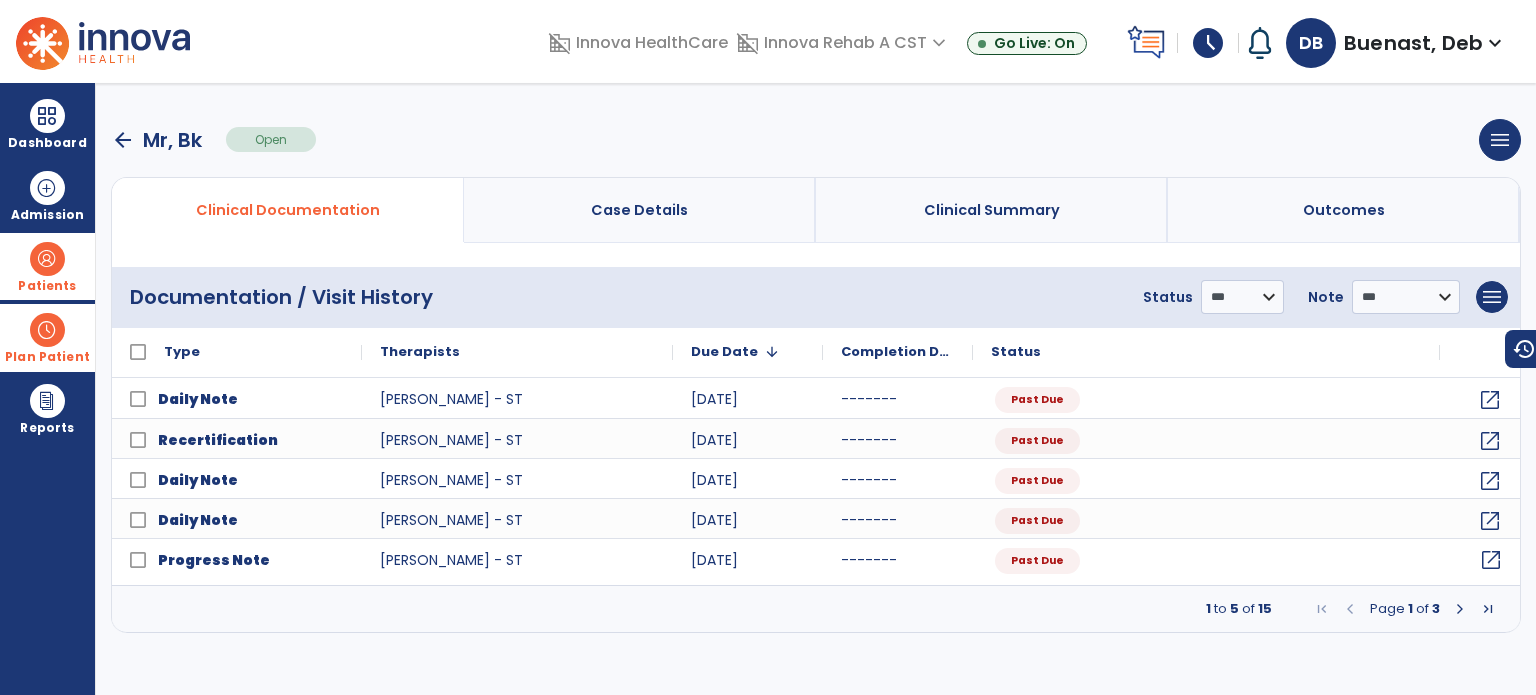 click at bounding box center (1460, 609) 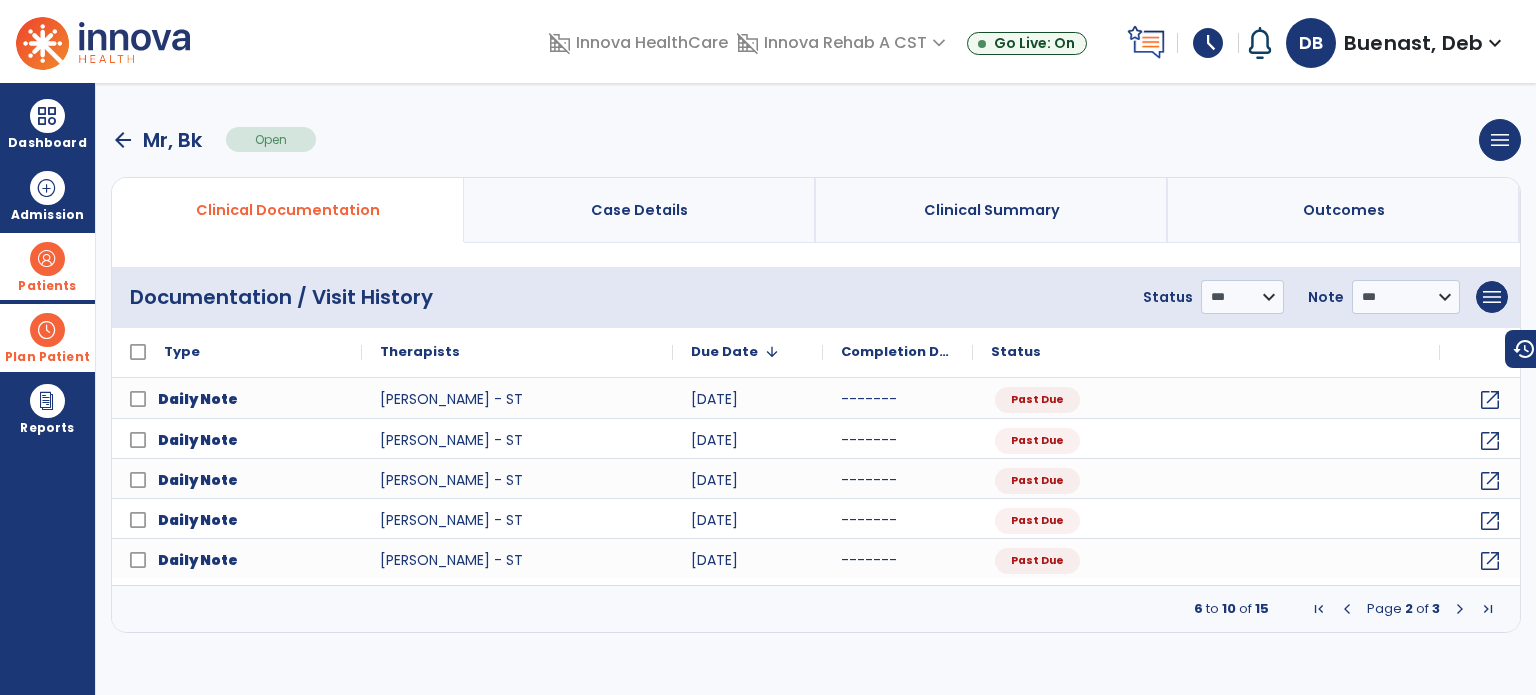 click at bounding box center (1460, 609) 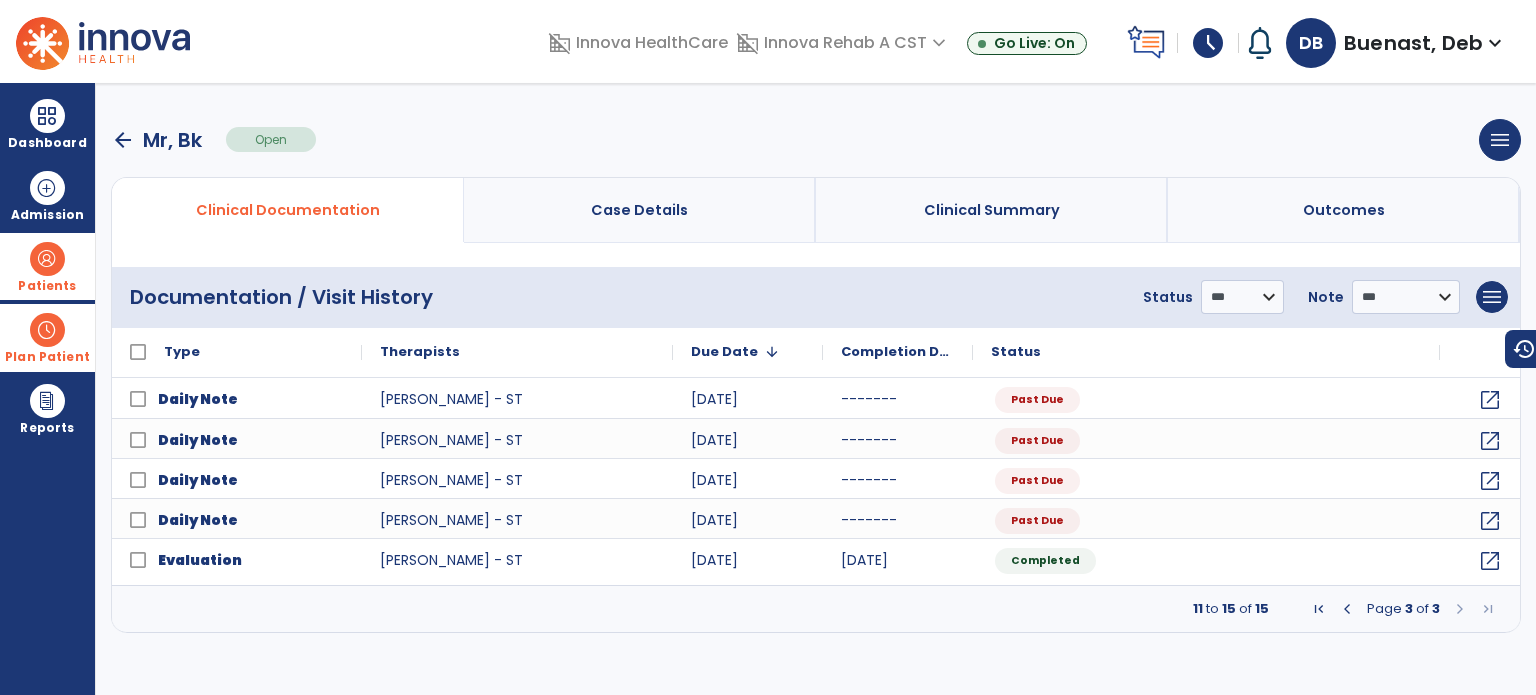 click at bounding box center (1460, 609) 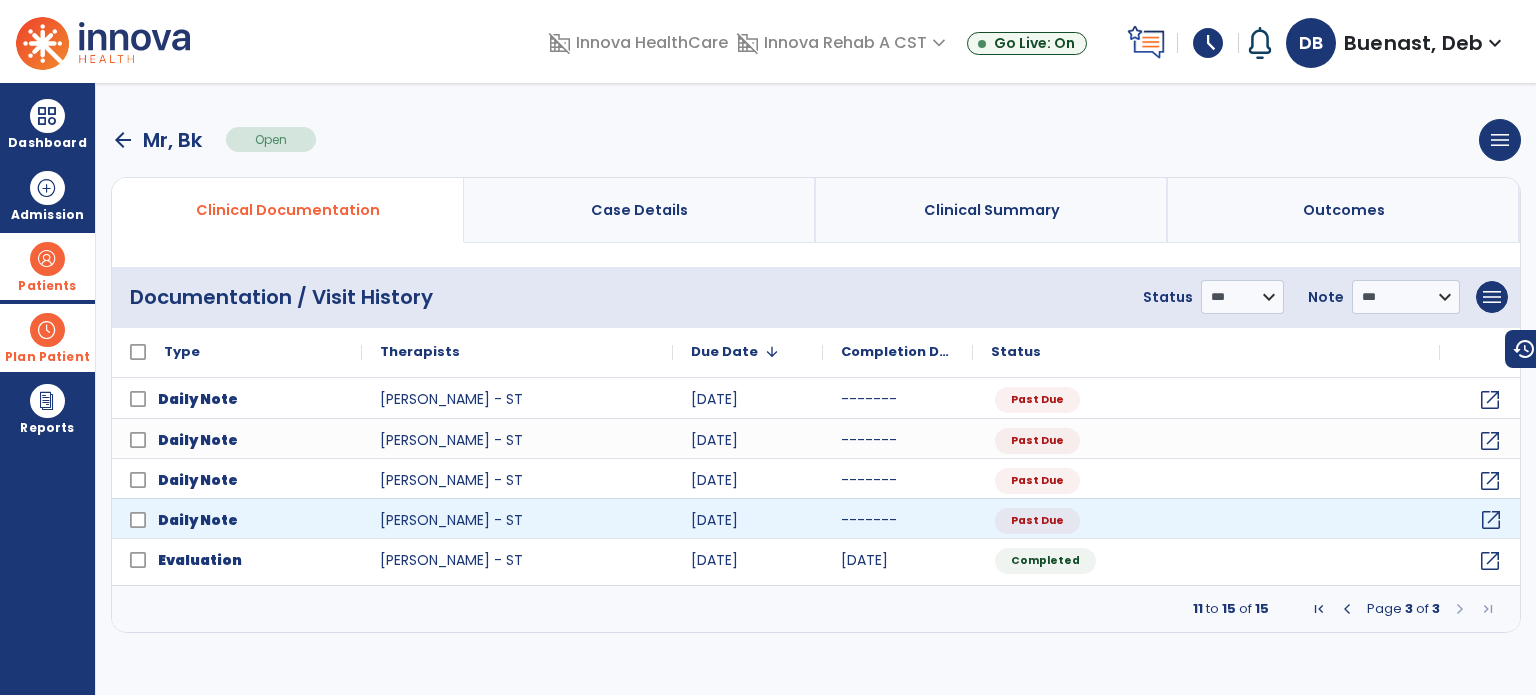 click on "open_in_new" 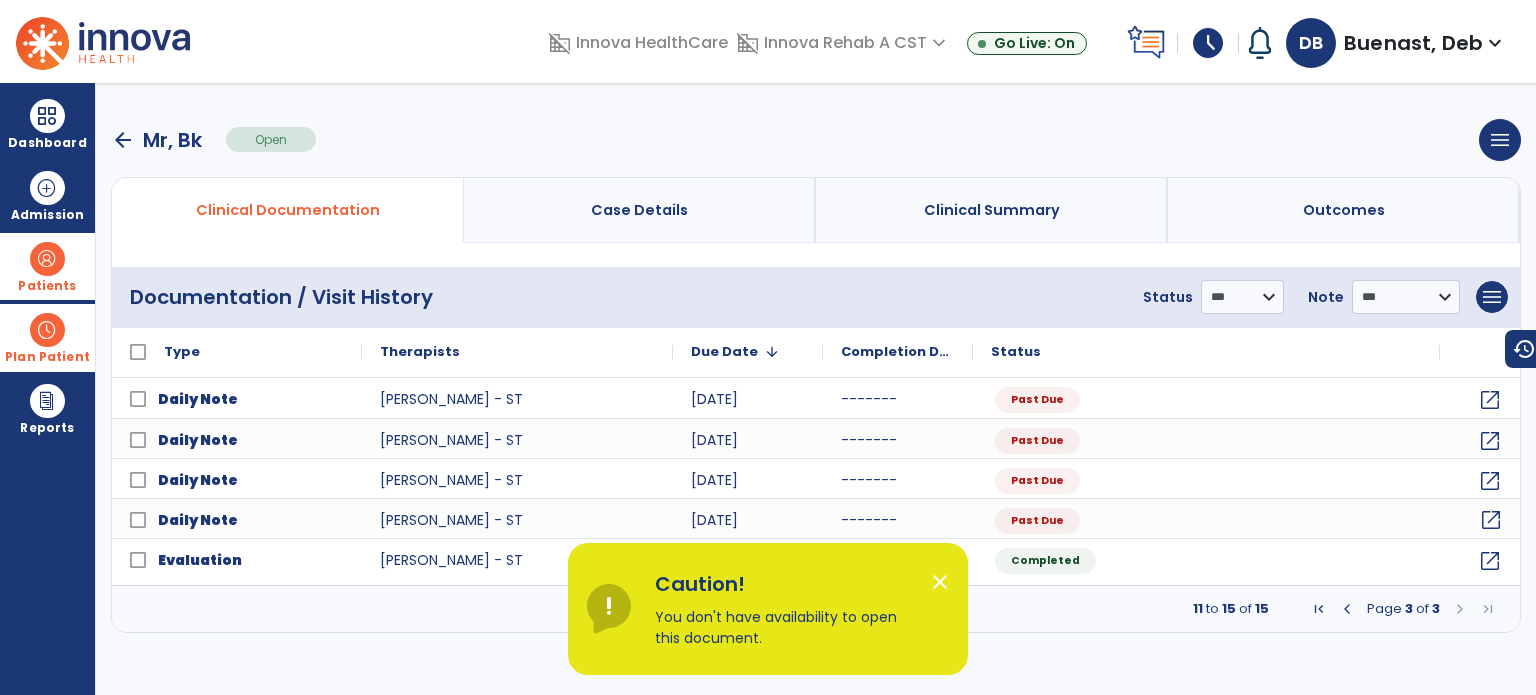 click on "close" at bounding box center (940, 582) 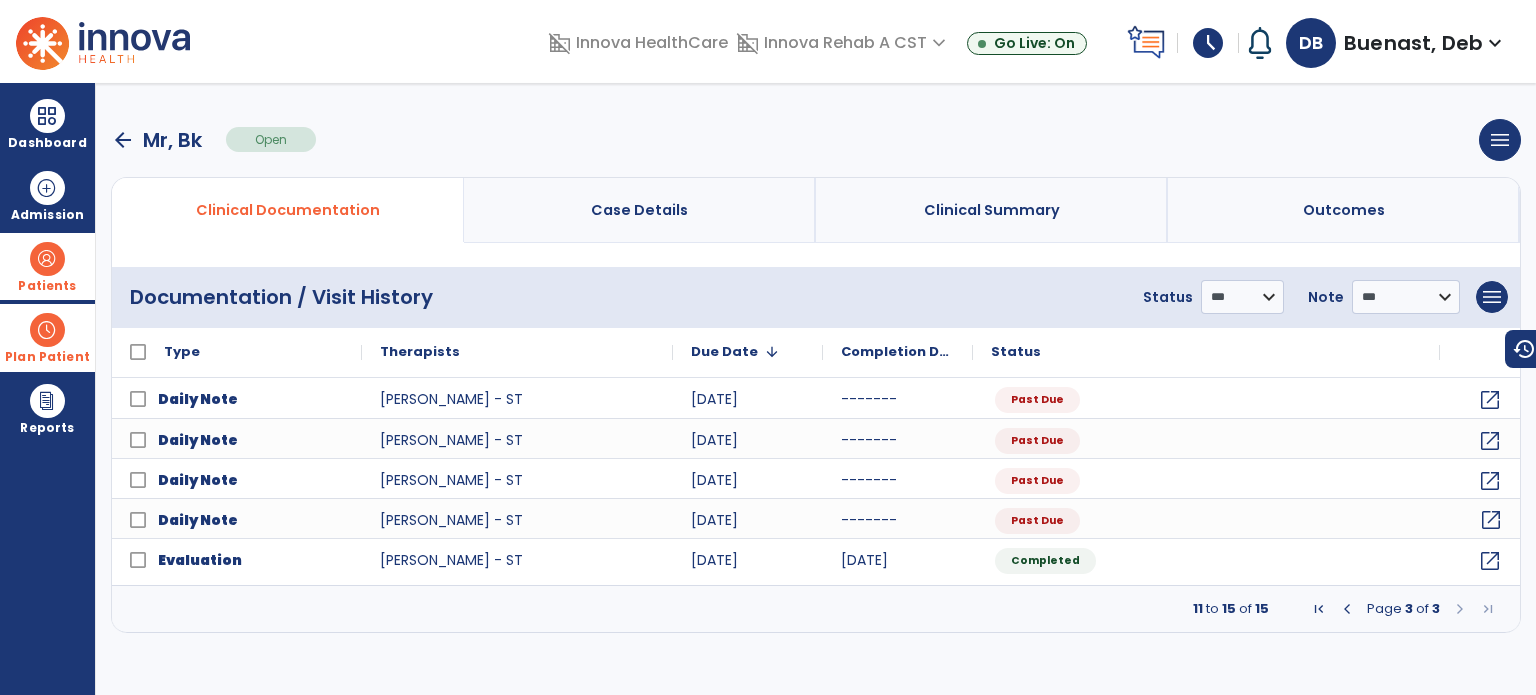 click on "Plan Patient" at bounding box center [47, 266] 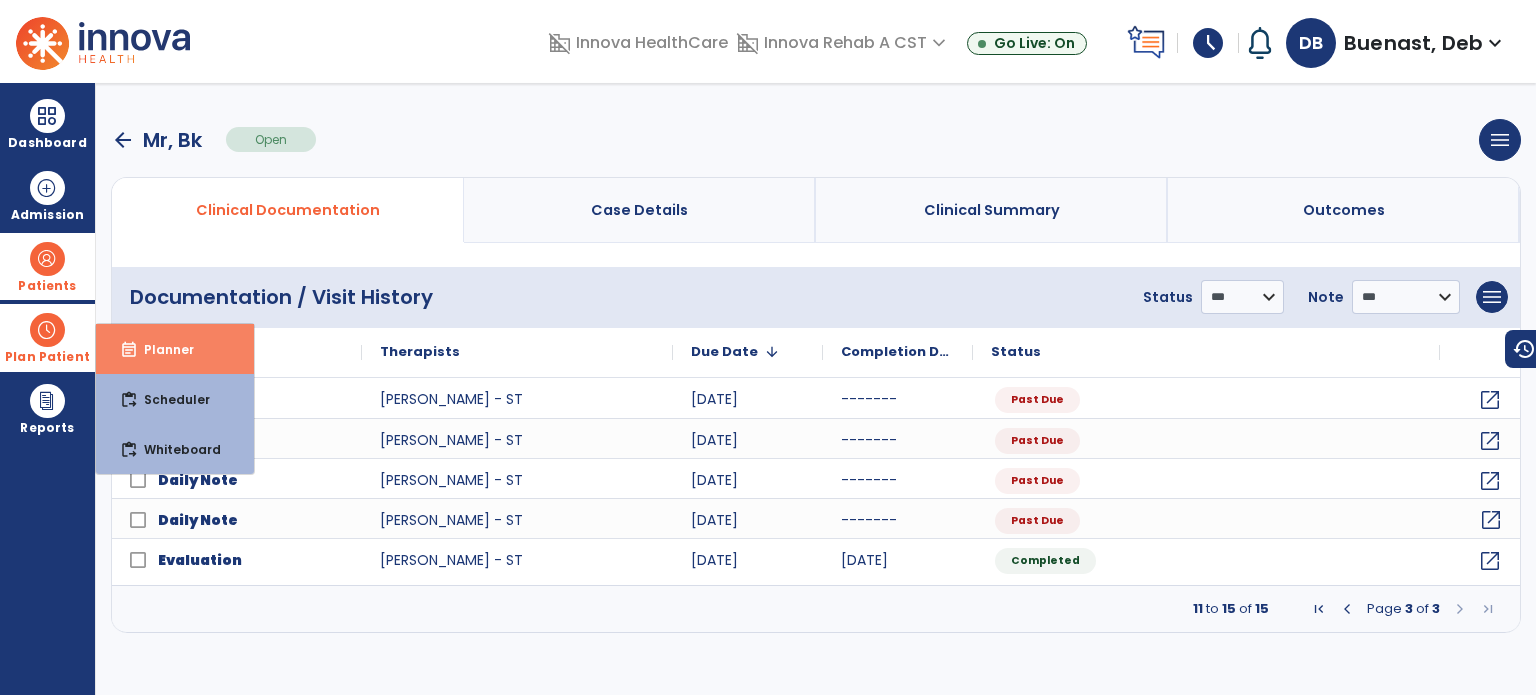 click on "Planner" at bounding box center [161, 349] 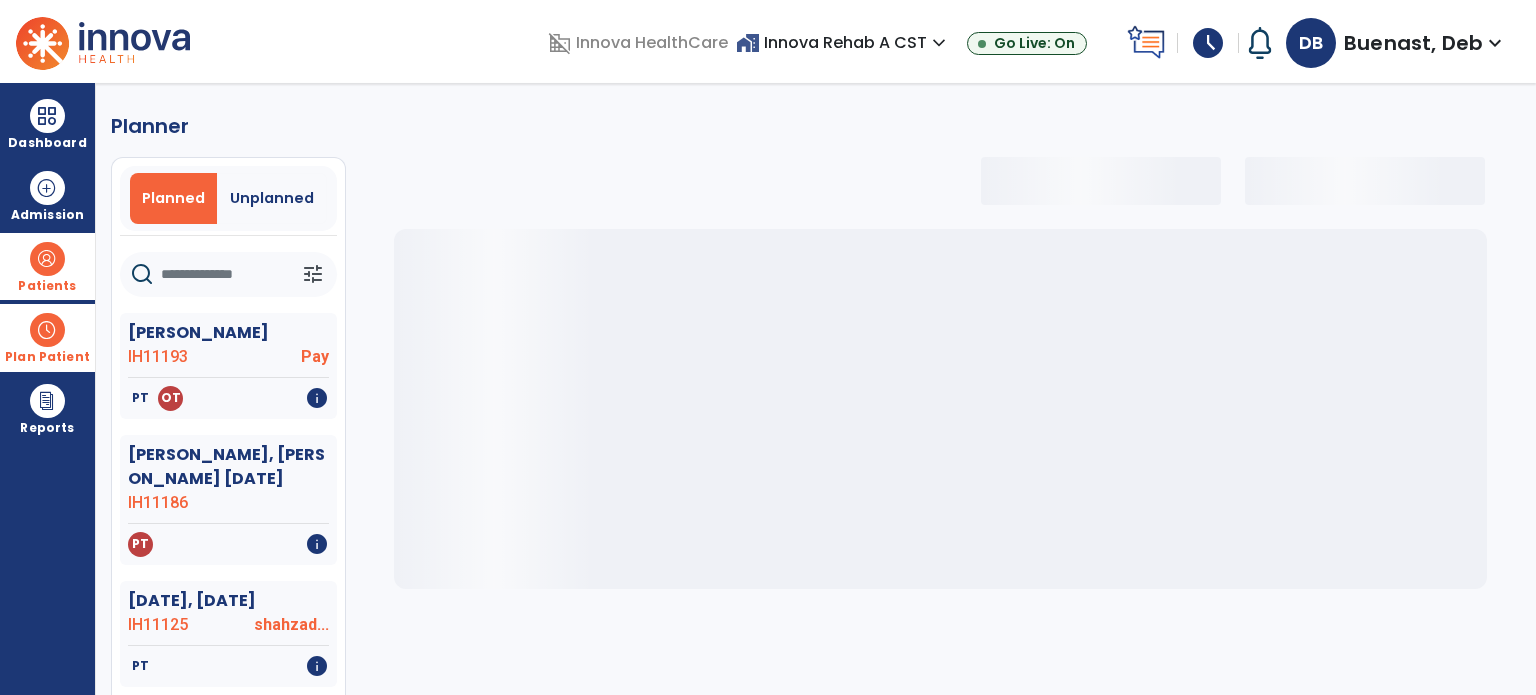 click 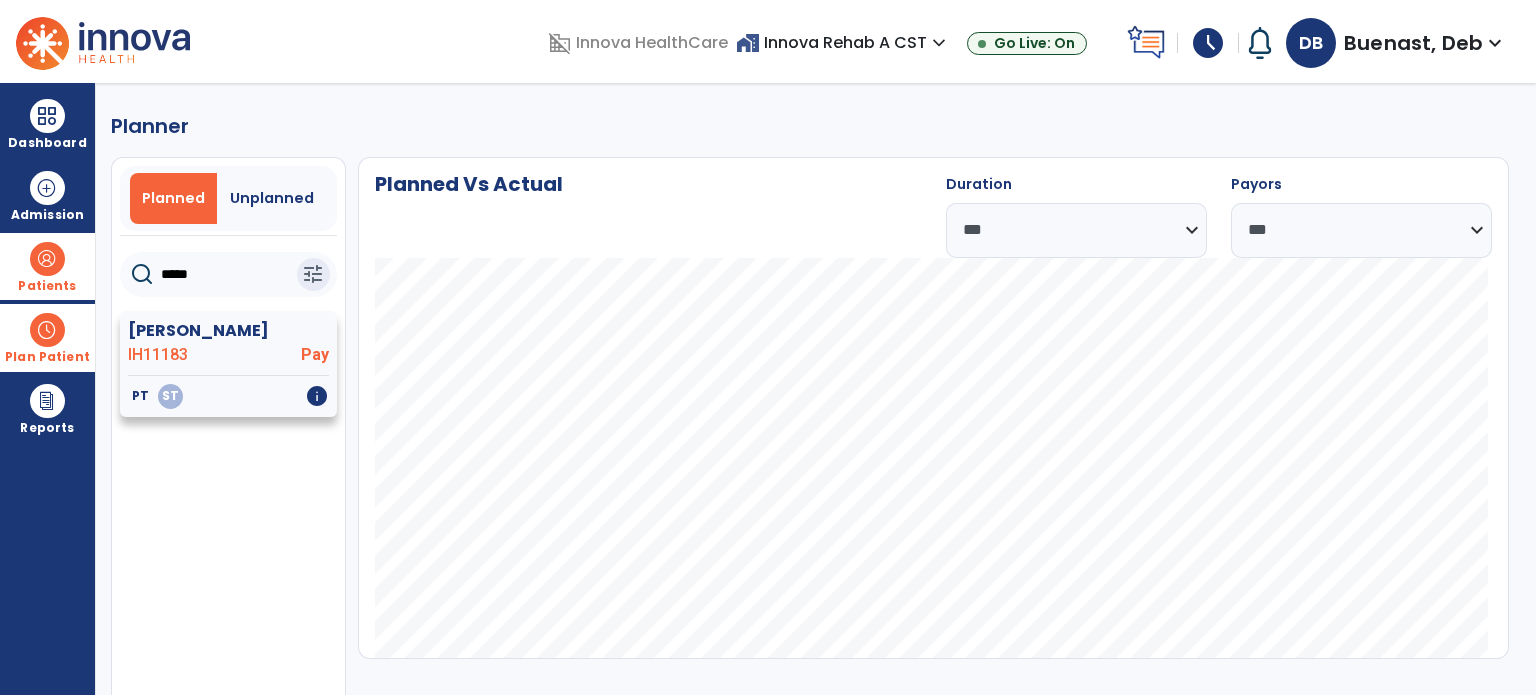 type on "*****" 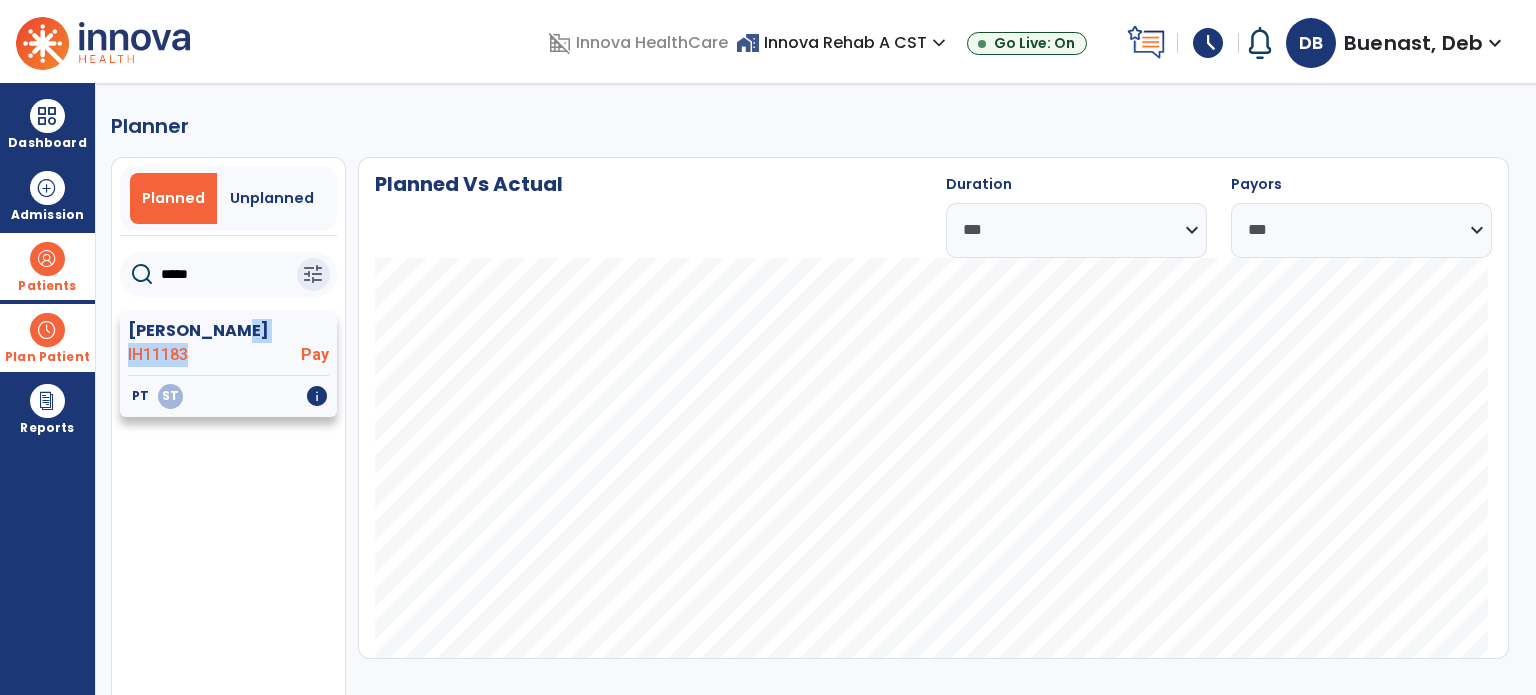 click on "Thomas, Harold  IH11183 Pay" 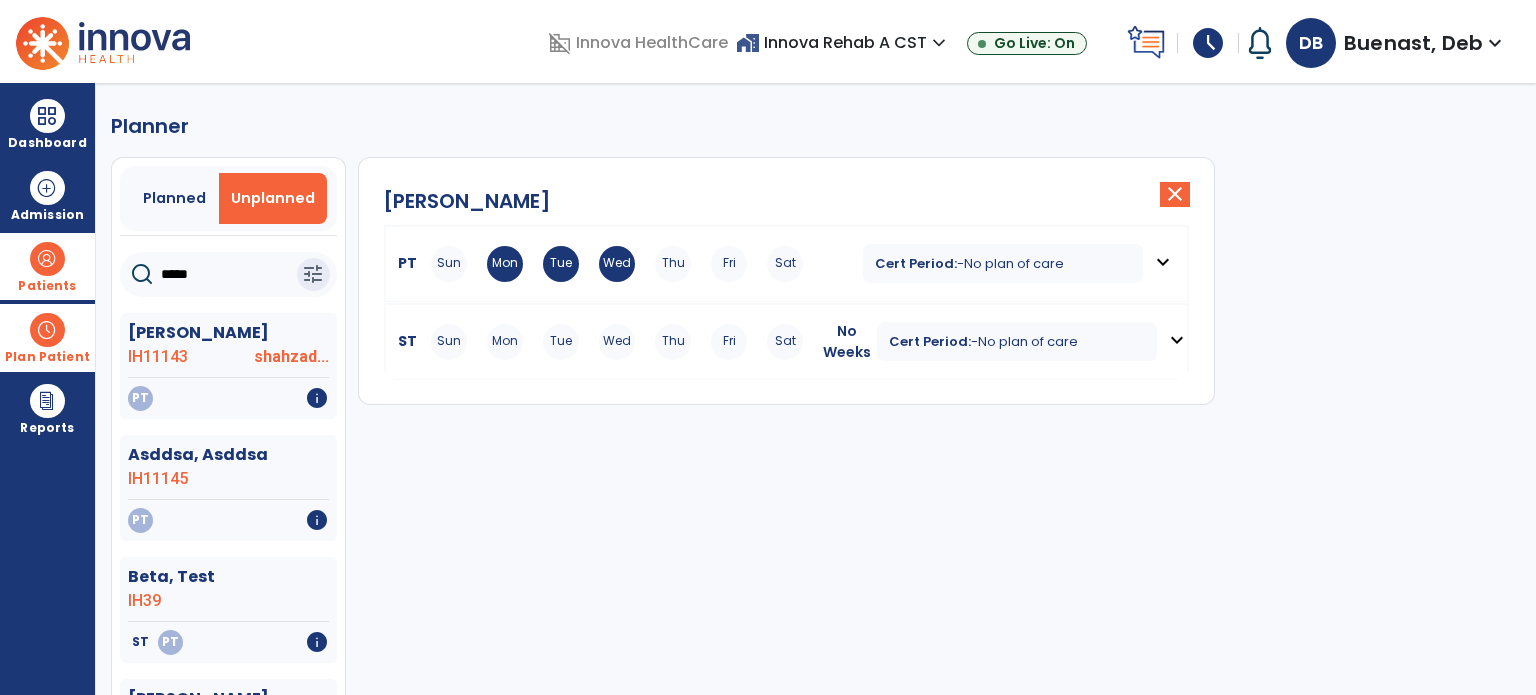 click on "No plan of care" at bounding box center [1014, 263] 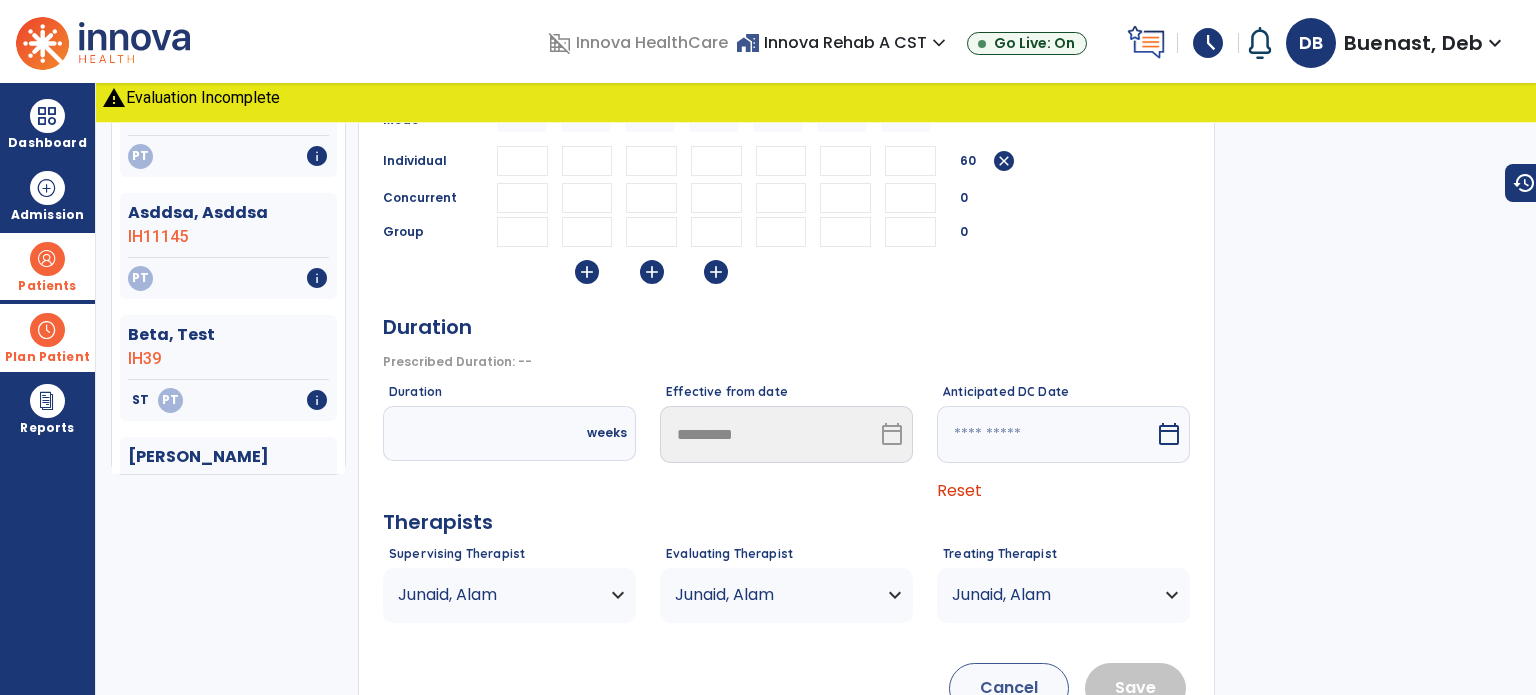 scroll, scrollTop: 400, scrollLeft: 0, axis: vertical 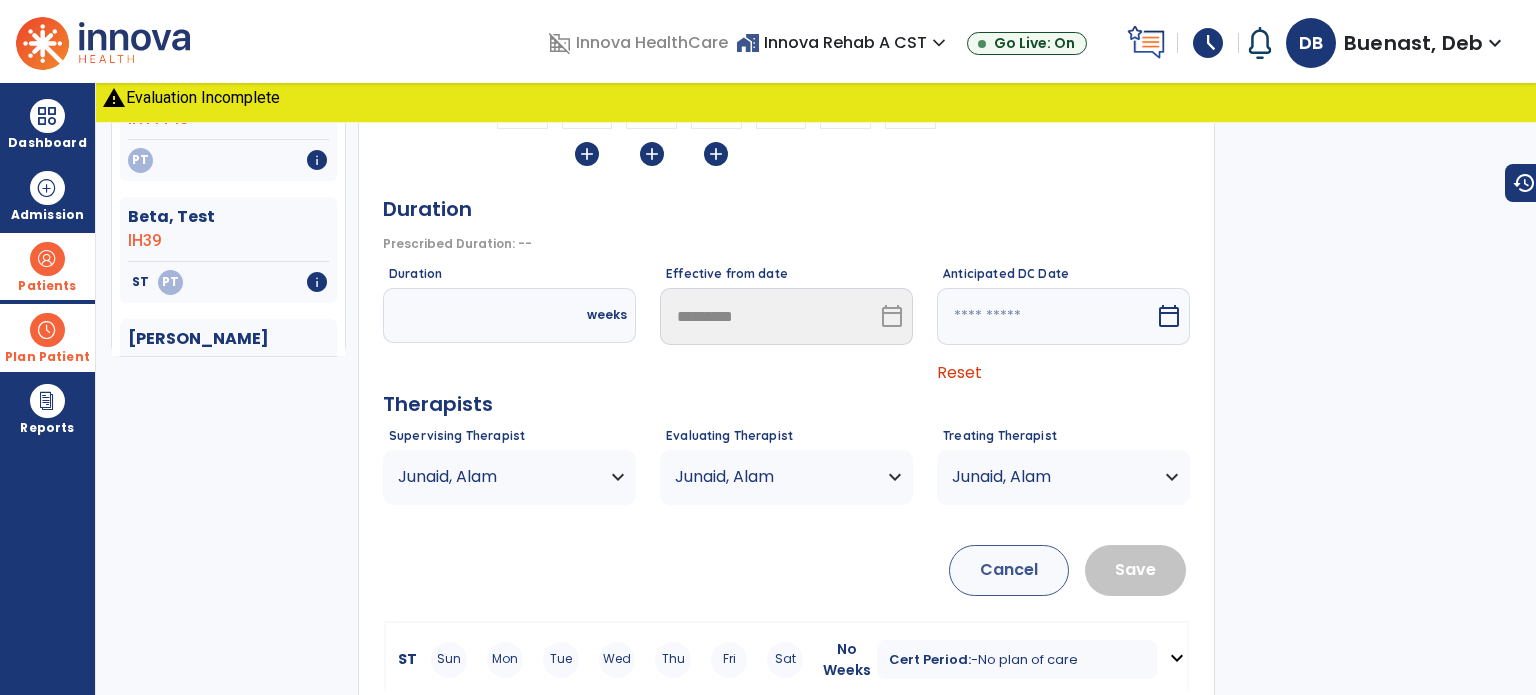 click on "Junaid, Alam" at bounding box center (509, 477) 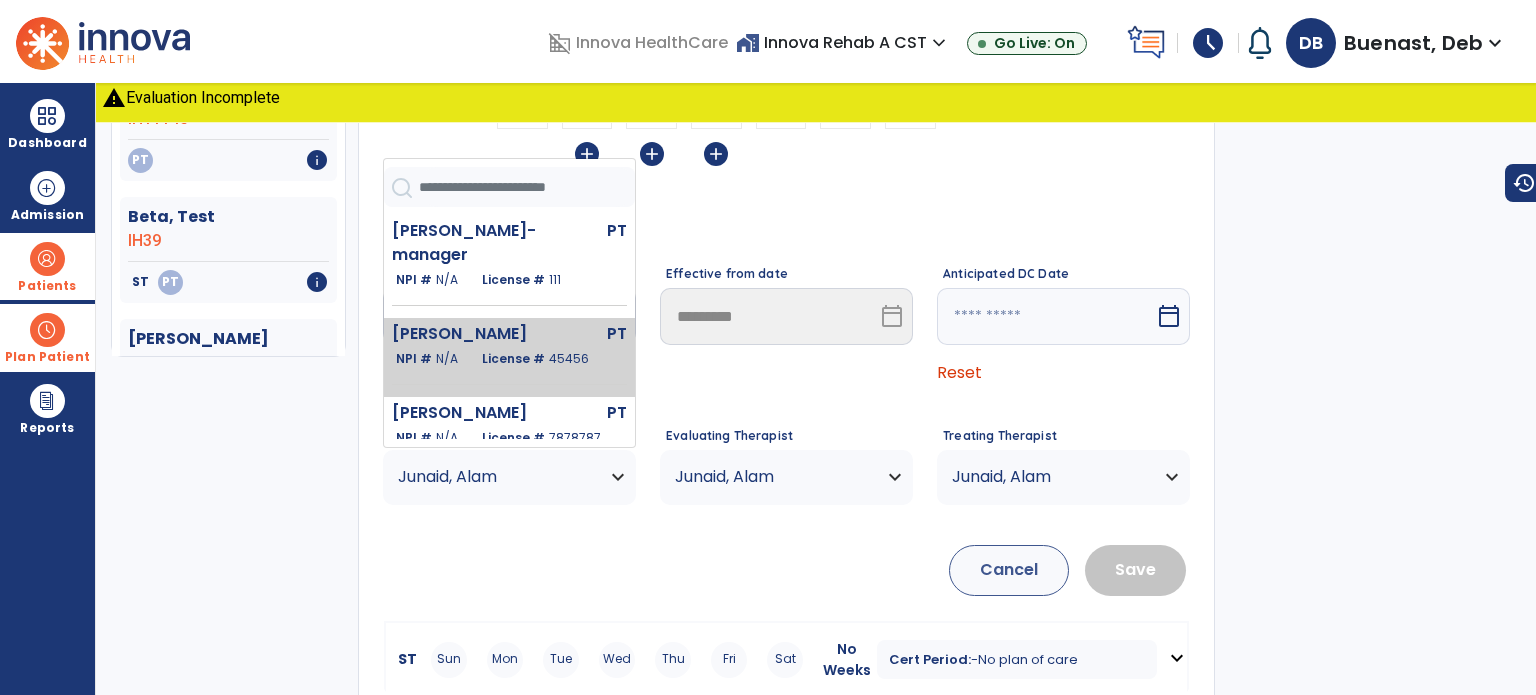 click on "Buenaflor Deb" at bounding box center (466, 334) 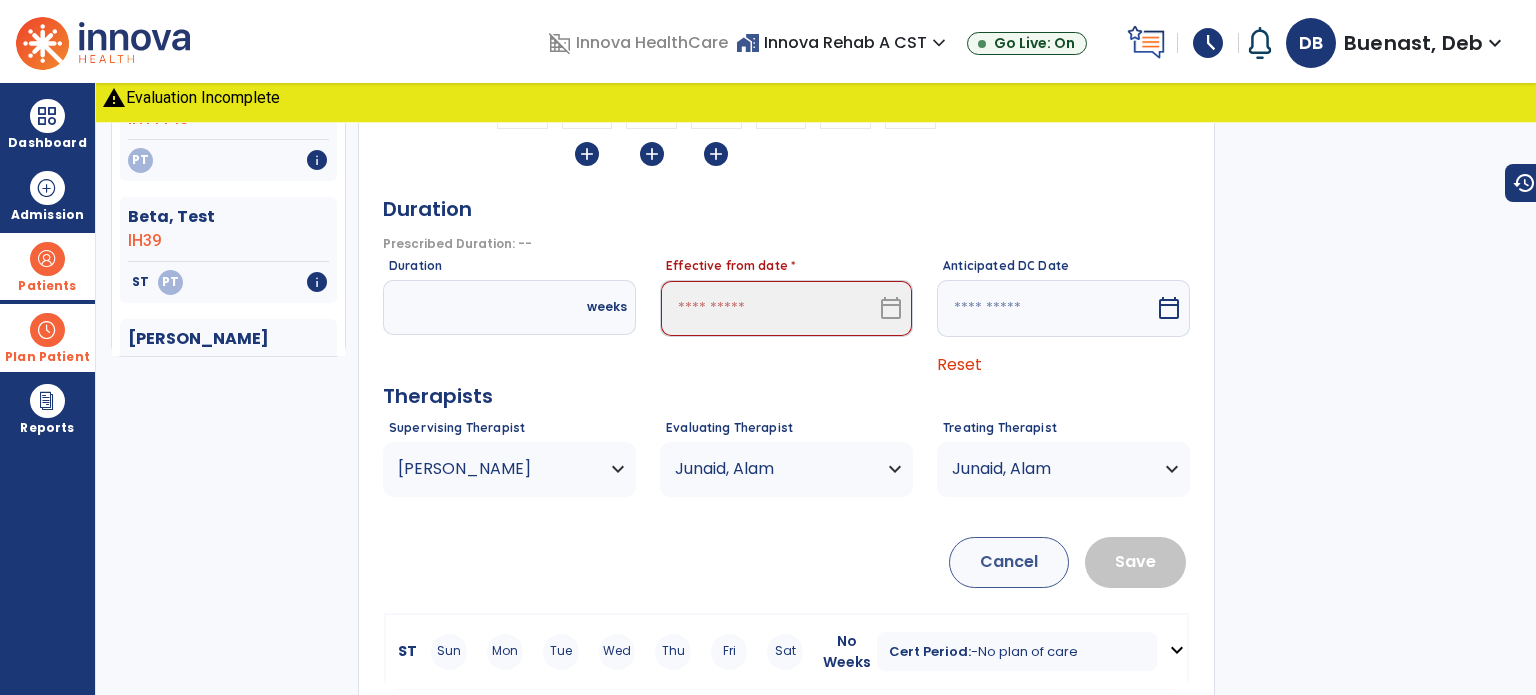 click on "Junaid, Alam" at bounding box center [774, 469] 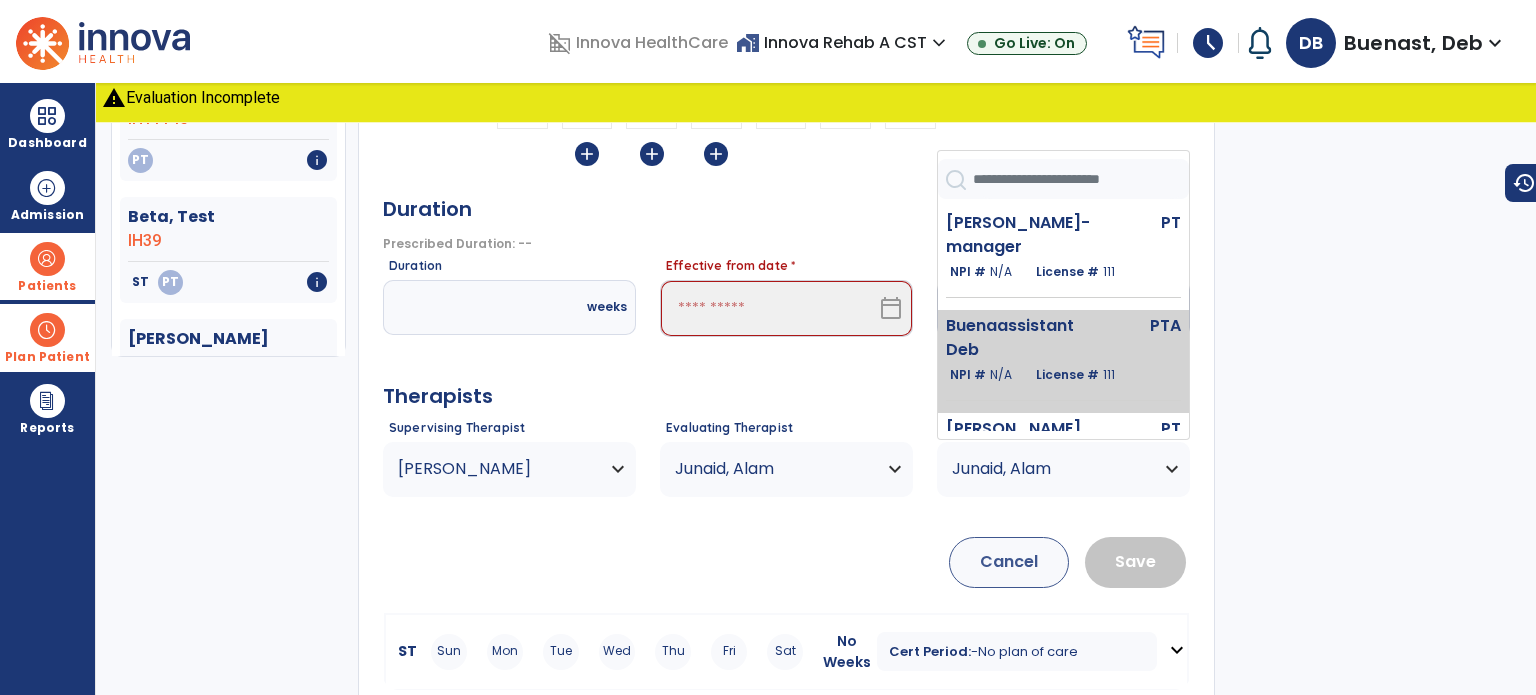 click on "Buenaassistant Deb" at bounding box center (1020, 338) 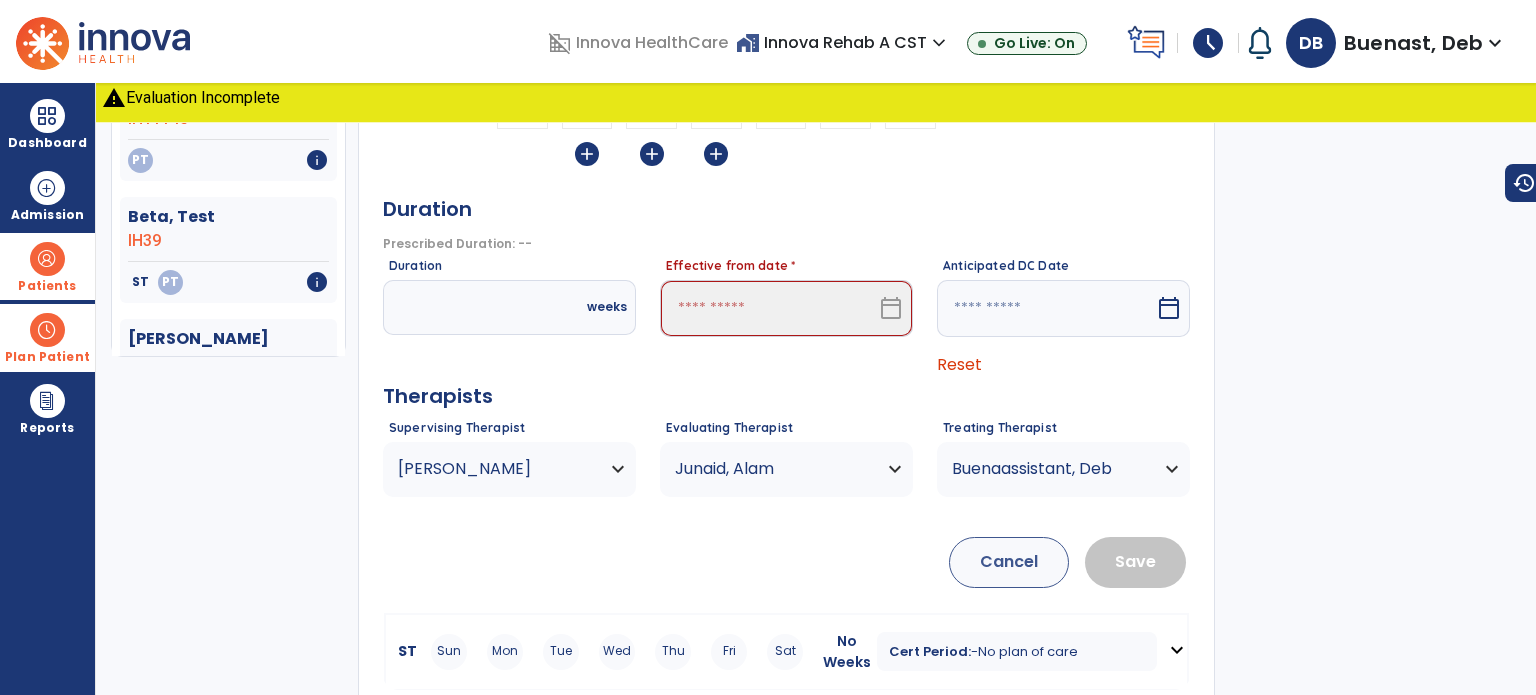 click on "Buenaassistant, Deb" at bounding box center [497, 469] 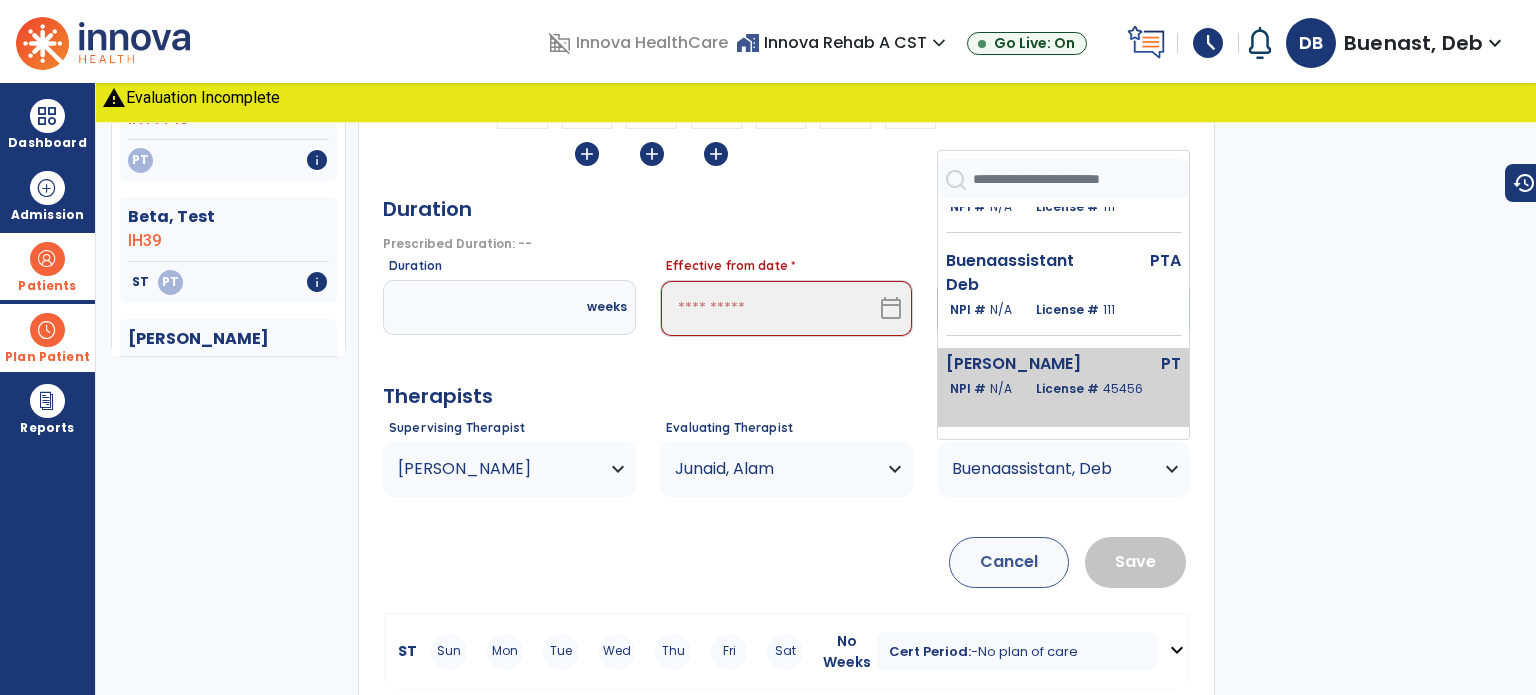 scroll, scrollTop: 100, scrollLeft: 0, axis: vertical 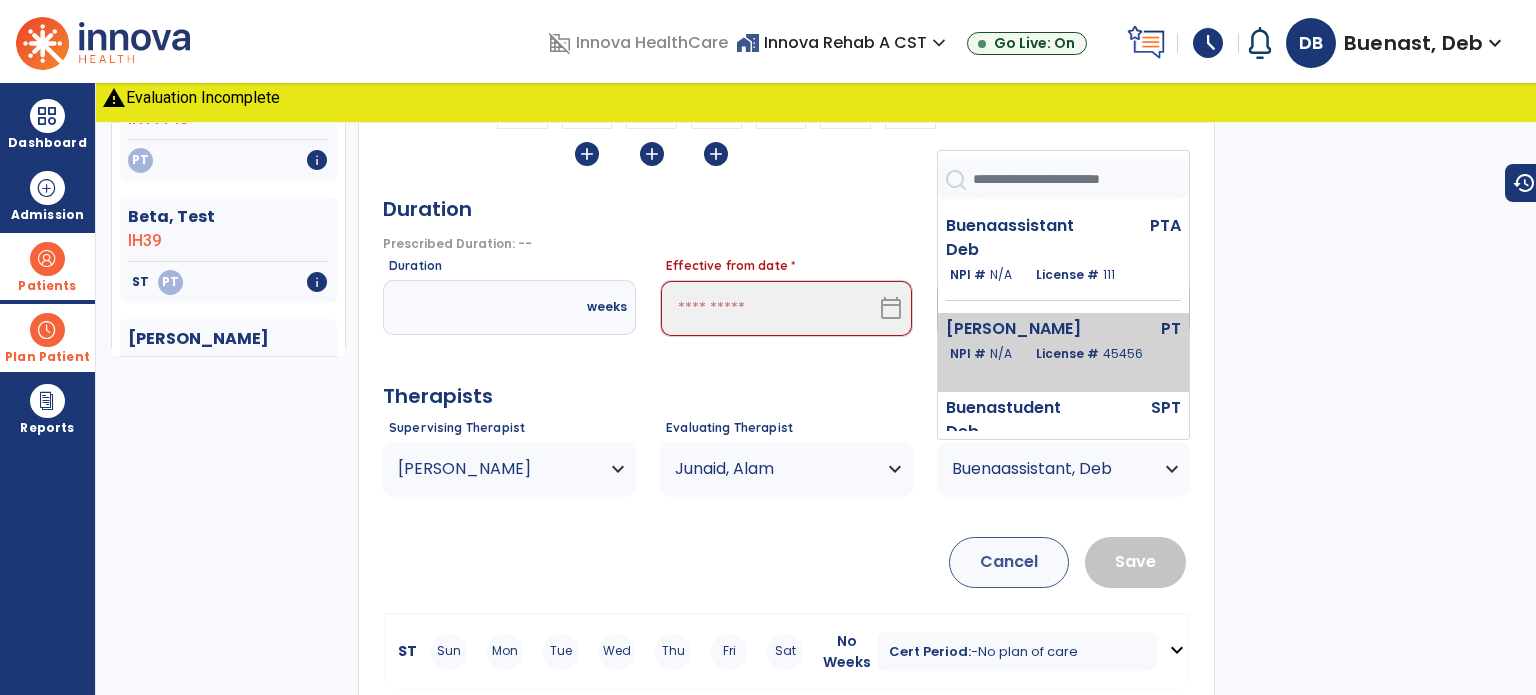 click on "License #  45456" at bounding box center [1089, 354] 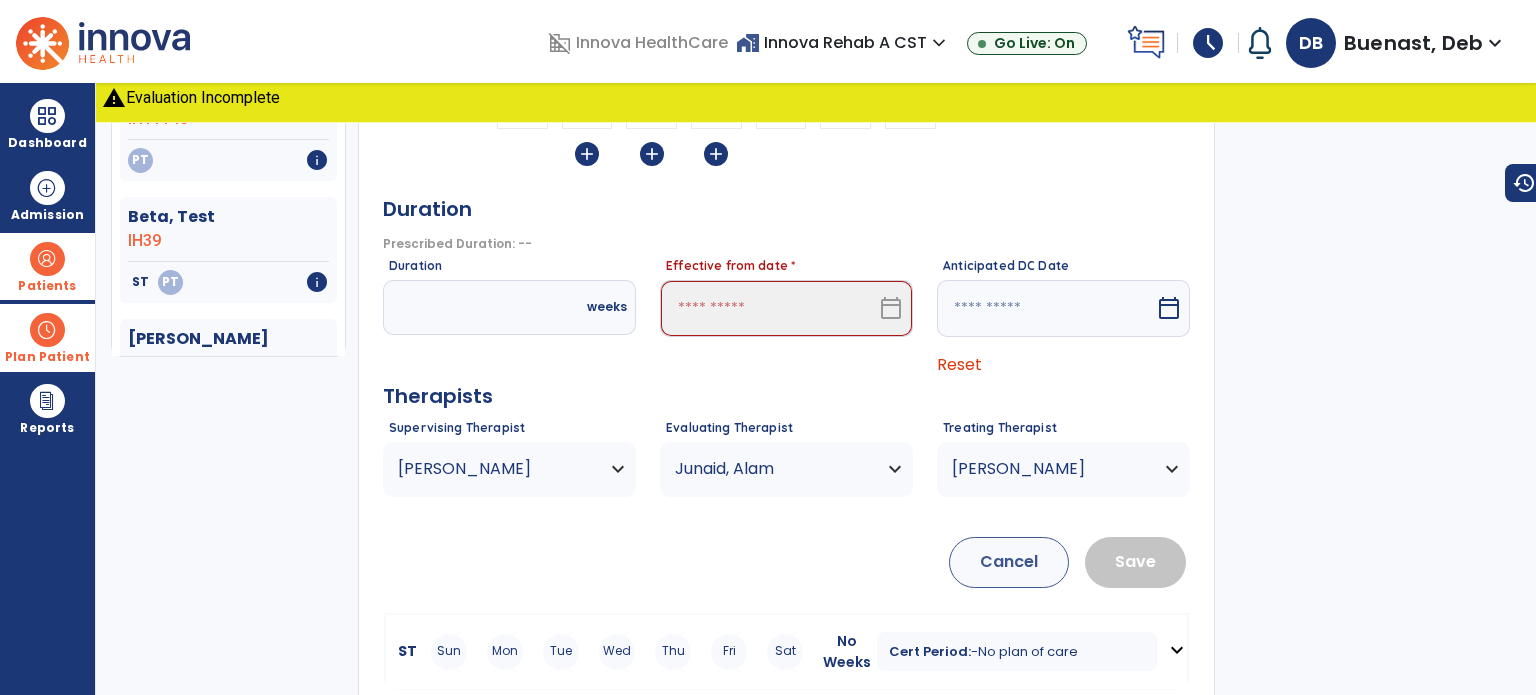 click on "calendar_today" at bounding box center (891, 308) 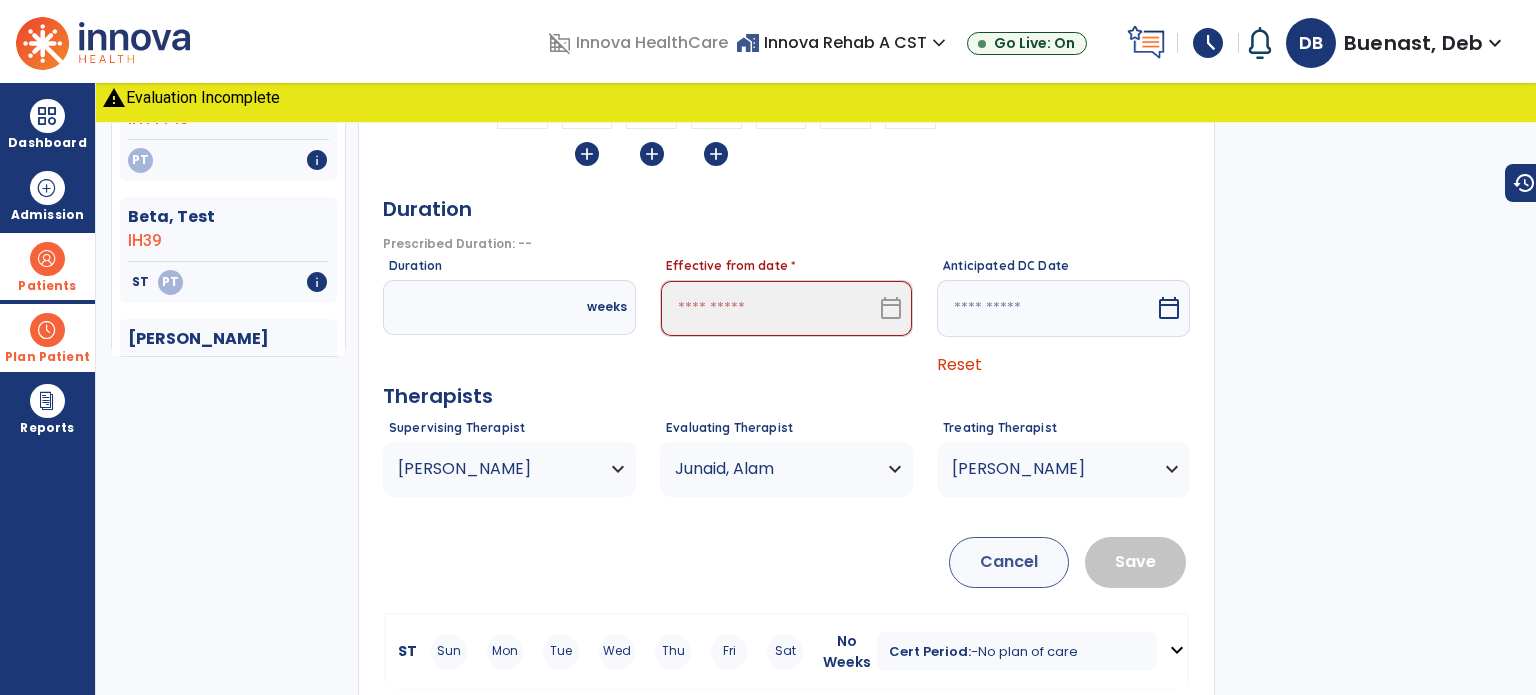 click on "calendar_today" at bounding box center (891, 308) 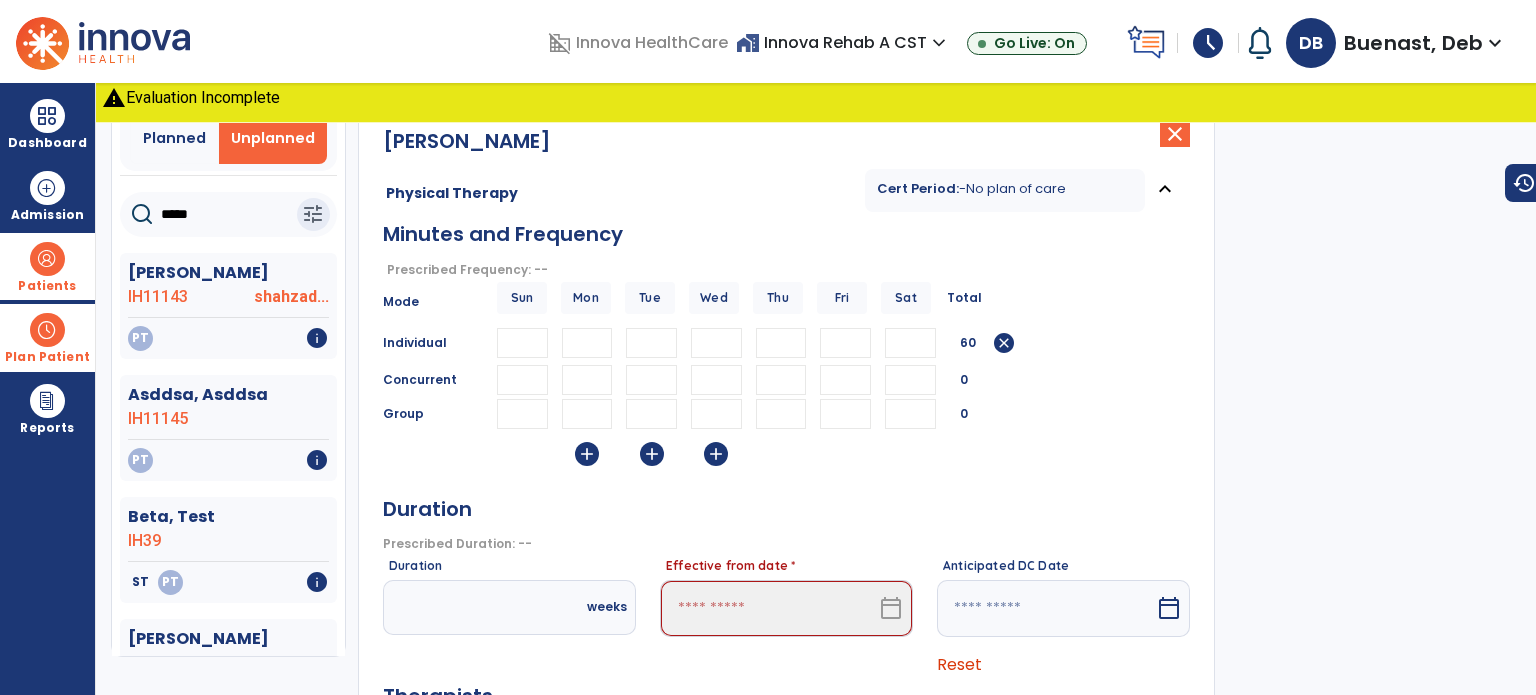 scroll, scrollTop: 300, scrollLeft: 0, axis: vertical 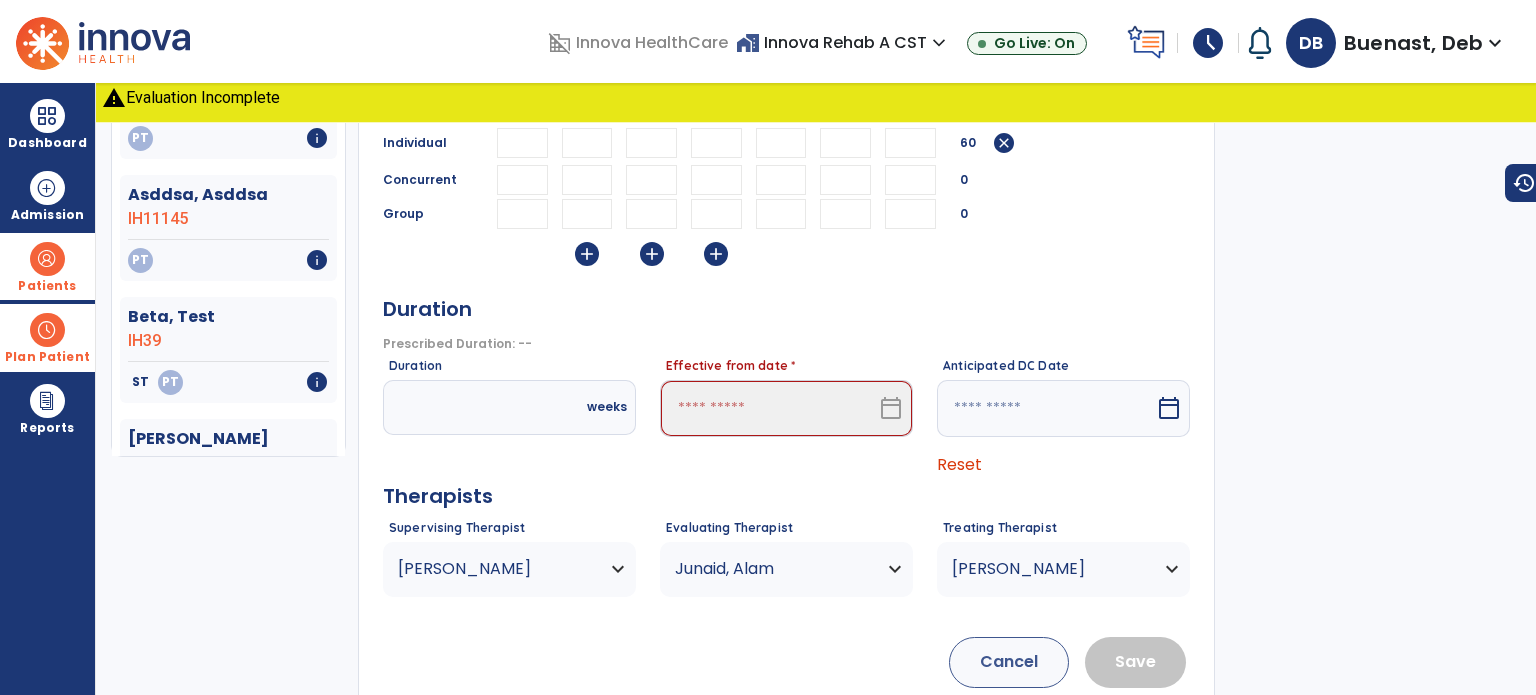 click on "calendar_today" at bounding box center (893, 408) 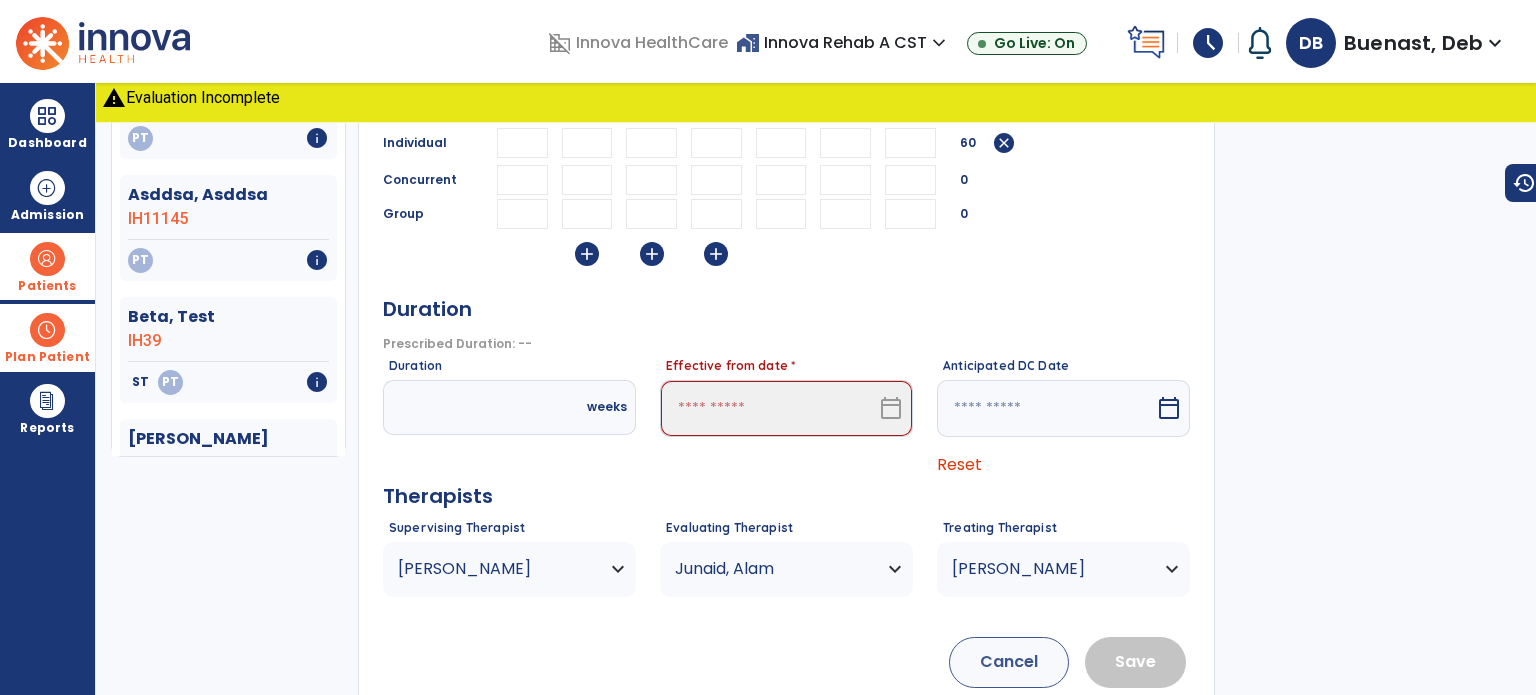 click on "calendar_today" at bounding box center (891, 408) 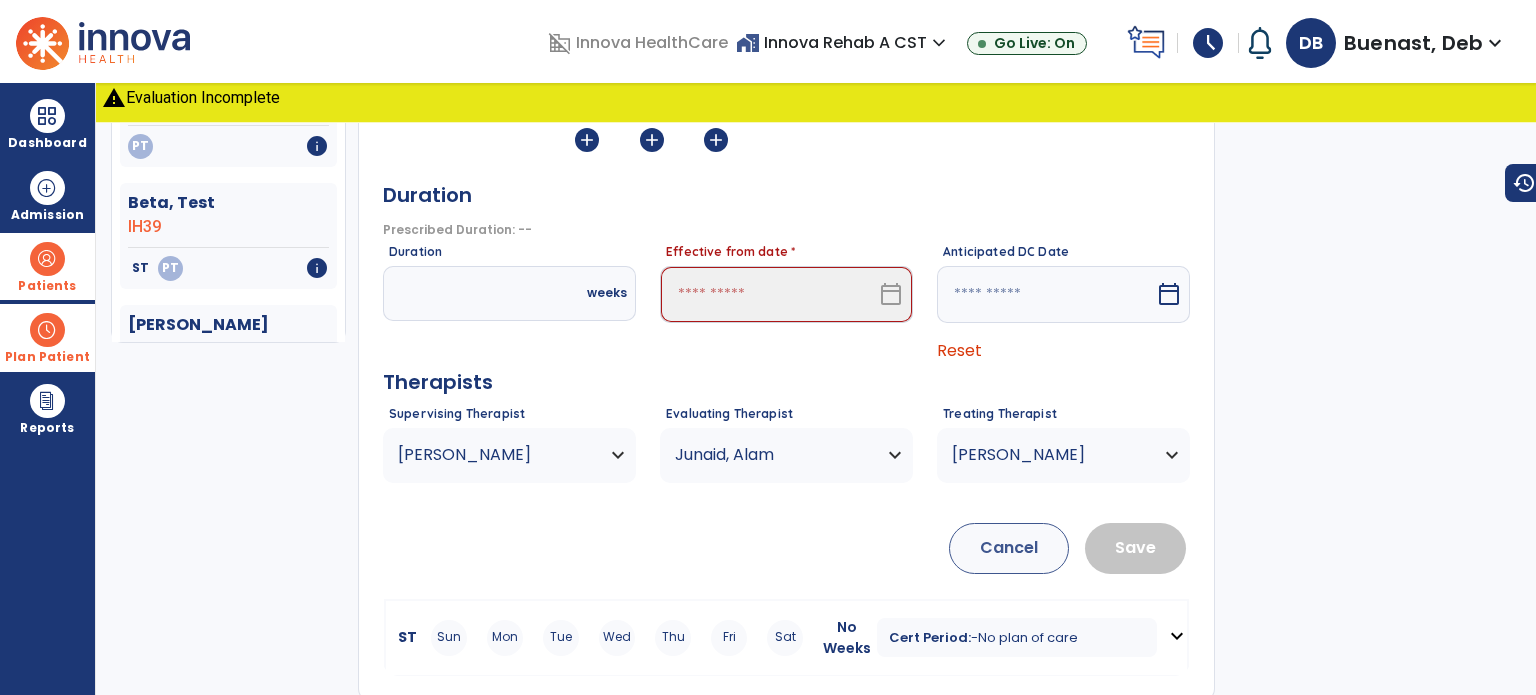 scroll, scrollTop: 416, scrollLeft: 0, axis: vertical 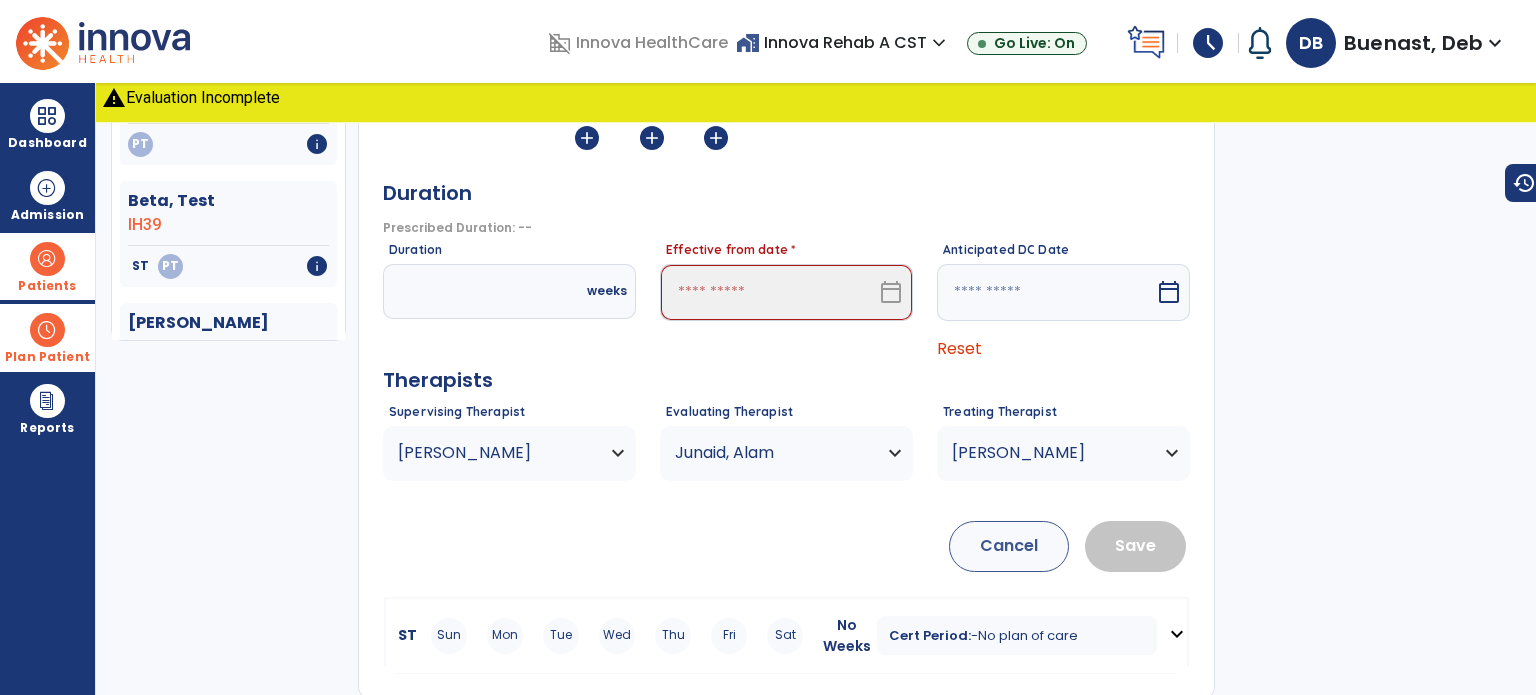 click on "Patients" at bounding box center (47, 266) 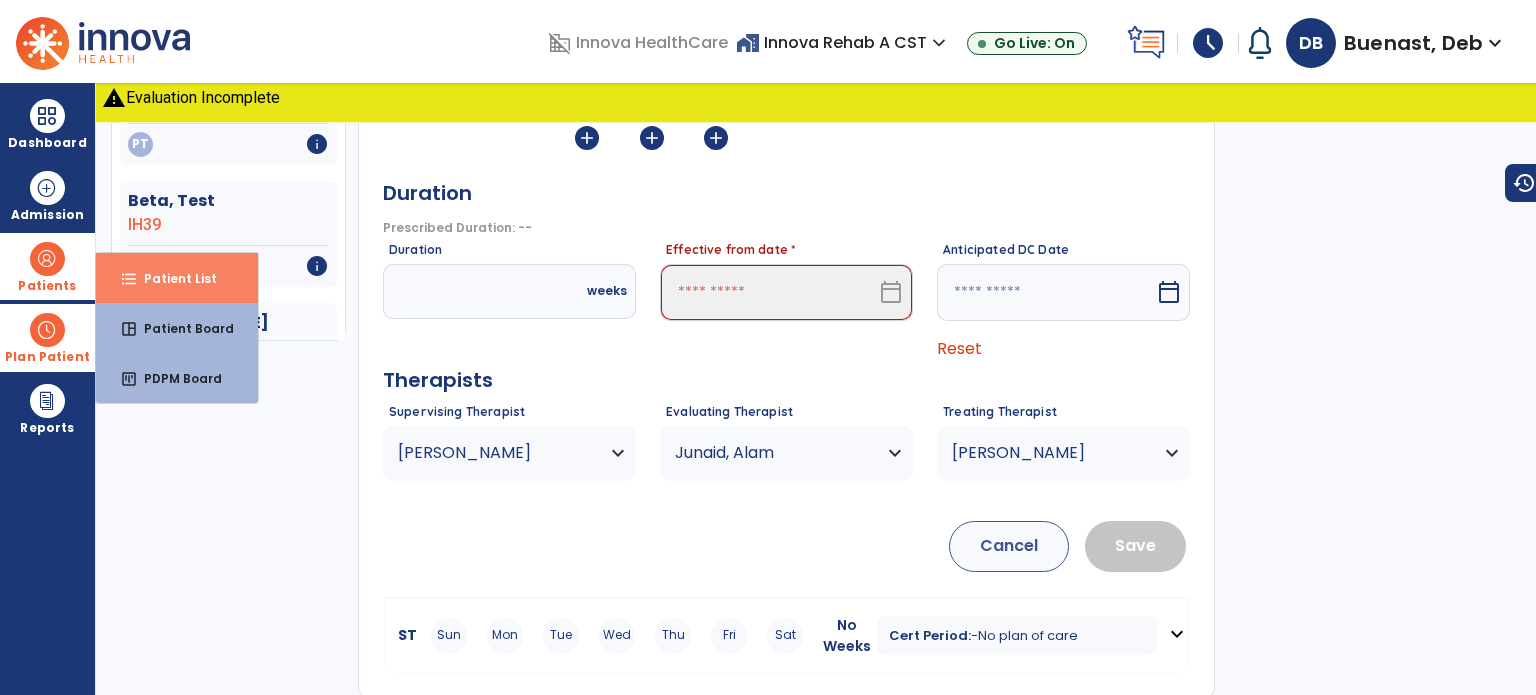 click on "Patient List" at bounding box center (172, 278) 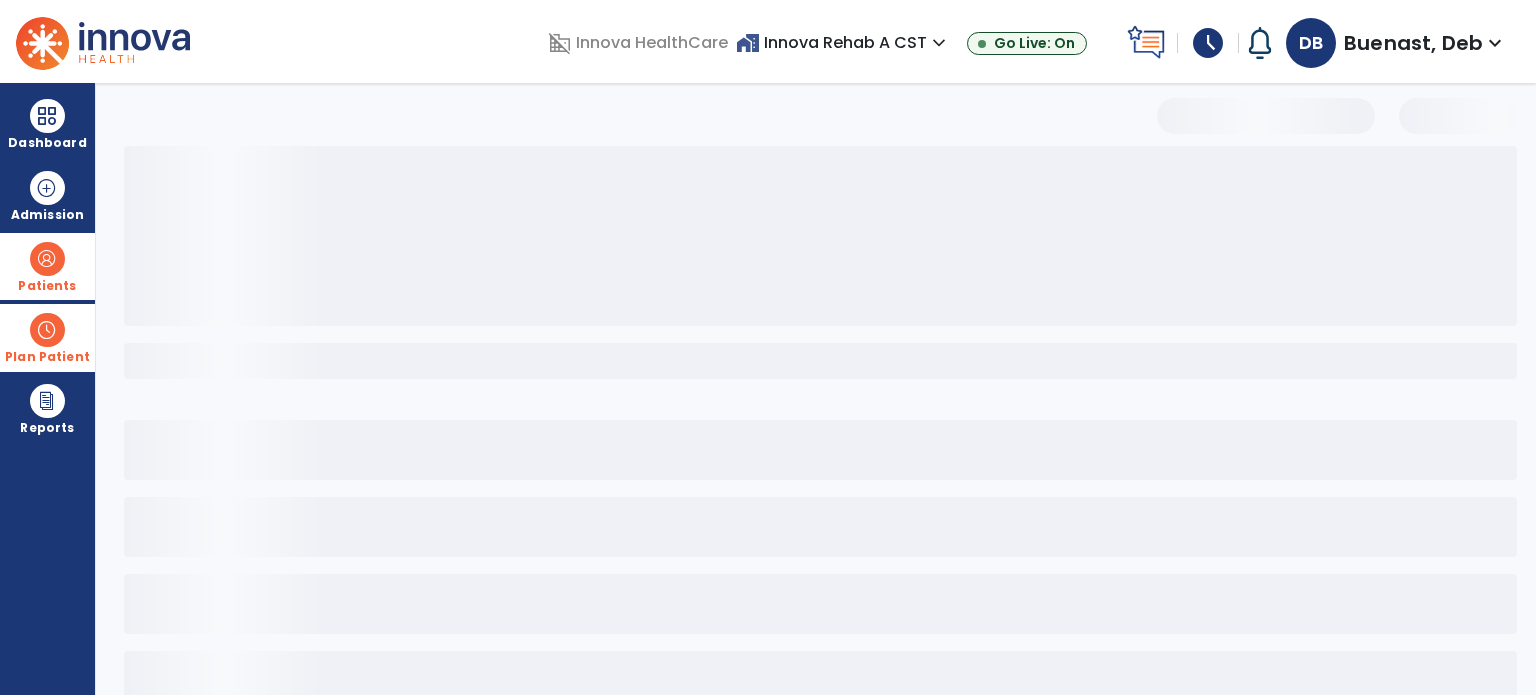 select on "***" 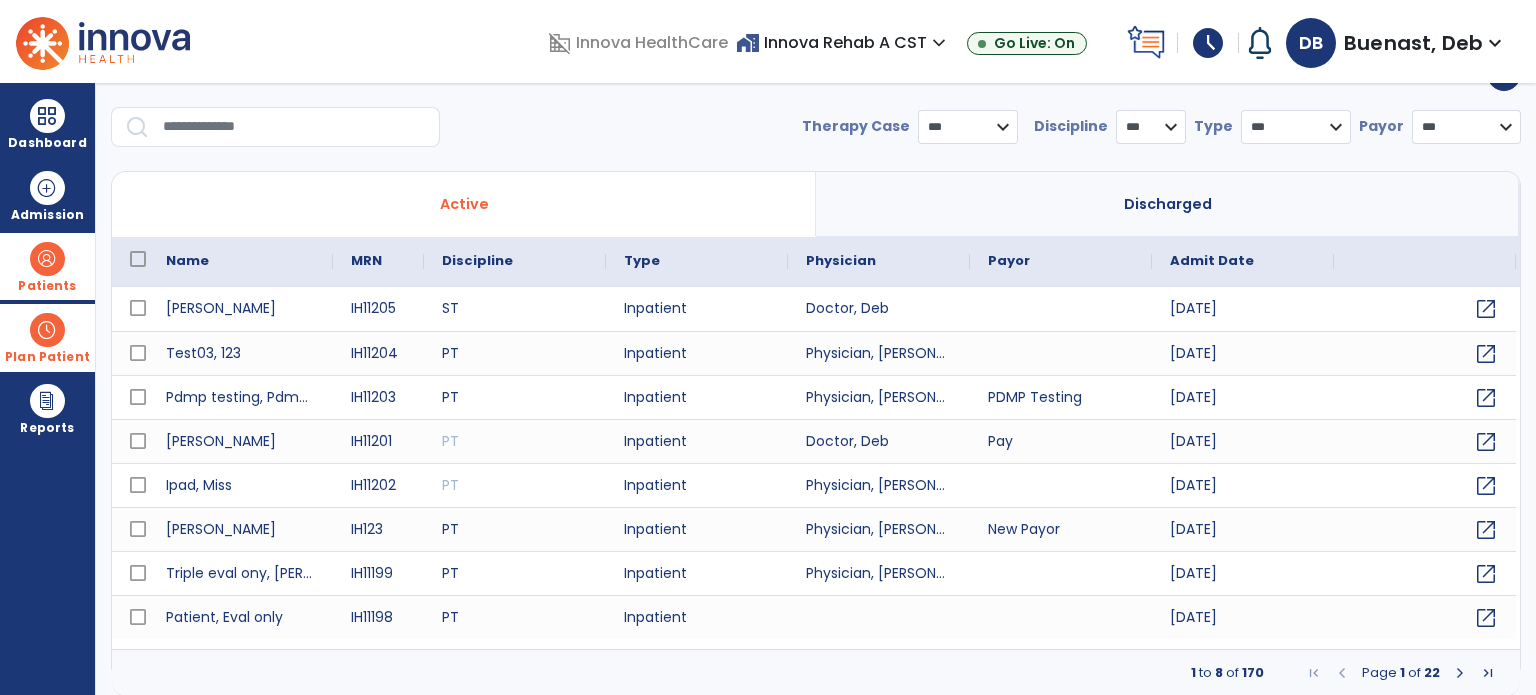 click at bounding box center (47, 330) 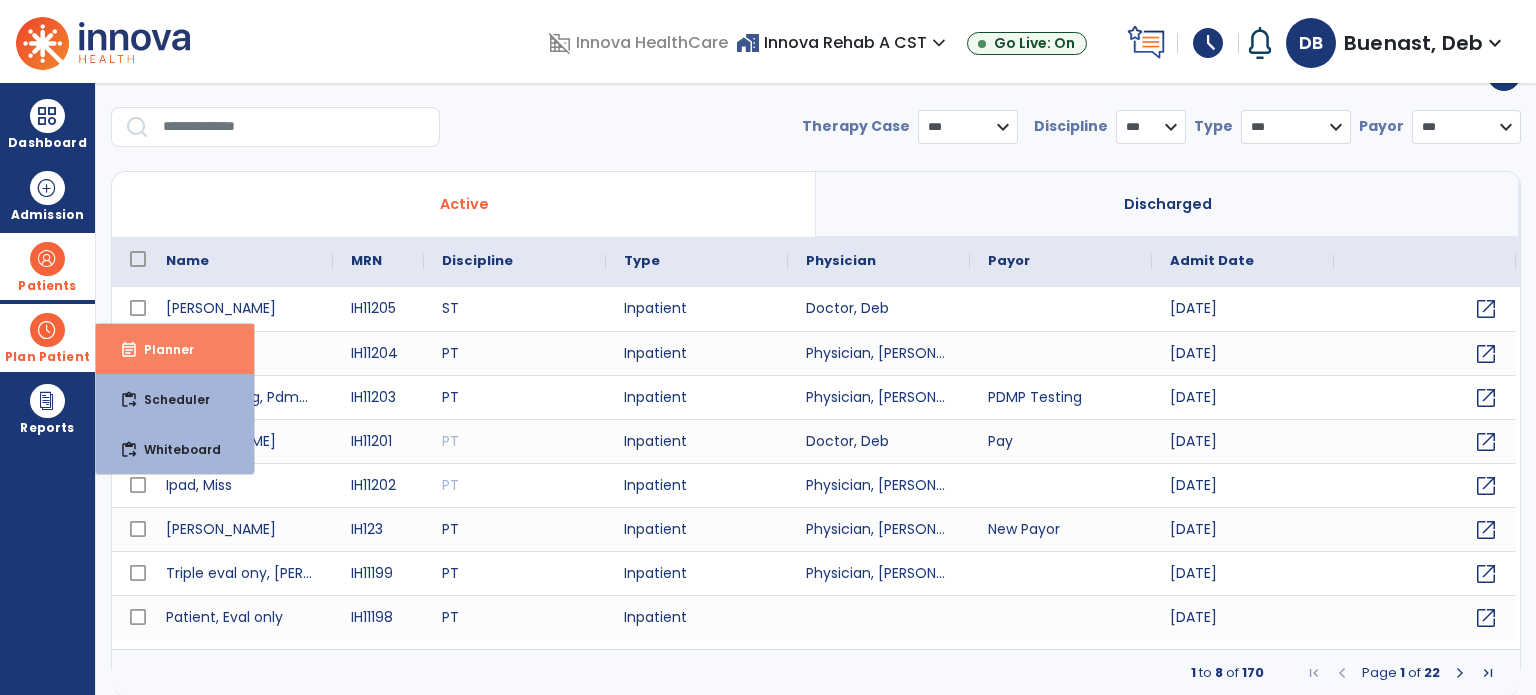 click on "Planner" at bounding box center (161, 349) 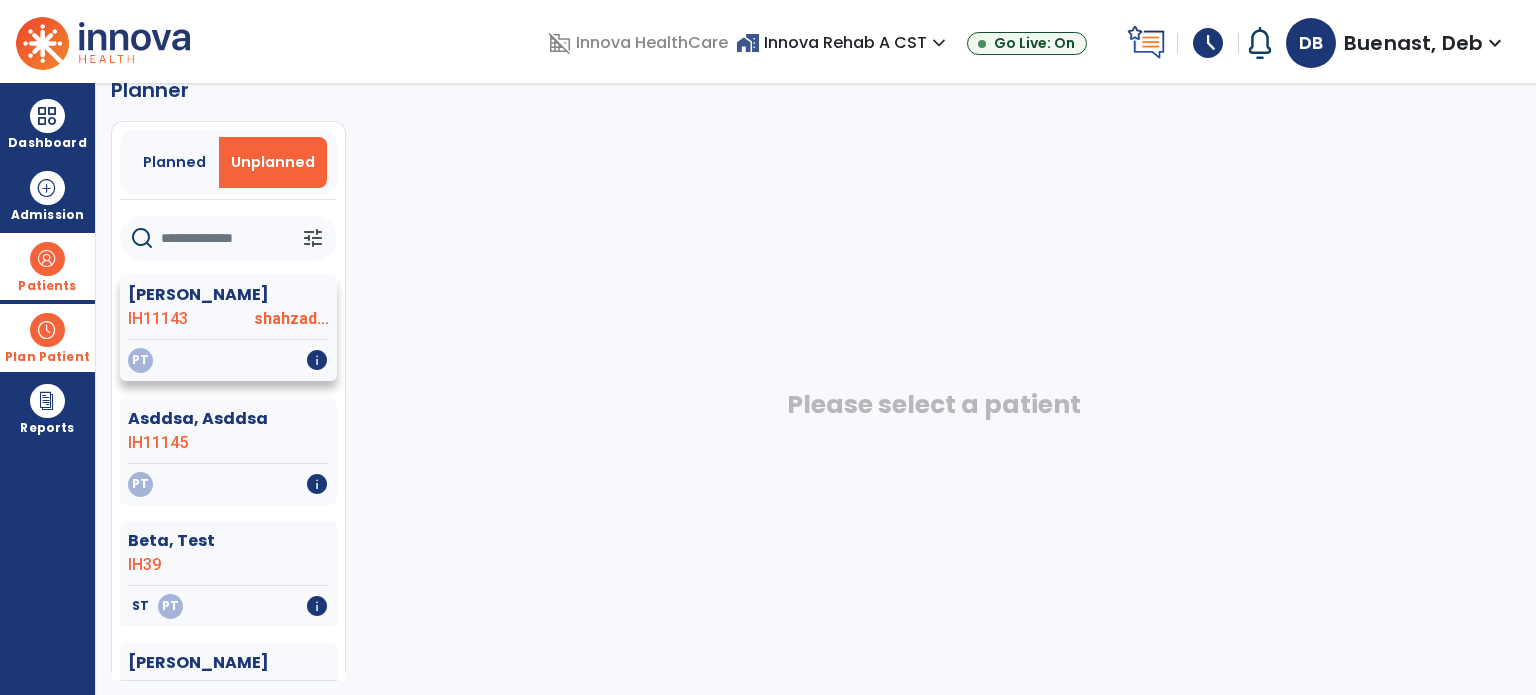click on "Roberts, Julia" 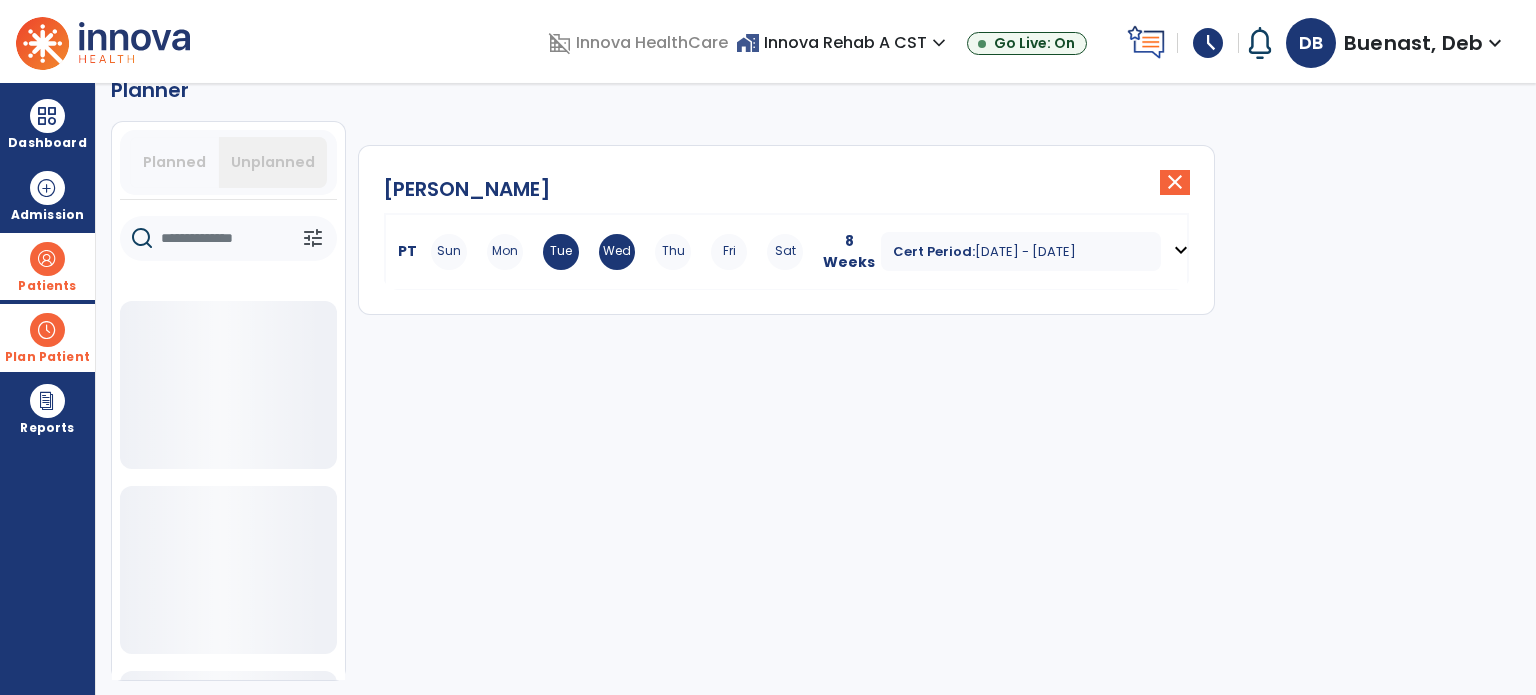 click on "Jan 16, 2025 - Mar 12, 2025" at bounding box center (1025, 251) 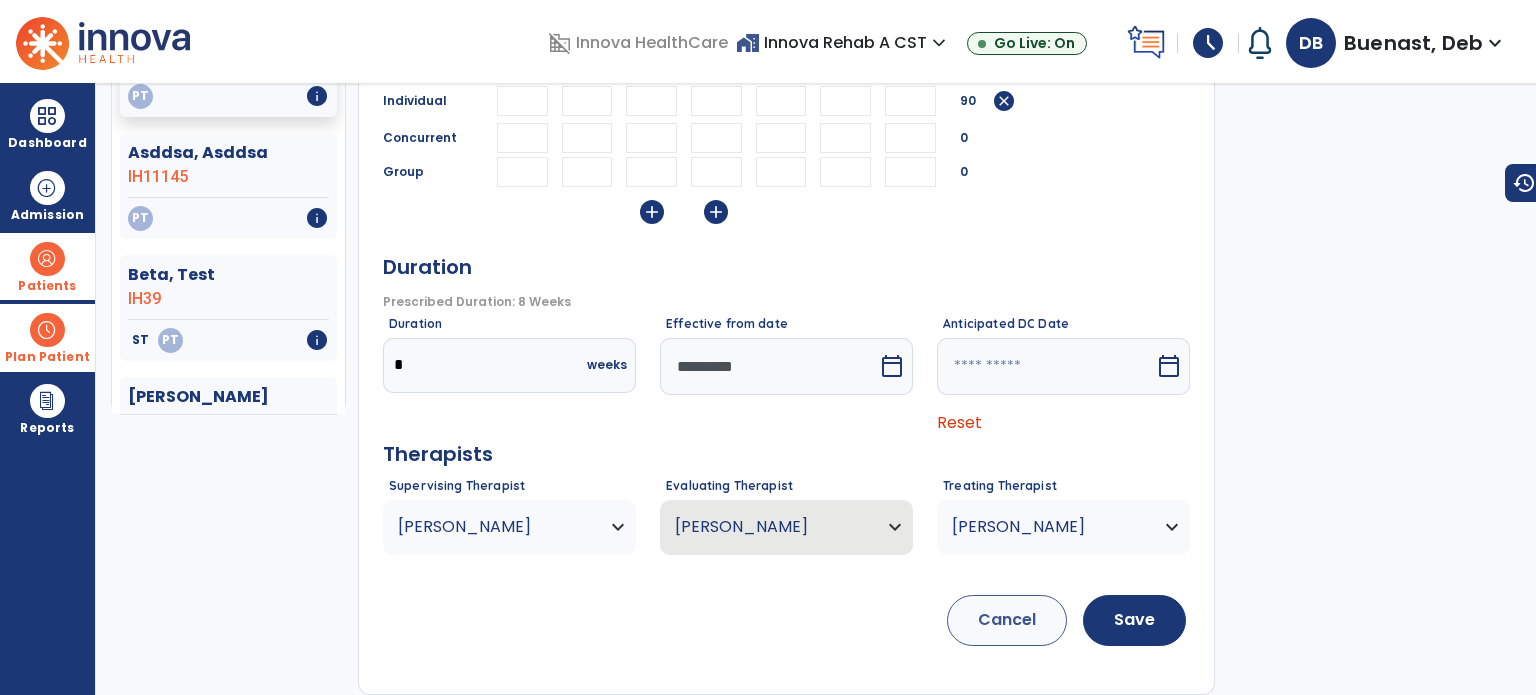 scroll, scrollTop: 300, scrollLeft: 0, axis: vertical 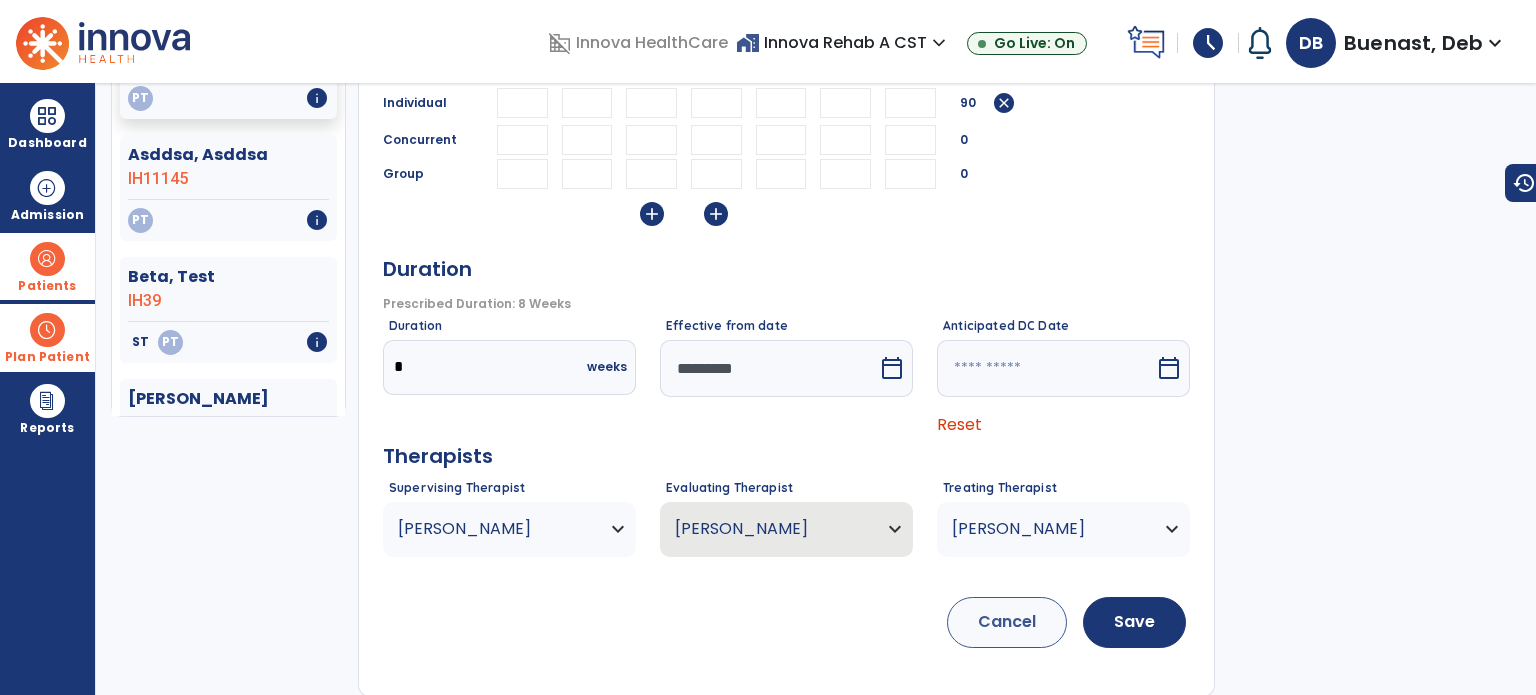 click on "calendar_today" at bounding box center (892, 368) 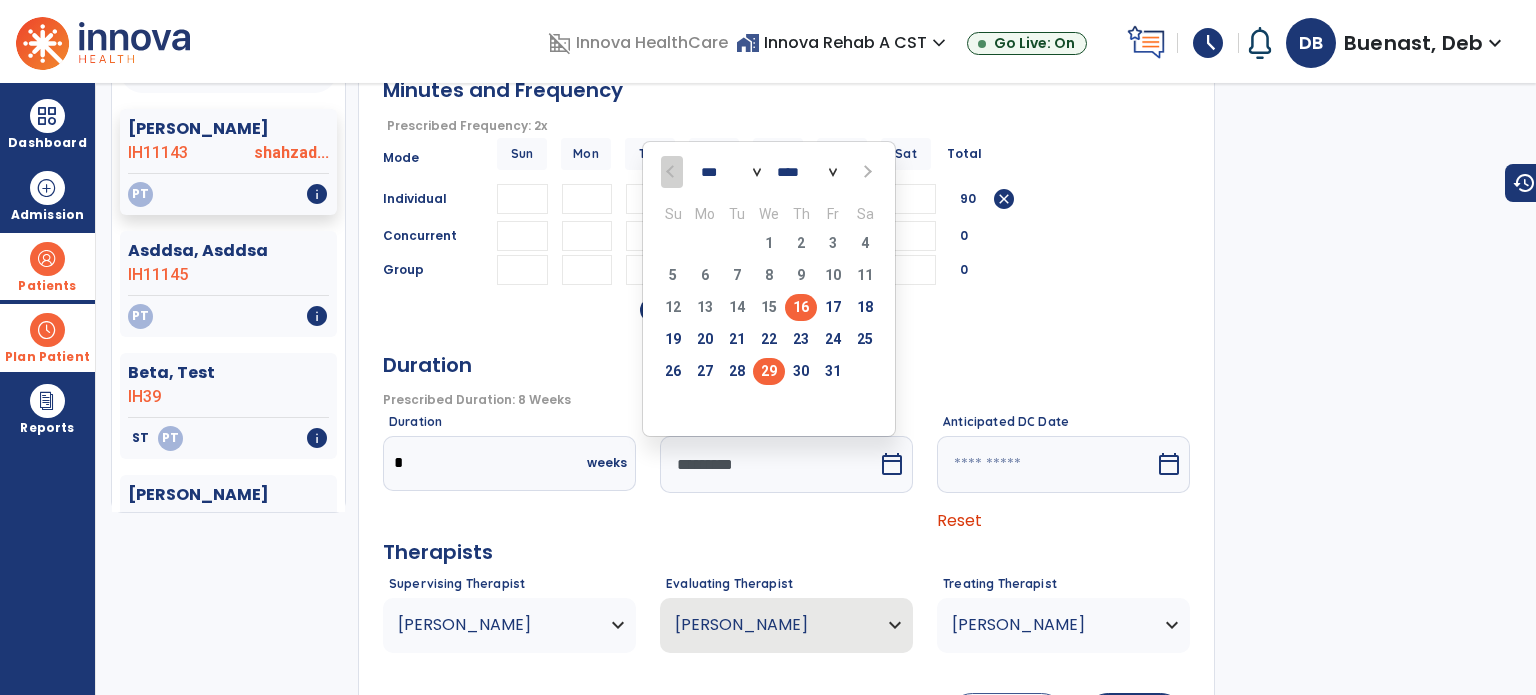 scroll, scrollTop: 200, scrollLeft: 0, axis: vertical 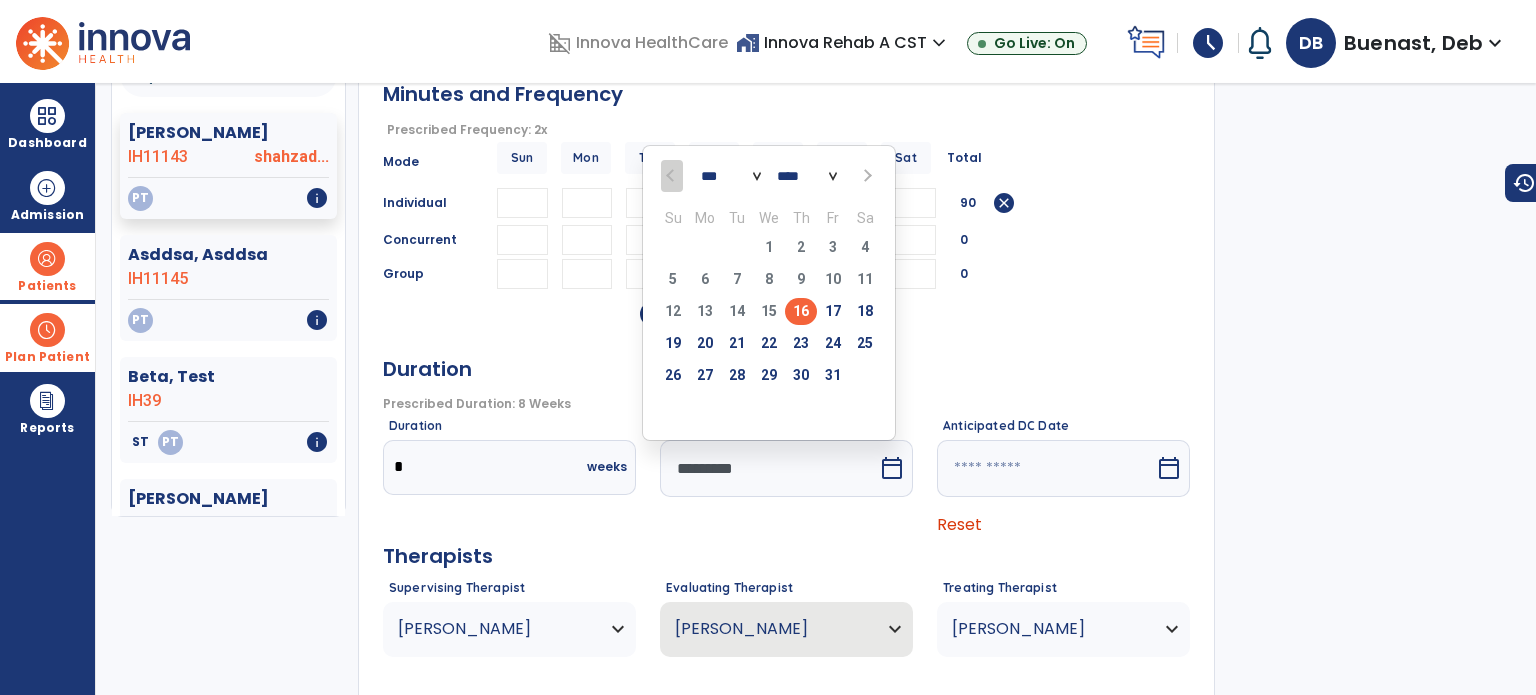 click on "*** *** ***" at bounding box center [731, 176] 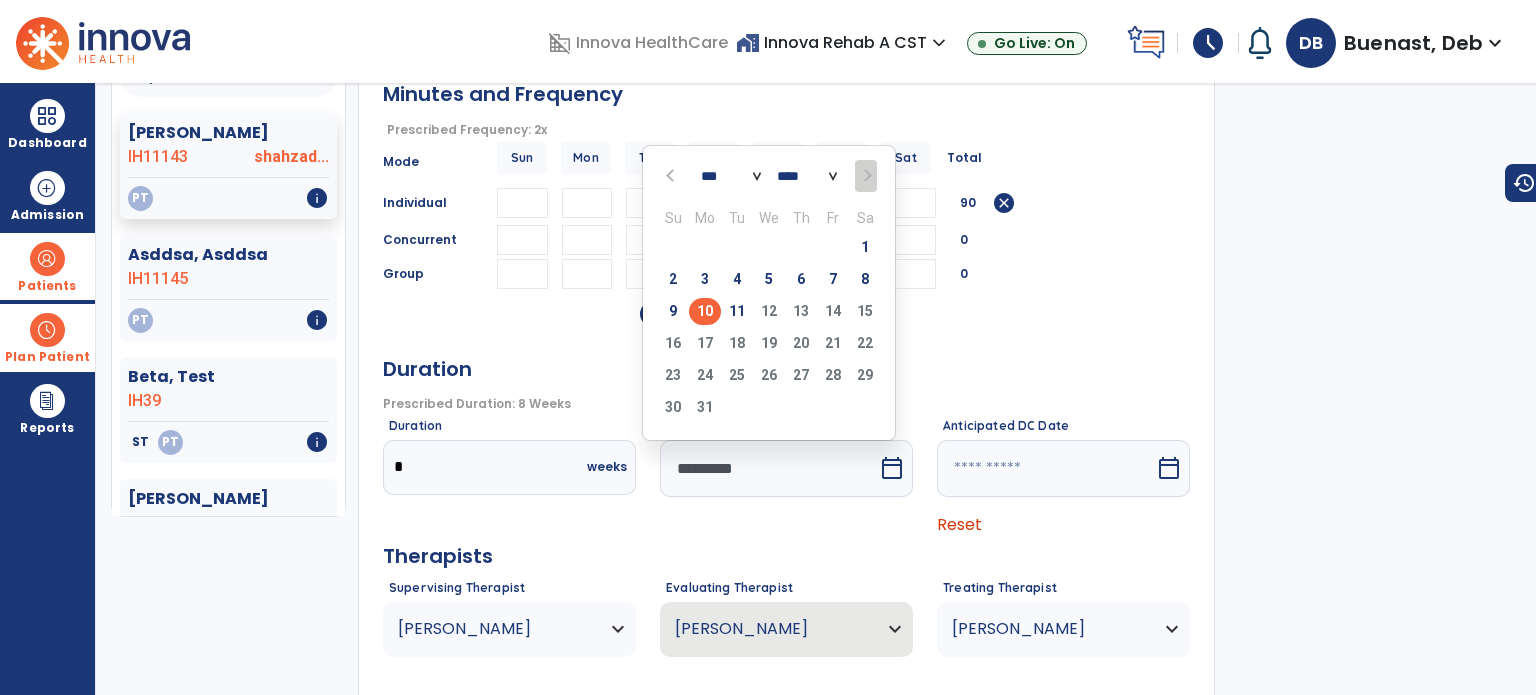 click on "10" at bounding box center [705, 311] 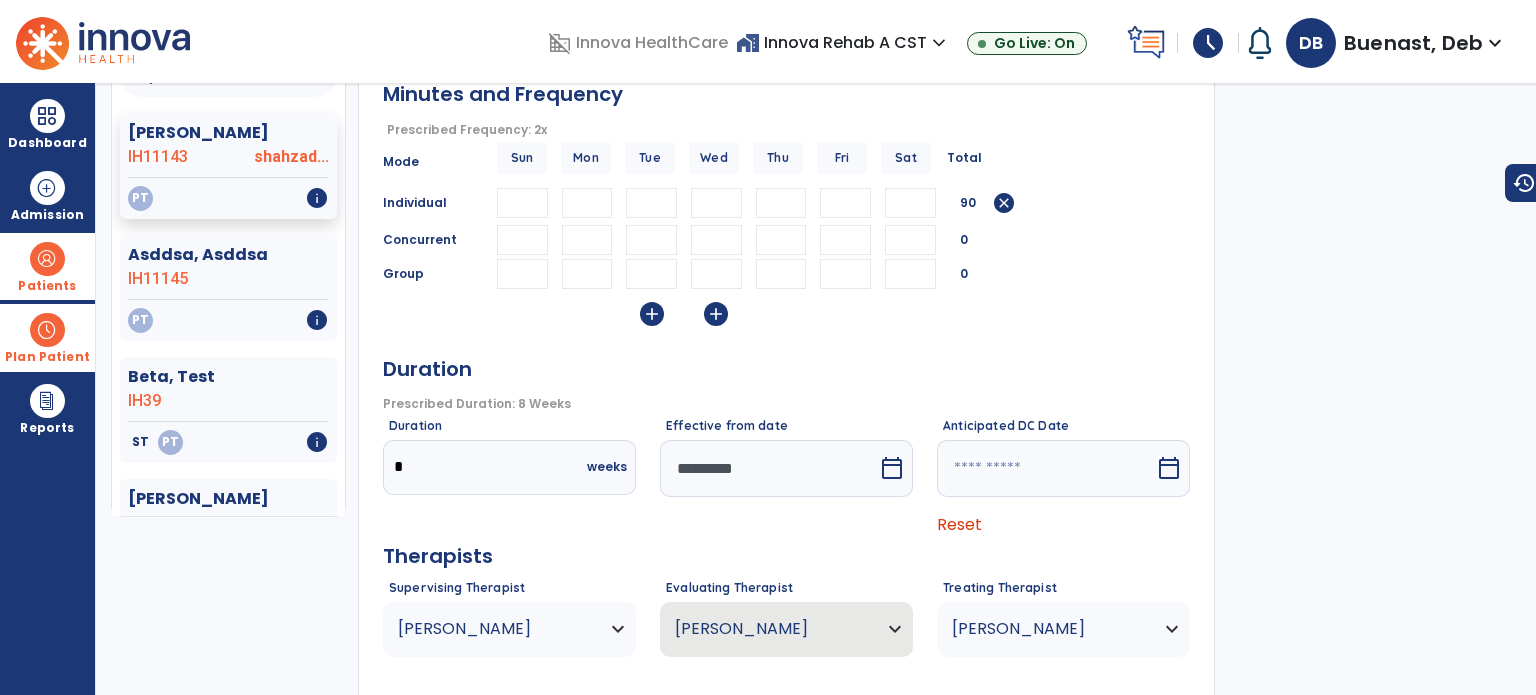 scroll, scrollTop: 300, scrollLeft: 0, axis: vertical 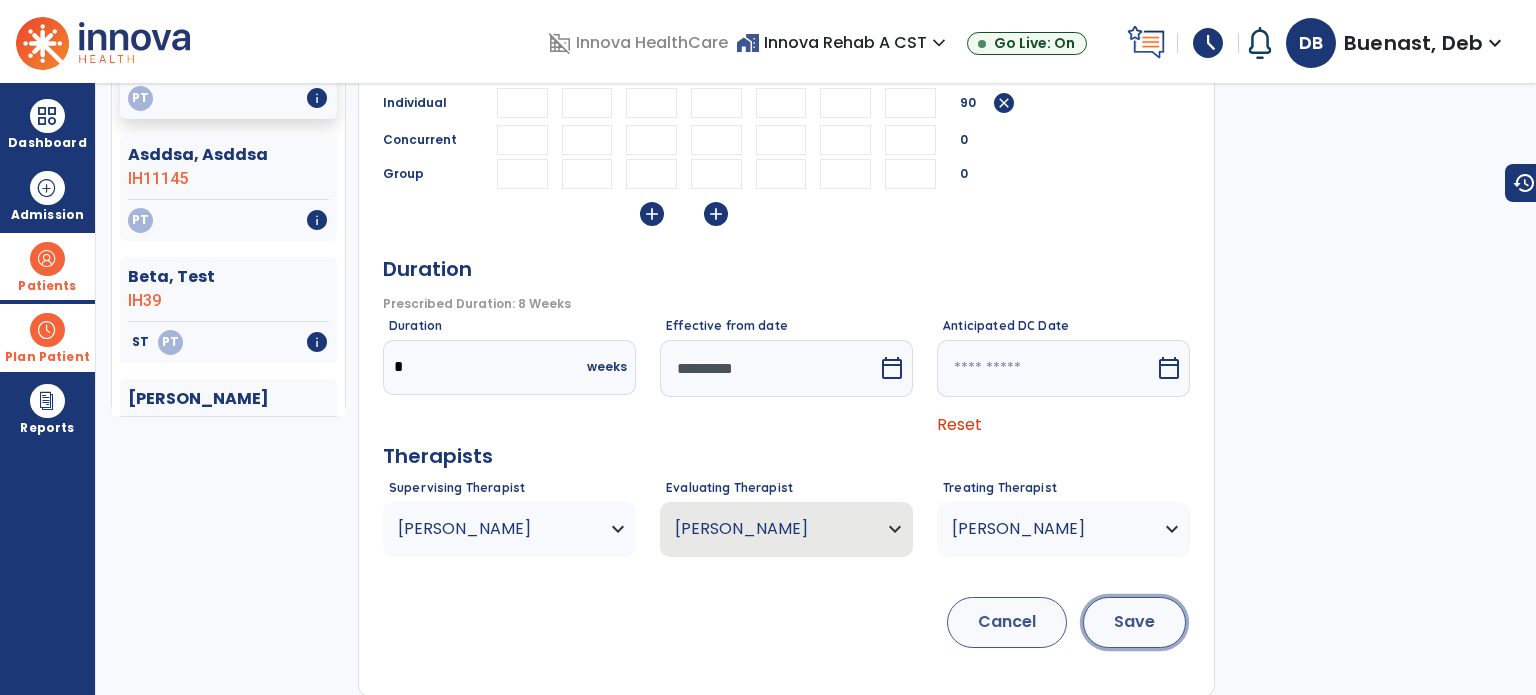 click on "Save" at bounding box center [1134, 622] 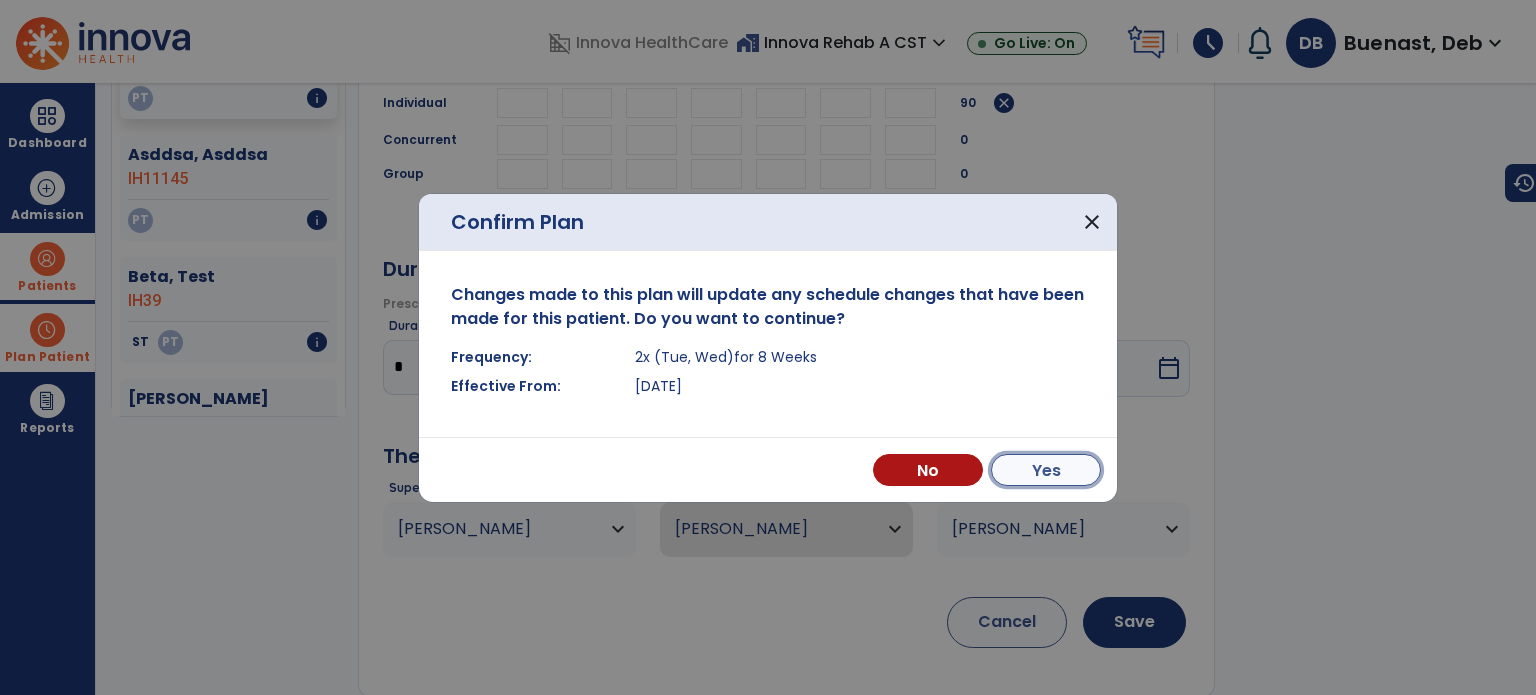click on "Yes" at bounding box center (1046, 470) 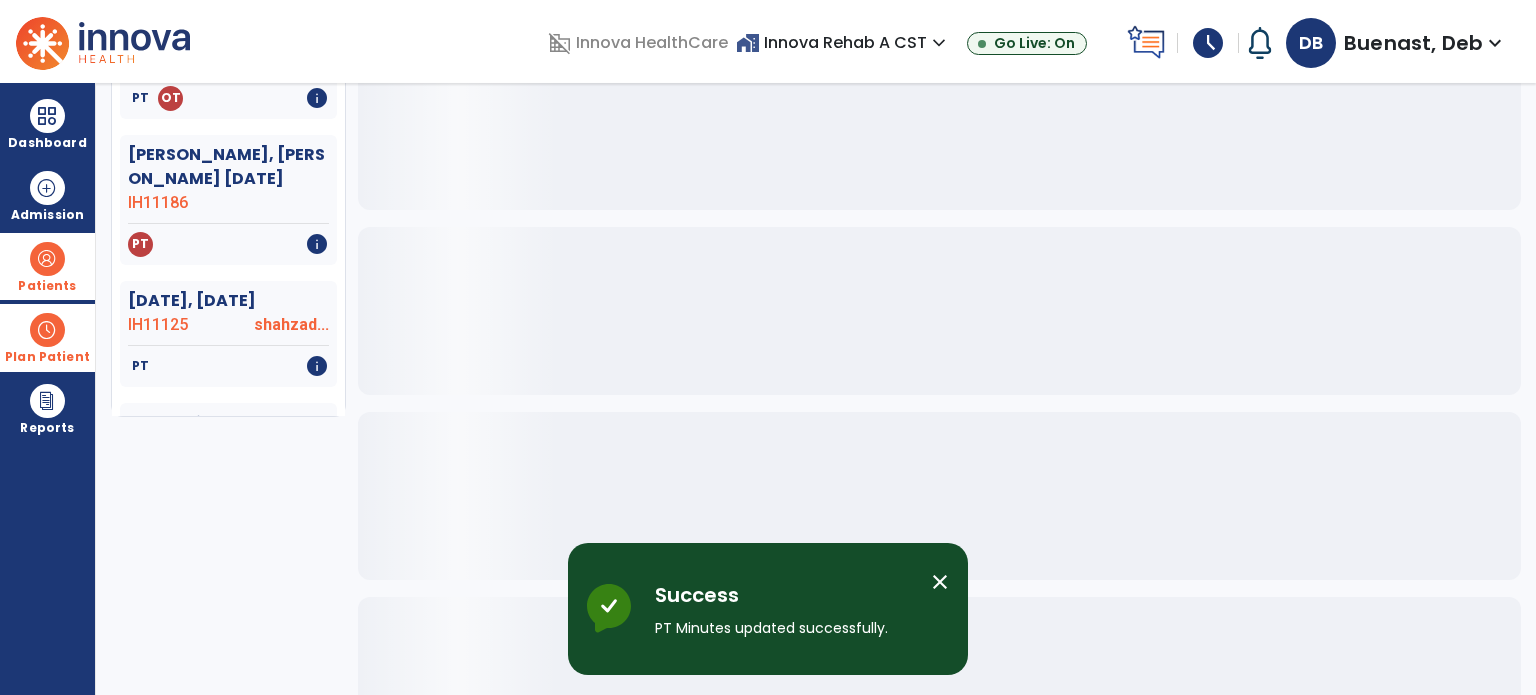 click on "close" at bounding box center [940, 582] 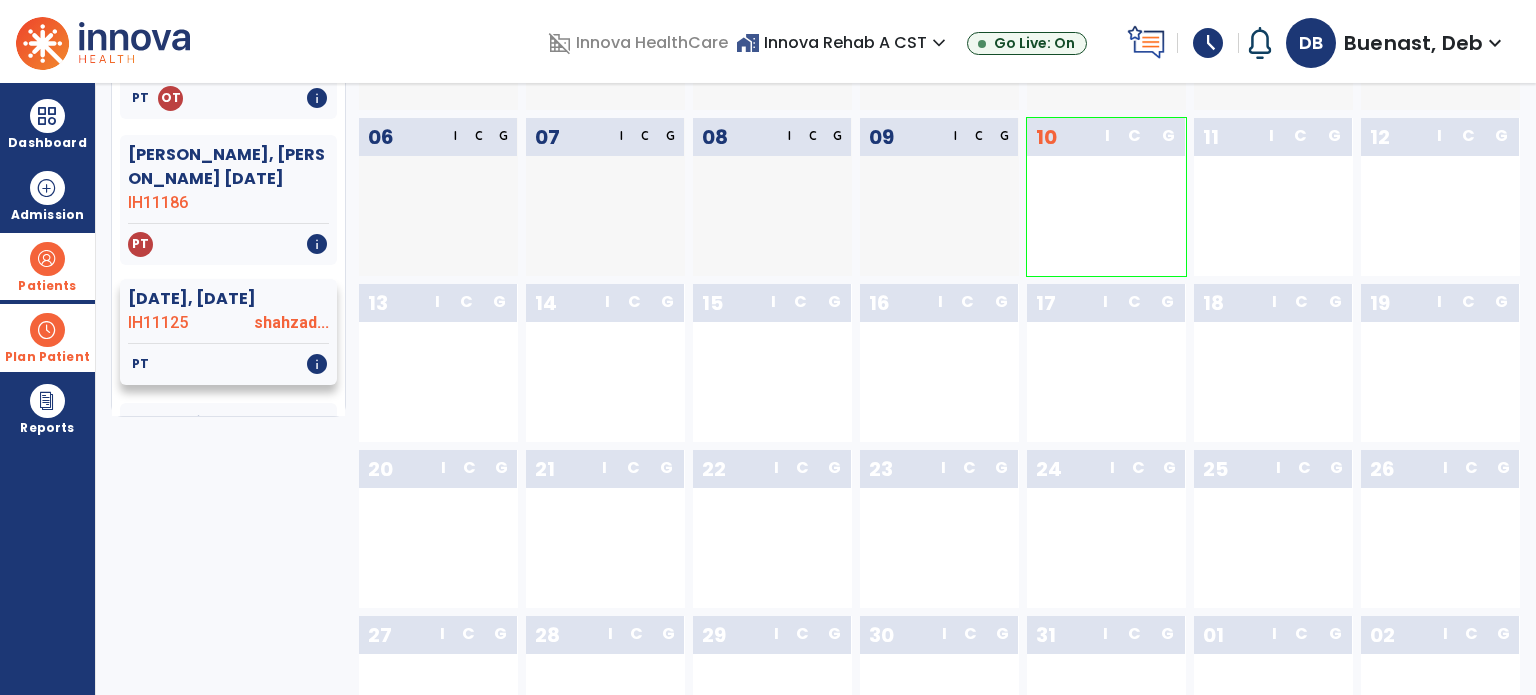 scroll, scrollTop: 0, scrollLeft: 0, axis: both 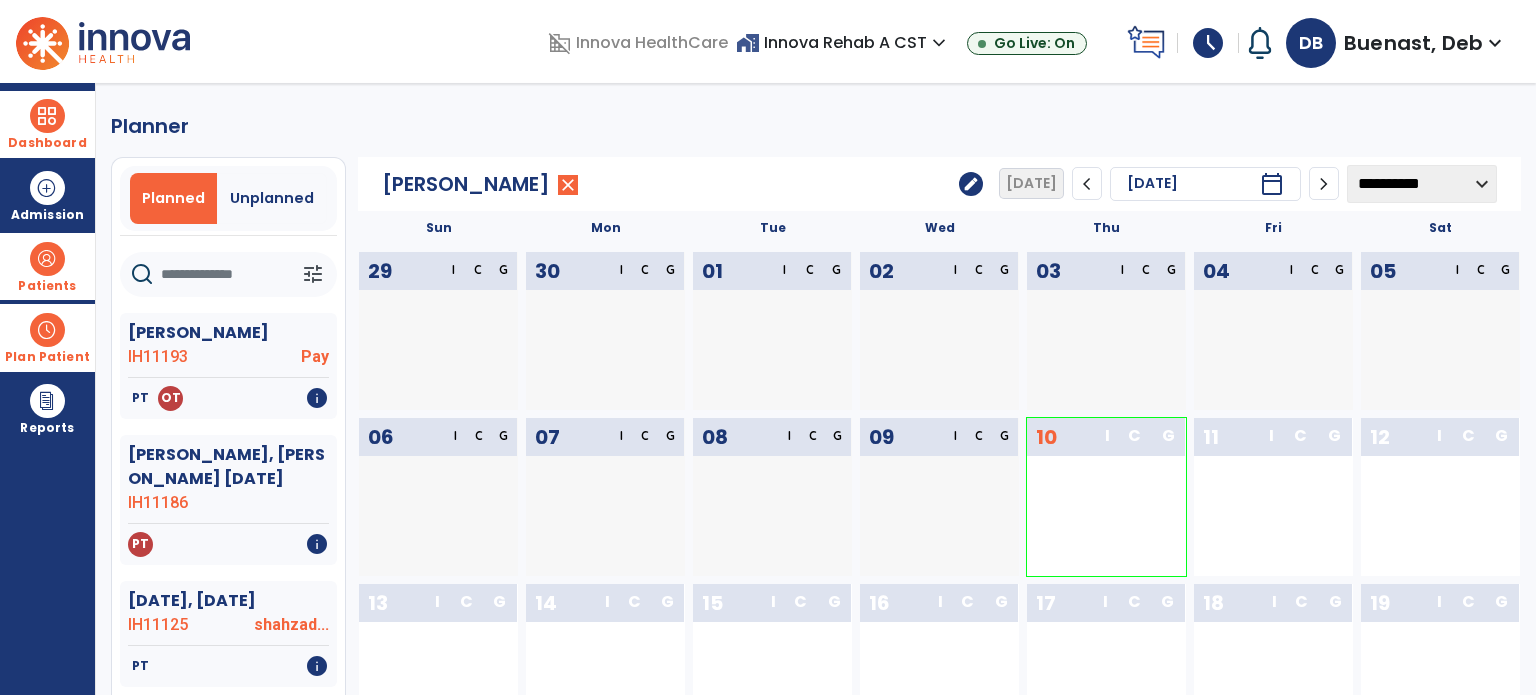 click at bounding box center [47, 116] 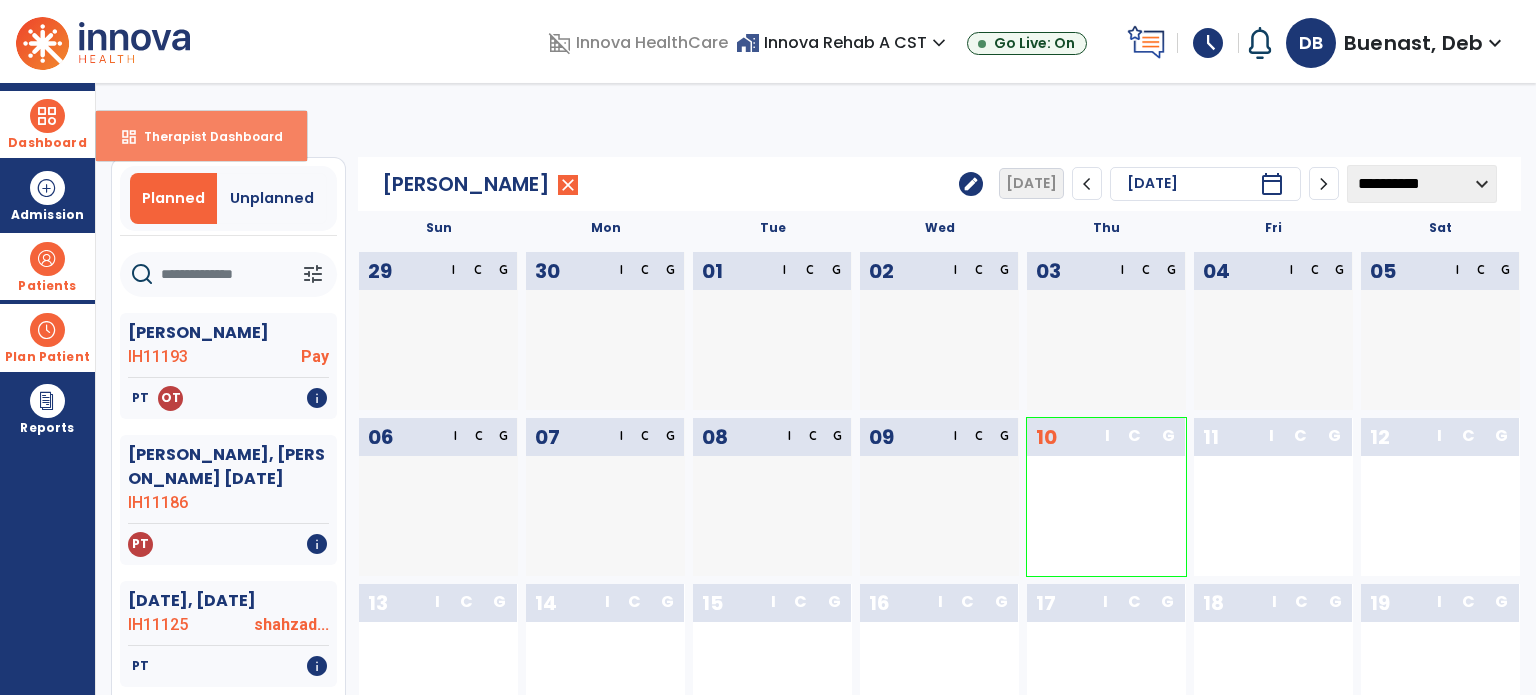 click on "dashboard  Therapist Dashboard" at bounding box center [201, 136] 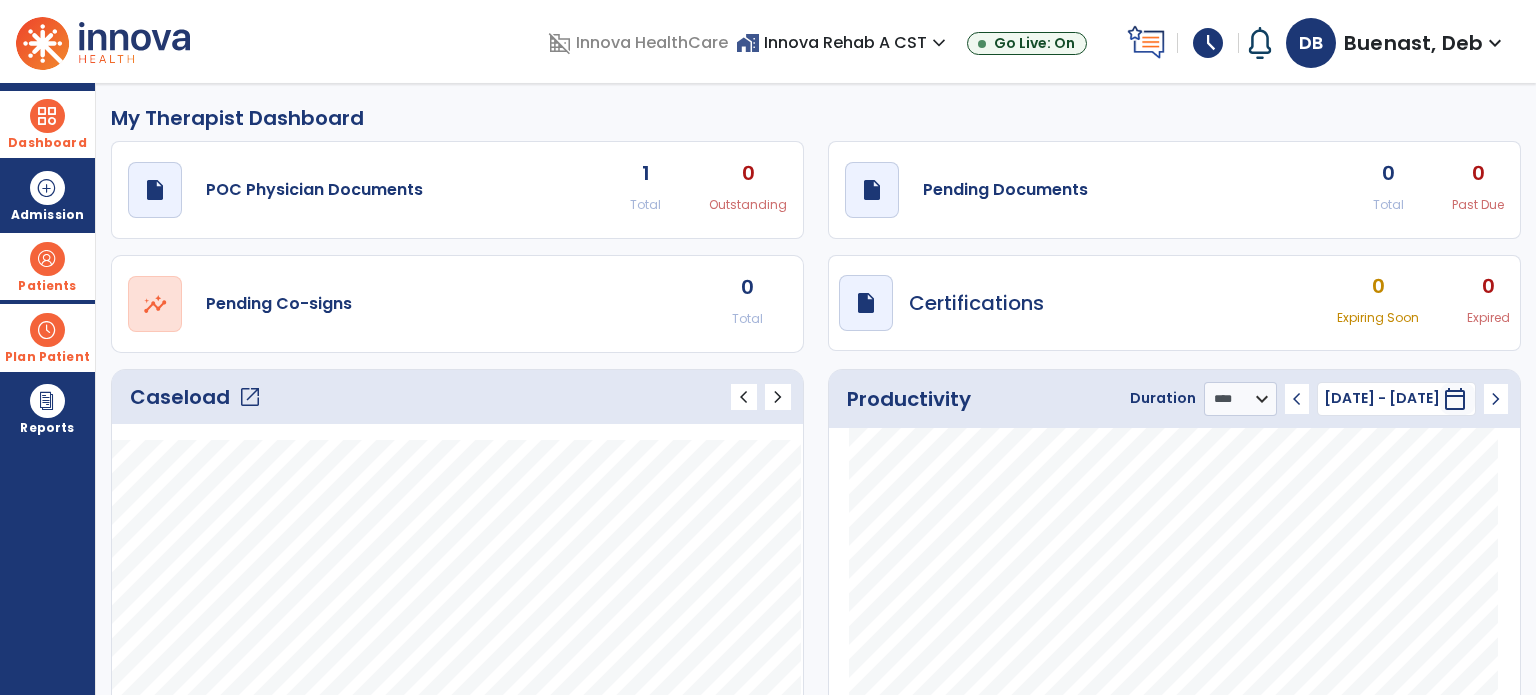 click at bounding box center [47, 259] 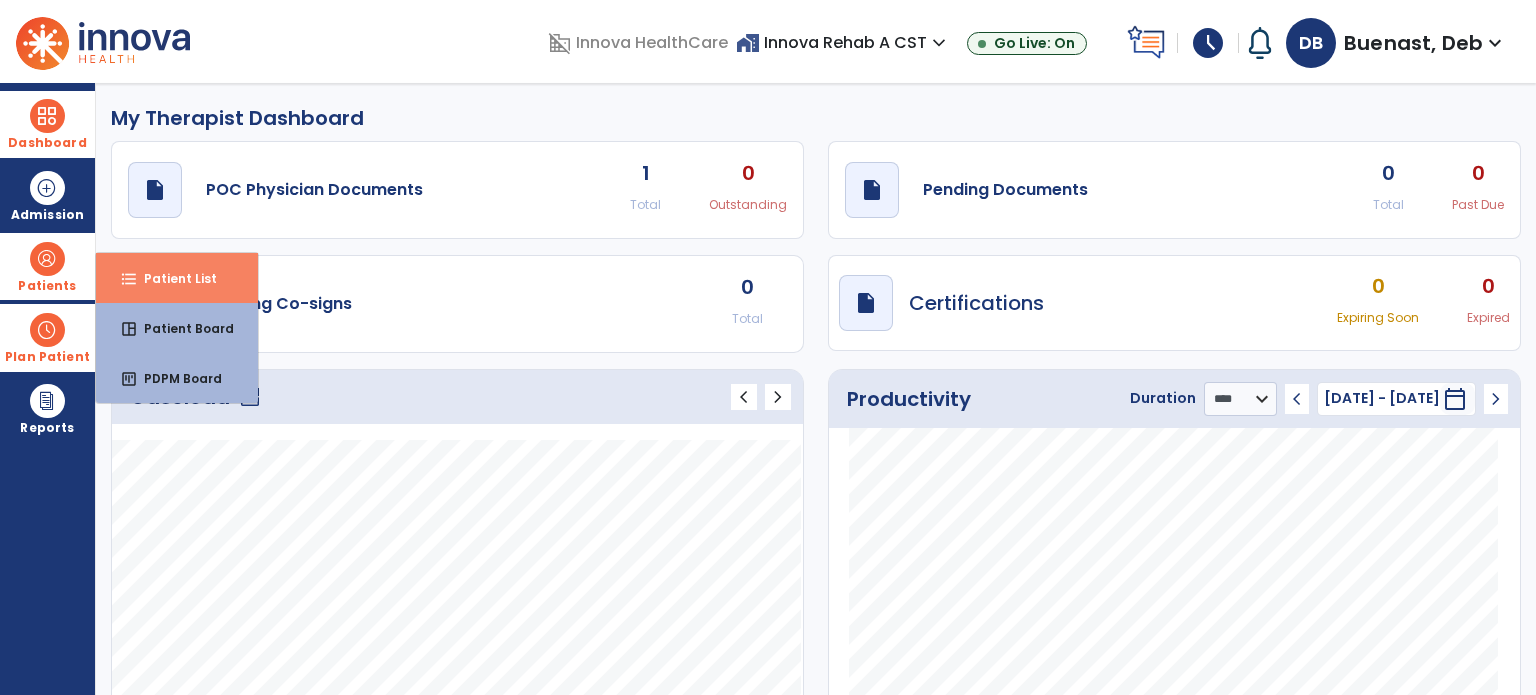 click on "format_list_bulleted  Patient List" at bounding box center [177, 278] 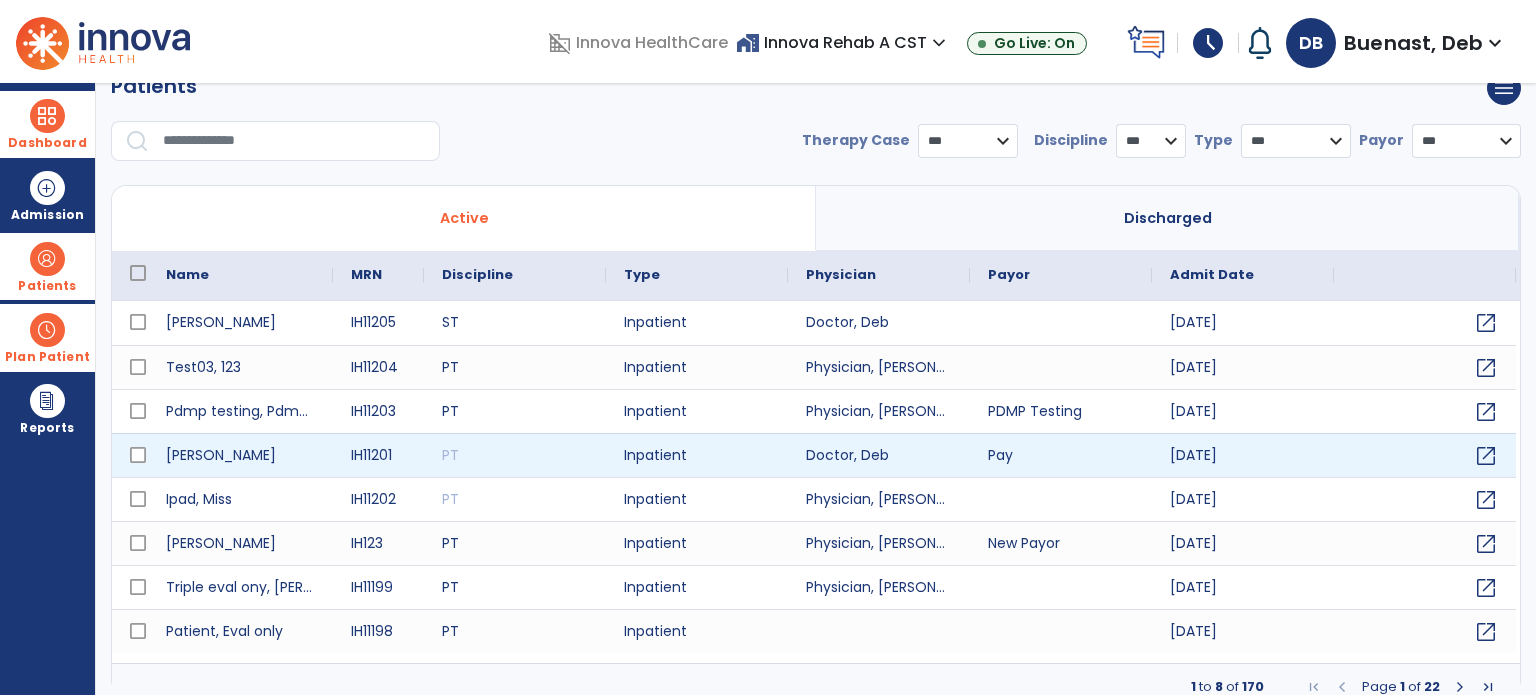 scroll, scrollTop: 46, scrollLeft: 0, axis: vertical 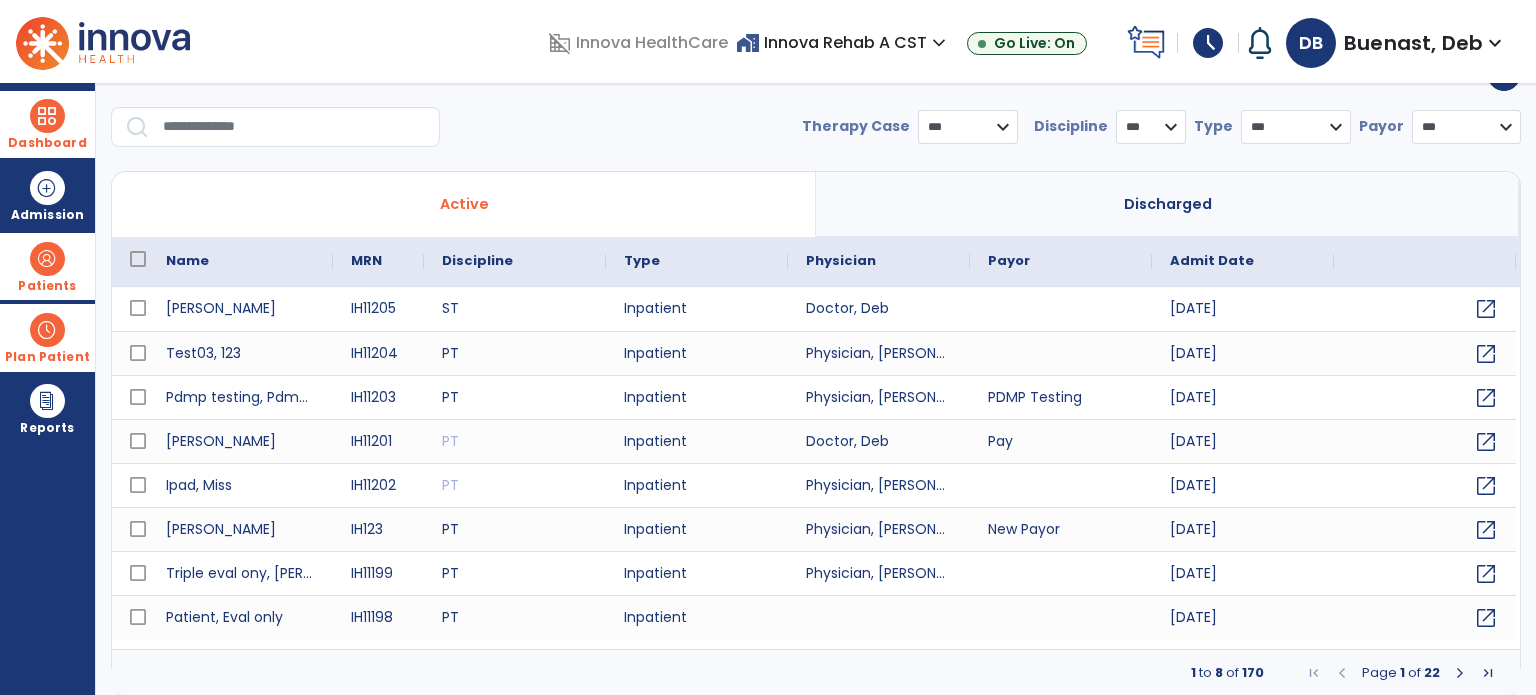 click at bounding box center (1460, 673) 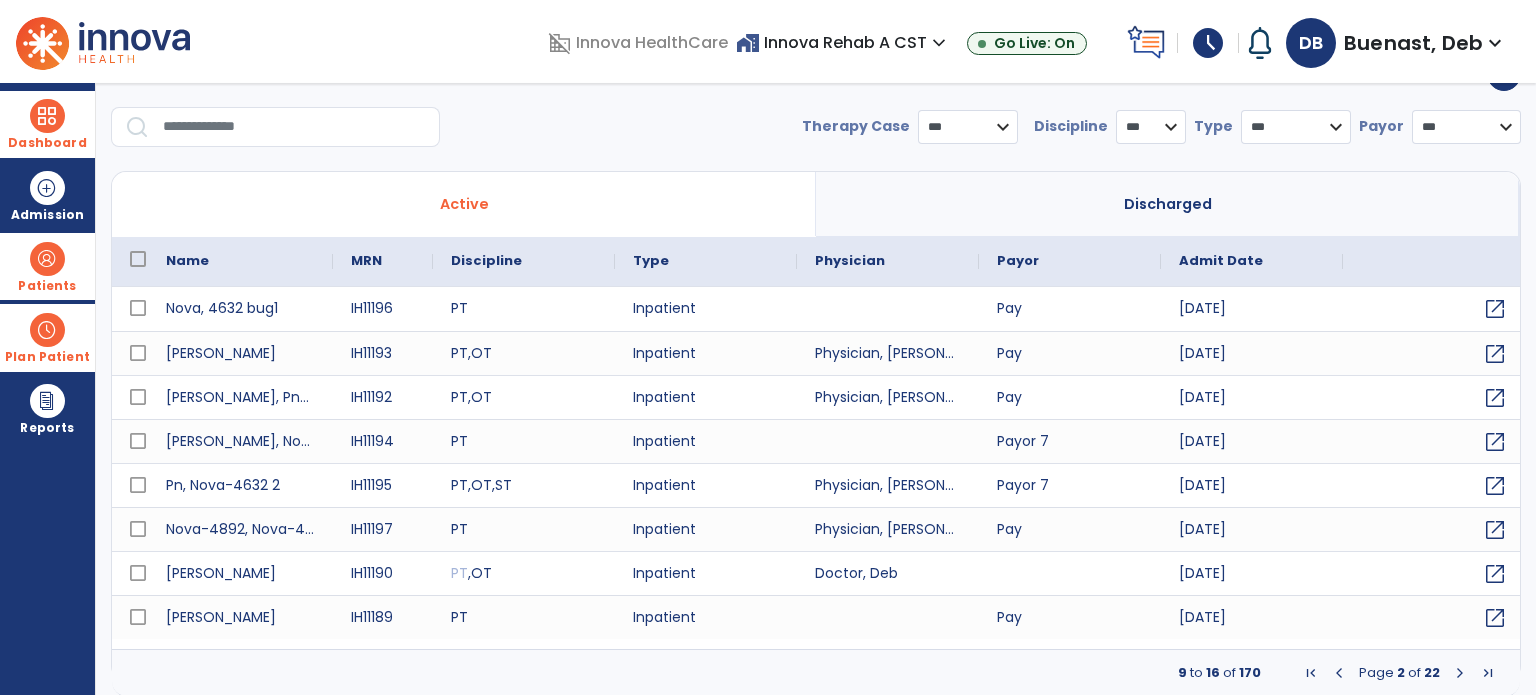 click at bounding box center [1460, 673] 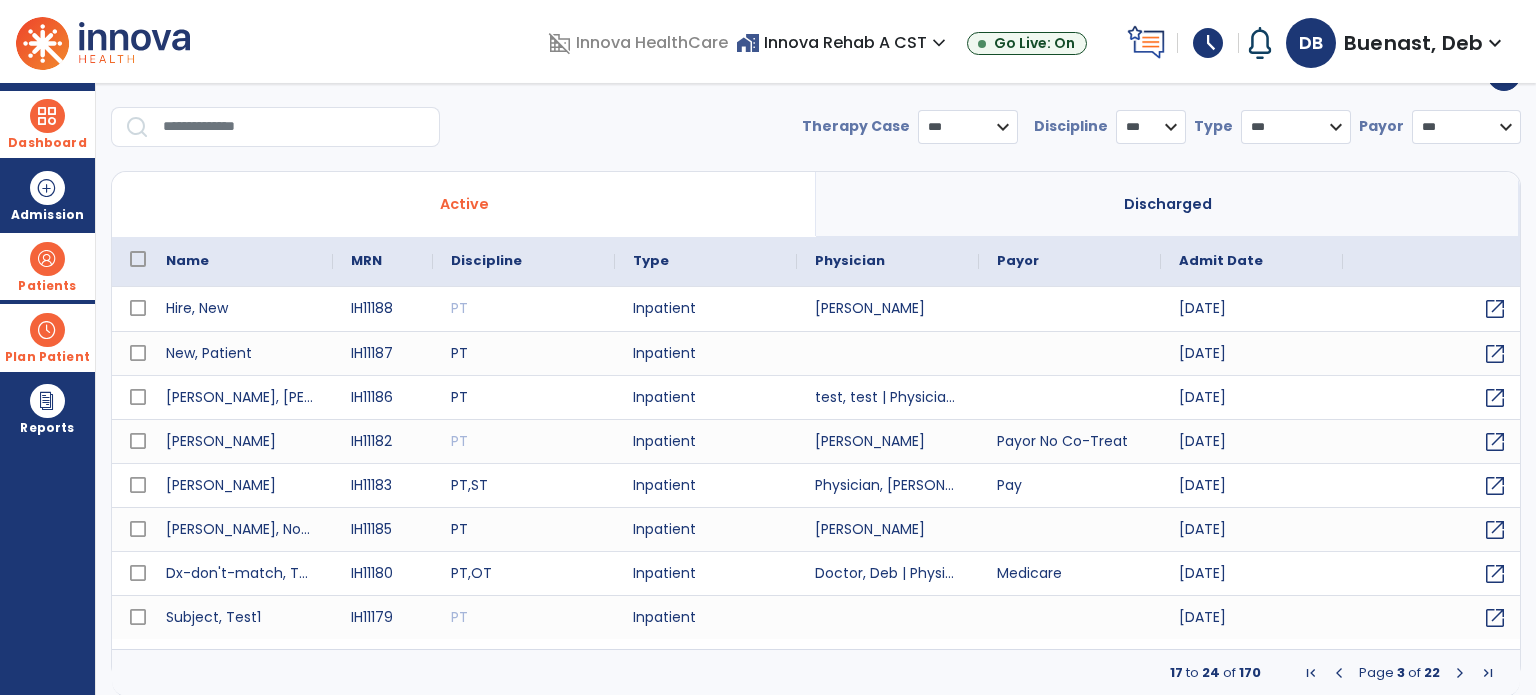 click at bounding box center [1460, 673] 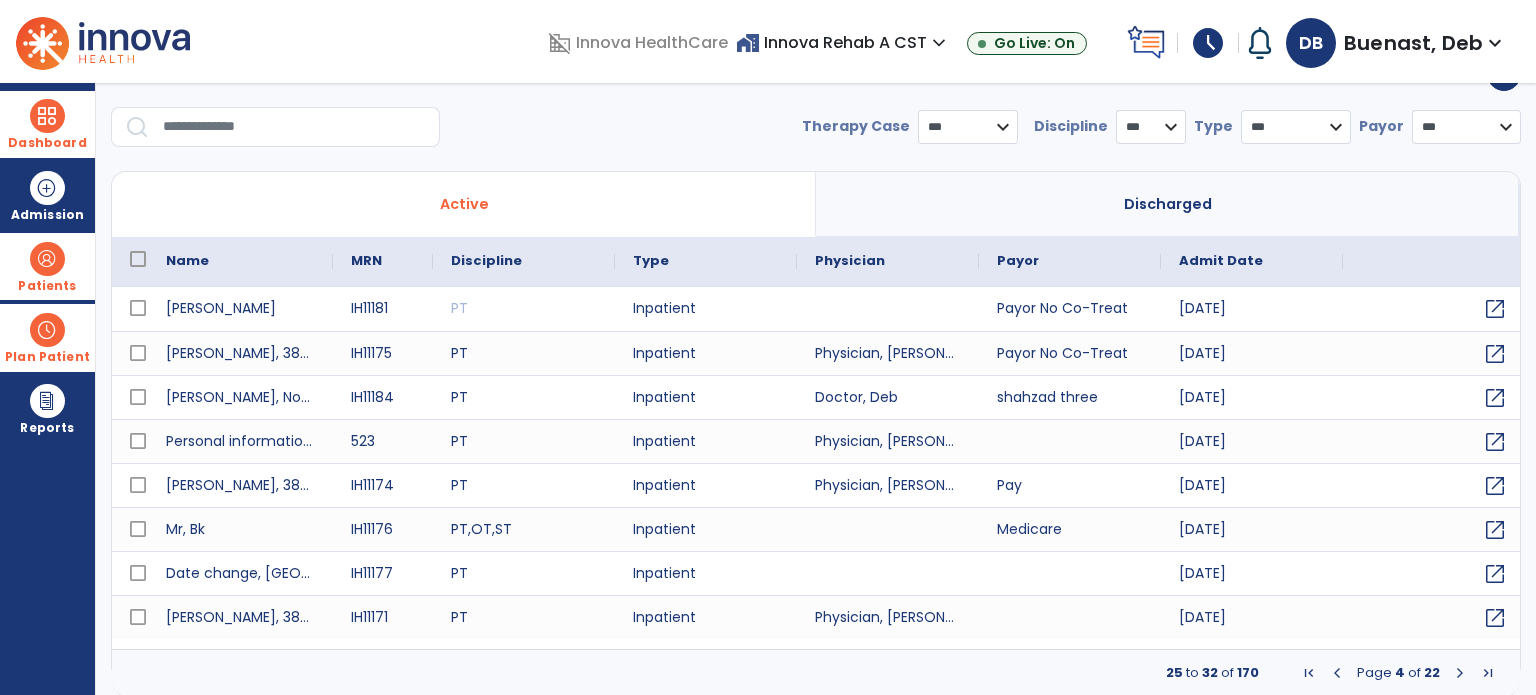 click at bounding box center (1460, 673) 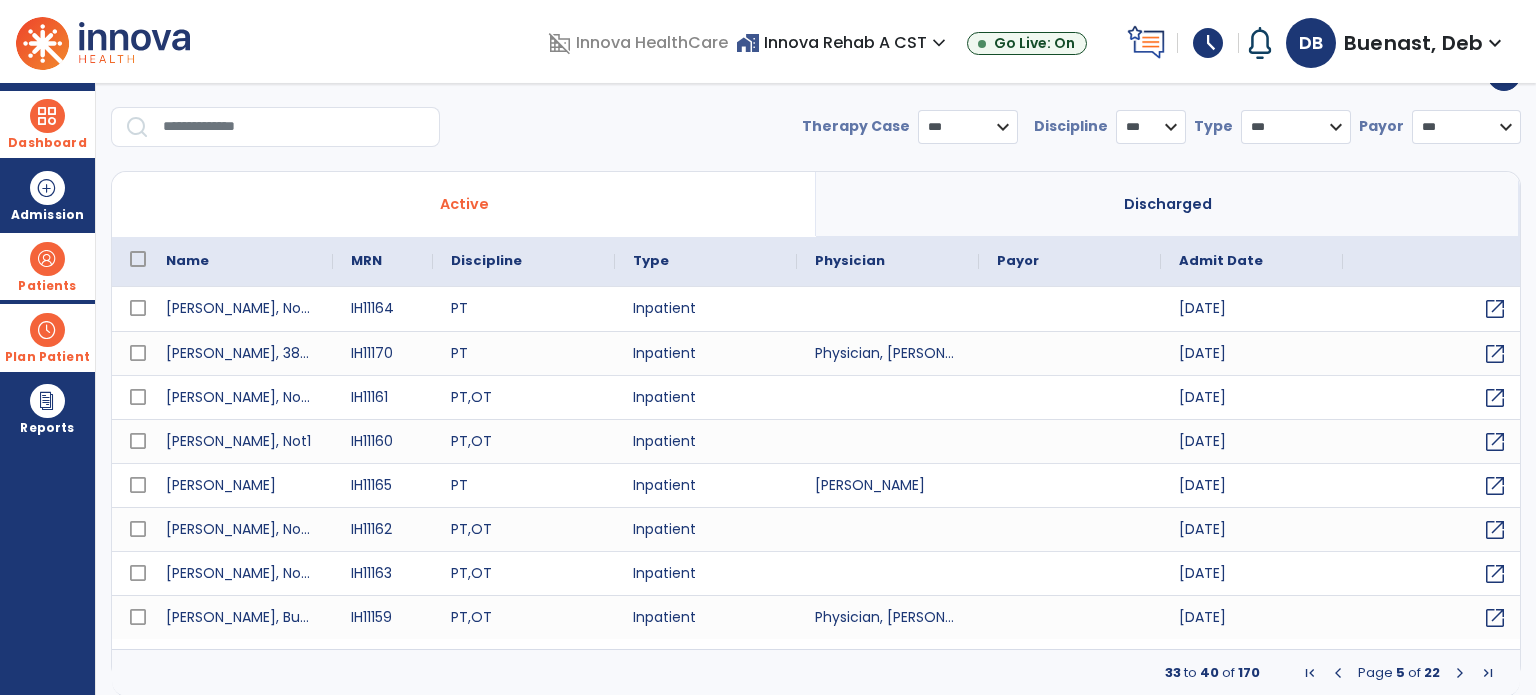 click at bounding box center (1460, 673) 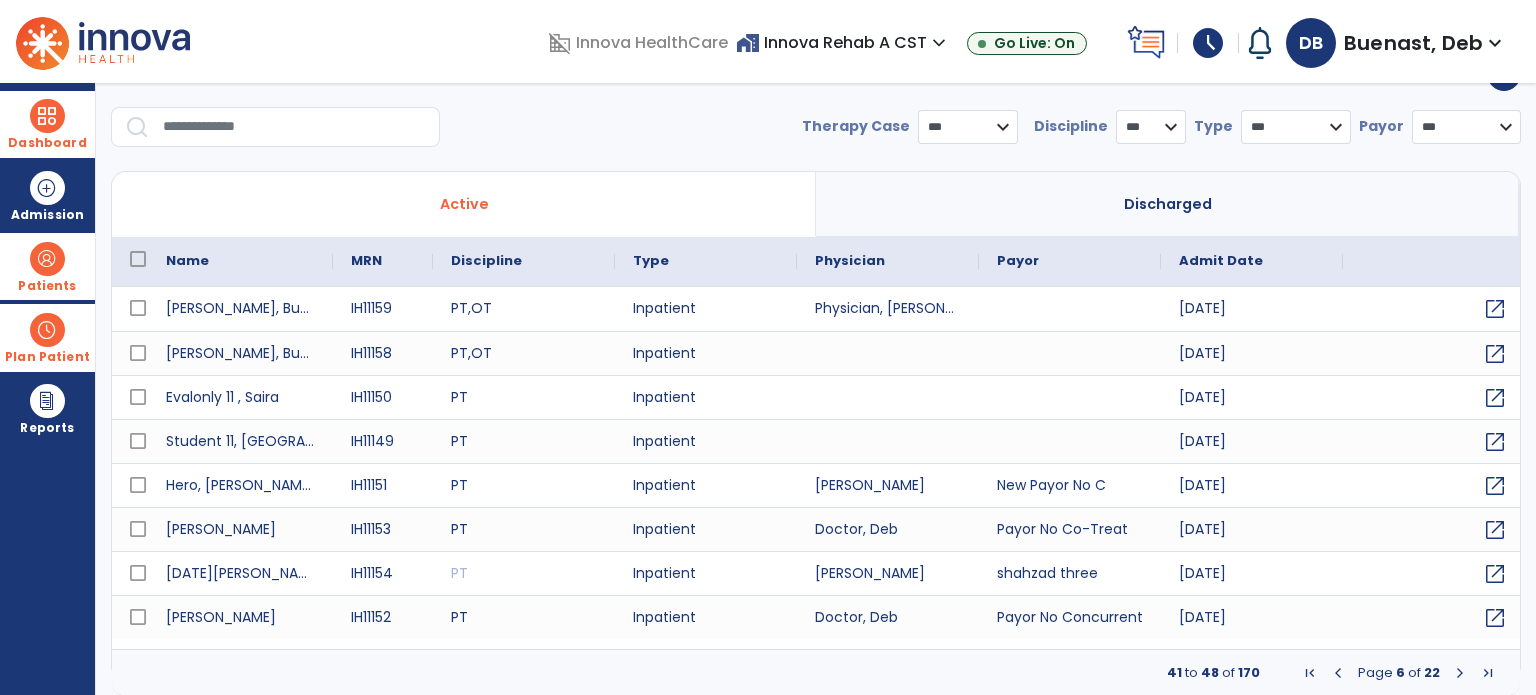 click at bounding box center [1460, 673] 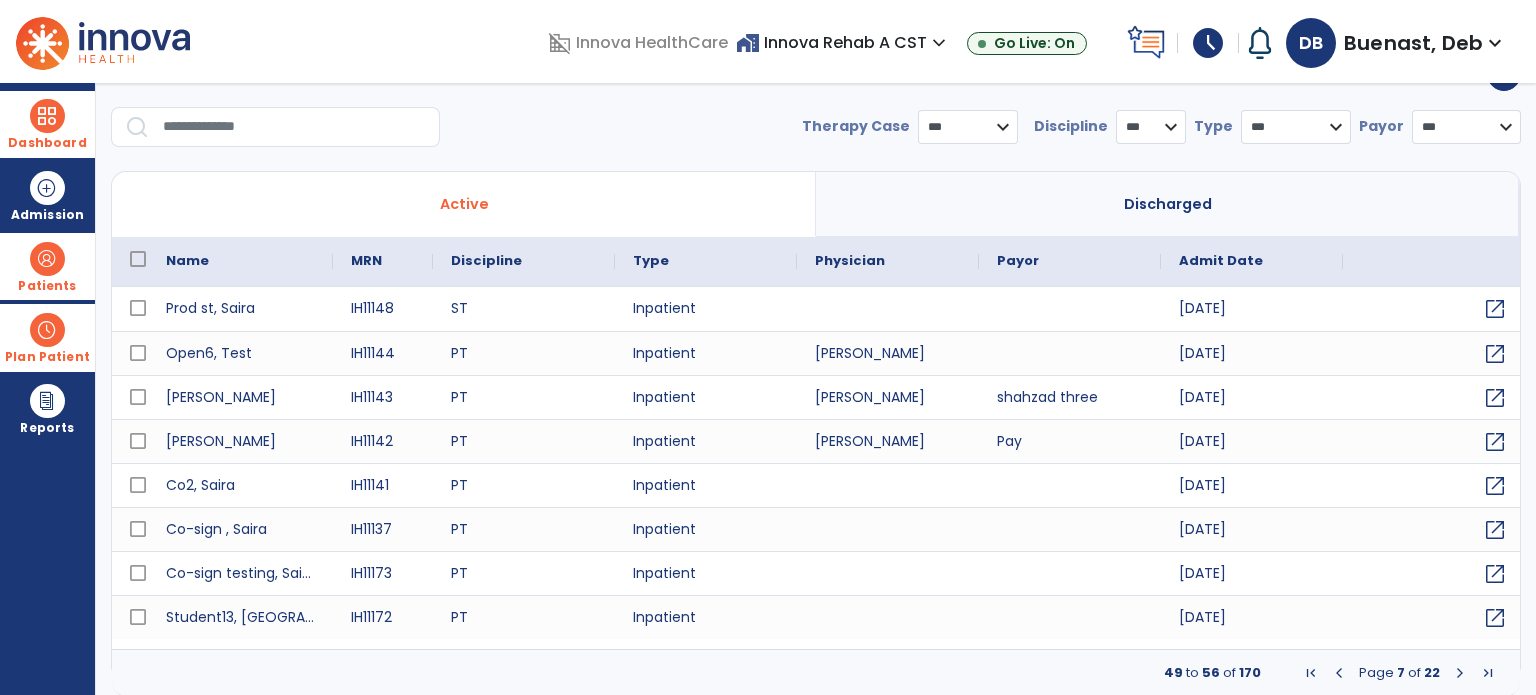 click at bounding box center [1460, 673] 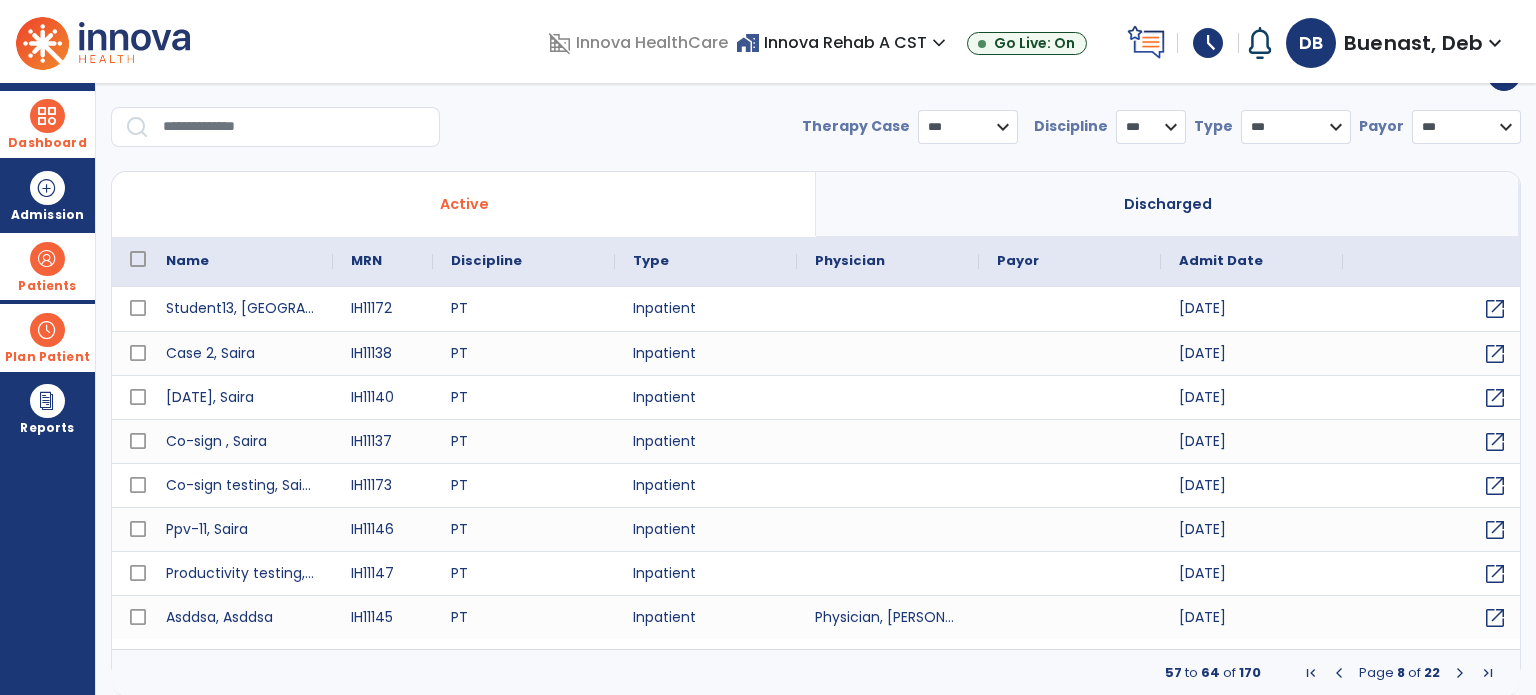 click at bounding box center (1339, 673) 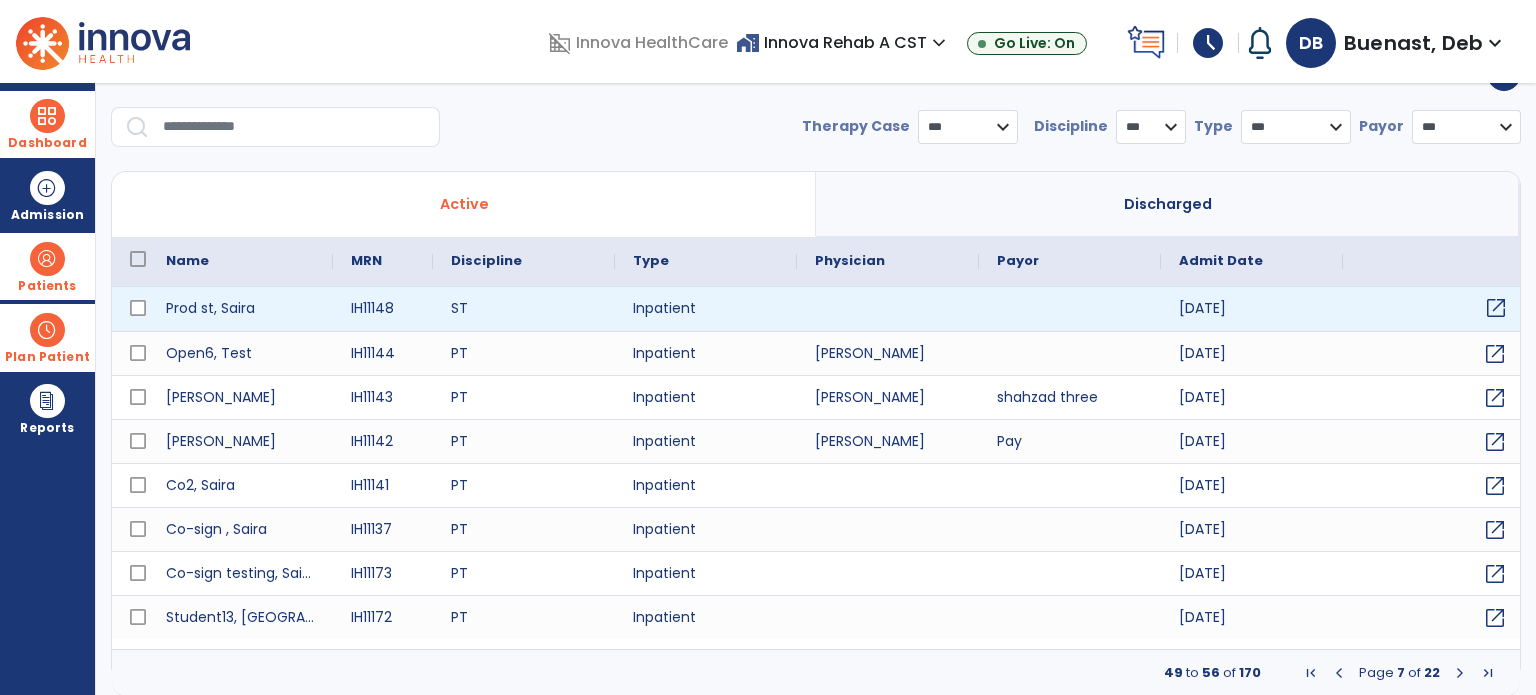 click on "open_in_new" at bounding box center (1496, 308) 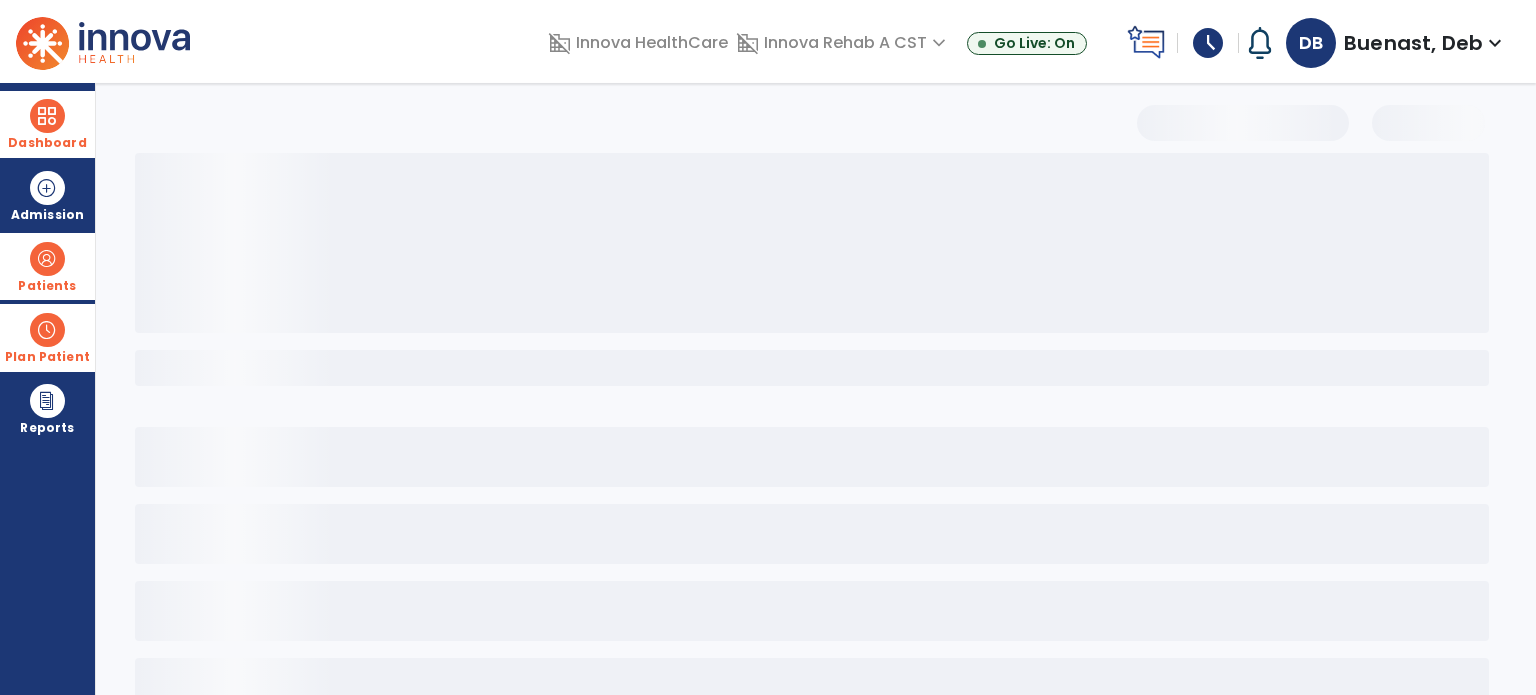 click at bounding box center (47, 116) 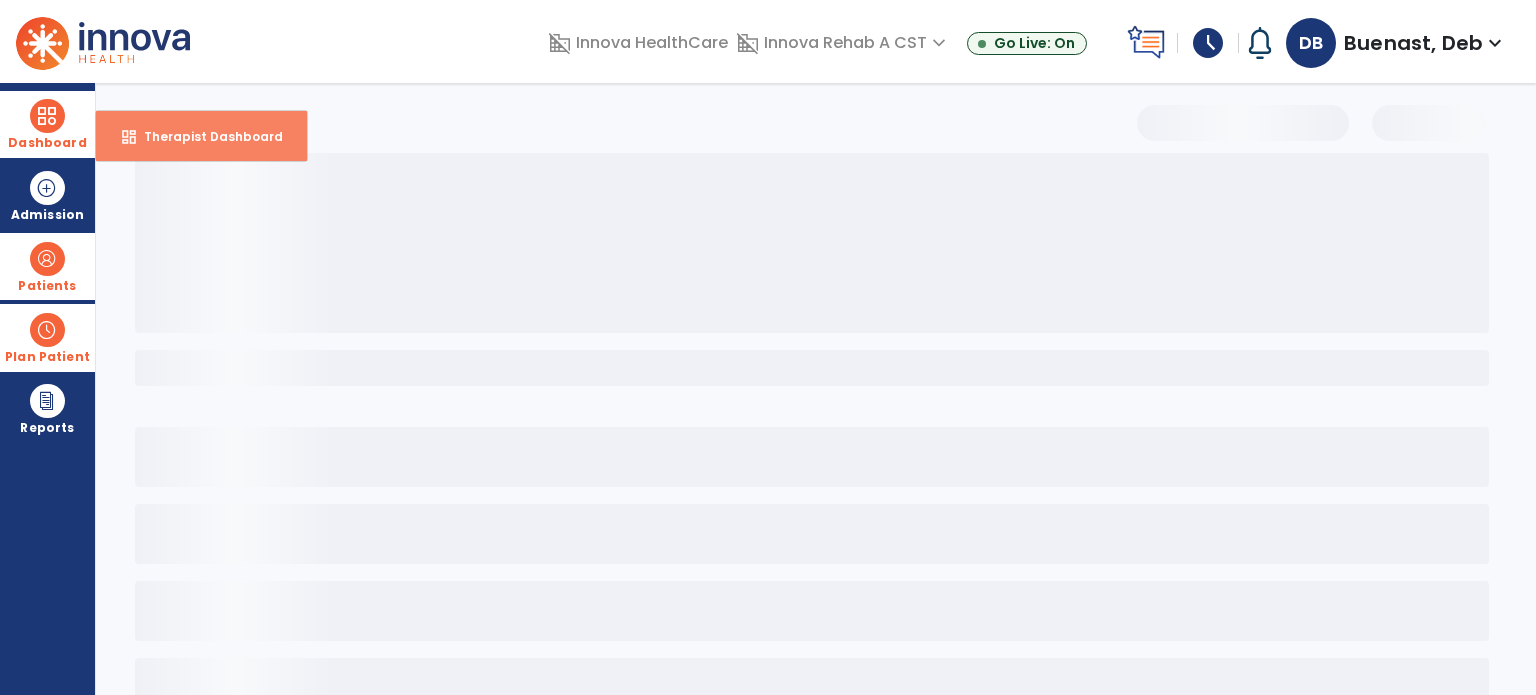 click on "Therapist Dashboard" at bounding box center (205, 136) 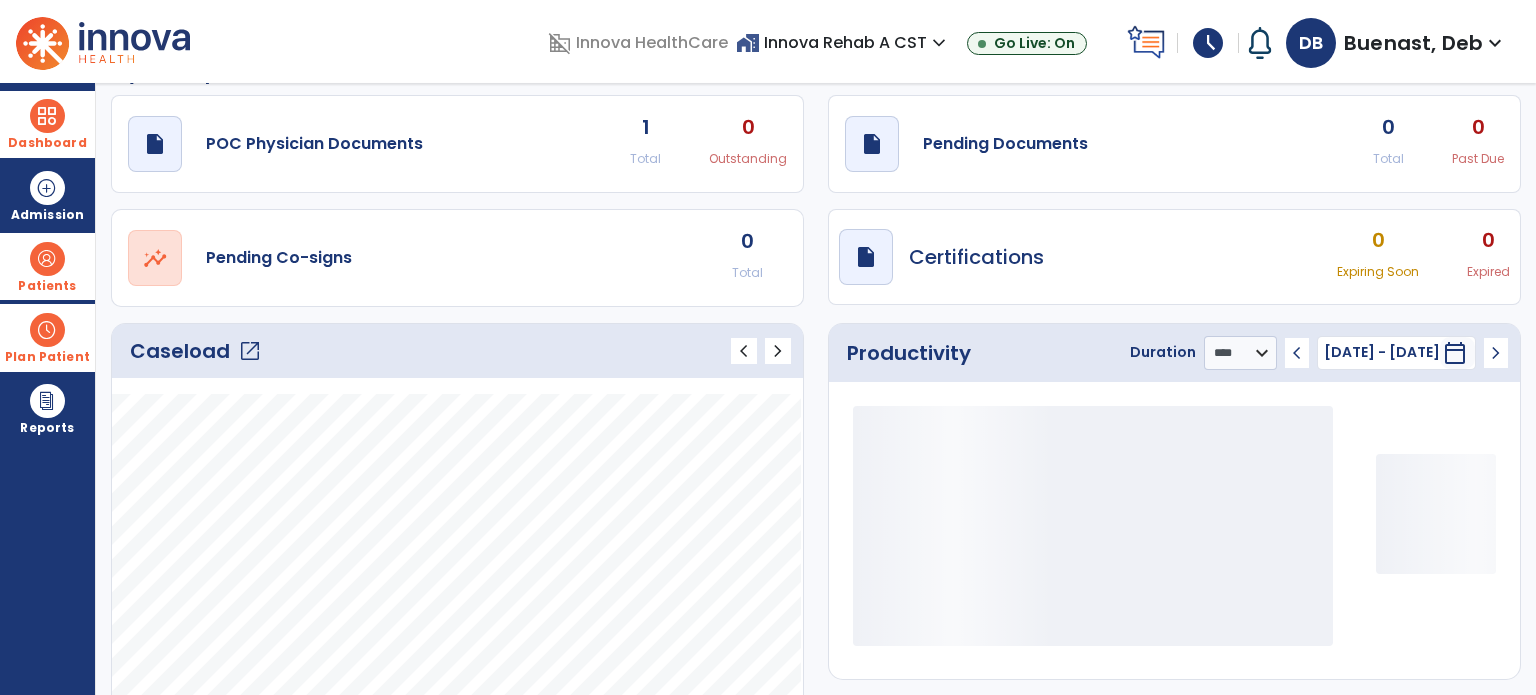 click on "expand_more" at bounding box center (939, 43) 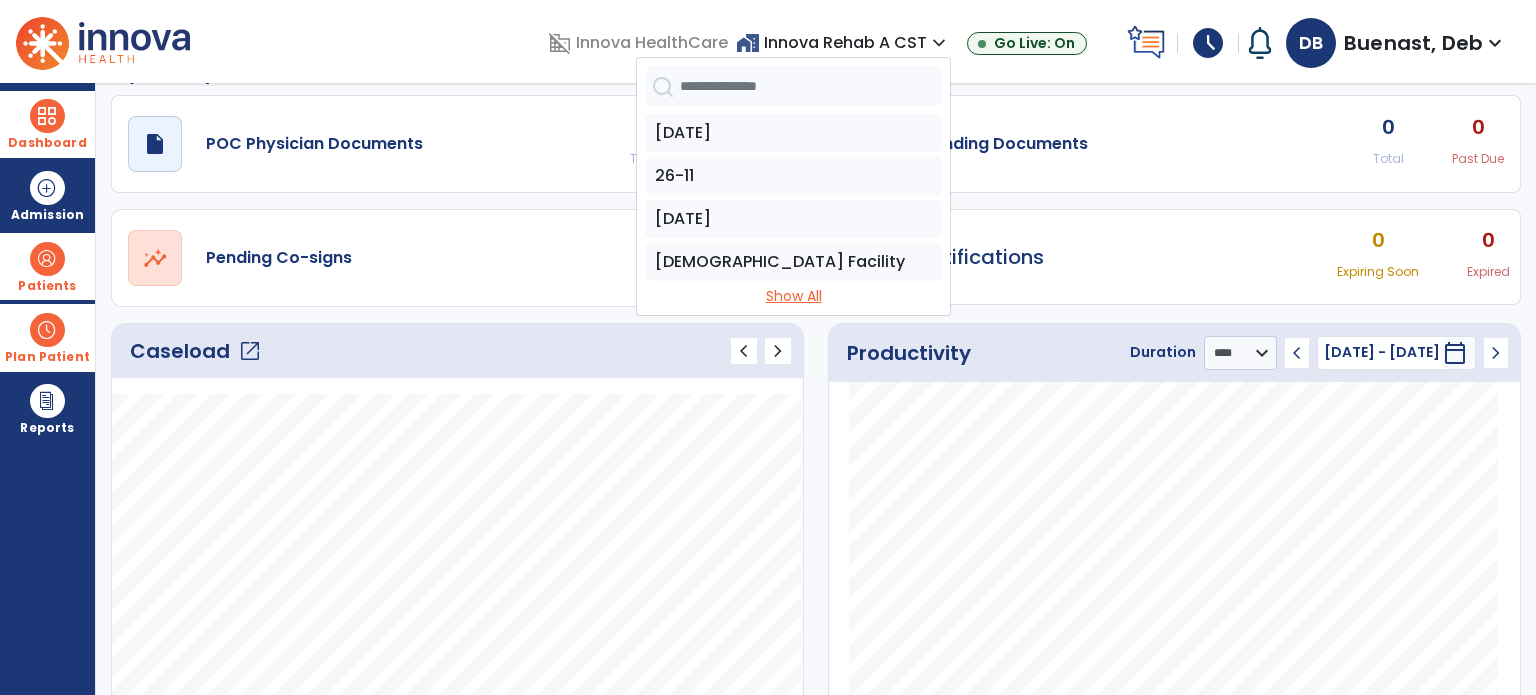 click on "Show All" at bounding box center (793, 296) 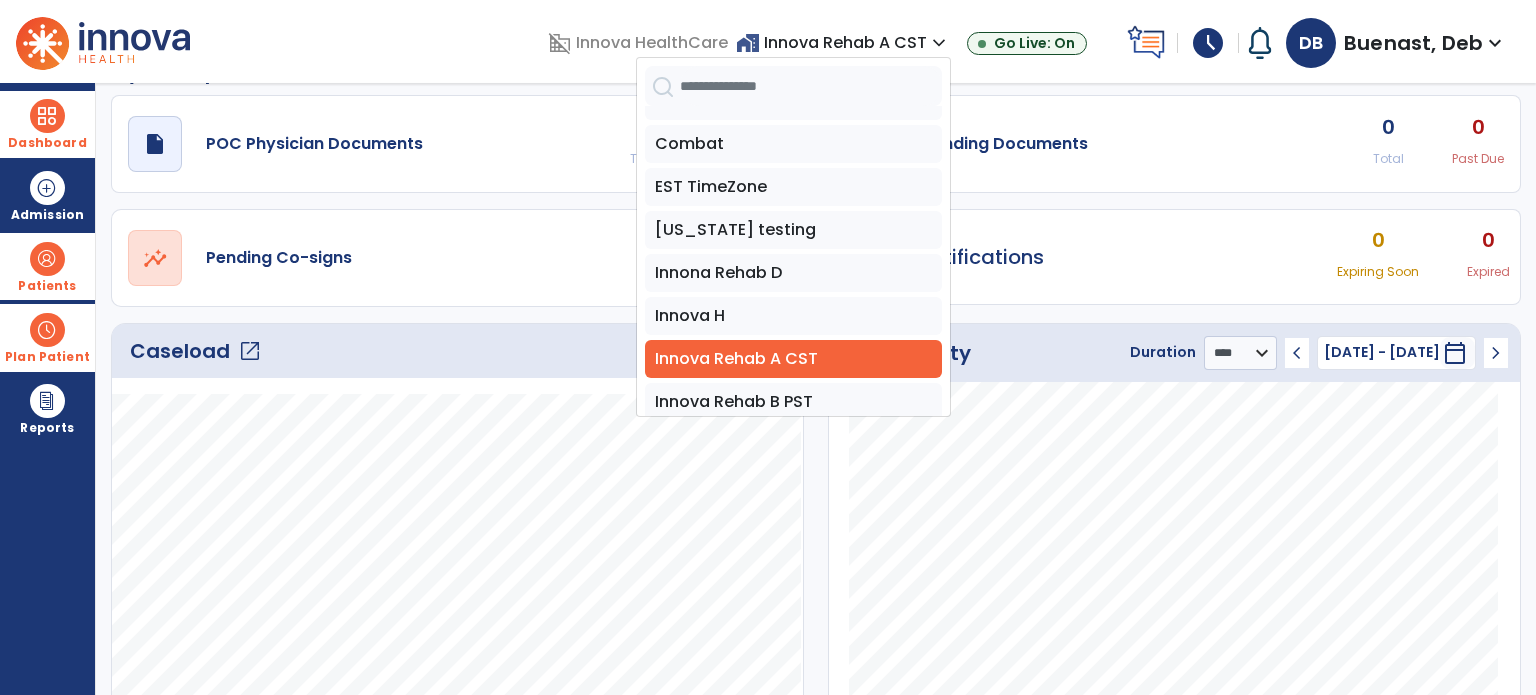 scroll, scrollTop: 400, scrollLeft: 0, axis: vertical 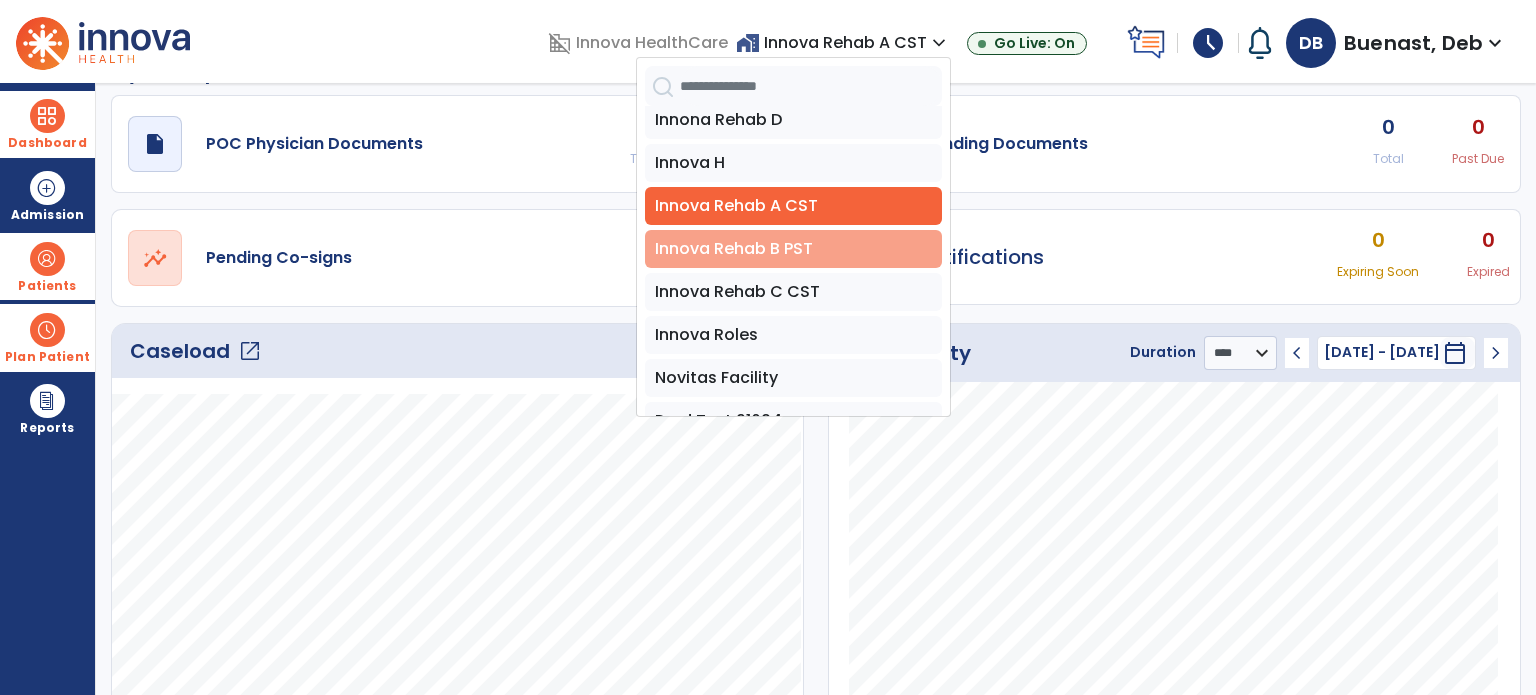 click on "Innova Rehab B PST" at bounding box center [793, 249] 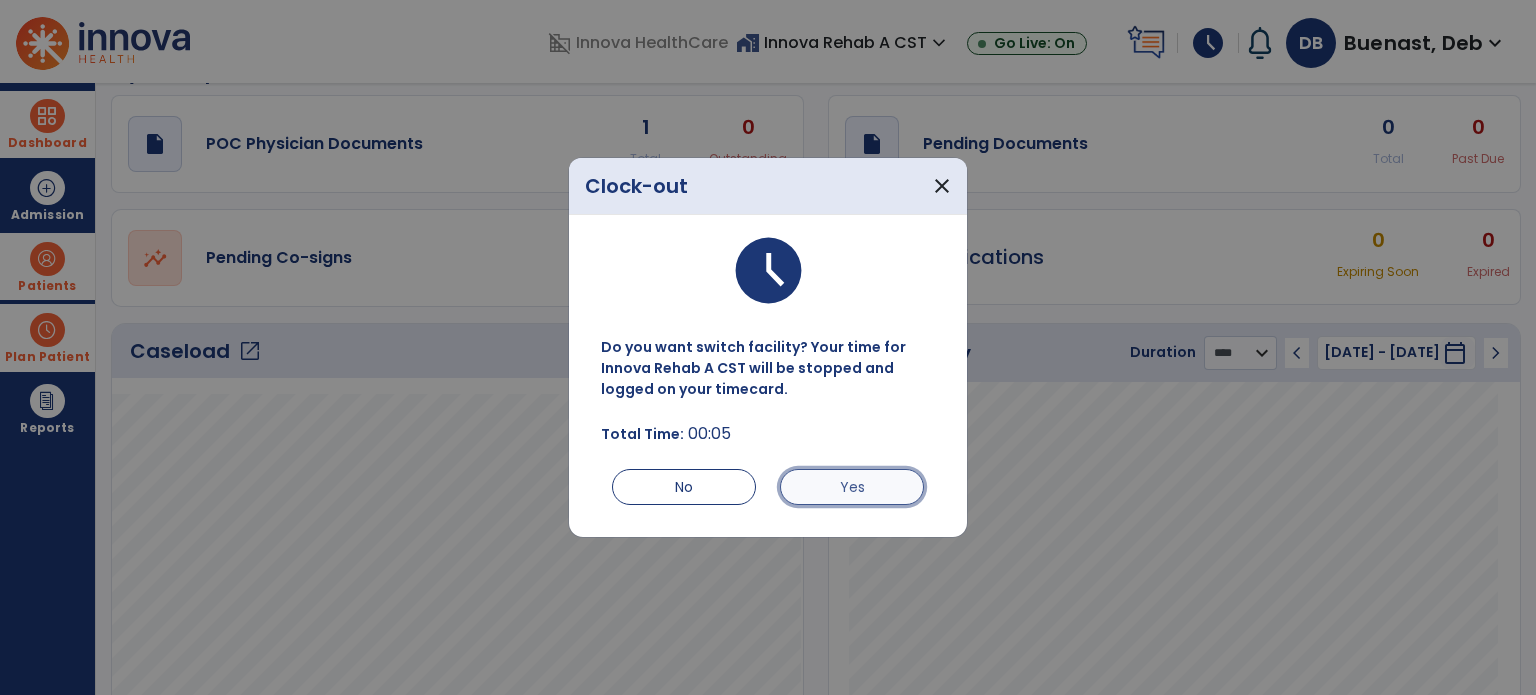 click on "Yes" at bounding box center (852, 487) 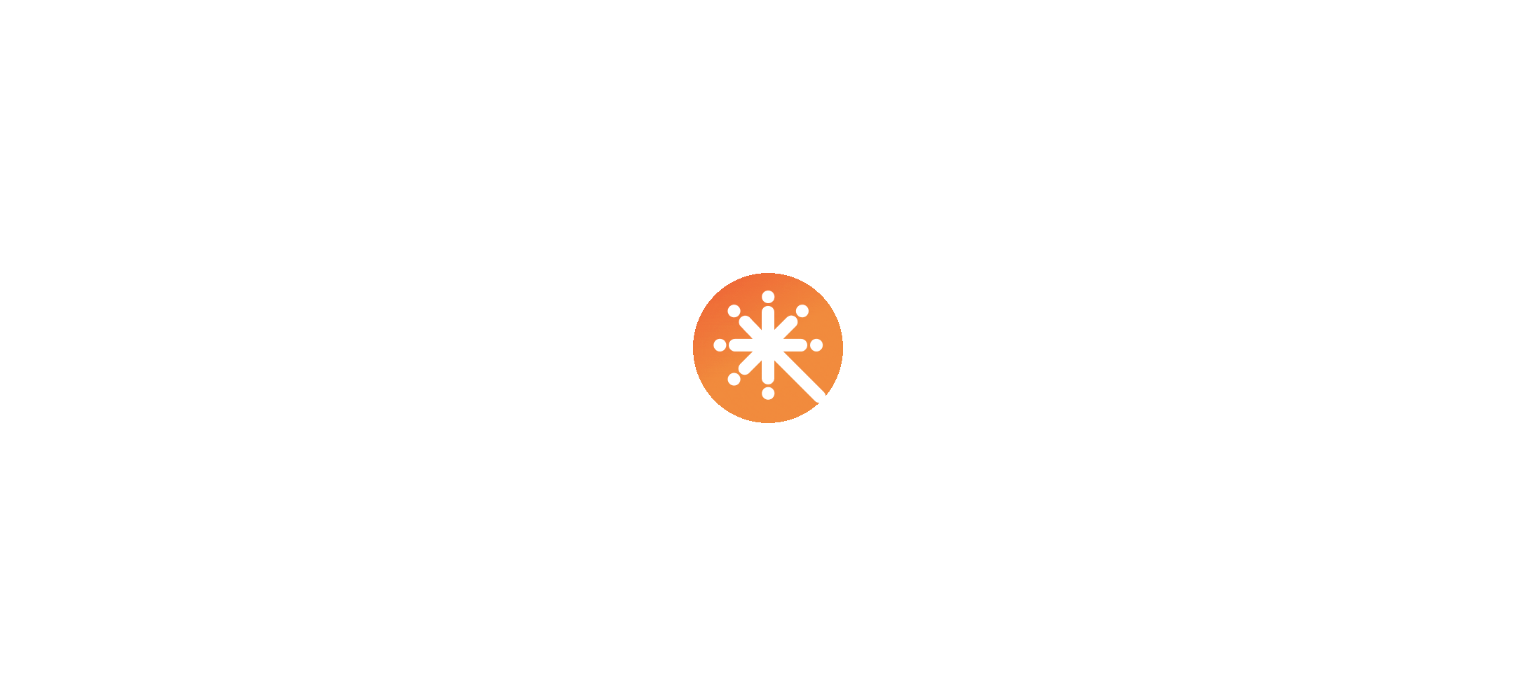 scroll, scrollTop: 0, scrollLeft: 0, axis: both 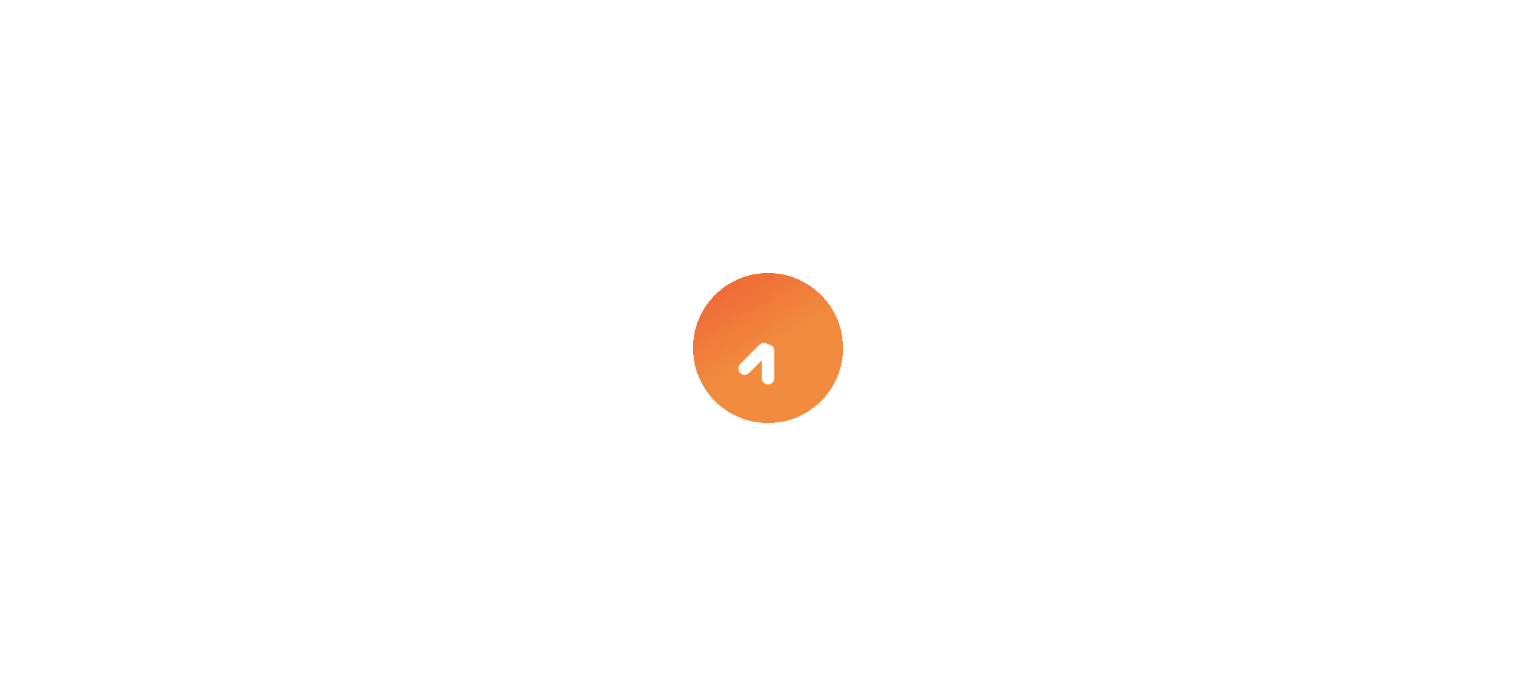select on "****" 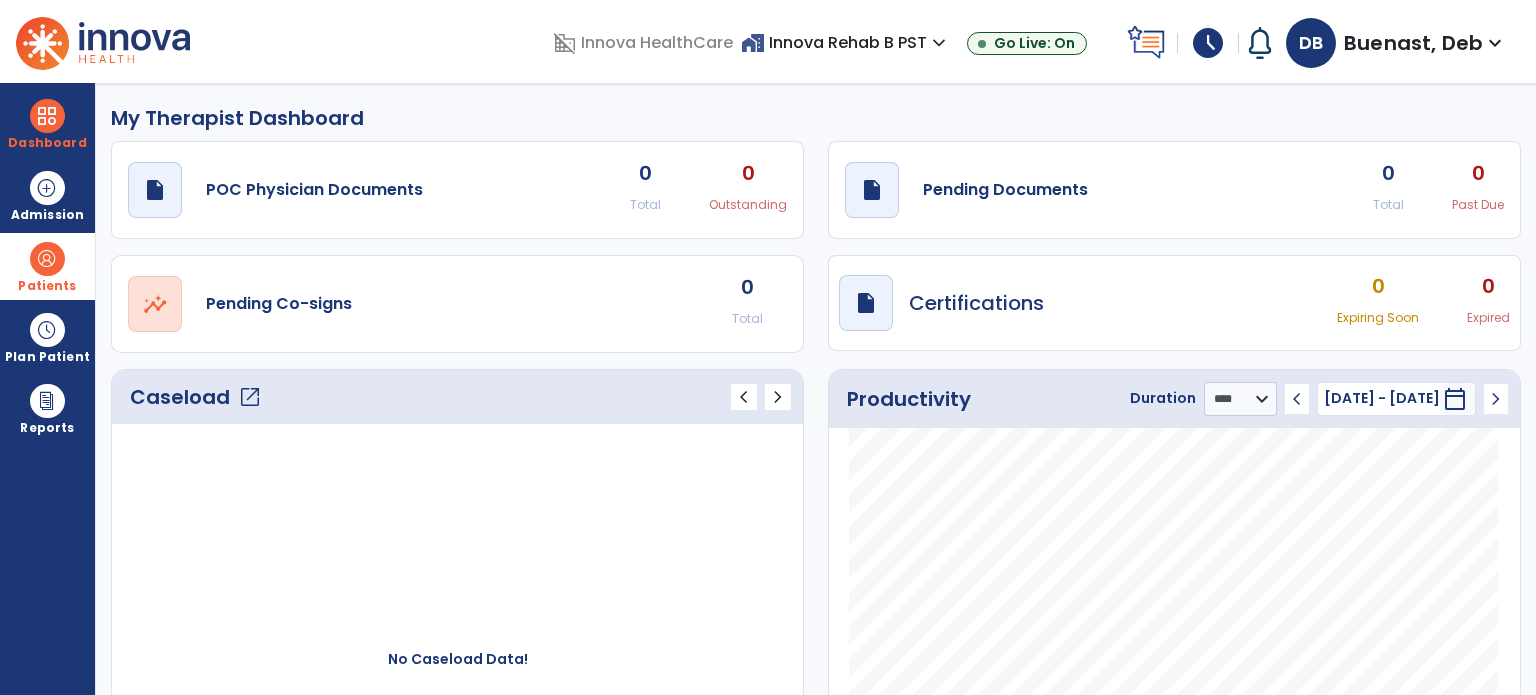click at bounding box center [47, 259] 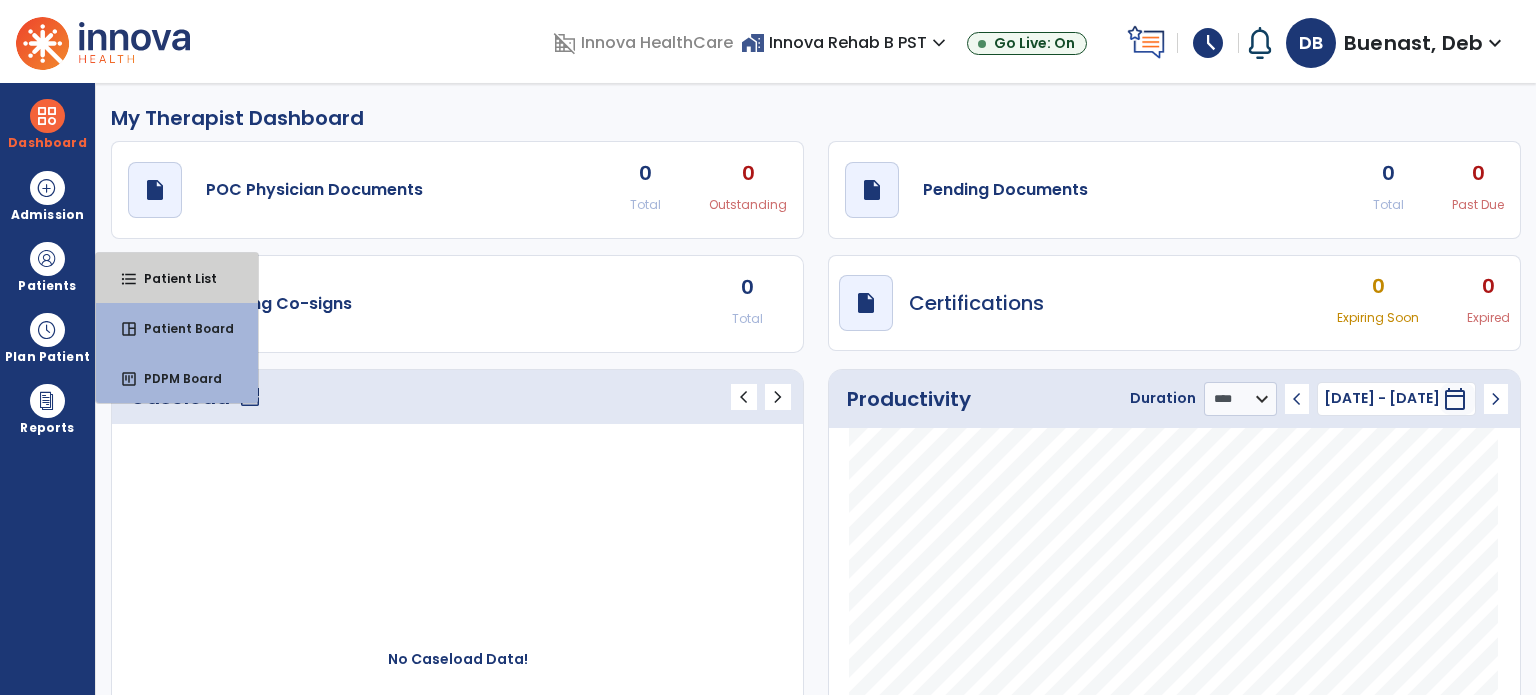 click on "format_list_bulleted  Patient List" at bounding box center (177, 278) 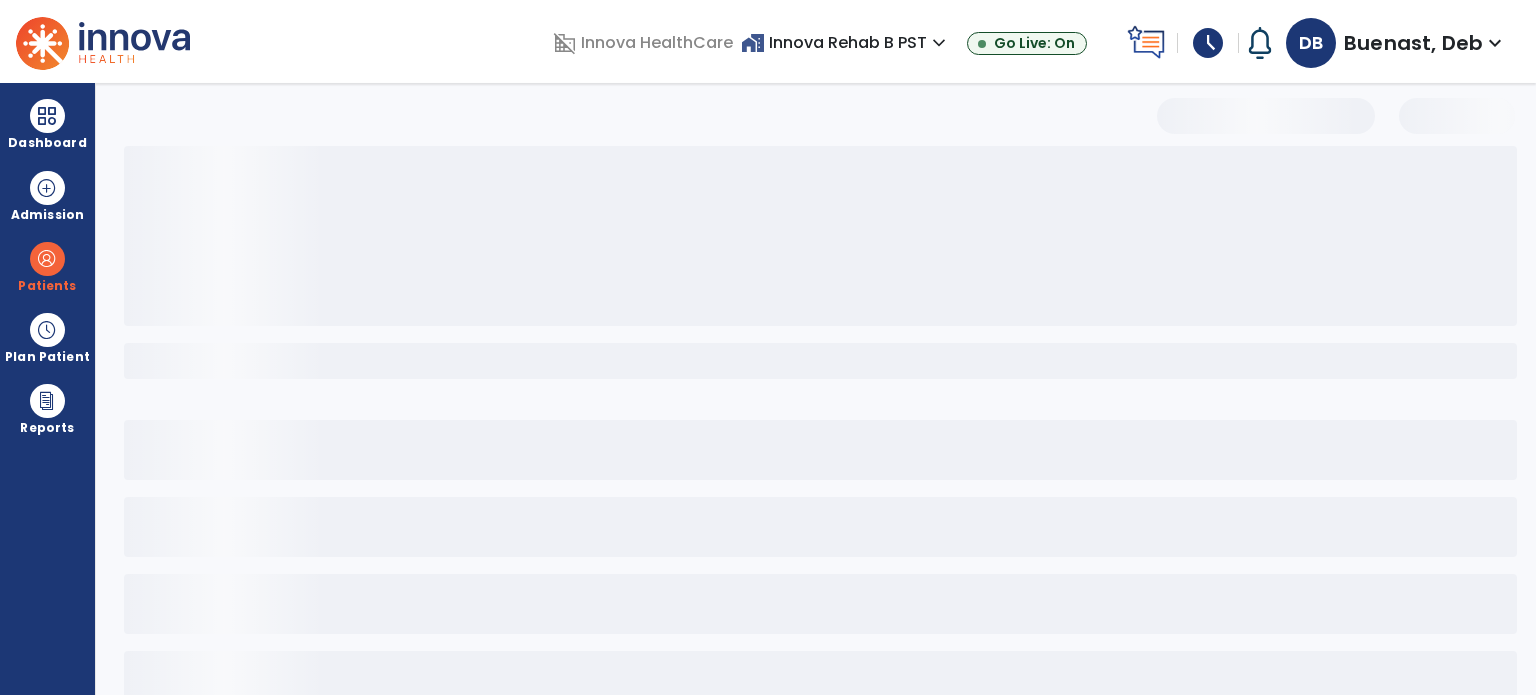 select on "***" 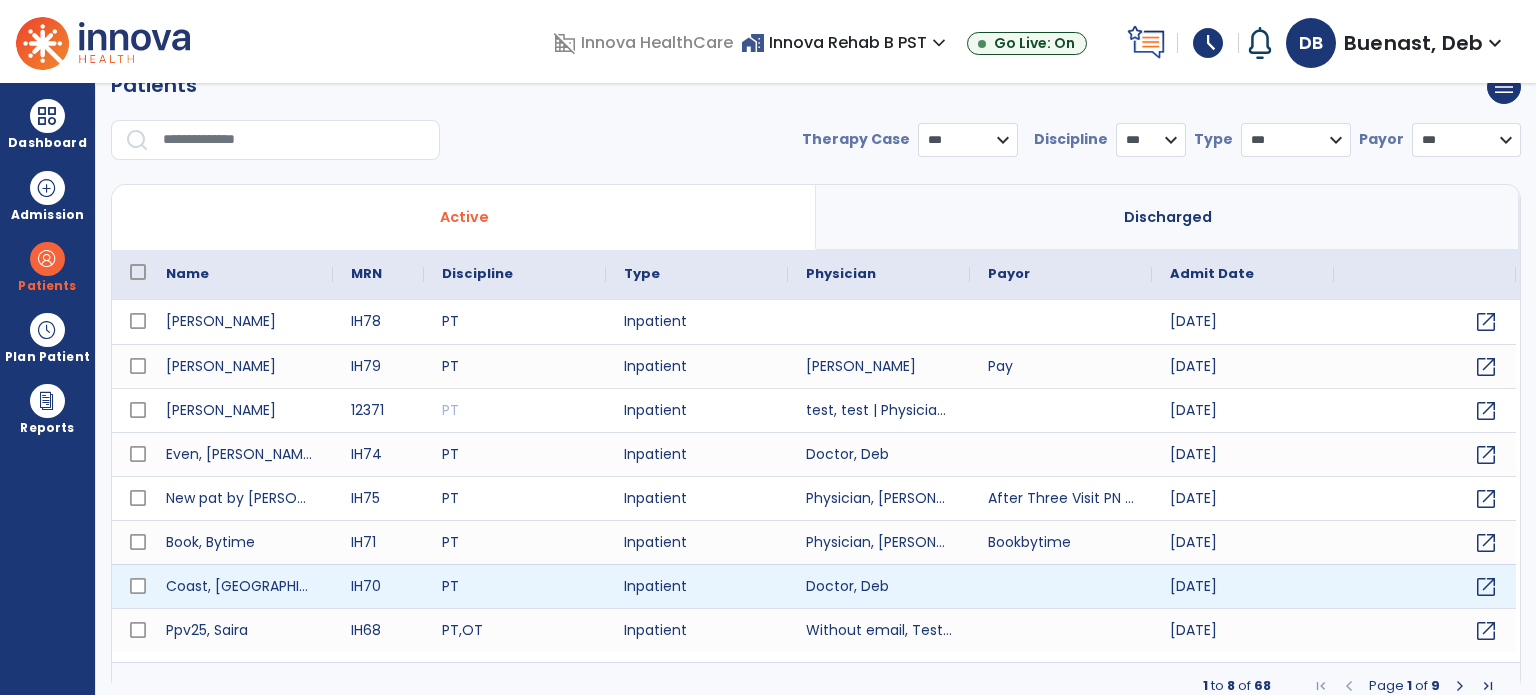 scroll, scrollTop: 46, scrollLeft: 0, axis: vertical 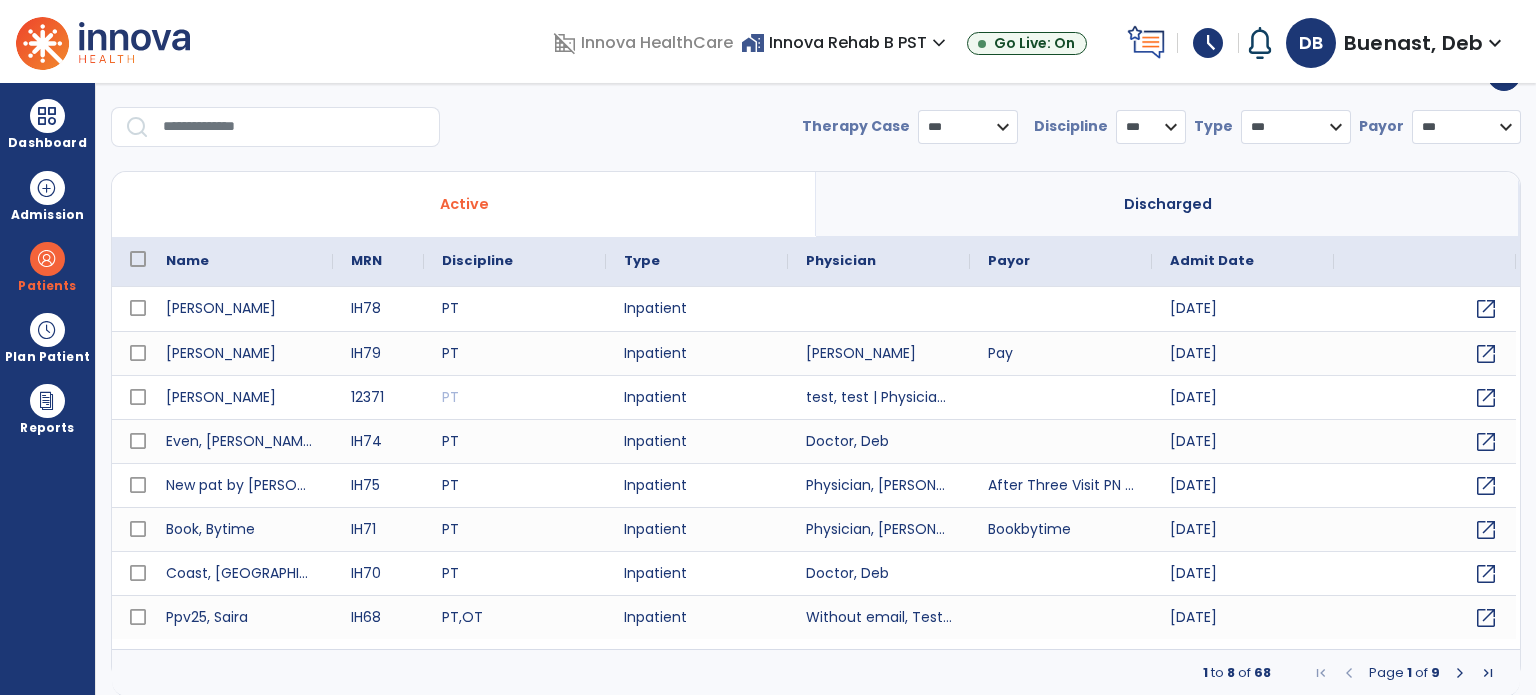 click at bounding box center (1460, 673) 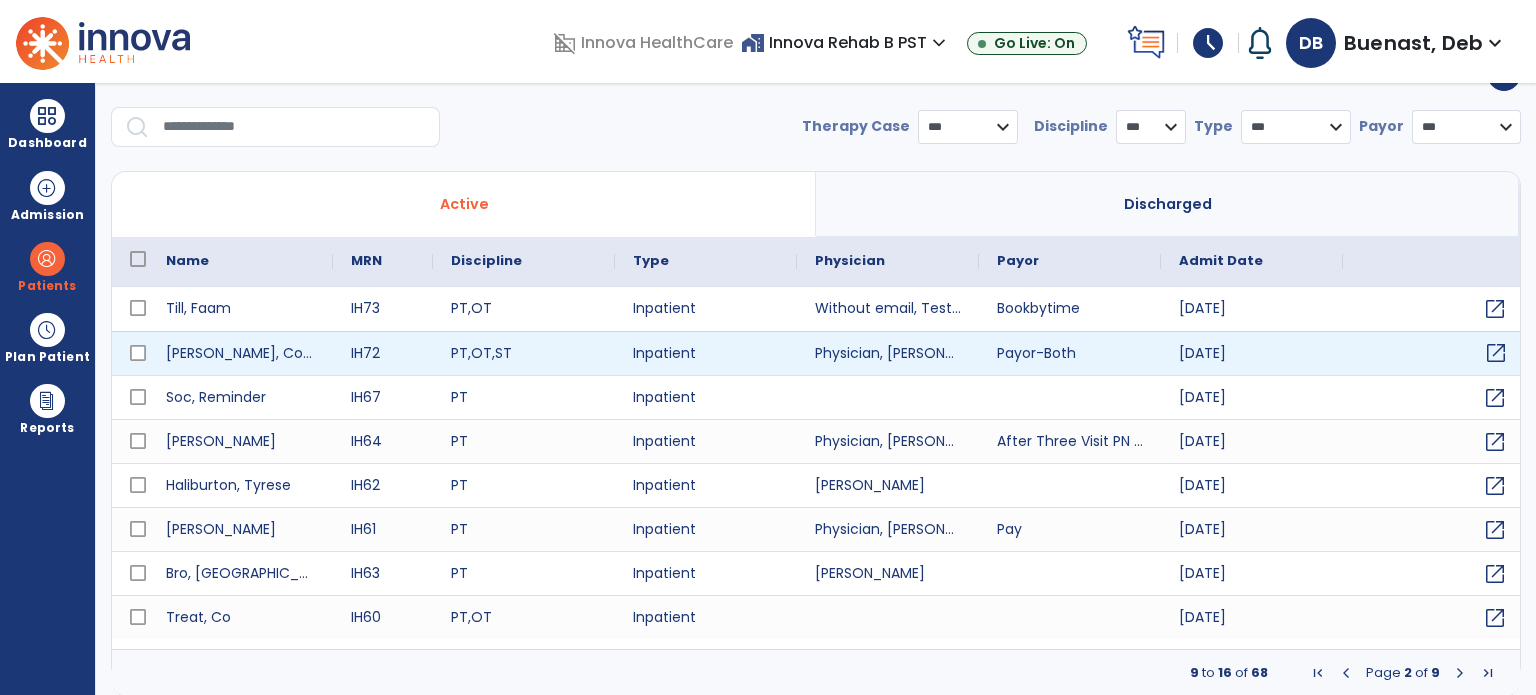 click on "open_in_new" at bounding box center [1496, 353] 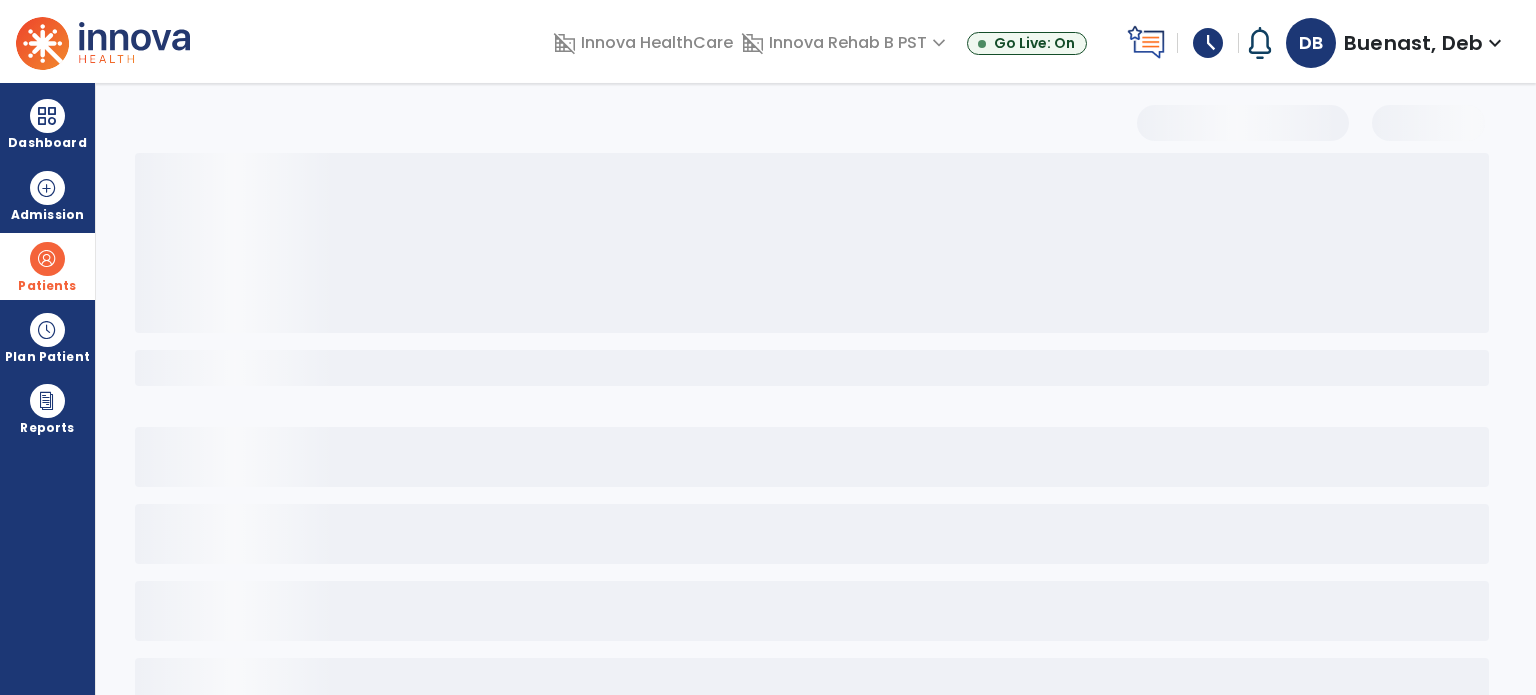 click on "Patients" at bounding box center [47, 266] 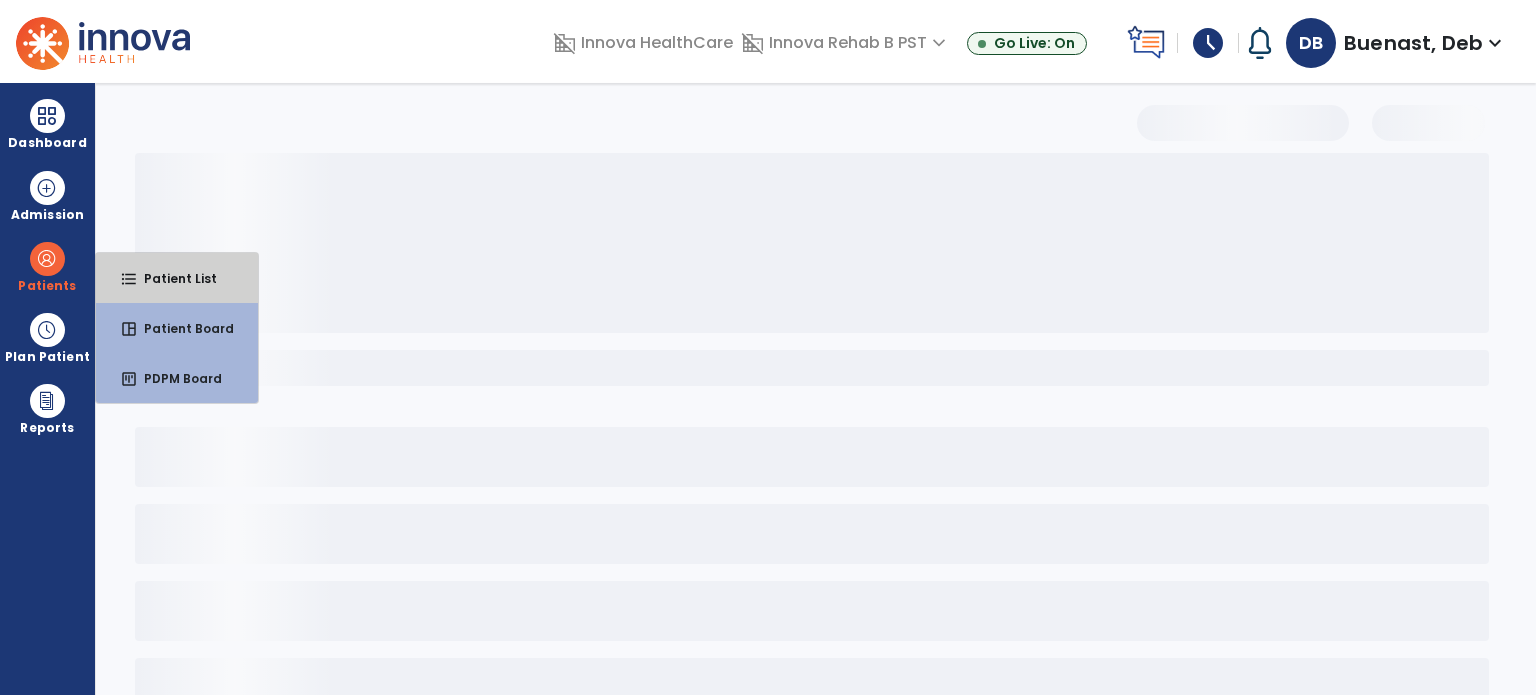click on "Patient List" at bounding box center (172, 278) 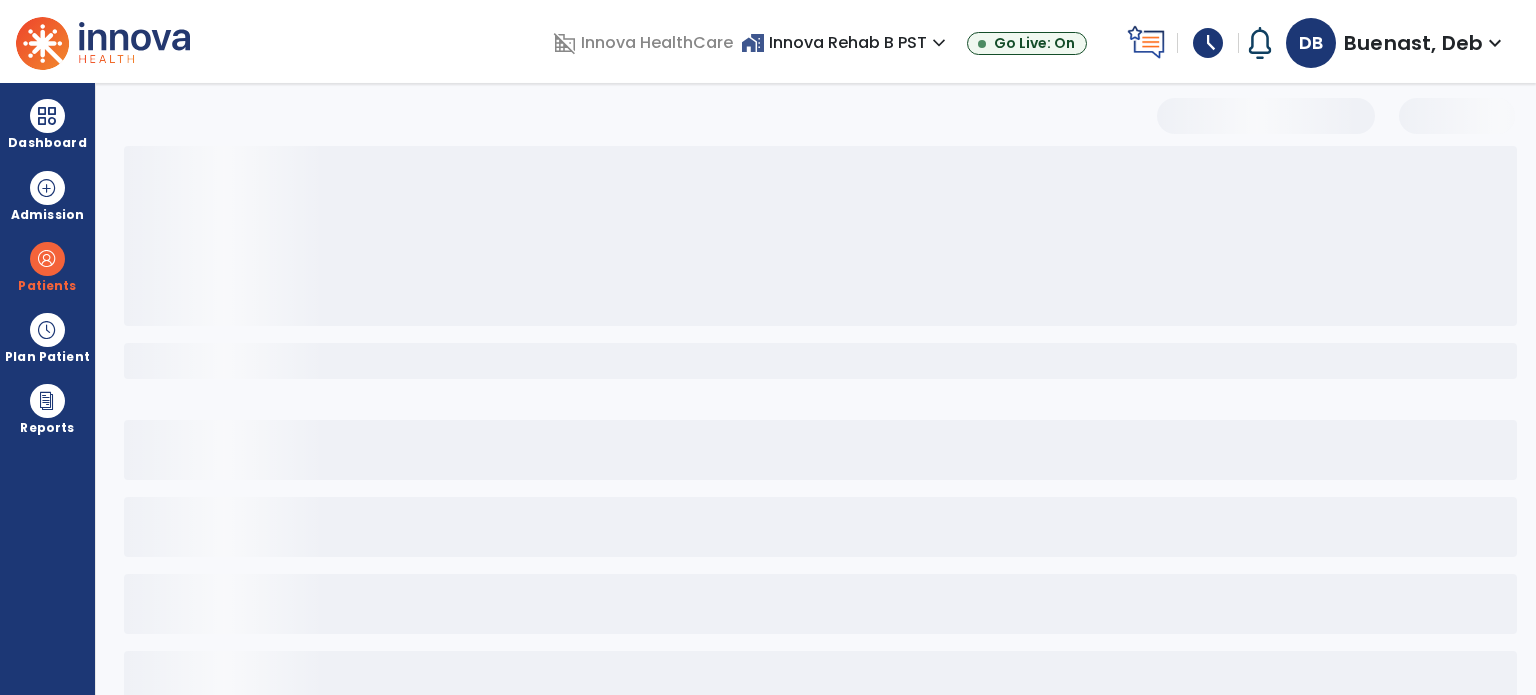 select on "***" 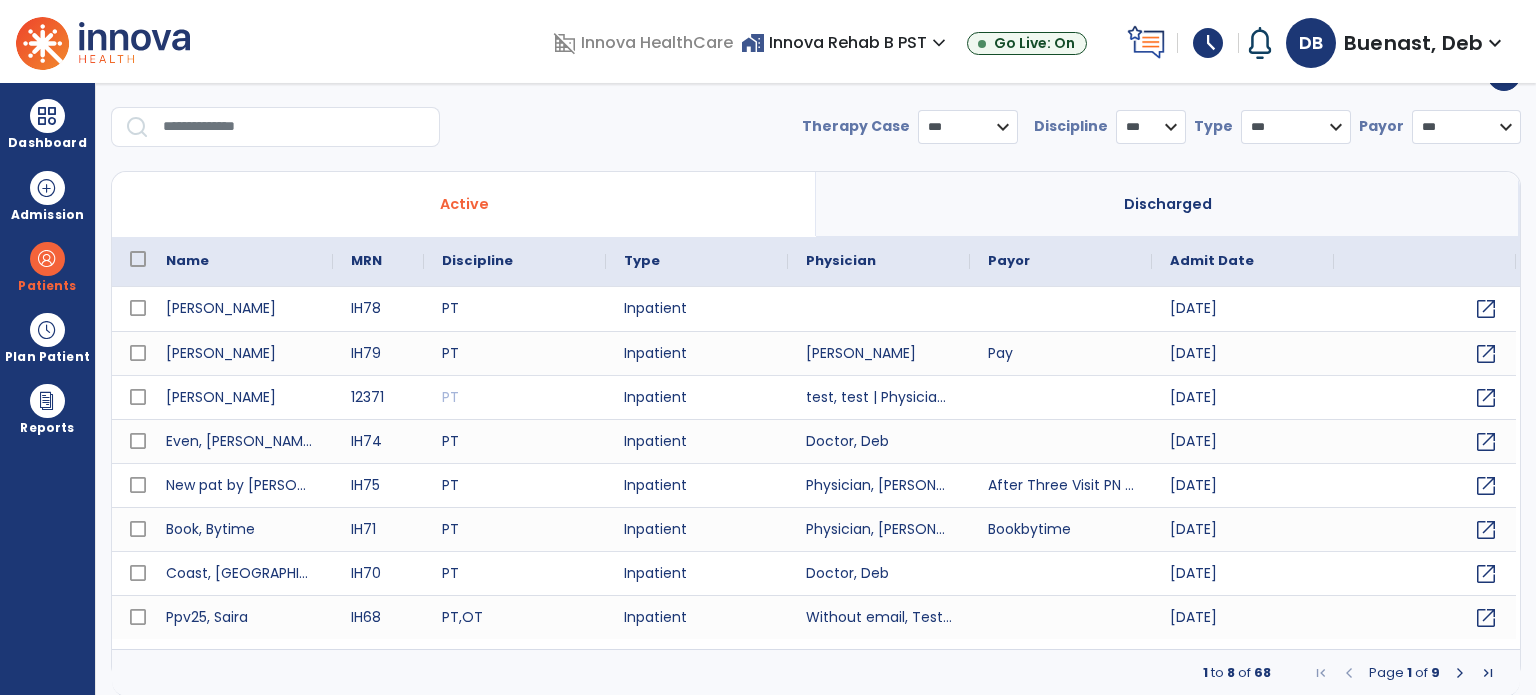 click on "expand_more" at bounding box center [939, 43] 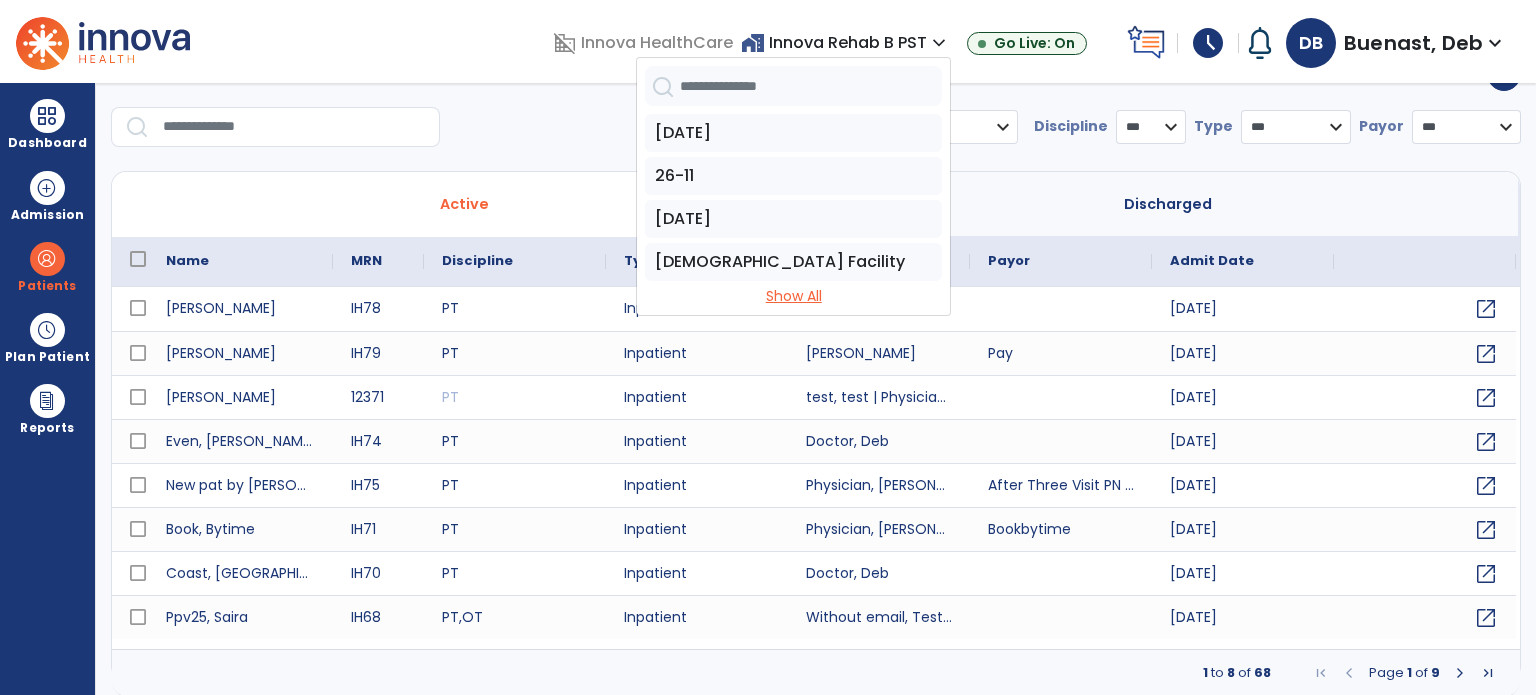 click on "Show All" at bounding box center (793, 296) 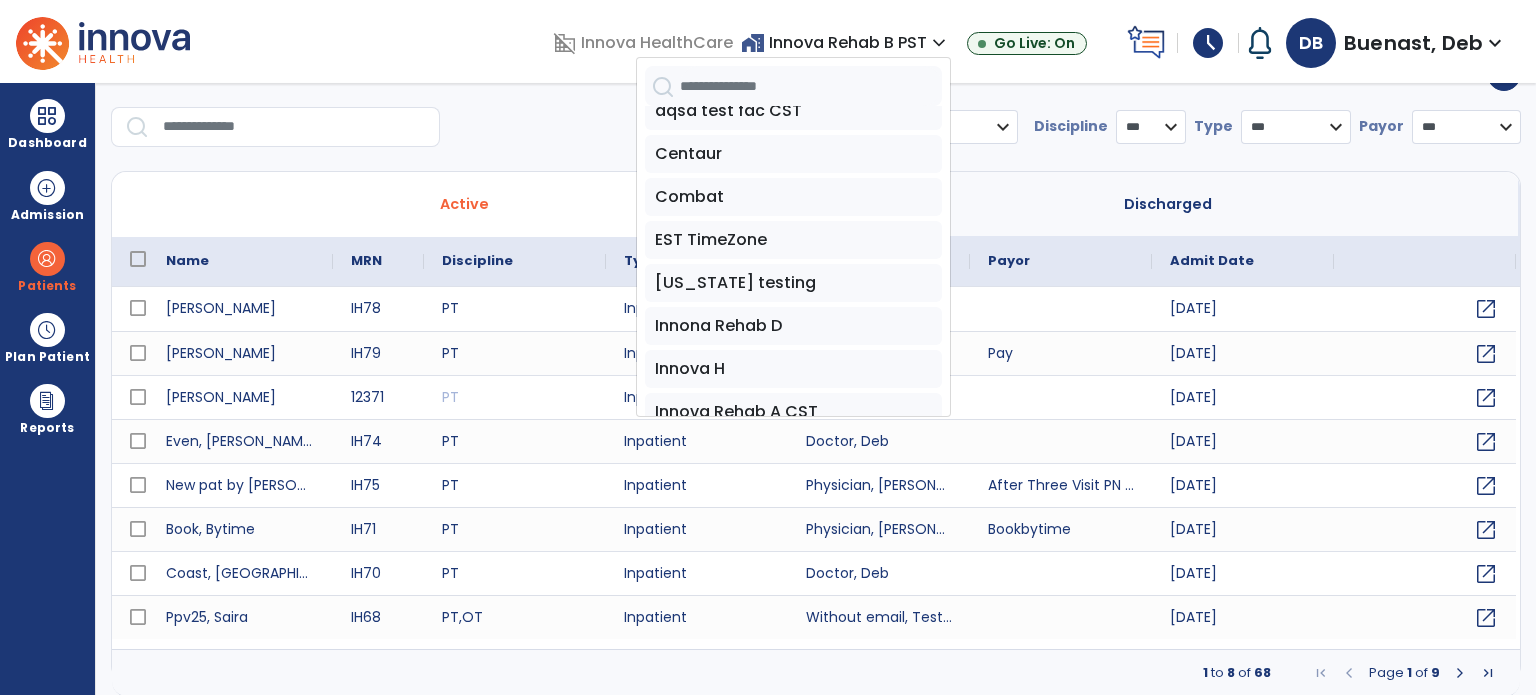 scroll, scrollTop: 400, scrollLeft: 0, axis: vertical 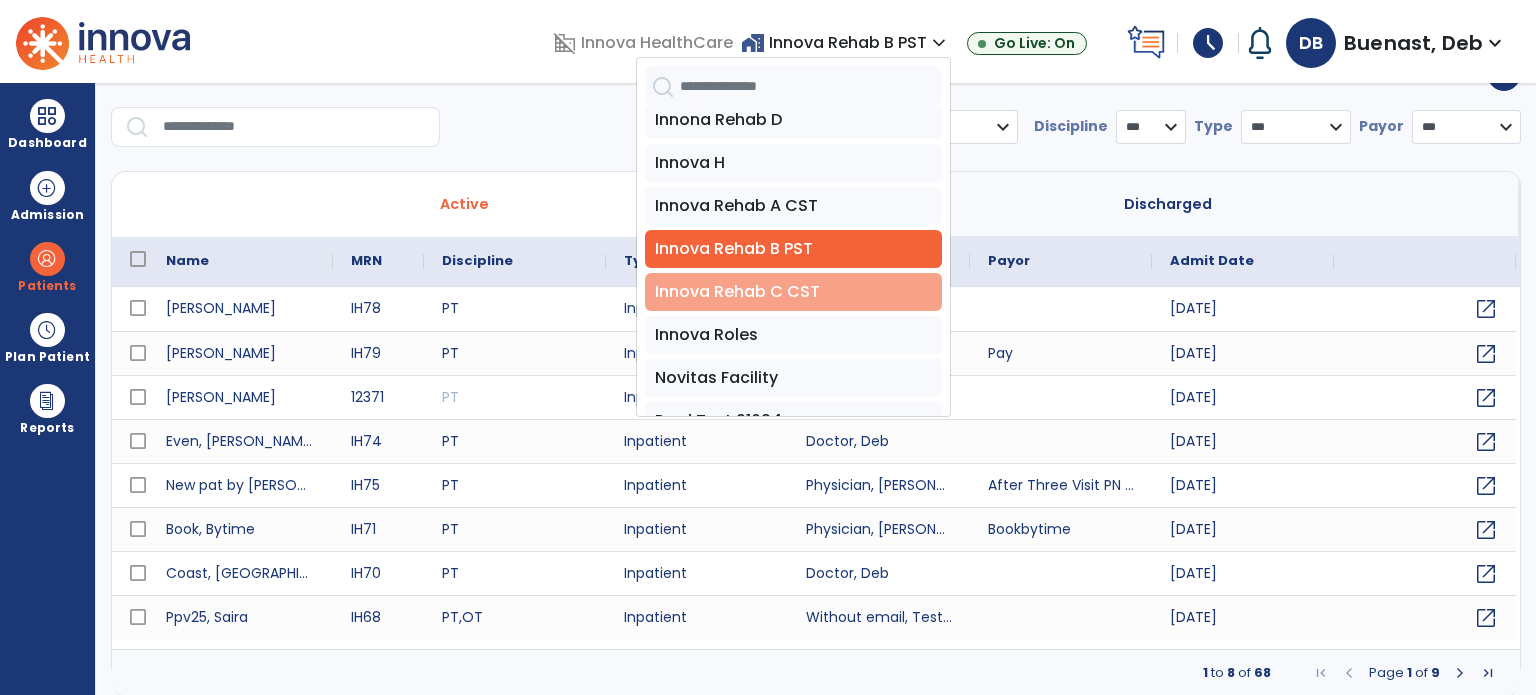 click on "Innova Rehab C CST" at bounding box center (793, 292) 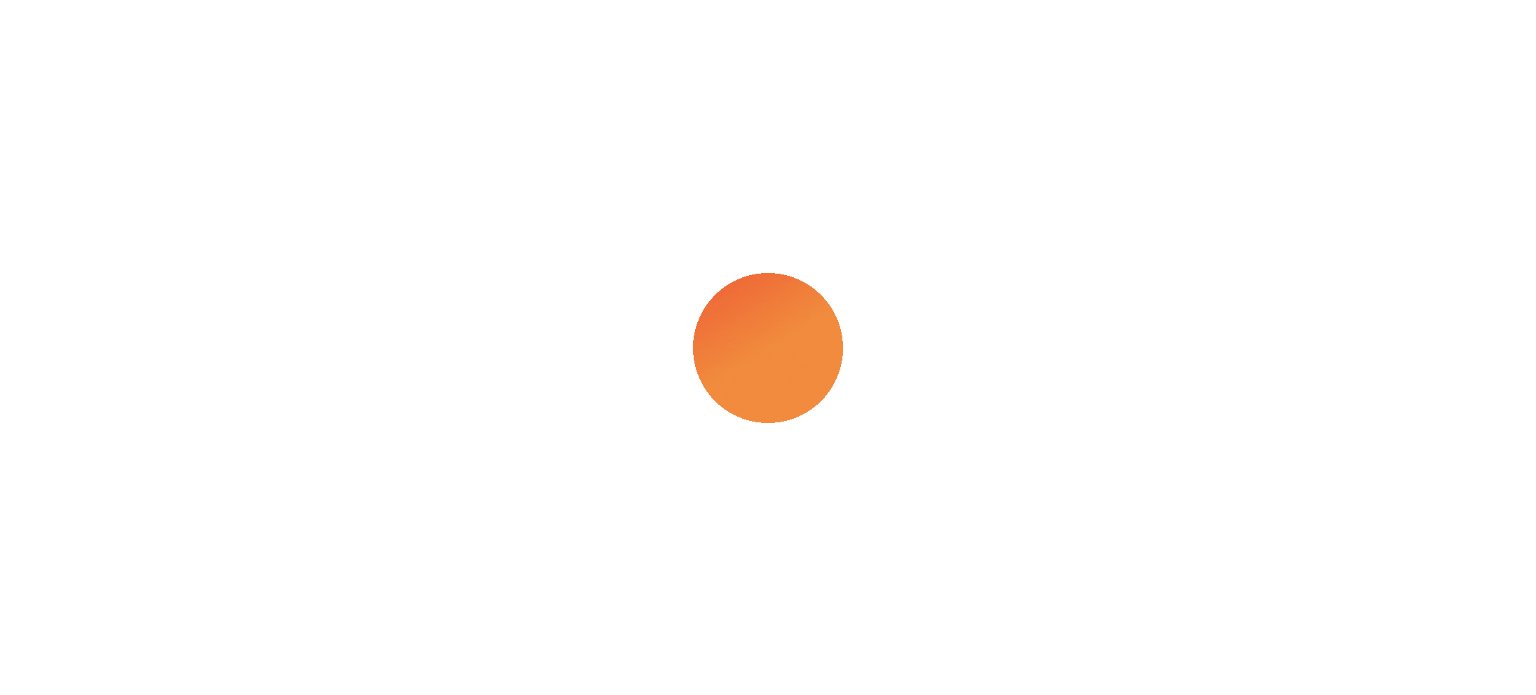 scroll, scrollTop: 0, scrollLeft: 0, axis: both 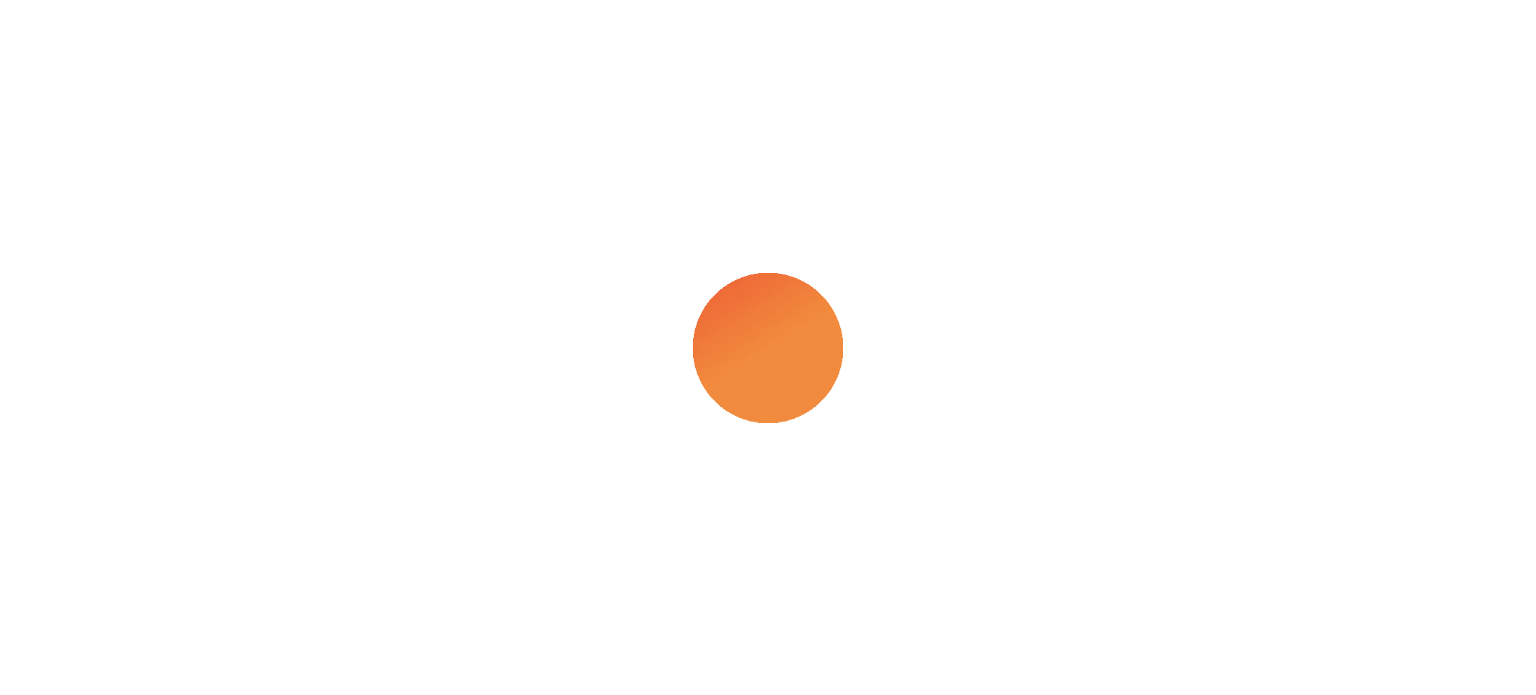 select on "****" 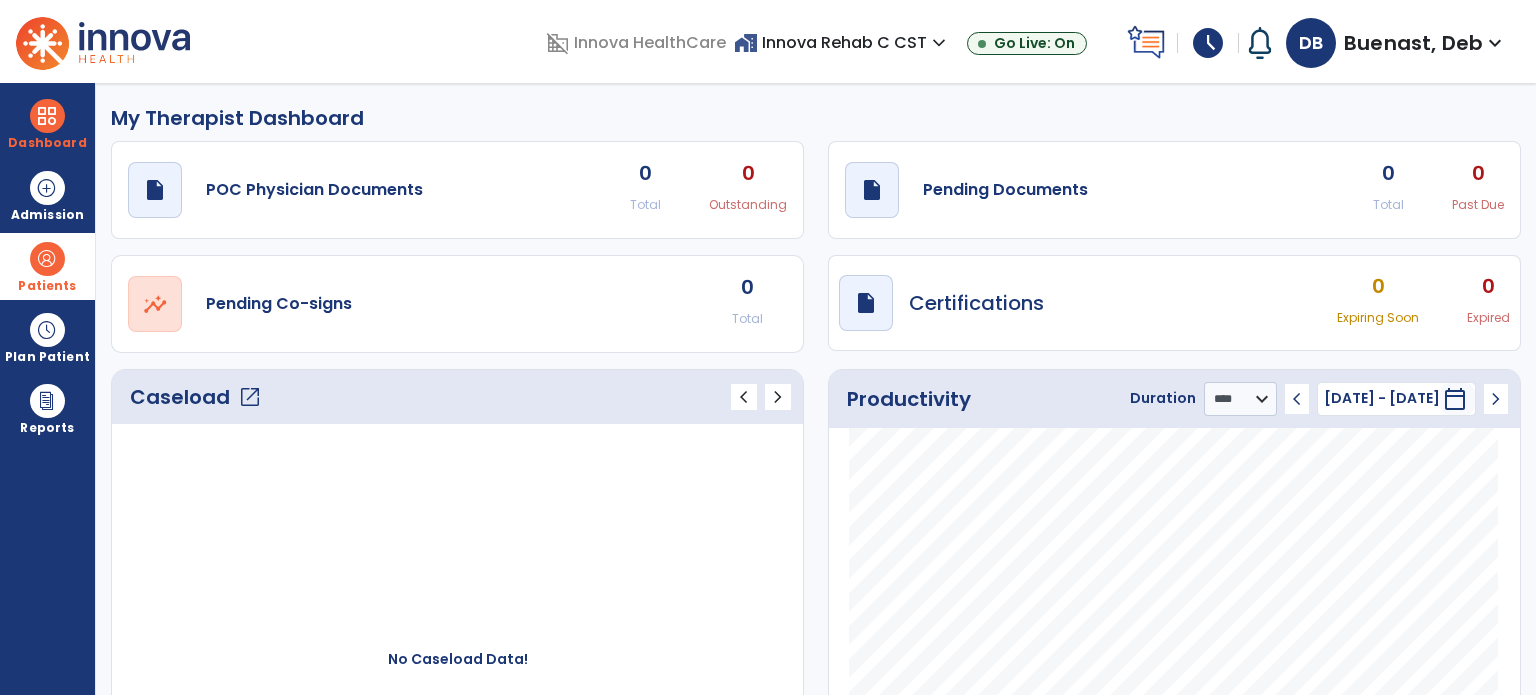 click at bounding box center [47, 259] 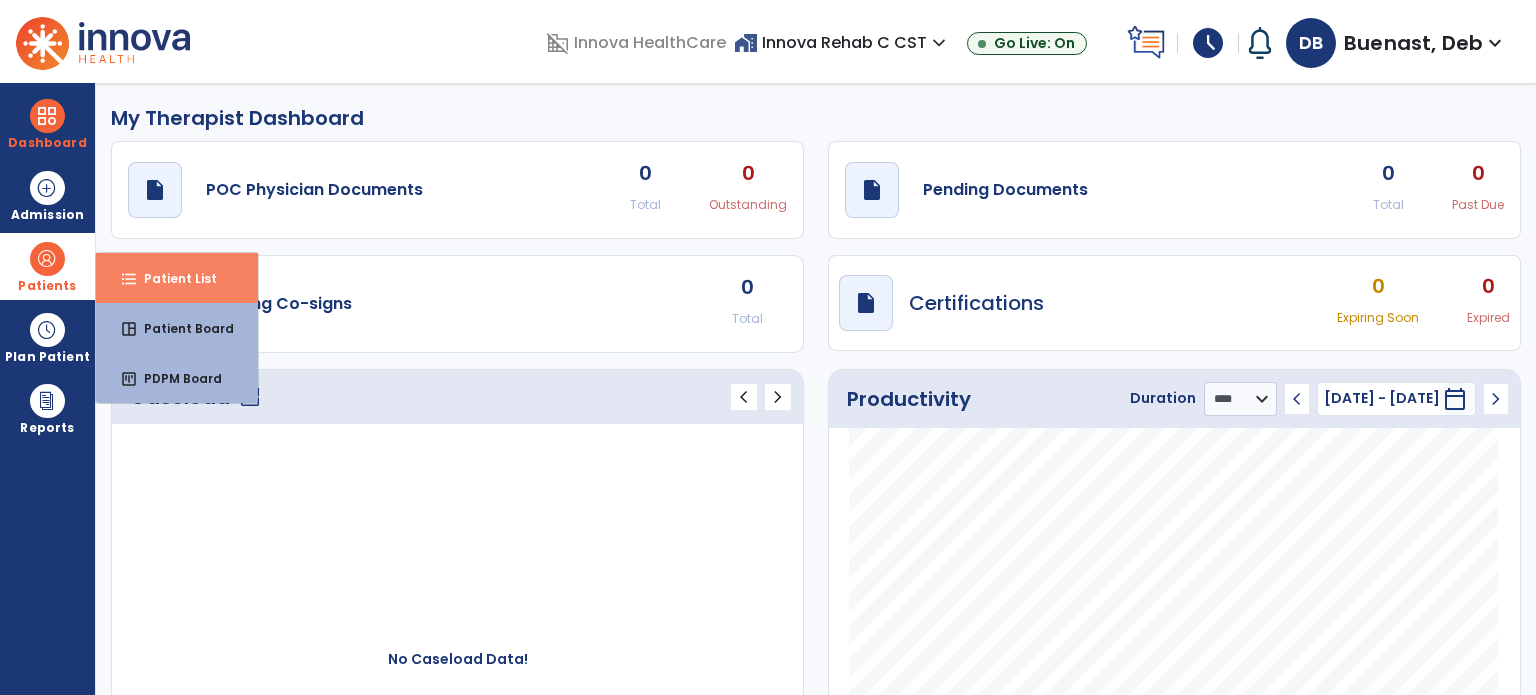 click on "format_list_bulleted  Patient List" at bounding box center (177, 278) 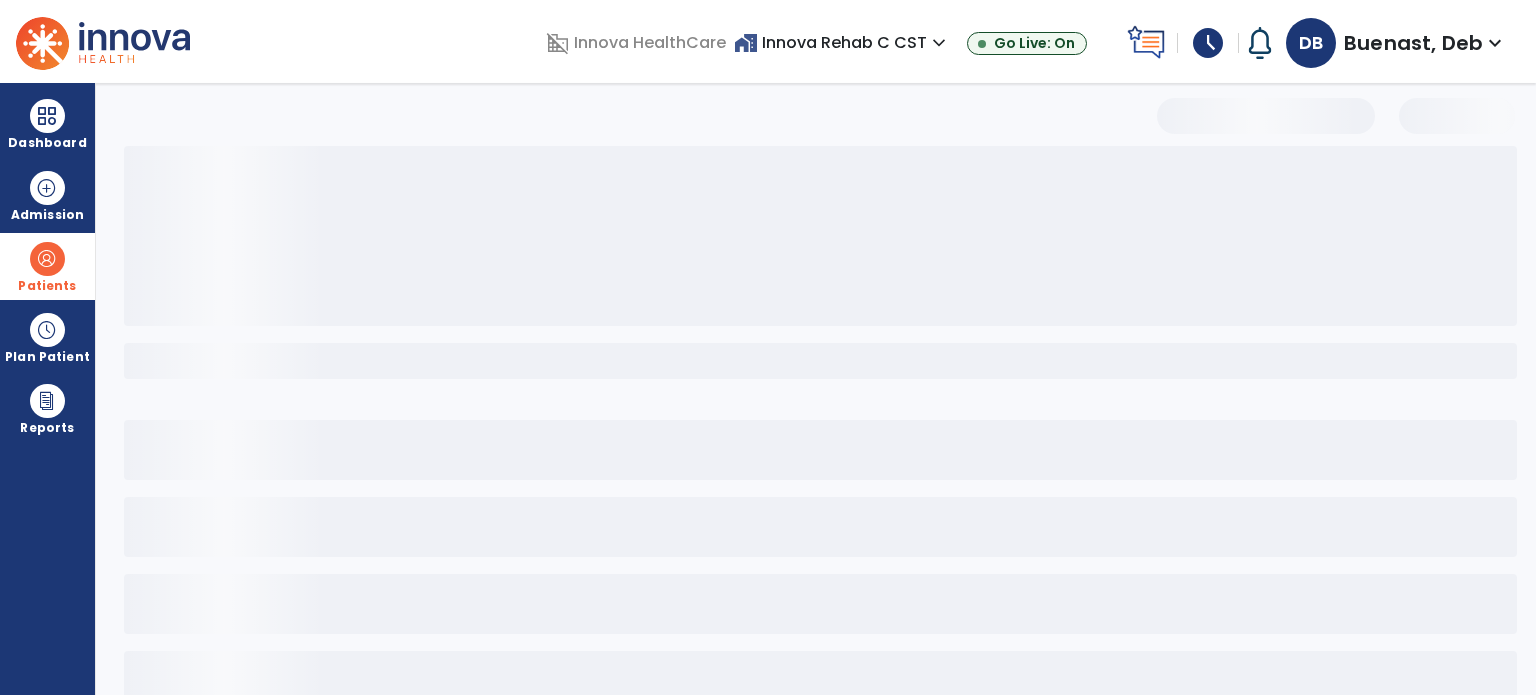 select on "***" 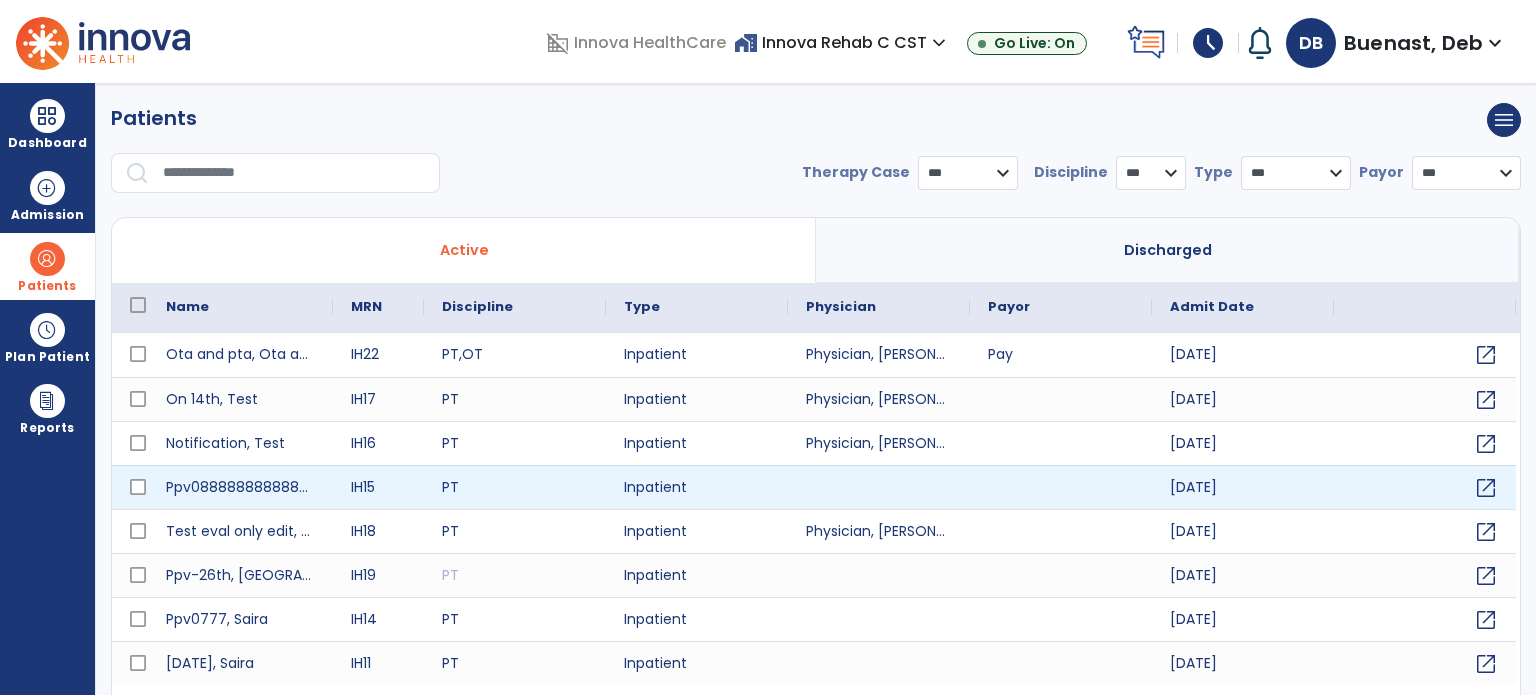 scroll, scrollTop: 46, scrollLeft: 0, axis: vertical 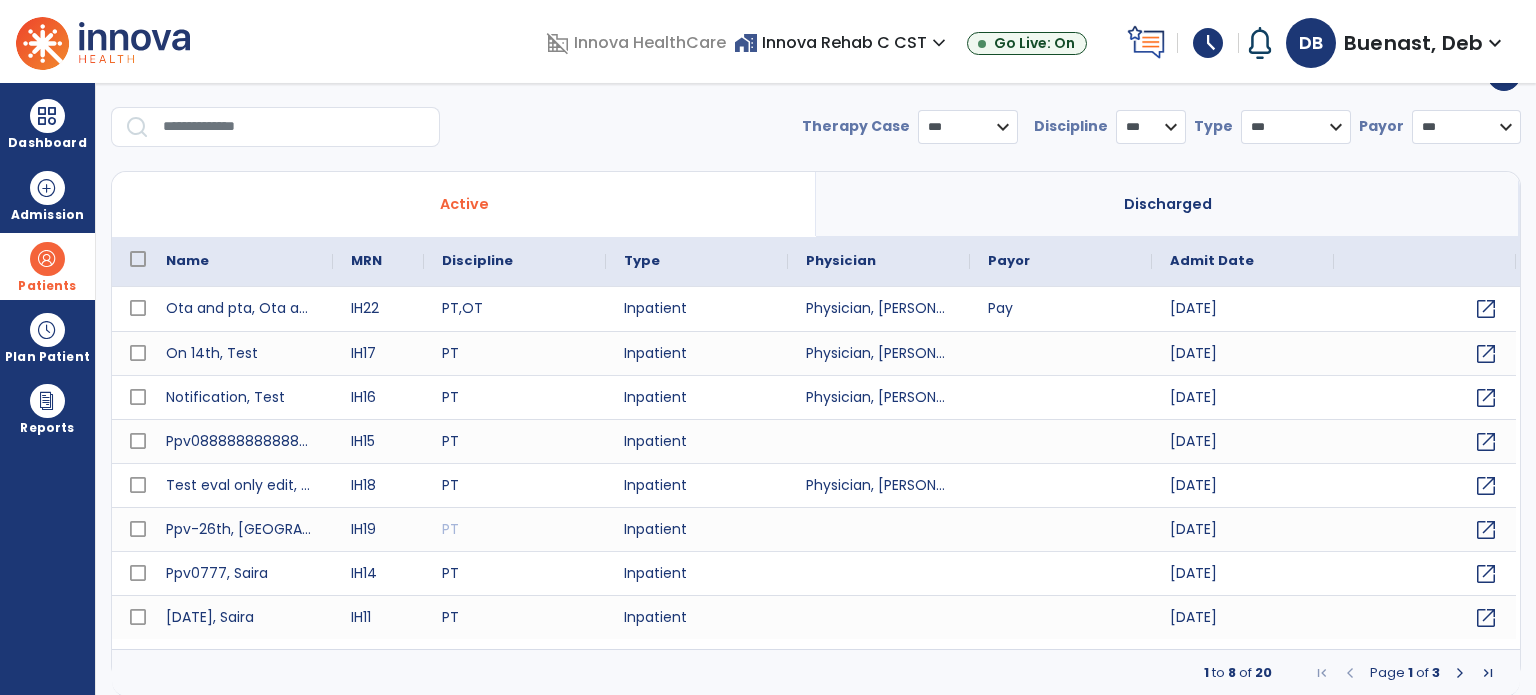 click at bounding box center (1460, 673) 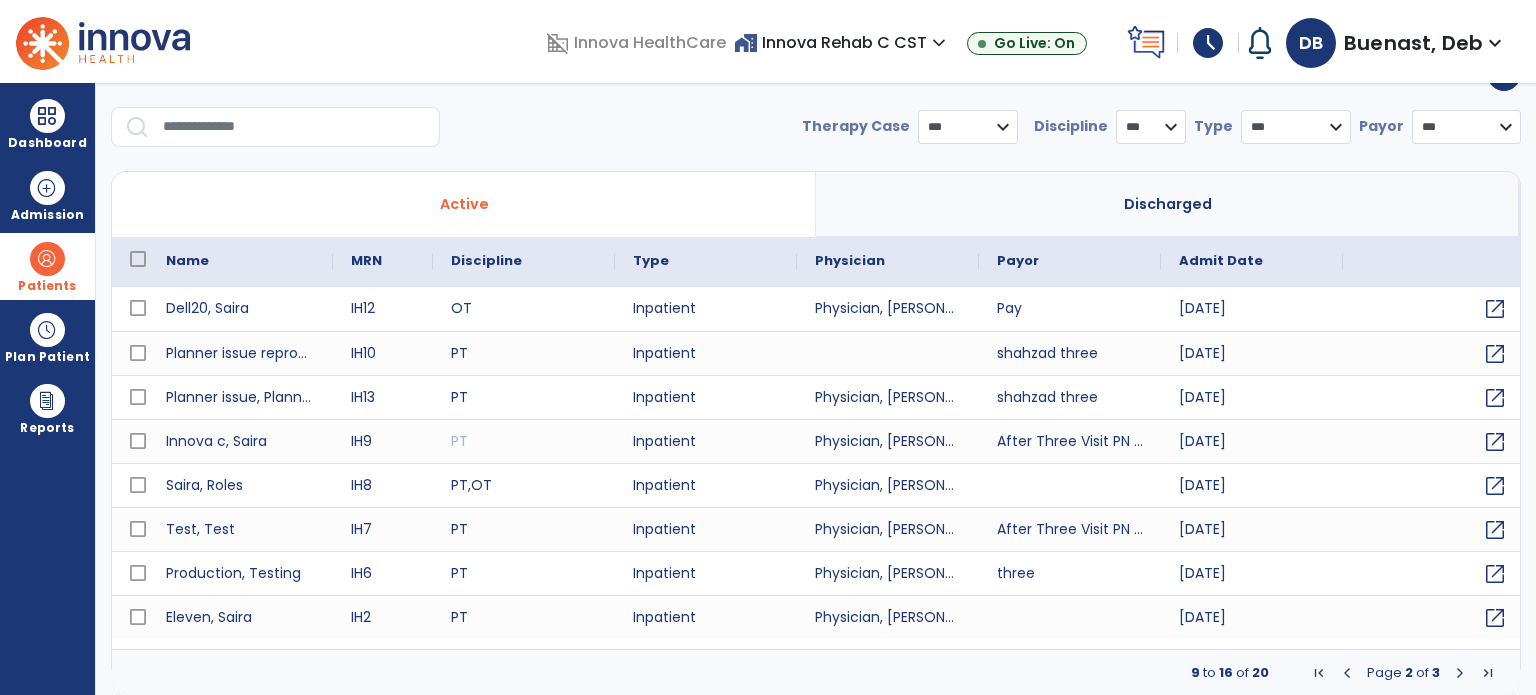 click at bounding box center [1460, 673] 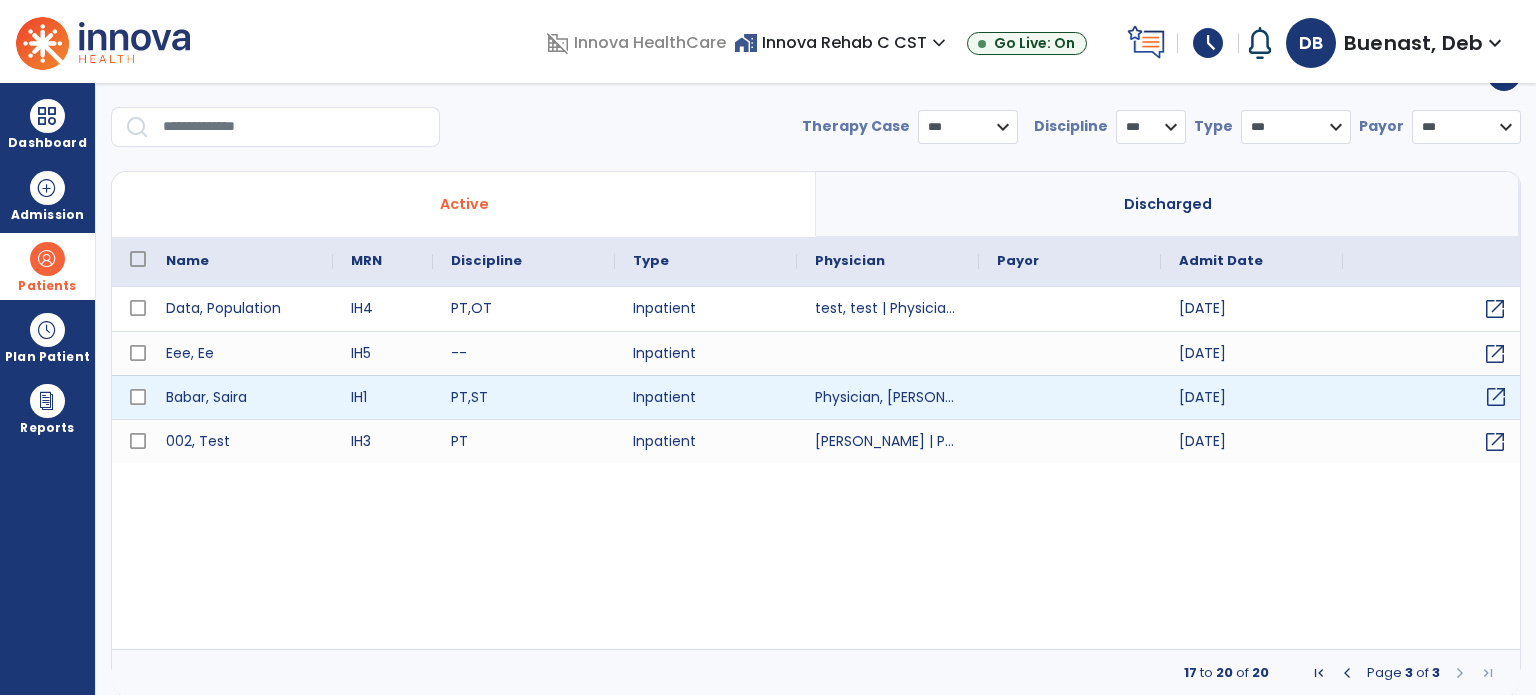 click on "open_in_new" at bounding box center [1496, 397] 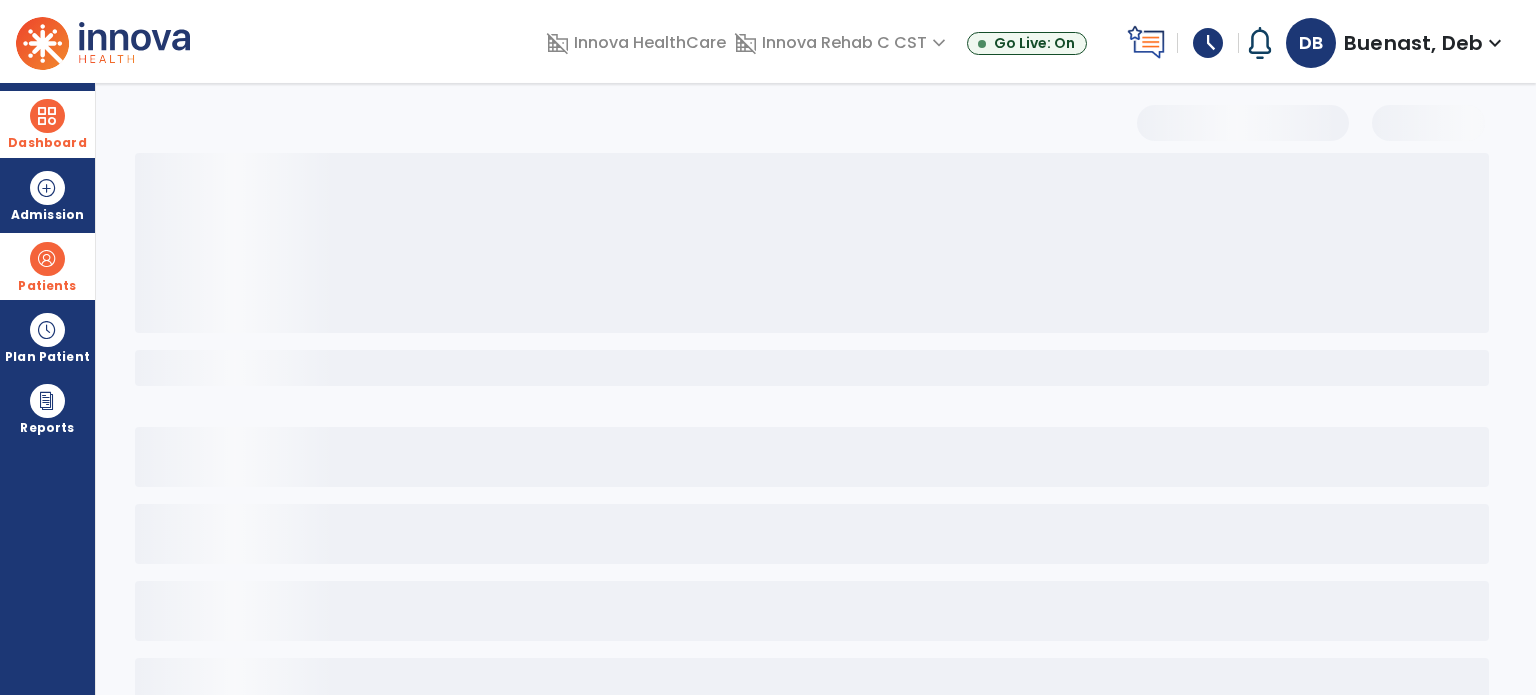 click at bounding box center (47, 116) 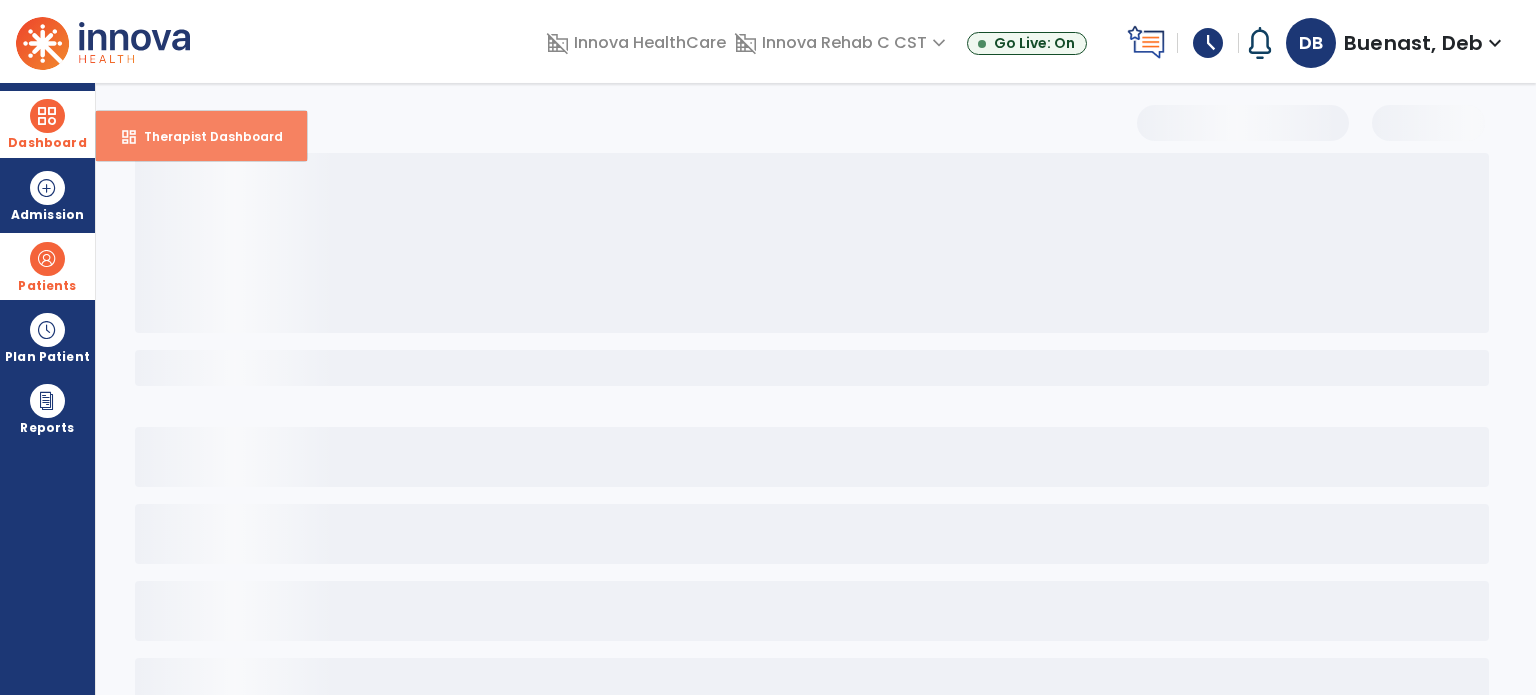 drag, startPoint x: 182, startPoint y: 135, endPoint x: 205, endPoint y: 126, distance: 24.698177 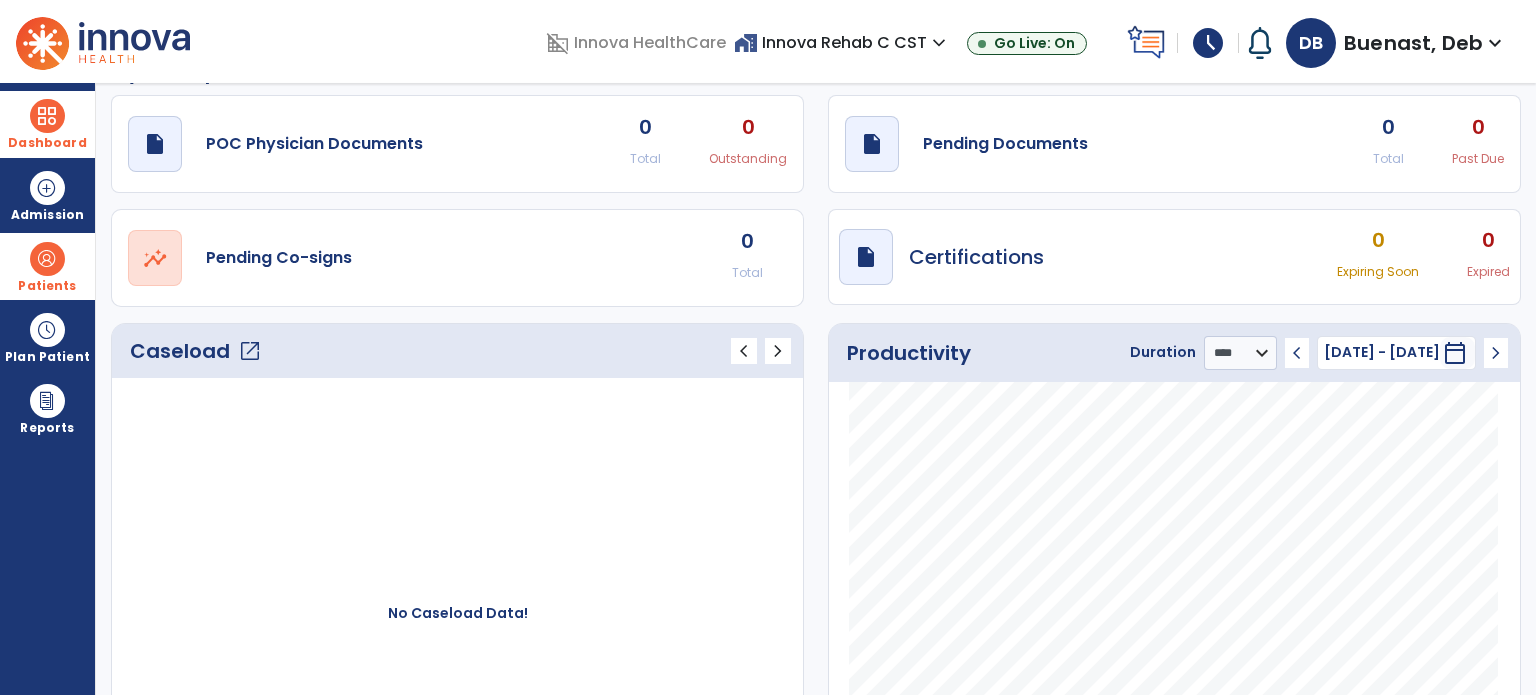 click on "expand_more" at bounding box center (939, 43) 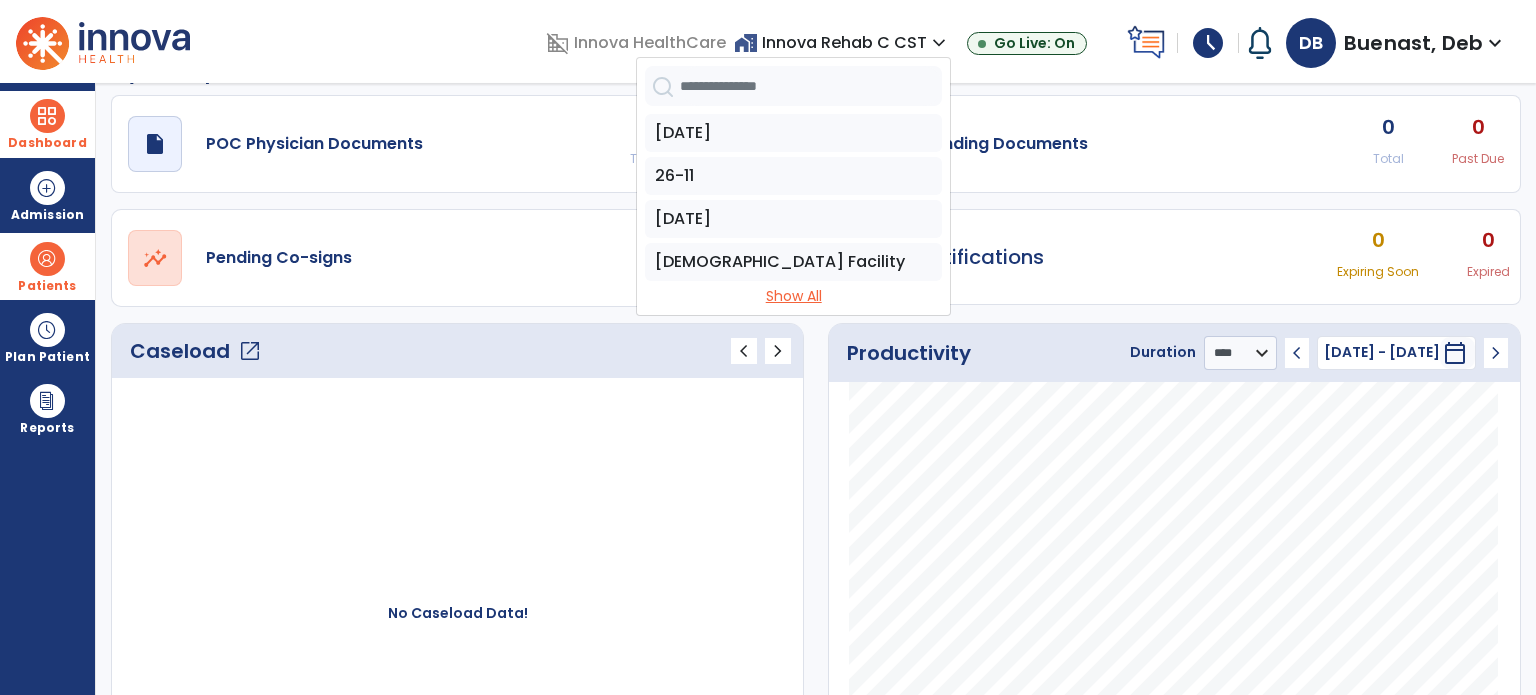 click on "Show All" at bounding box center [793, 296] 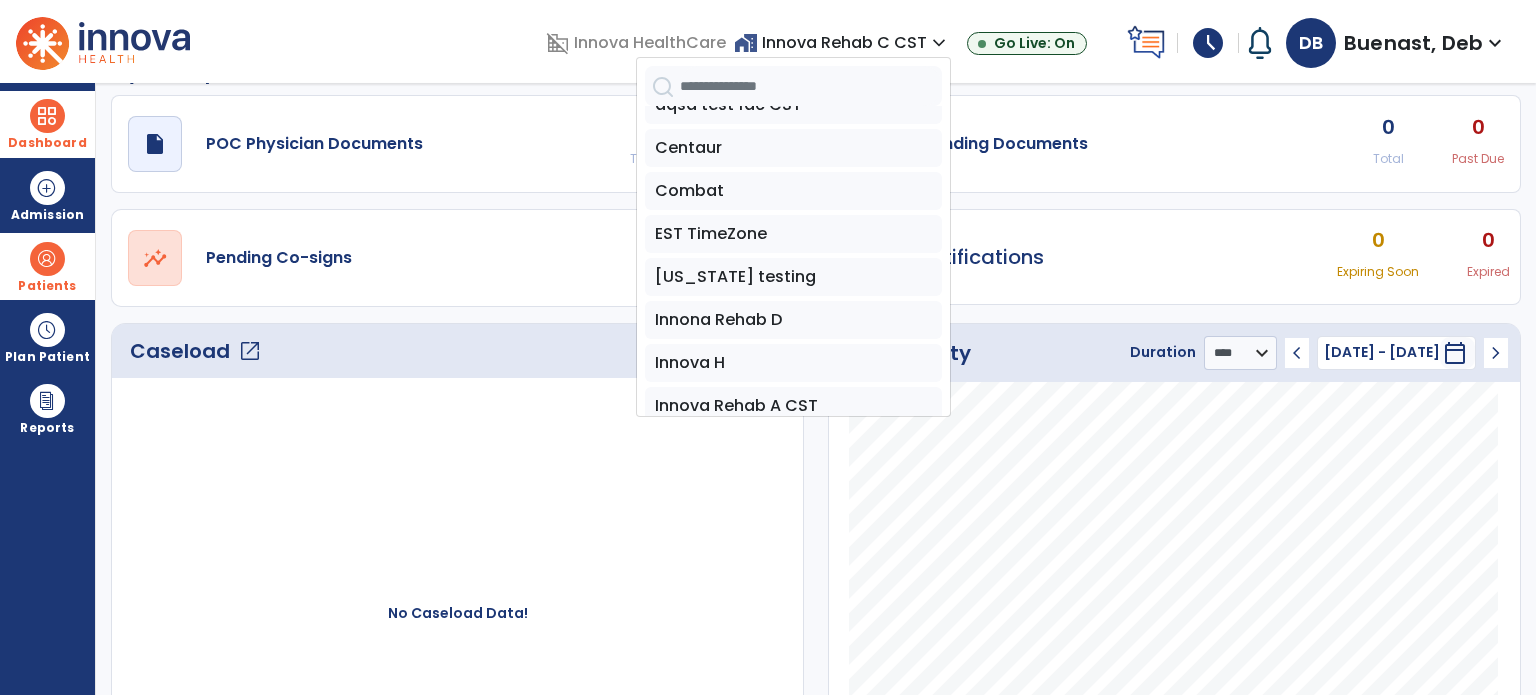 scroll, scrollTop: 300, scrollLeft: 0, axis: vertical 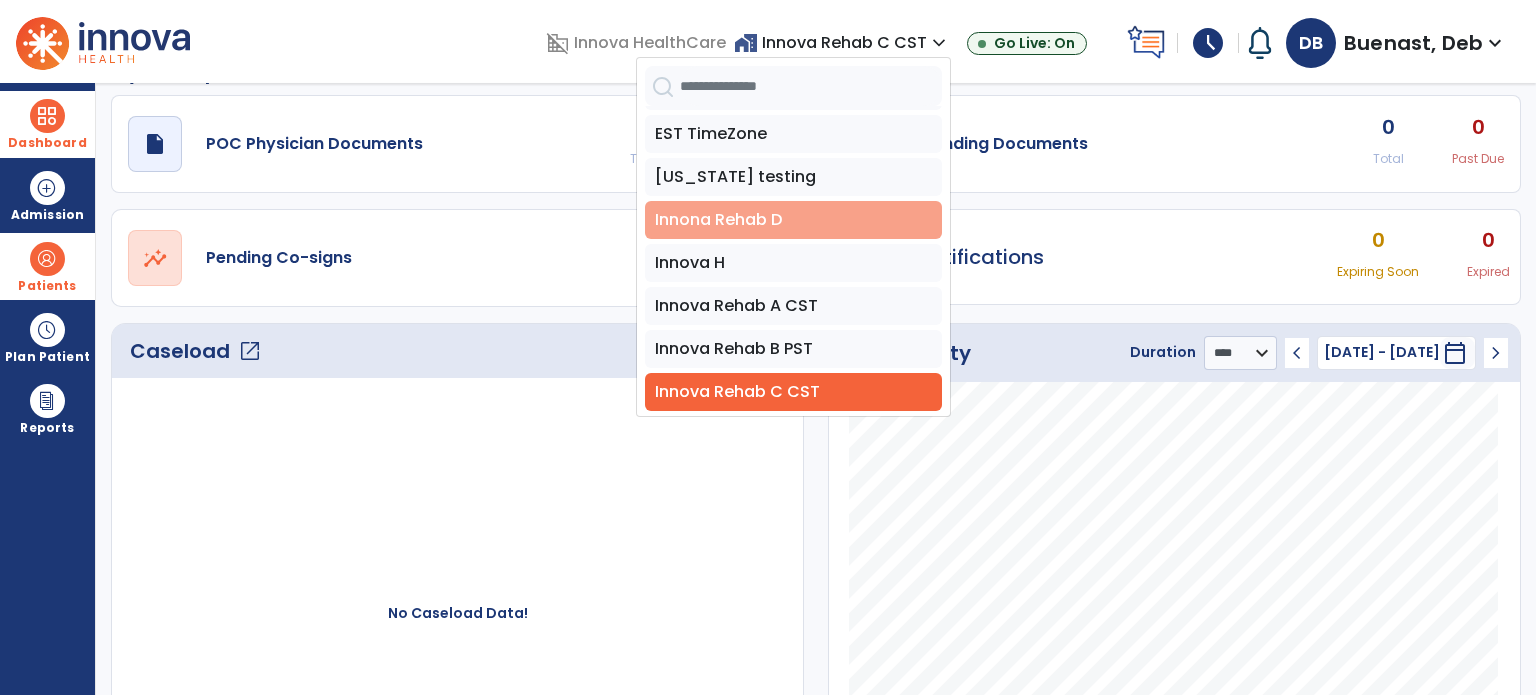 click on "Innona Rehab D" at bounding box center [793, 220] 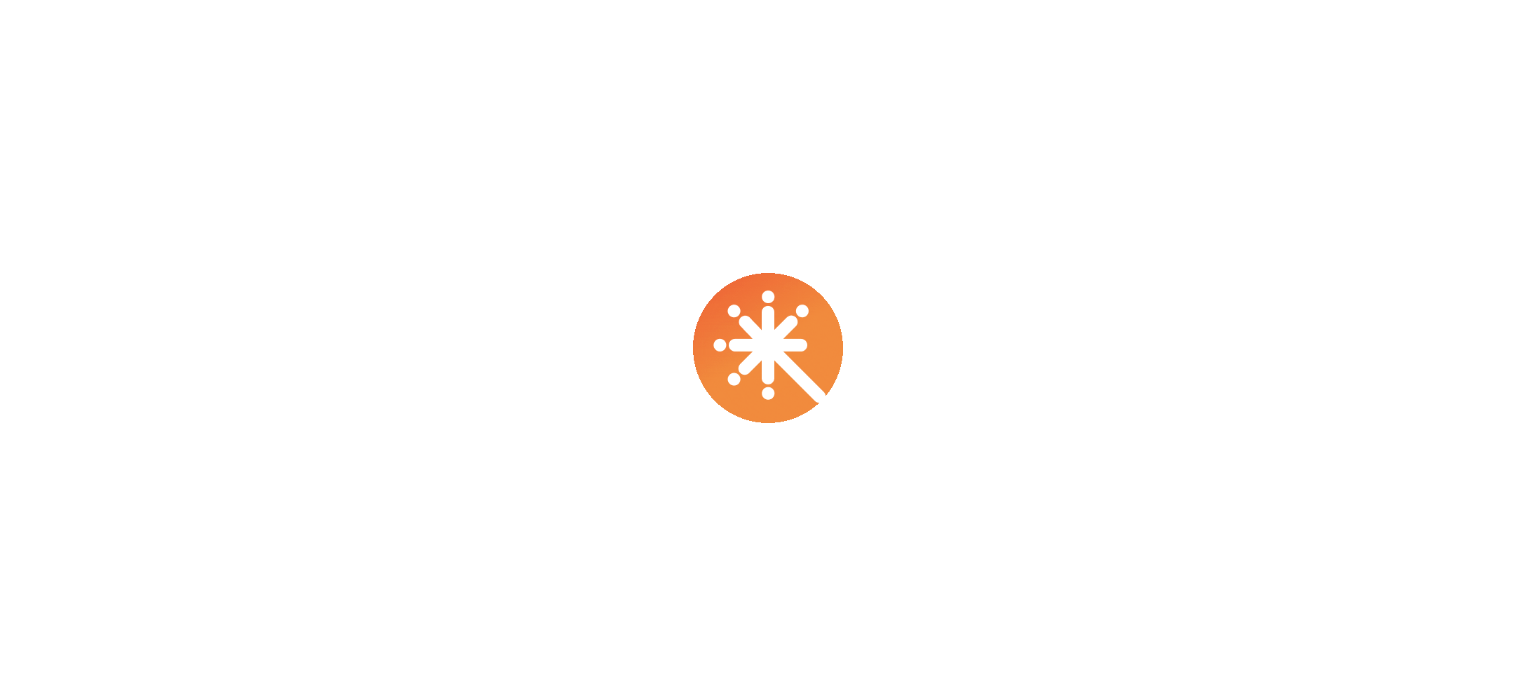 scroll, scrollTop: 0, scrollLeft: 0, axis: both 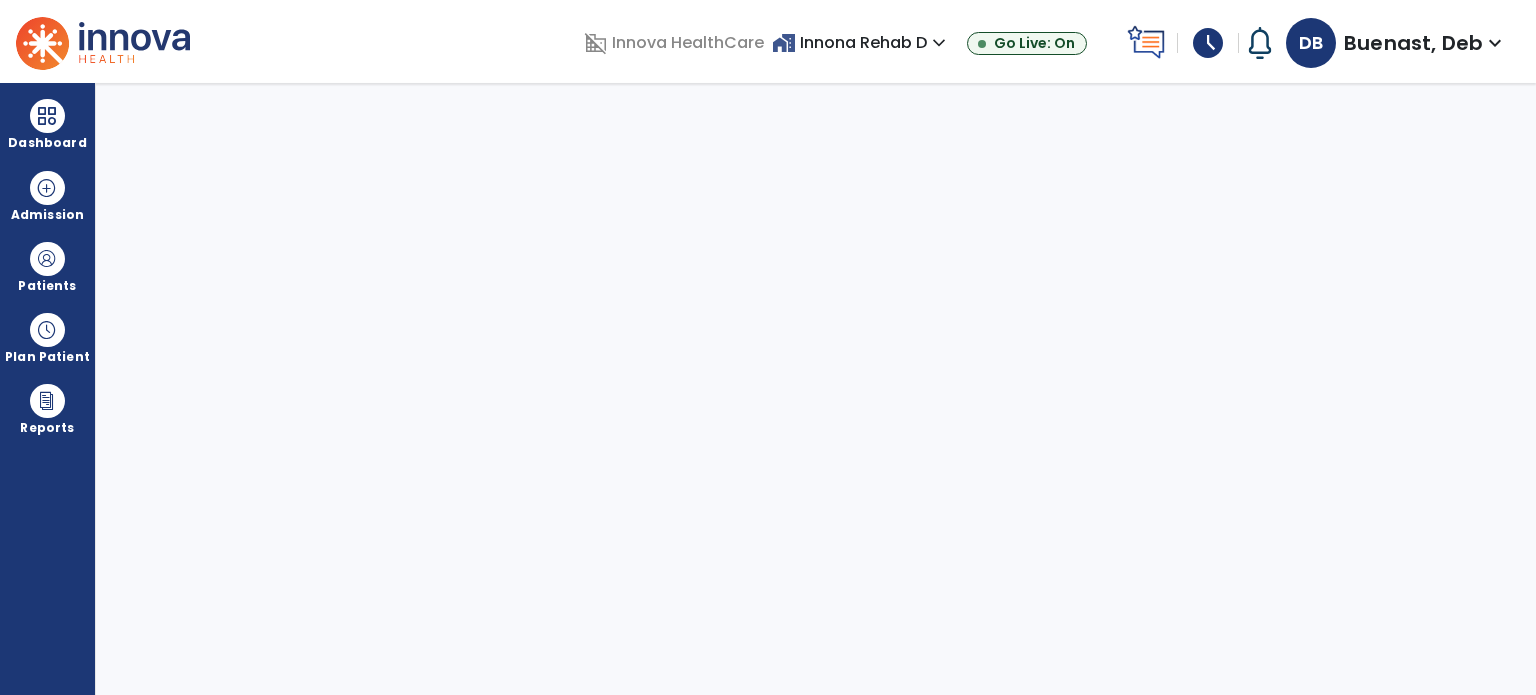 select on "****" 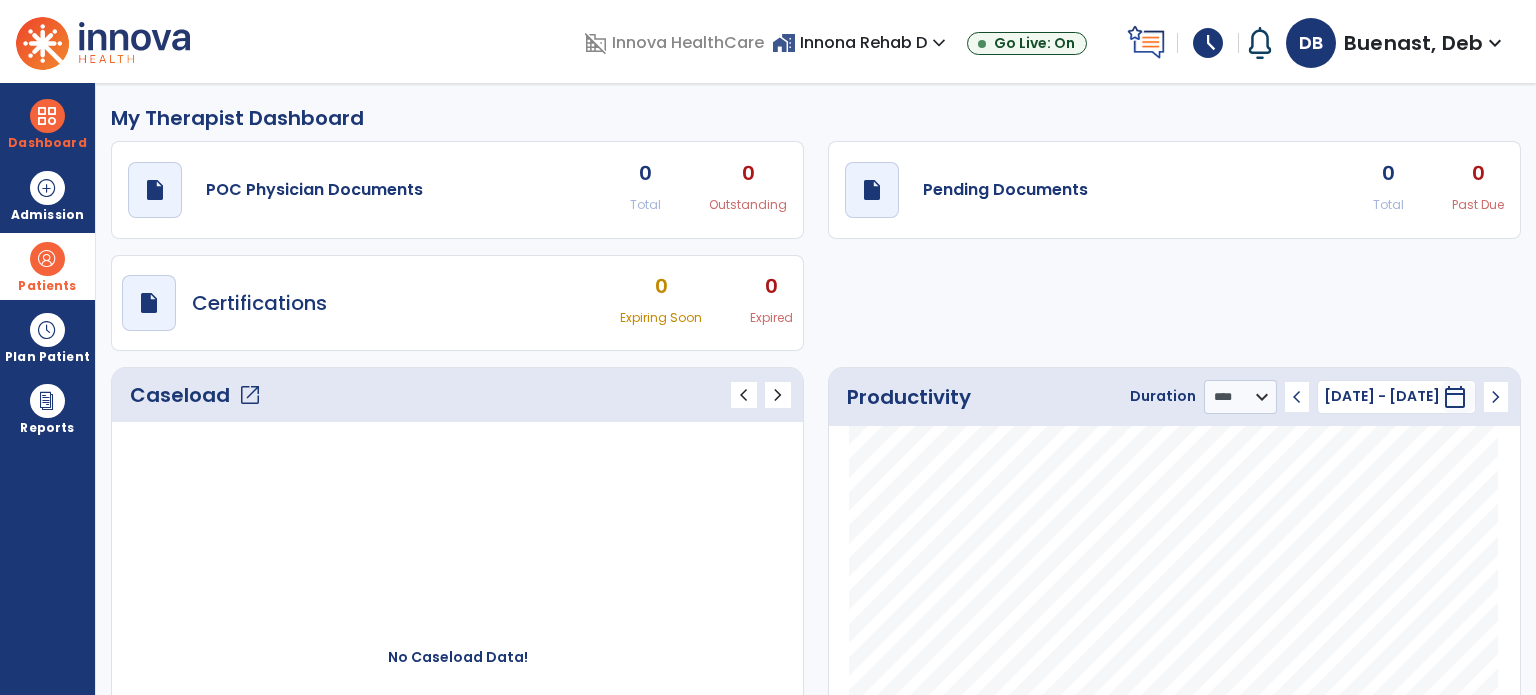 click on "Patients" at bounding box center [47, 266] 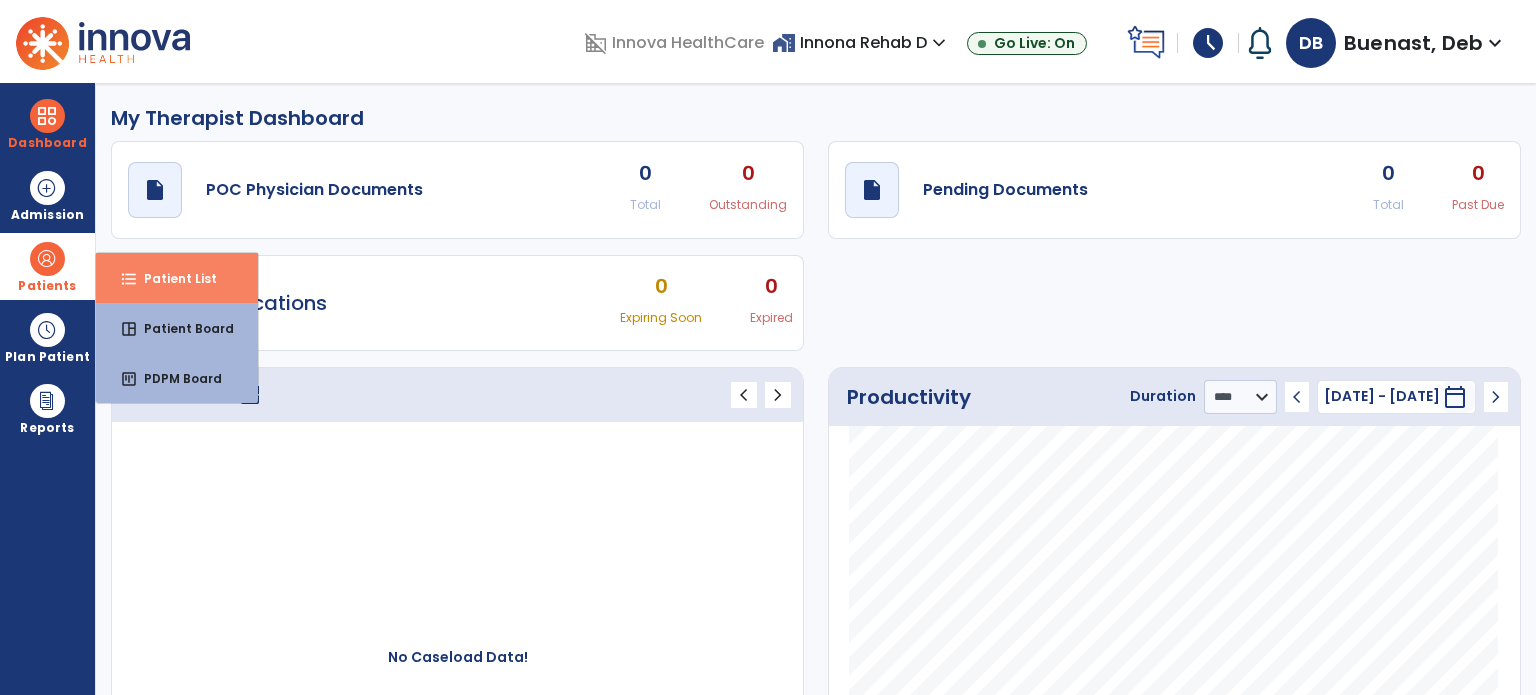 click on "format_list_bulleted  Patient List" at bounding box center (177, 278) 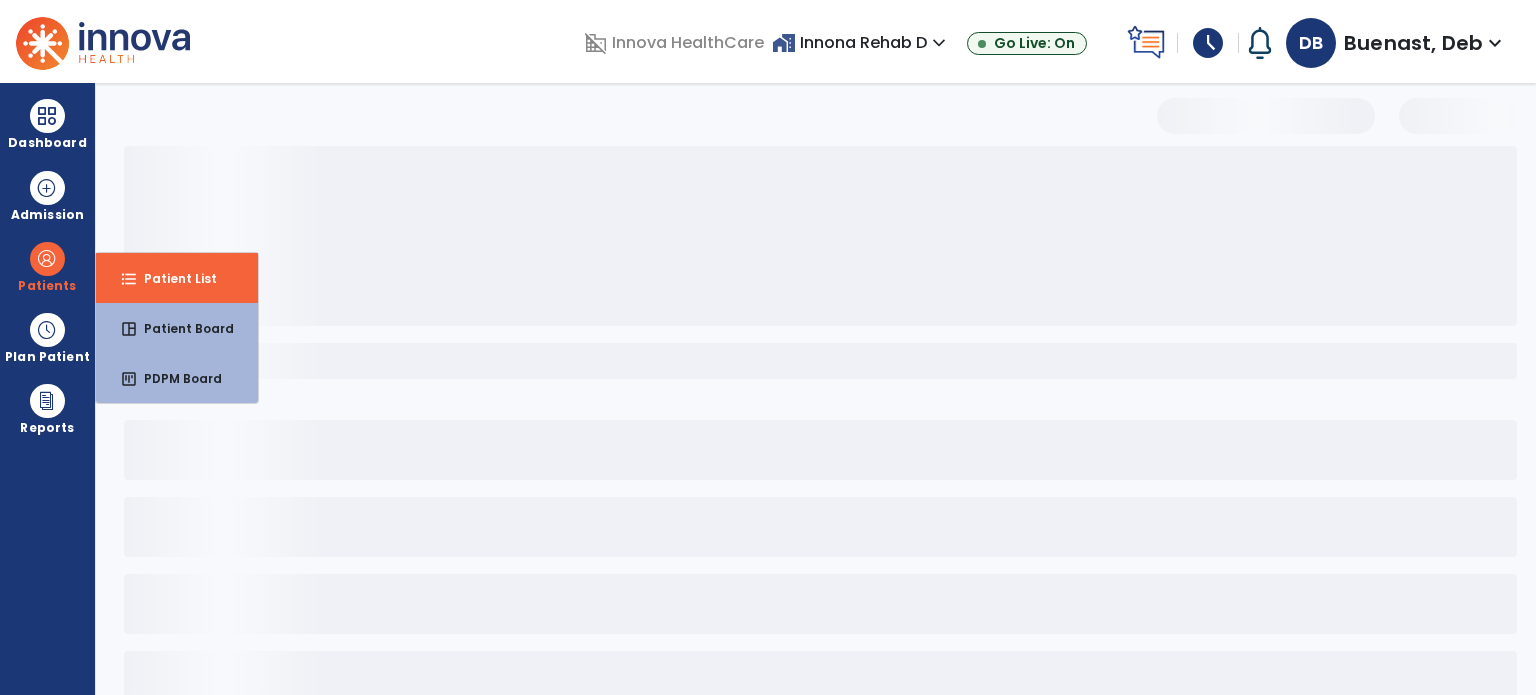 select on "***" 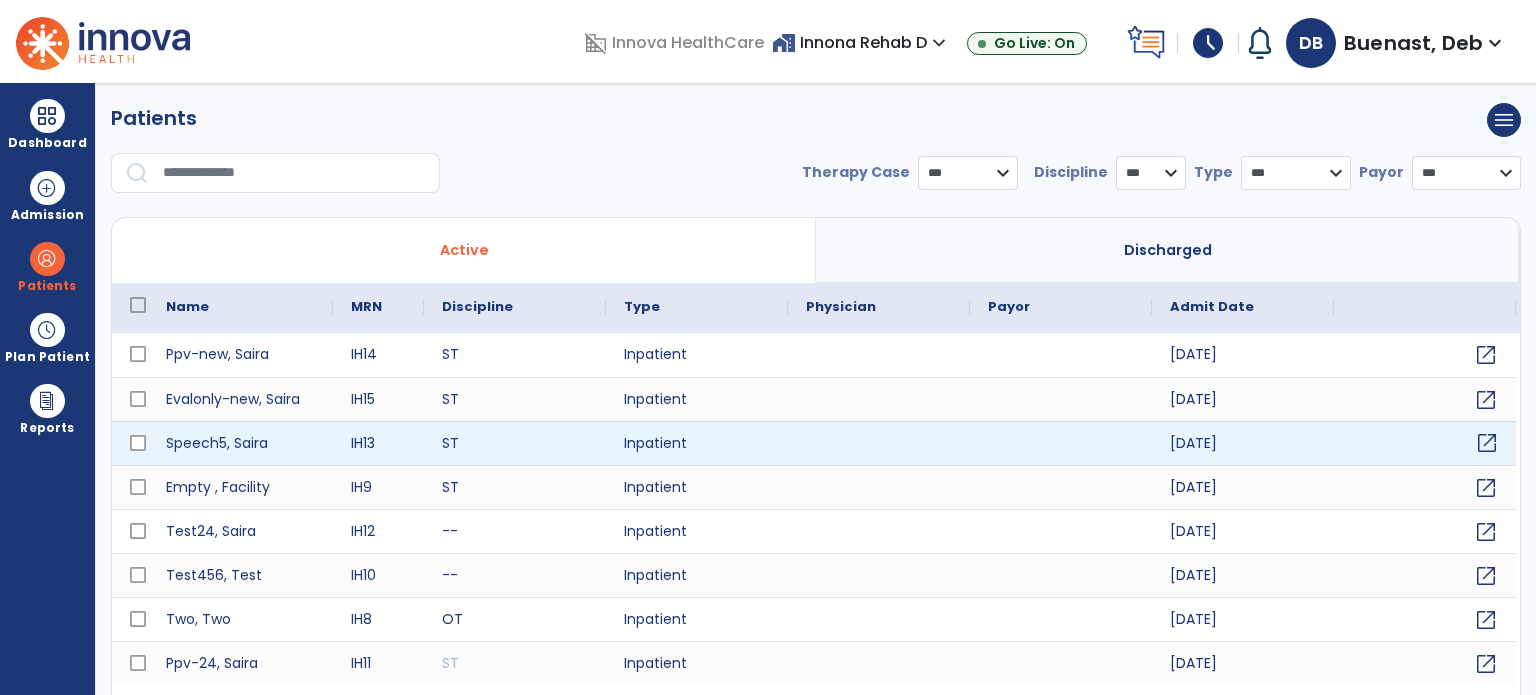 click on "open_in_new" at bounding box center (1487, 443) 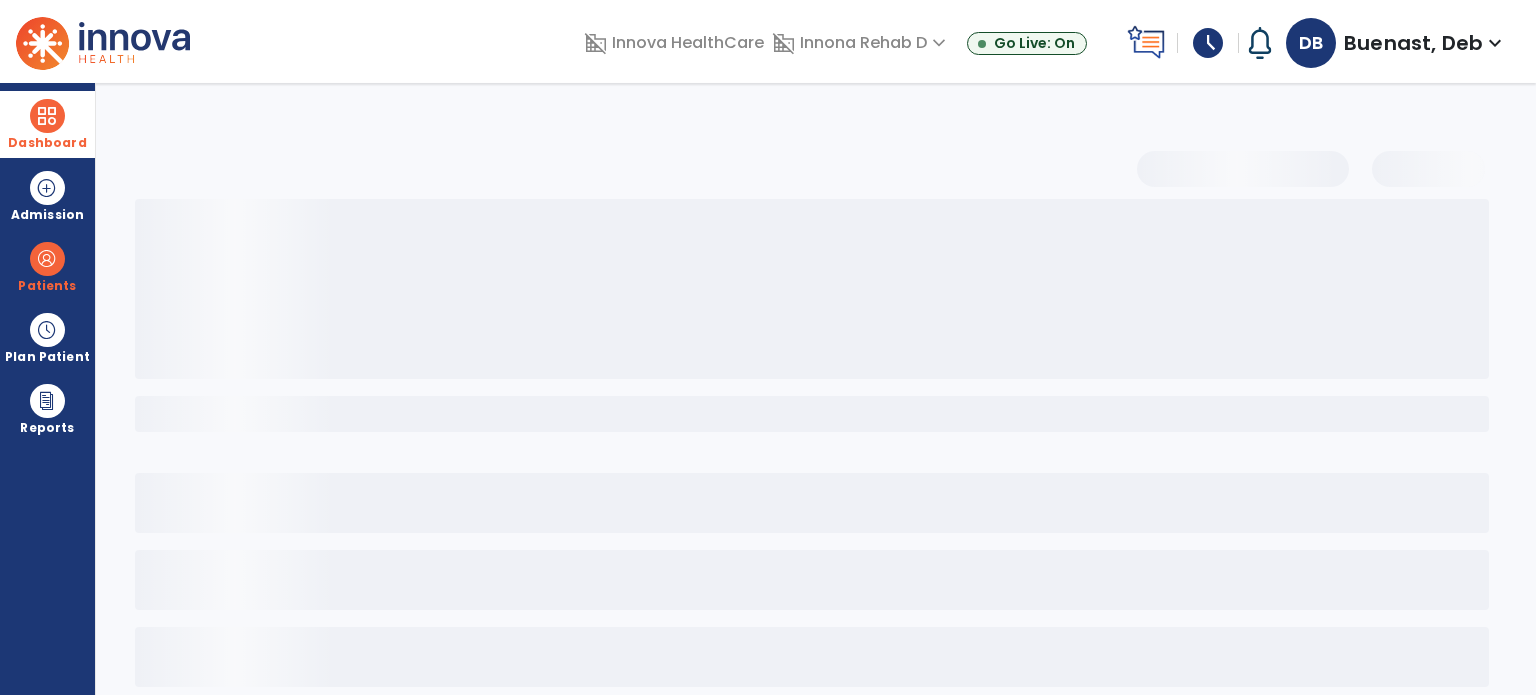 click on "Dashboard" at bounding box center (47, 124) 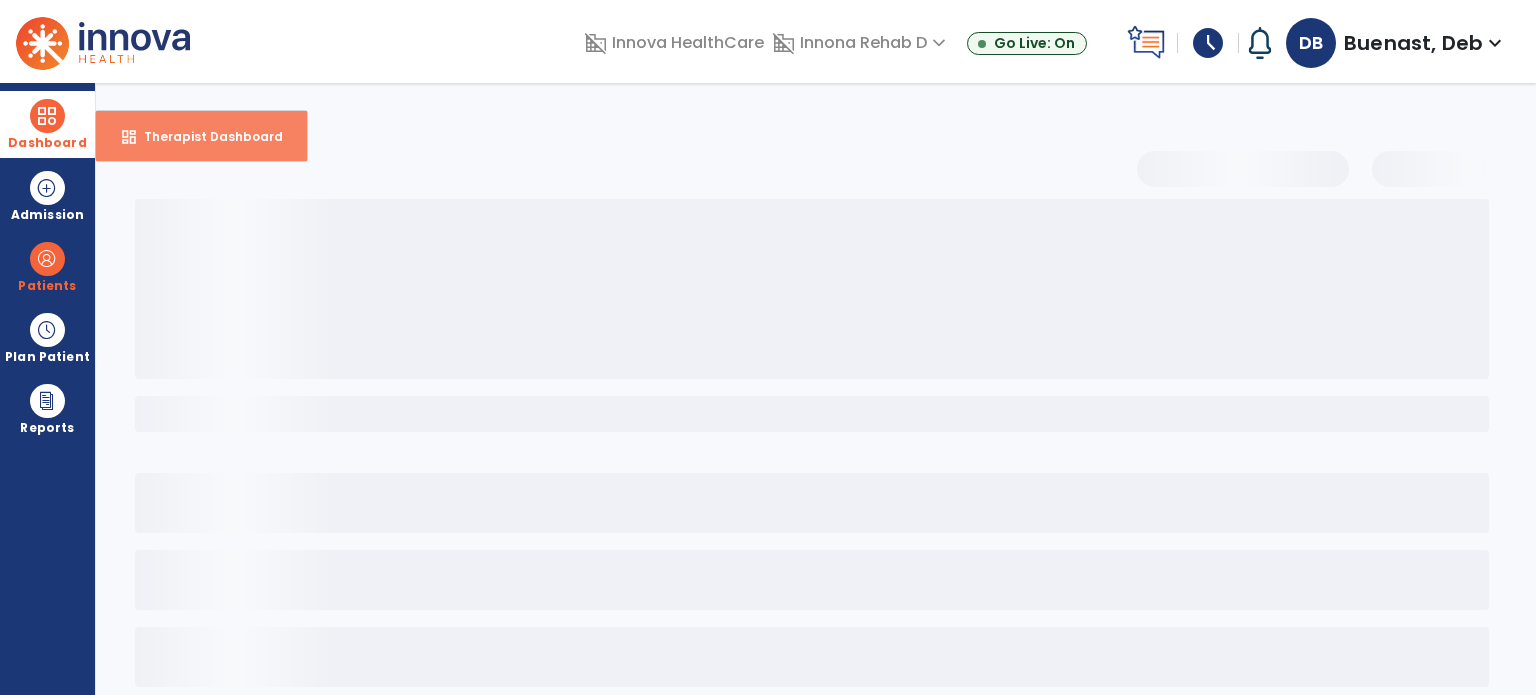 click on "Therapist Dashboard" at bounding box center (205, 136) 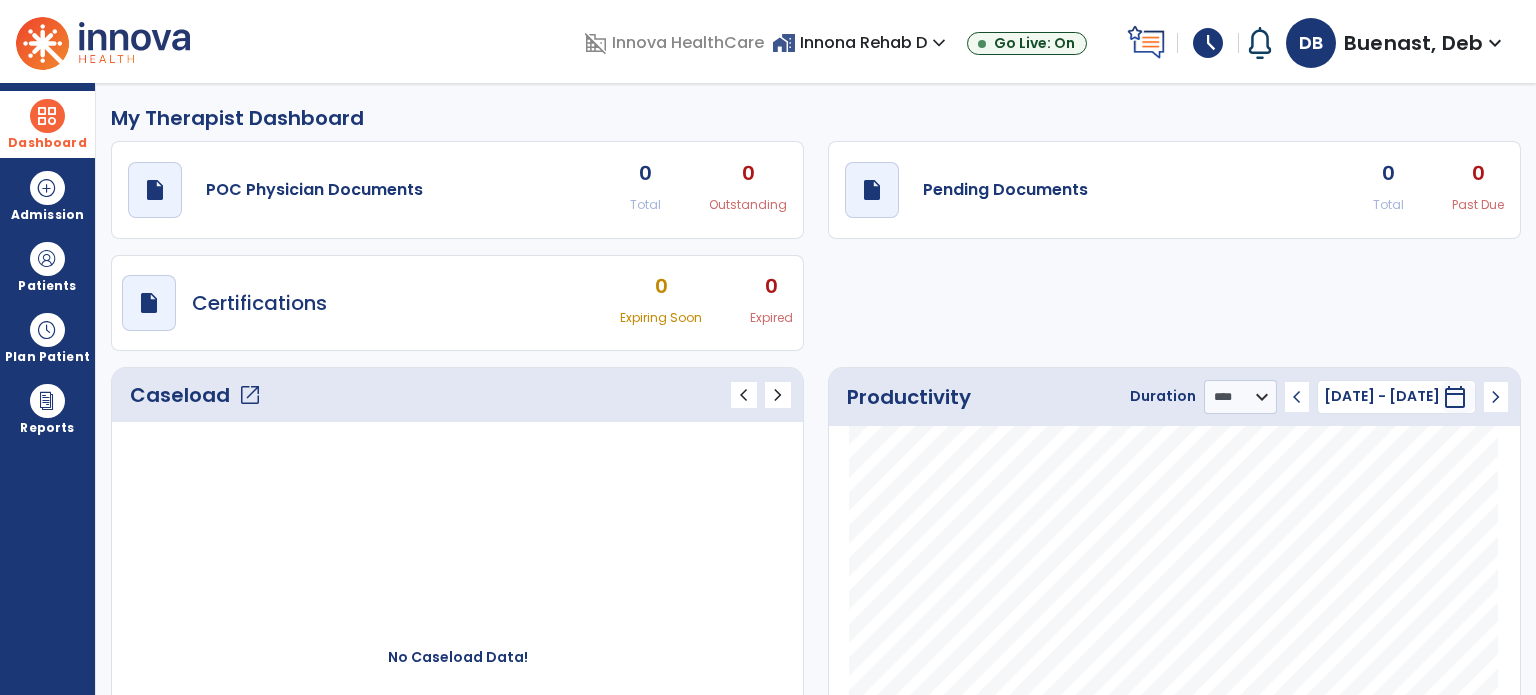 click on "expand_more" at bounding box center [939, 43] 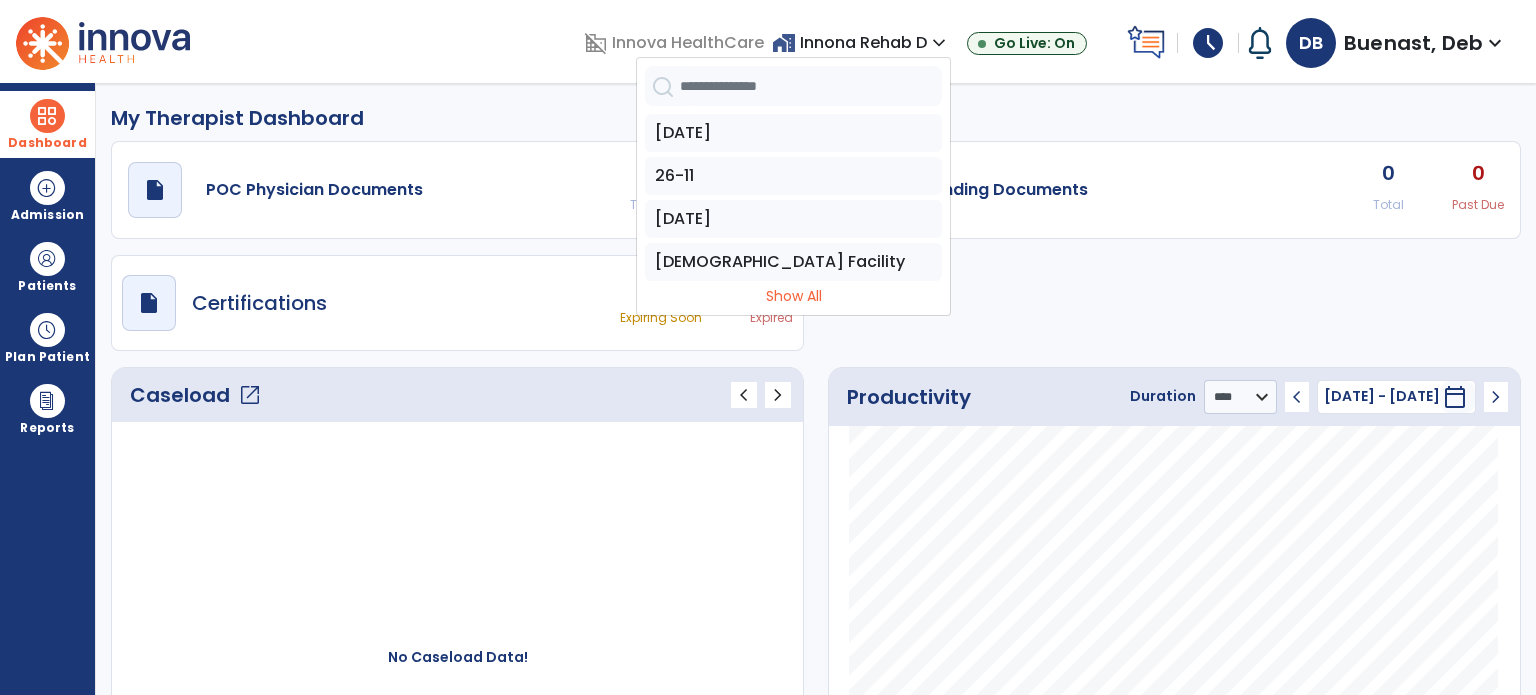 click on "expand_more" at bounding box center (939, 43) 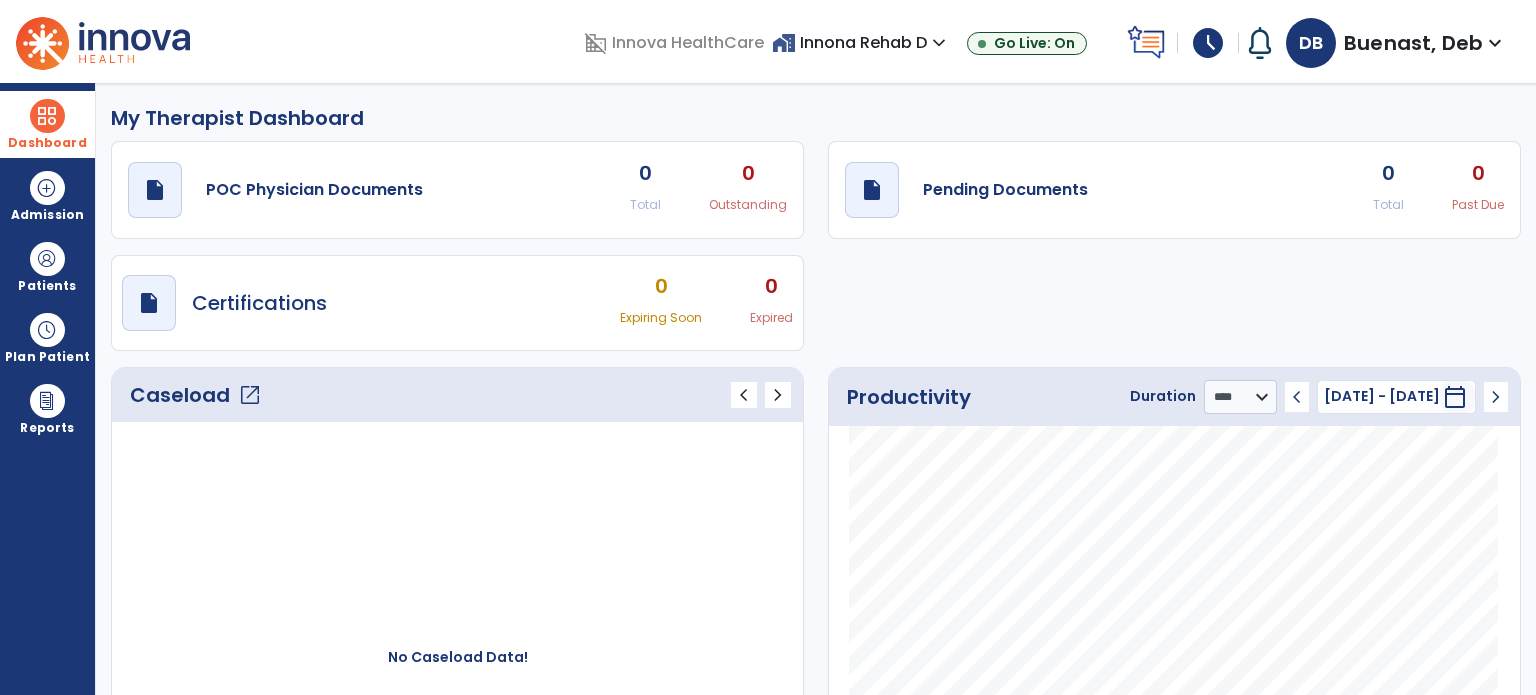 click on "expand_more" at bounding box center [939, 43] 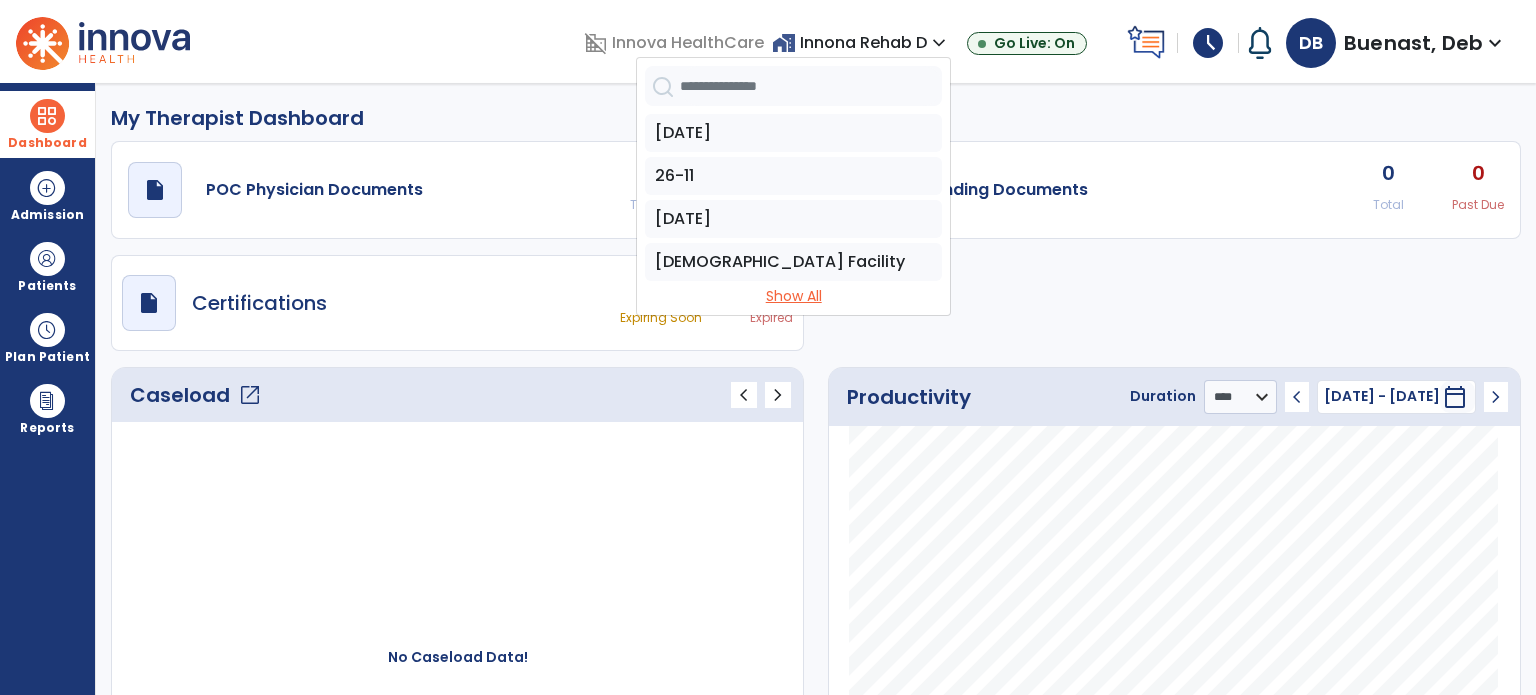 click on "Show All" at bounding box center [793, 296] 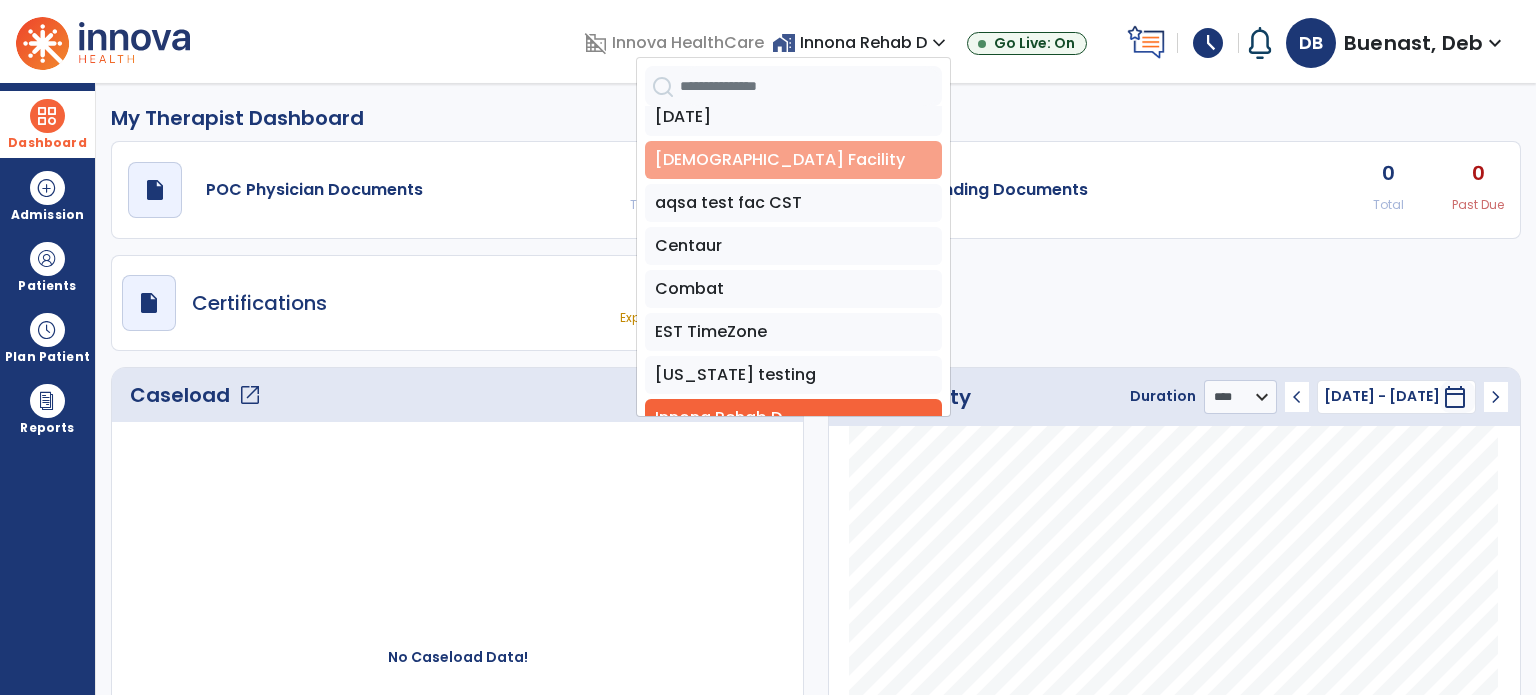 scroll, scrollTop: 0, scrollLeft: 0, axis: both 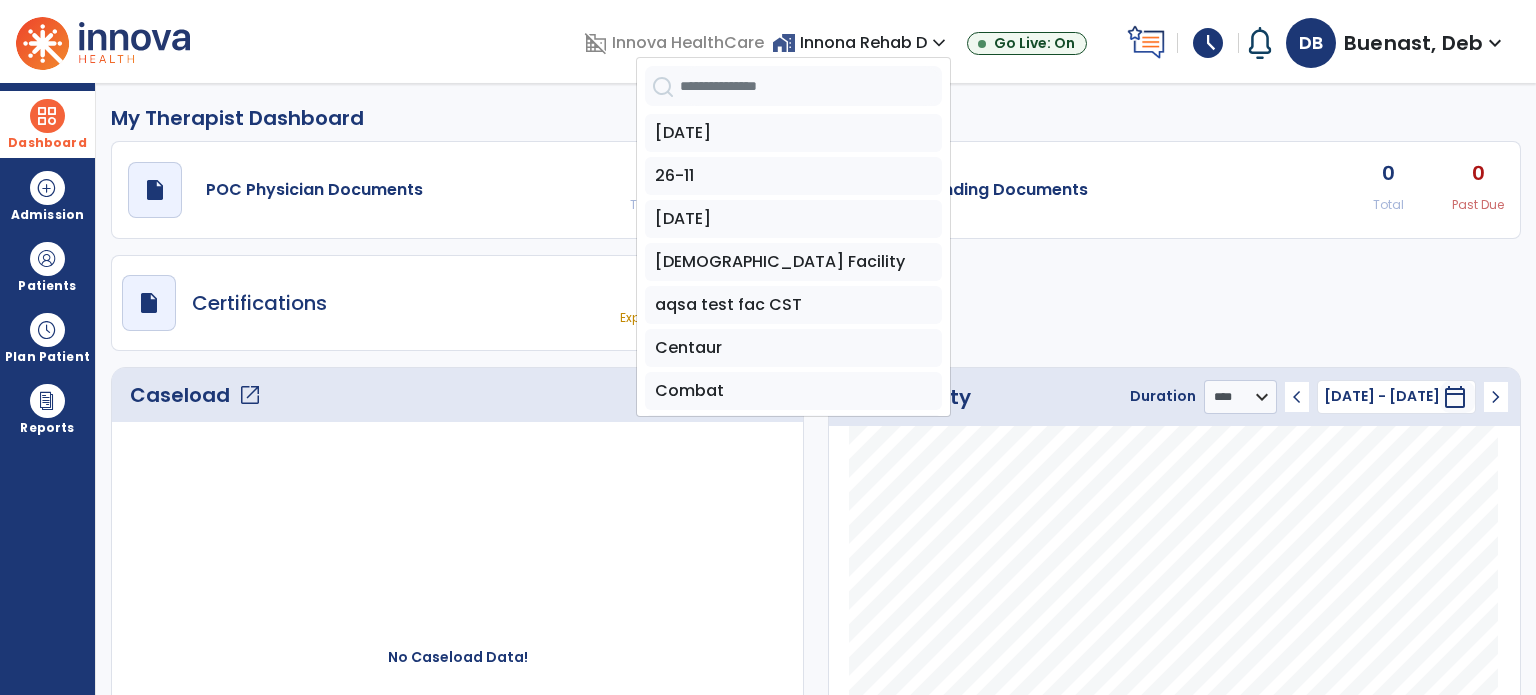 click on "domain_disabled   Innova HealthCare   home_work   Innona Rehab D   expand_more   [DATE]   [PHONE_NUMBER][DATE]   Aqsa Facility   aqsa test fac CST   Centaur   Combat    EST TimeZone   [US_STATE] testing   Innona Rehab D   [GEOGRAPHIC_DATA] Rehab A CST   Innova Rehab B PST   Innova Rehab C CST   Innova Roles   Novitas Facility   Prod Test 91624   PST Zone   QA-Thurs   Saira Facility New   saira Innova TEST   saira test    Super Startech   test1  Go Live: On schedule My Time:   [DATE]    **** arrow_right  Start   Open your timecard  arrow_right Notifications  No Notifications yet   DB   Buenast, Deb   expand_more   home   Home   person   Profile   help   Help   logout   Log out" at bounding box center (907, 41) 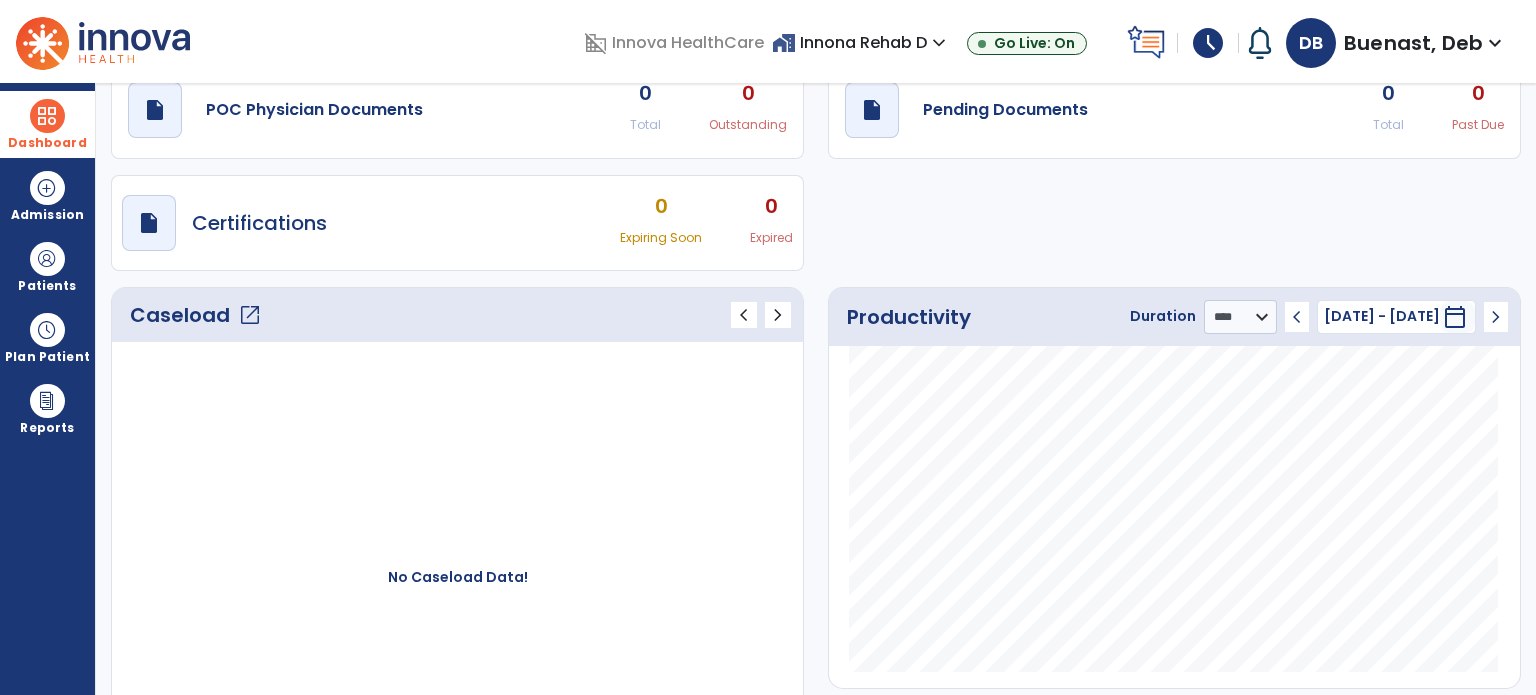 scroll, scrollTop: 0, scrollLeft: 0, axis: both 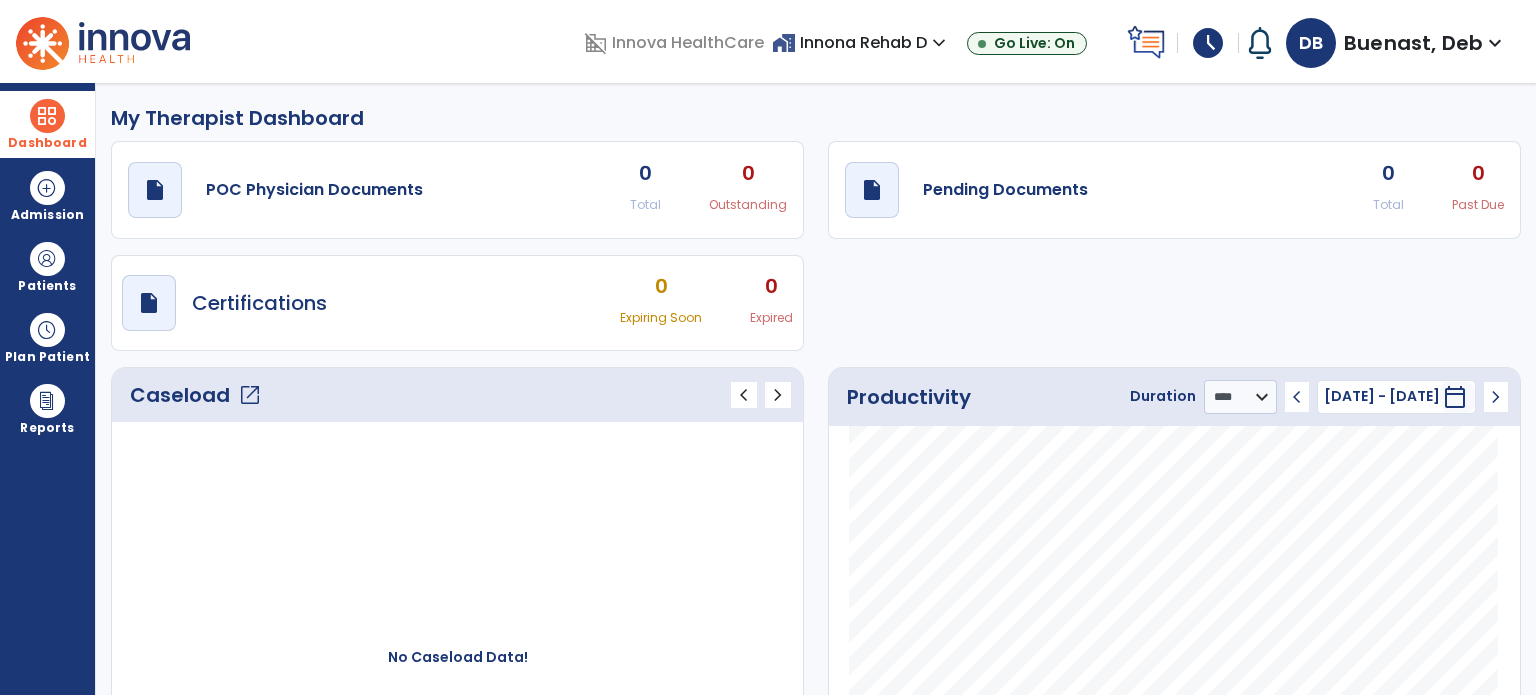 click on "expand_more" at bounding box center [939, 43] 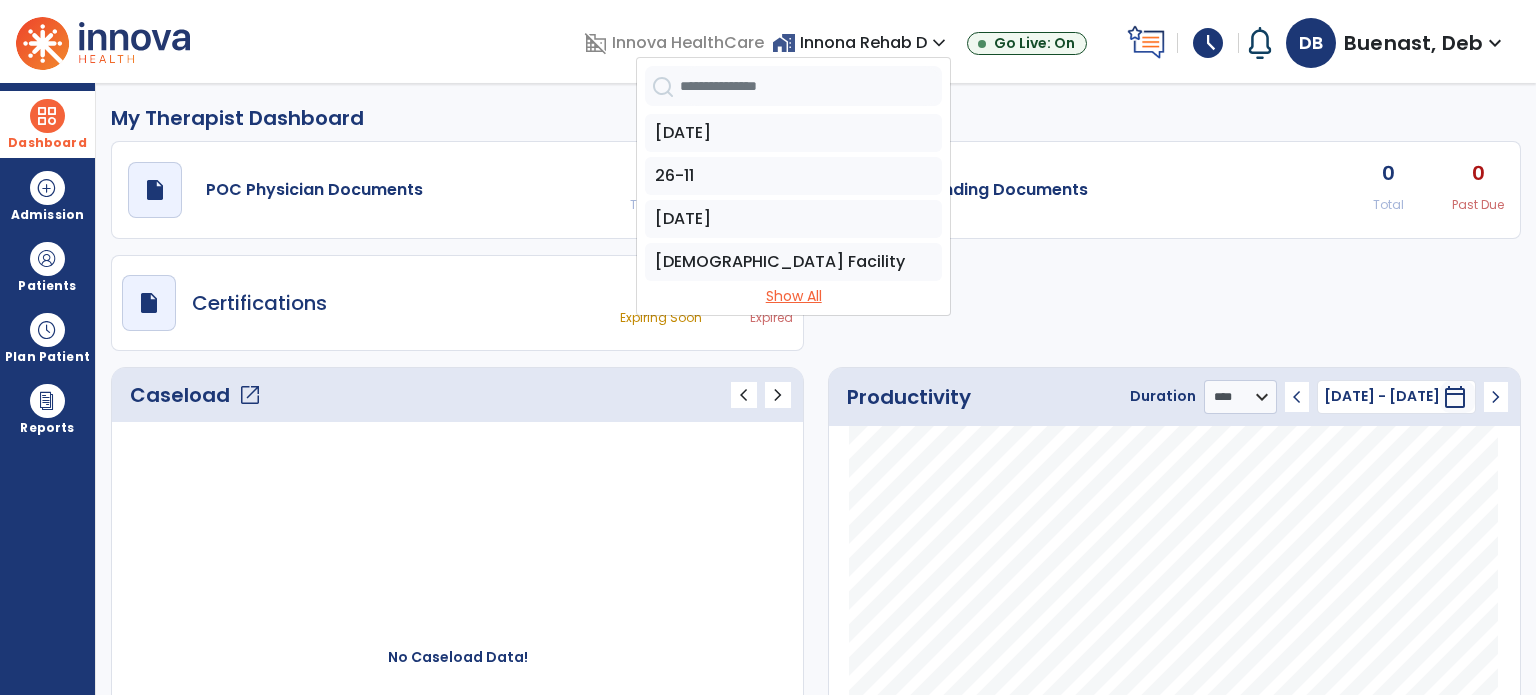 click on "Show All" at bounding box center [793, 296] 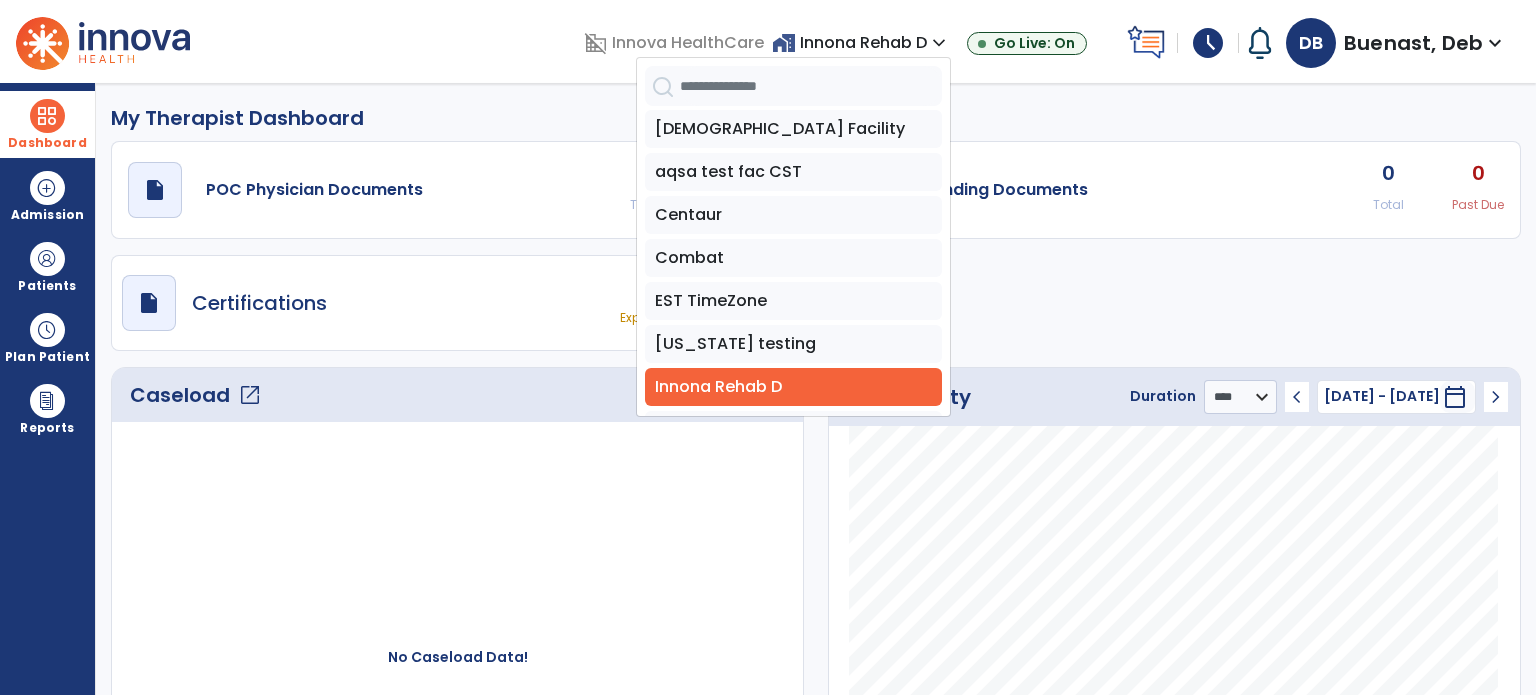 scroll, scrollTop: 400, scrollLeft: 0, axis: vertical 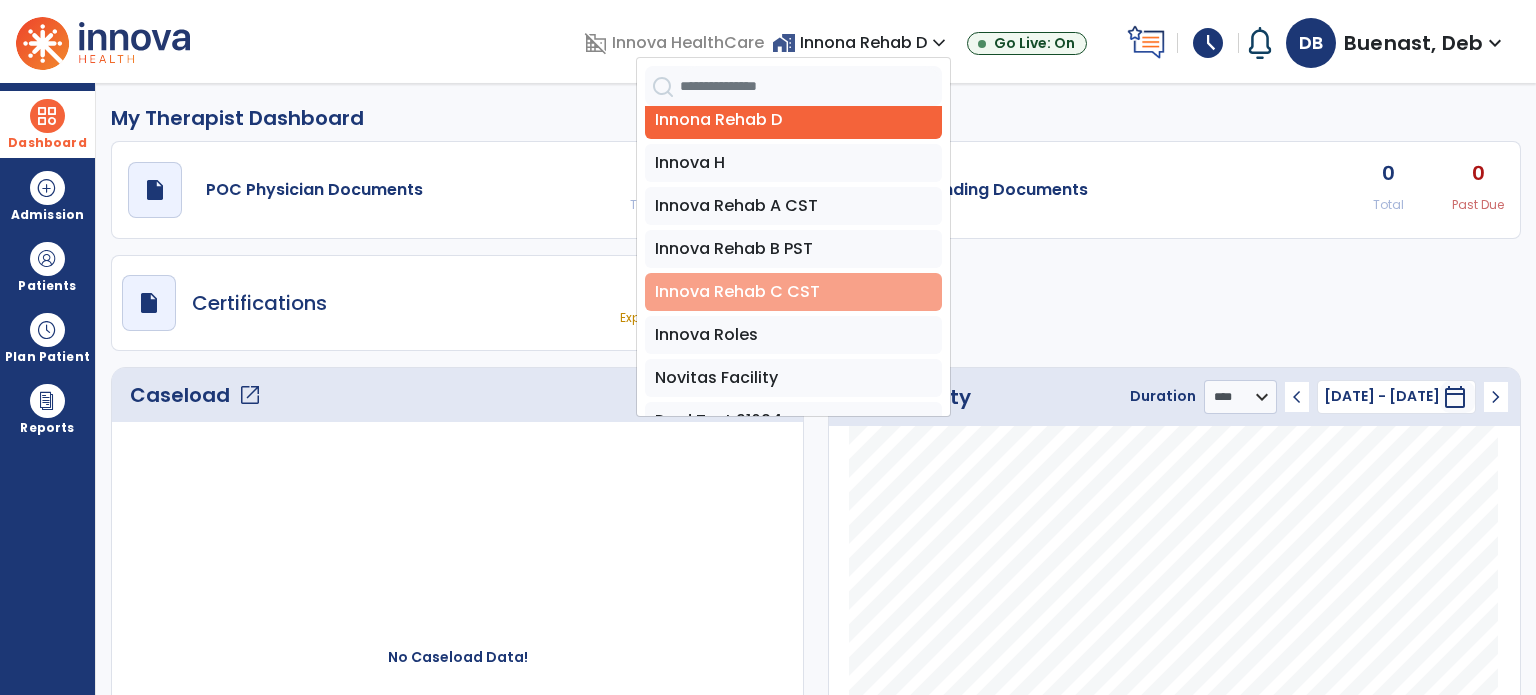 click on "Innova Rehab C CST" at bounding box center [793, 292] 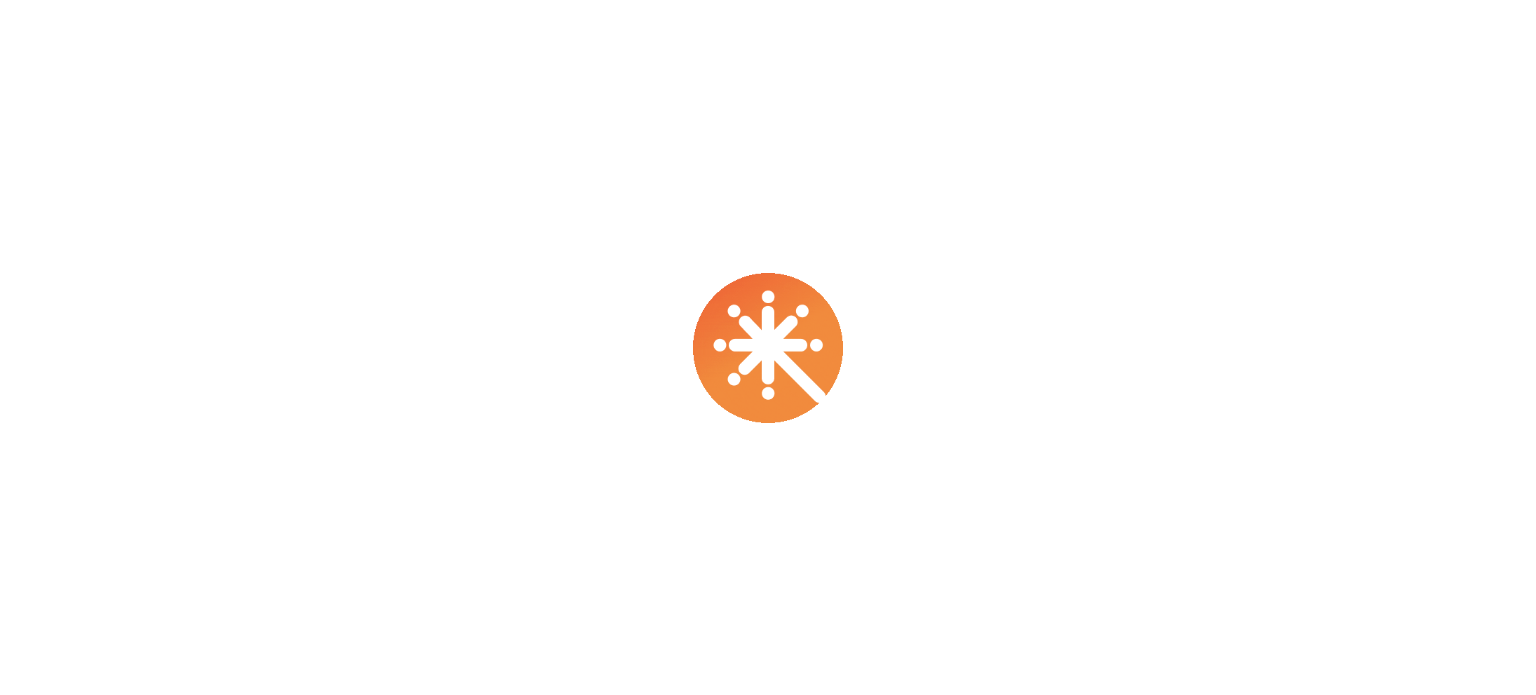 scroll, scrollTop: 0, scrollLeft: 0, axis: both 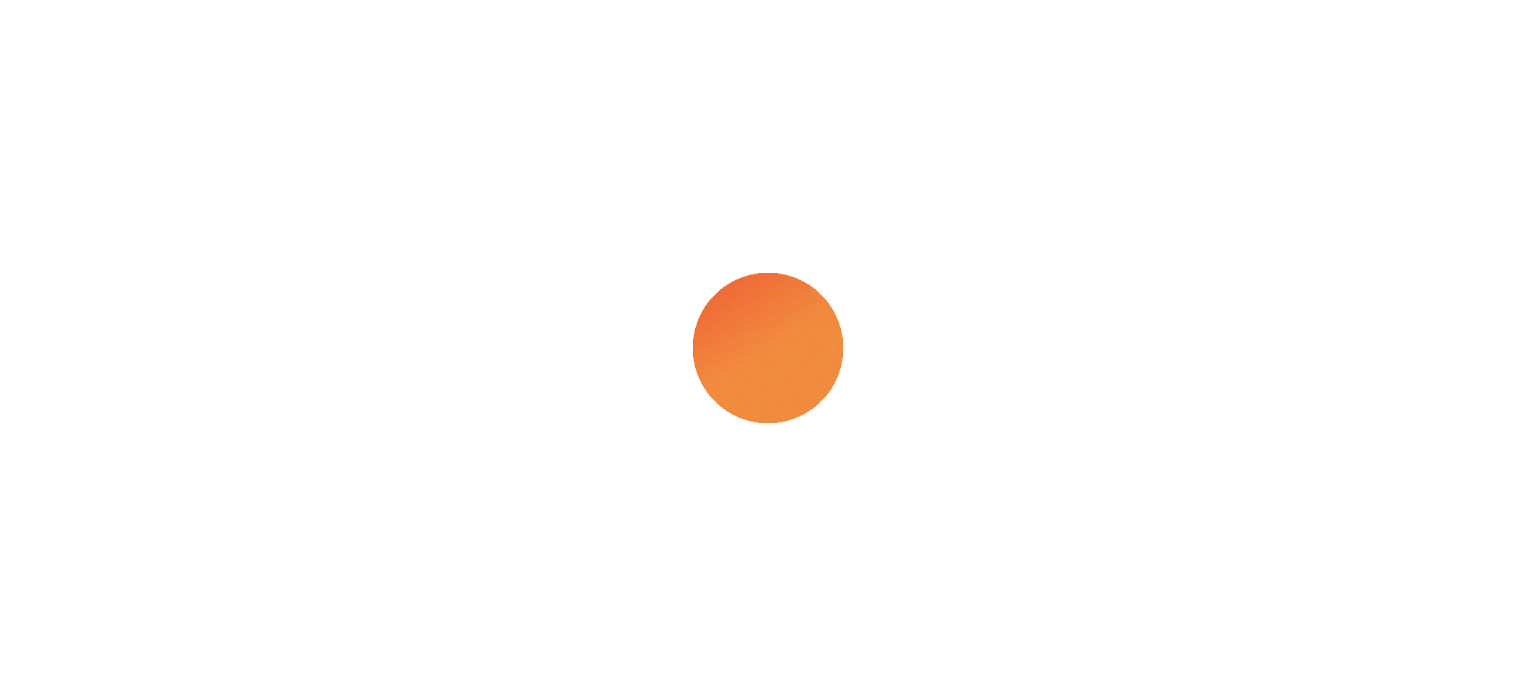select on "****" 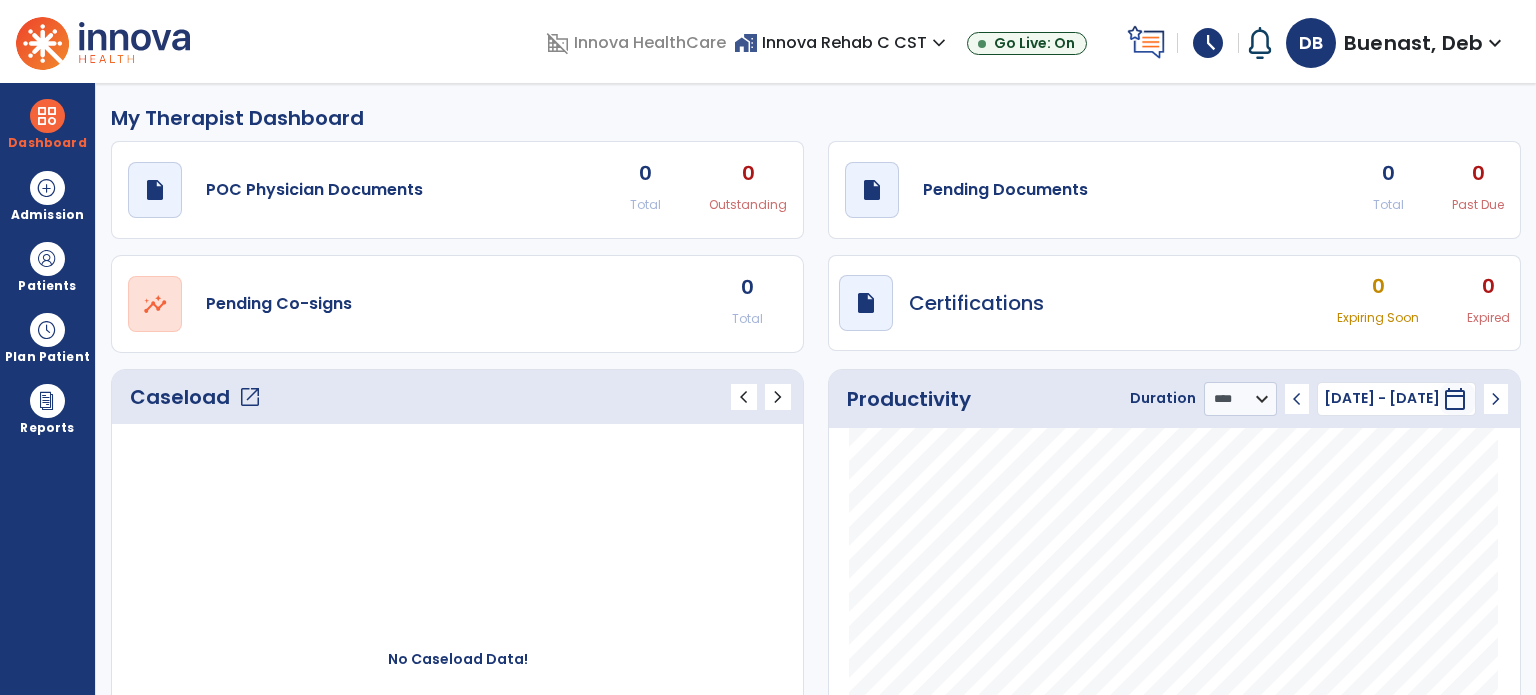 click on "Buenast, Deb" at bounding box center (1413, 43) 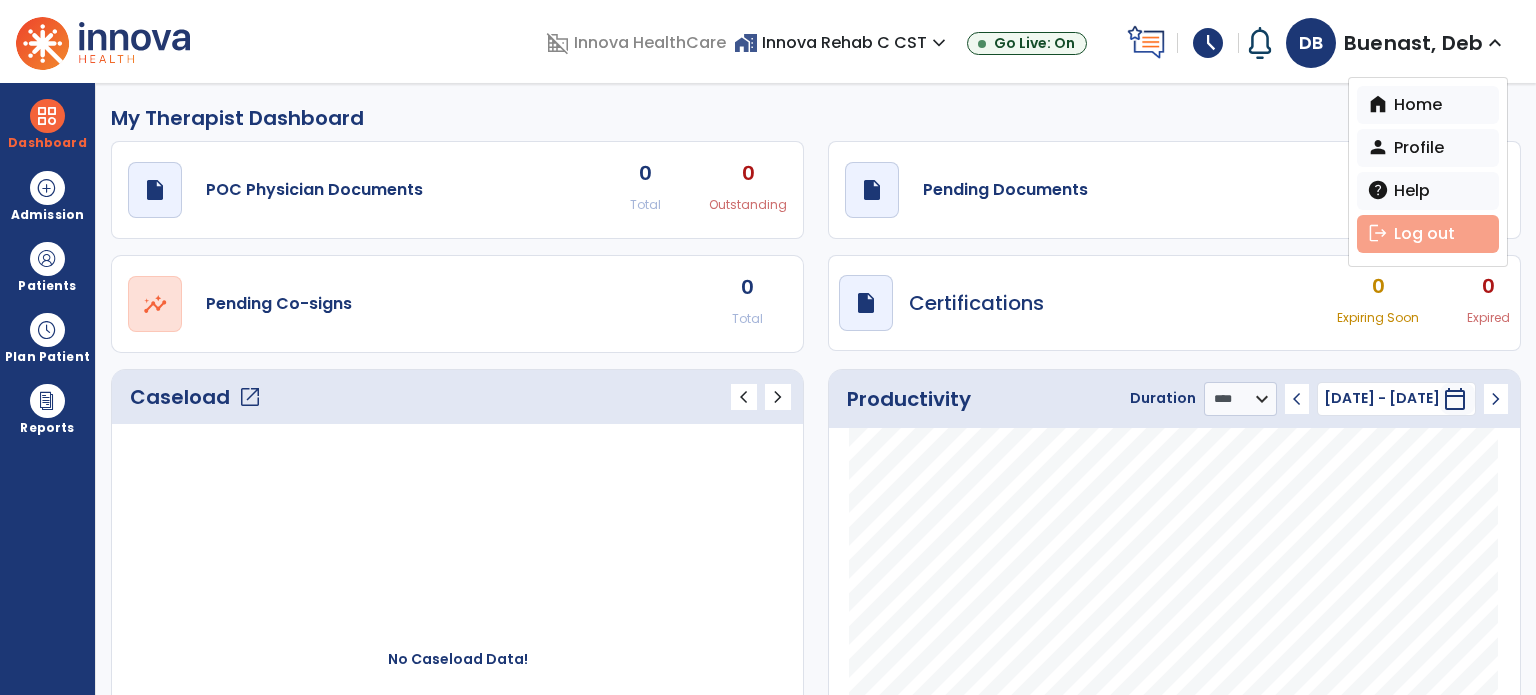 click on "logout   Log out" at bounding box center (1428, 234) 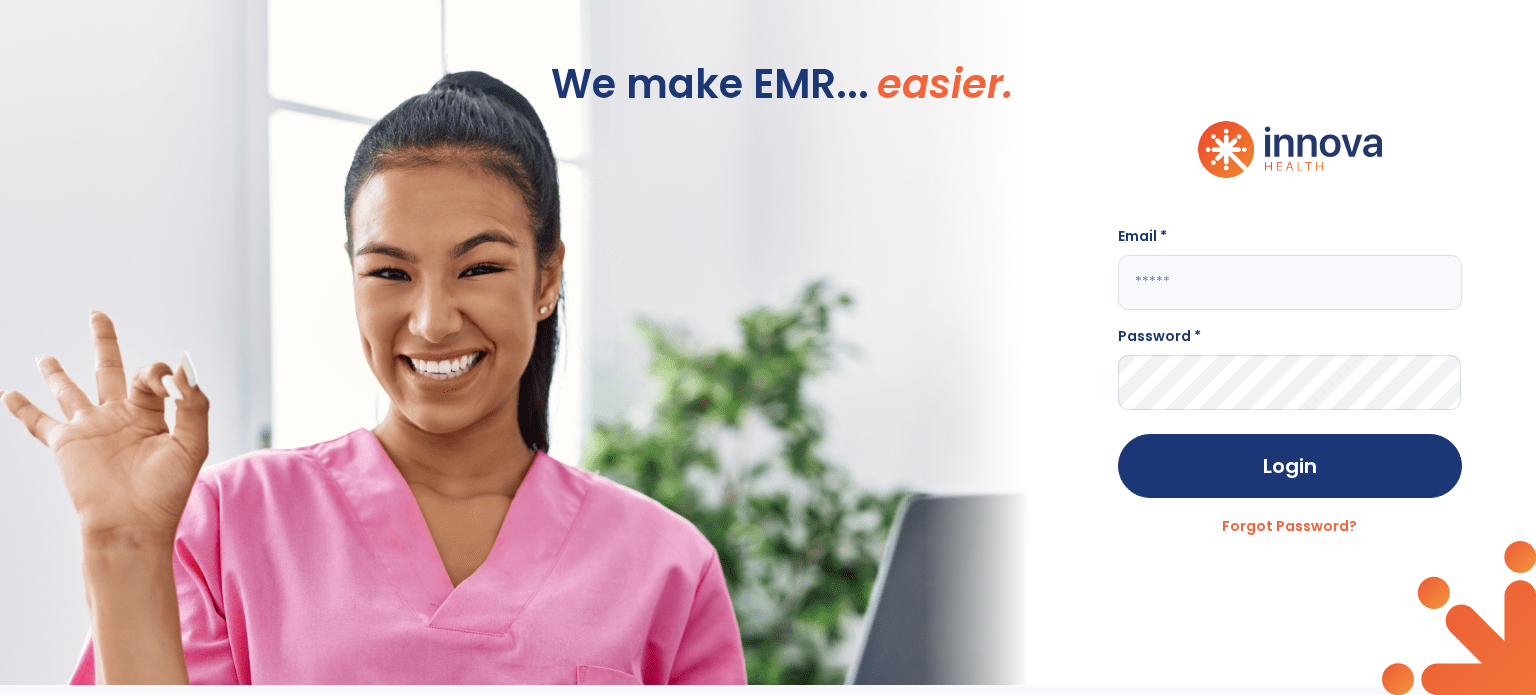 drag, startPoint x: 1176, startPoint y: 279, endPoint x: 1127, endPoint y: 255, distance: 54.56189 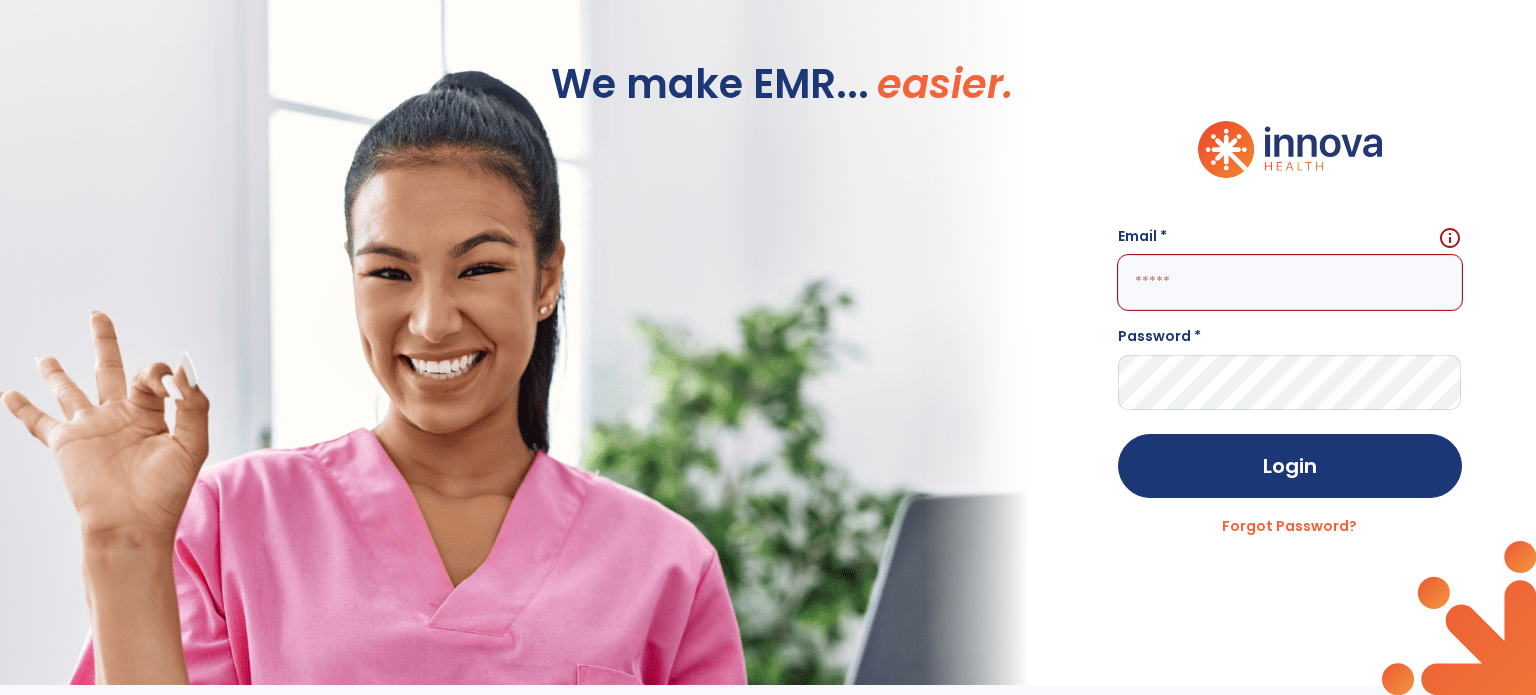 type on "**********" 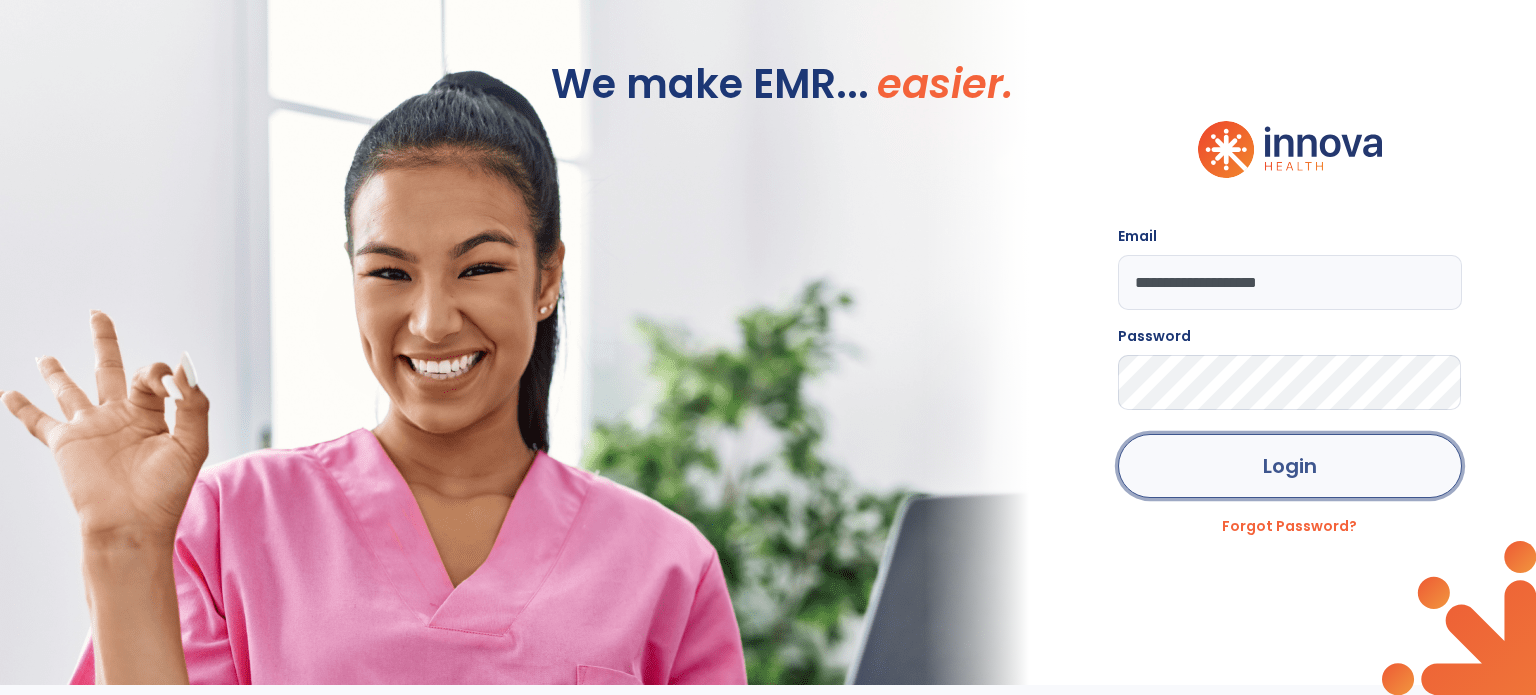 click on "Login" 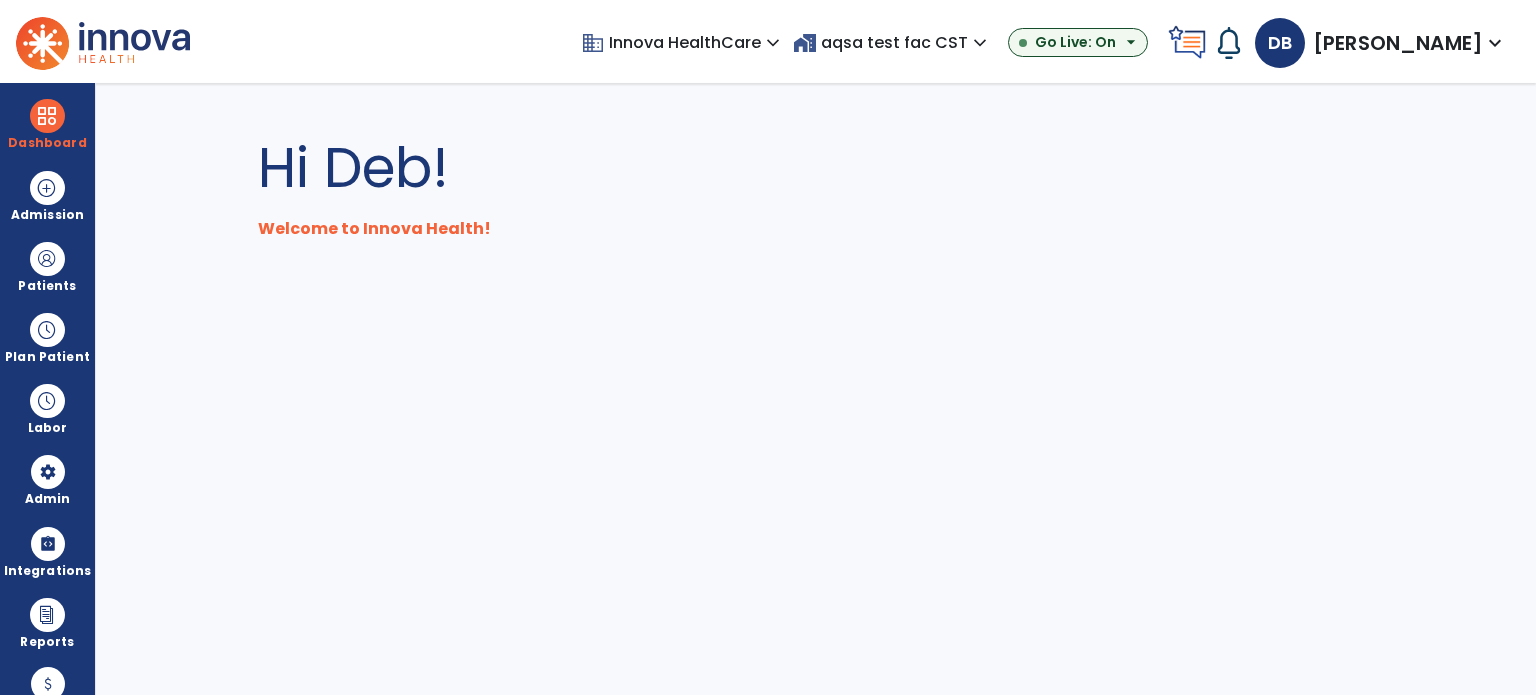 click on "expand_more" at bounding box center (980, 43) 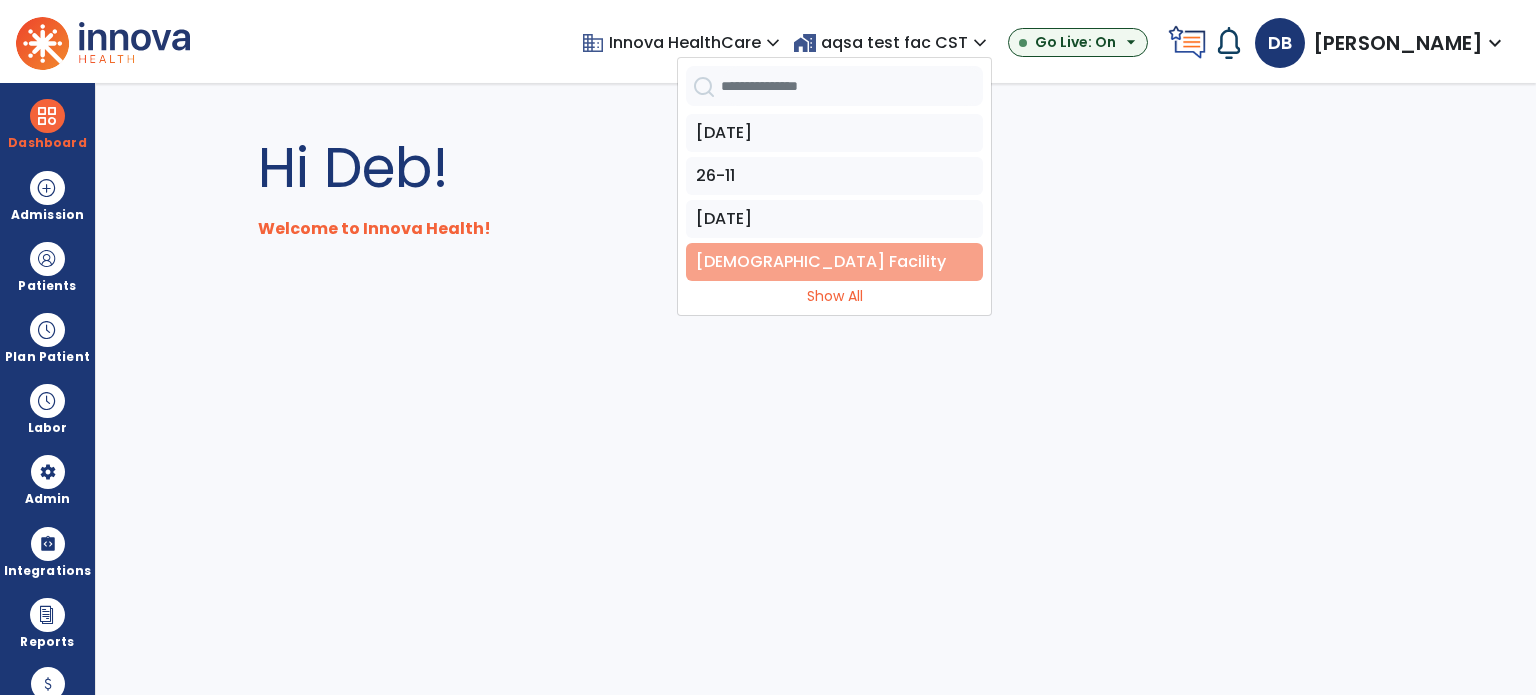 drag, startPoint x: 863, startPoint y: 291, endPoint x: 864, endPoint y: 257, distance: 34.0147 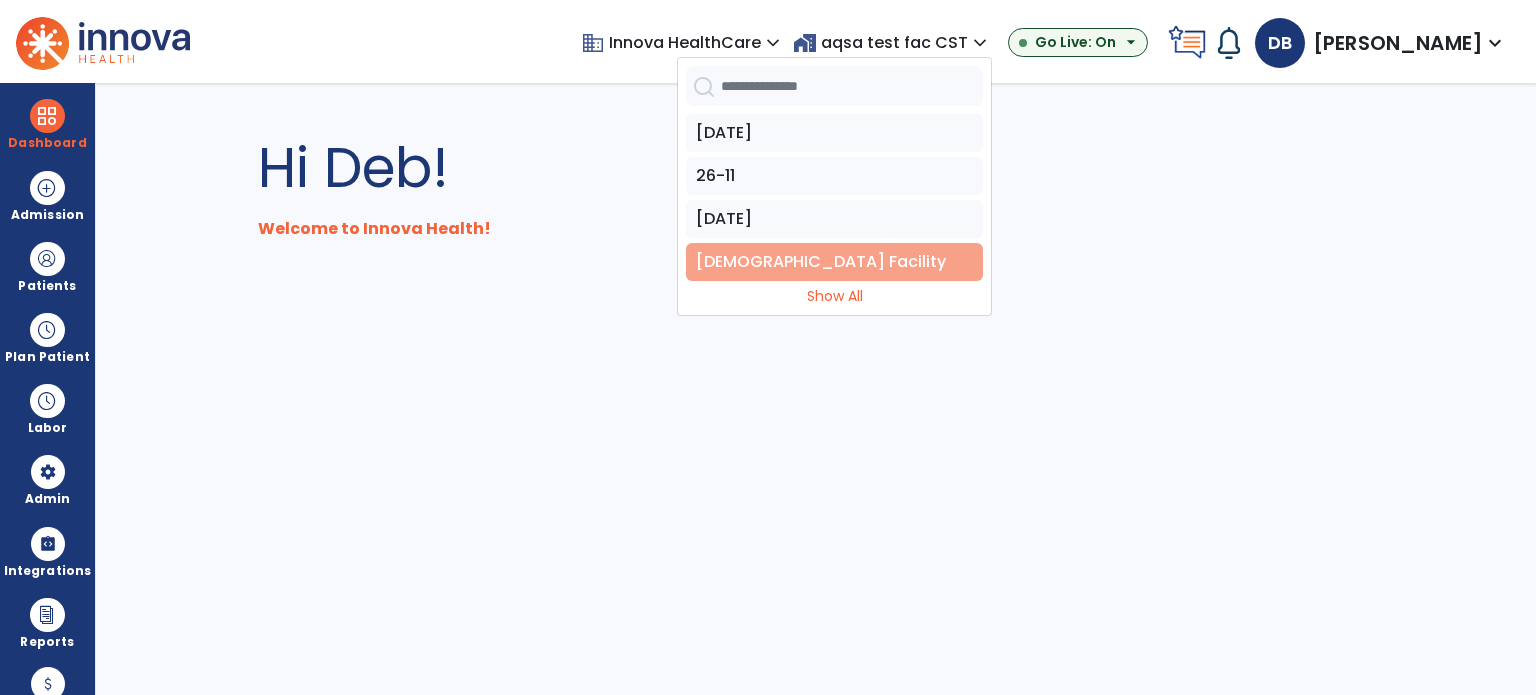 click on "Show All" at bounding box center (834, 296) 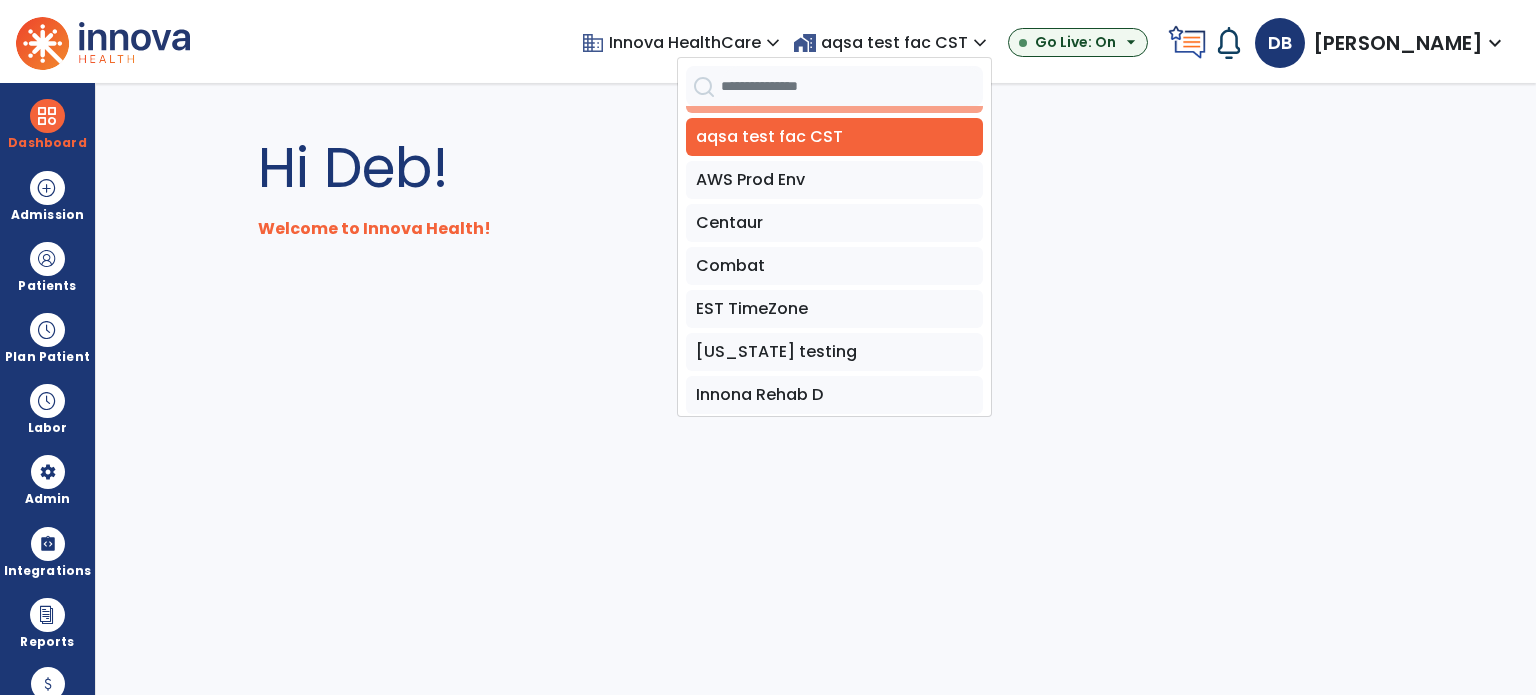 scroll, scrollTop: 0, scrollLeft: 0, axis: both 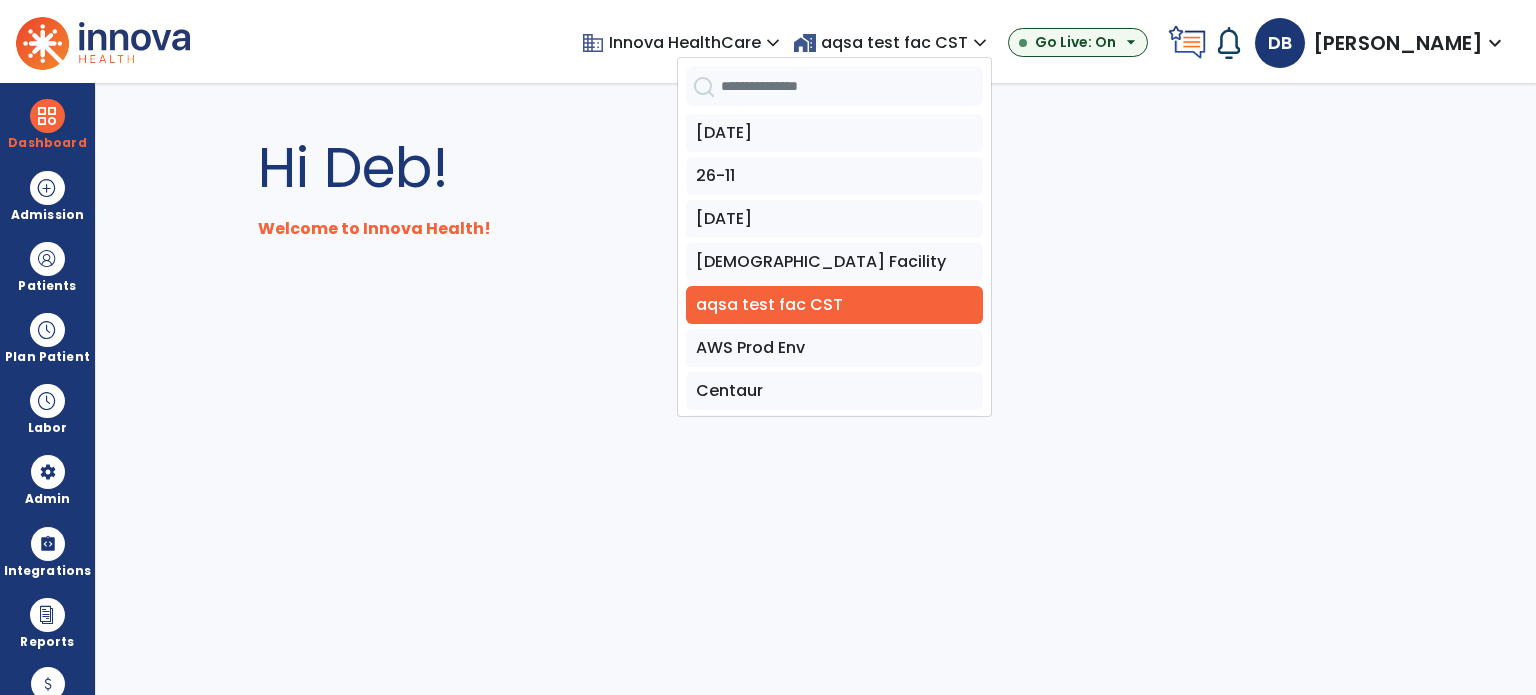 click on "Hi Deb!  Welcome to Innova Health!" at bounding box center [816, 389] 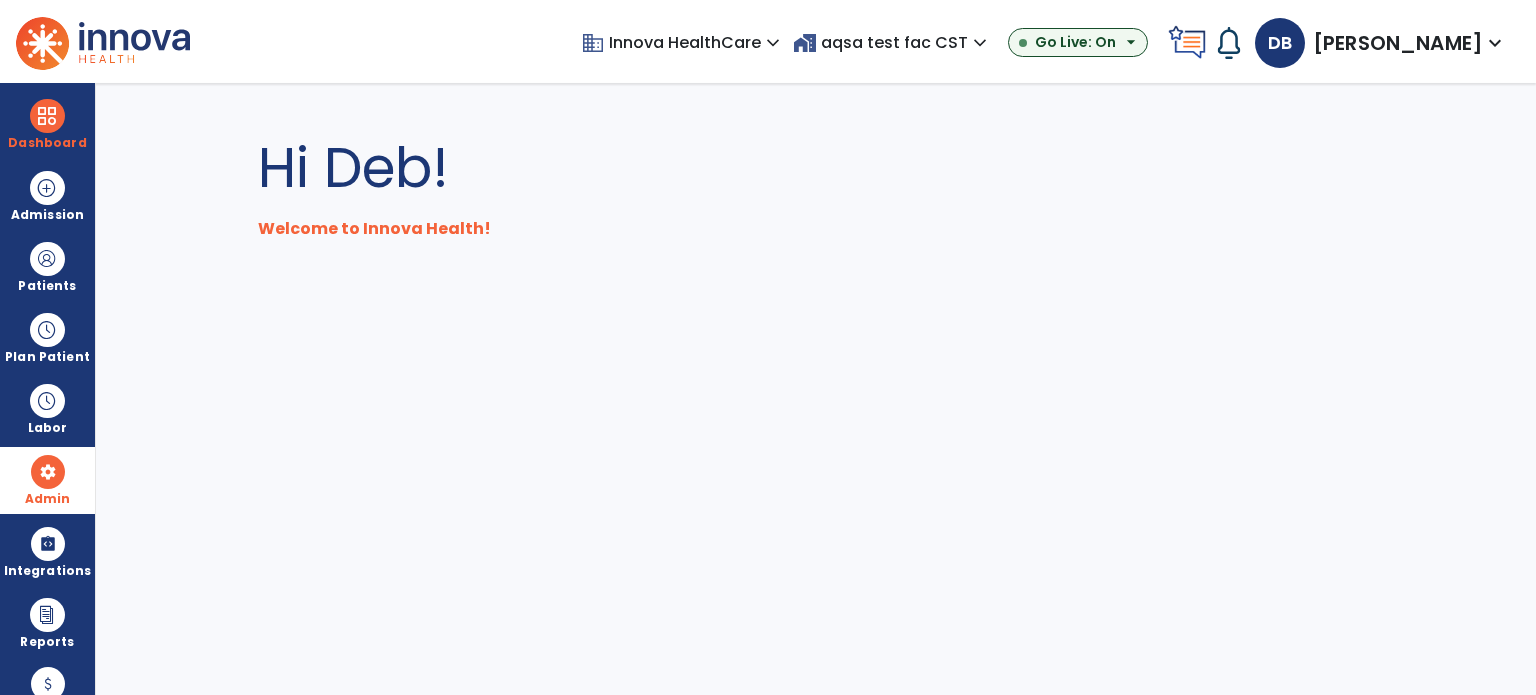 click at bounding box center [48, 472] 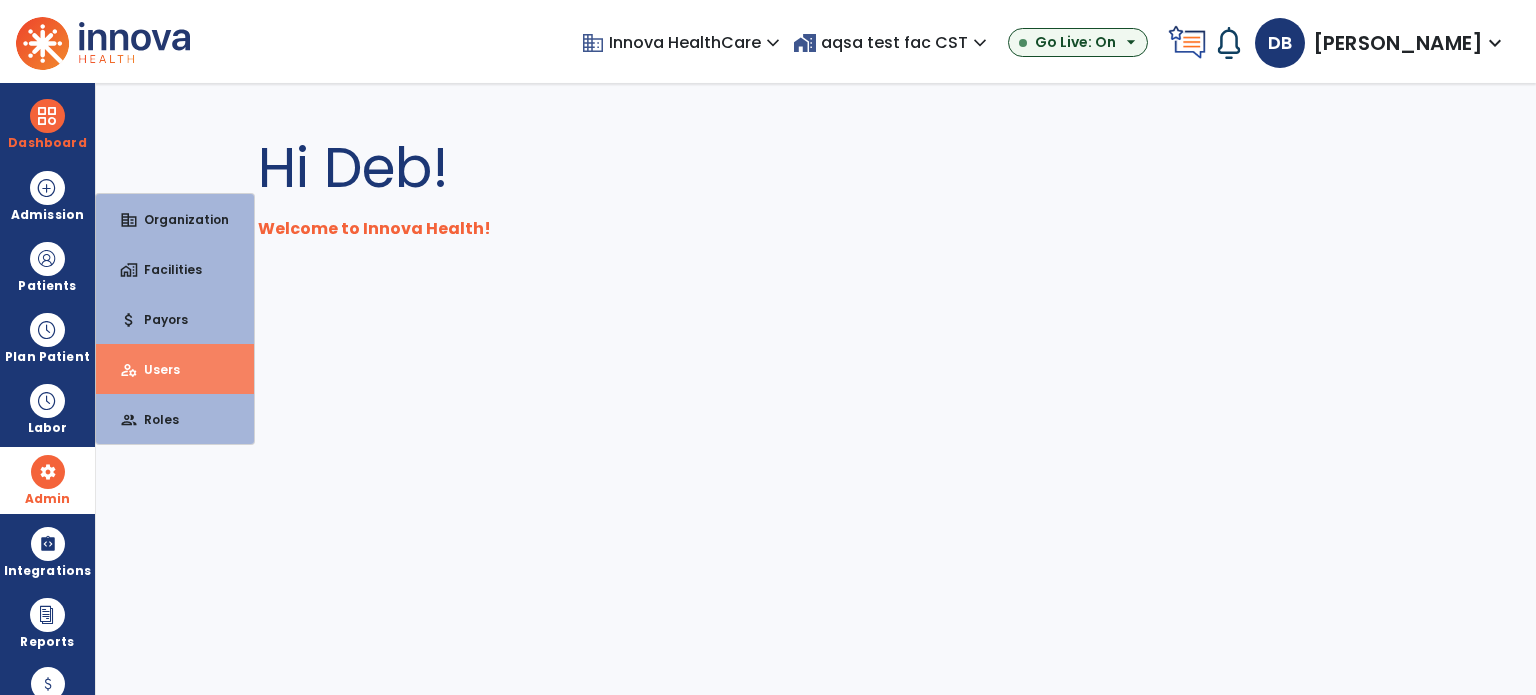 click on "manage_accounts  Users" at bounding box center [175, 369] 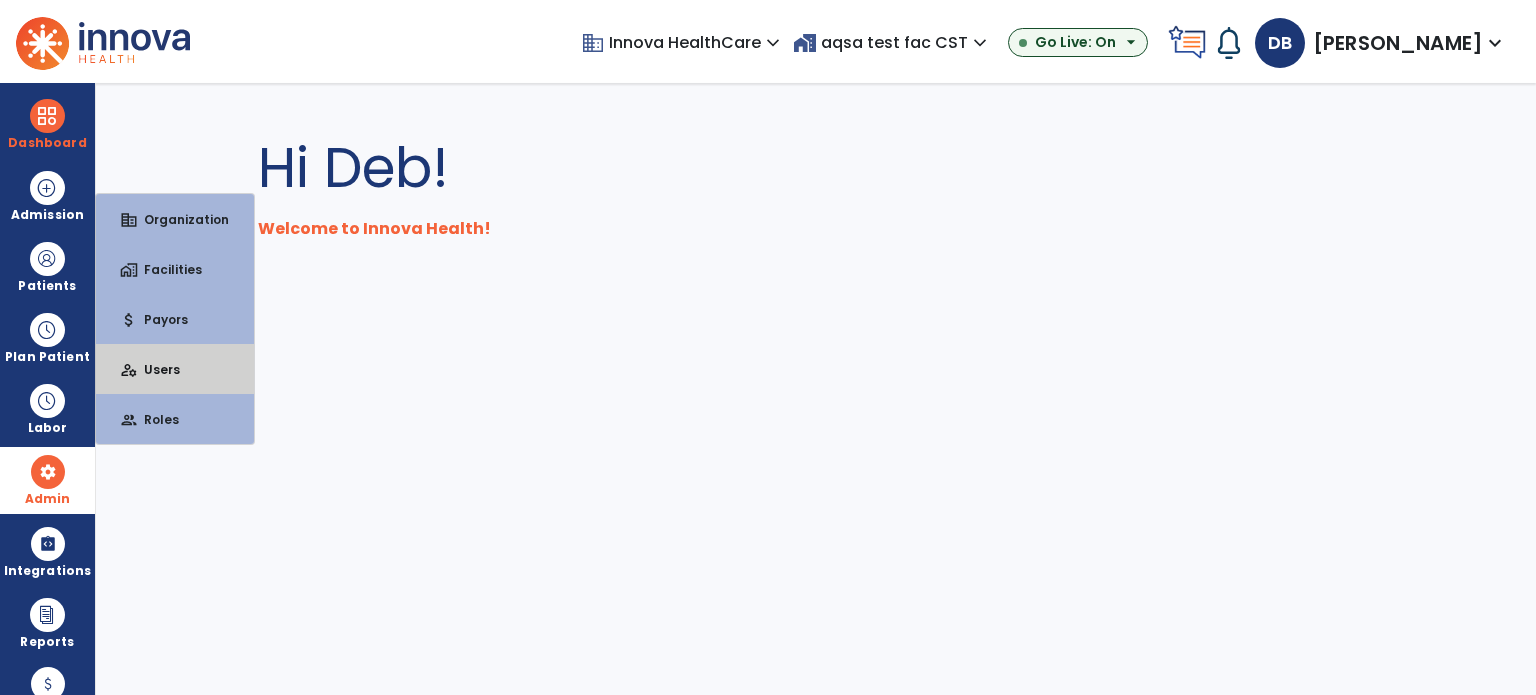 select on "***" 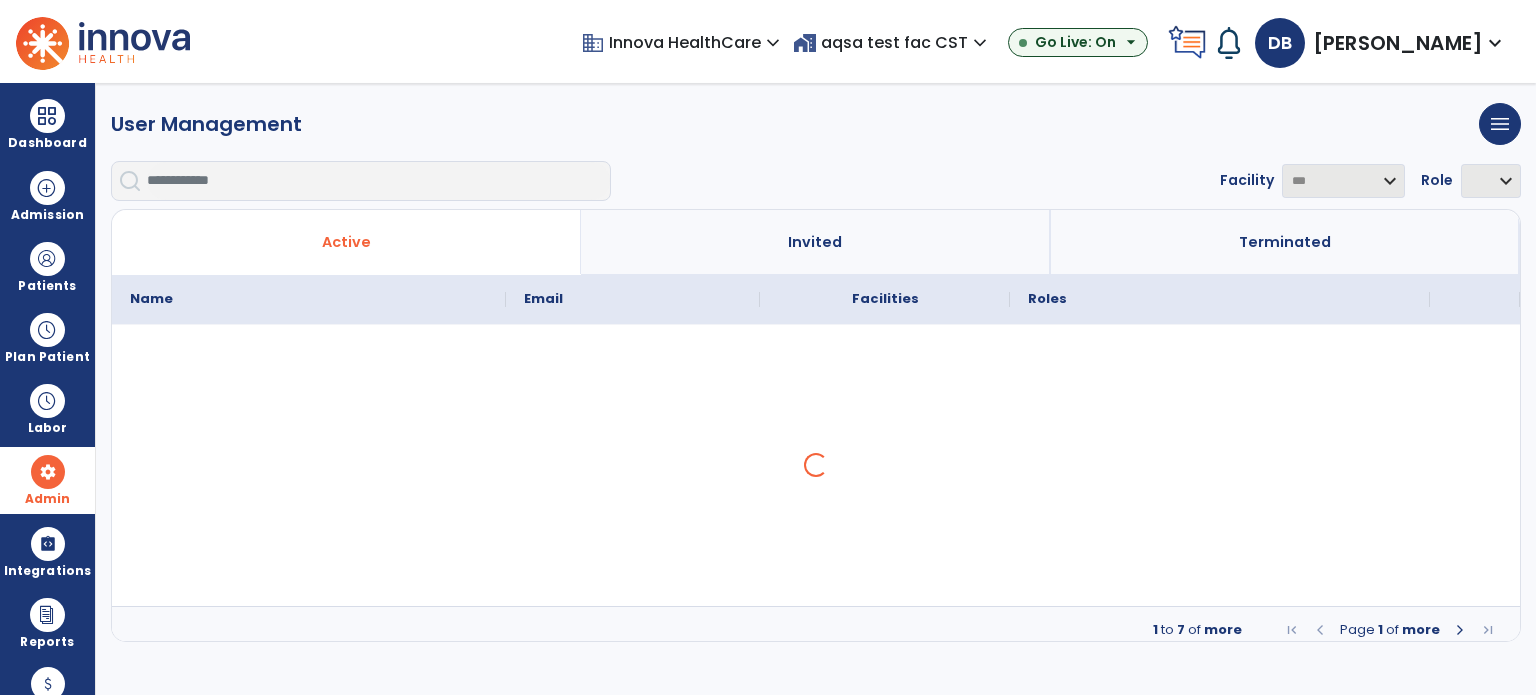select on "***" 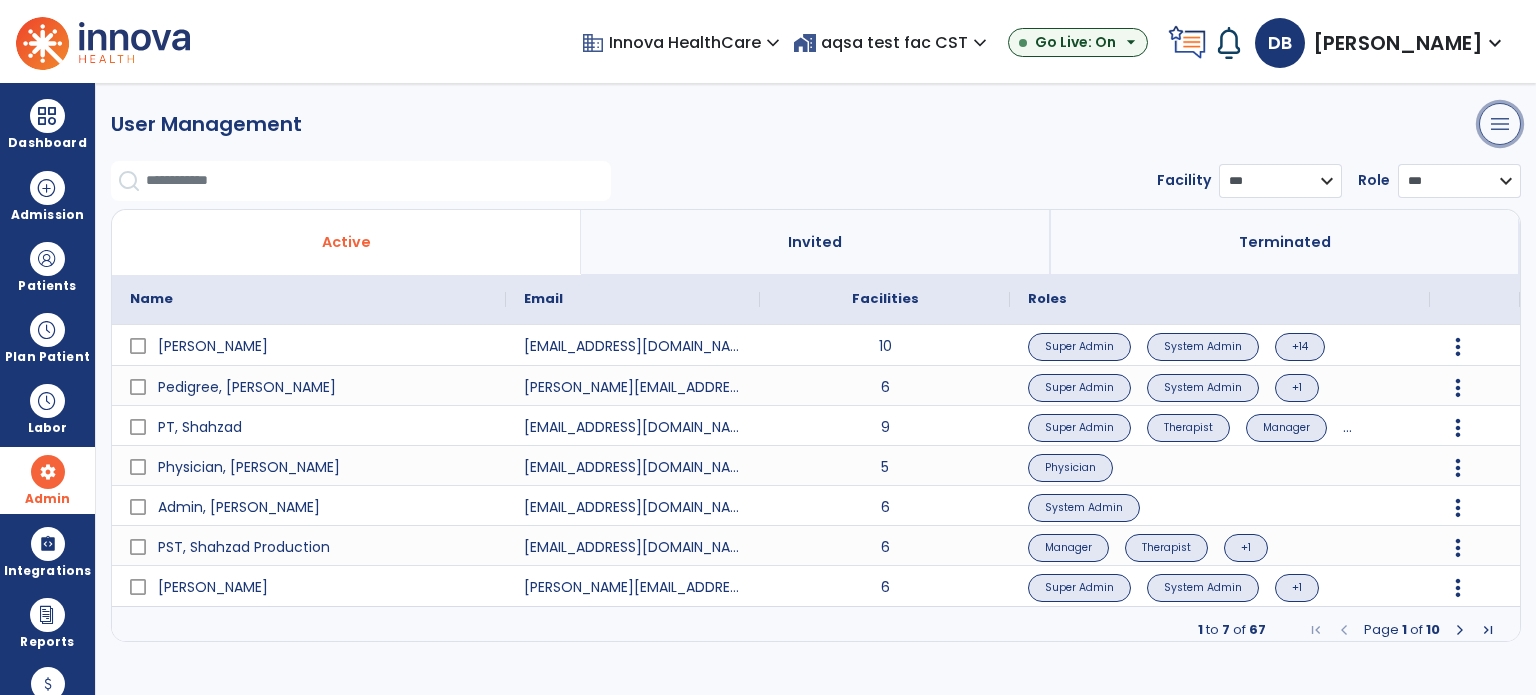 click on "menu" at bounding box center [1500, 124] 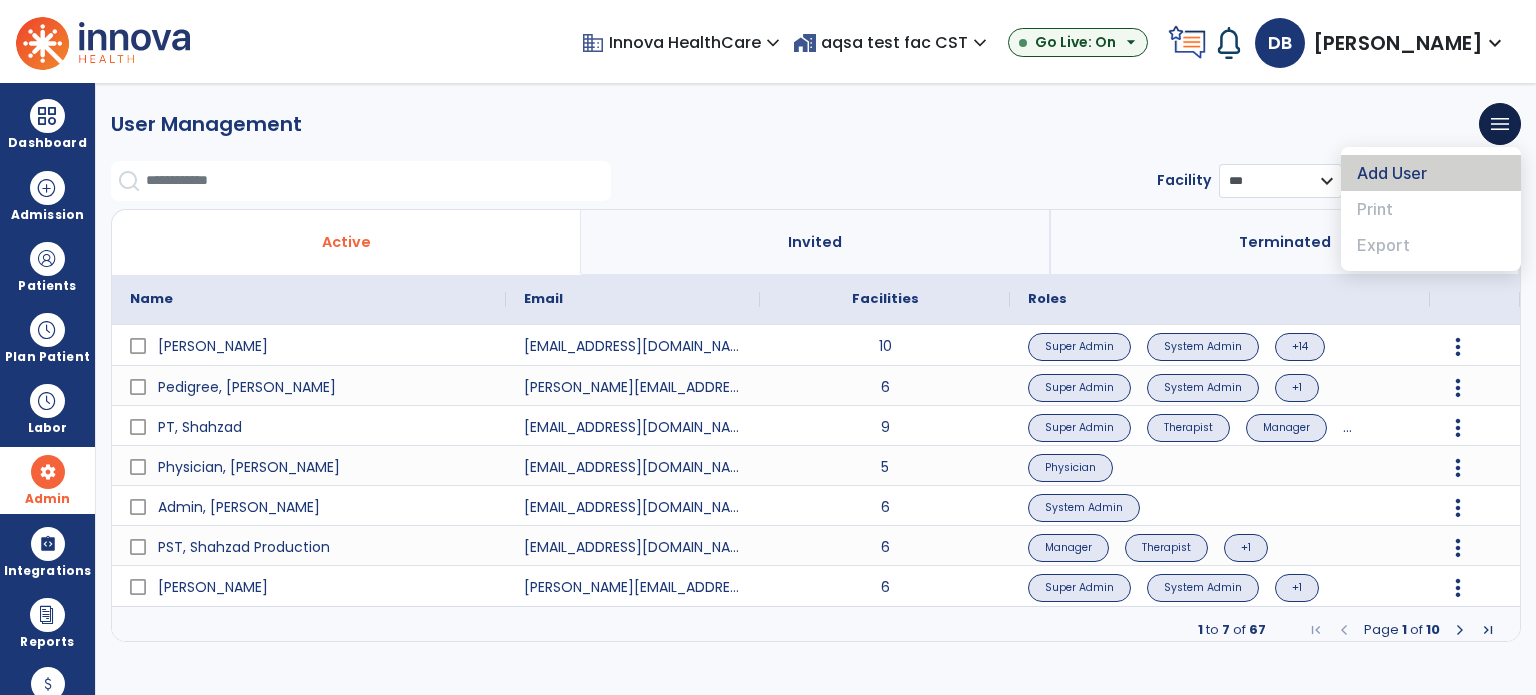 click on "Add User" 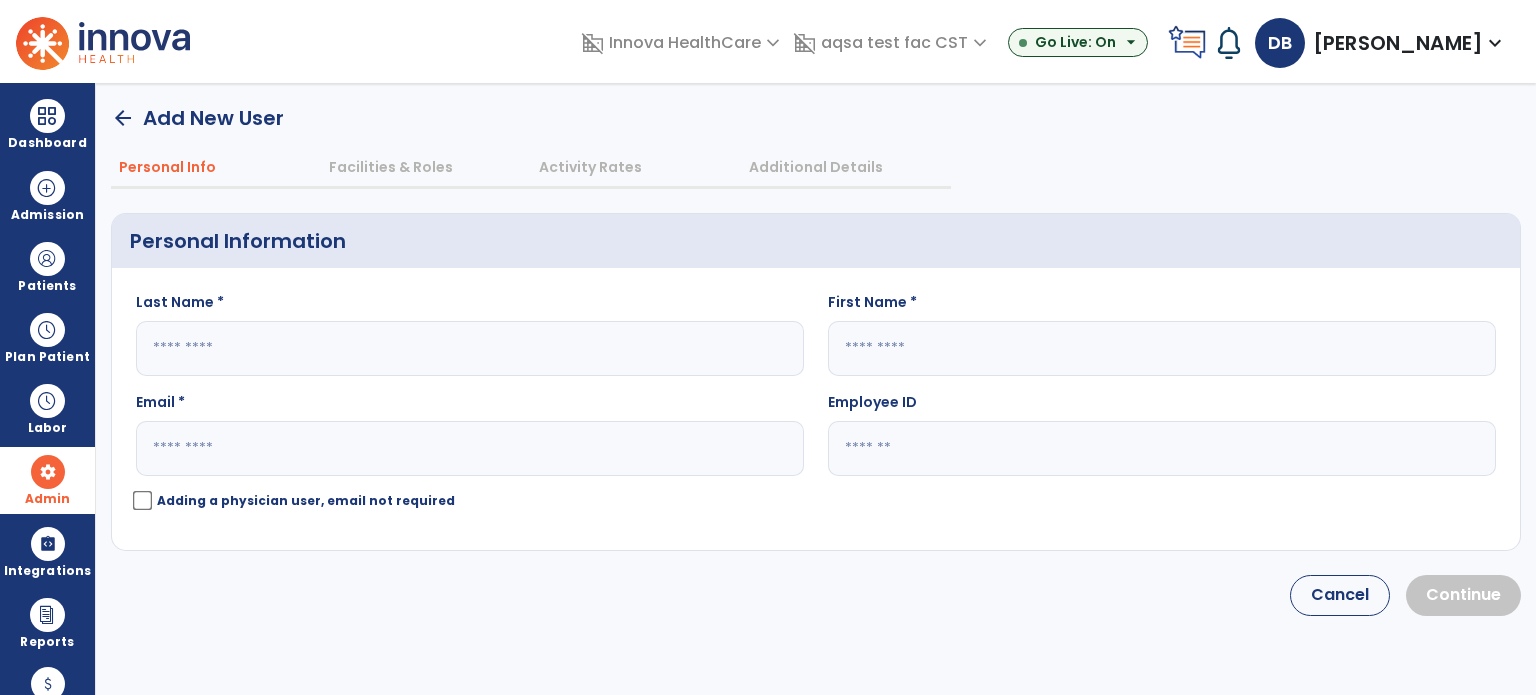 click 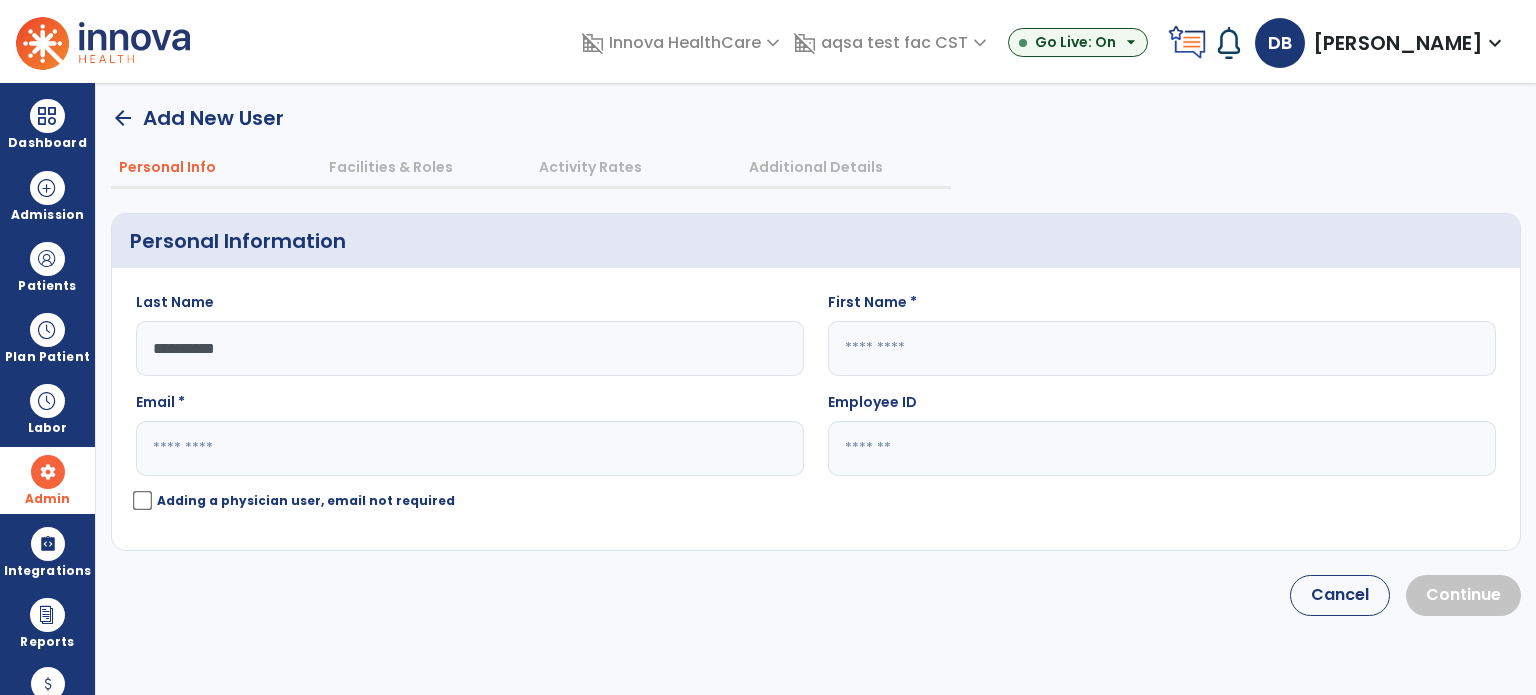 type on "**********" 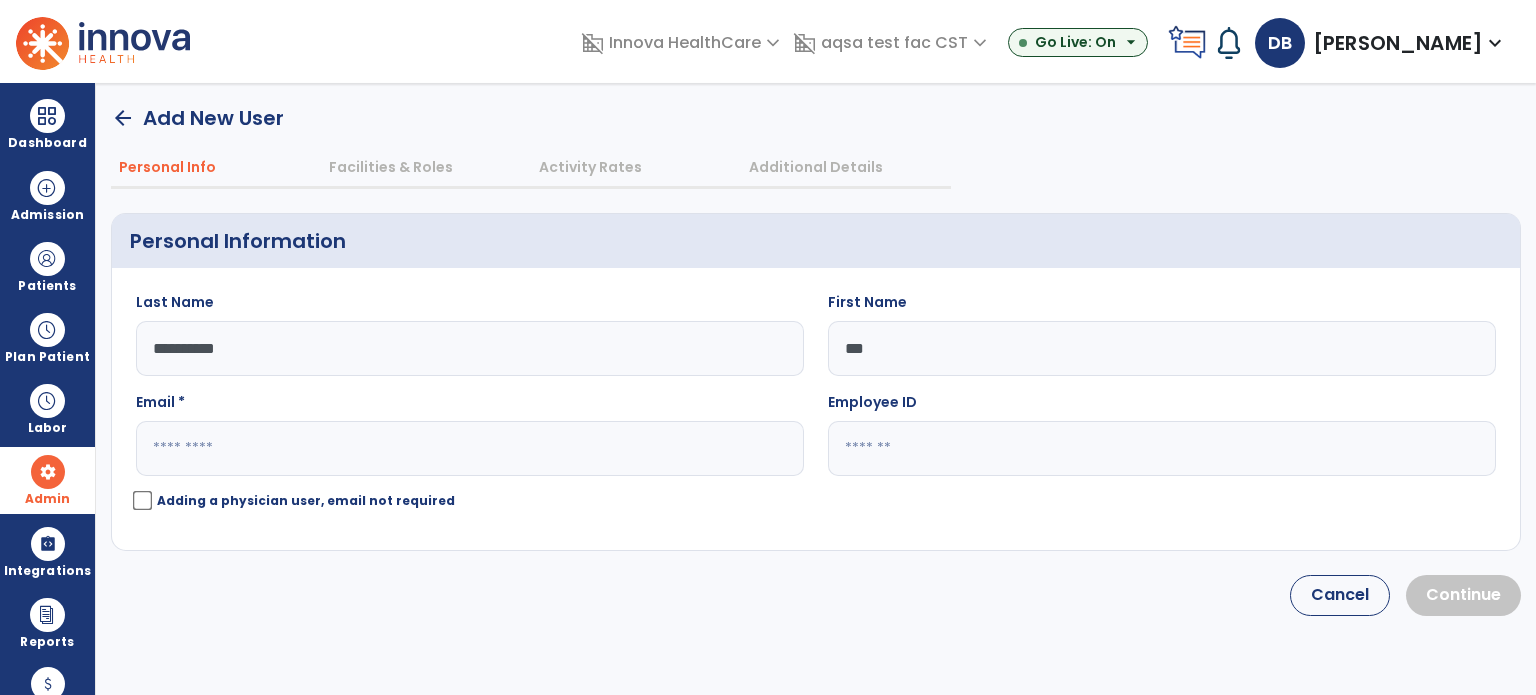 type on "***" 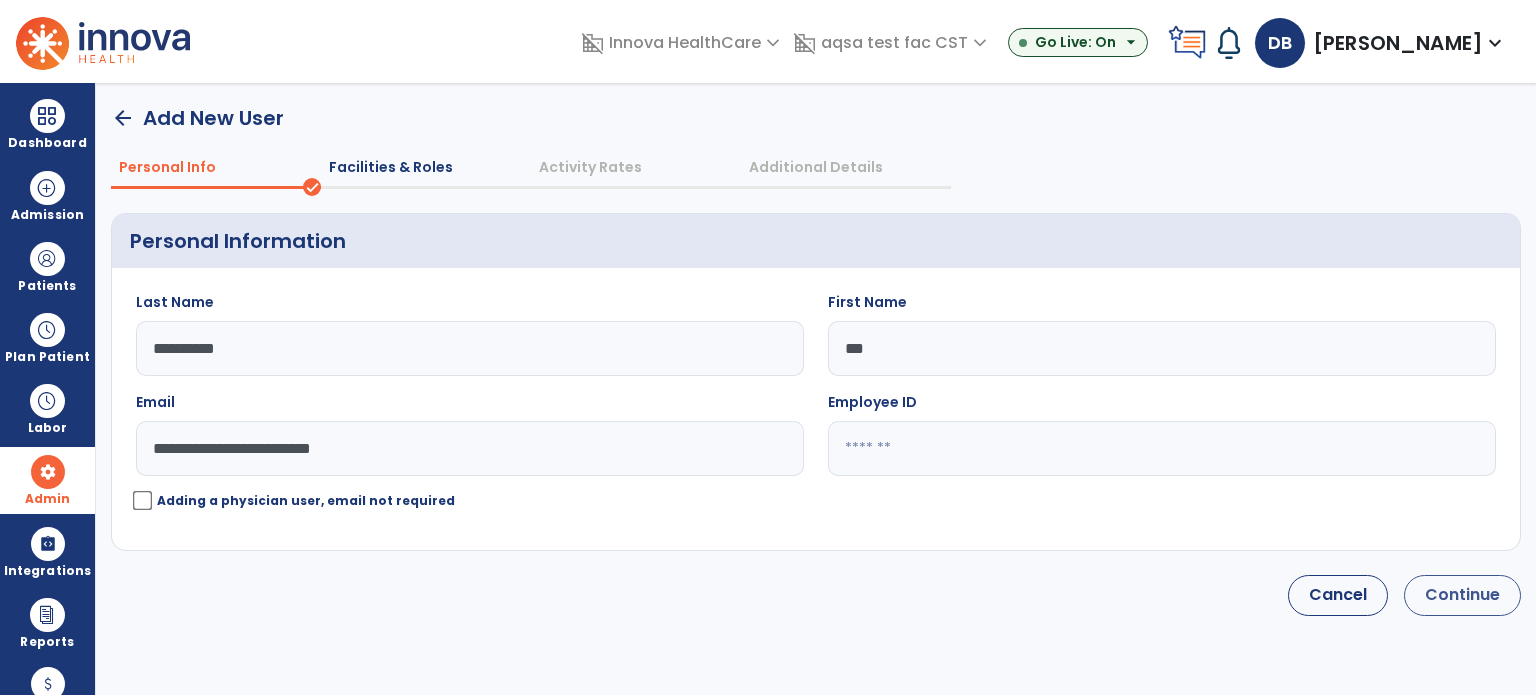 type on "**********" 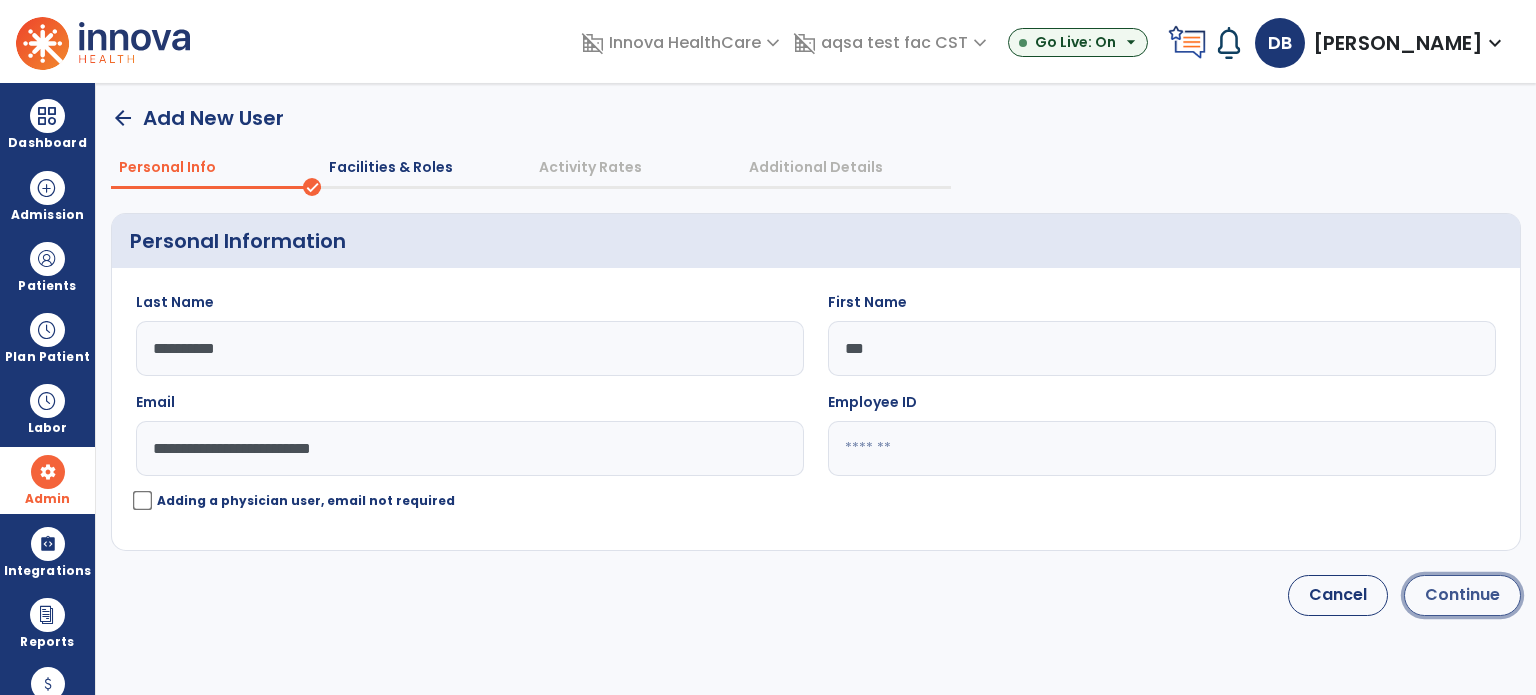click on "Continue" 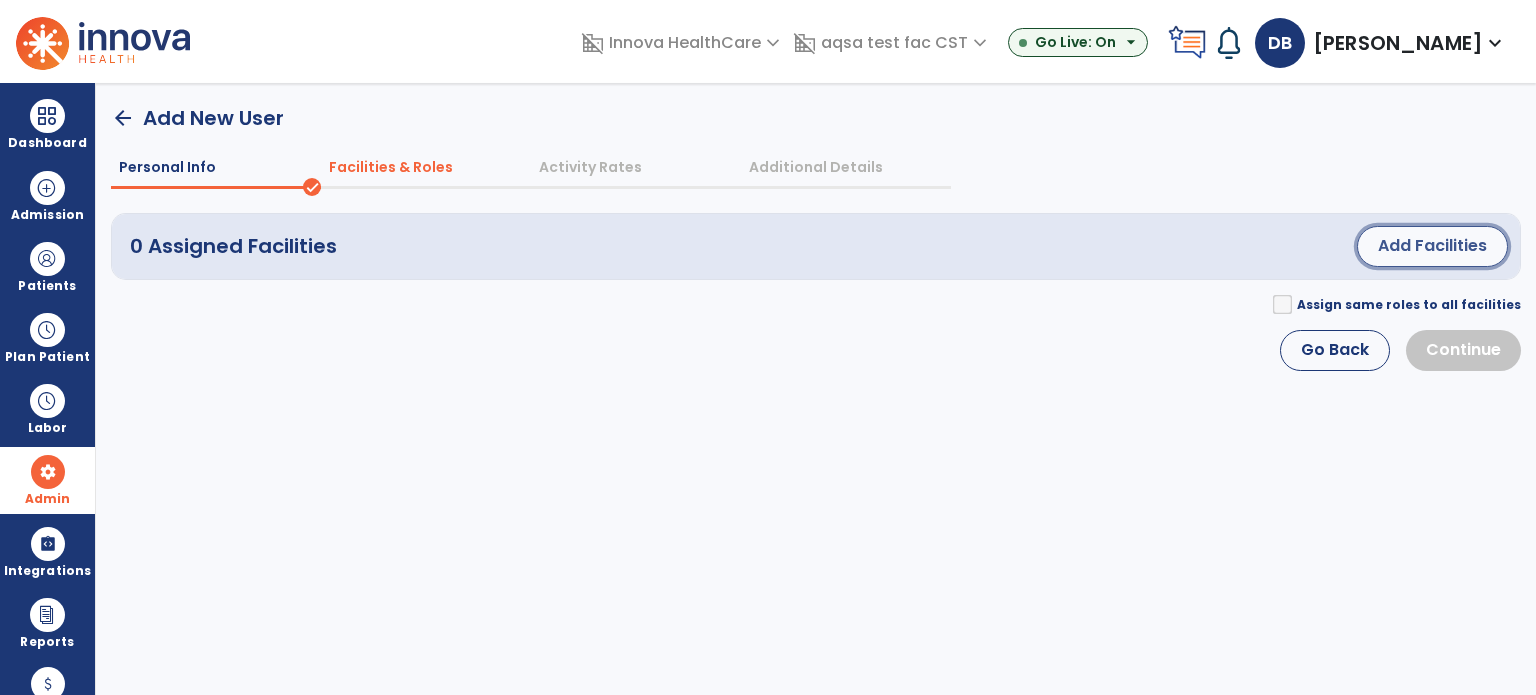 click on "Add Facilities" 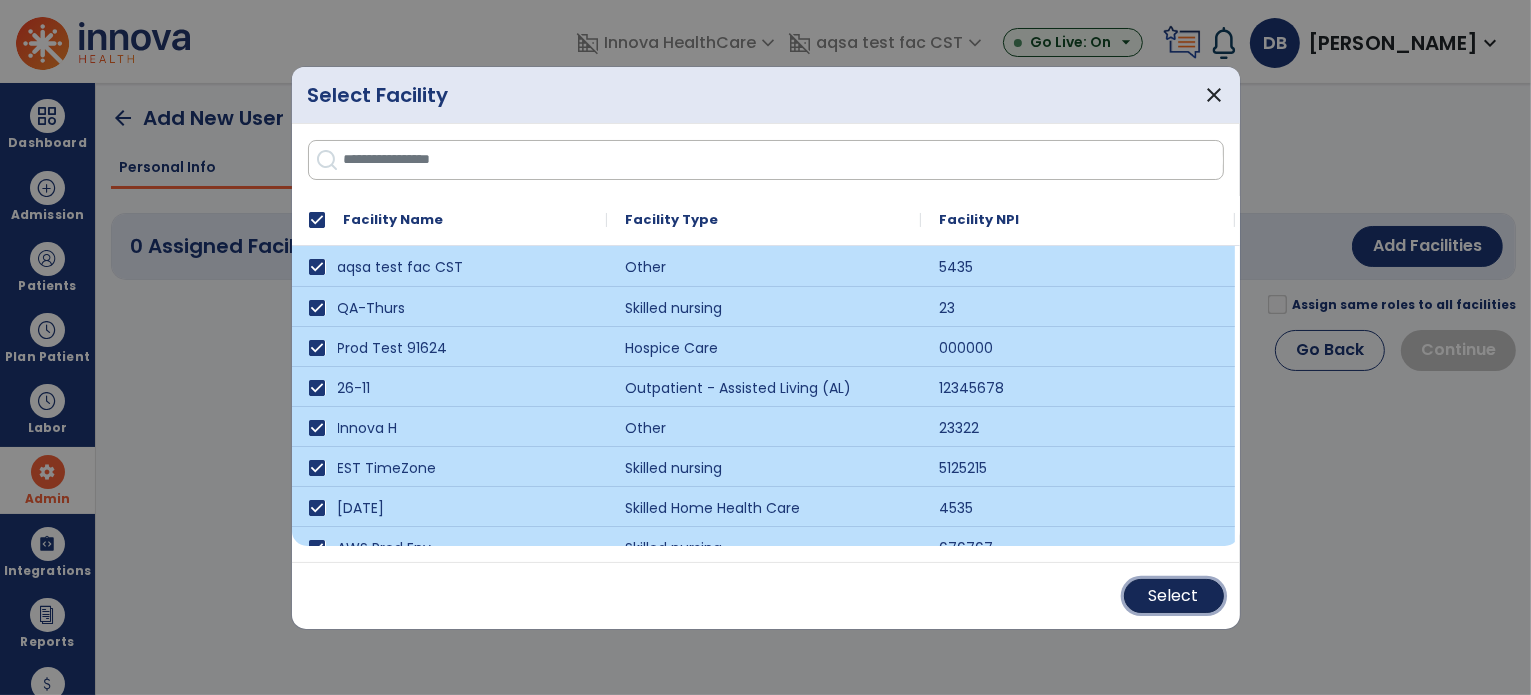 click on "Select" at bounding box center [1174, 596] 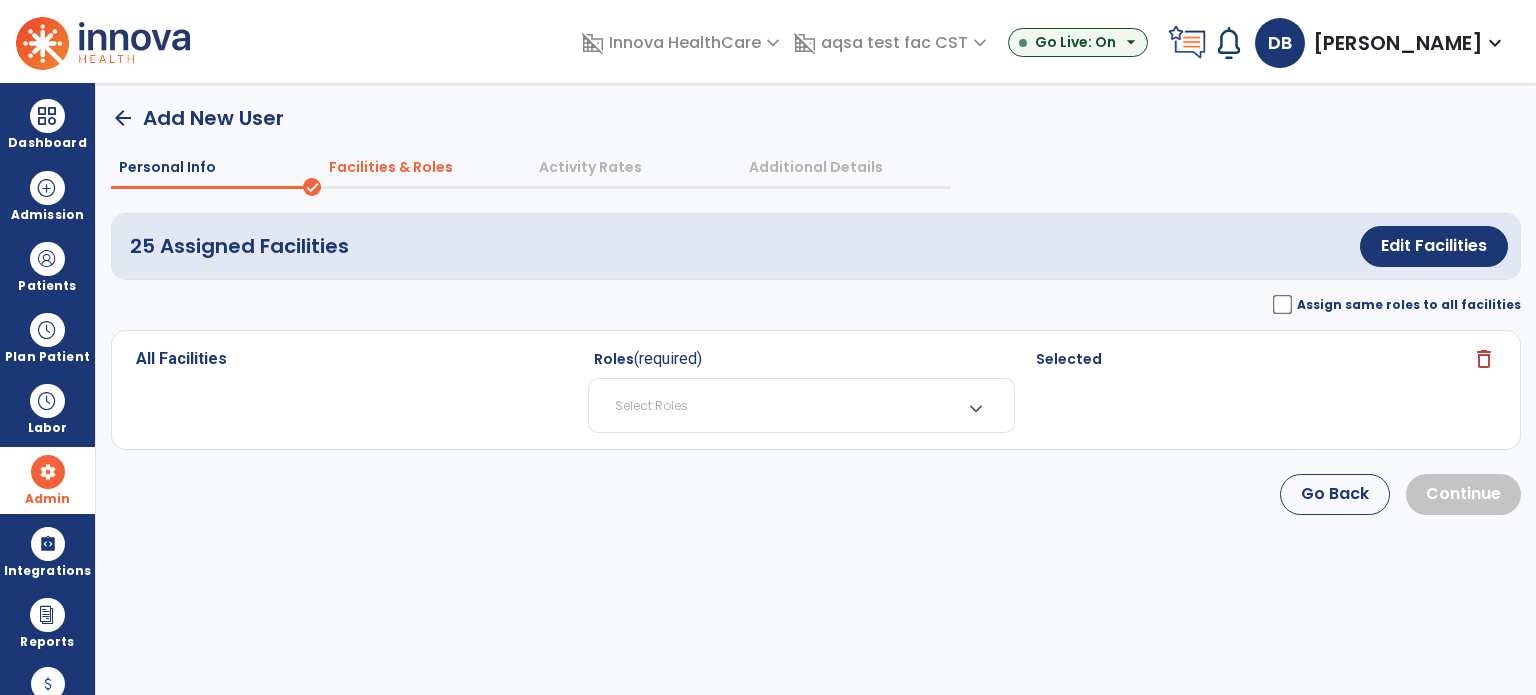 click on "expand_more" at bounding box center [976, 409] 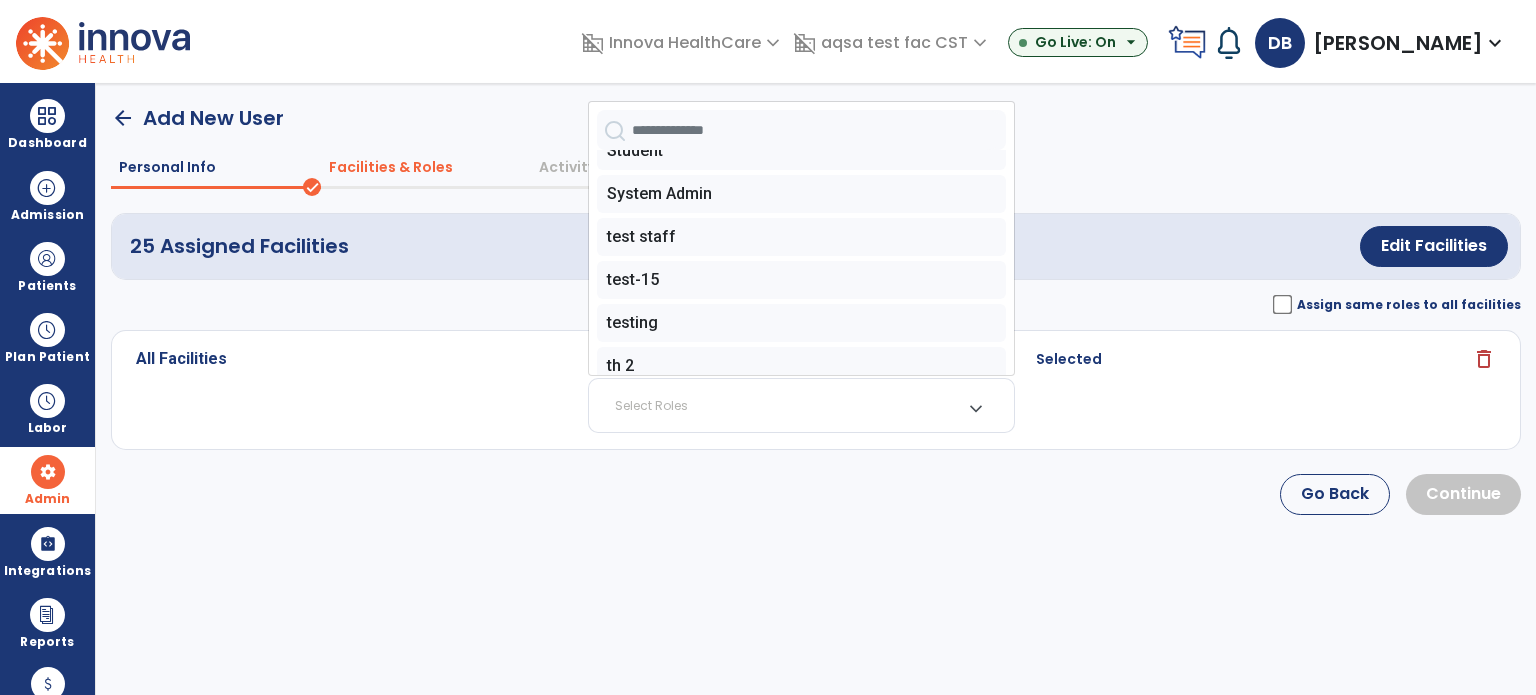 scroll, scrollTop: 700, scrollLeft: 0, axis: vertical 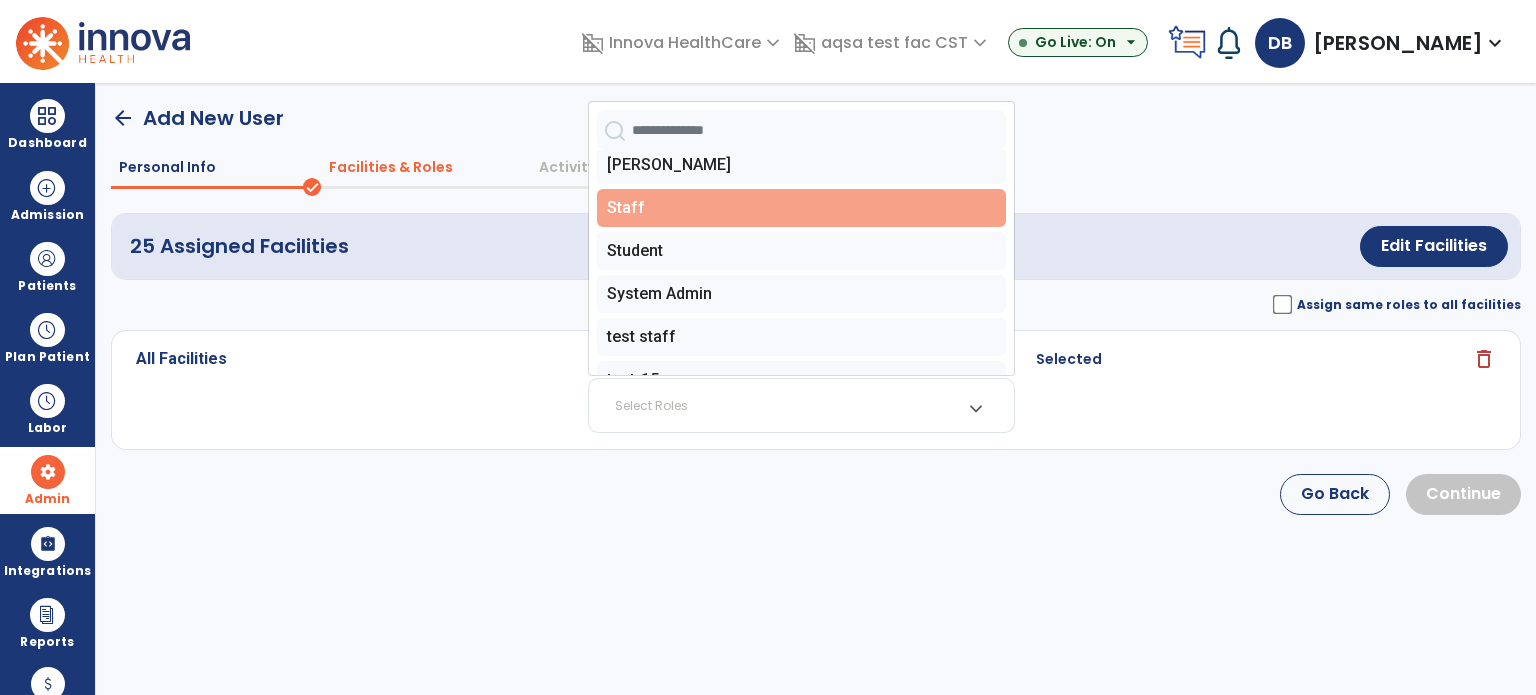 click on "Staff" 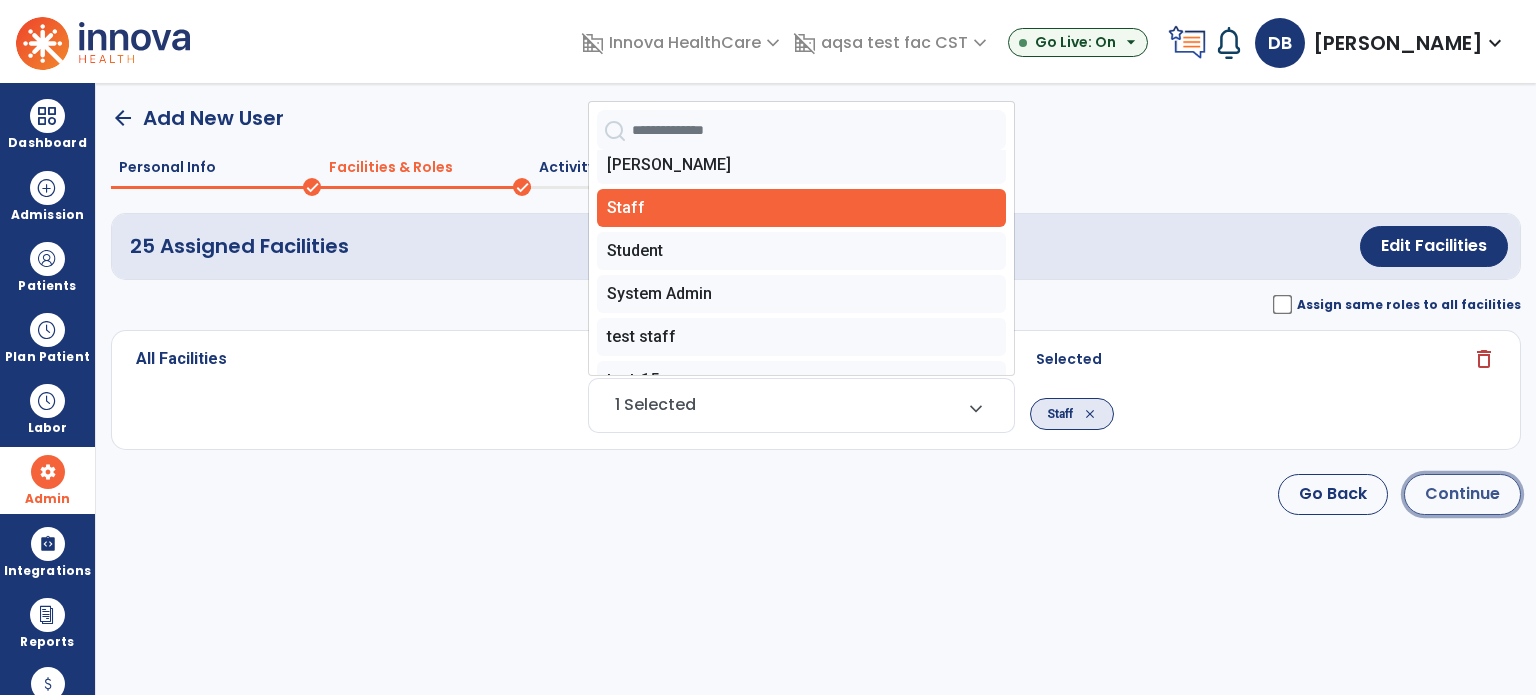 click on "Continue" 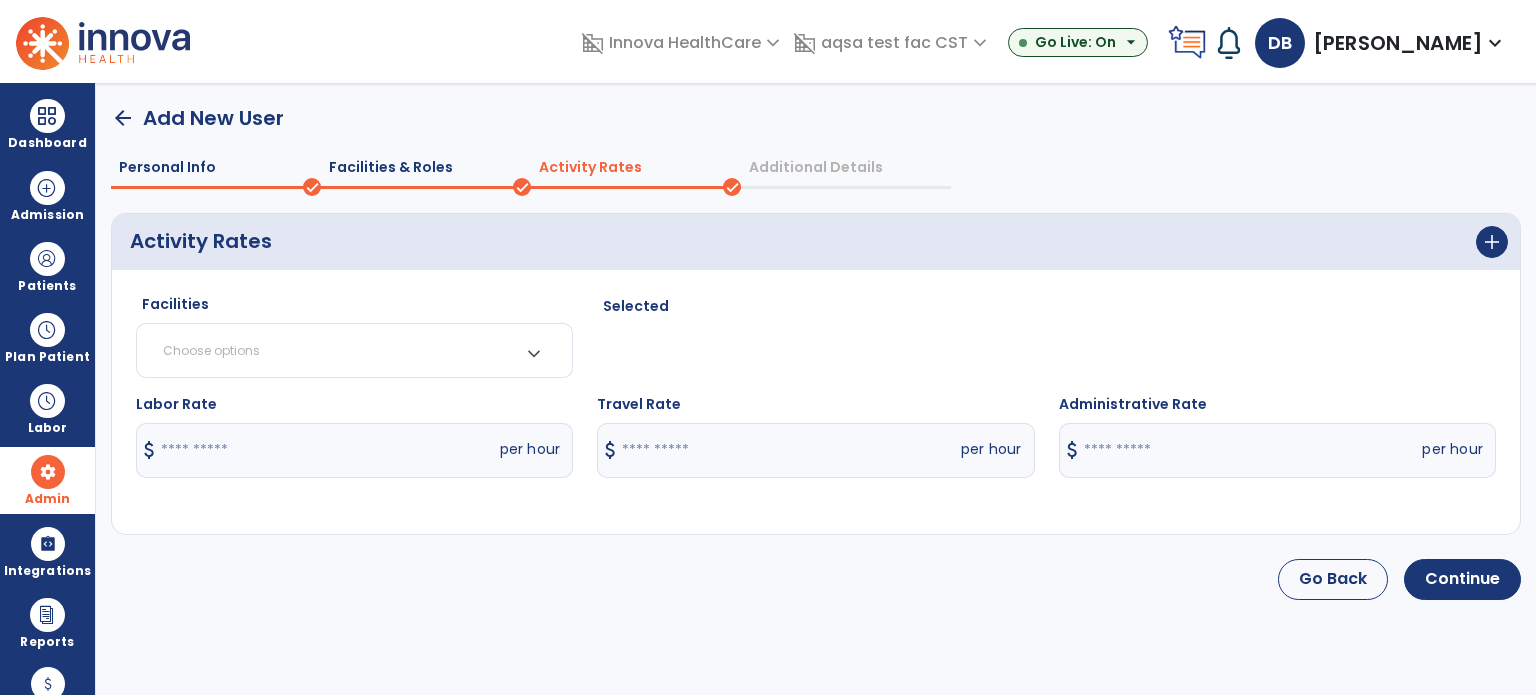 click on "expand_more" at bounding box center (534, 354) 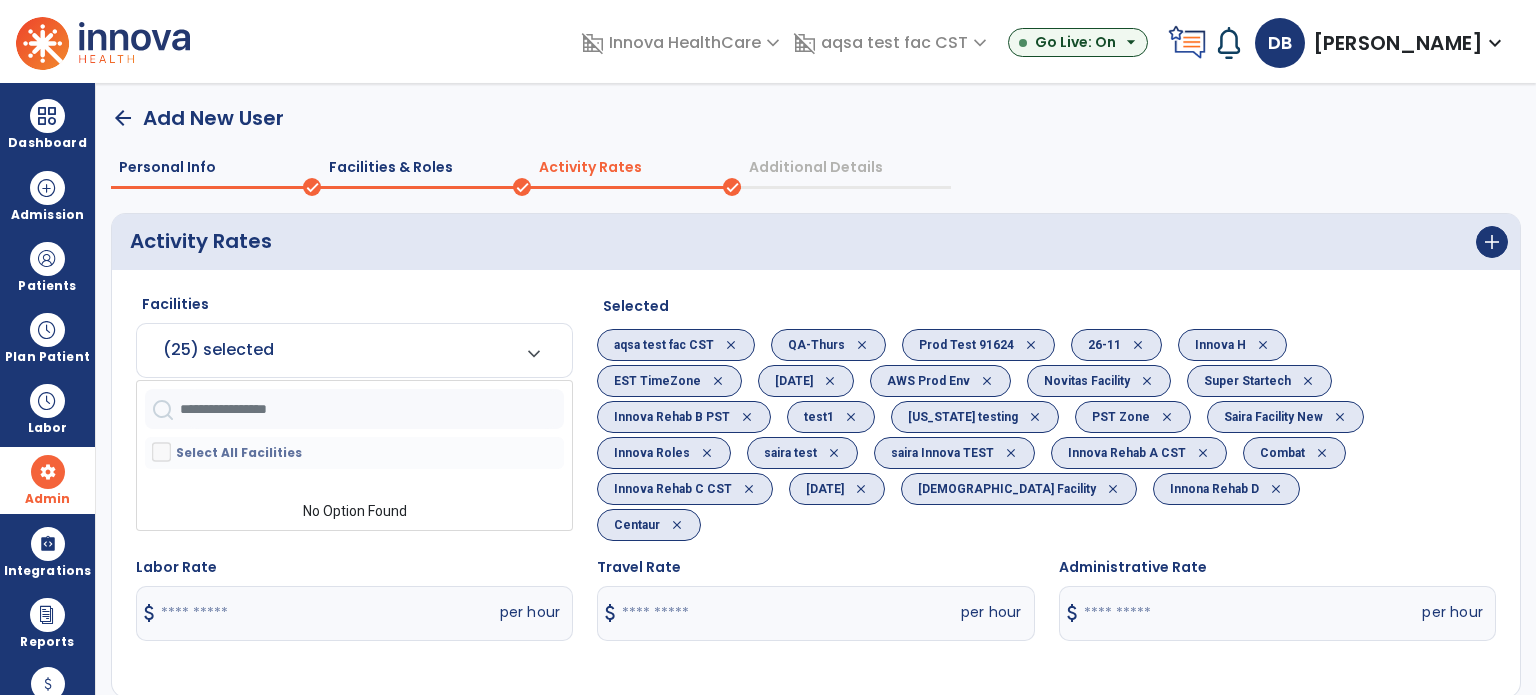 scroll, scrollTop: 54, scrollLeft: 0, axis: vertical 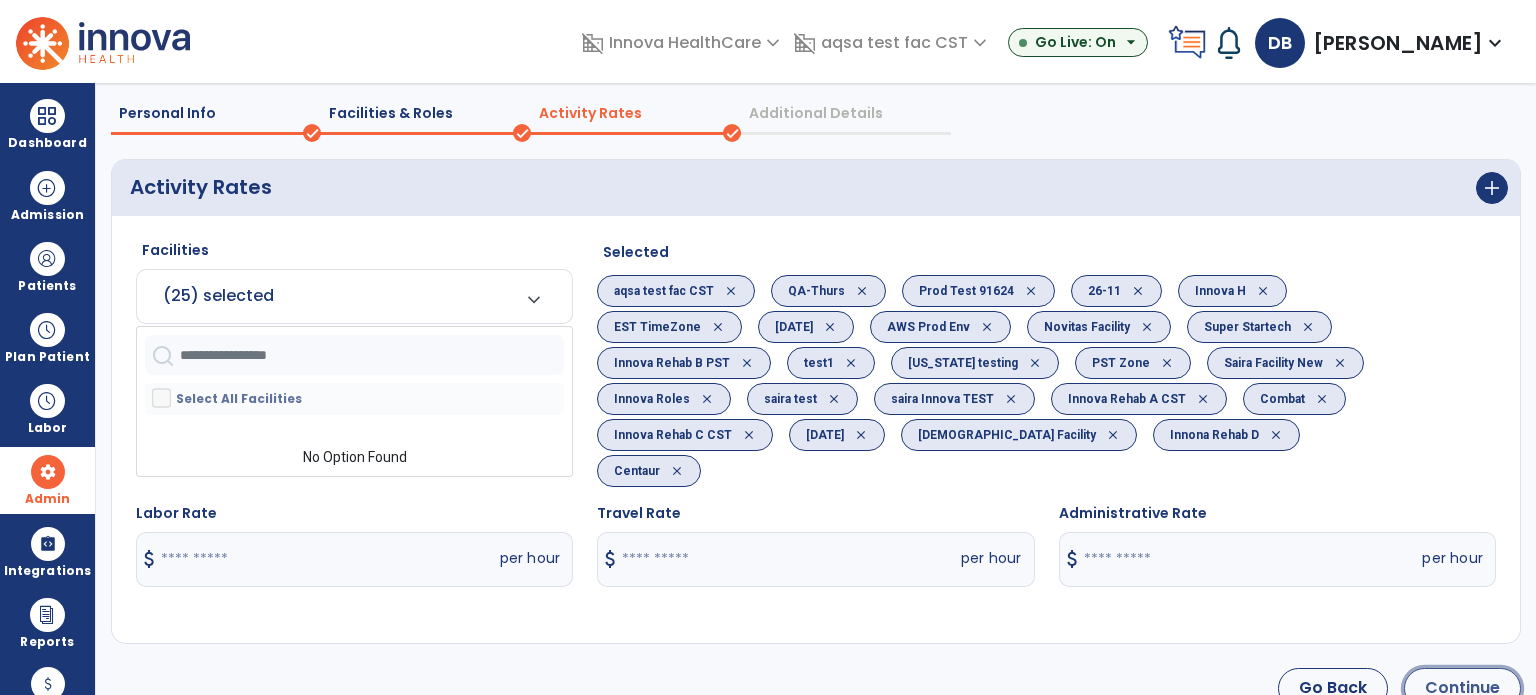 click on "Continue" 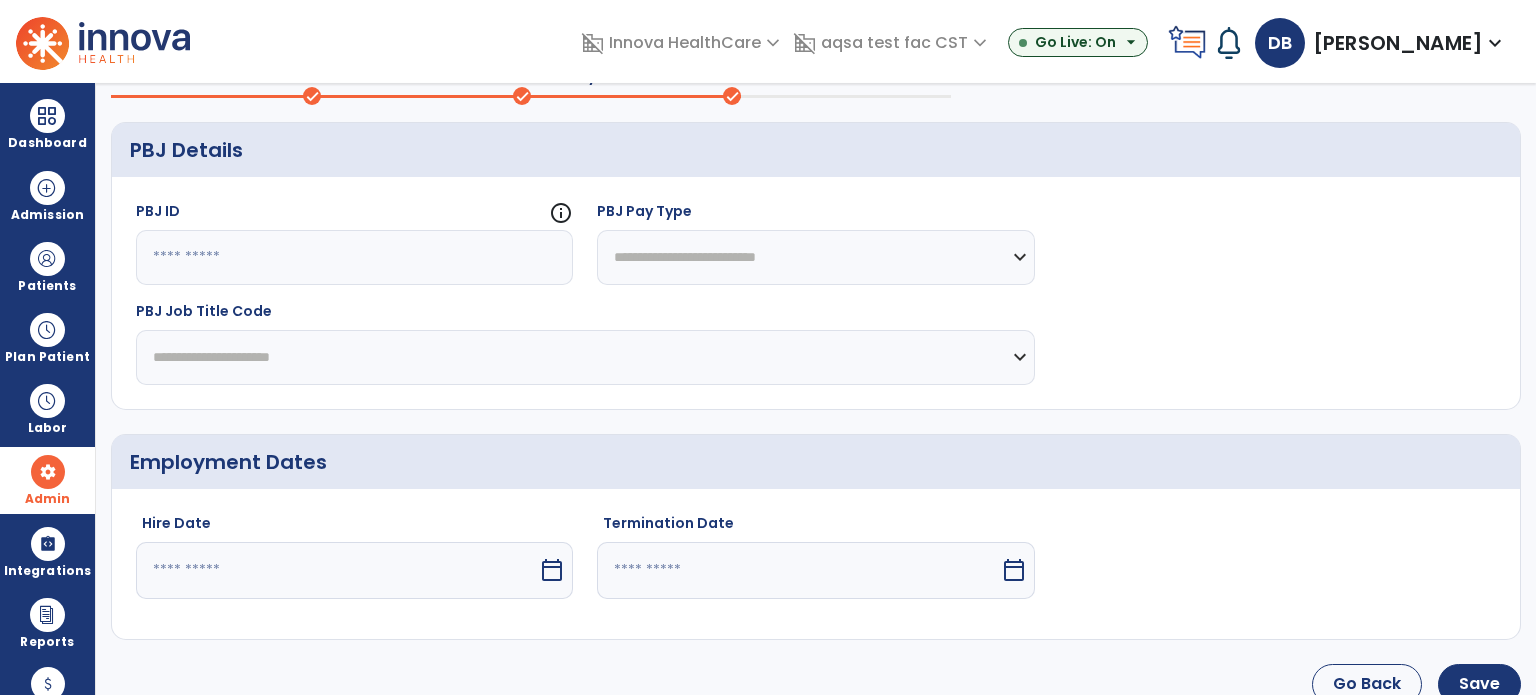 scroll, scrollTop: 123, scrollLeft: 0, axis: vertical 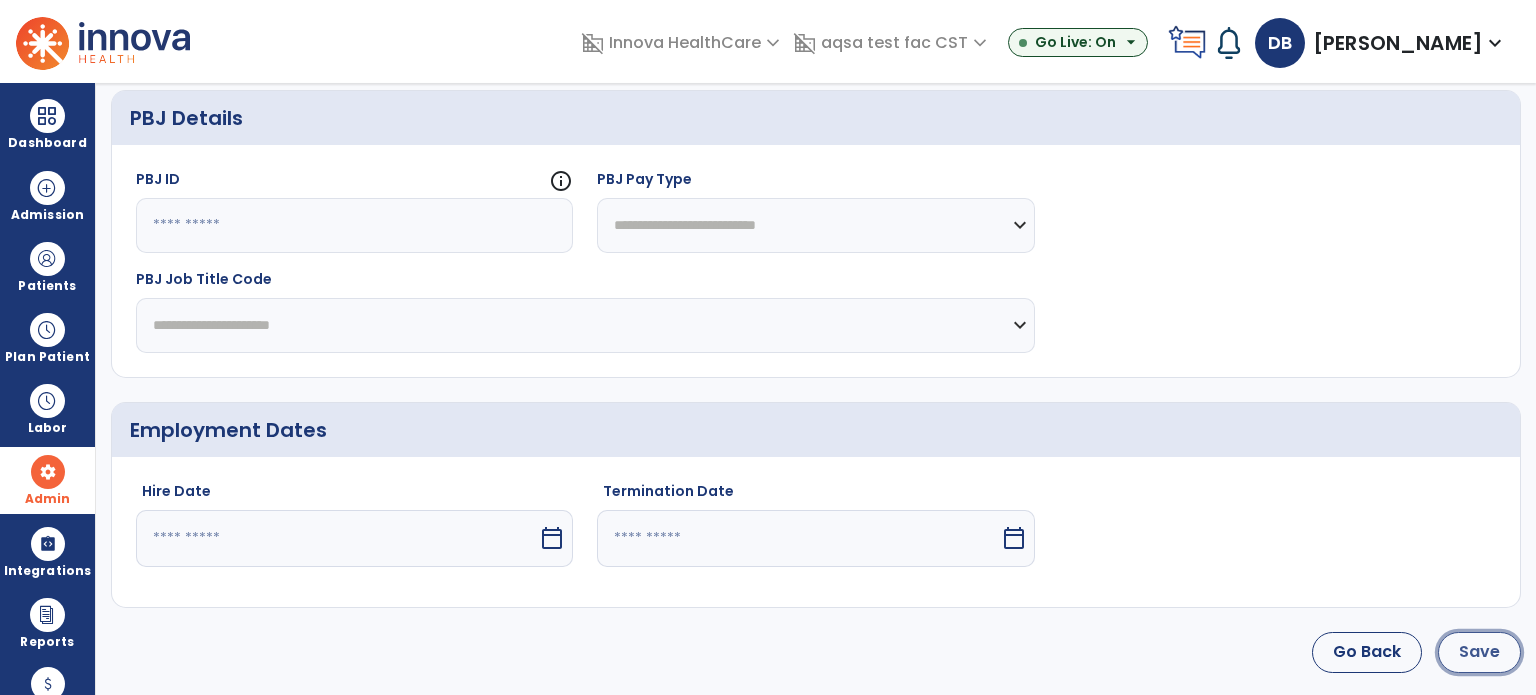 click on "Save" 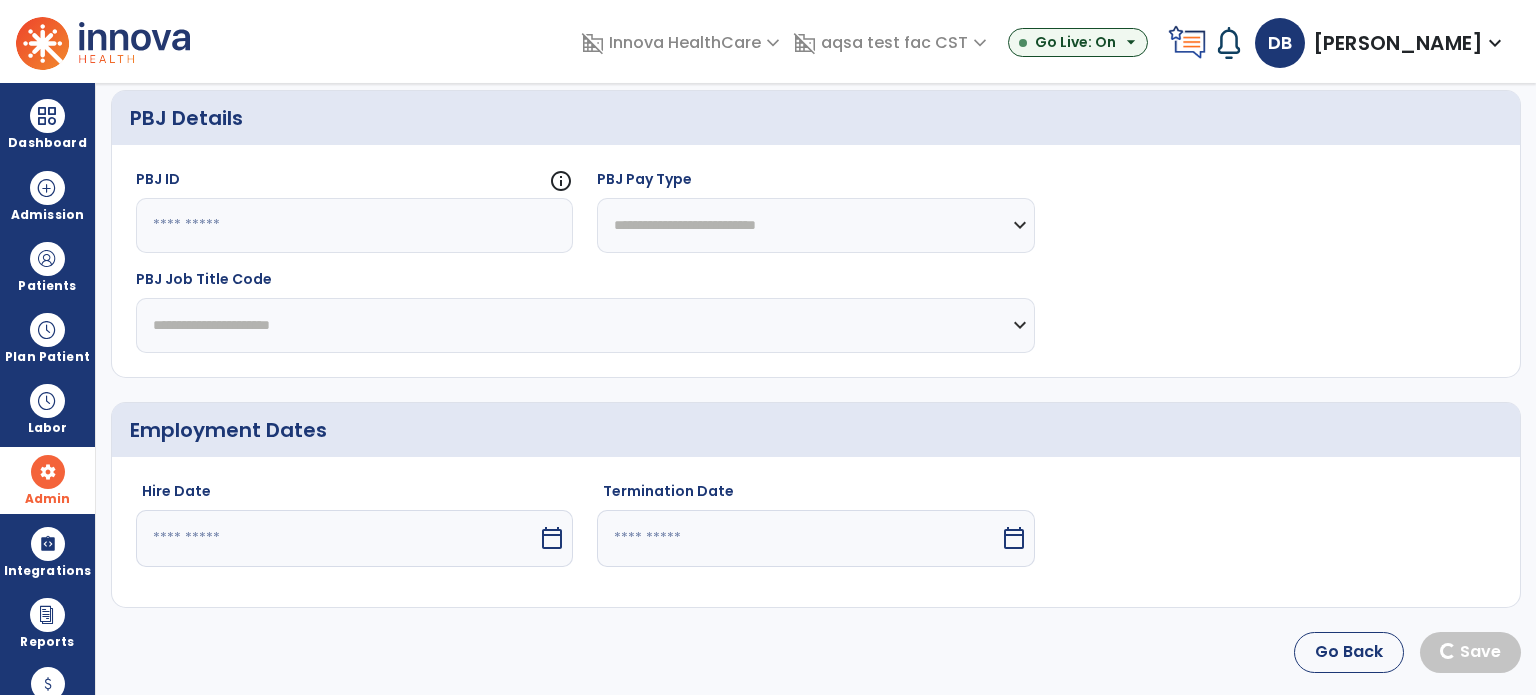 scroll, scrollTop: 0, scrollLeft: 0, axis: both 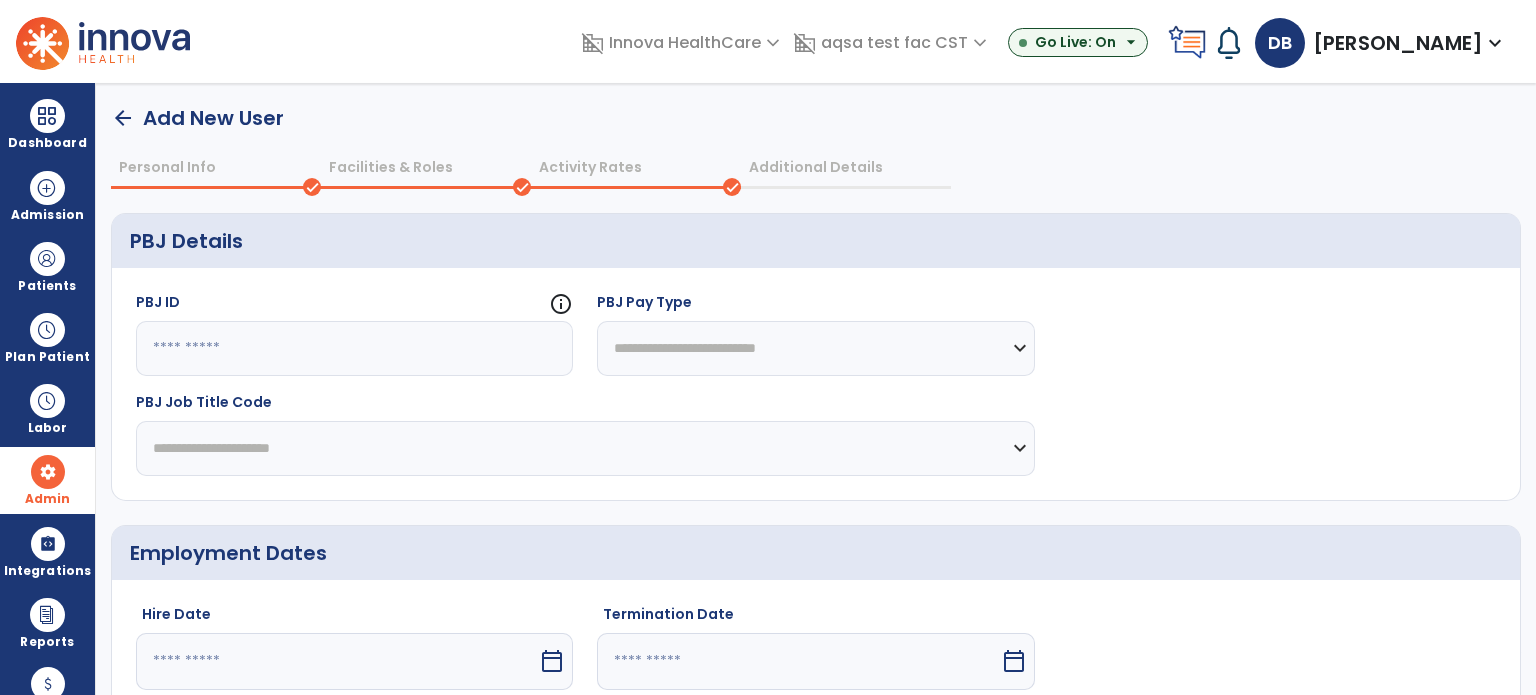 select on "***" 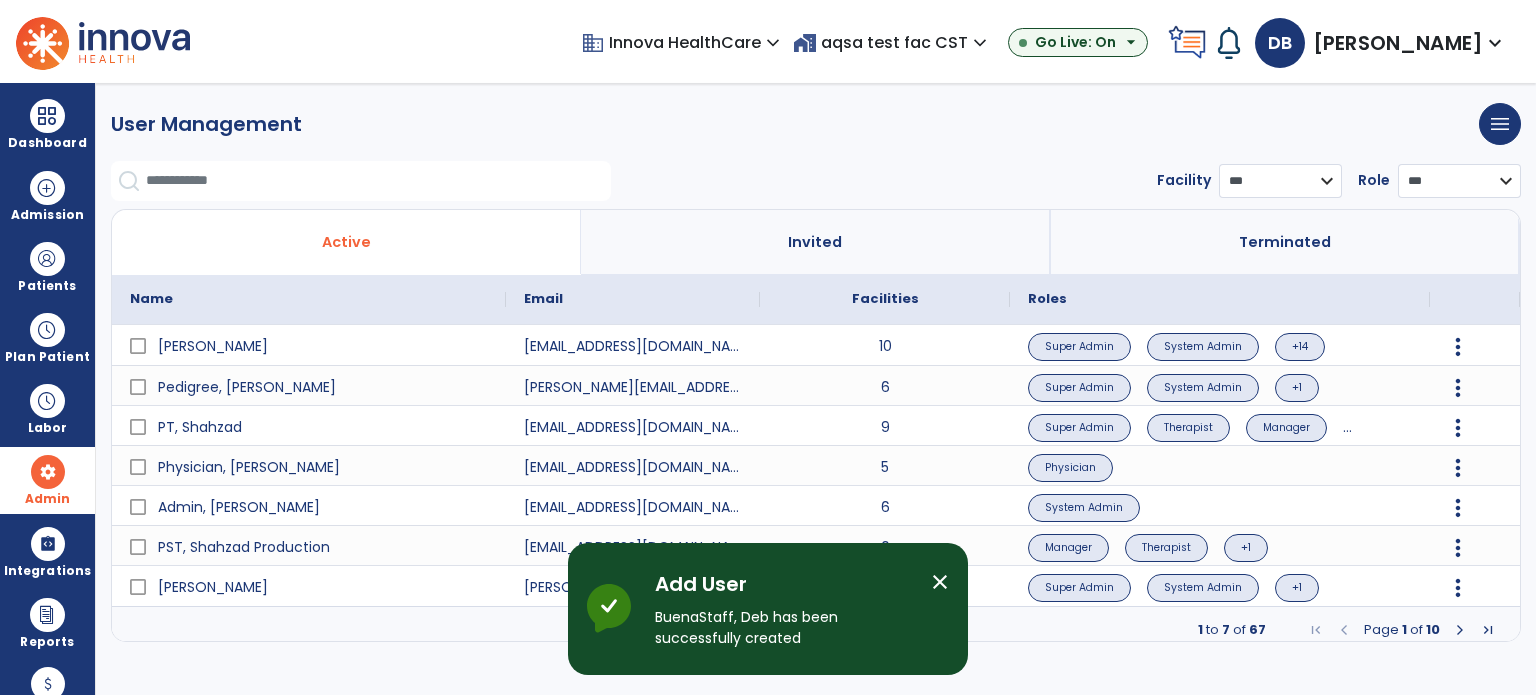 click on "close" at bounding box center [940, 582] 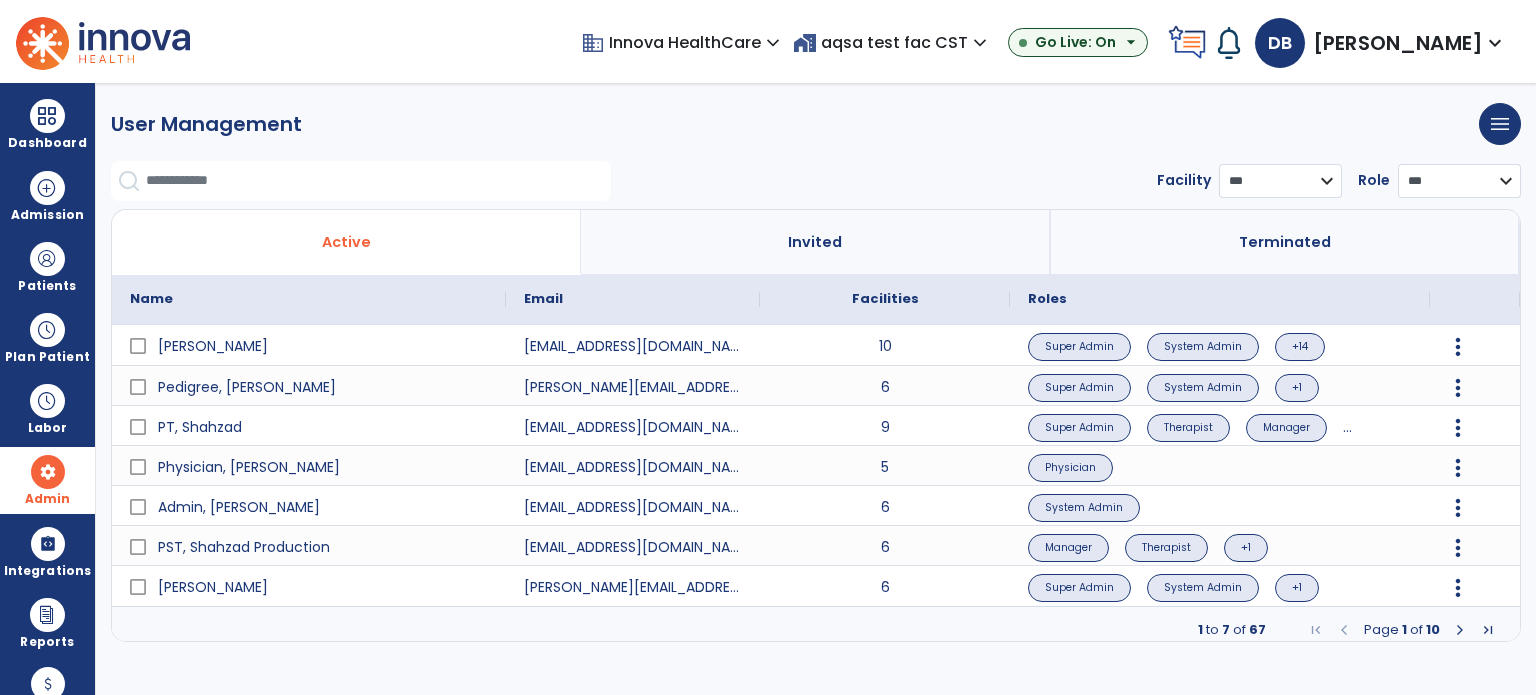 click on "Invited" at bounding box center (815, 242) 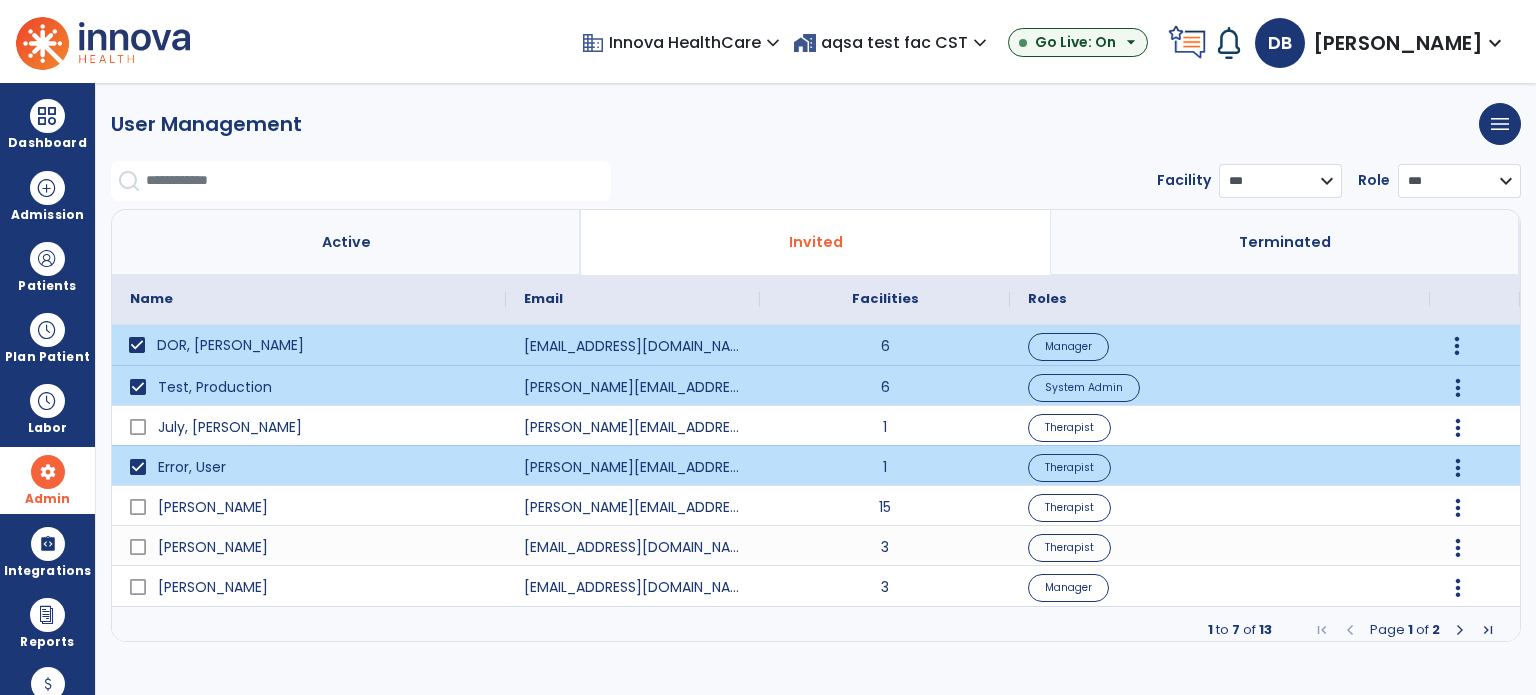 click 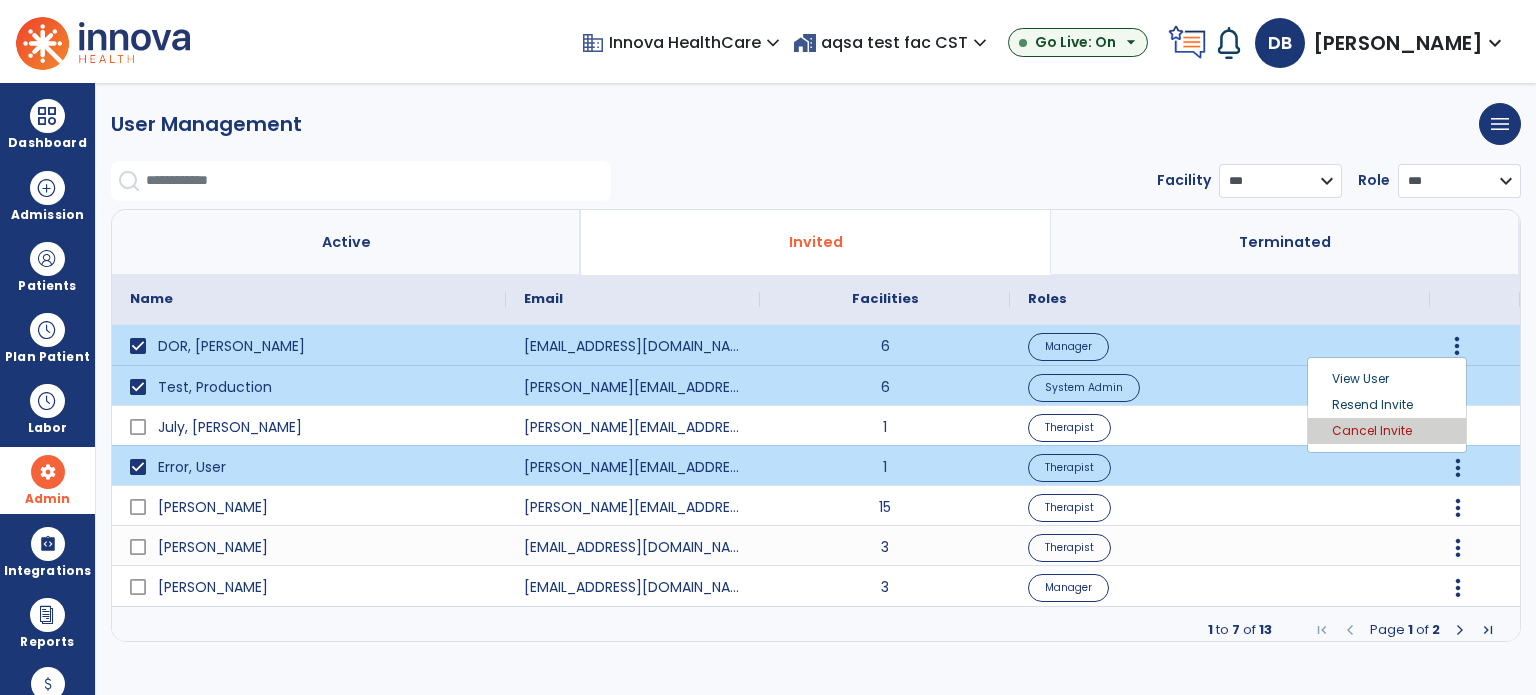click on "Cancel Invite" at bounding box center [1387, 431] 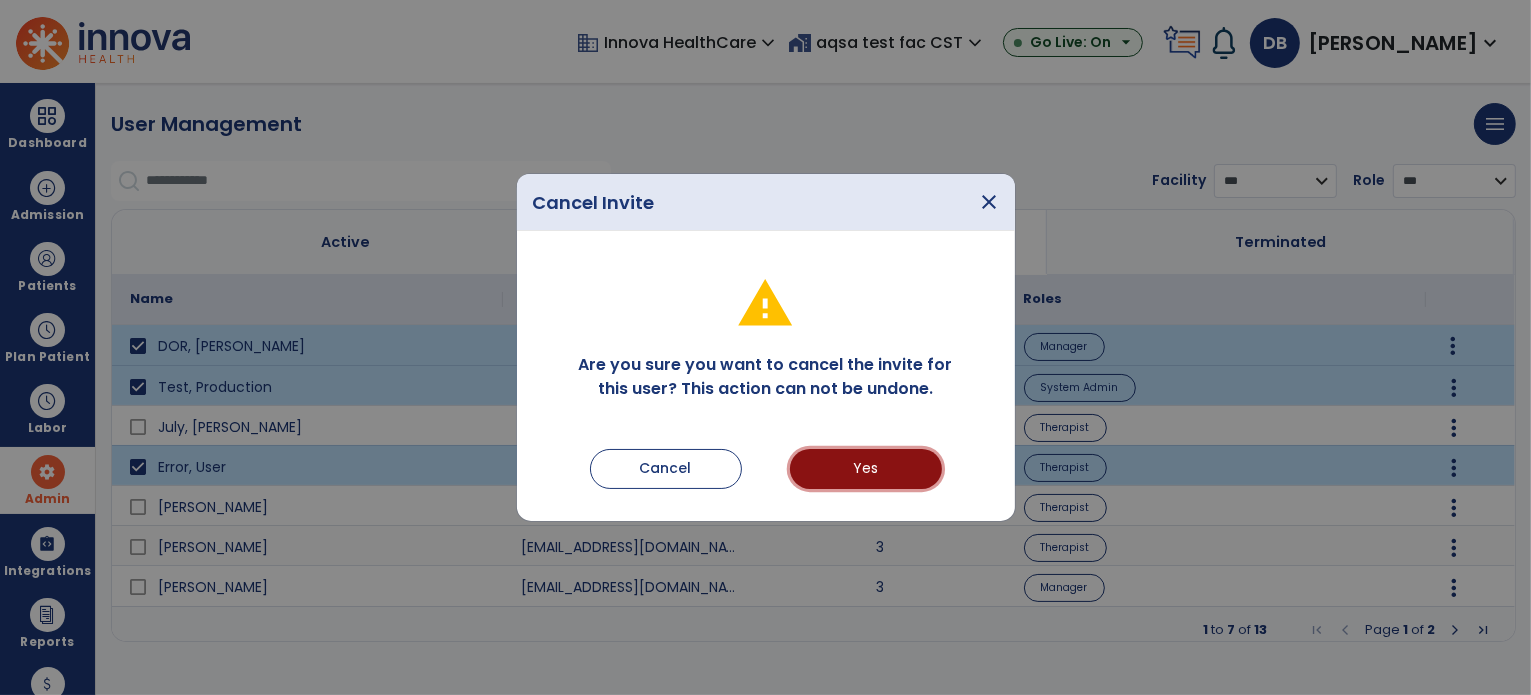 click on "Yes" at bounding box center [866, 469] 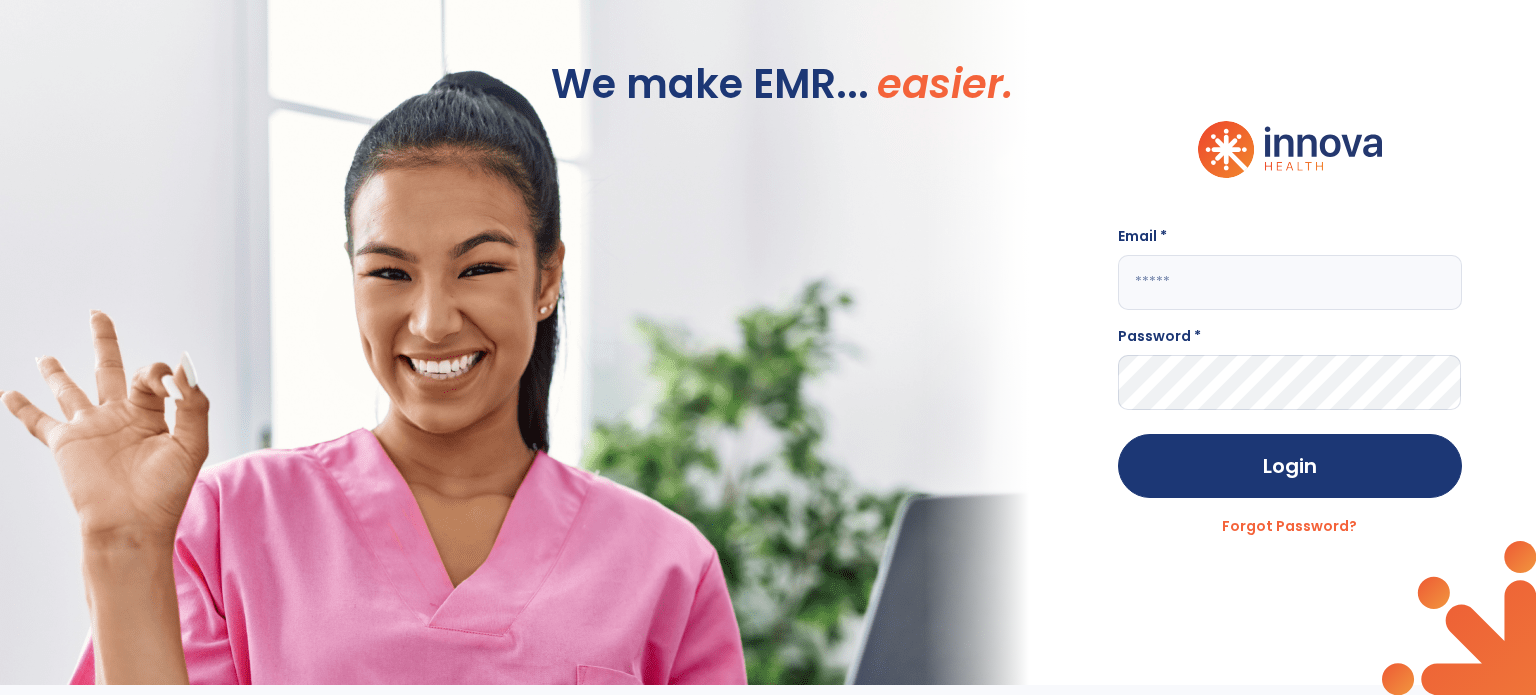 click 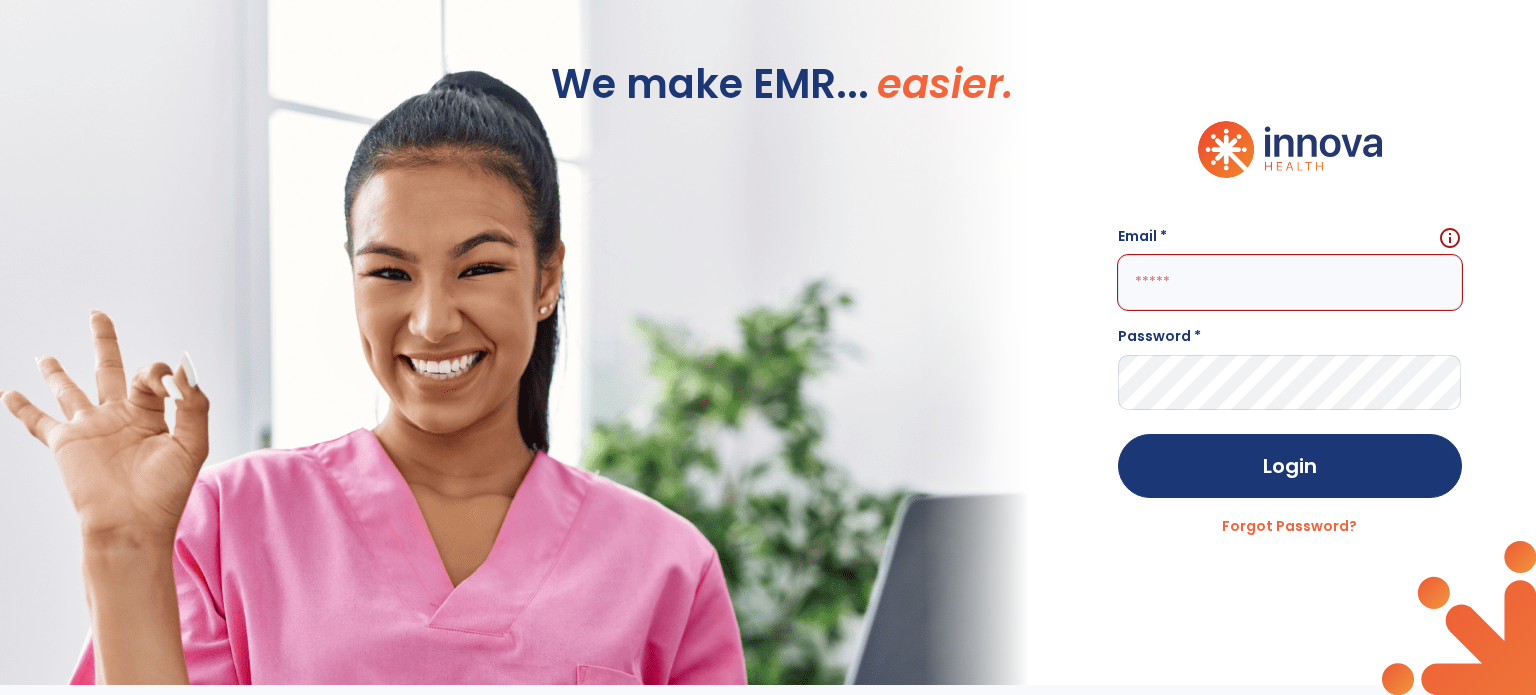 type on "**********" 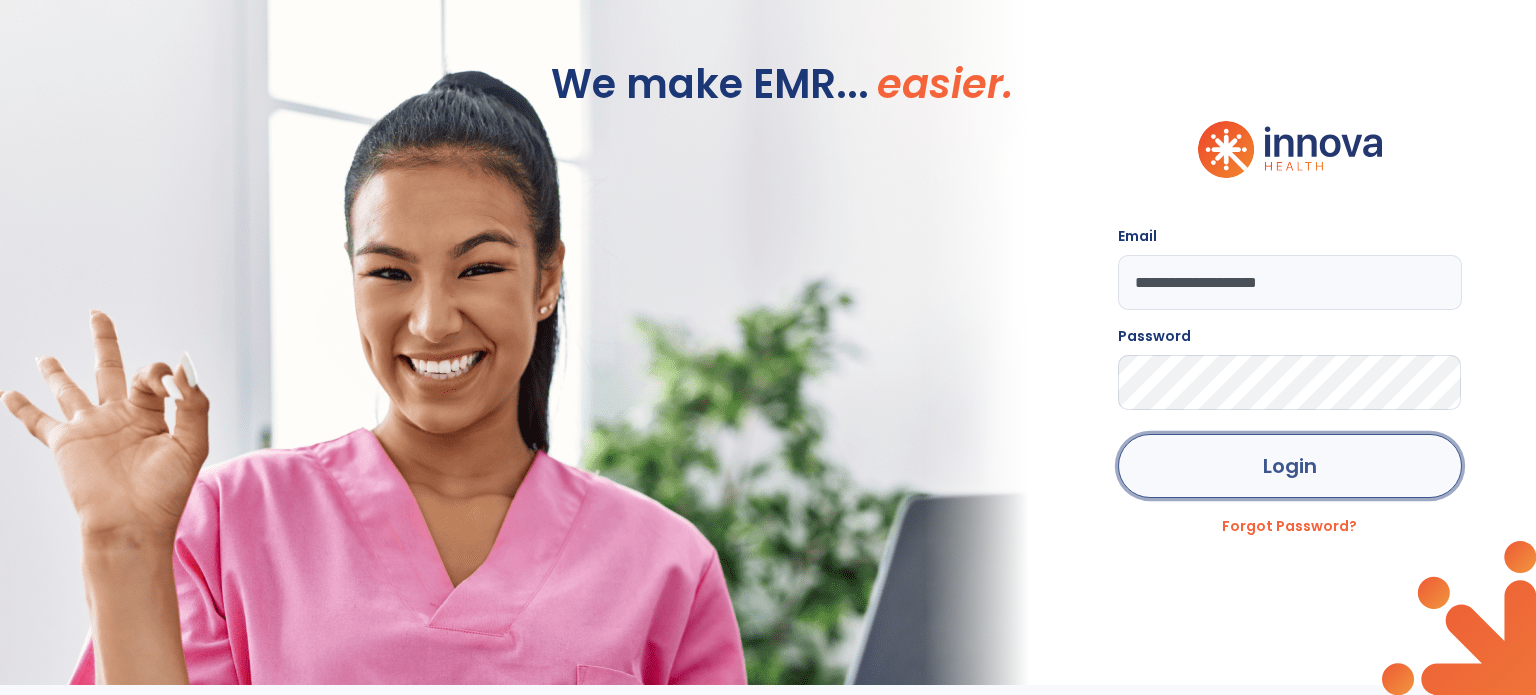 click on "Login" 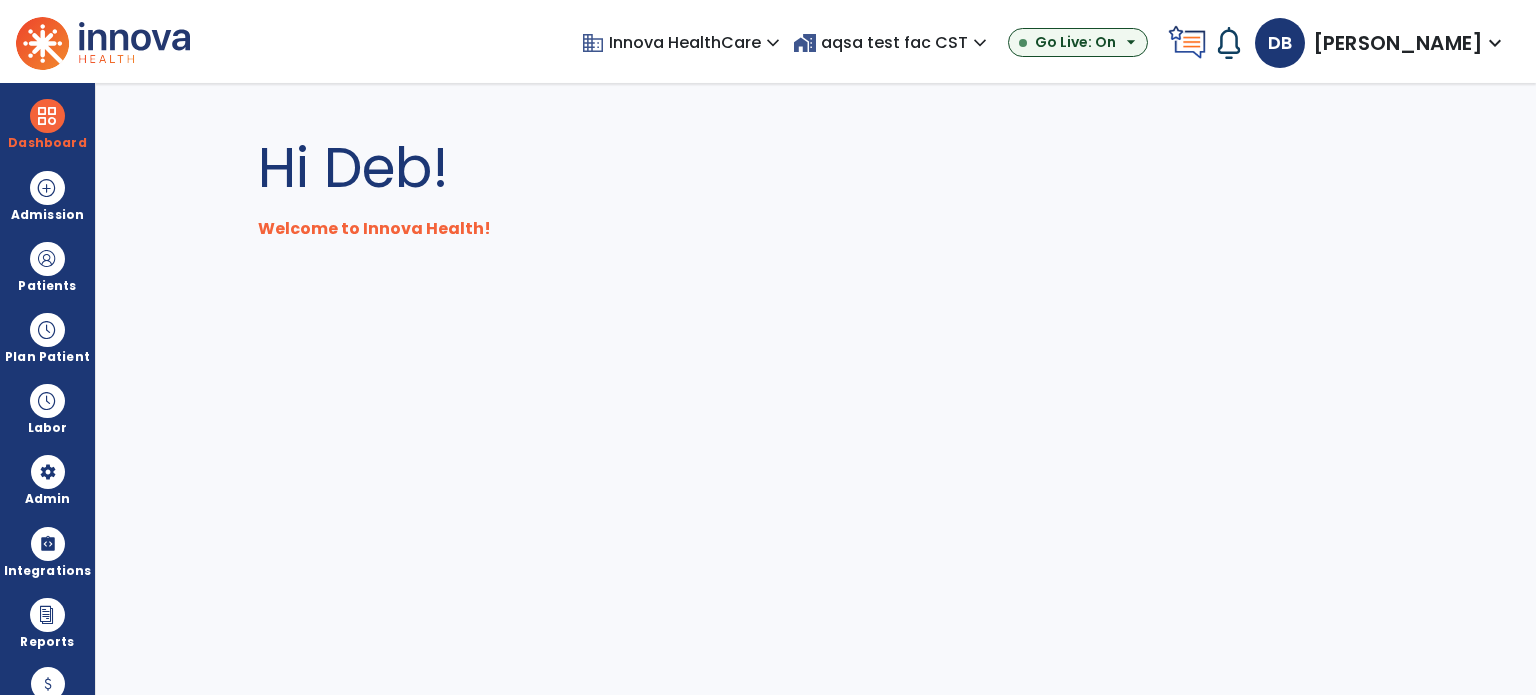 click on "expand_more" at bounding box center [980, 43] 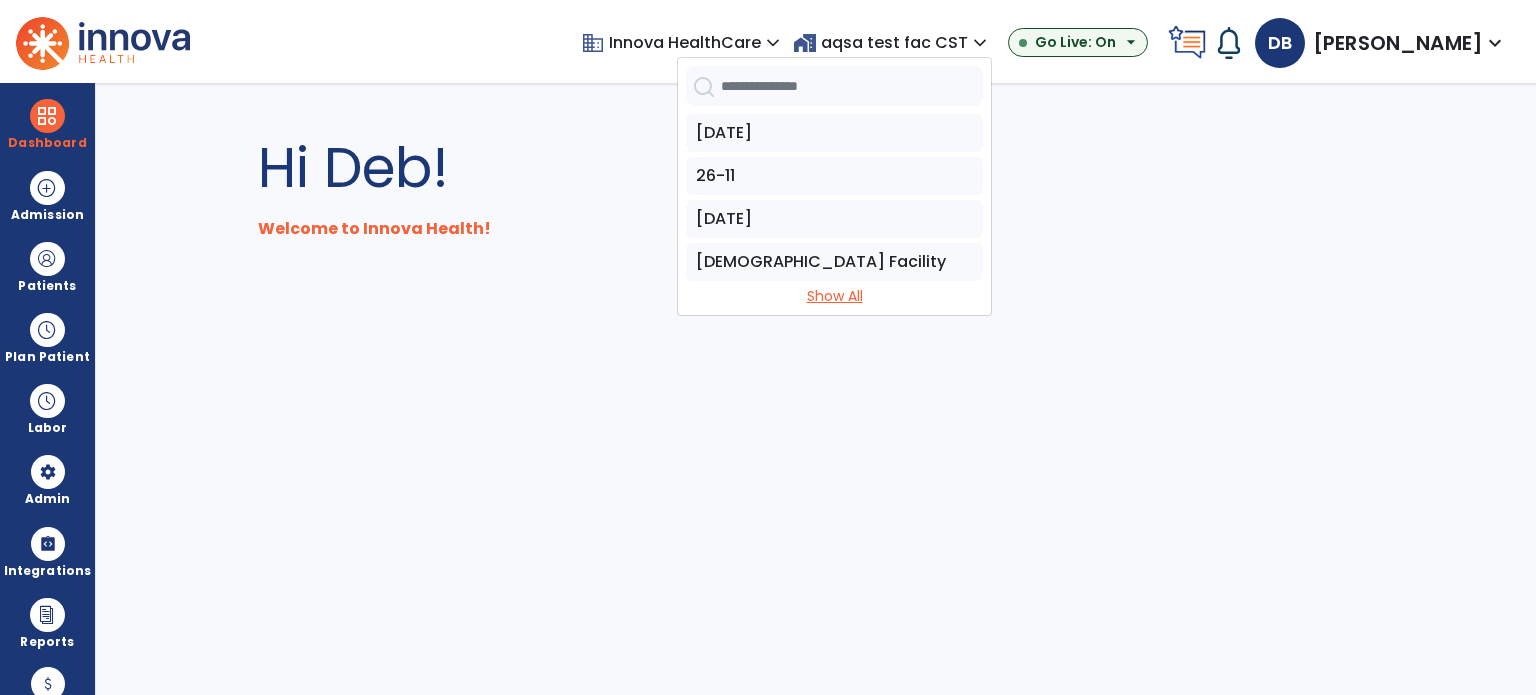 click on "Show All" at bounding box center [834, 296] 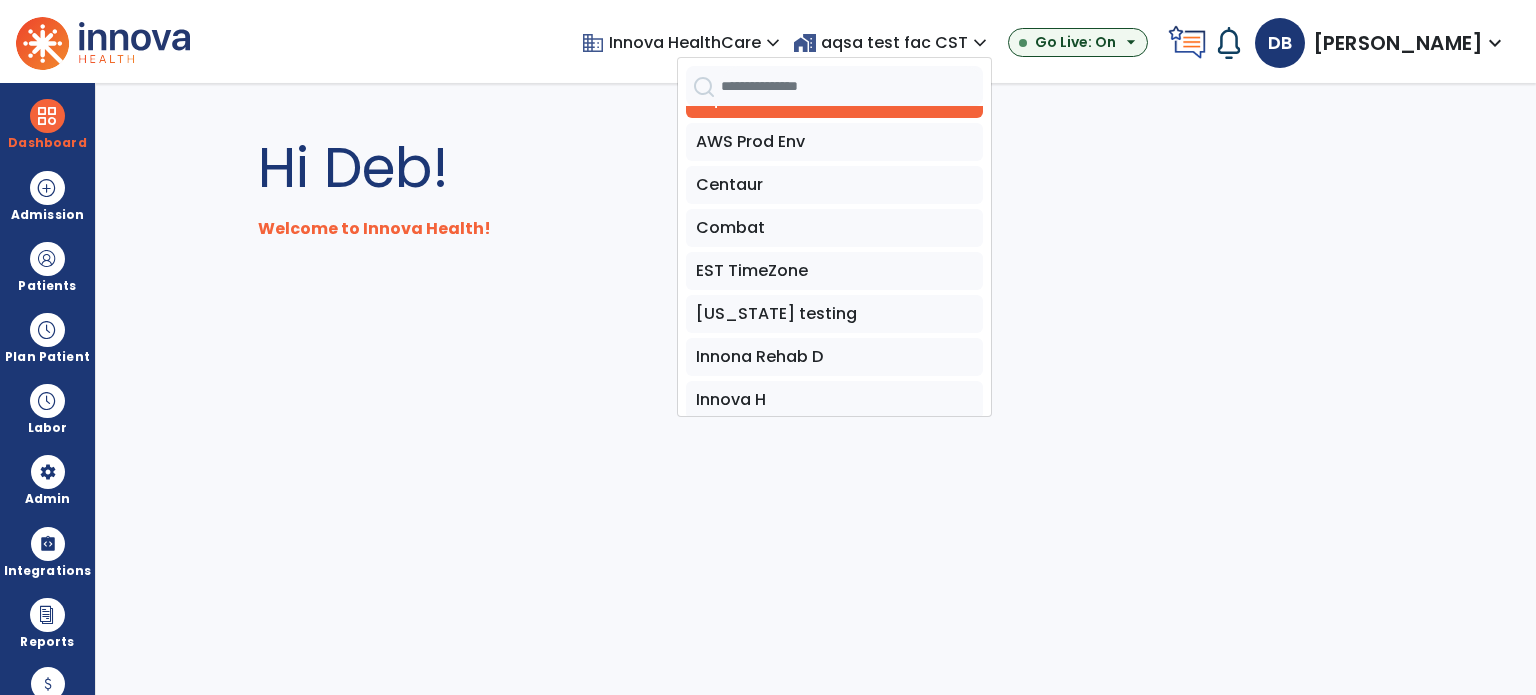scroll, scrollTop: 400, scrollLeft: 0, axis: vertical 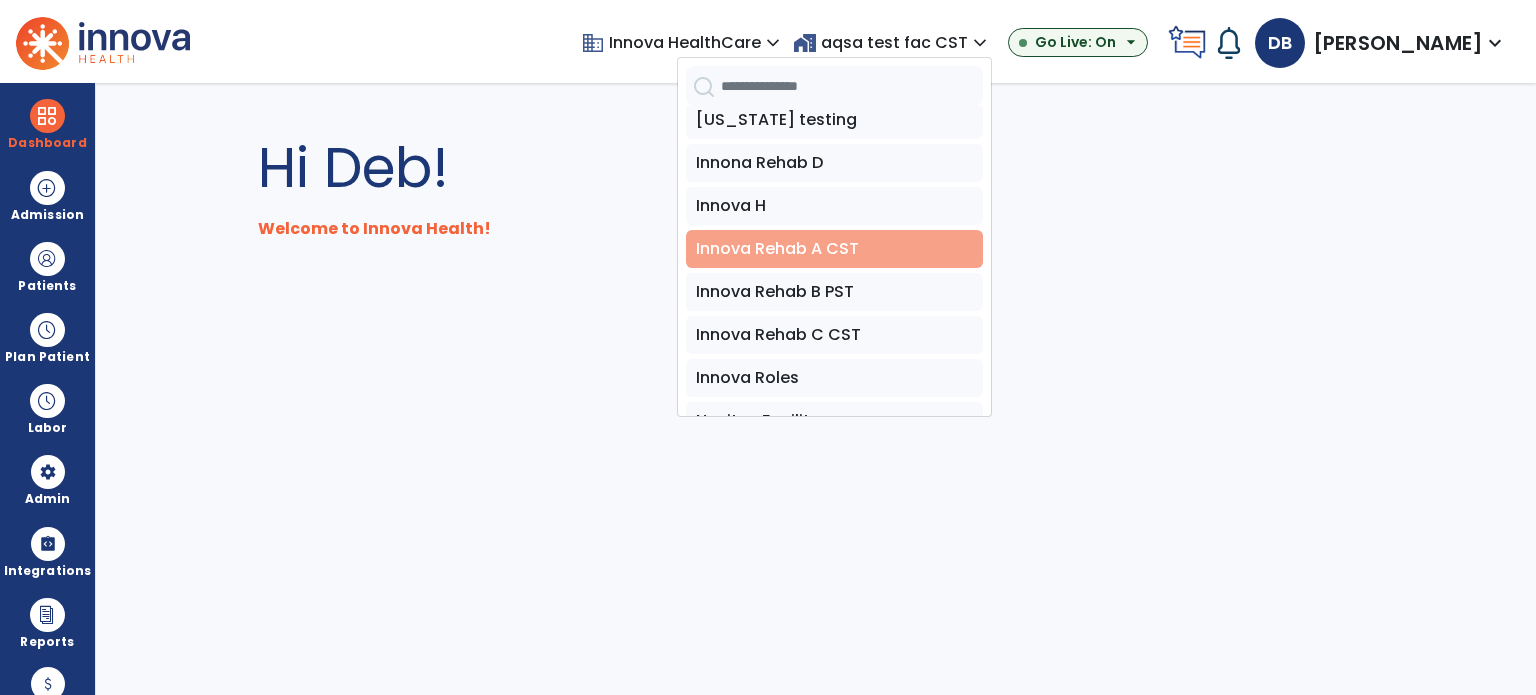 click on "Innova Rehab A CST" at bounding box center (834, 249) 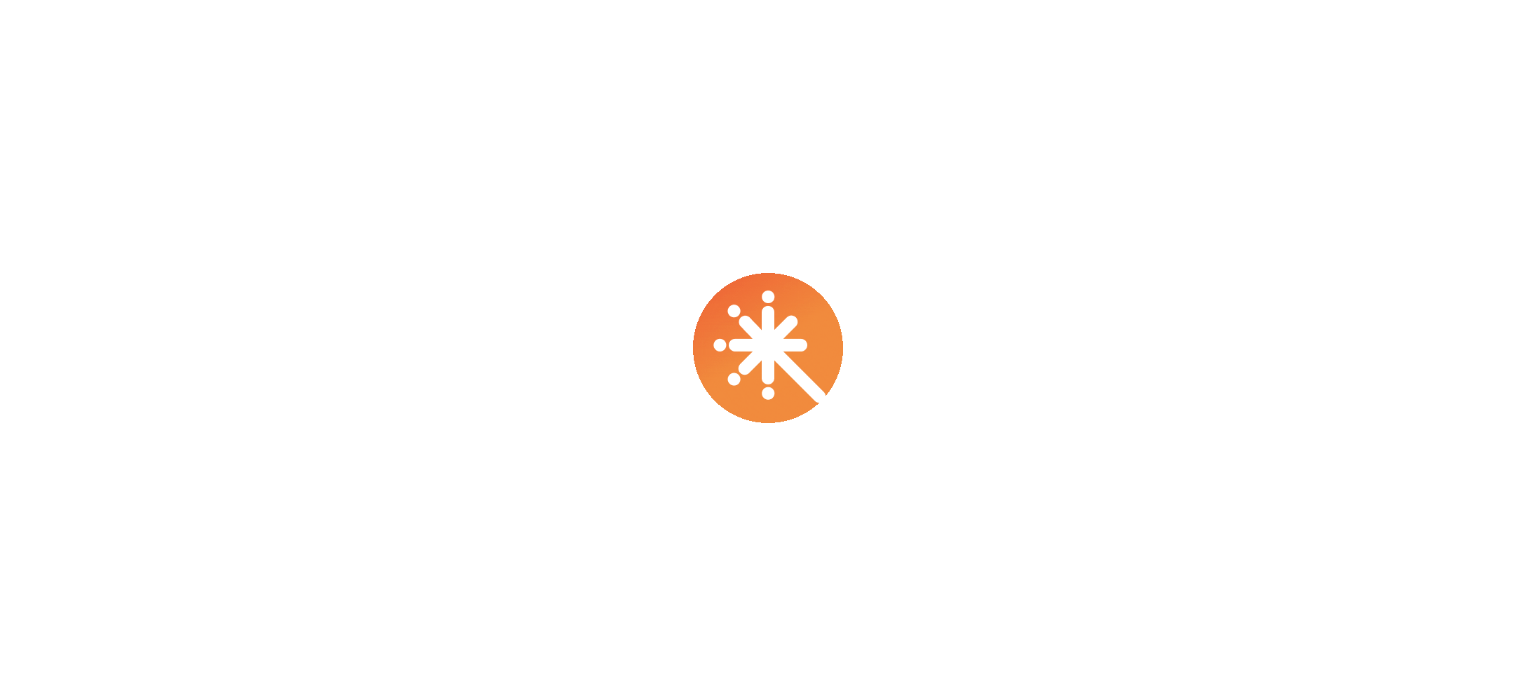 scroll, scrollTop: 0, scrollLeft: 0, axis: both 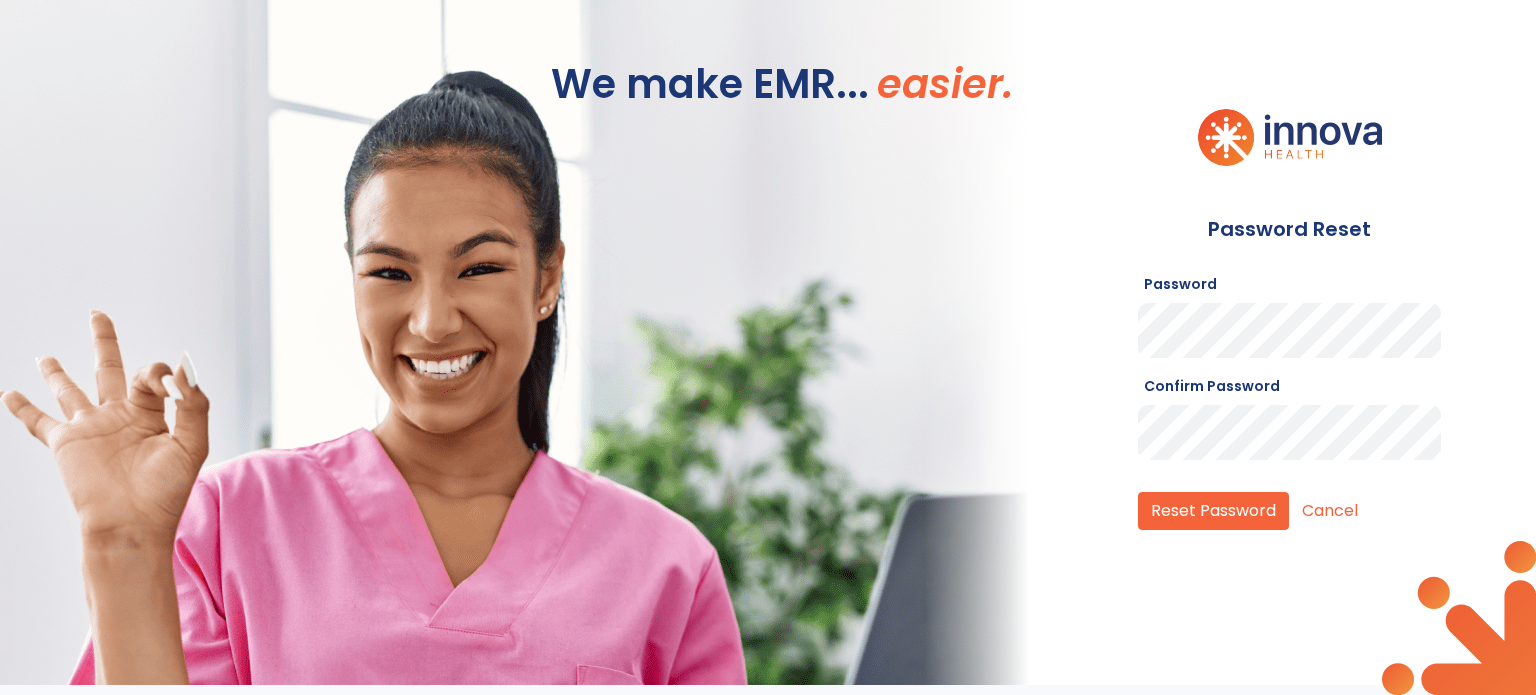 click on "Reset Password" 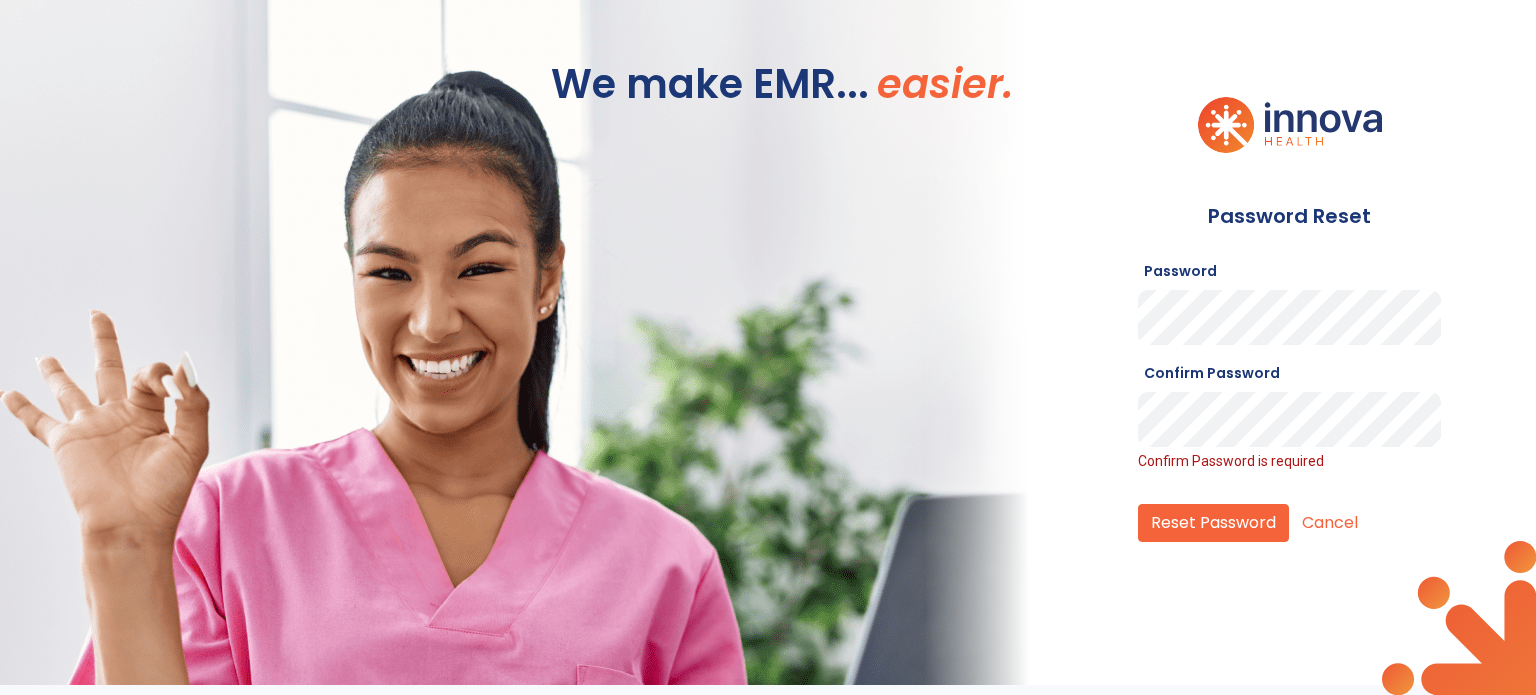 click on "Password Reset Password Confirm Password Confirm Password is required  Reset Password  Cancel" 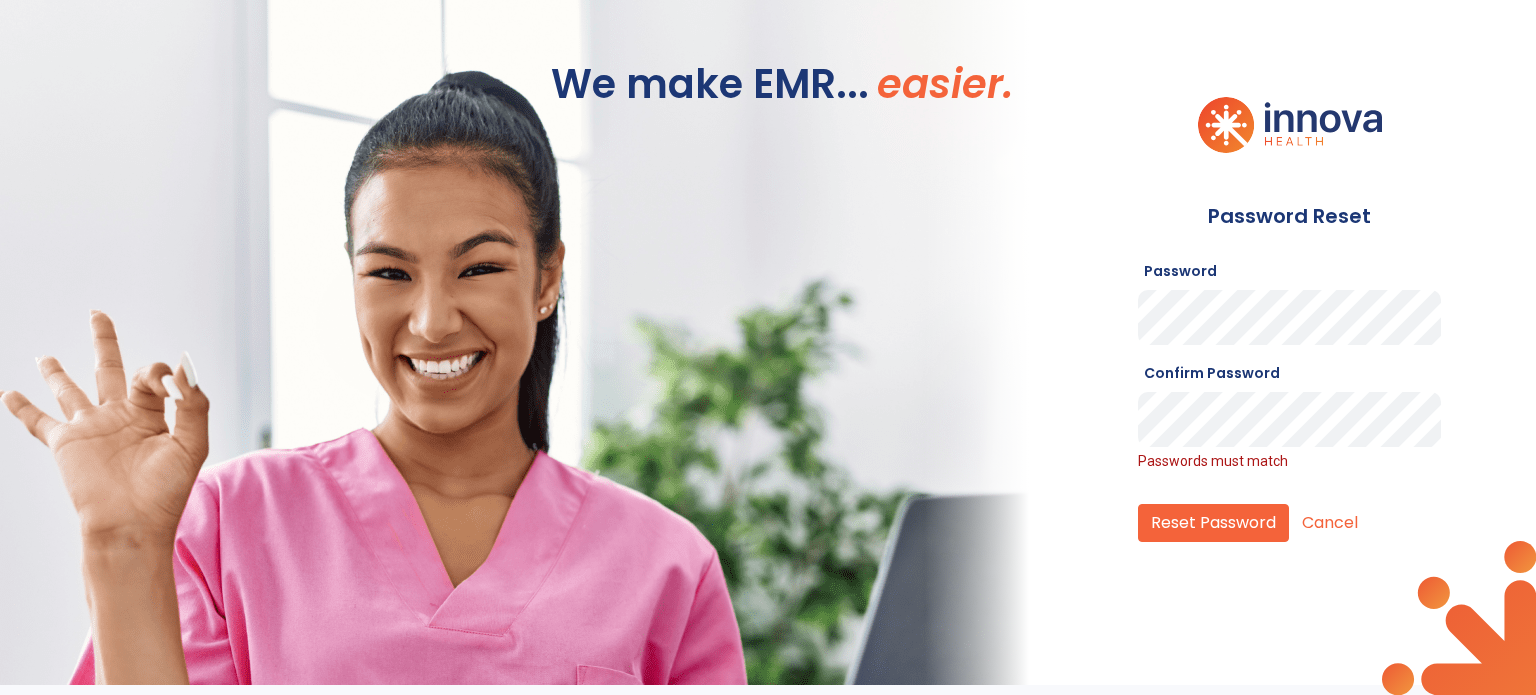 click on "Password Reset Password Confirm Password Passwords must match  Reset Password  Cancel" 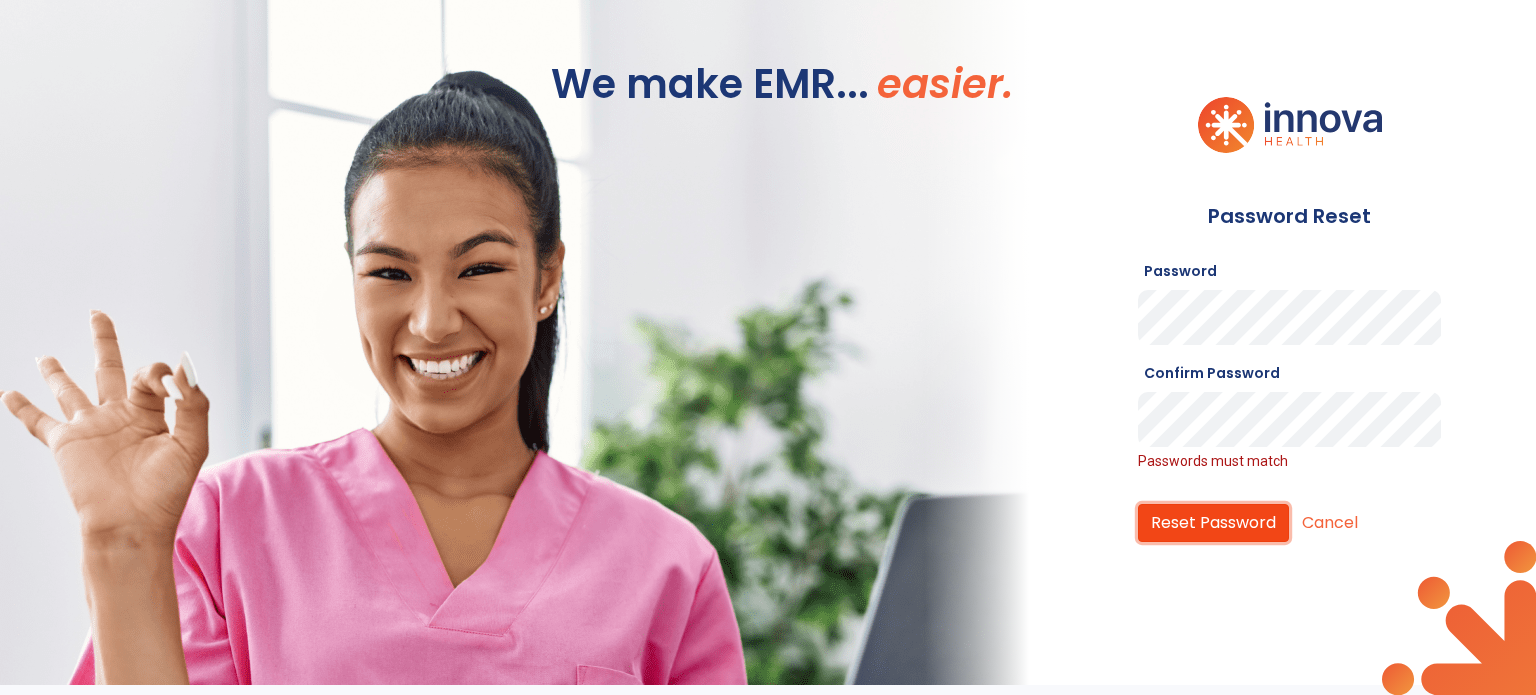 click on "Reset Password" 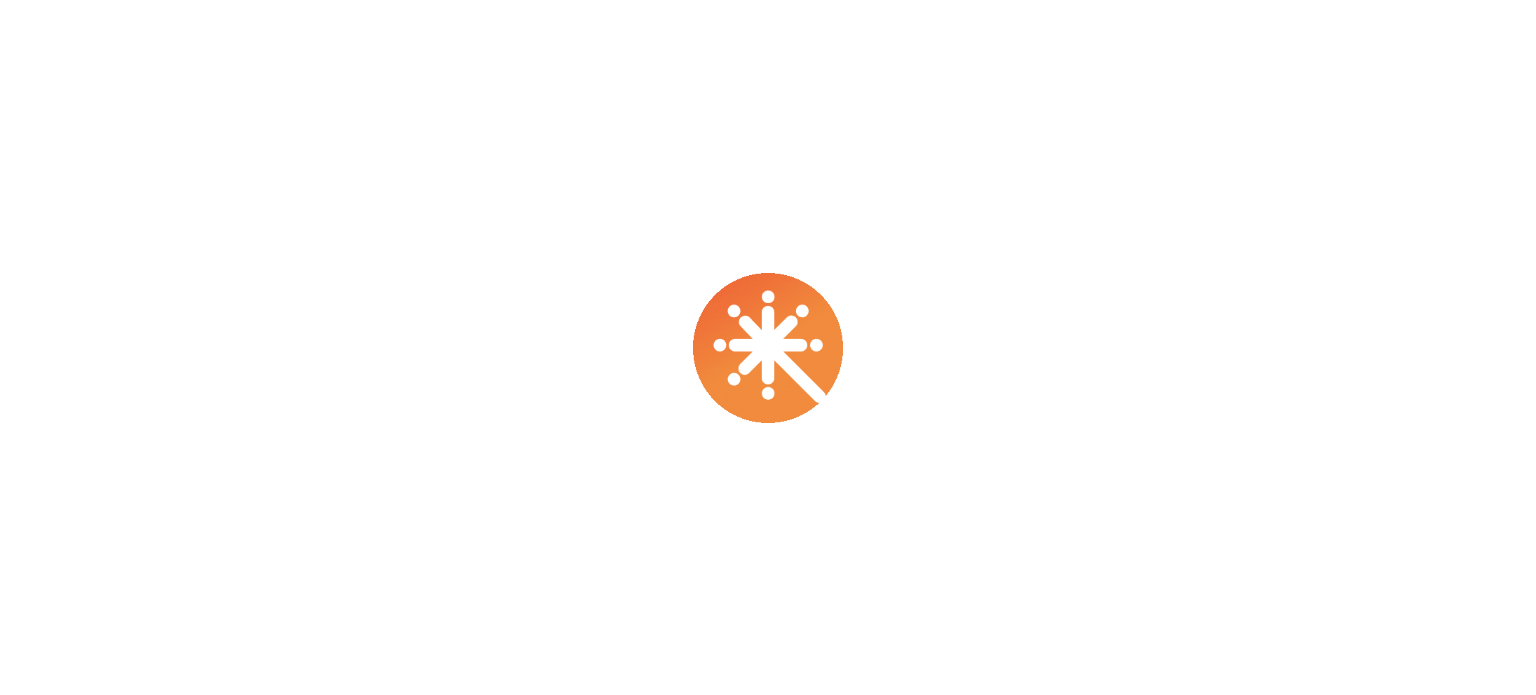 scroll, scrollTop: 0, scrollLeft: 0, axis: both 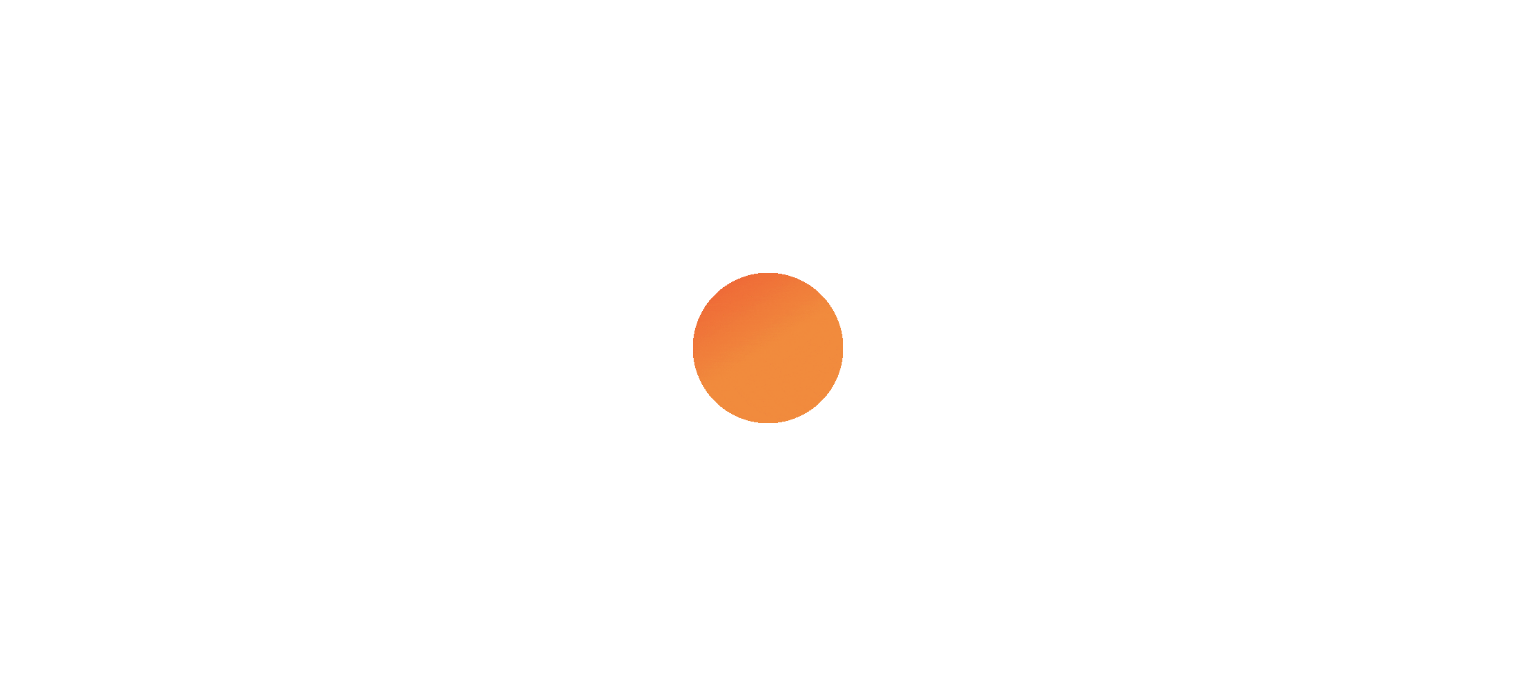 select on "***" 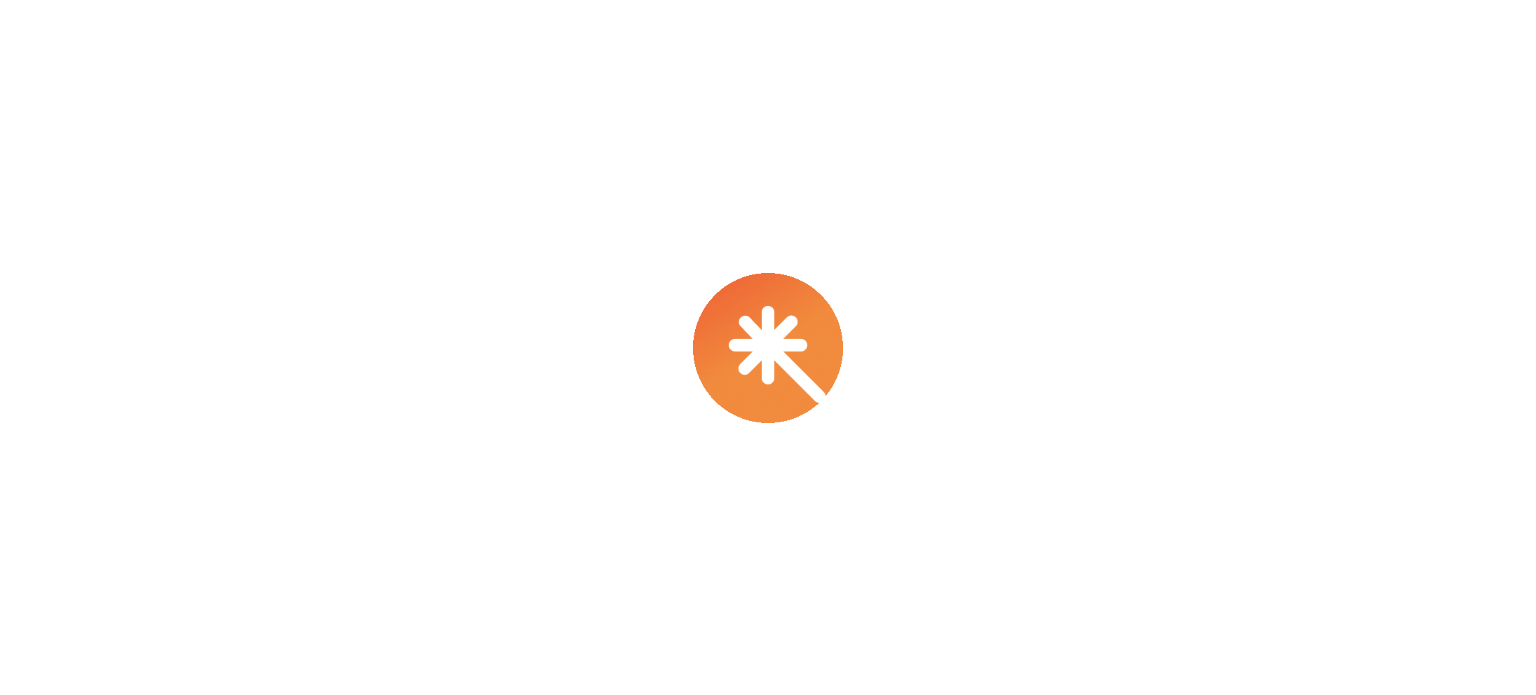 select on "****" 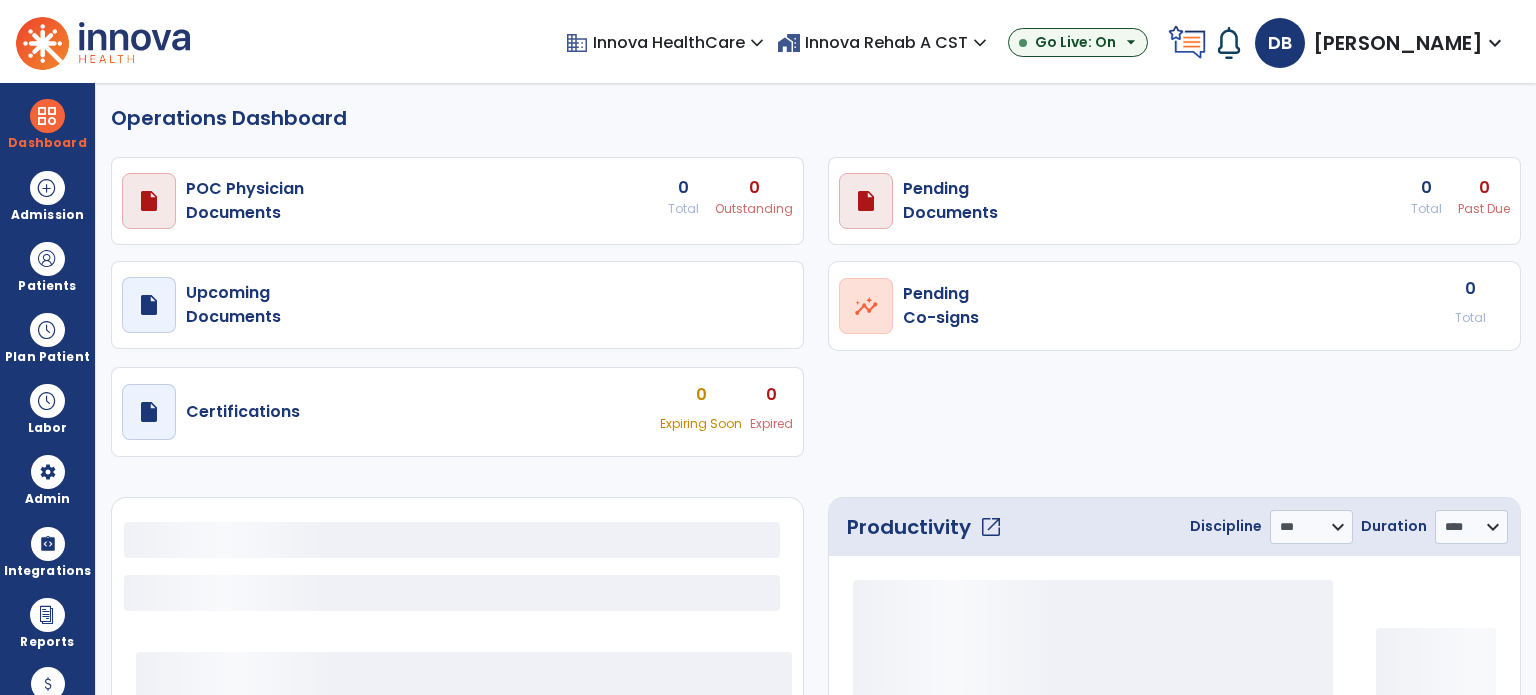 select on "***" 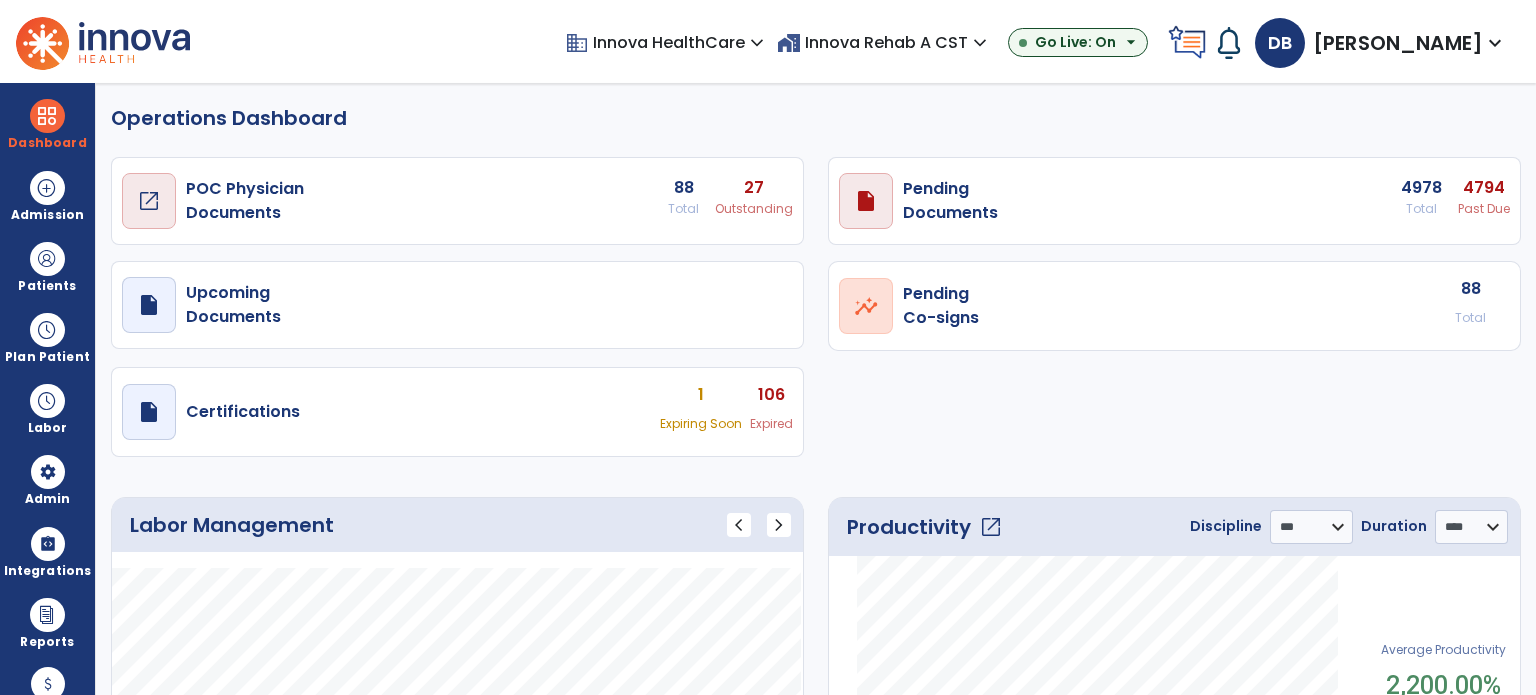 click on "POC Physician  Documents" at bounding box center (245, 201) 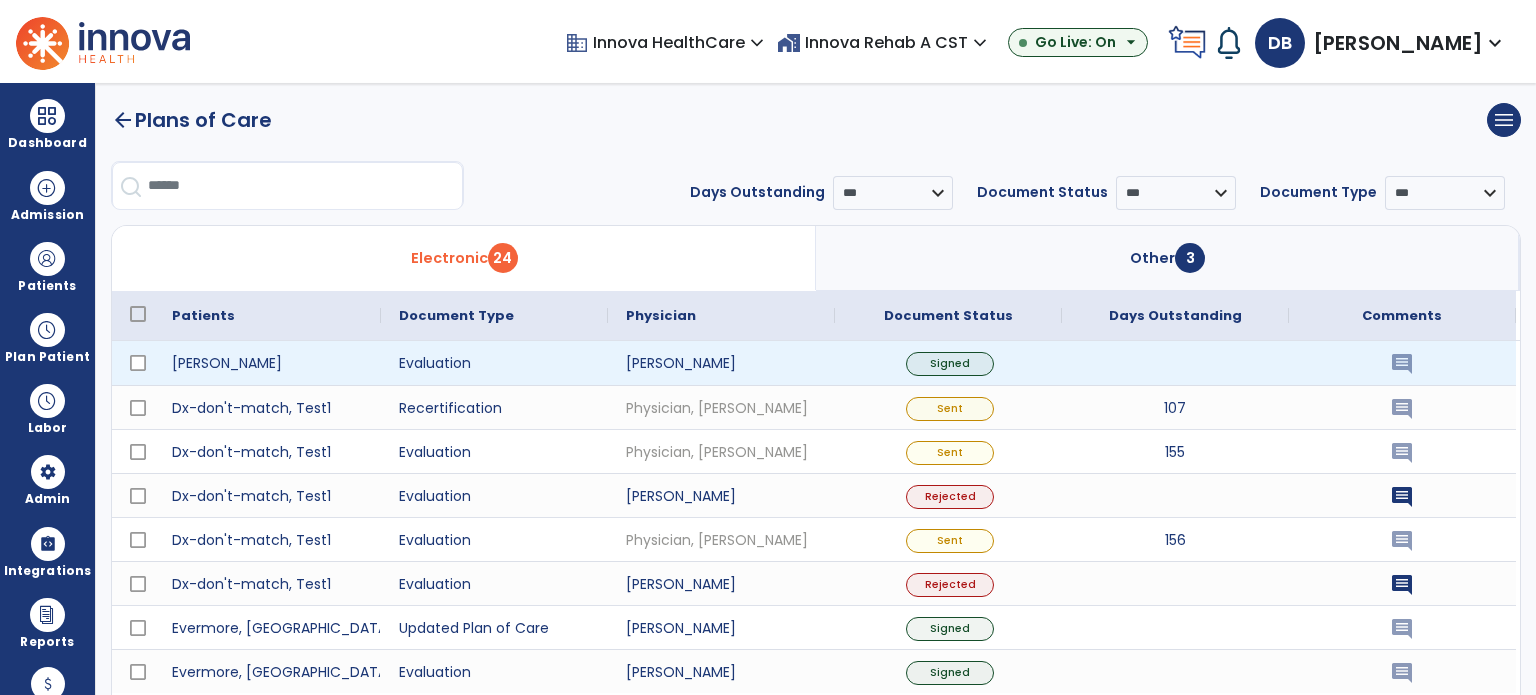 scroll, scrollTop: 72, scrollLeft: 0, axis: vertical 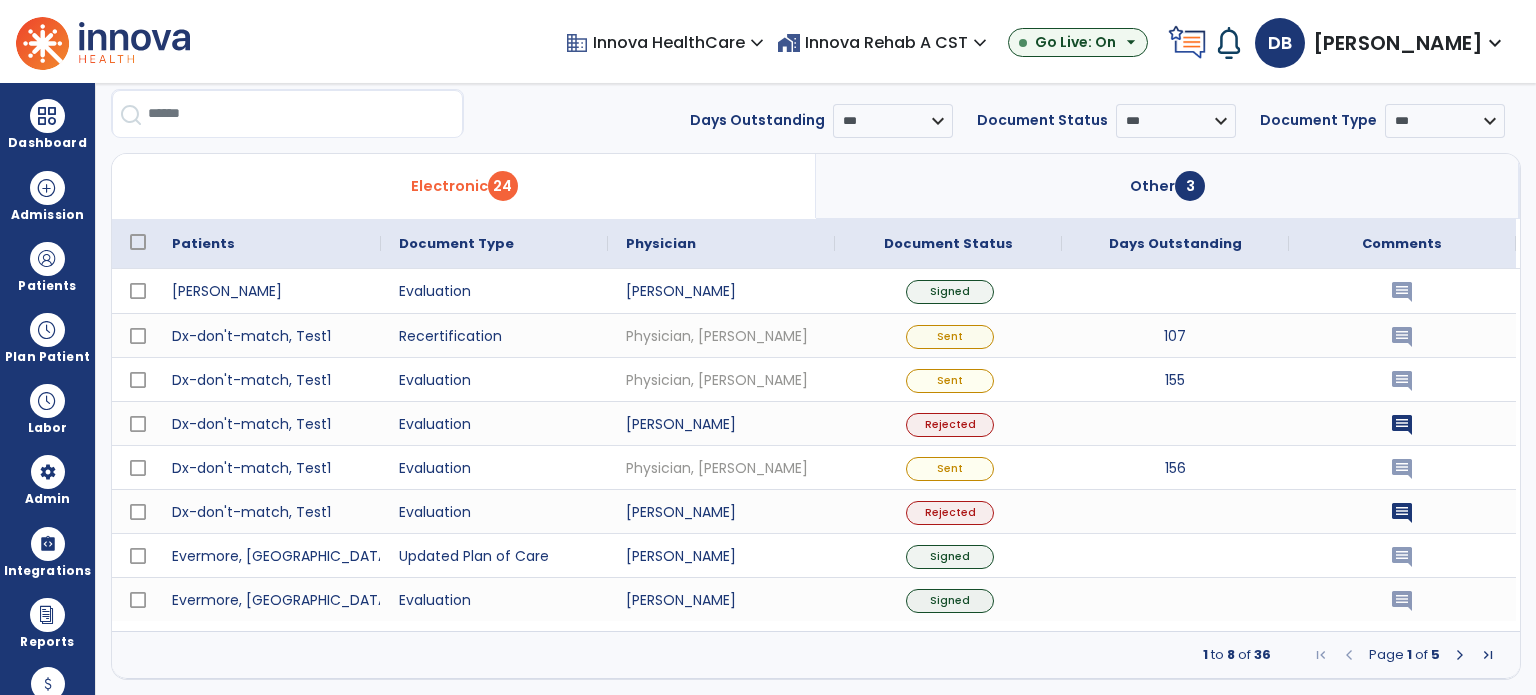 click on "Other  3" at bounding box center [1168, 186] 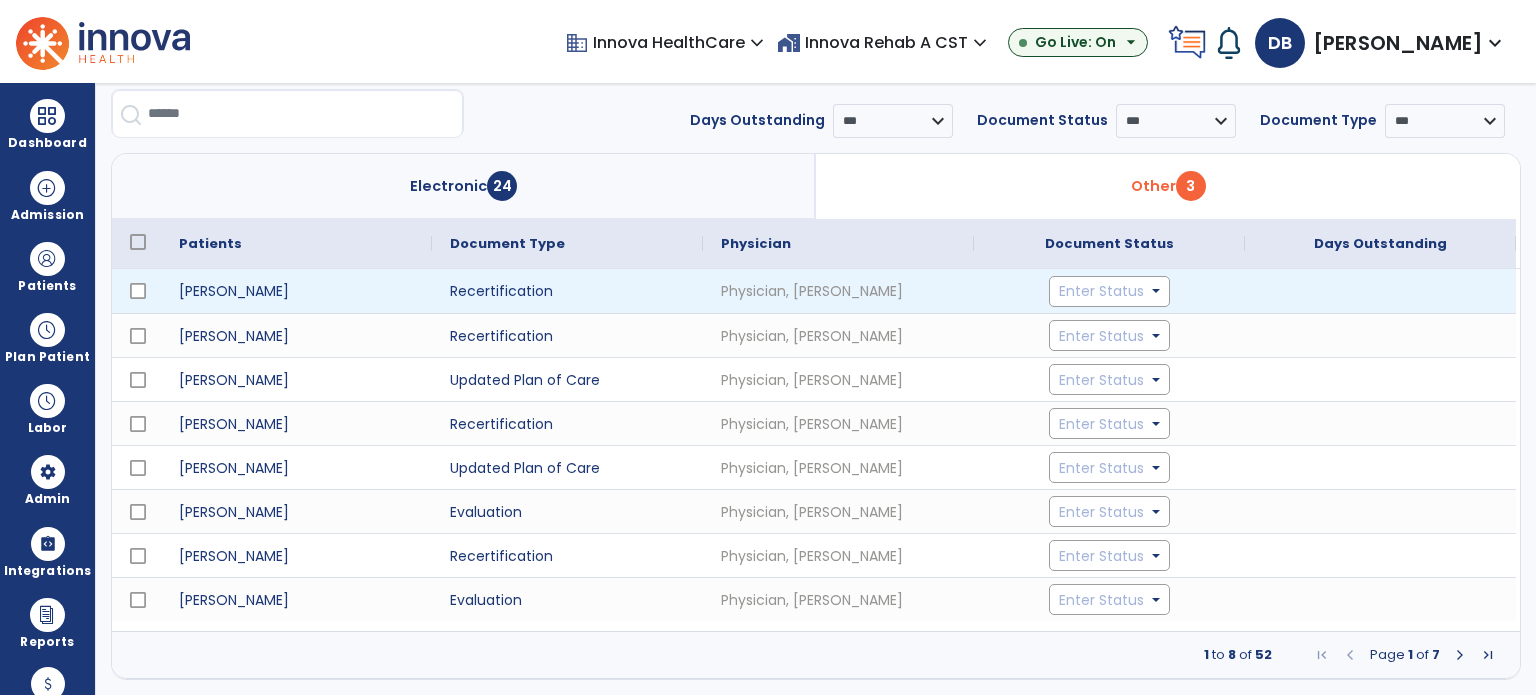 click on "Enter Status" 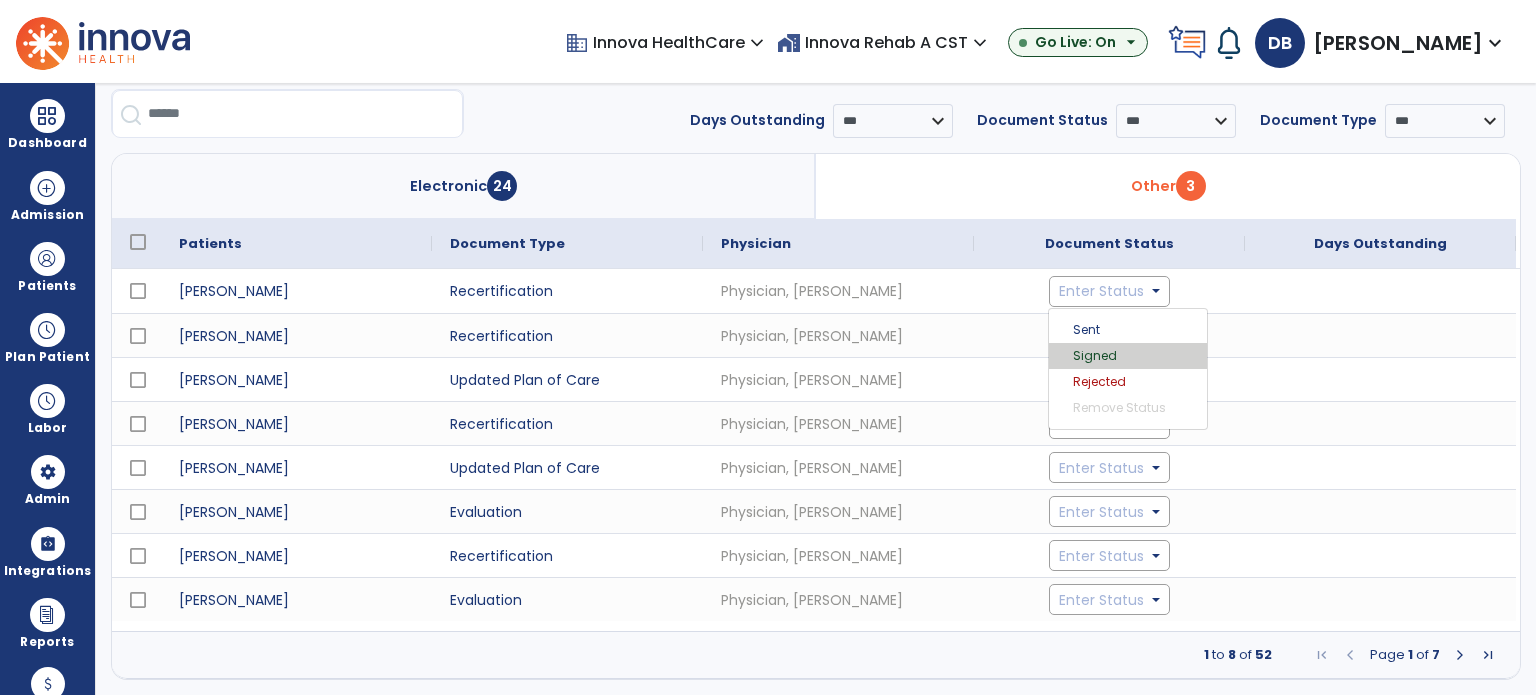 click on "Signed" at bounding box center [1128, 356] 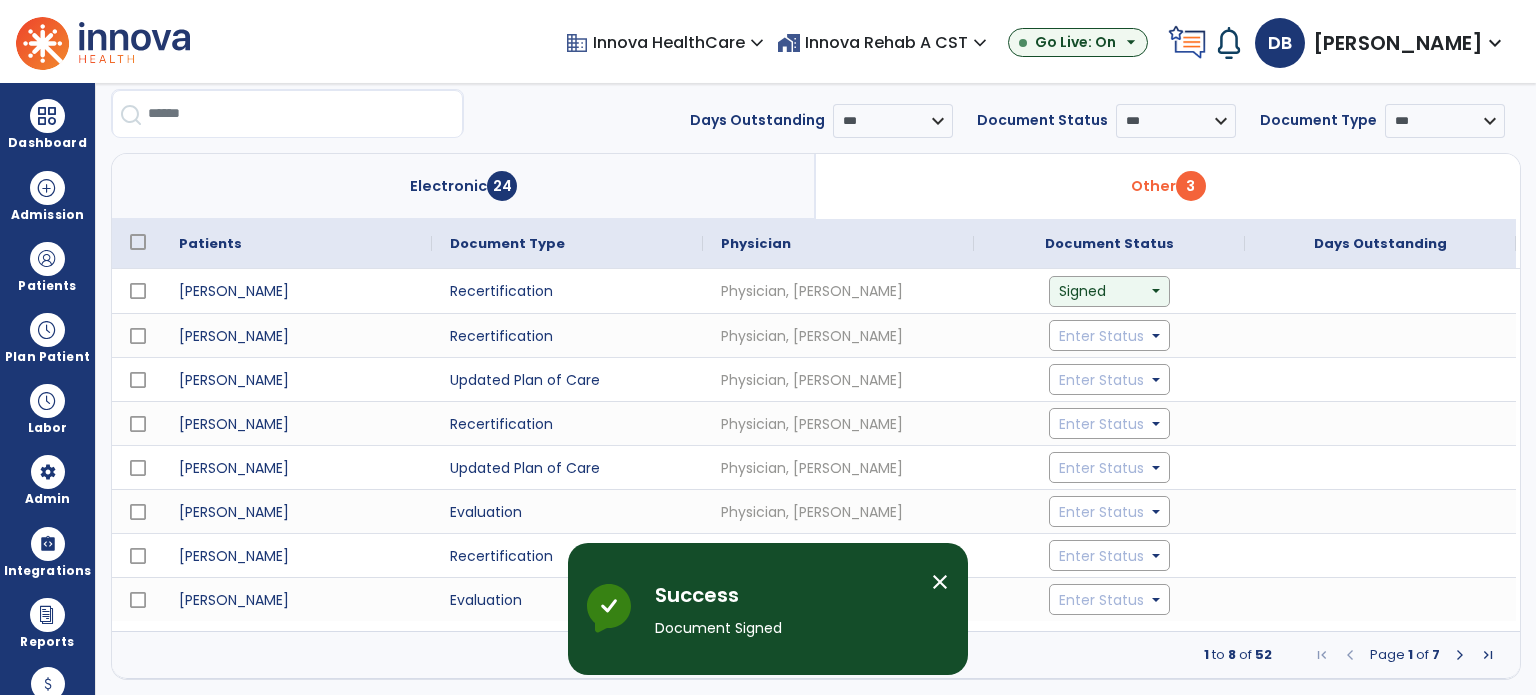 click on "close" at bounding box center (940, 582) 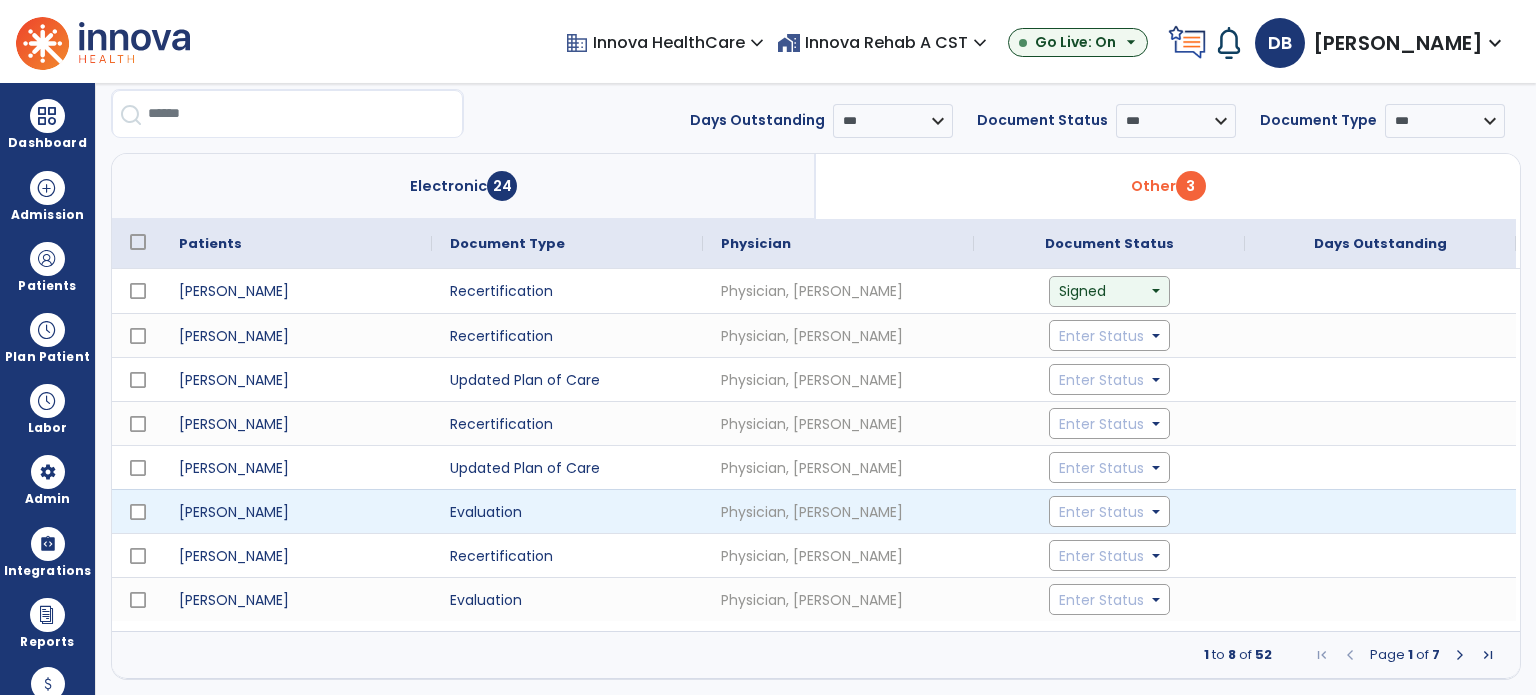 click on "Enter Status" 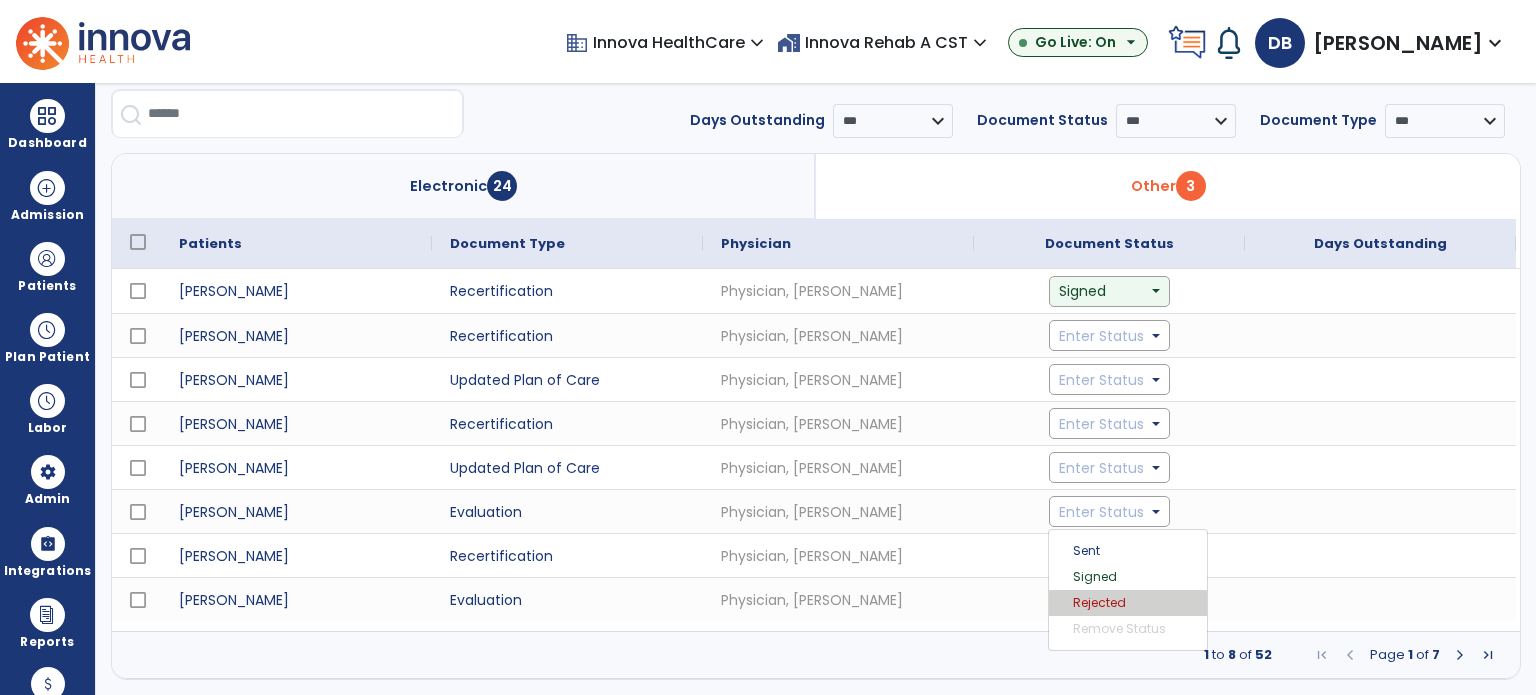 click on "Rejected" at bounding box center (1128, 603) 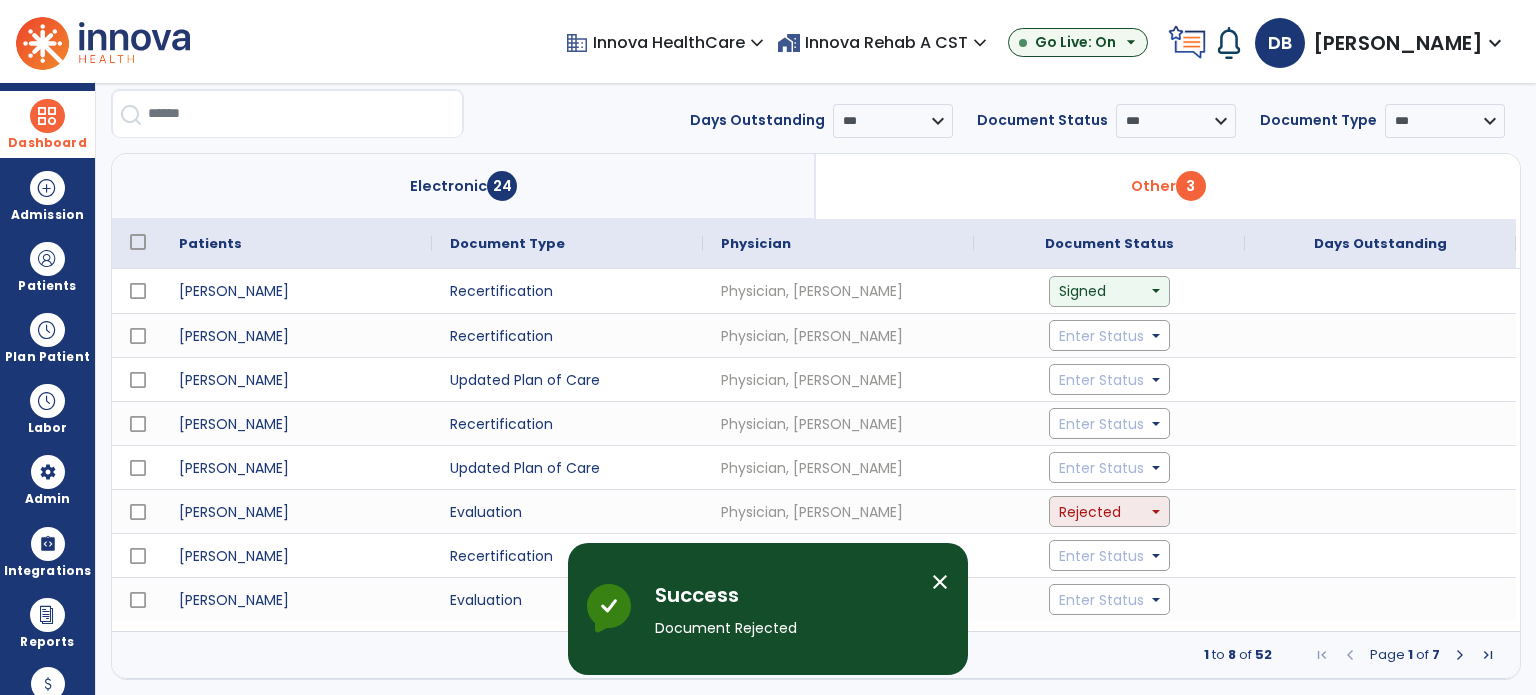 click at bounding box center (47, 116) 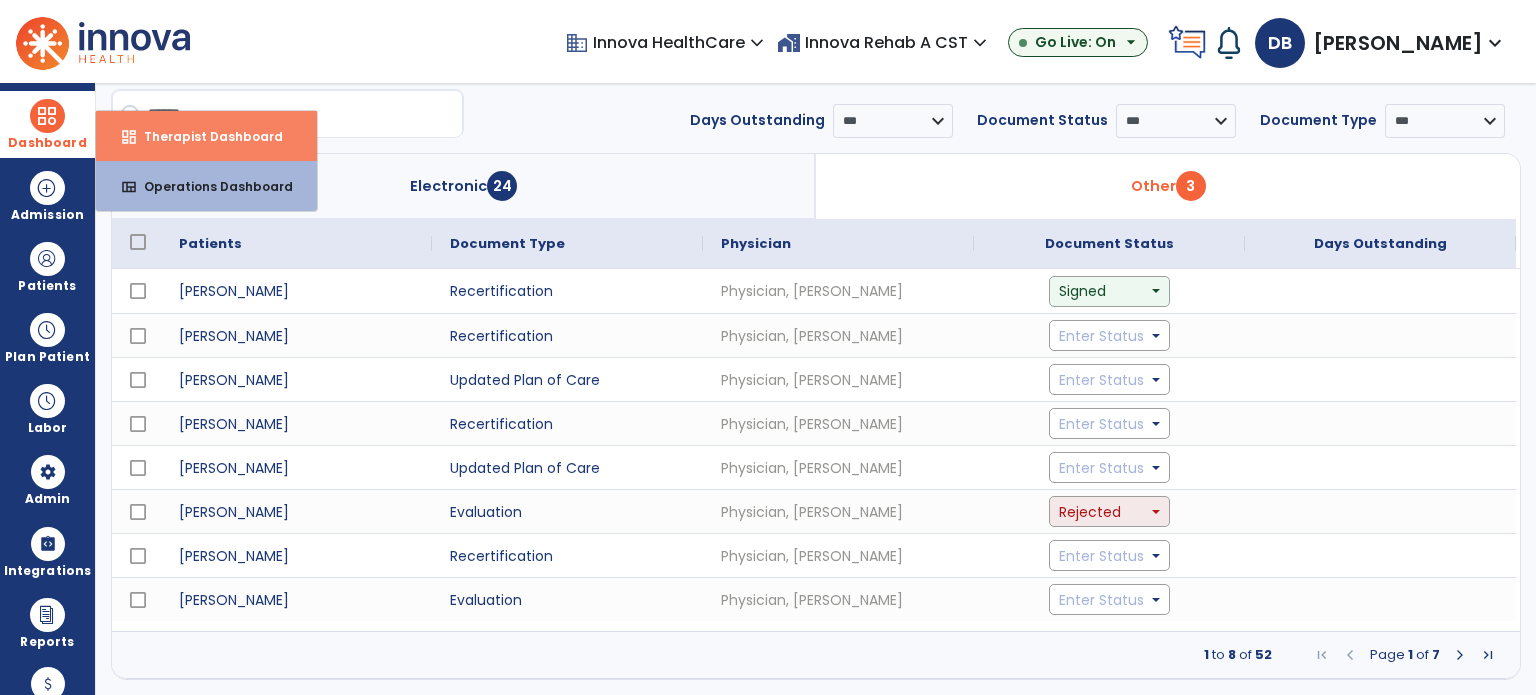 click on "dashboard  Therapist Dashboard" at bounding box center [206, 136] 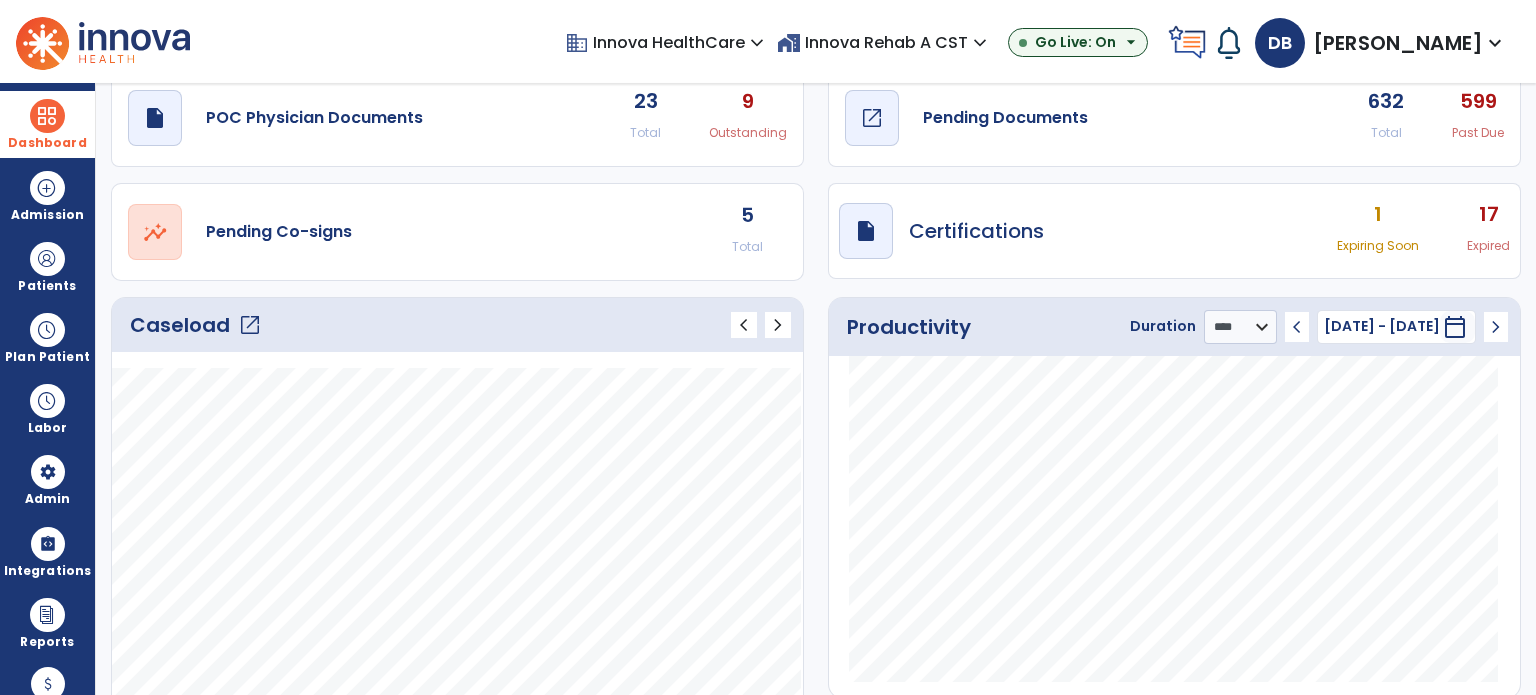 click on "Pending Documents" 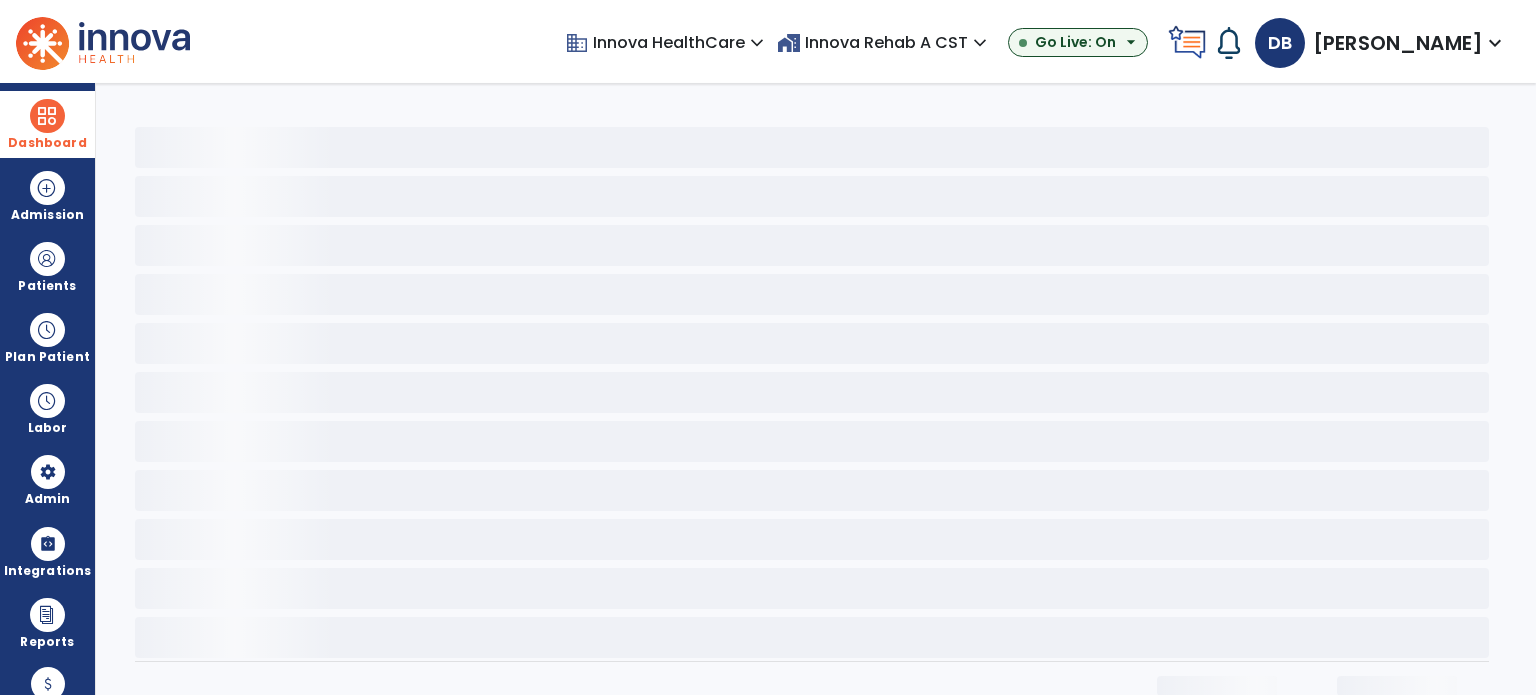 scroll, scrollTop: 0, scrollLeft: 0, axis: both 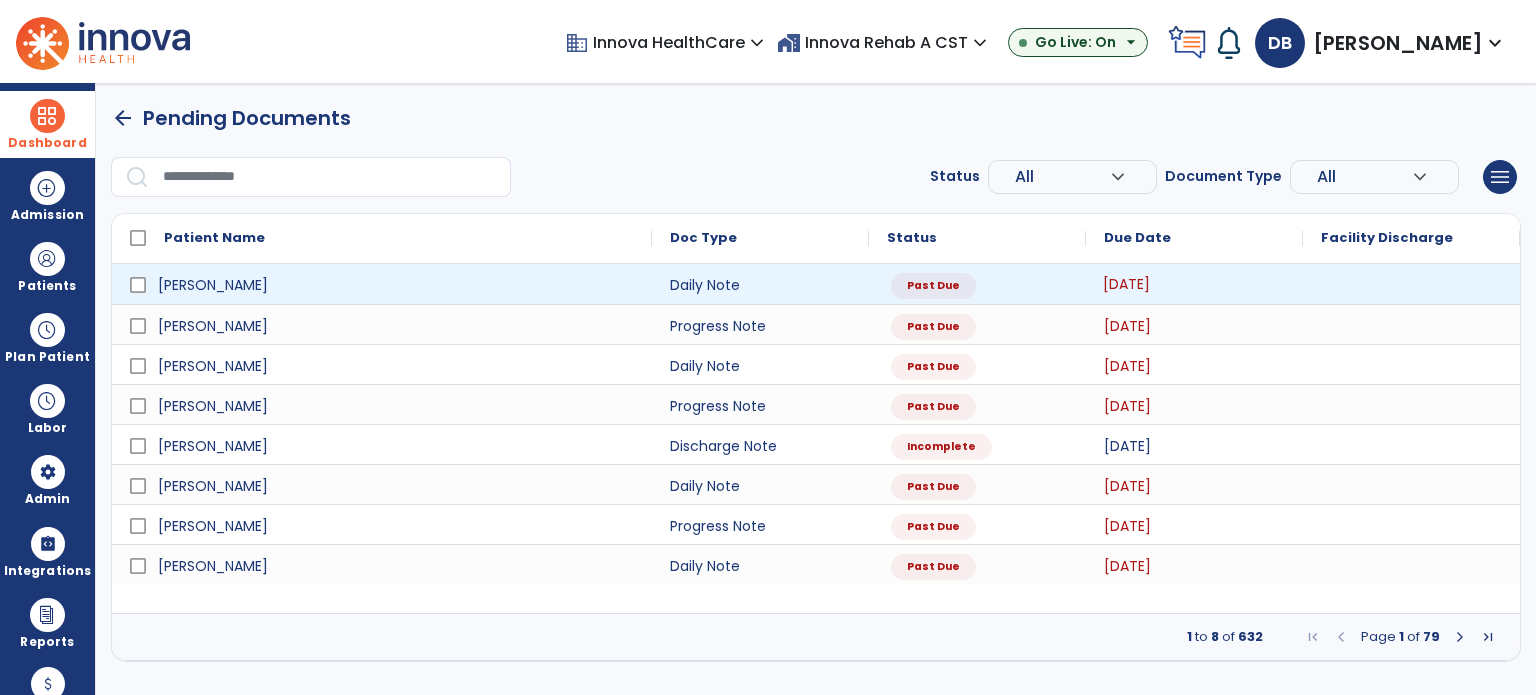click on "[DATE]" at bounding box center [1194, 284] 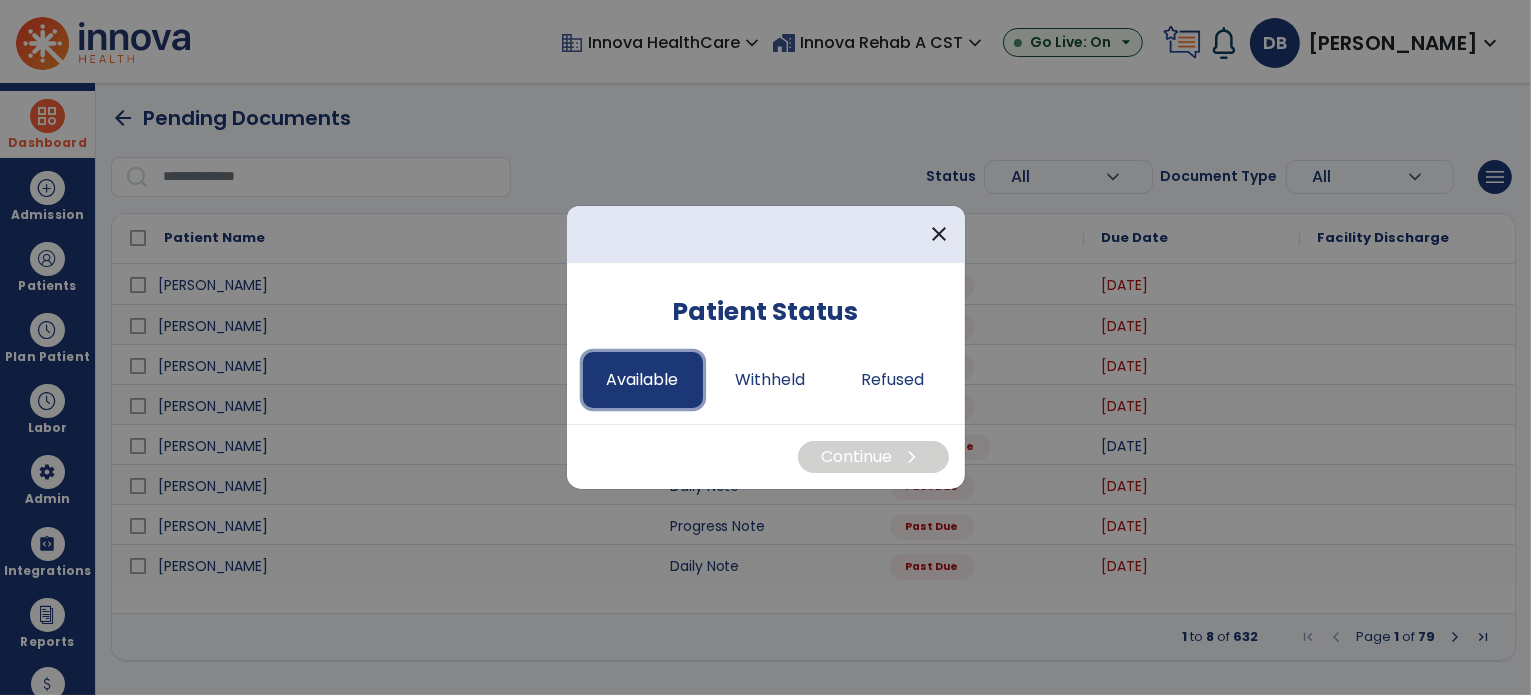 click on "Available" at bounding box center [643, 380] 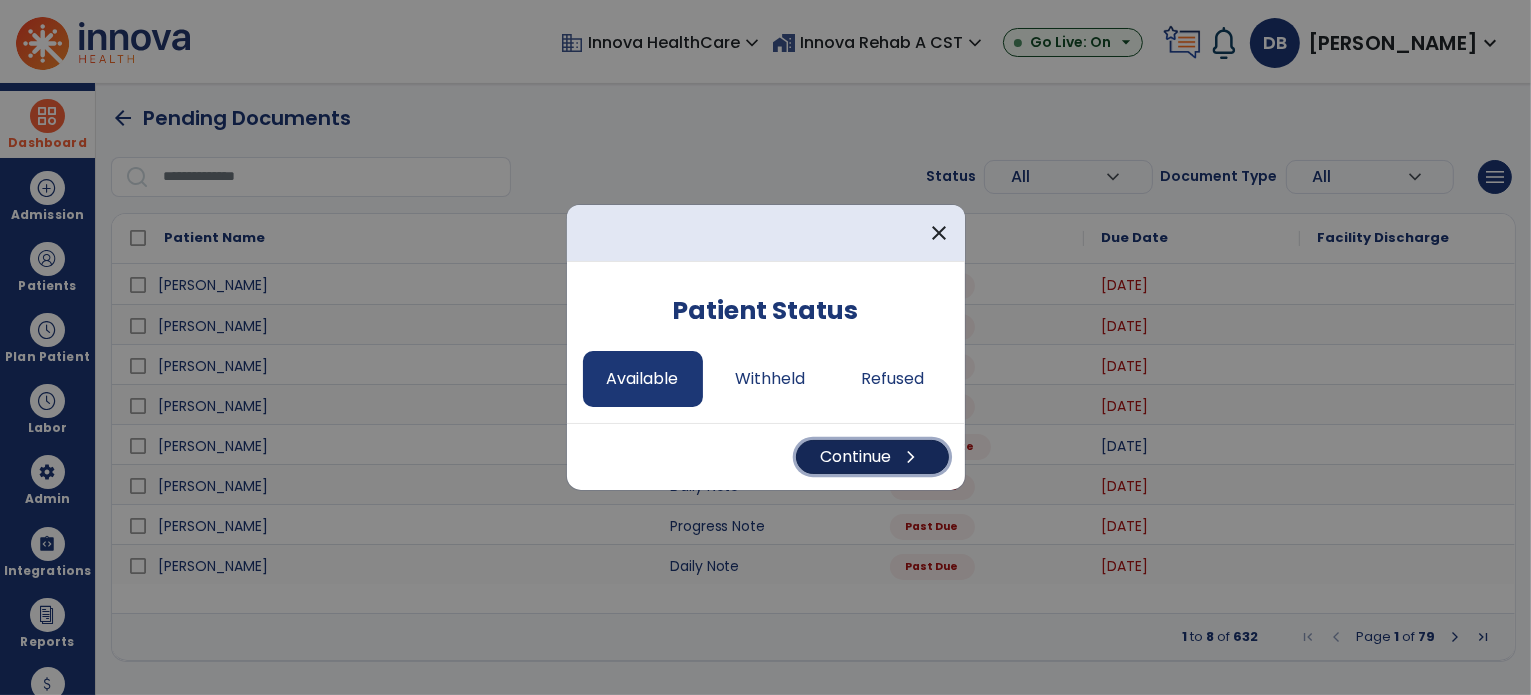 click on "Continue   chevron_right" at bounding box center [872, 457] 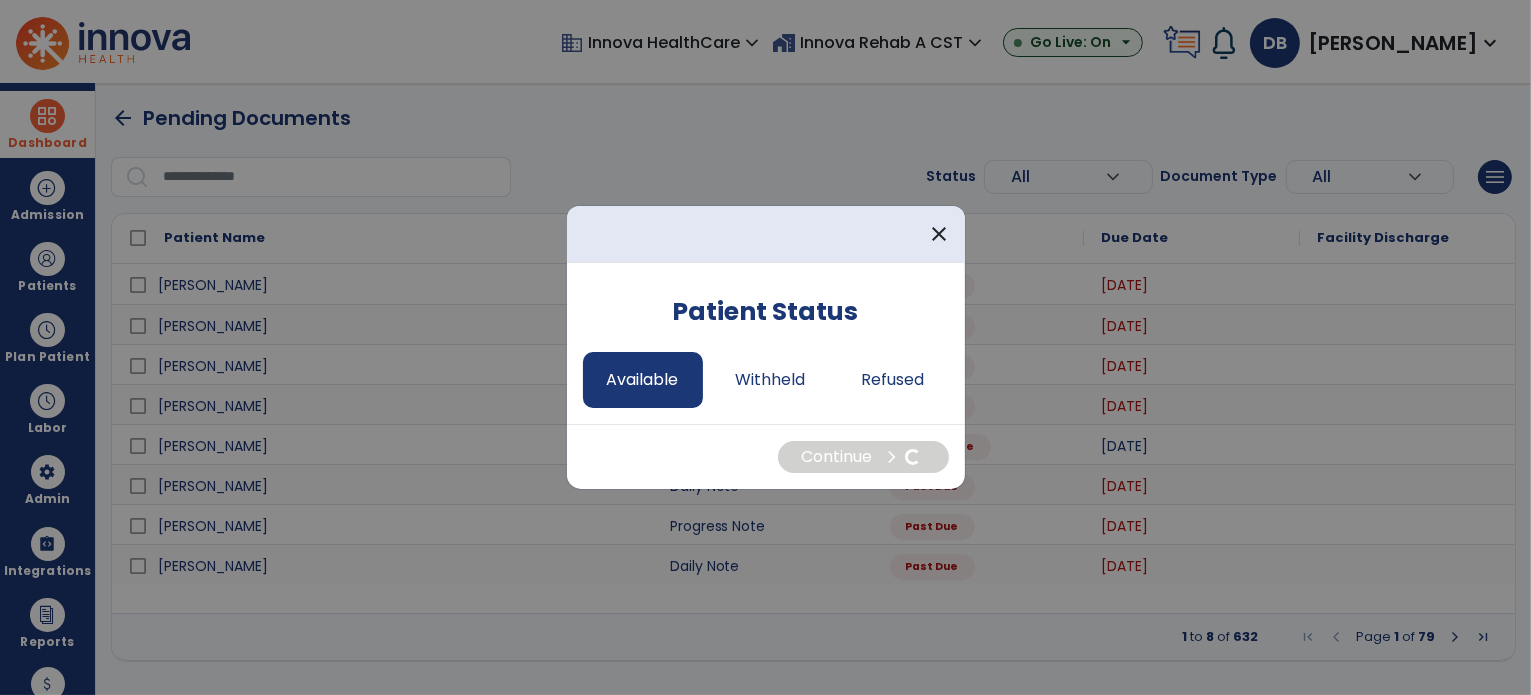 select on "*" 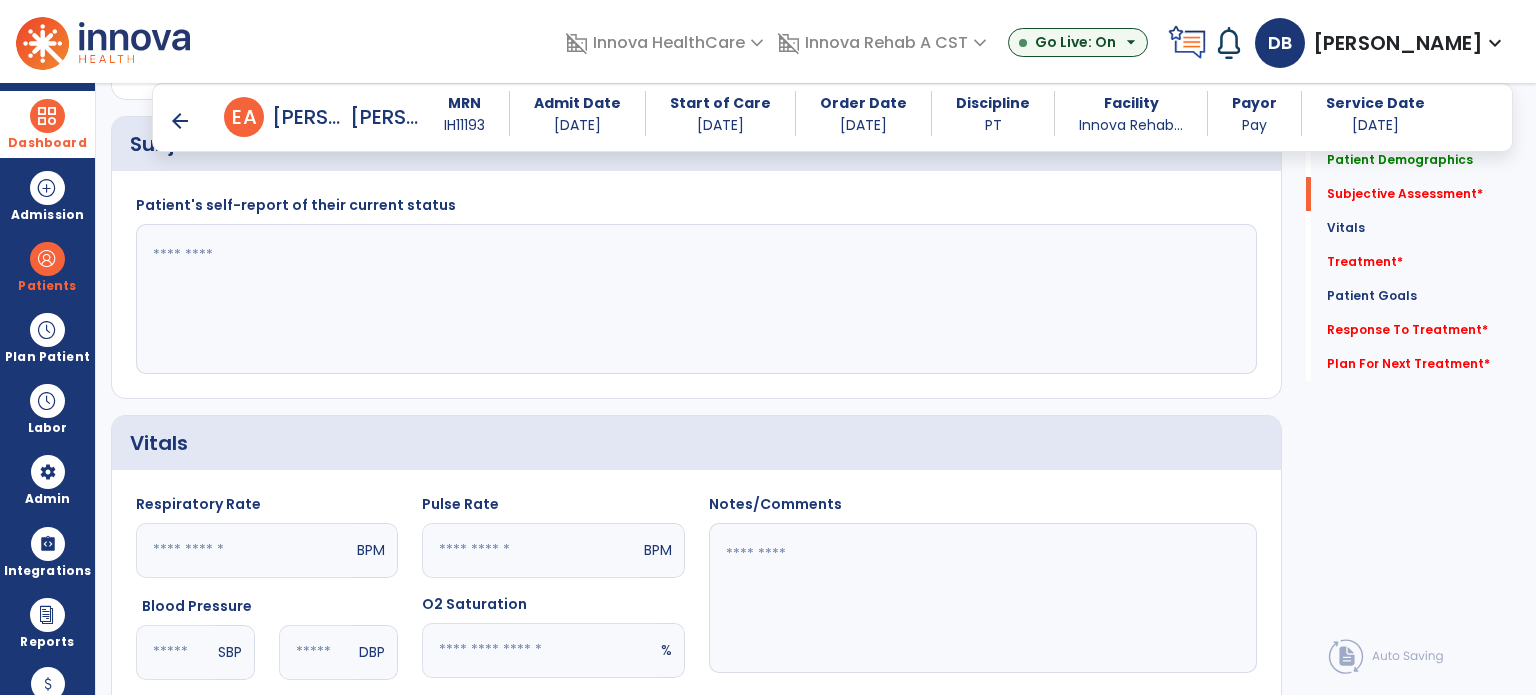 scroll, scrollTop: 600, scrollLeft: 0, axis: vertical 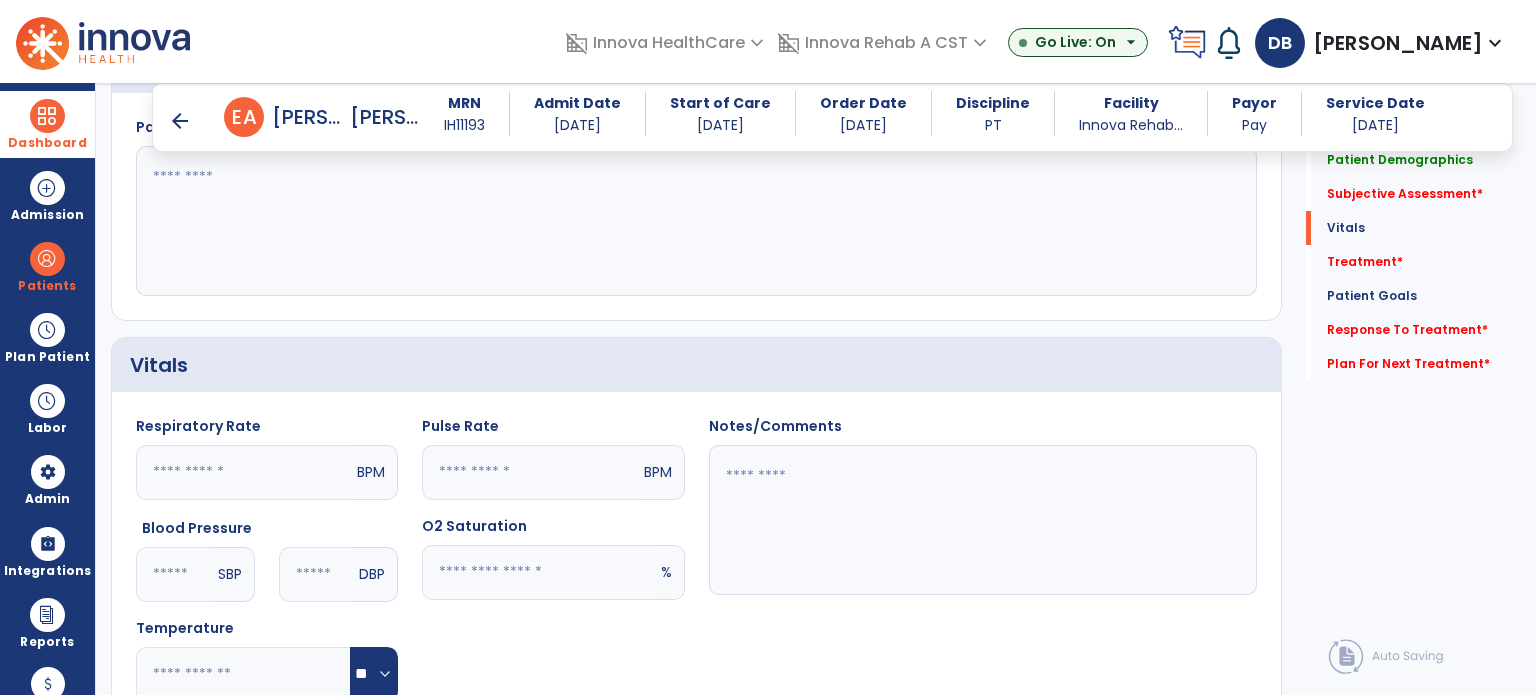 click 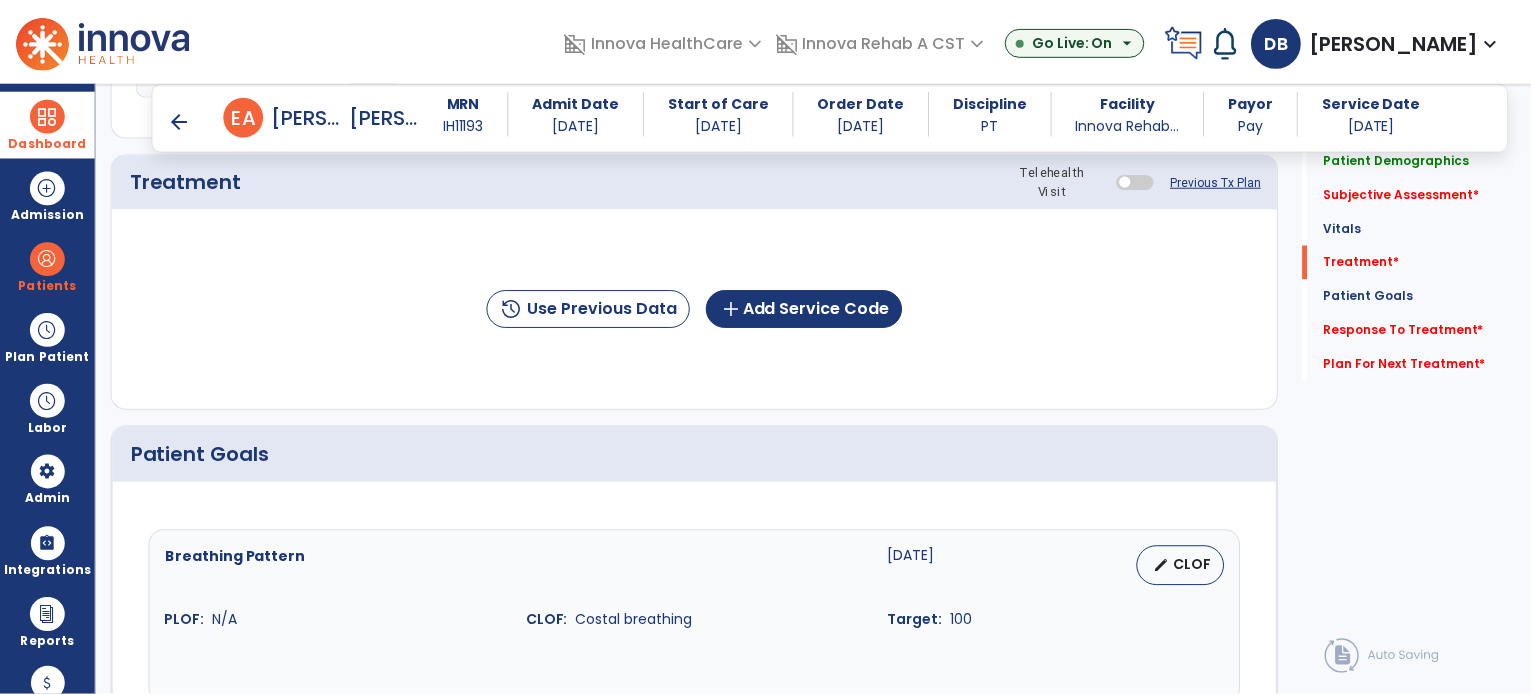 scroll, scrollTop: 1300, scrollLeft: 0, axis: vertical 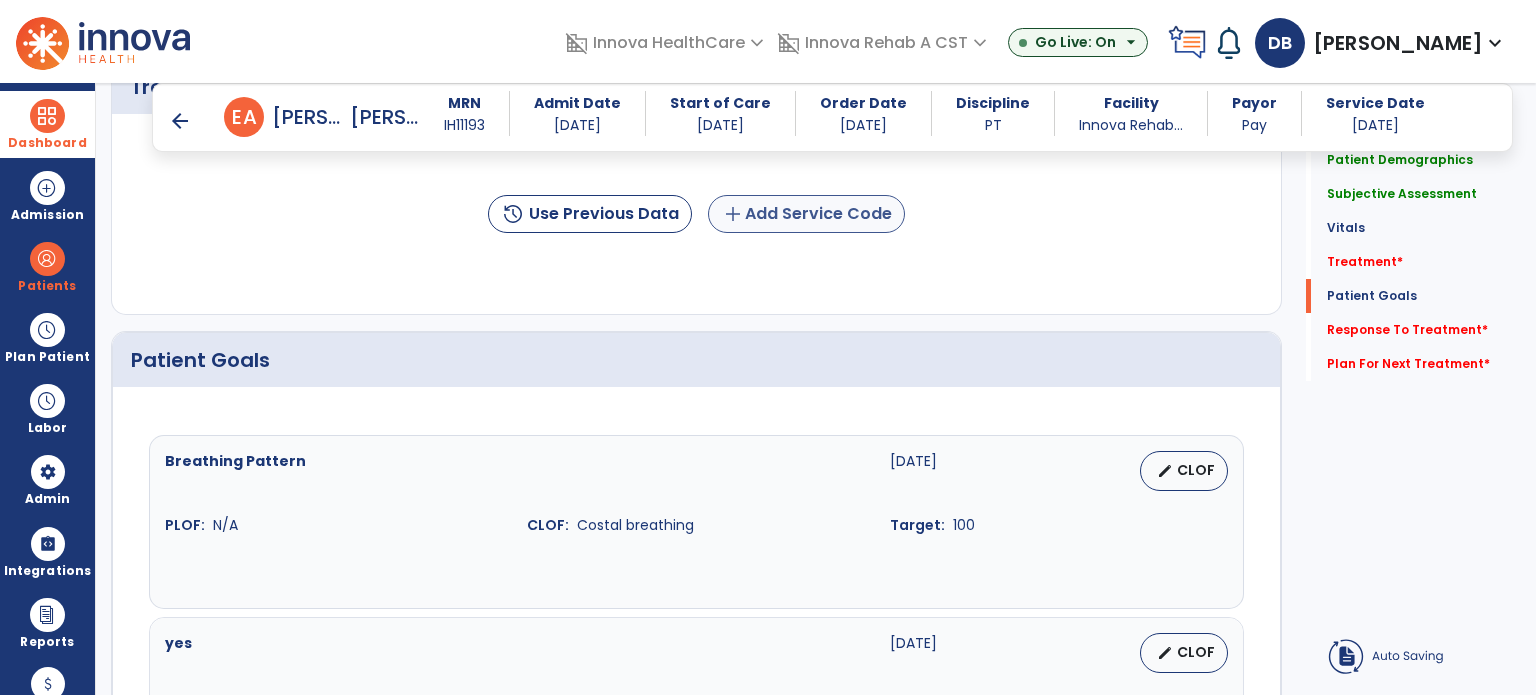 type on "*****" 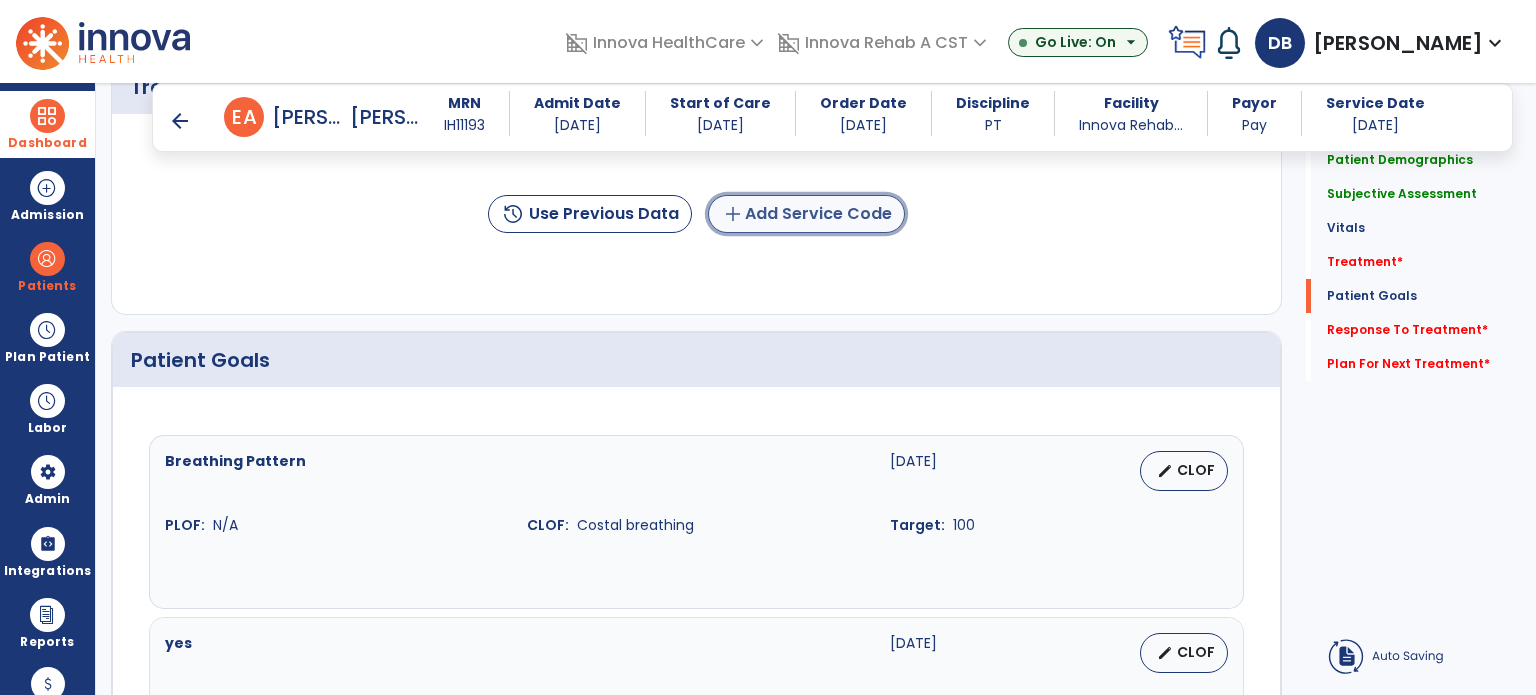 click on "add  Add Service Code" 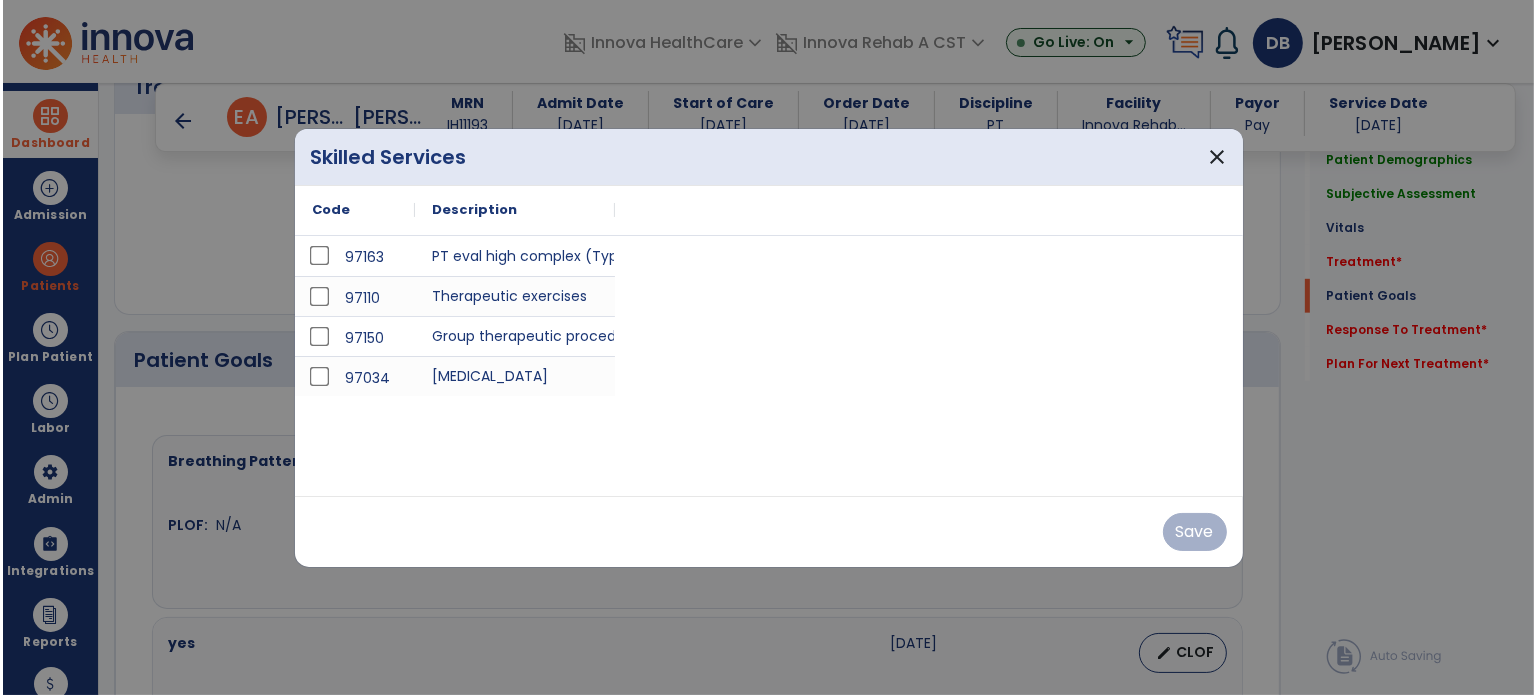 scroll, scrollTop: 1300, scrollLeft: 0, axis: vertical 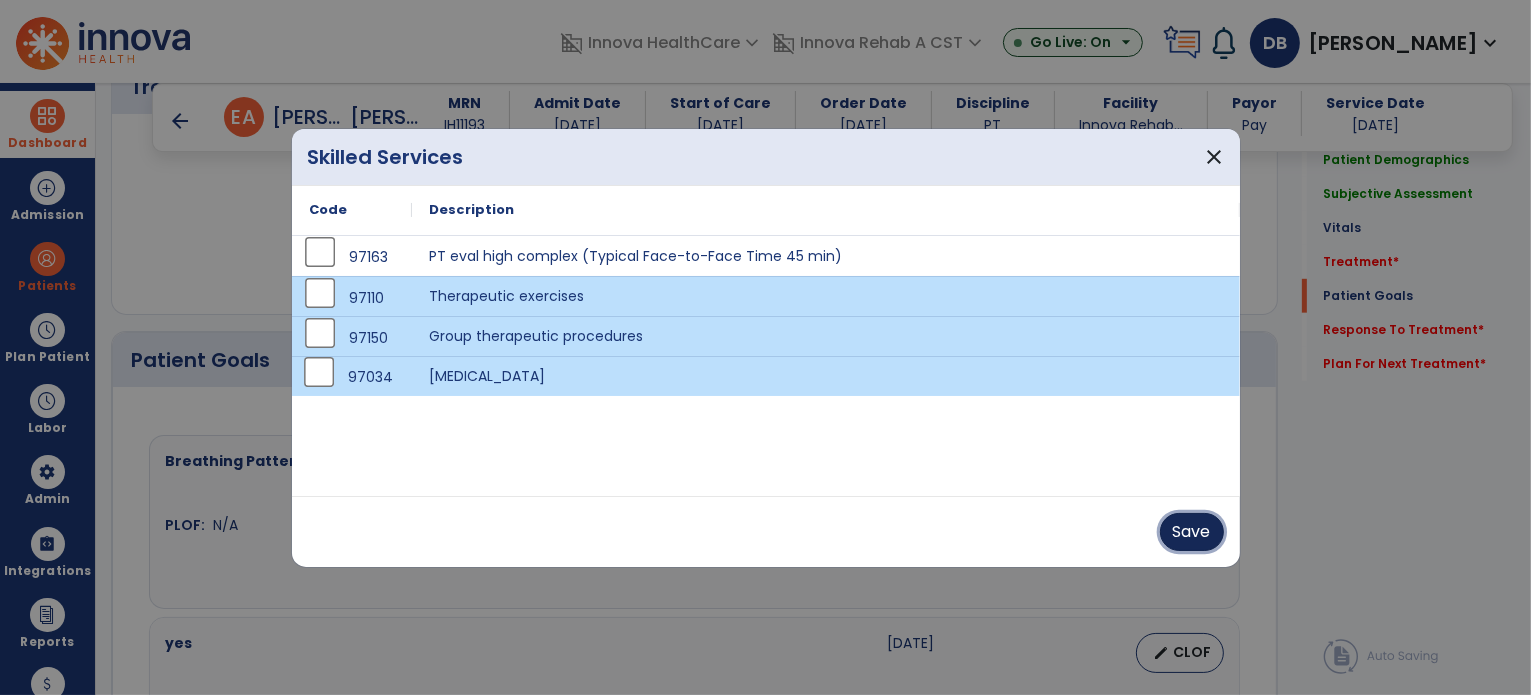 click on "Save" at bounding box center (1192, 532) 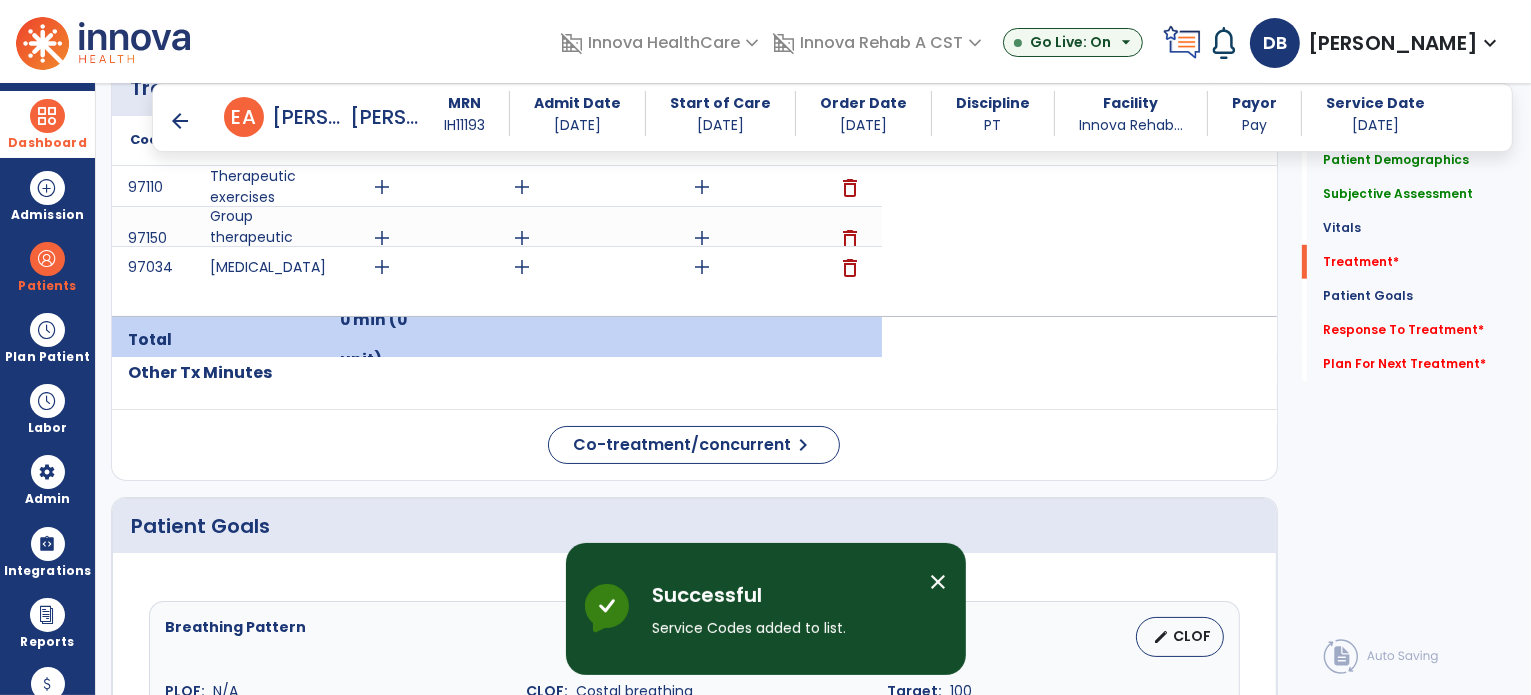 scroll, scrollTop: 1300, scrollLeft: 0, axis: vertical 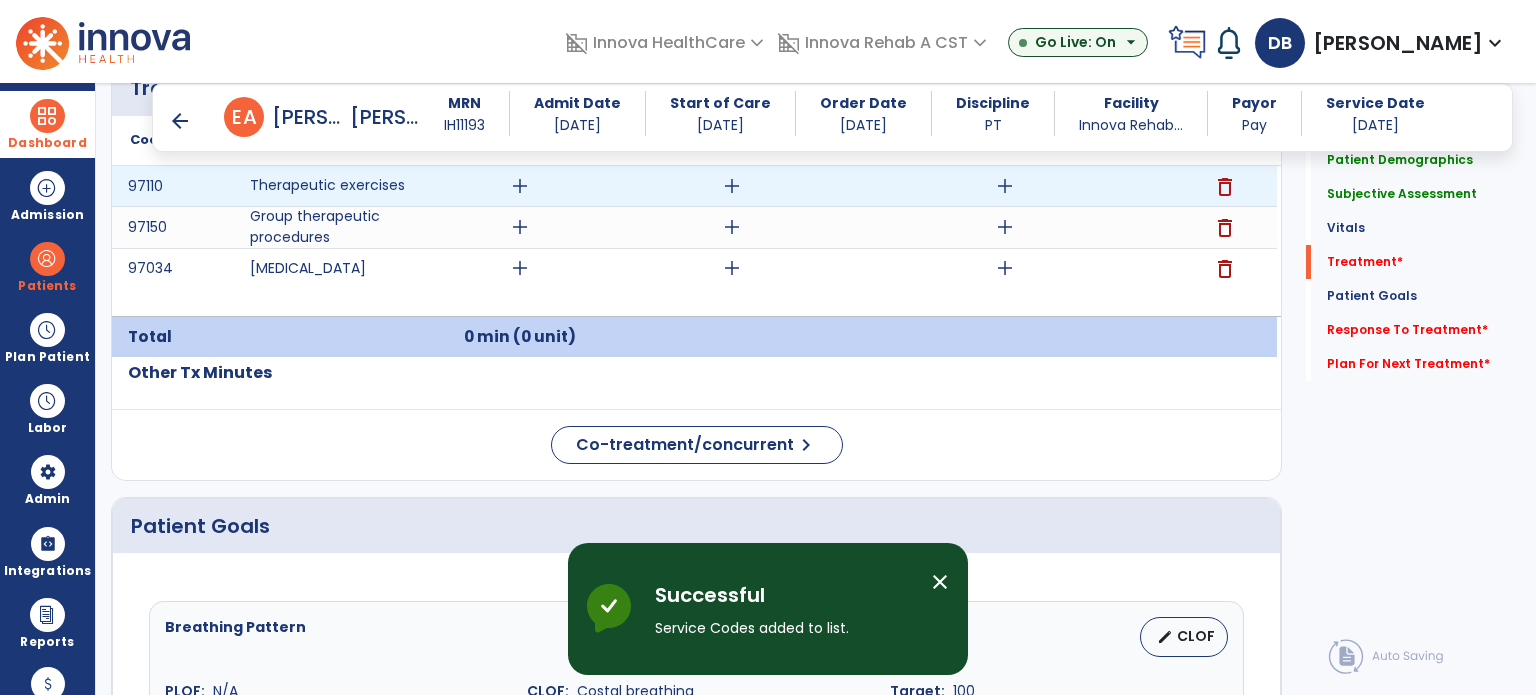 click on "add" at bounding box center (520, 186) 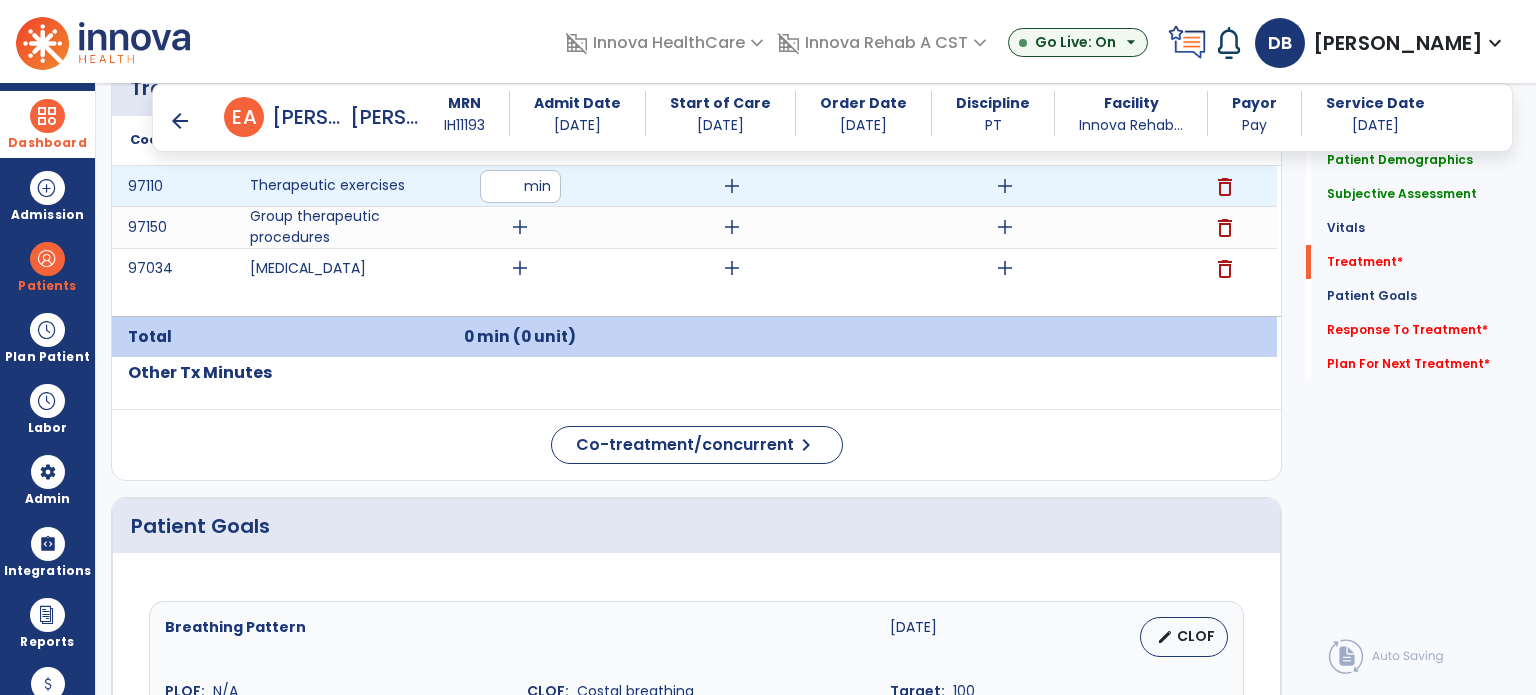 click at bounding box center [520, 186] 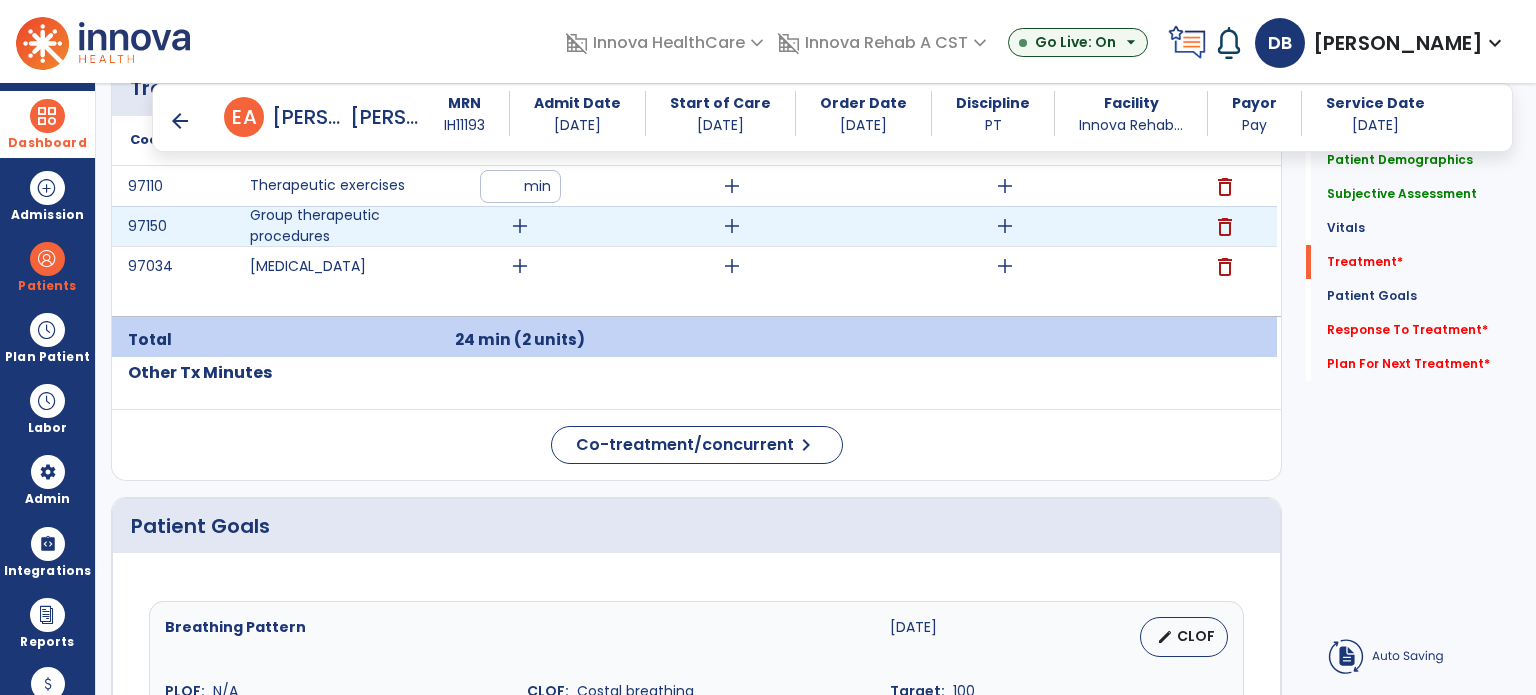 click on "add" at bounding box center [520, 226] 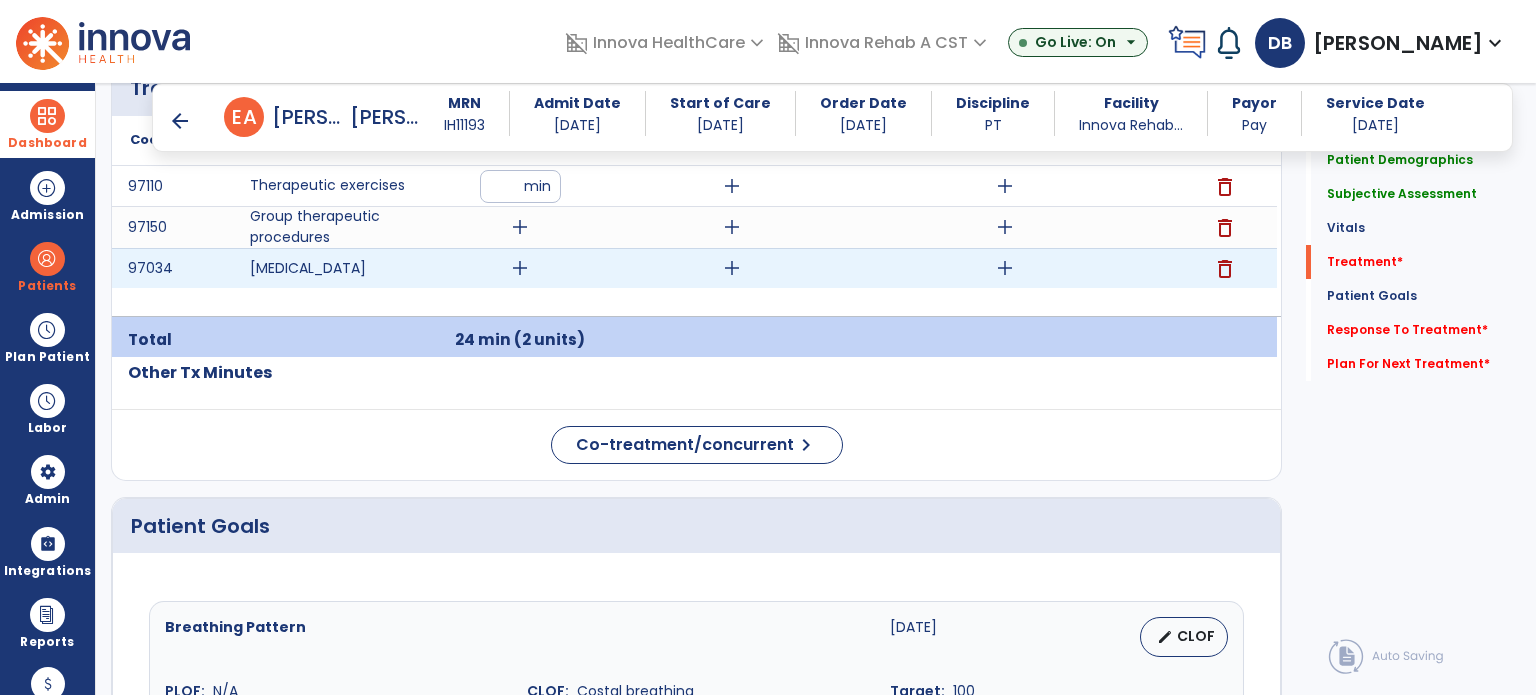 click on "add" at bounding box center [520, 268] 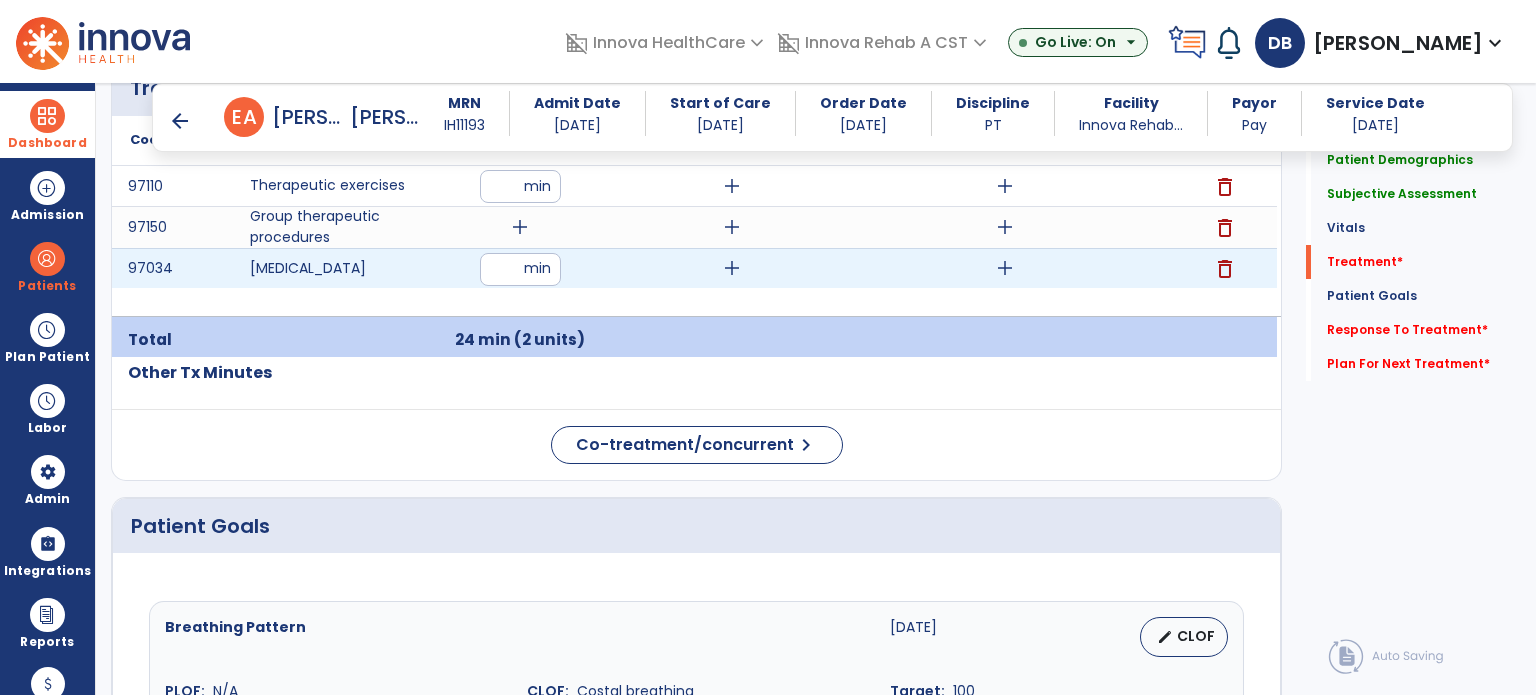 click at bounding box center (520, 269) 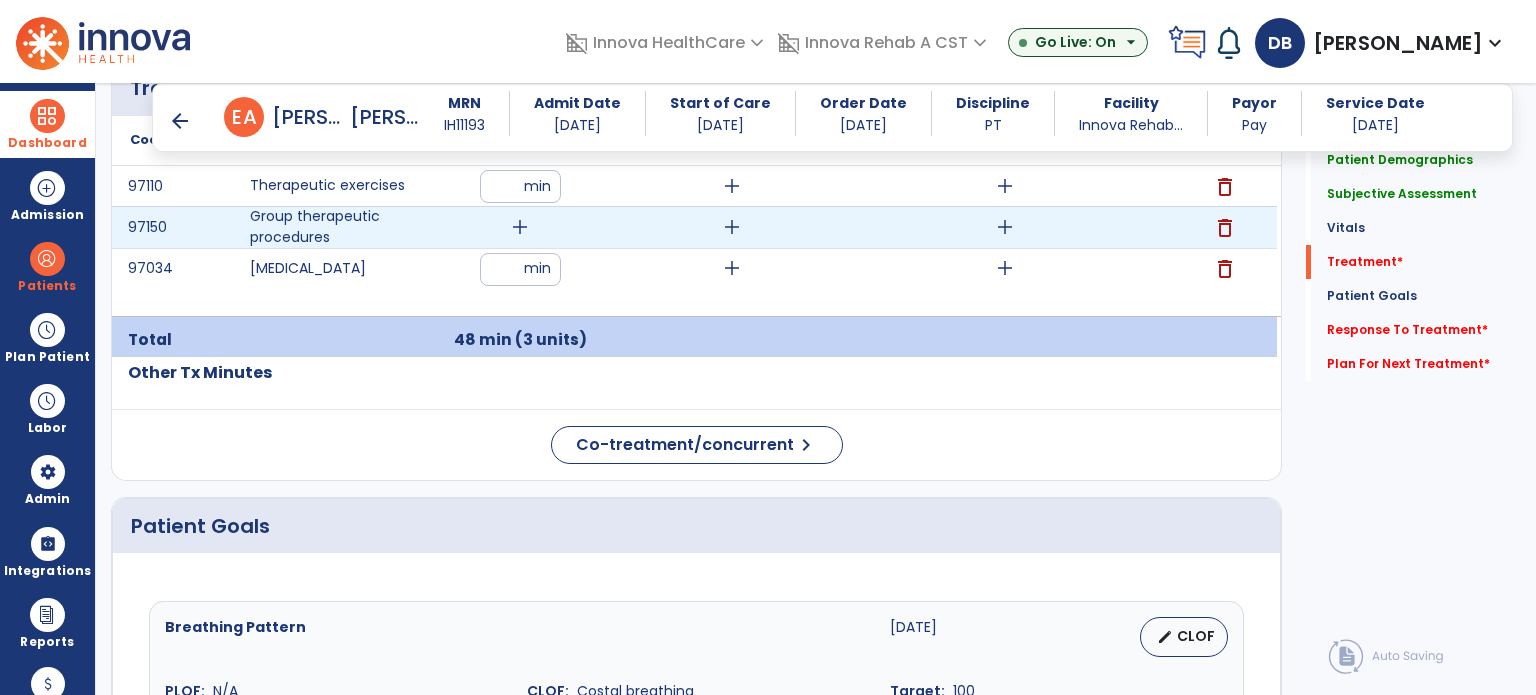 click on "add" at bounding box center [520, 227] 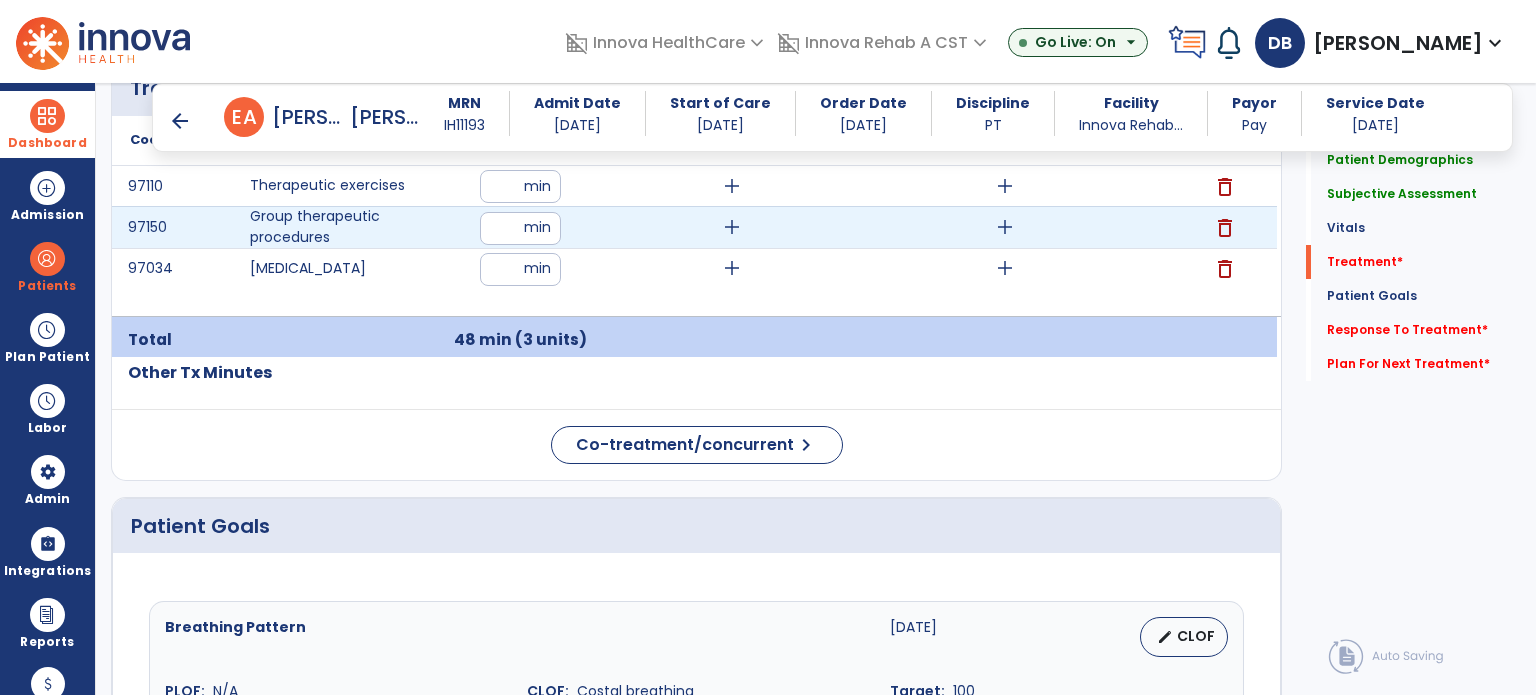type on "**" 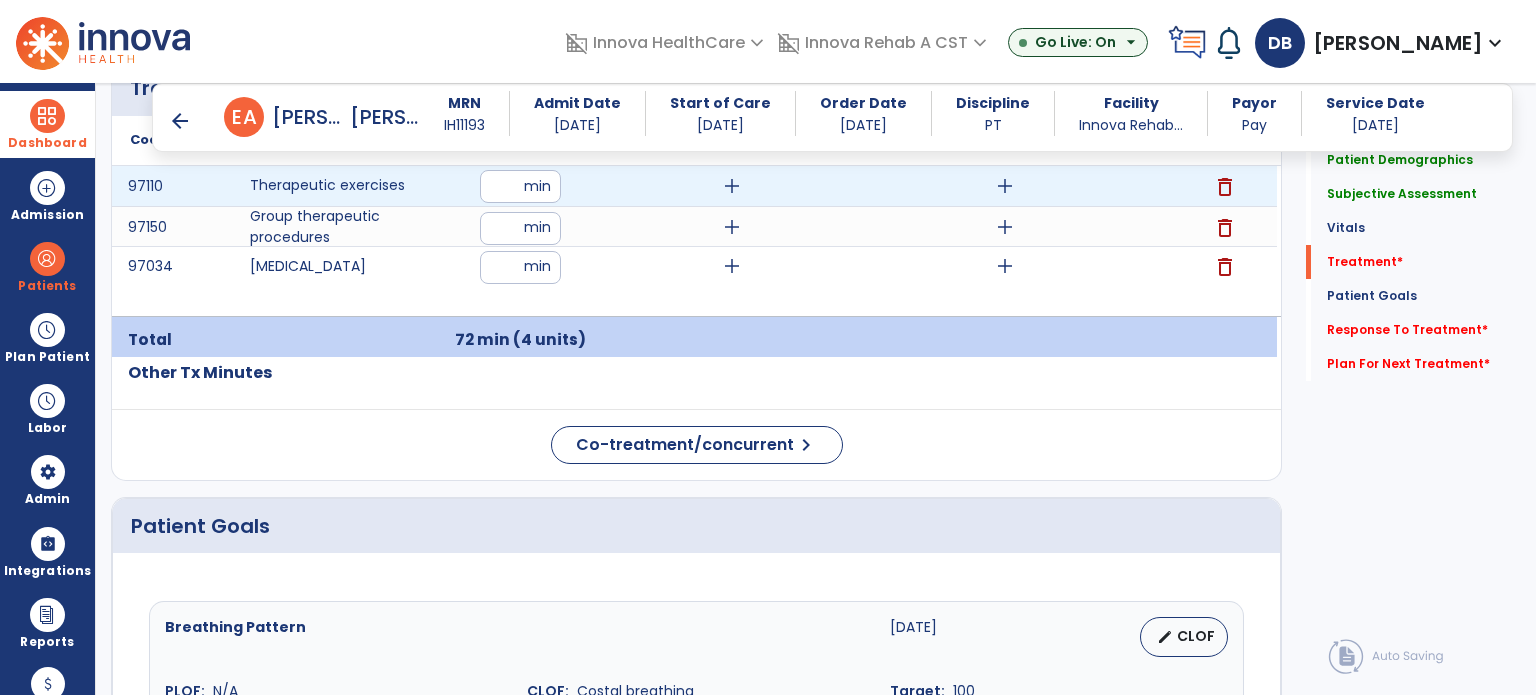 click on "add" at bounding box center [1005, 186] 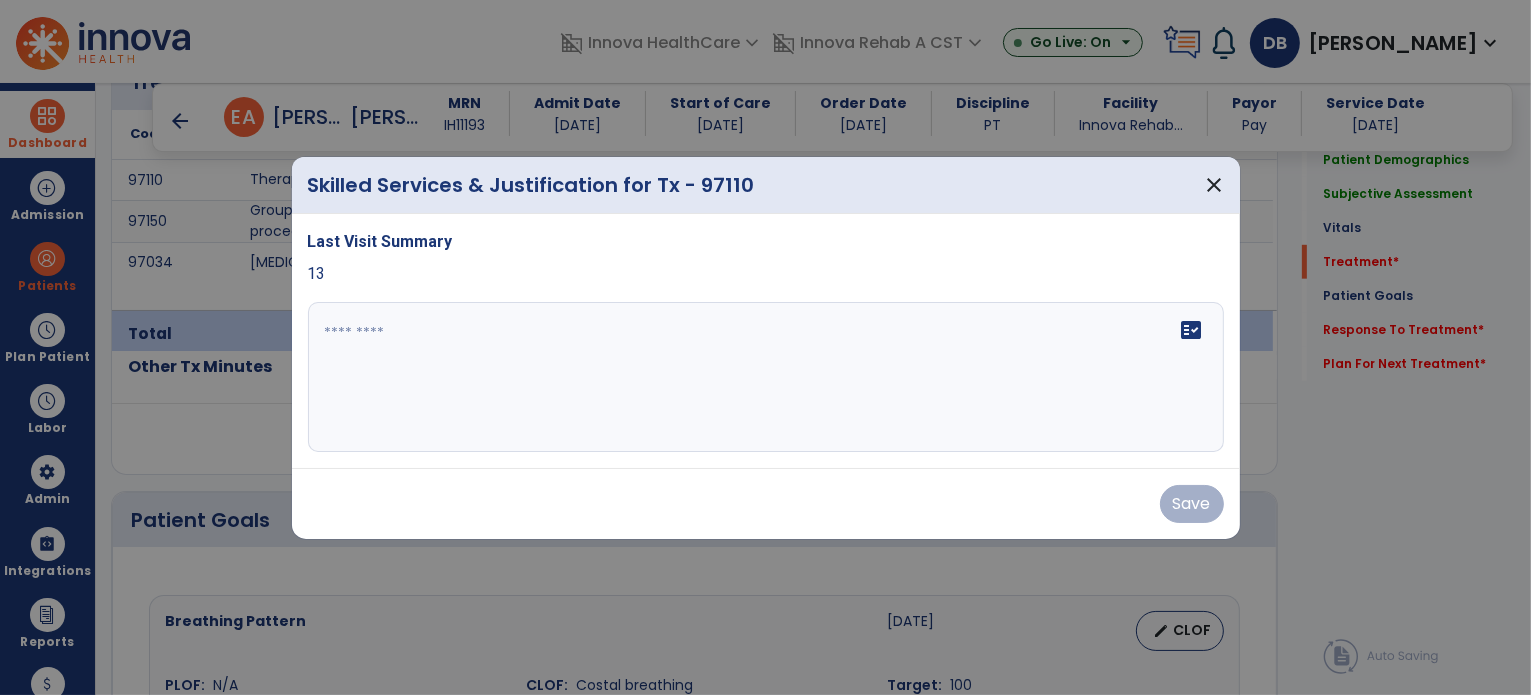 scroll, scrollTop: 1300, scrollLeft: 0, axis: vertical 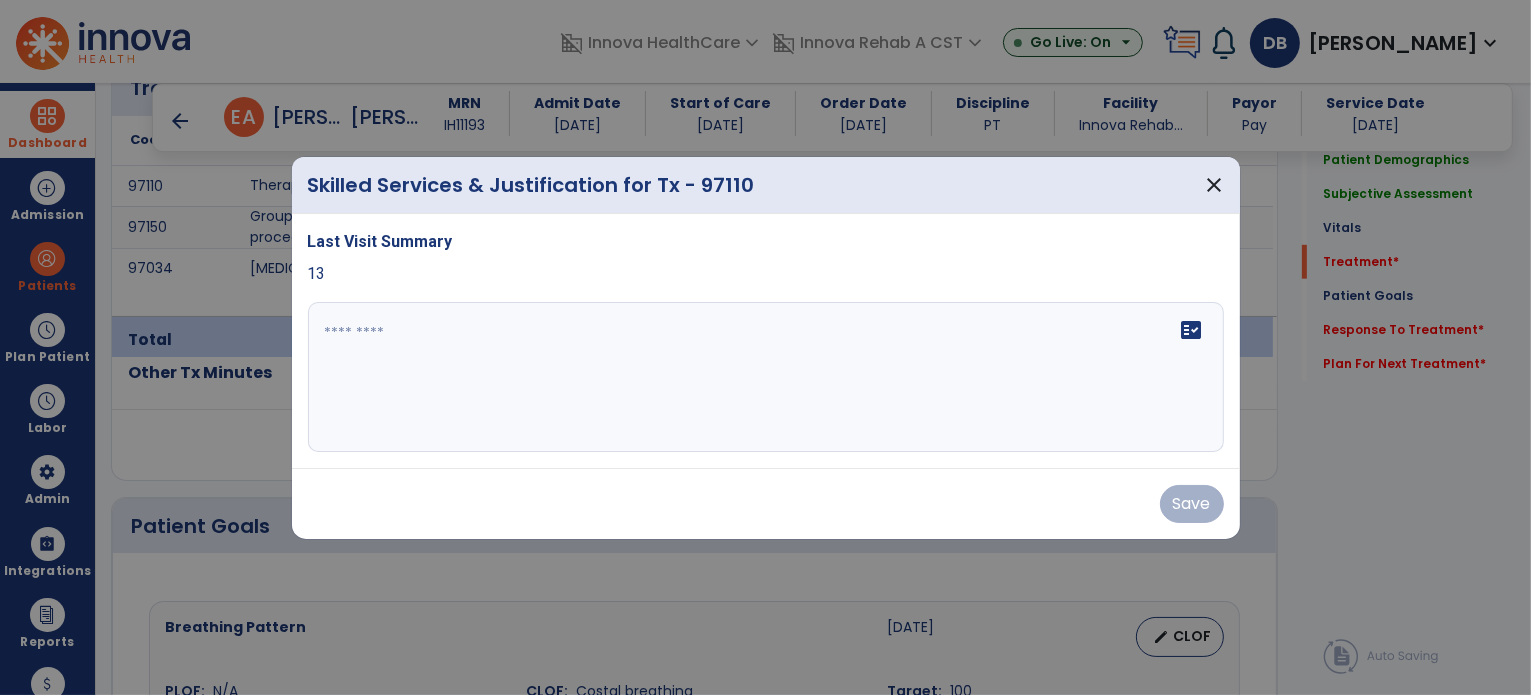 click on "fact_check" at bounding box center [766, 377] 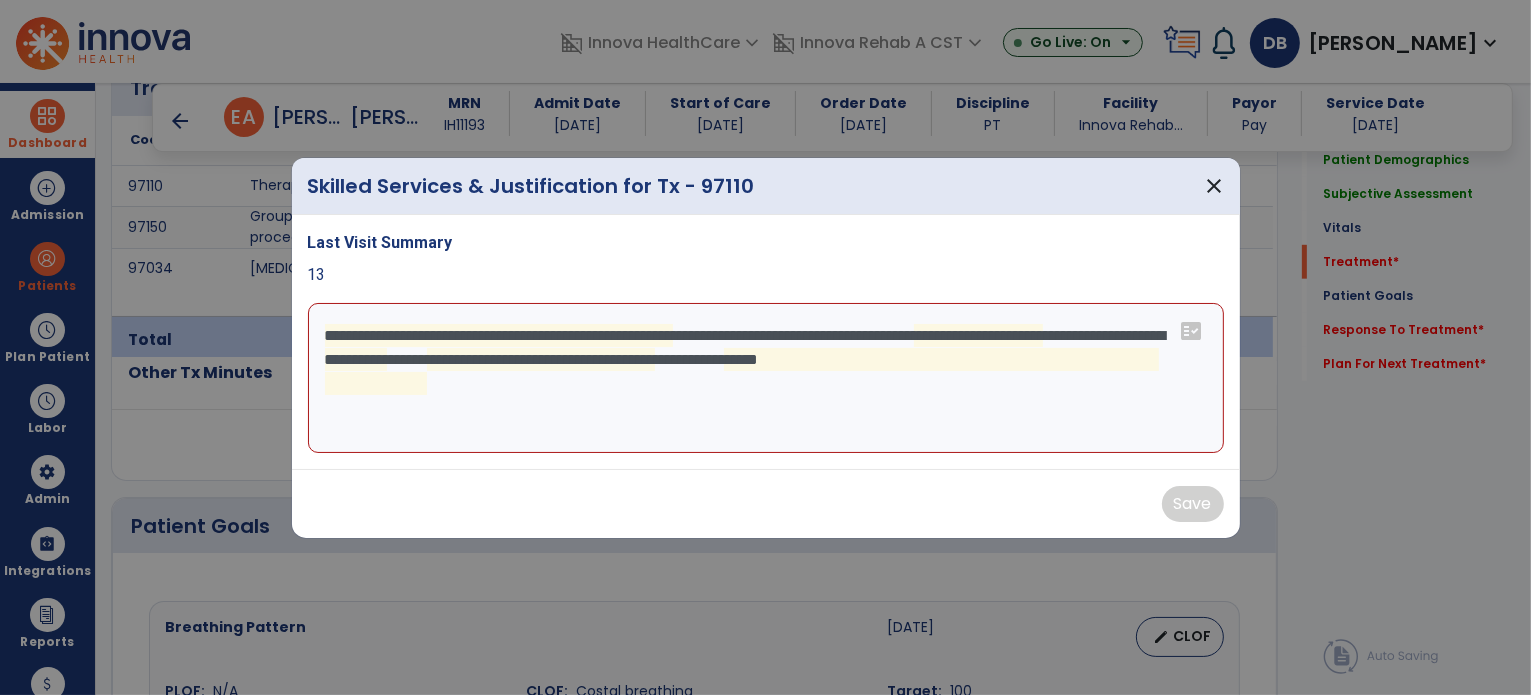 click on "**********" at bounding box center [766, 378] 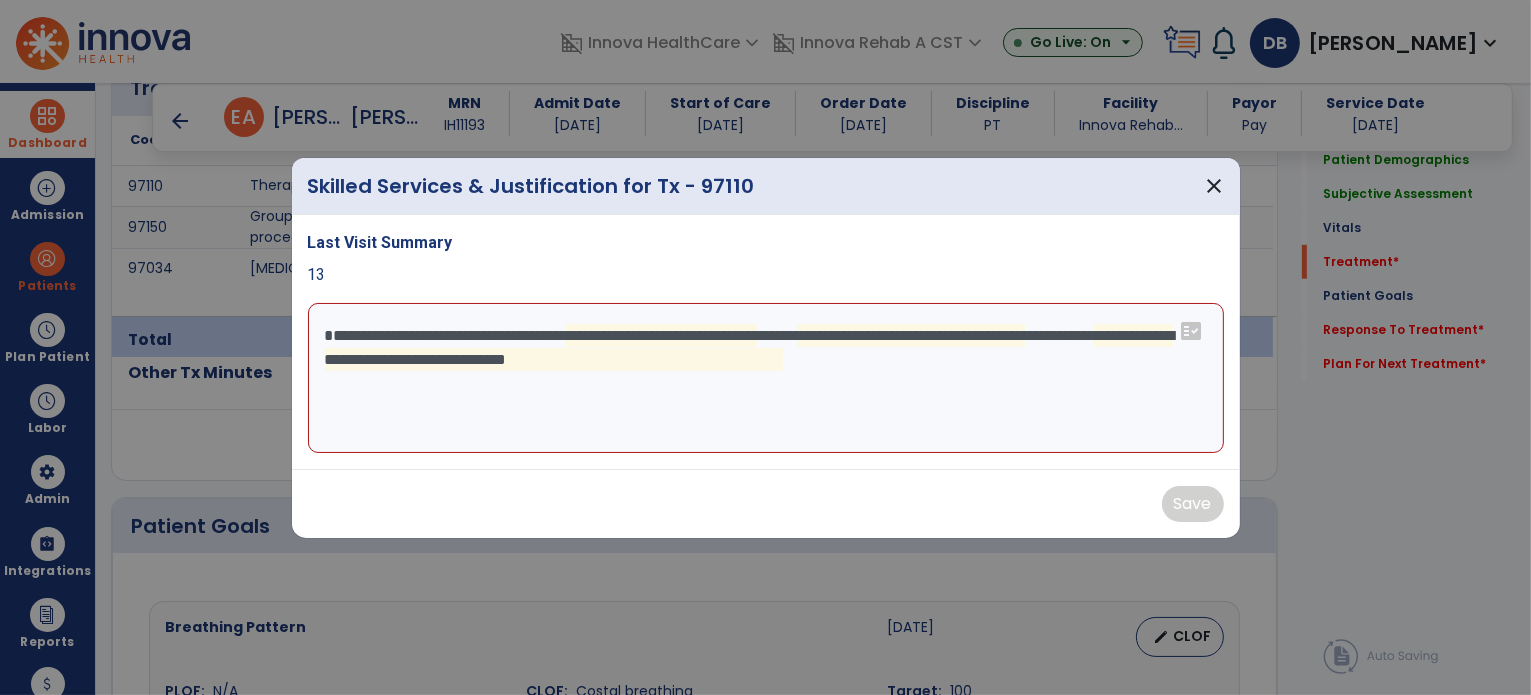 click on "**********" at bounding box center (766, 378) 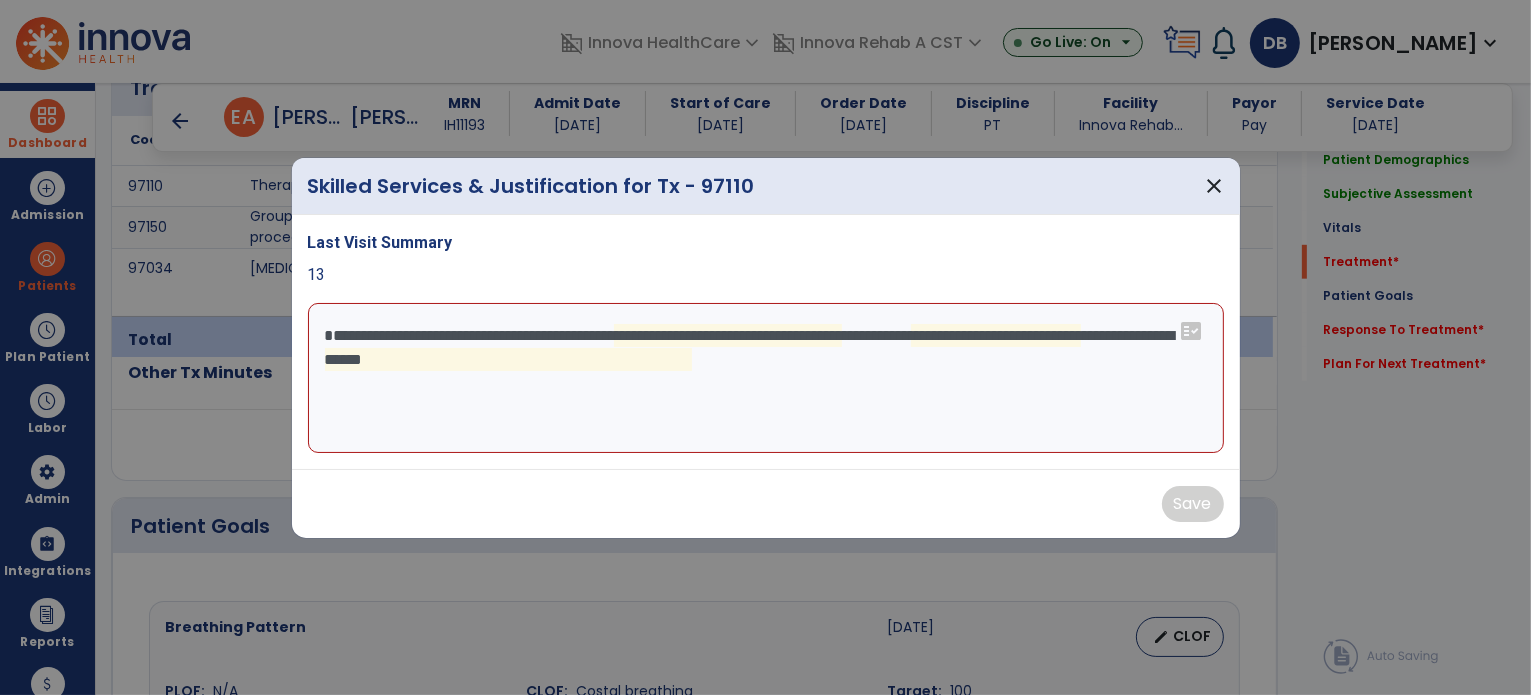 click on "**********" at bounding box center (766, 378) 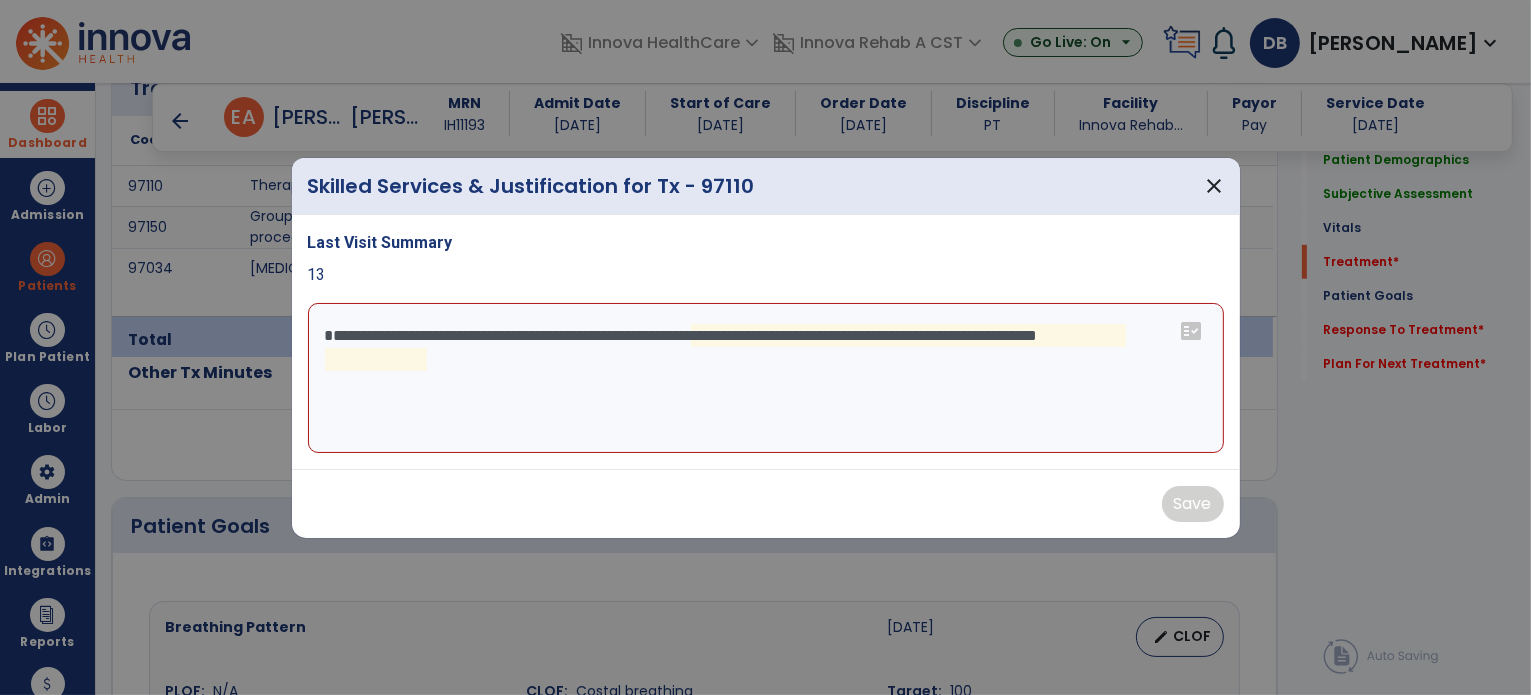 click on "**********" at bounding box center [766, 378] 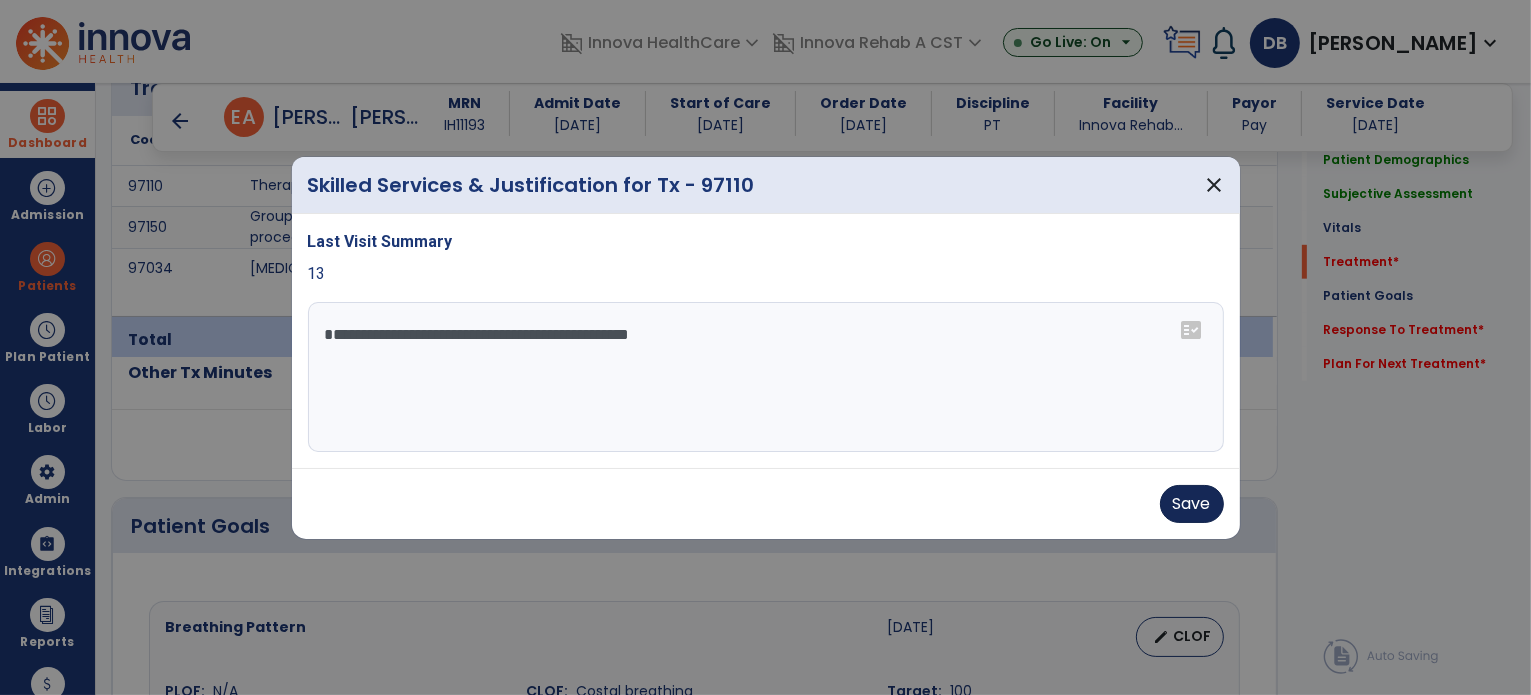 type on "**********" 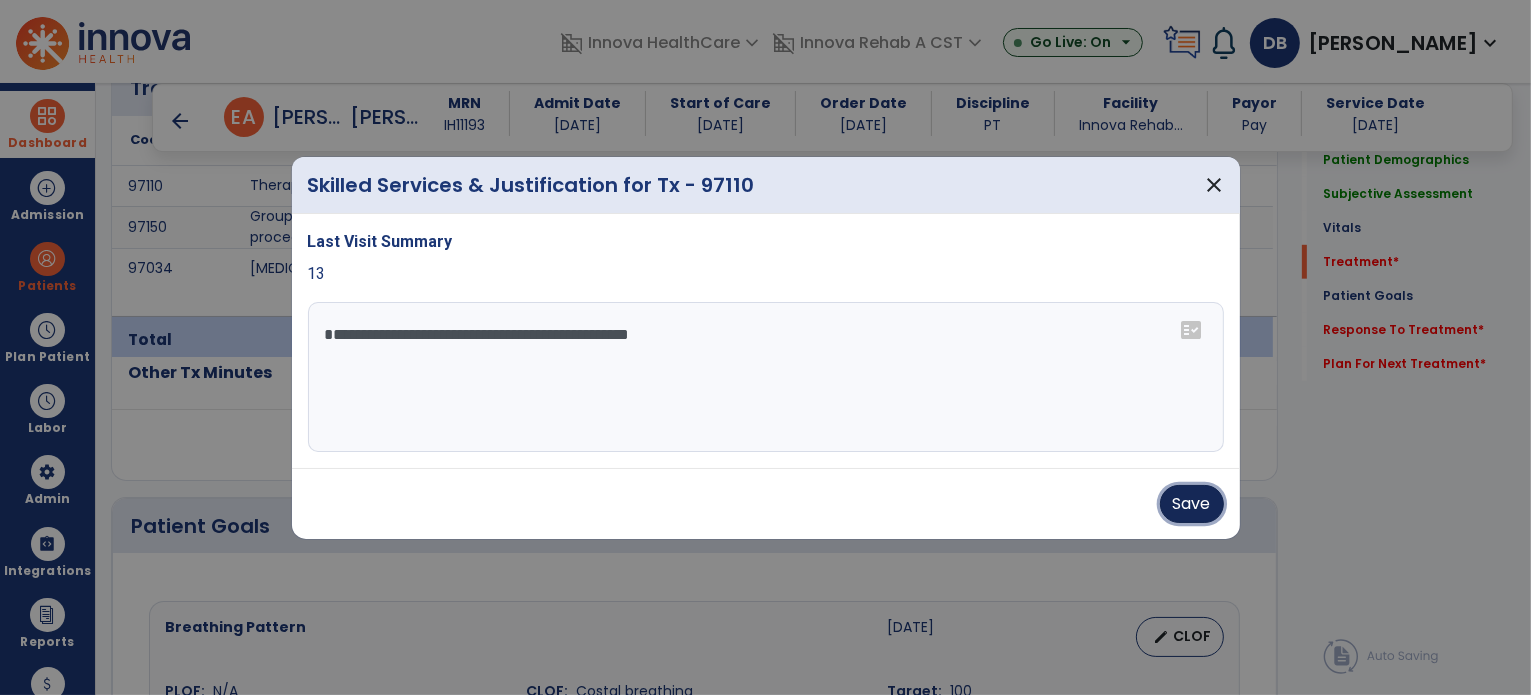 click on "Save" at bounding box center [1192, 504] 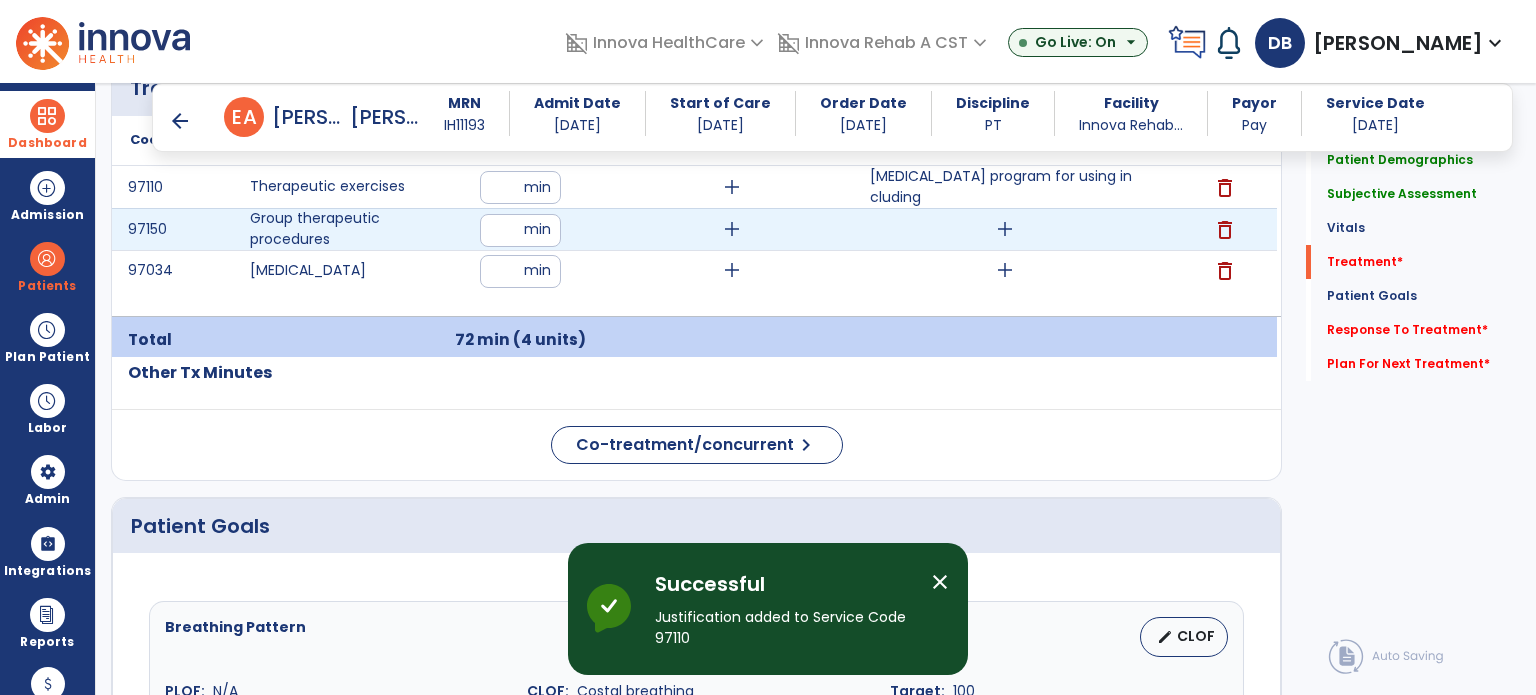 click on "add" at bounding box center [1005, 229] 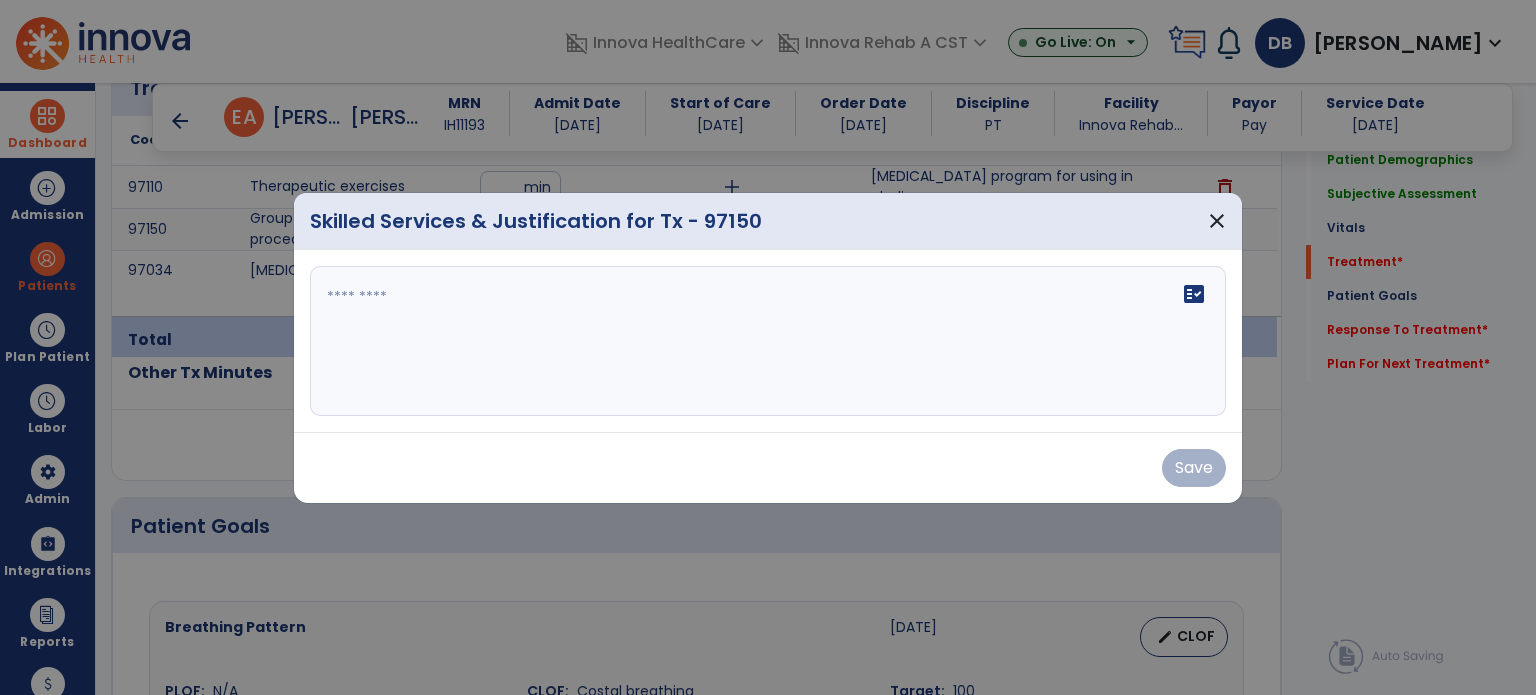 click on "Skilled Services & Justification for Tx - 97150   close" at bounding box center [768, 221] 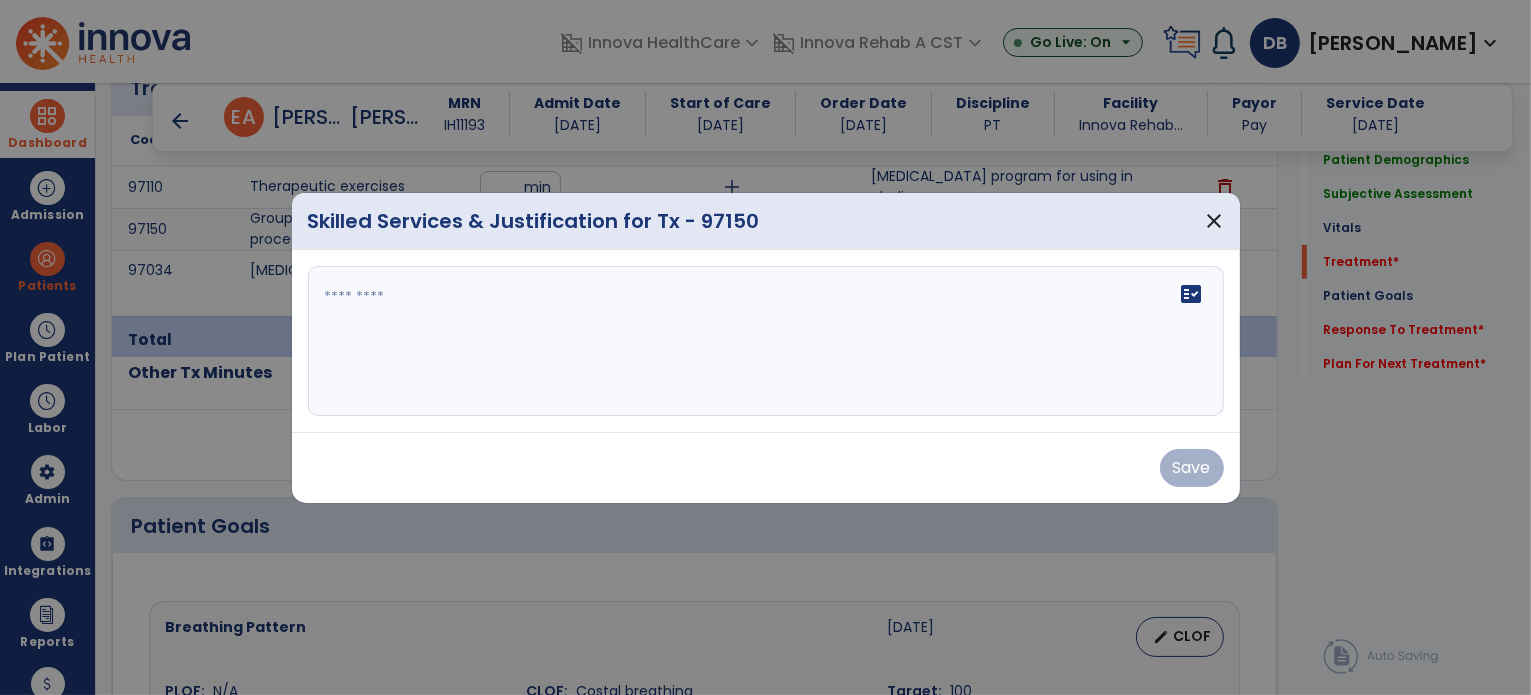 scroll, scrollTop: 1300, scrollLeft: 0, axis: vertical 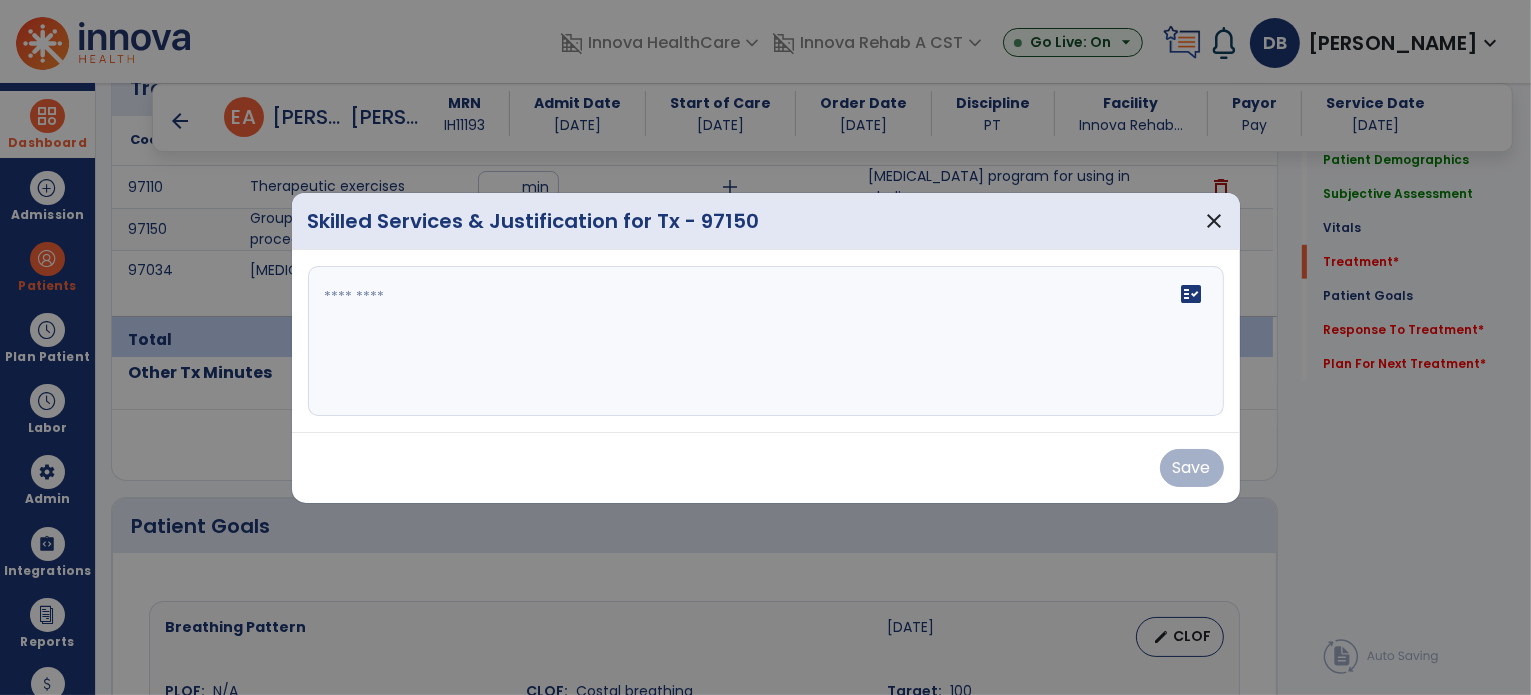 click on "fact_check" at bounding box center (766, 341) 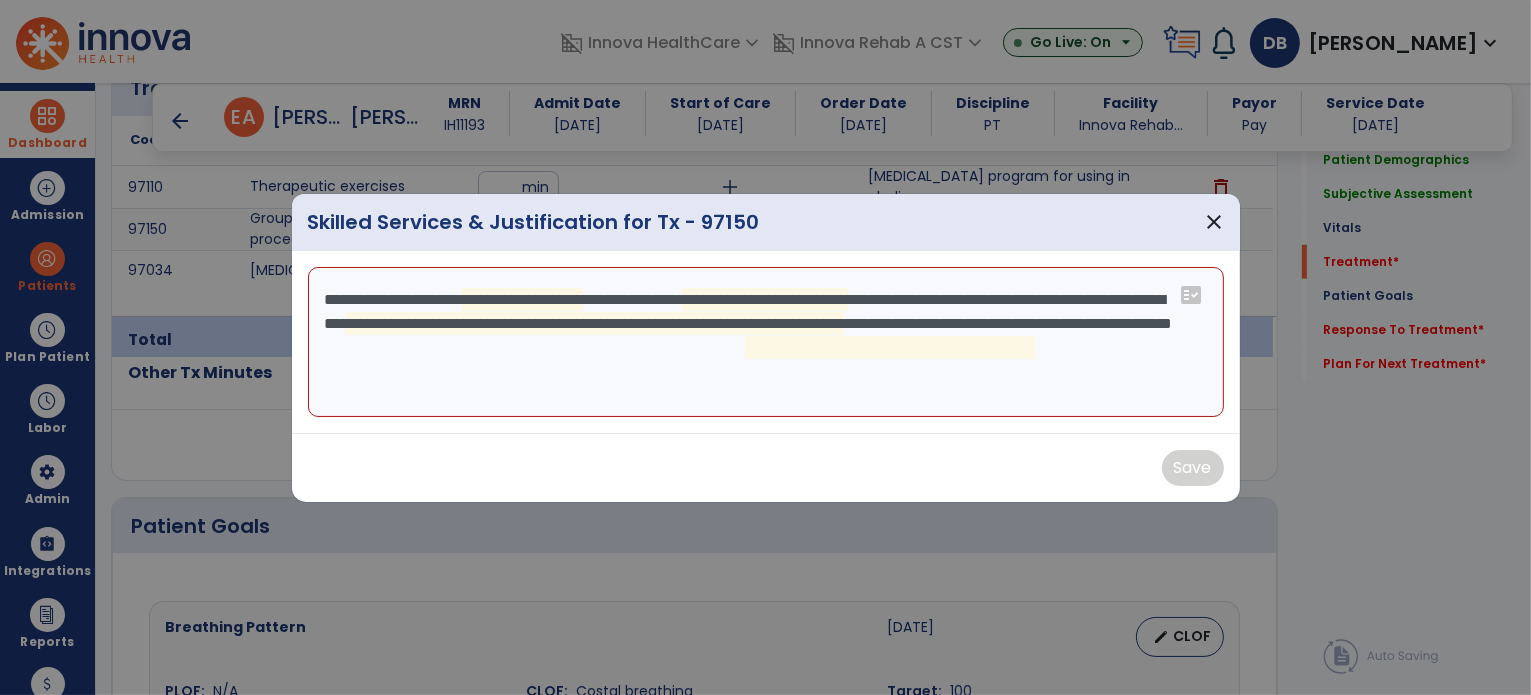 click on "**********" at bounding box center (766, 342) 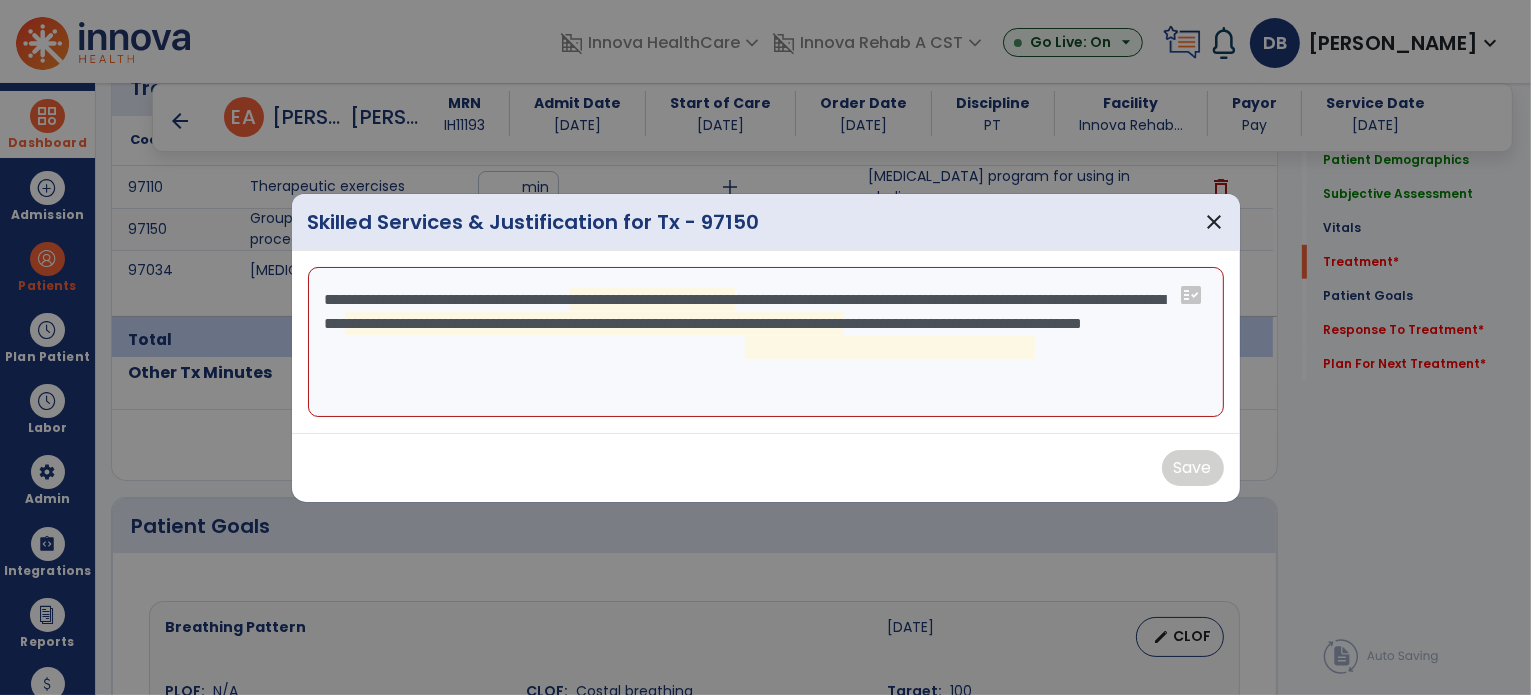 click on "**********" at bounding box center (766, 342) 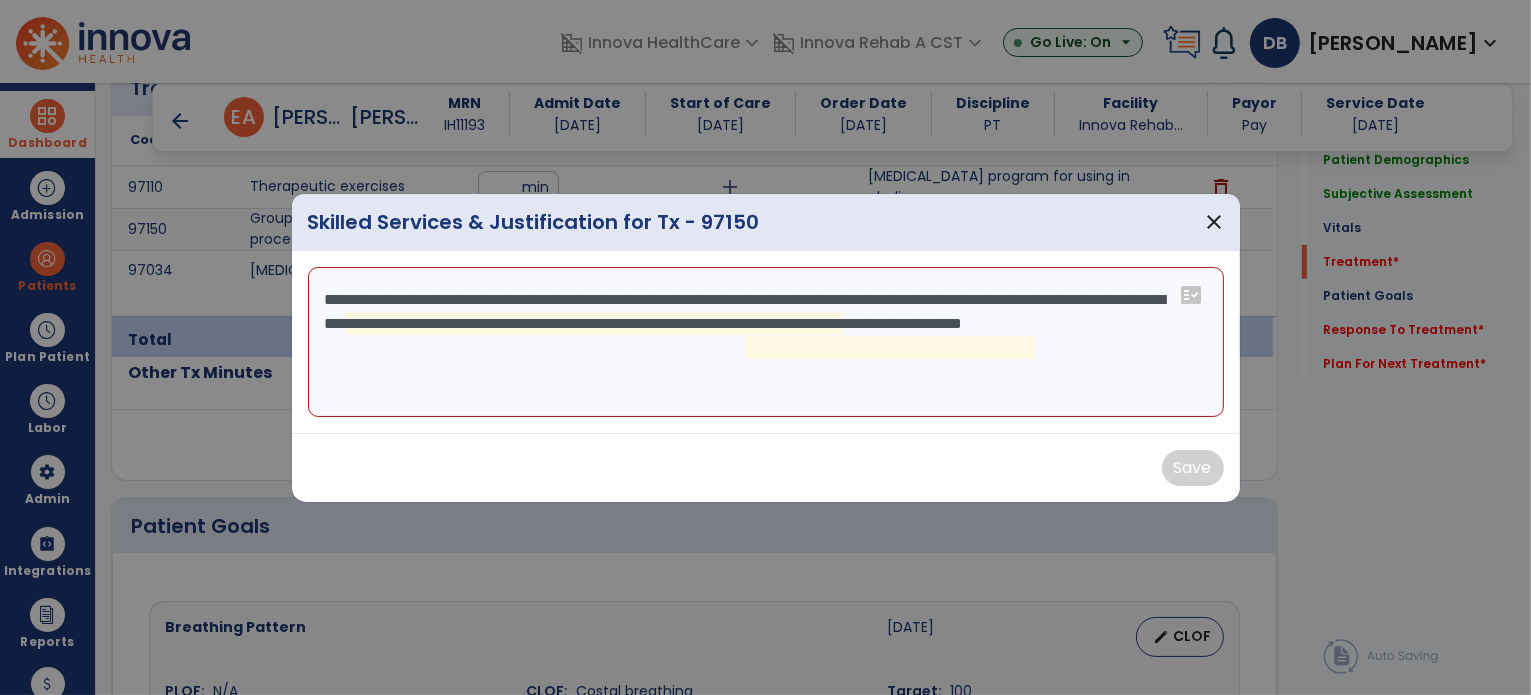 click on "**********" at bounding box center (766, 342) 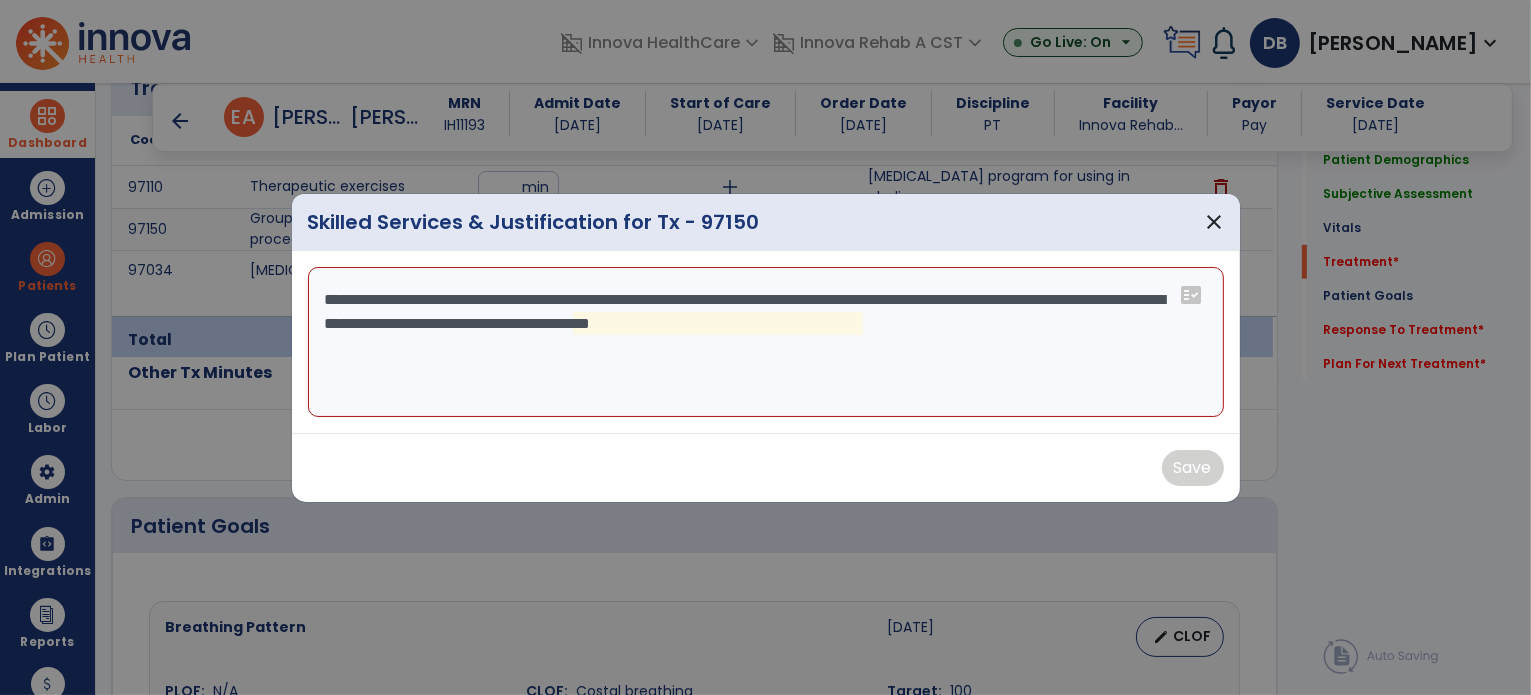 click on "**********" at bounding box center (766, 342) 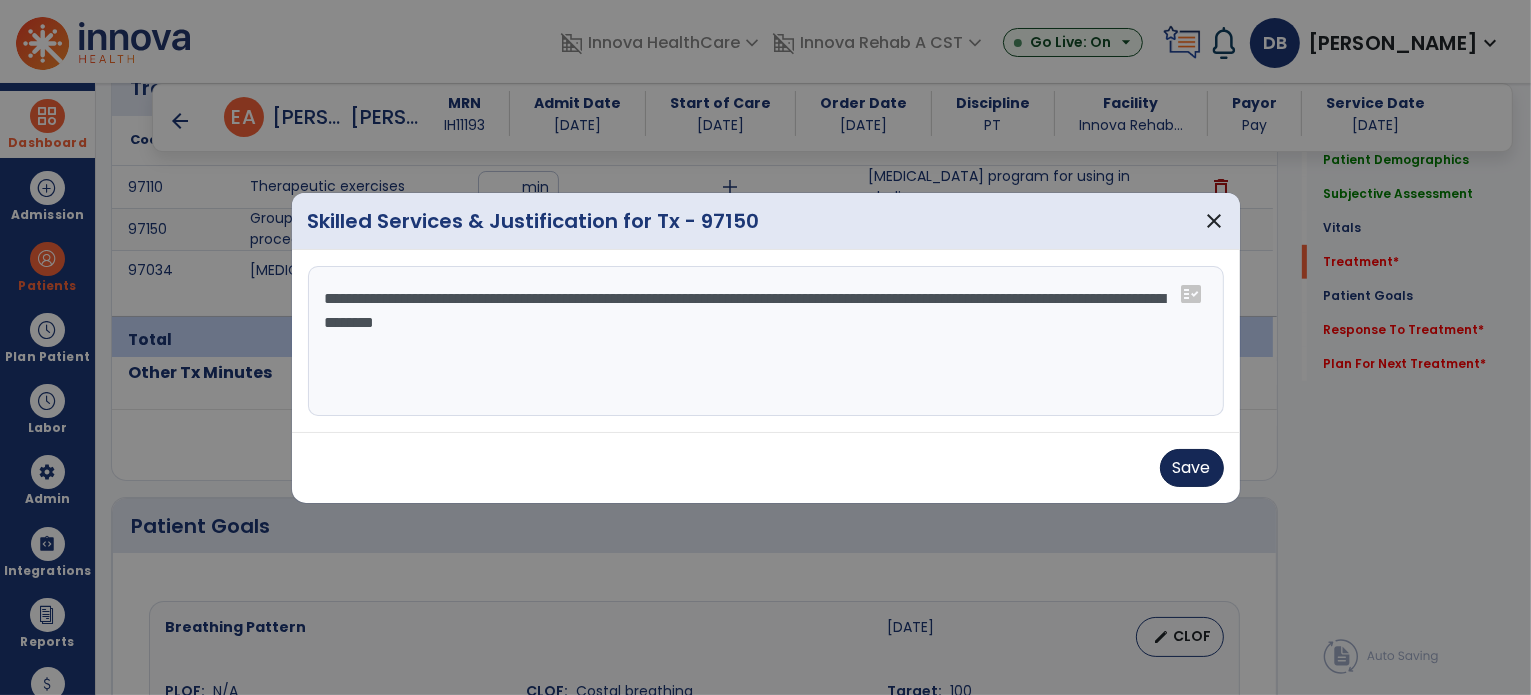 type on "**********" 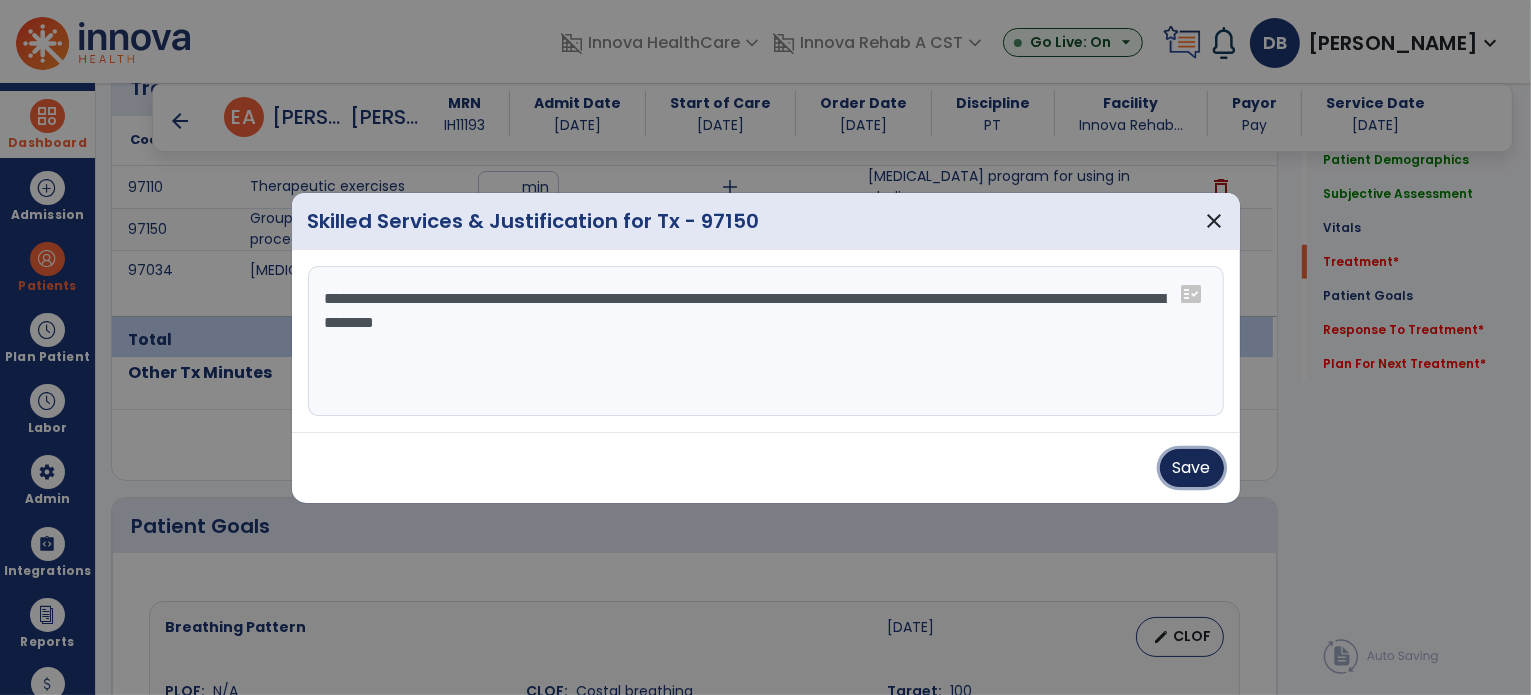 click on "Save" at bounding box center [1192, 468] 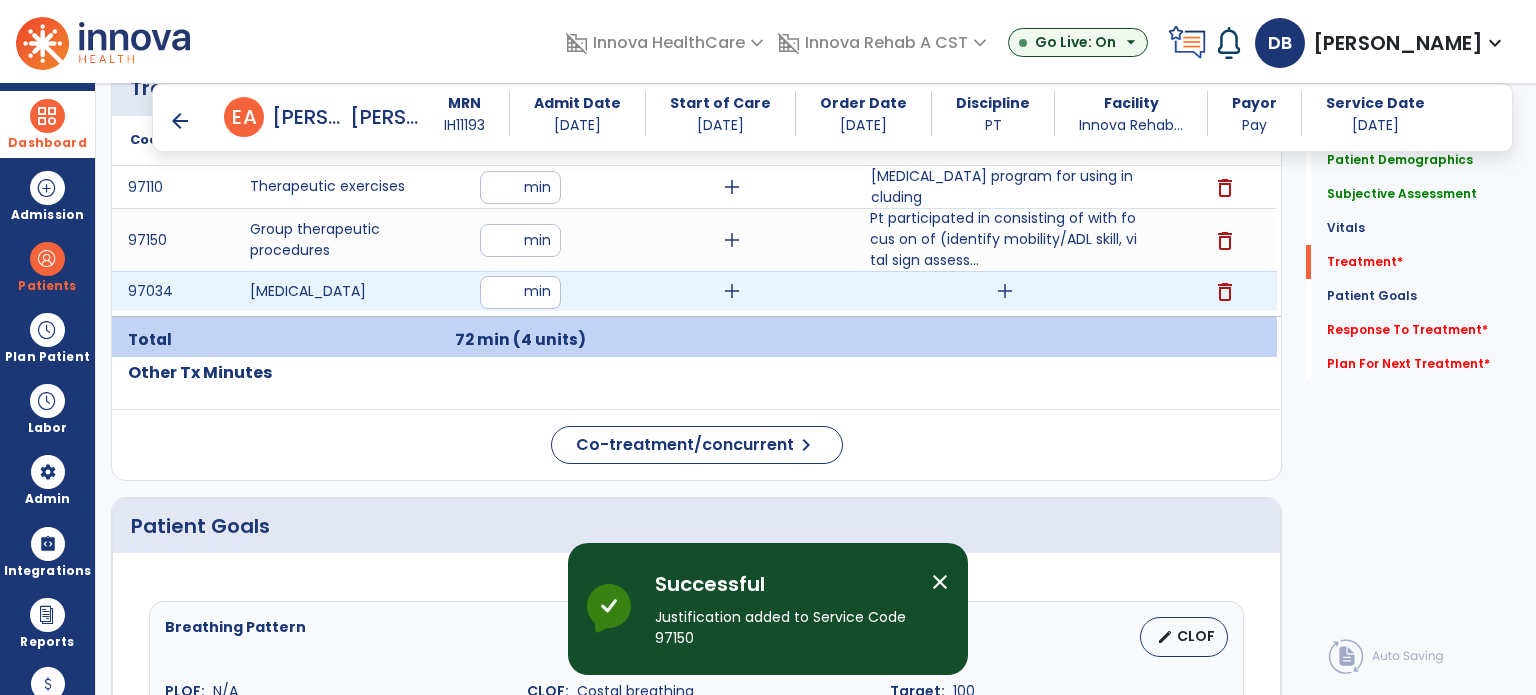 click on "add" at bounding box center (1005, 291) 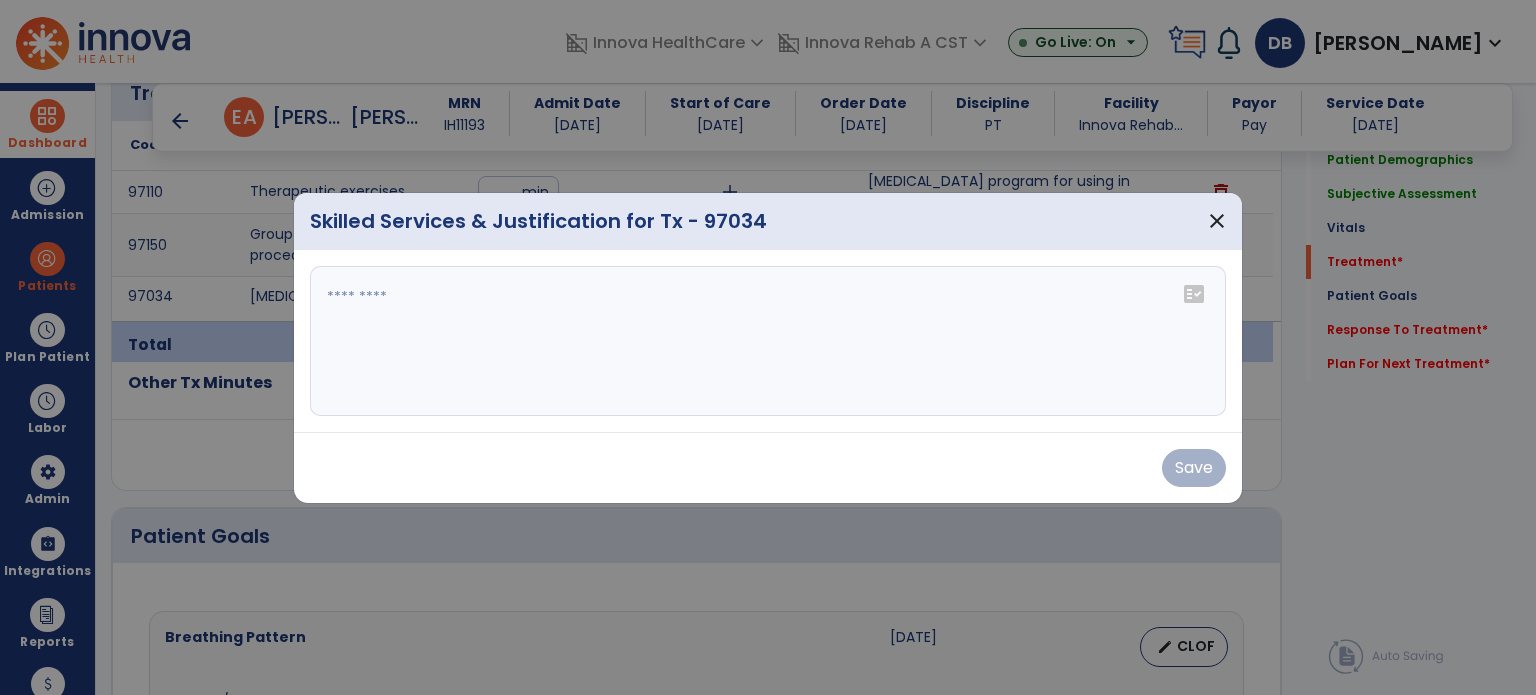 scroll, scrollTop: 1300, scrollLeft: 0, axis: vertical 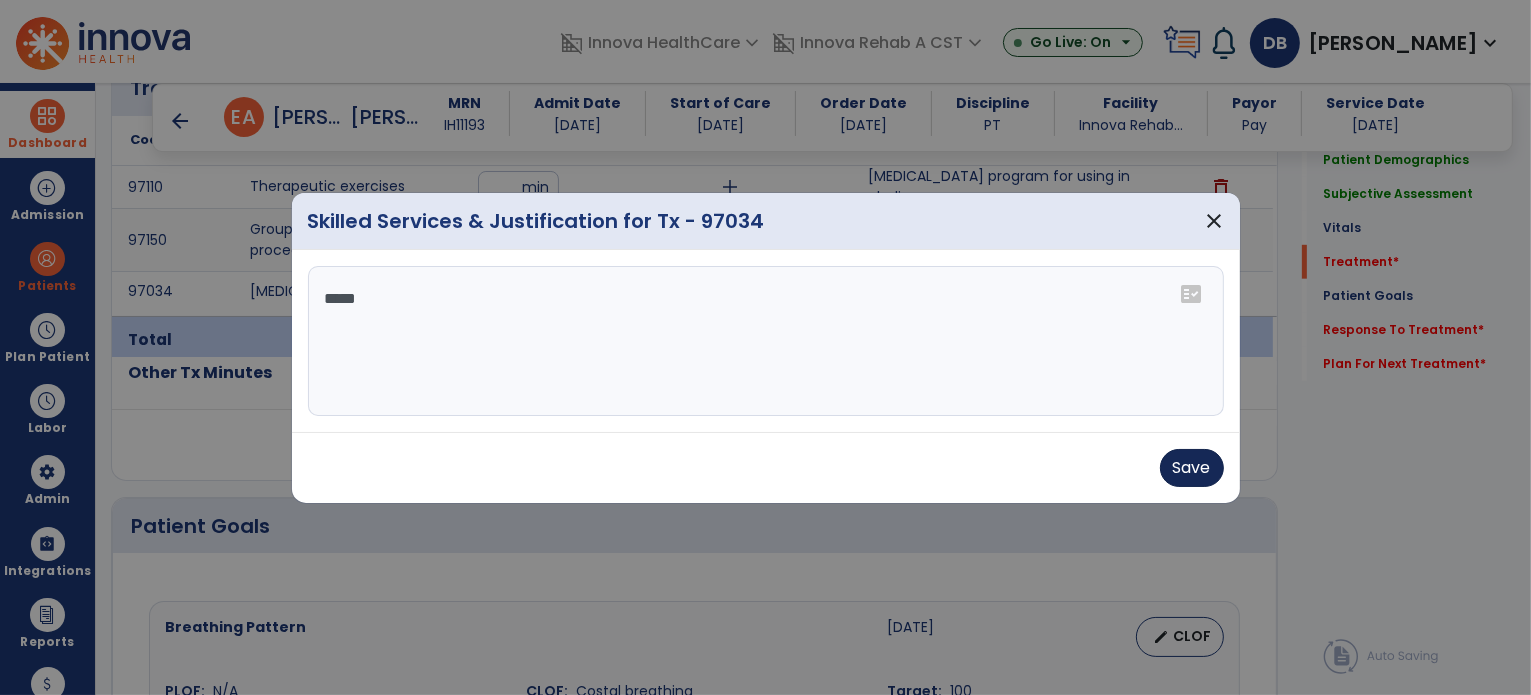 type on "*****" 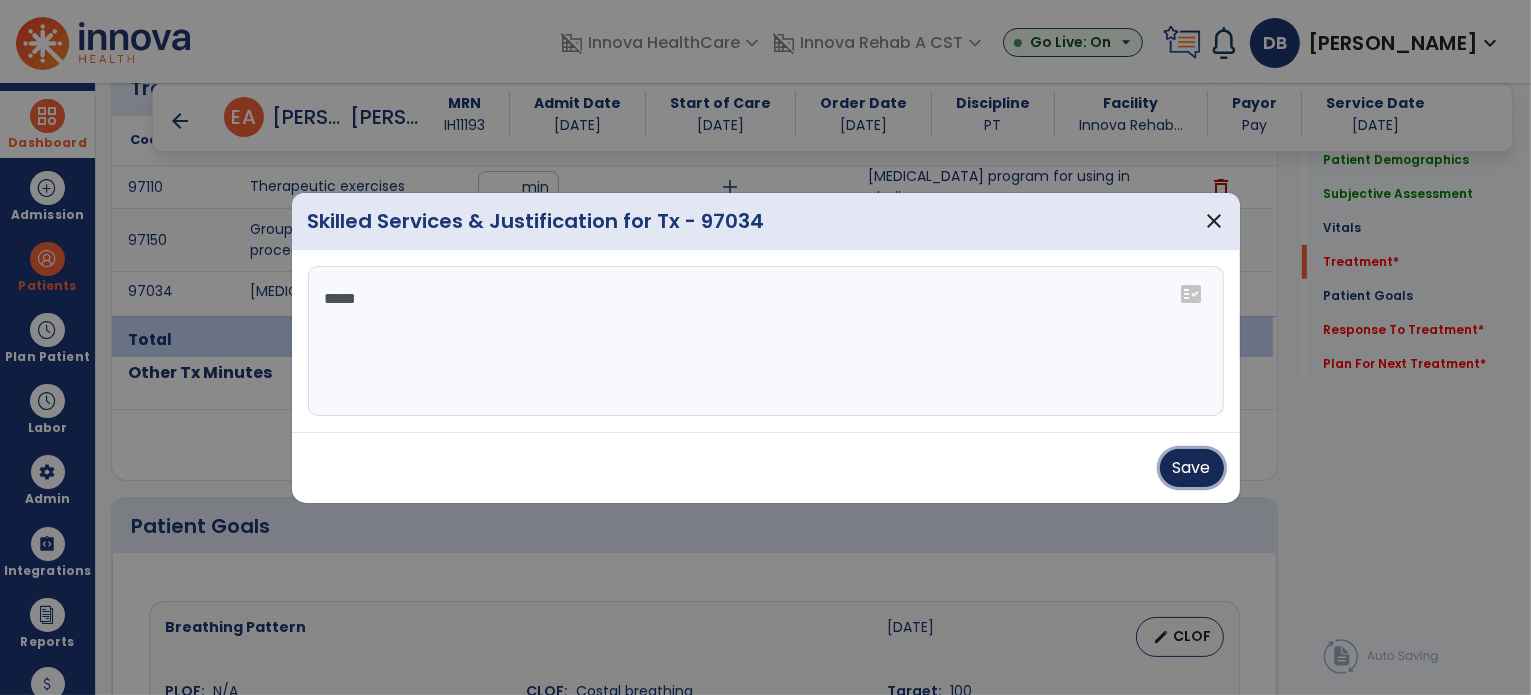 click on "Save" at bounding box center [1192, 468] 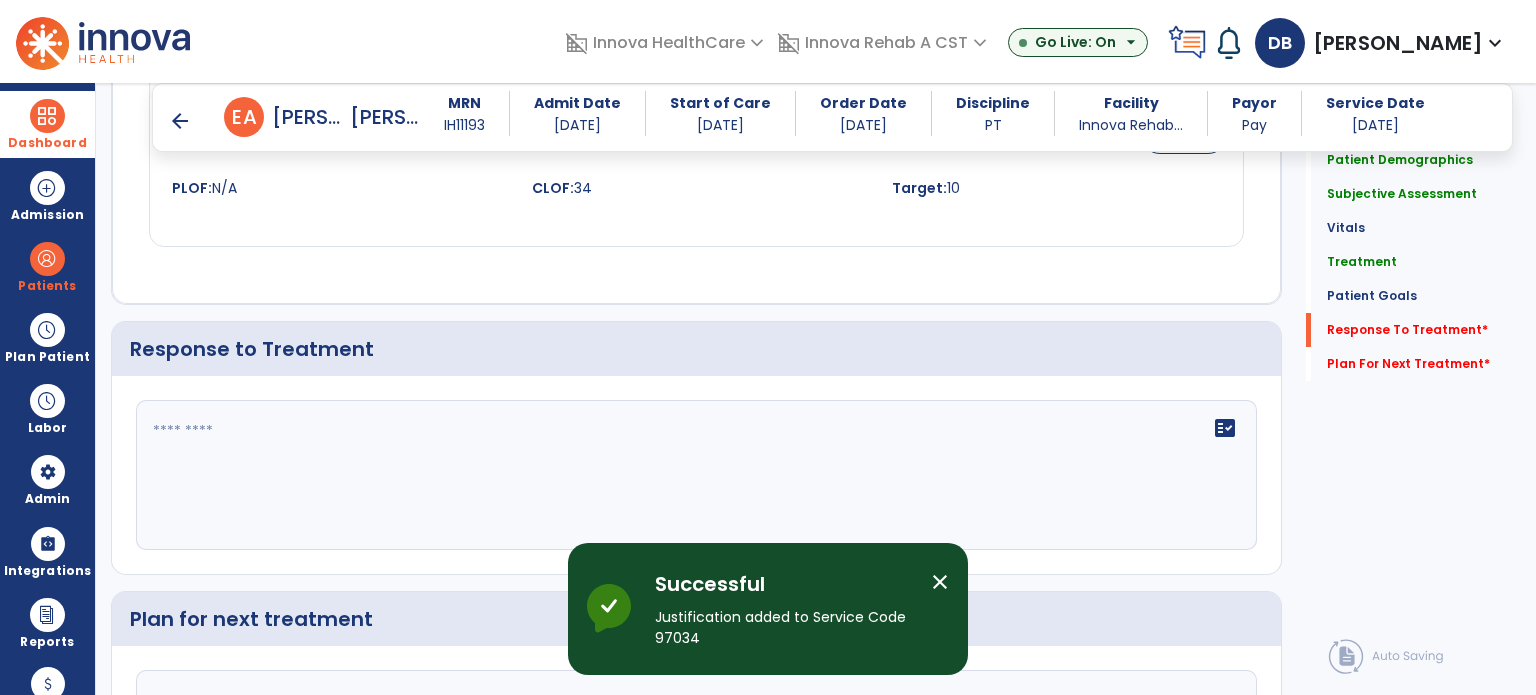 scroll, scrollTop: 2309, scrollLeft: 0, axis: vertical 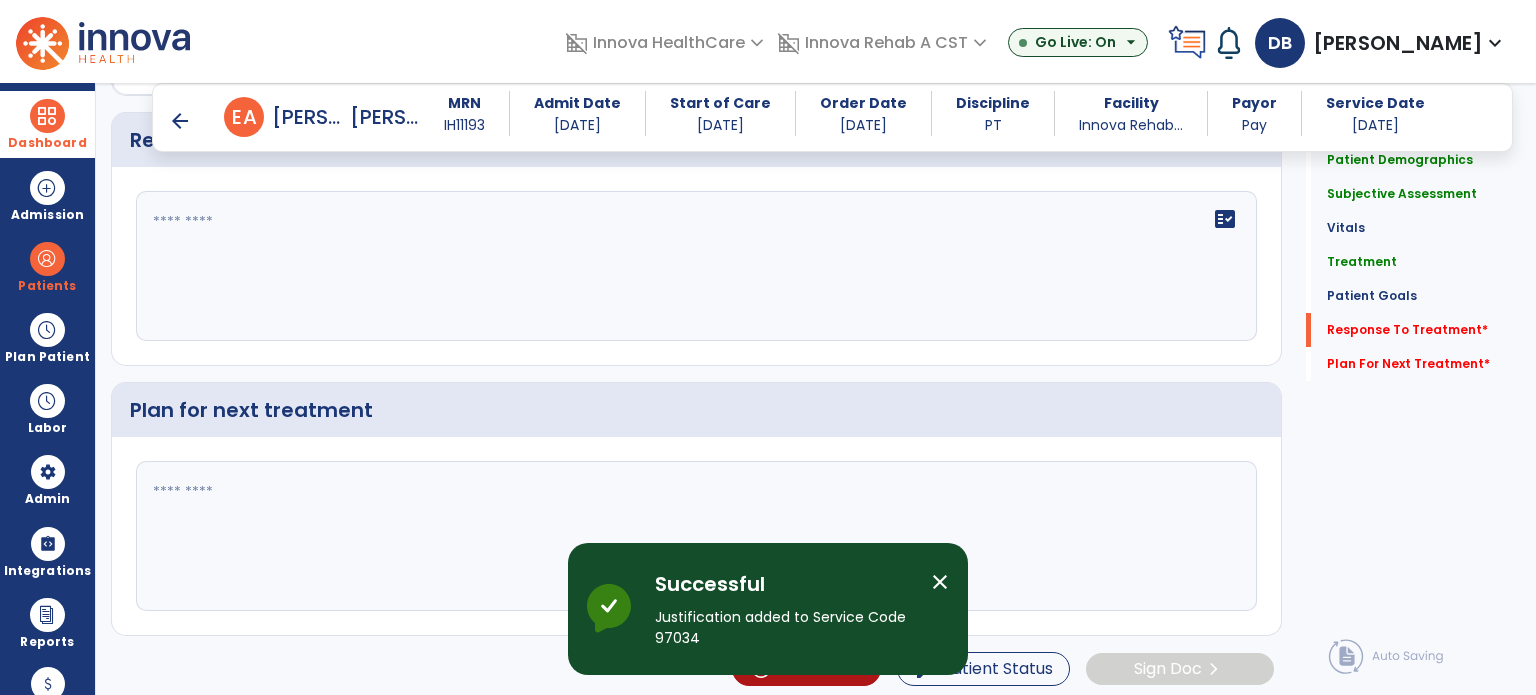click on "fact_check" 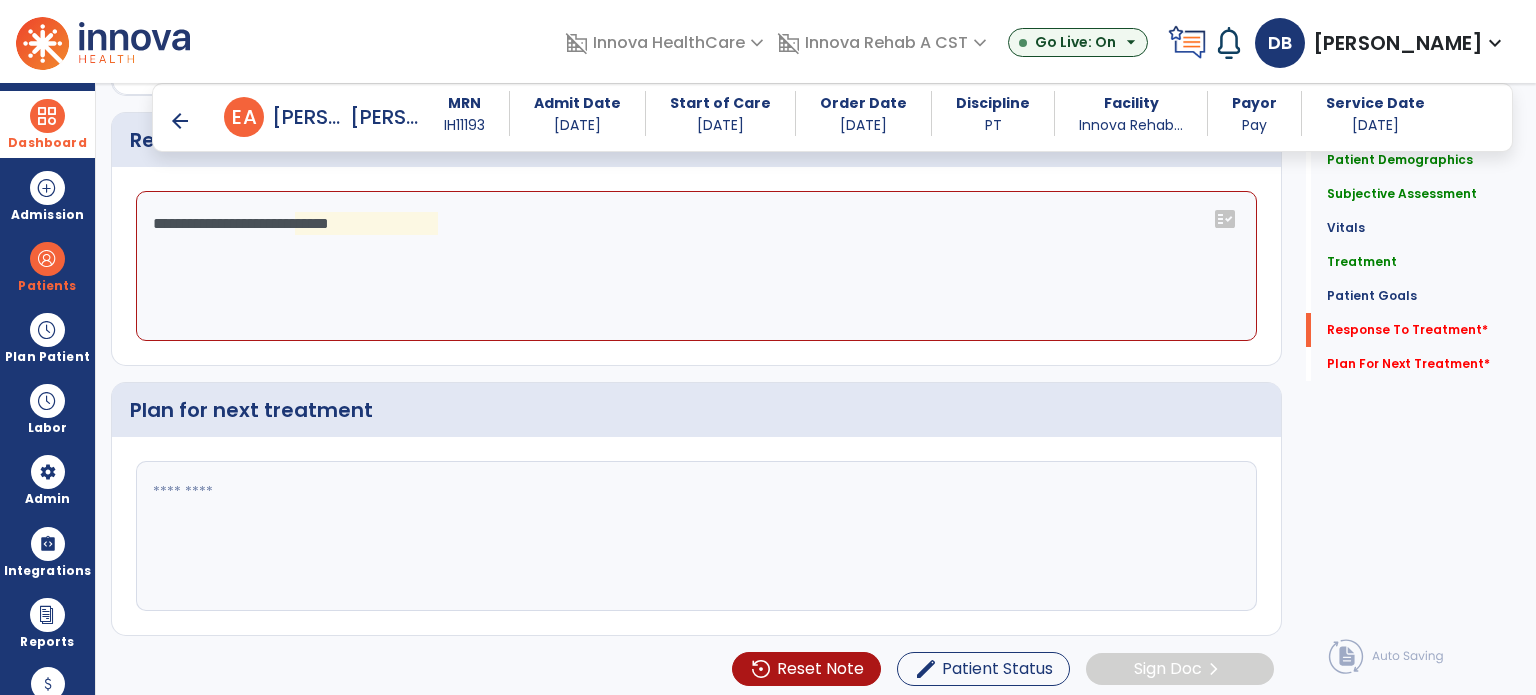 click on "**********" 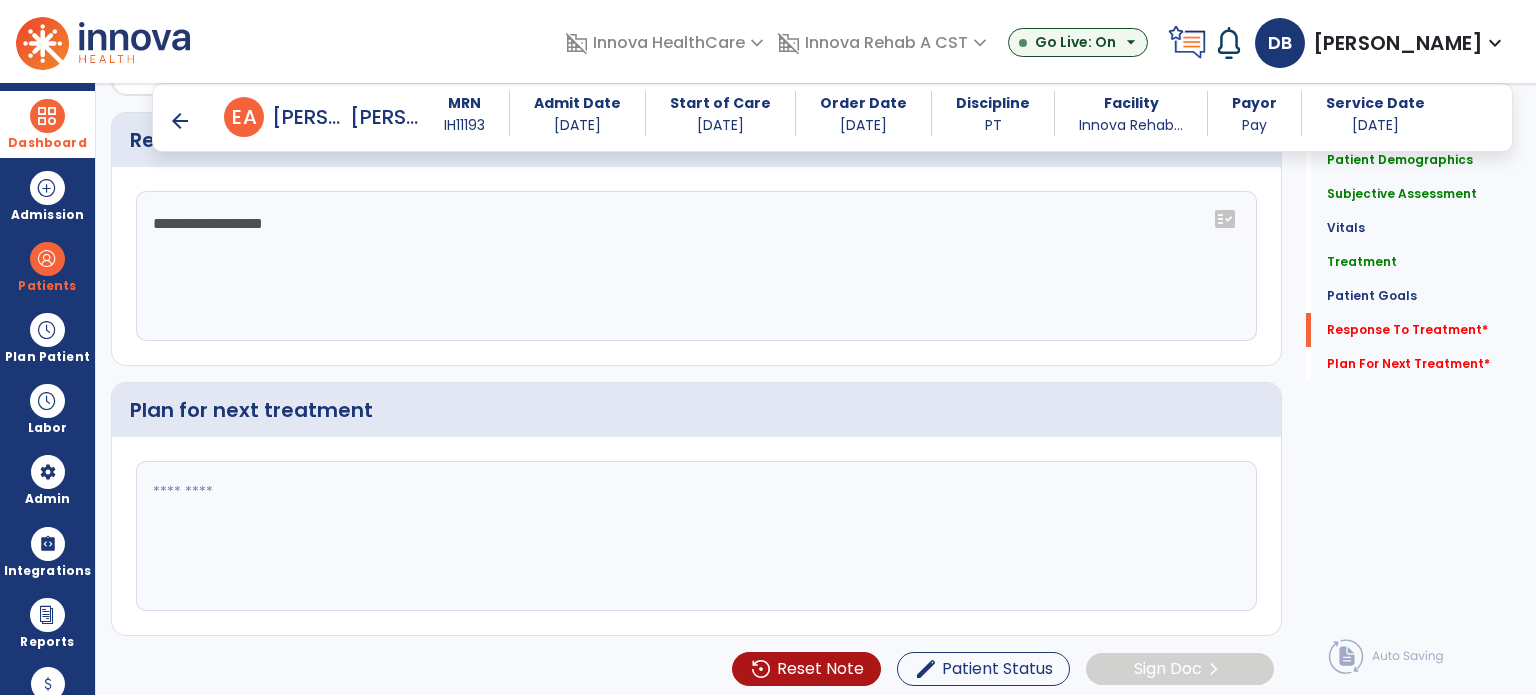 type on "**********" 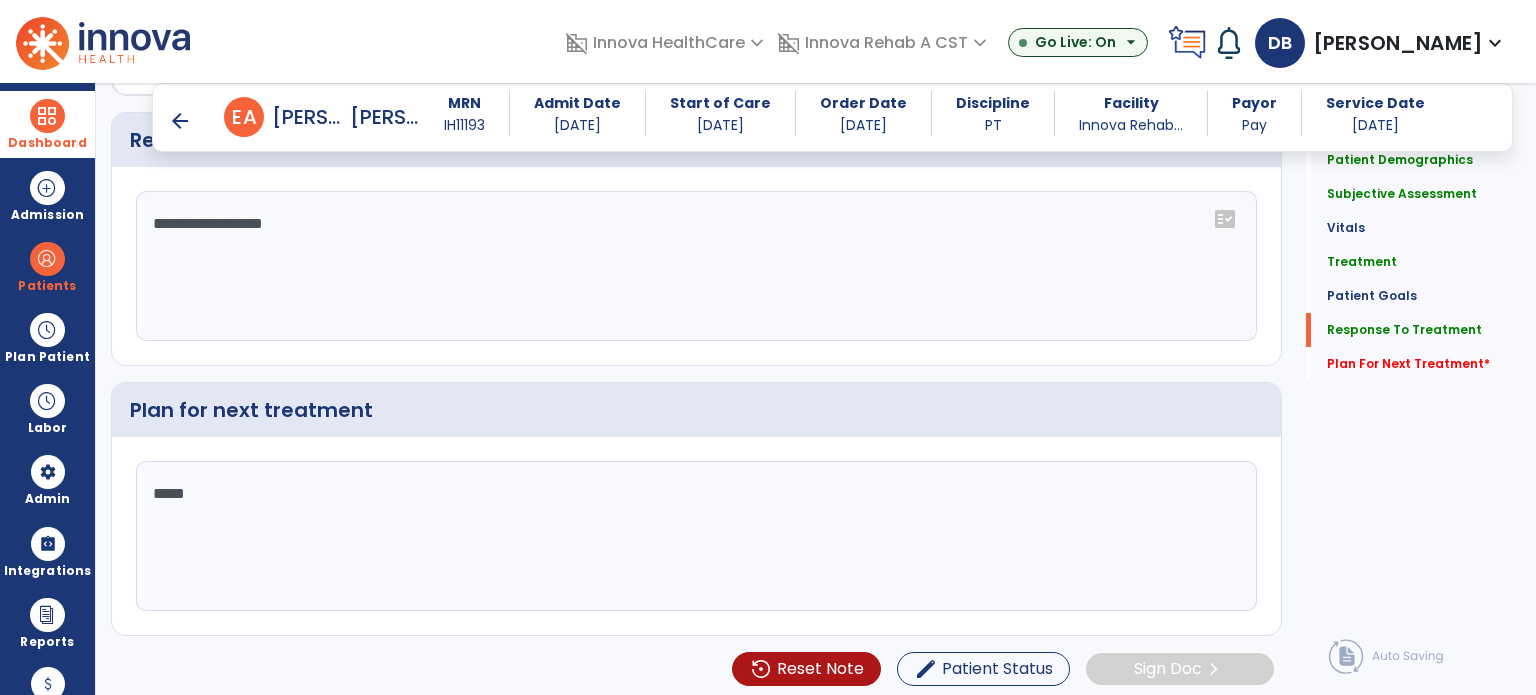 click on "*****" 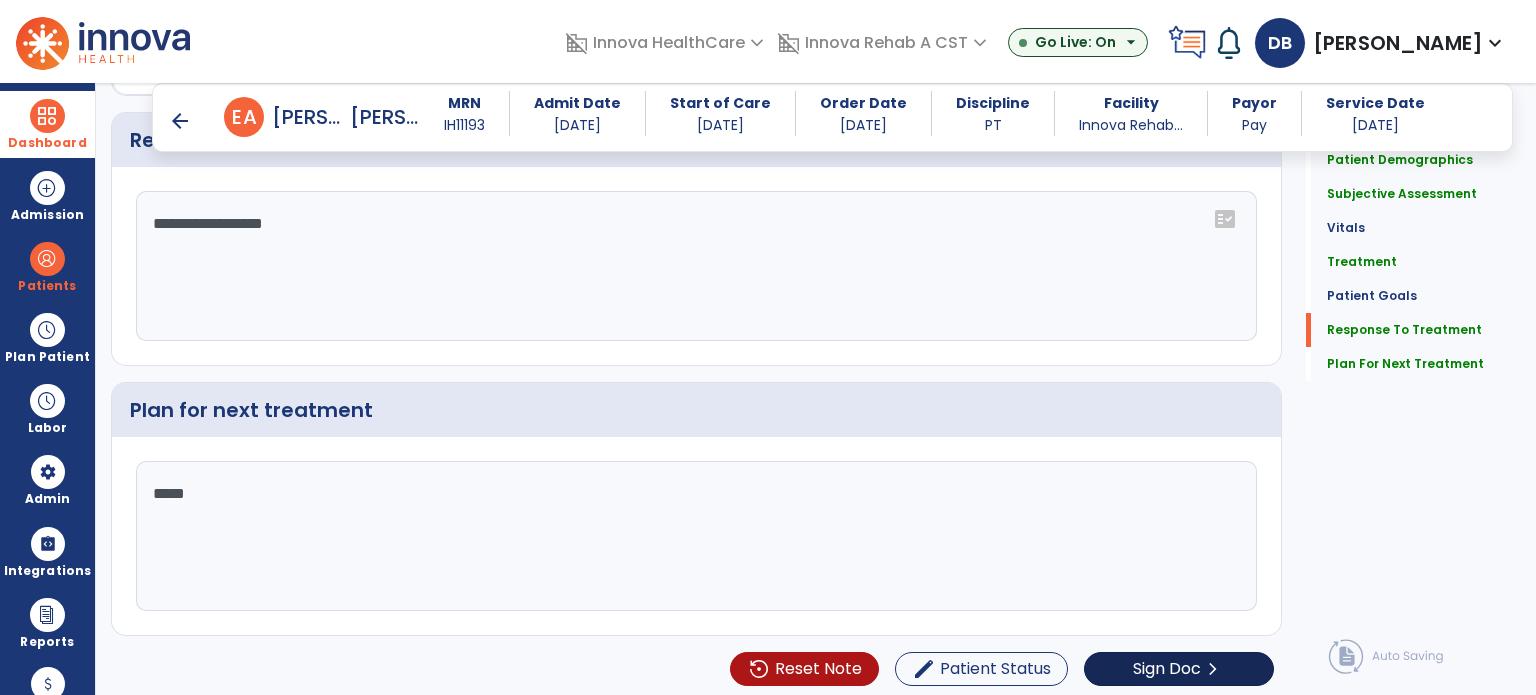 type on "*****" 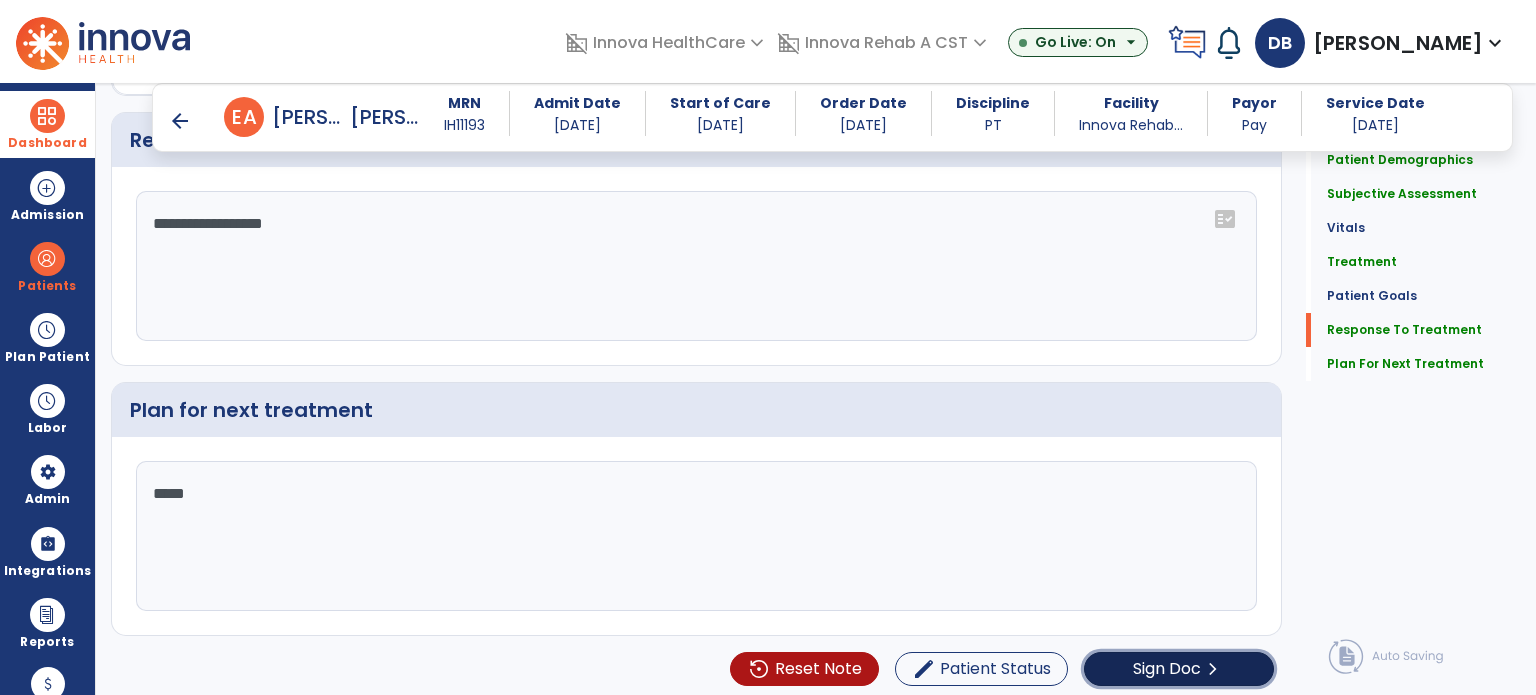 click on "Sign Doc" 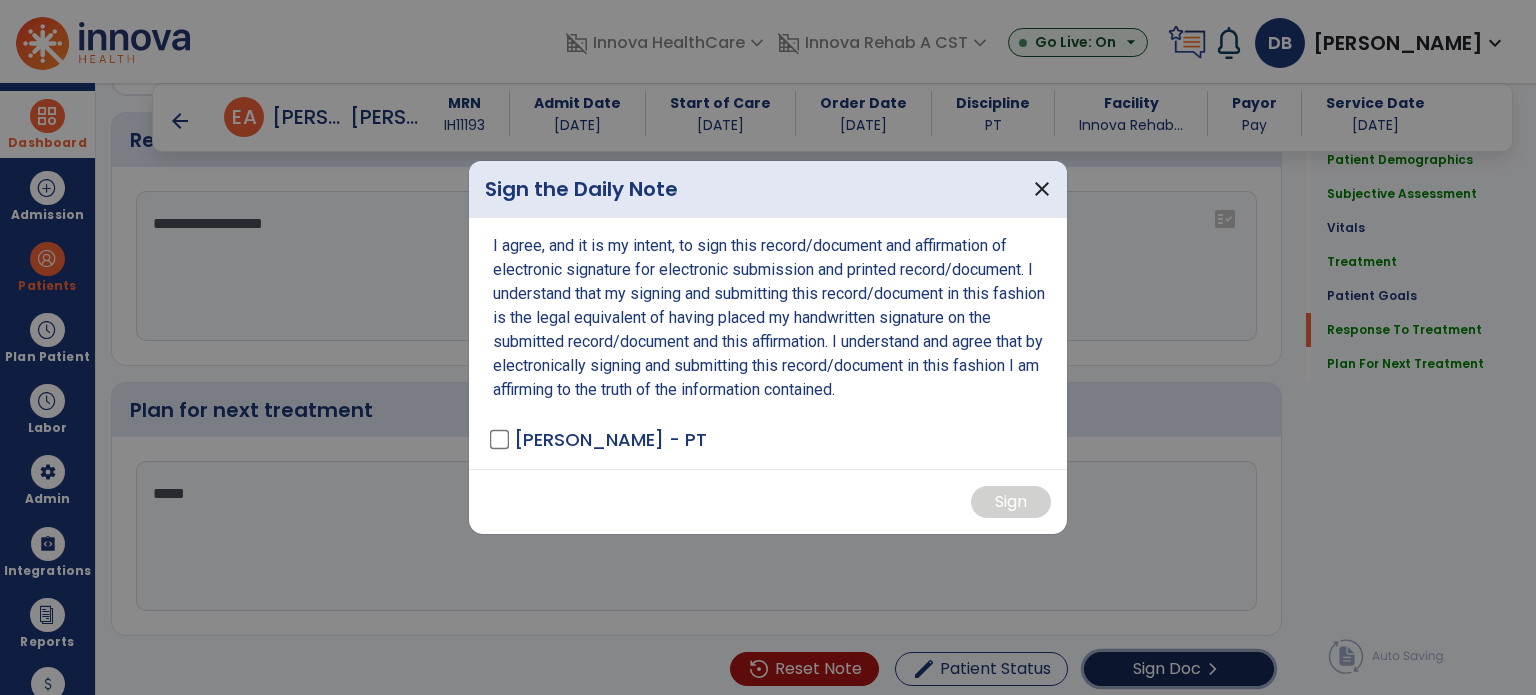 scroll, scrollTop: 2309, scrollLeft: 0, axis: vertical 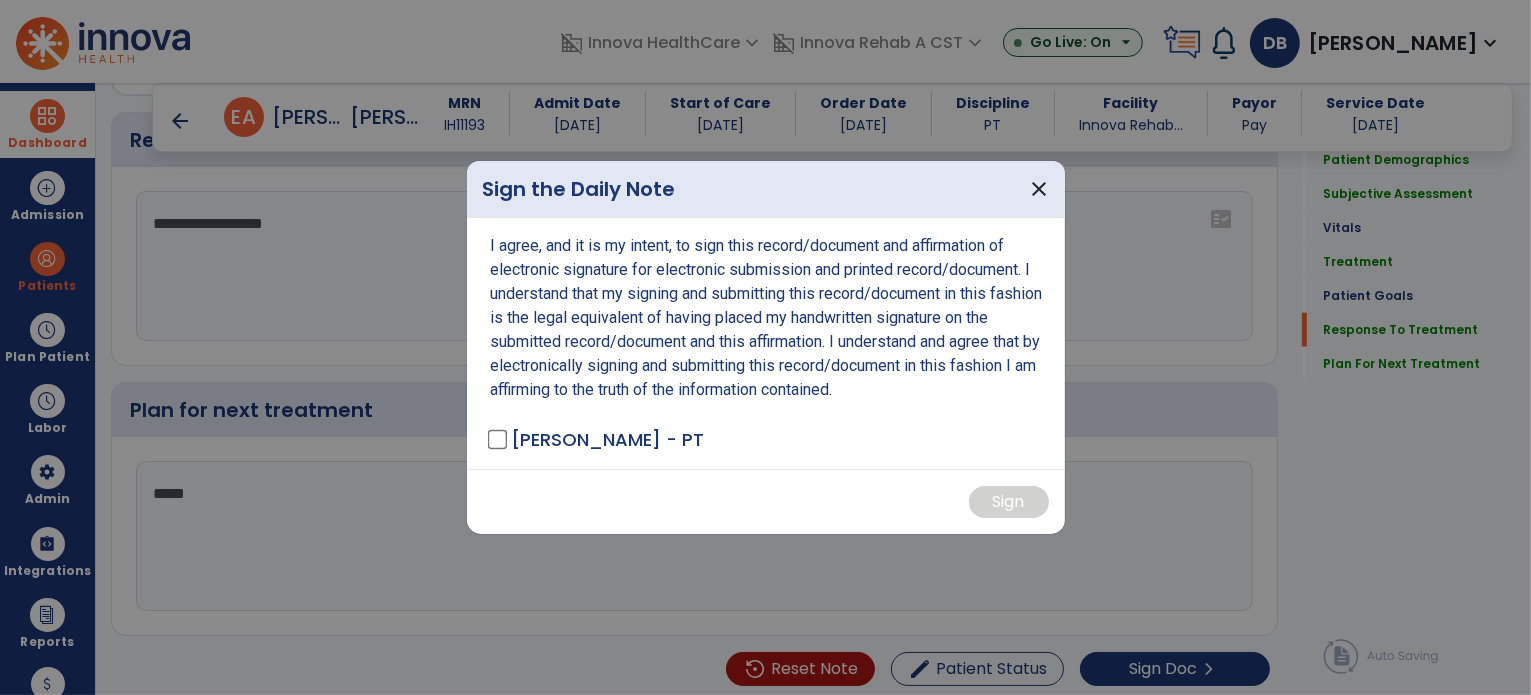 click on "I agree, and it is my intent, to sign this record/document and affirmation of electronic signature for electronic submission and printed record/document. I understand that my signing and submitting this record/document in this fashion is the legal equivalent of having placed my handwritten signature on the submitted record/document and this affirmation. I understand and agree that by electronically signing and submitting this record/document in this fashion I am affirming to the truth of the information contained.  [PERSON_NAME]  - PT" at bounding box center (766, 343) 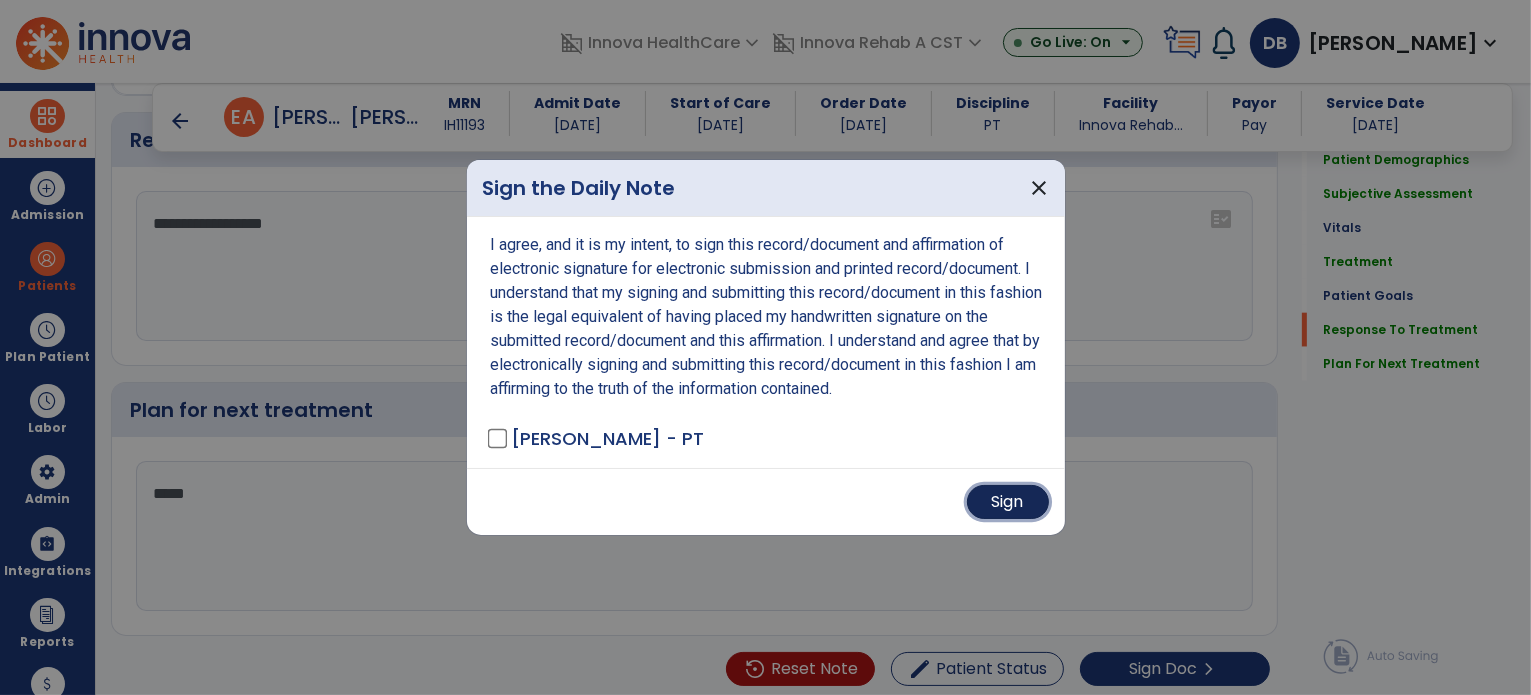 click on "Sign" at bounding box center (1008, 502) 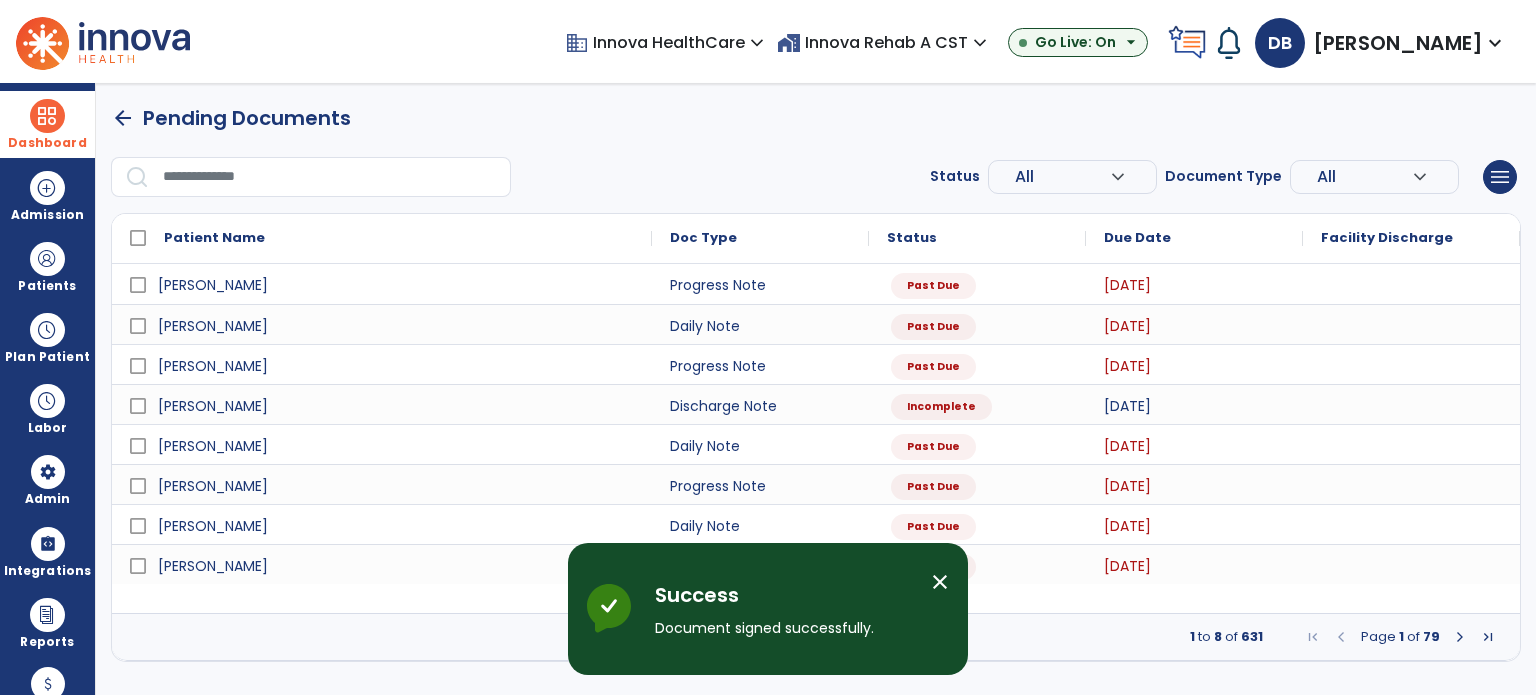 scroll, scrollTop: 0, scrollLeft: 0, axis: both 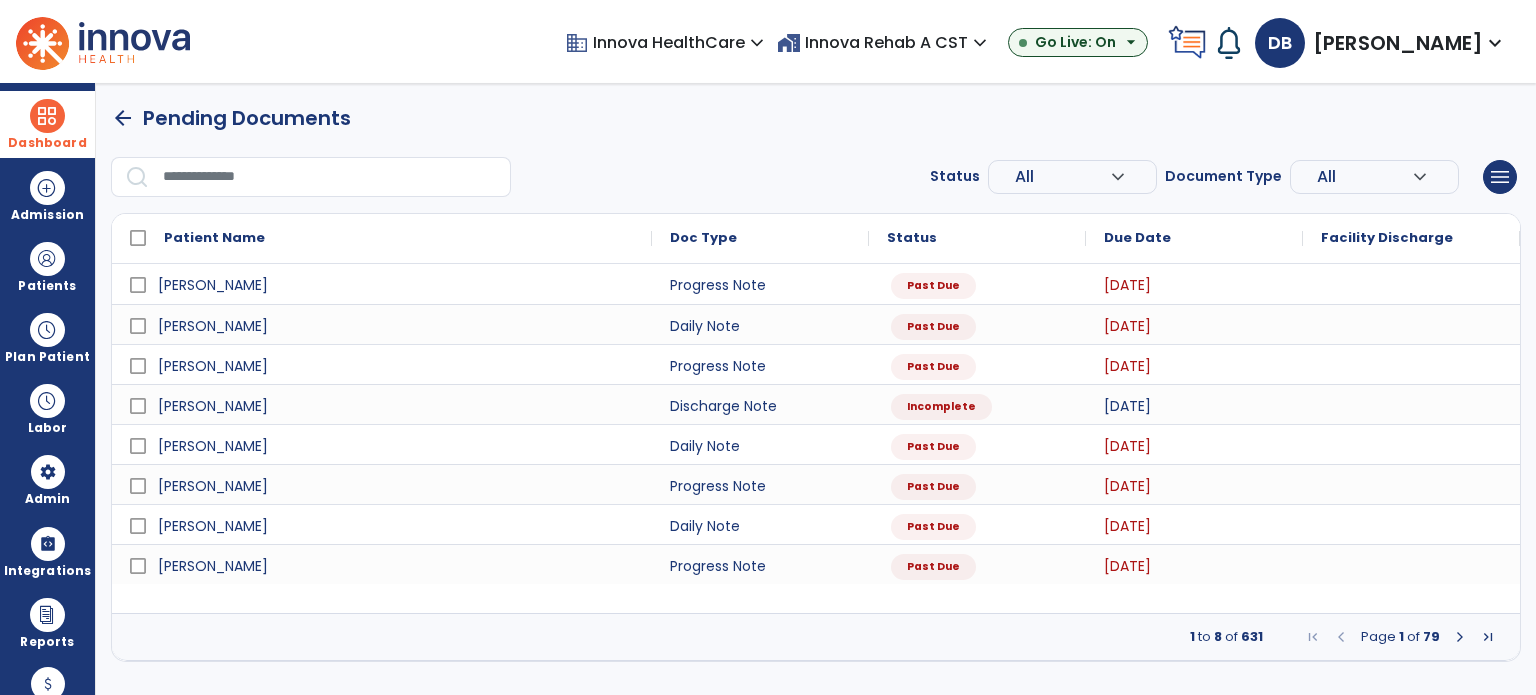 click at bounding box center (47, 116) 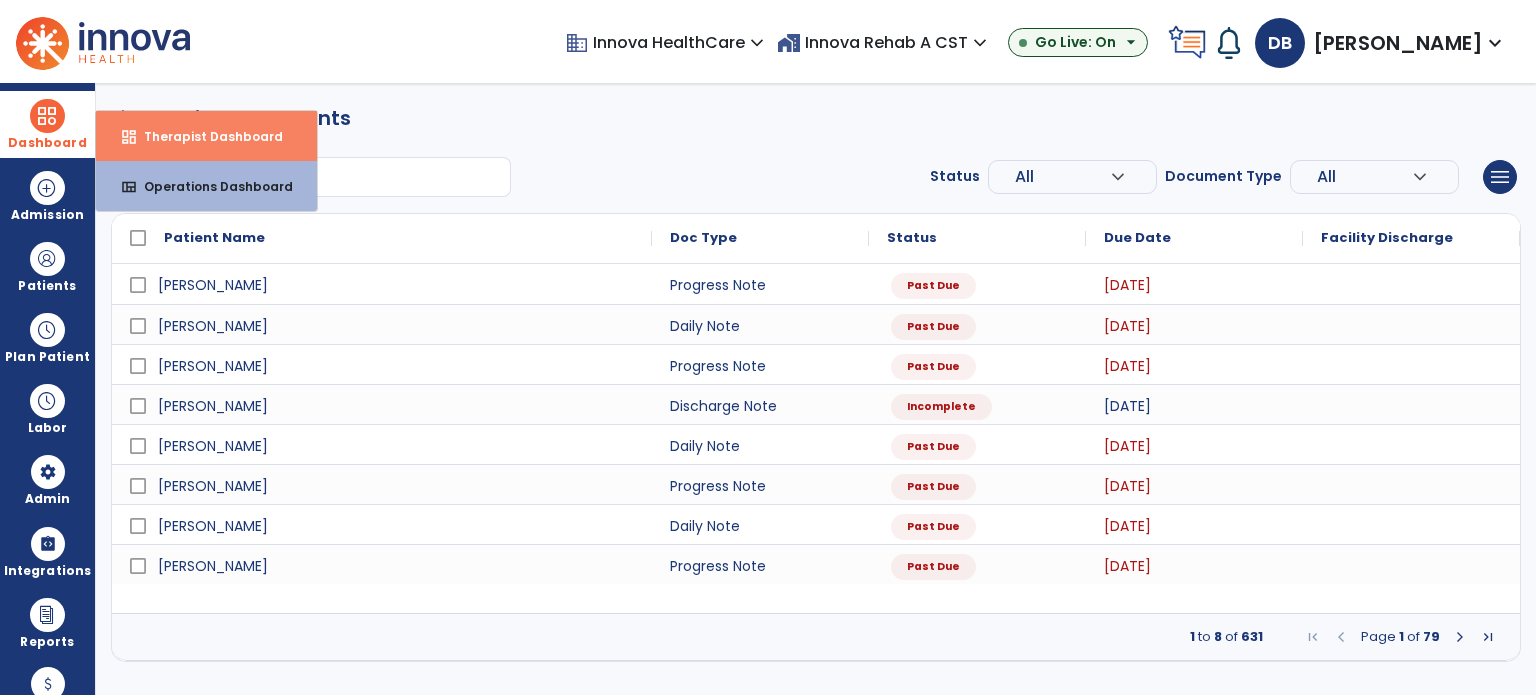 click on "Therapist Dashboard" at bounding box center [205, 136] 